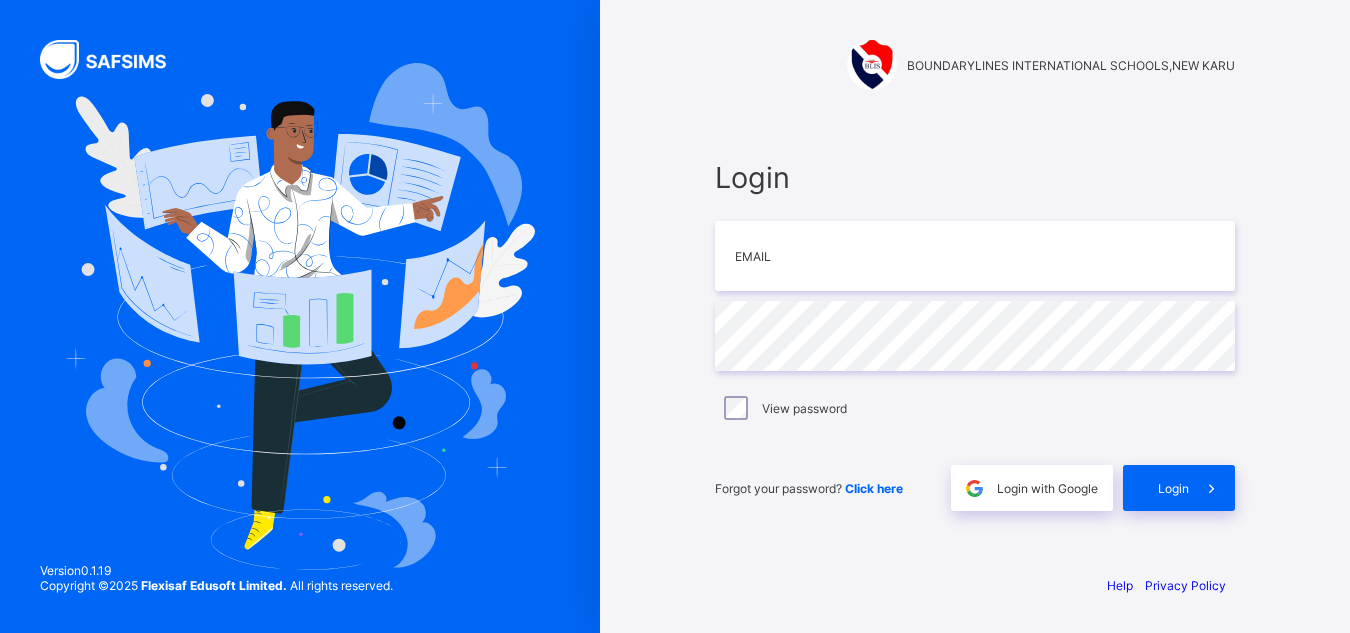 scroll, scrollTop: 0, scrollLeft: 0, axis: both 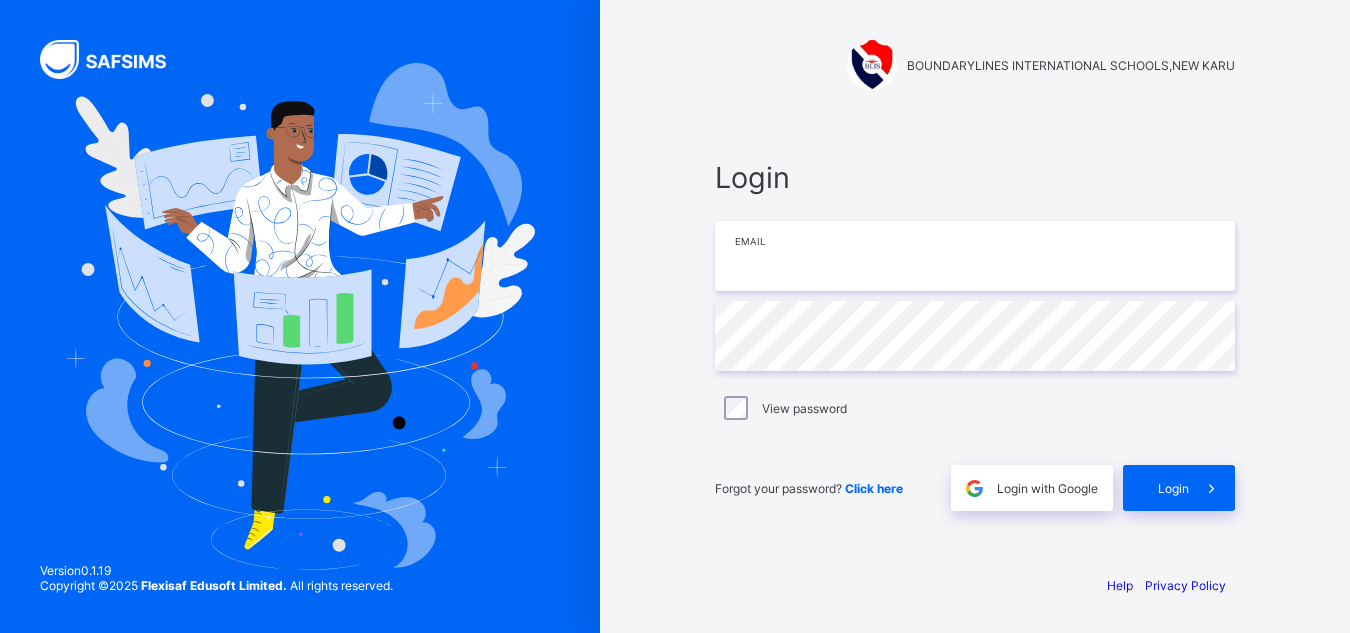 click at bounding box center (975, 256) 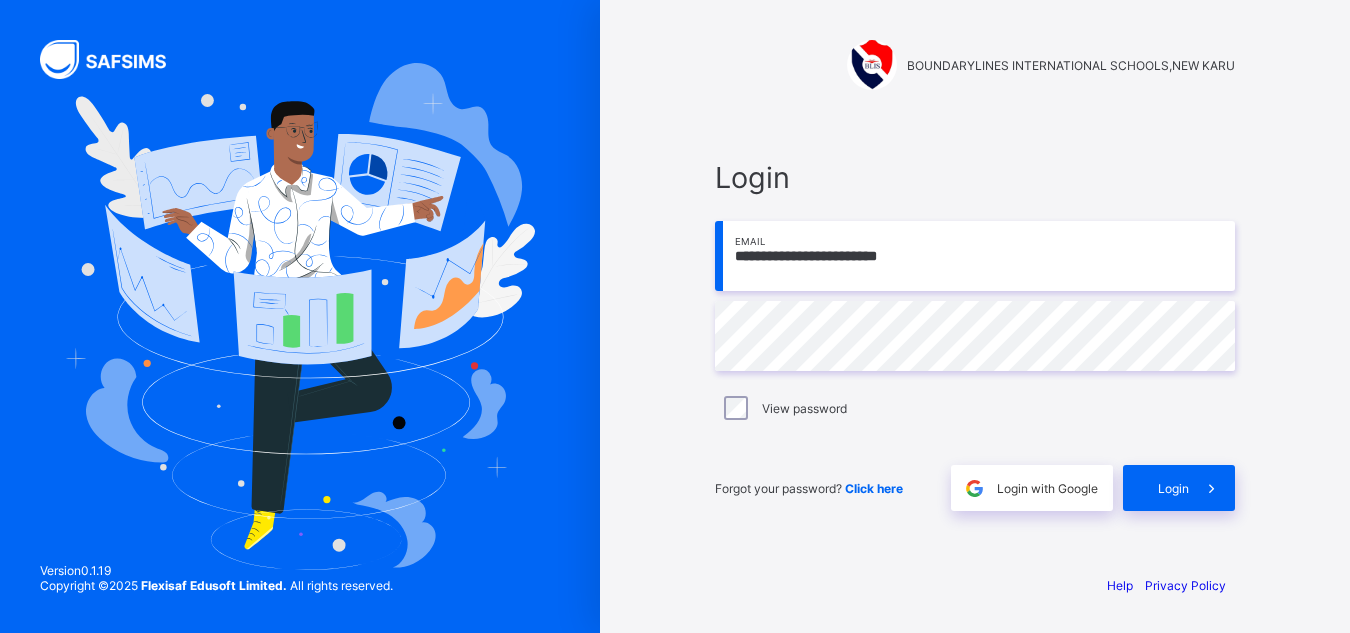 type on "**********" 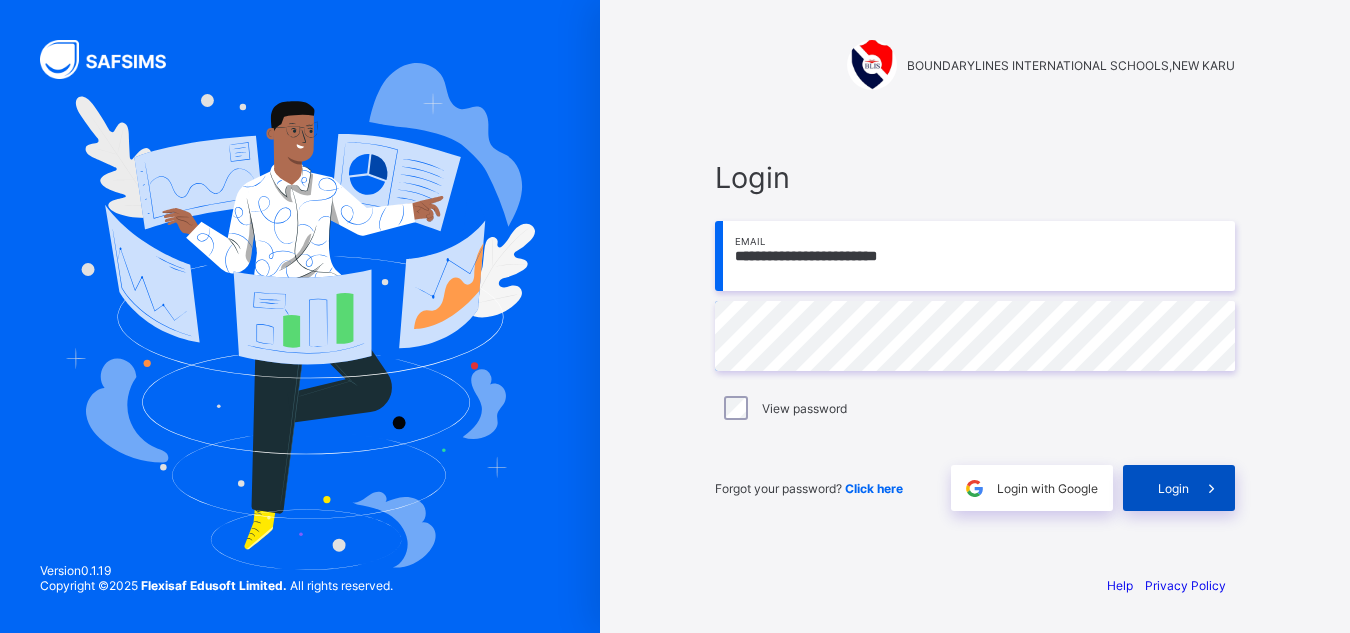 click on "Login" at bounding box center (1173, 488) 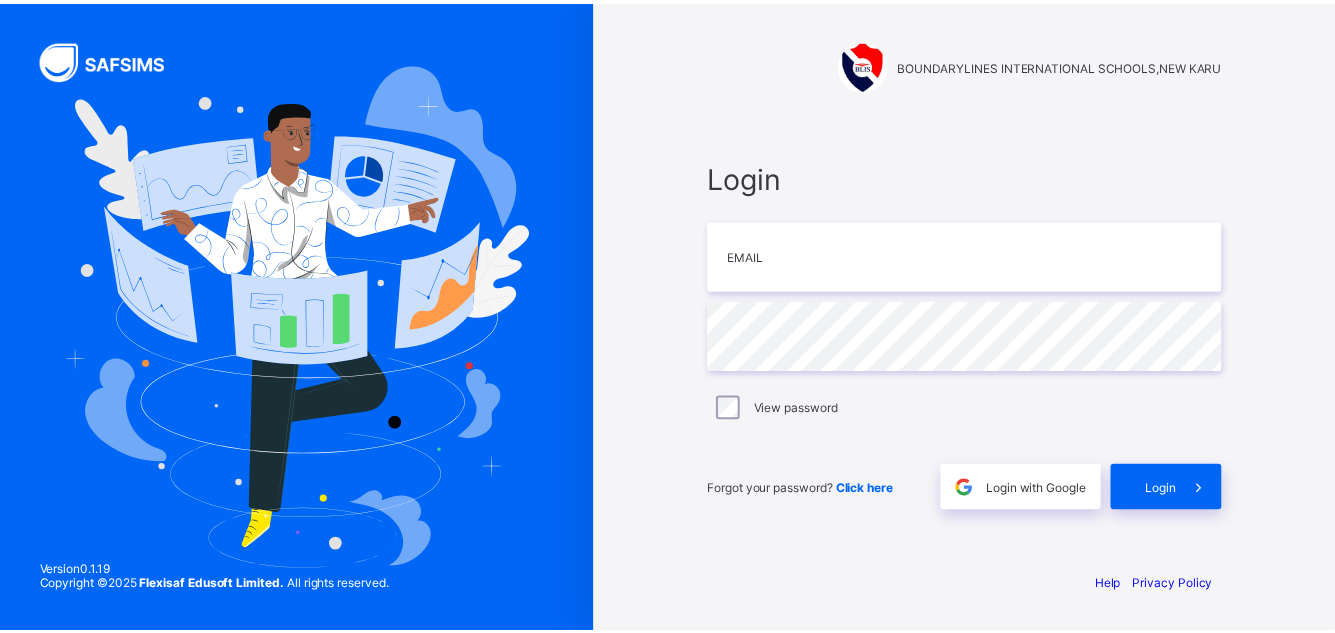 scroll, scrollTop: 0, scrollLeft: 0, axis: both 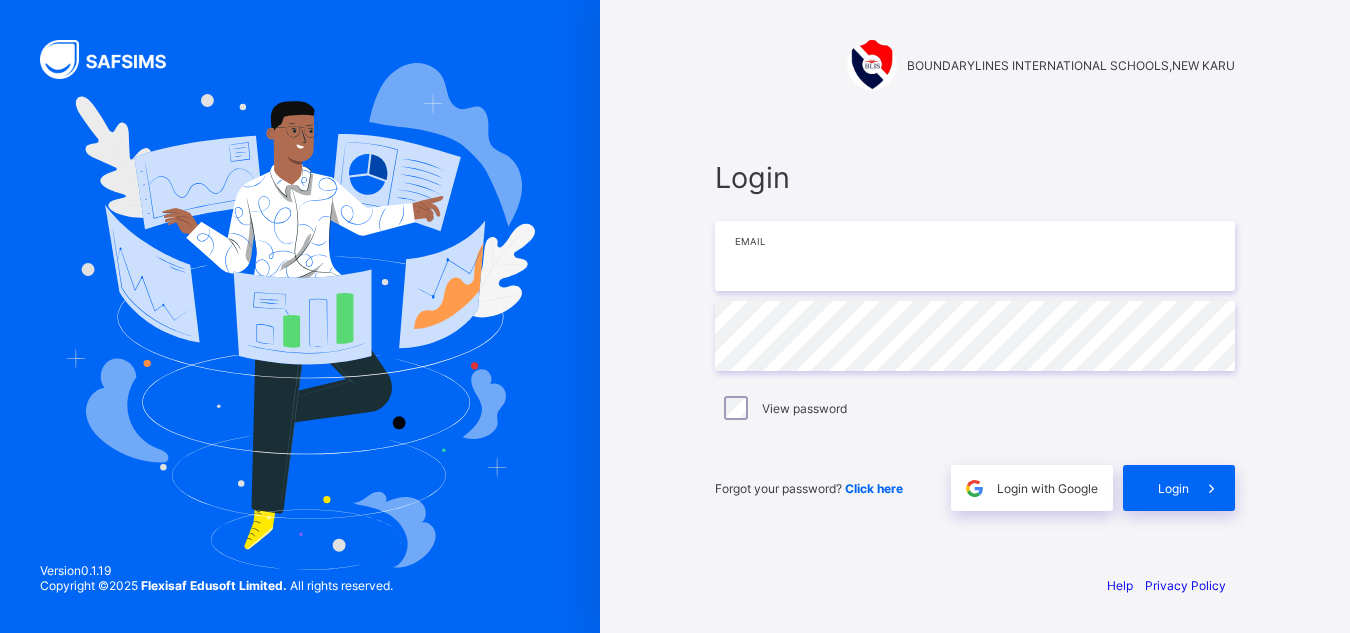 click at bounding box center (975, 256) 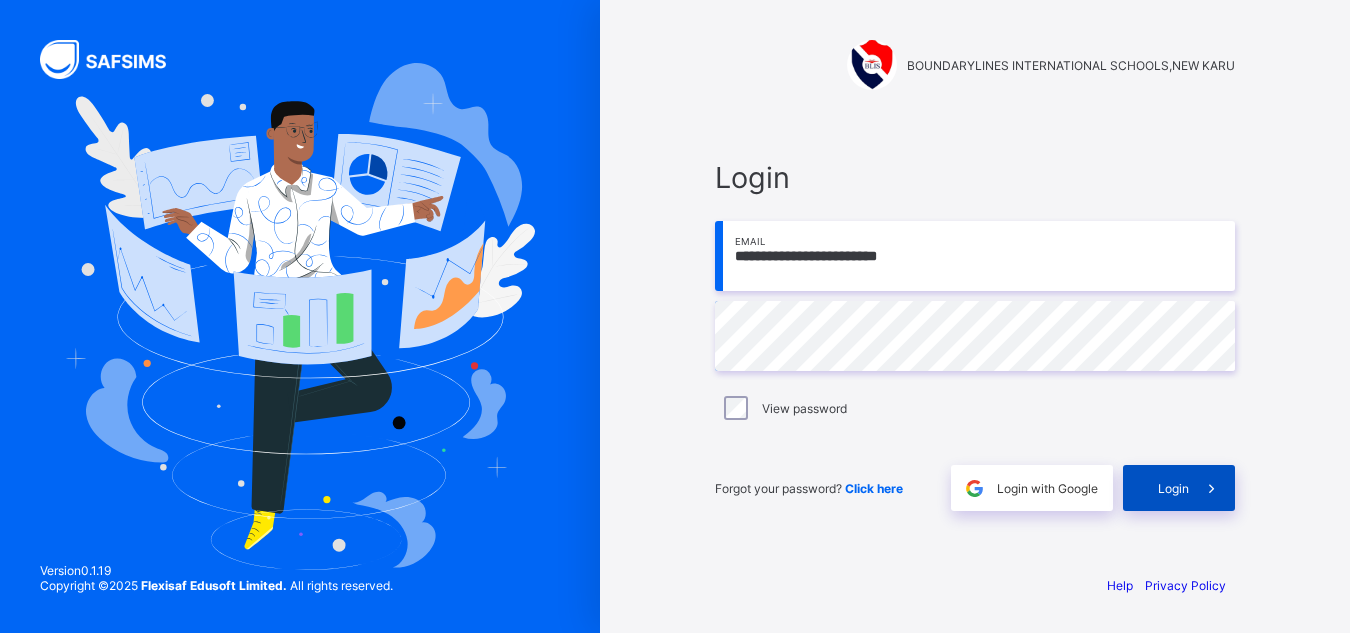 click on "Login" at bounding box center [1179, 488] 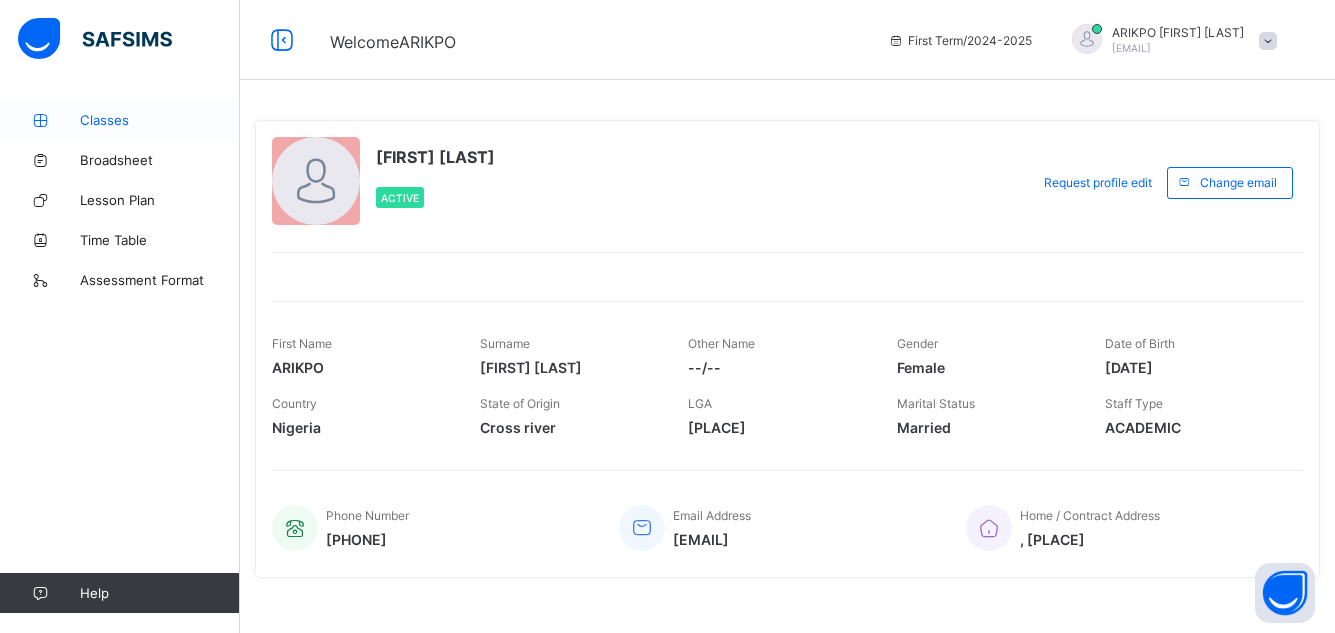 click on "Classes" at bounding box center (120, 120) 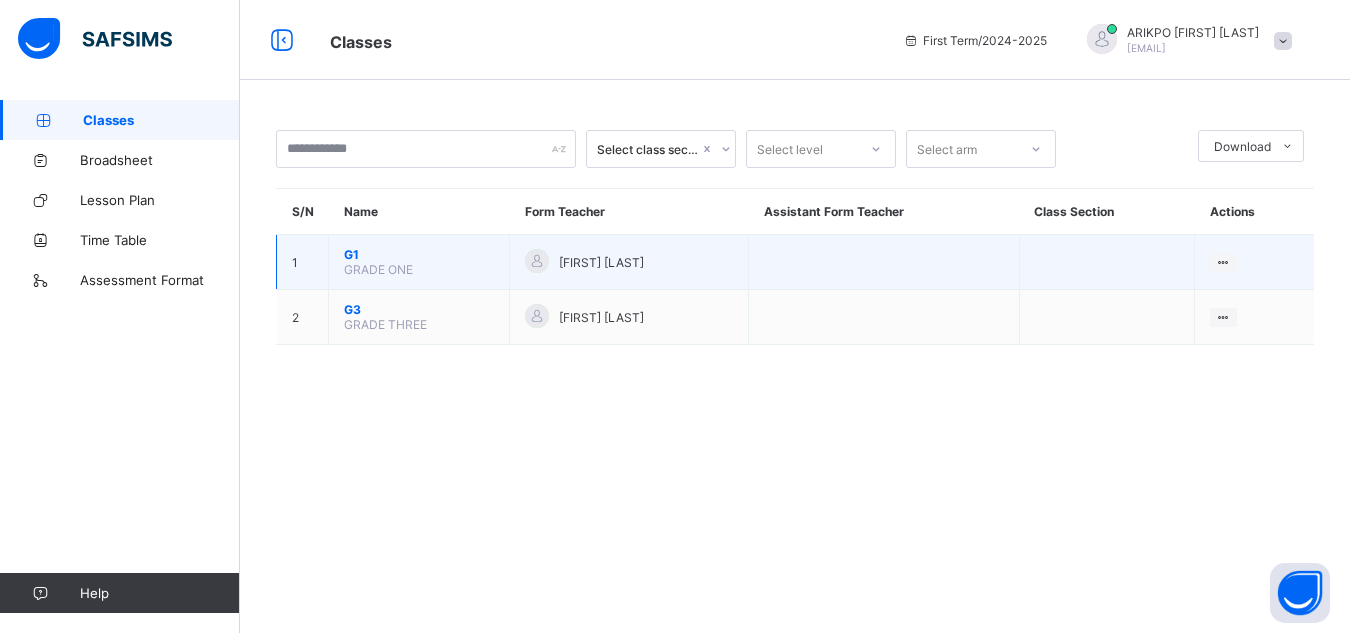 click on "G1" at bounding box center [419, 254] 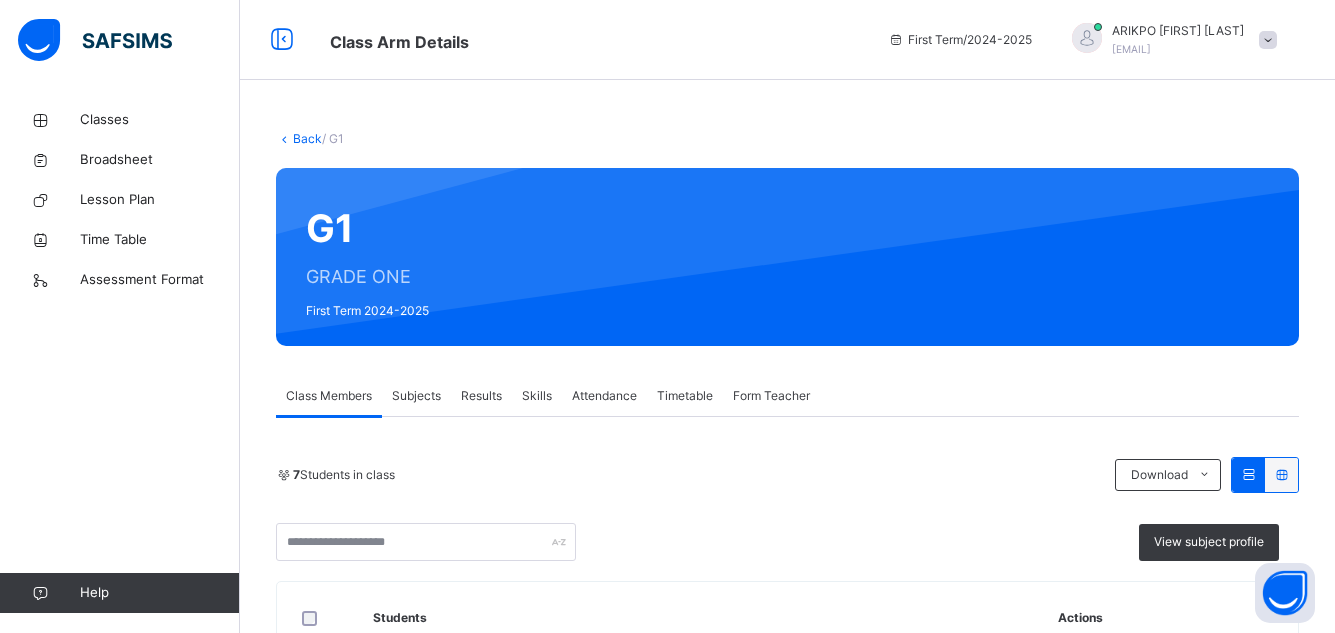 scroll, scrollTop: 0, scrollLeft: 0, axis: both 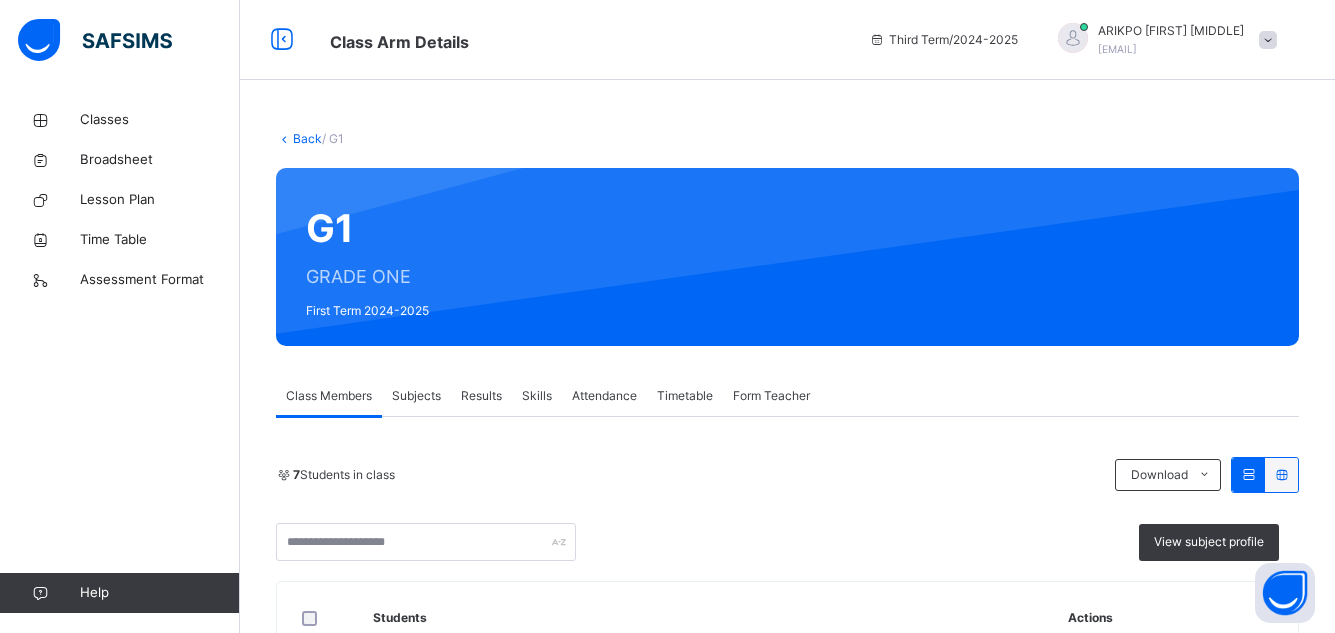 click on "Third Term  /  2024-2025" at bounding box center [943, 40] 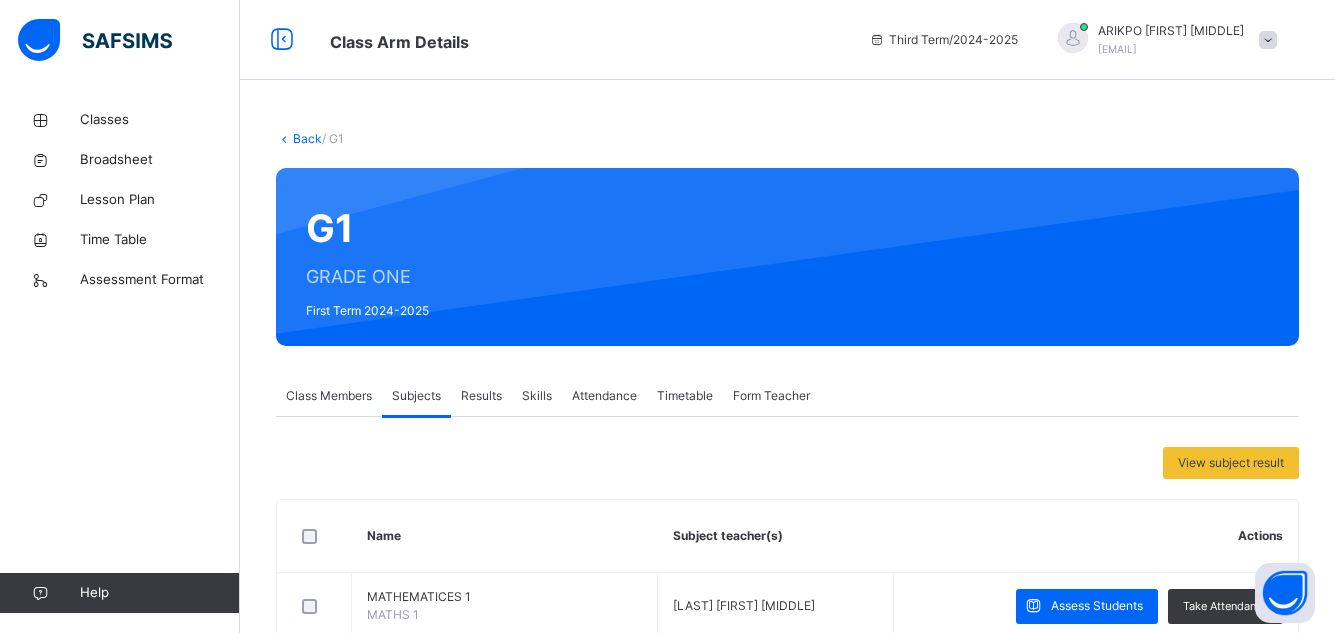 click on "Third Term  /  2024-2025" at bounding box center (943, 40) 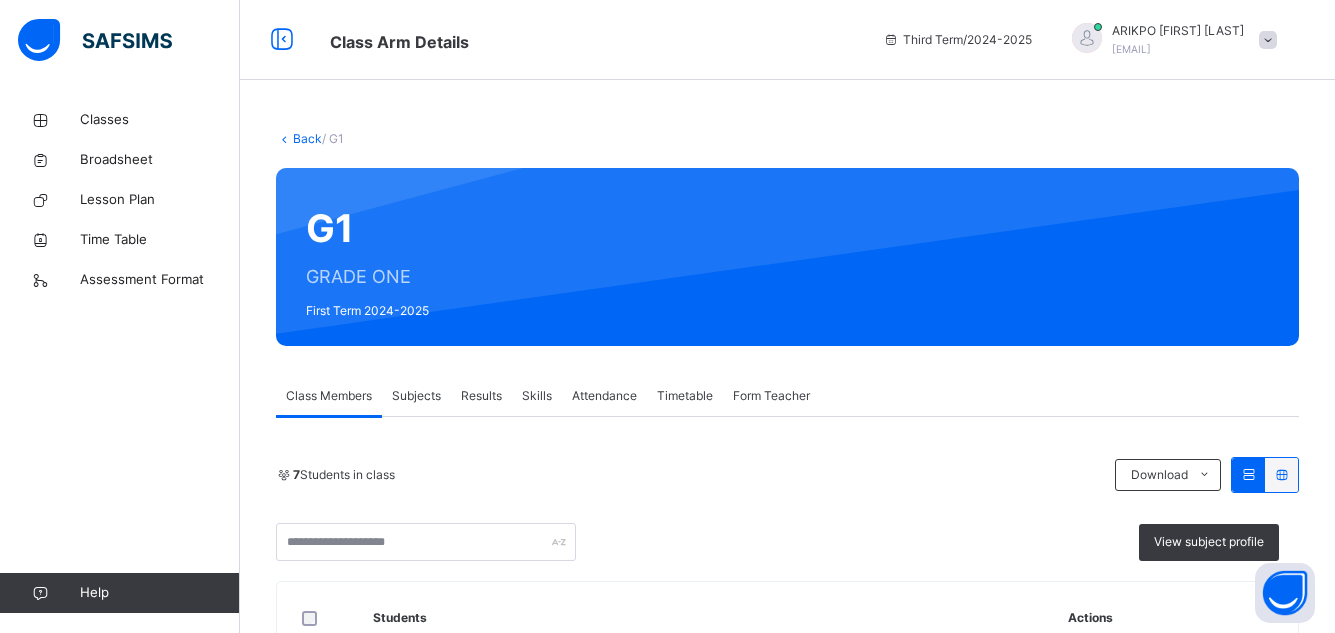 click on "G1   GRADE ONE First Term 2024-2025" at bounding box center (787, 257) 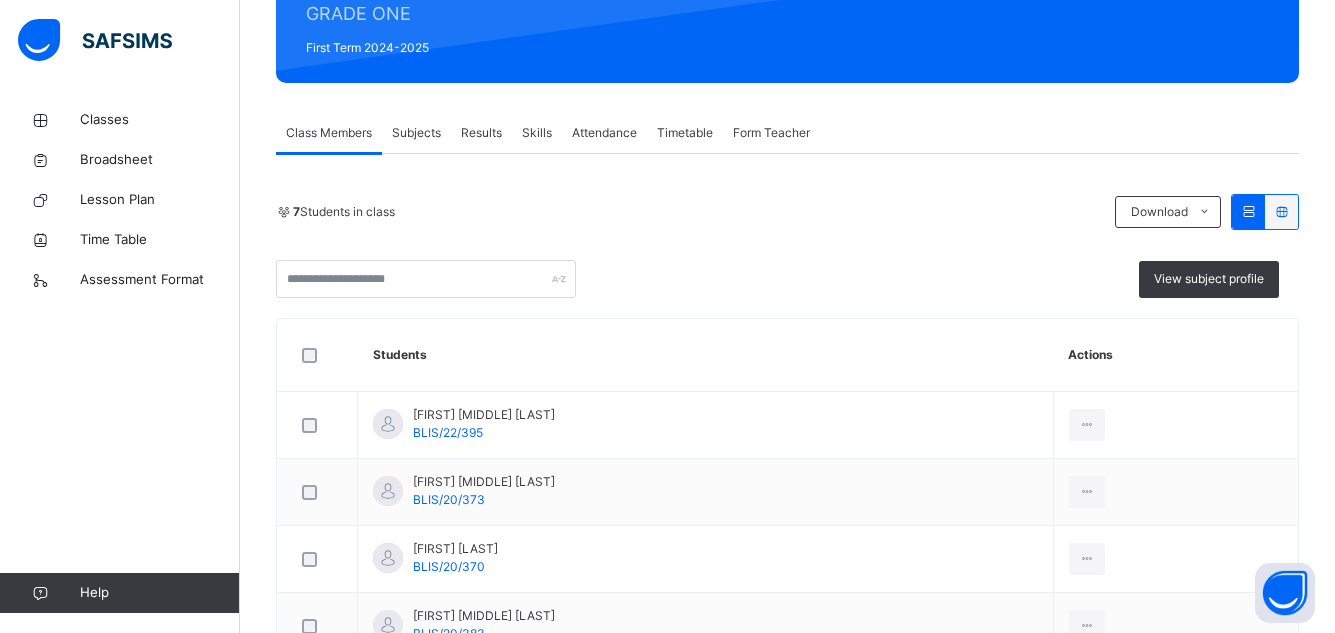scroll, scrollTop: 280, scrollLeft: 0, axis: vertical 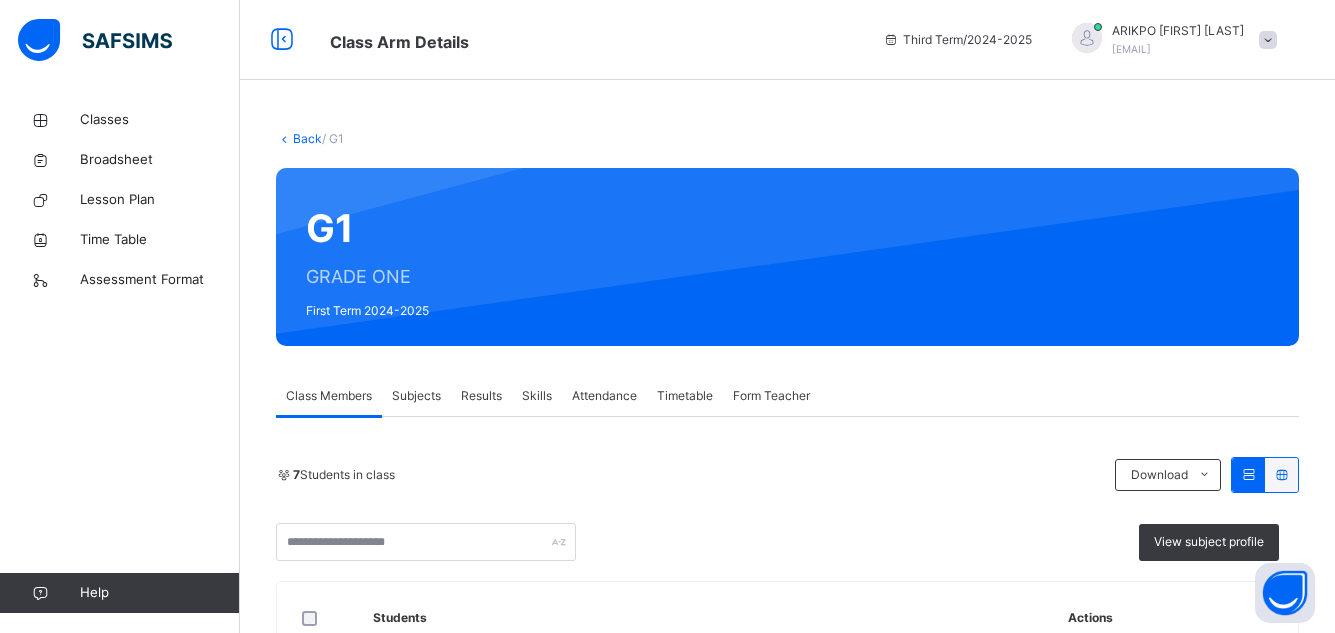 click at bounding box center (1268, 40) 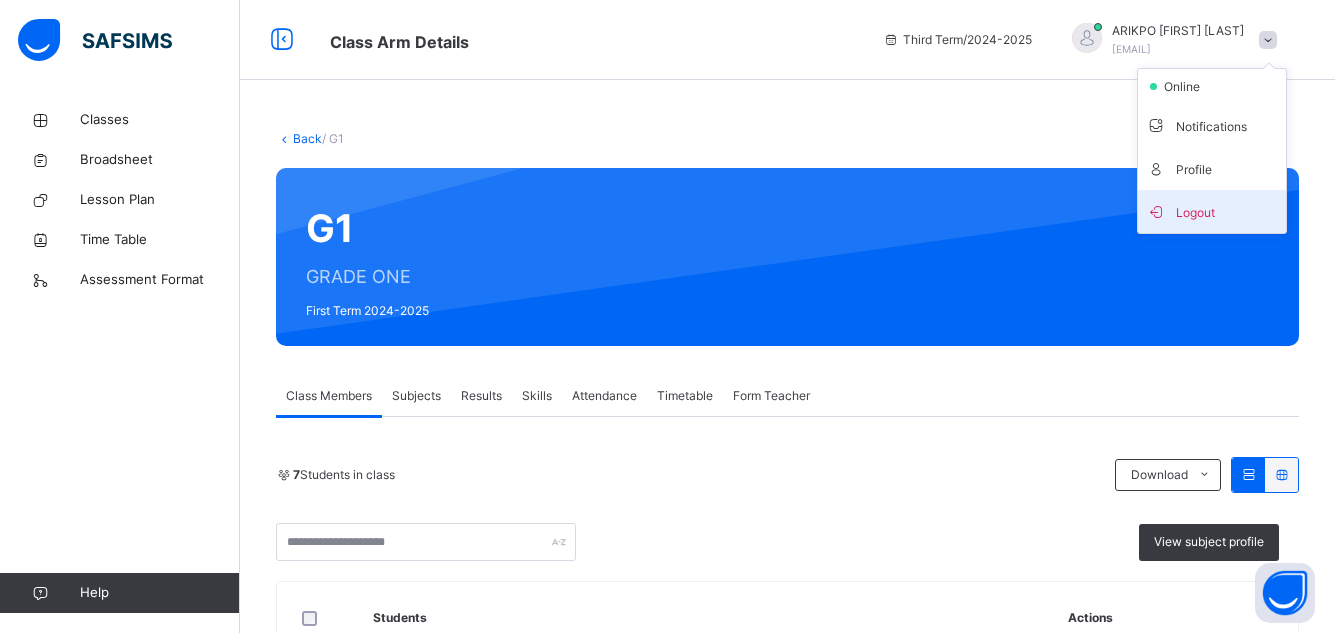 click on "Logout" at bounding box center (1212, 211) 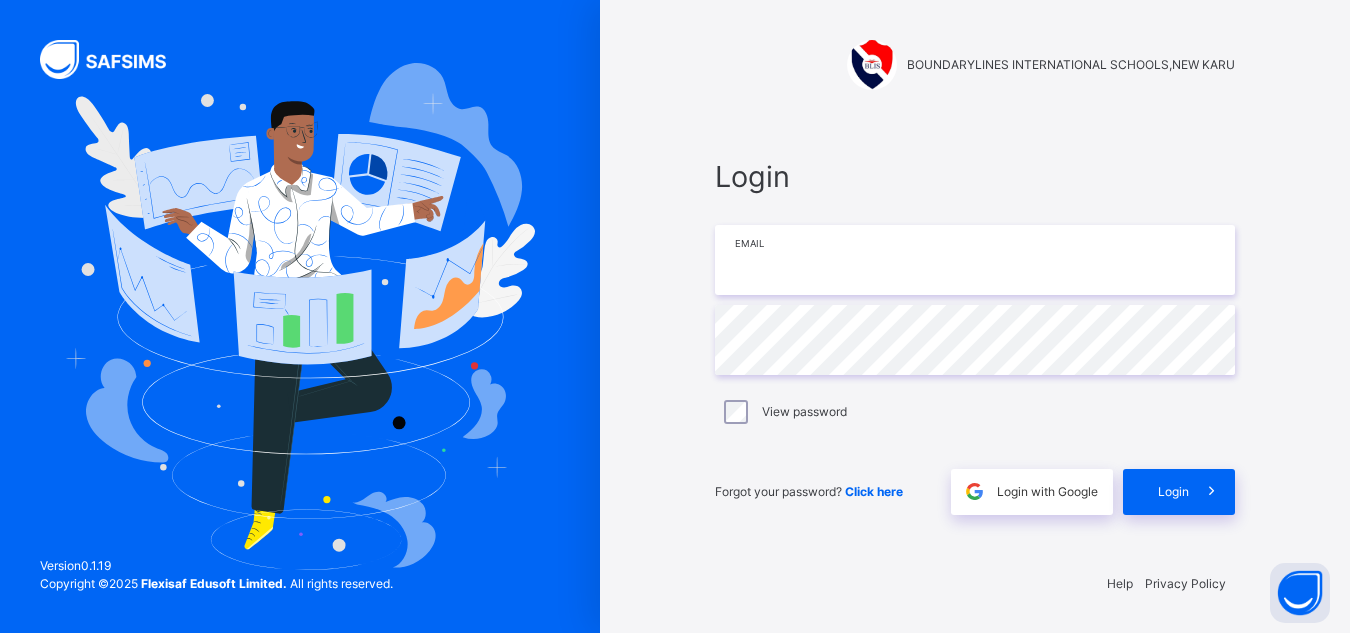 click at bounding box center (975, 260) 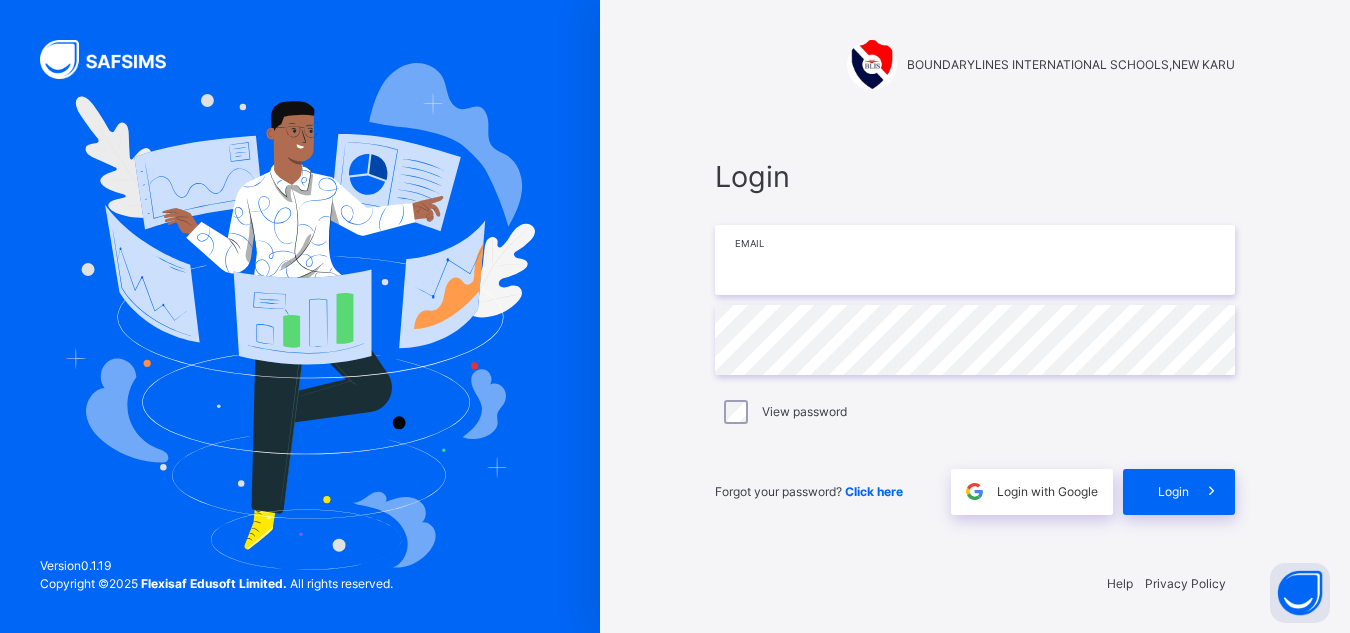 type on "**********" 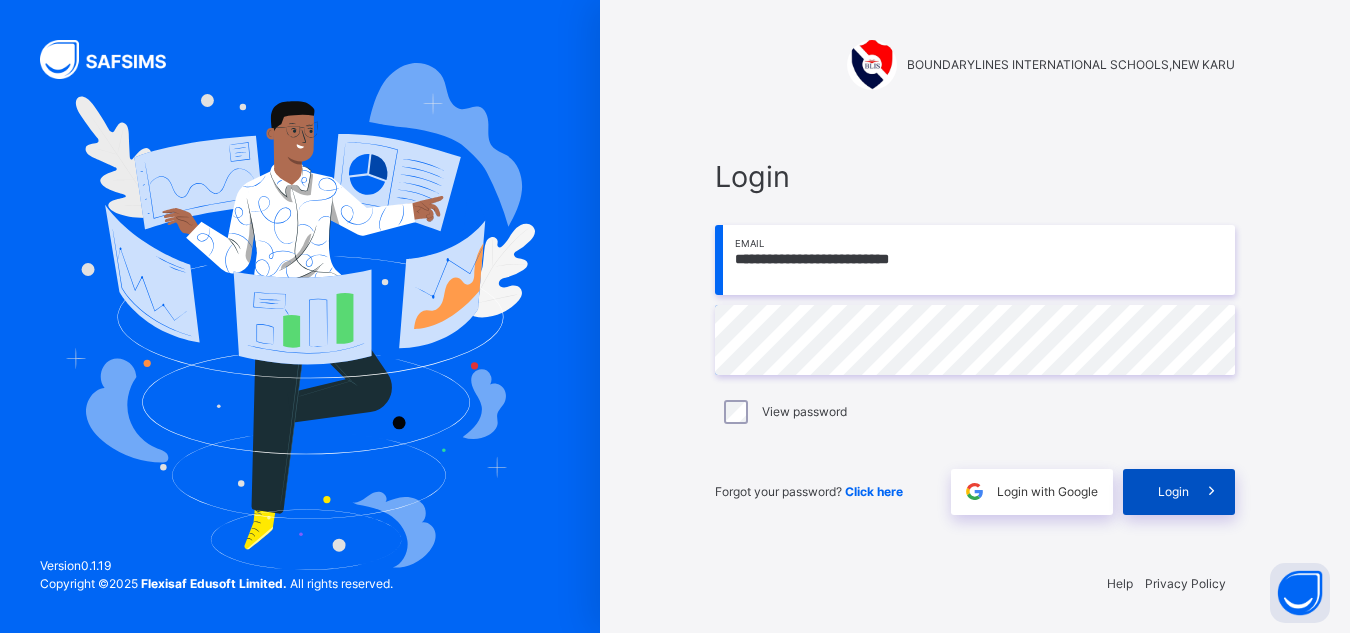 click on "Login" at bounding box center (1173, 492) 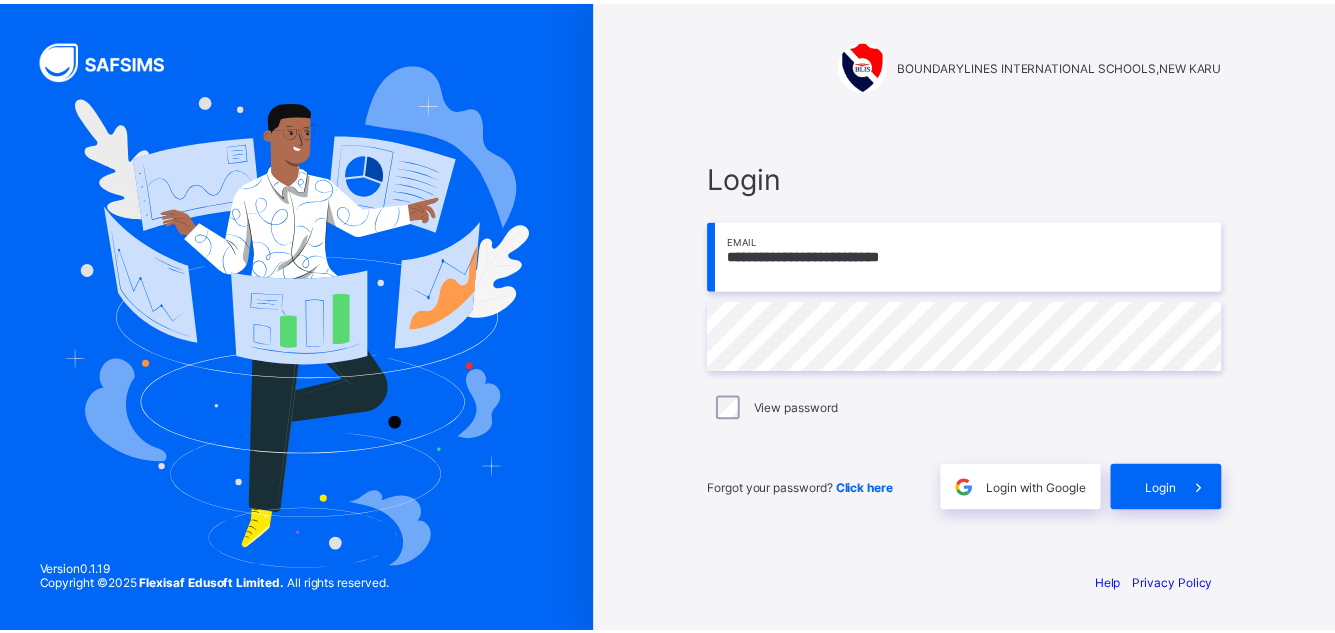 scroll, scrollTop: 0, scrollLeft: 0, axis: both 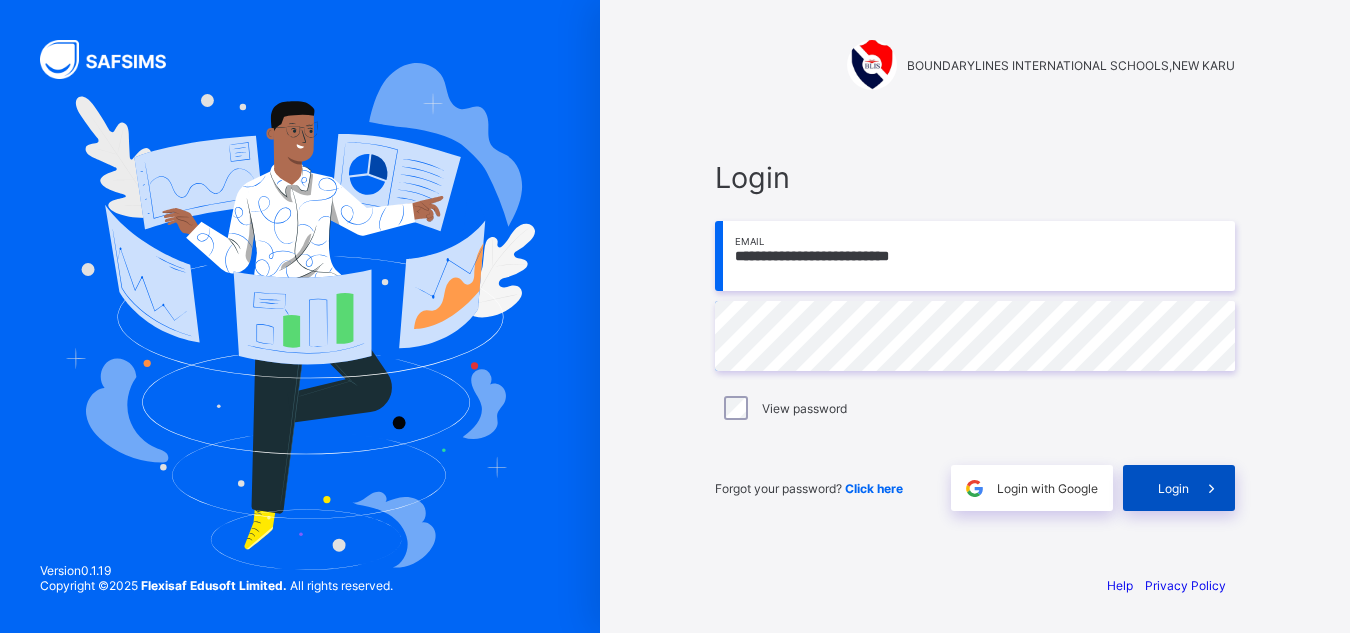 click on "Login" at bounding box center (1173, 488) 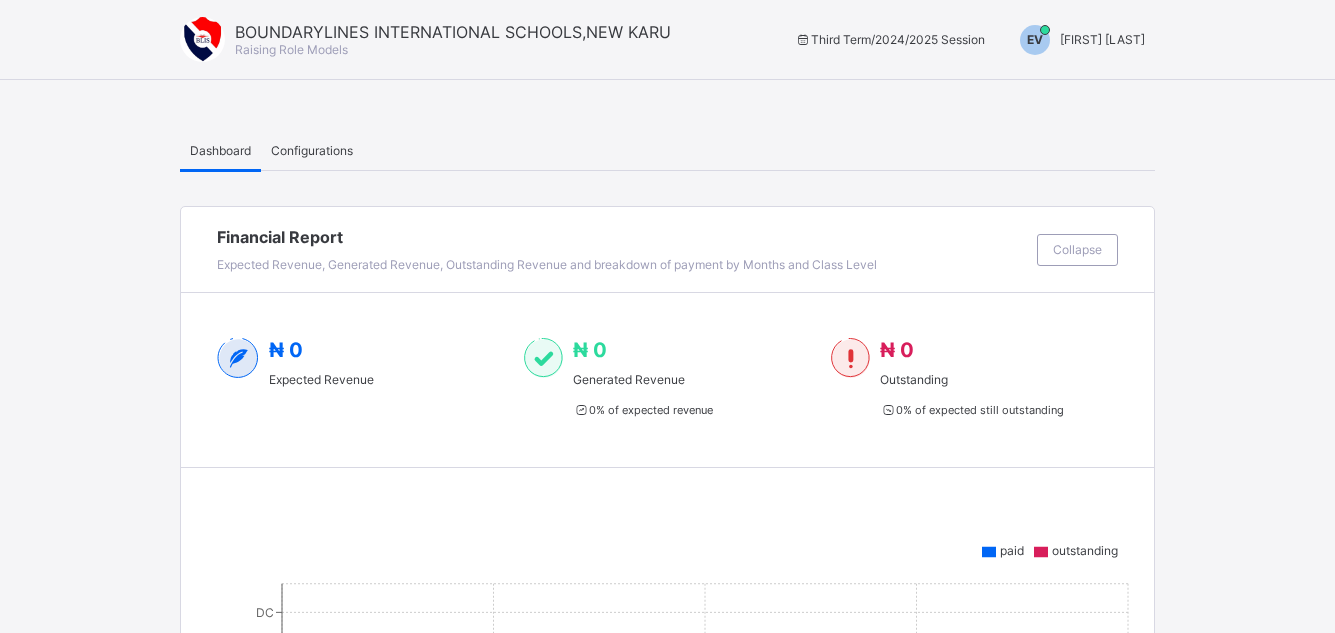 click on "[INITIALS] [LAST] [LAST]" at bounding box center [1077, 40] 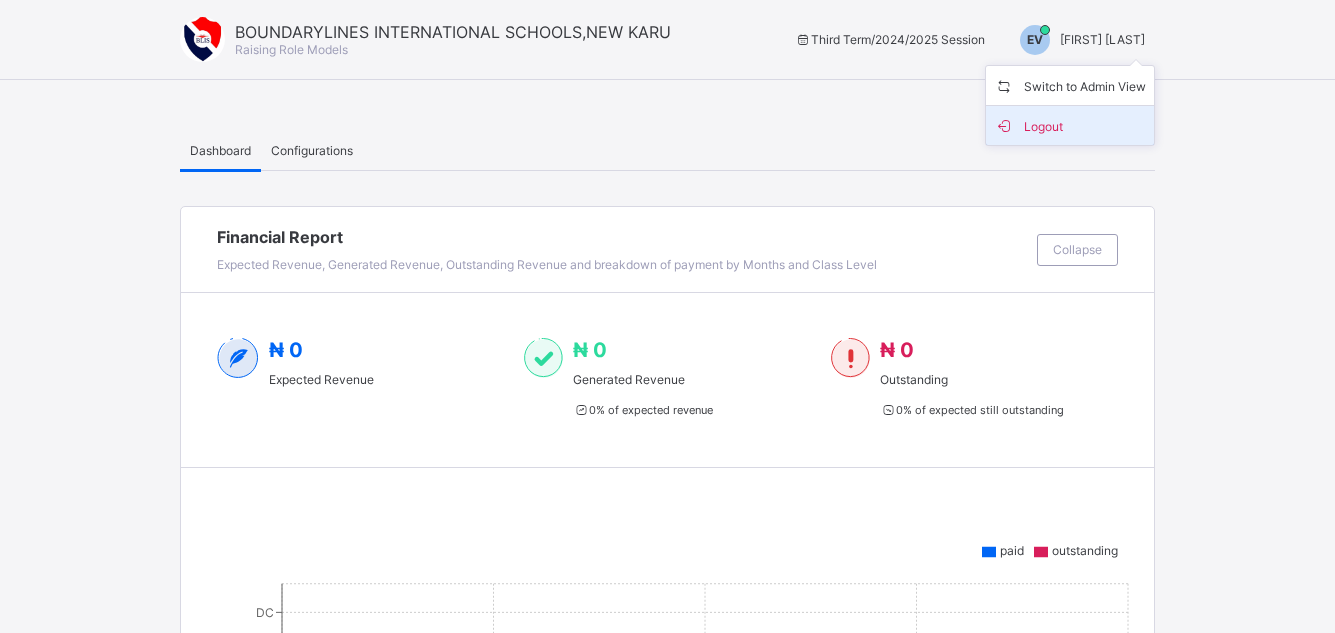click on "Logout" at bounding box center [1070, 125] 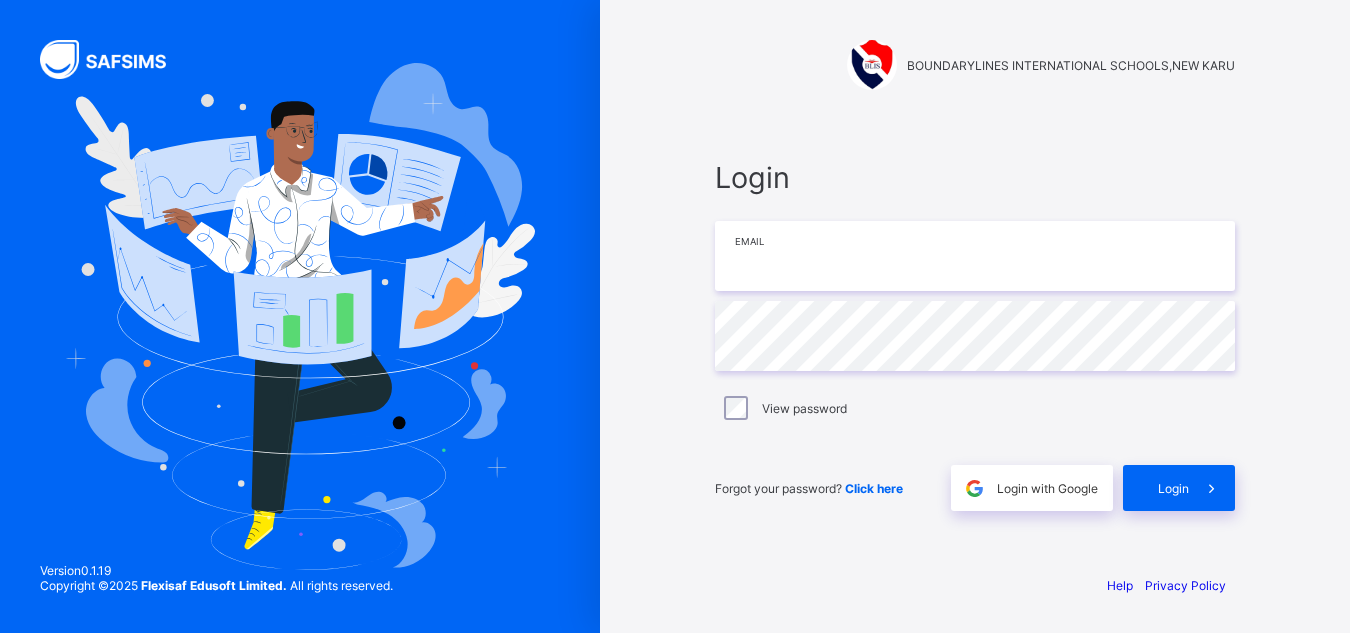 click at bounding box center [975, 256] 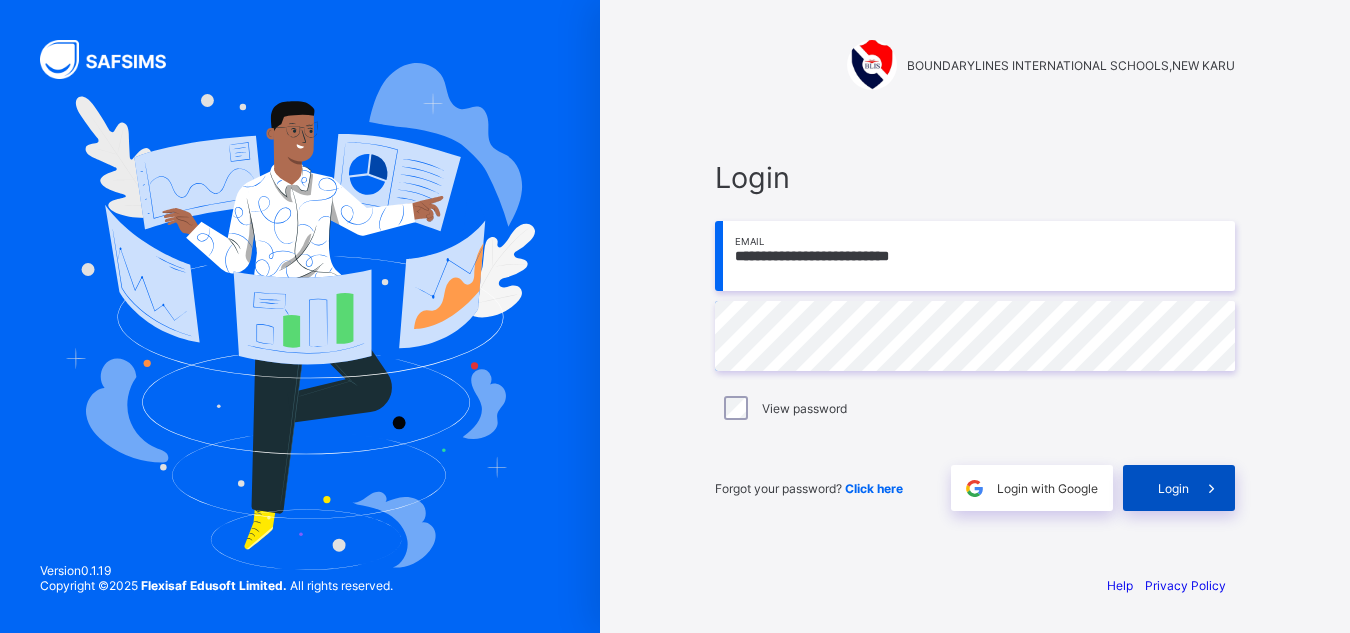 click on "Login" at bounding box center (1179, 488) 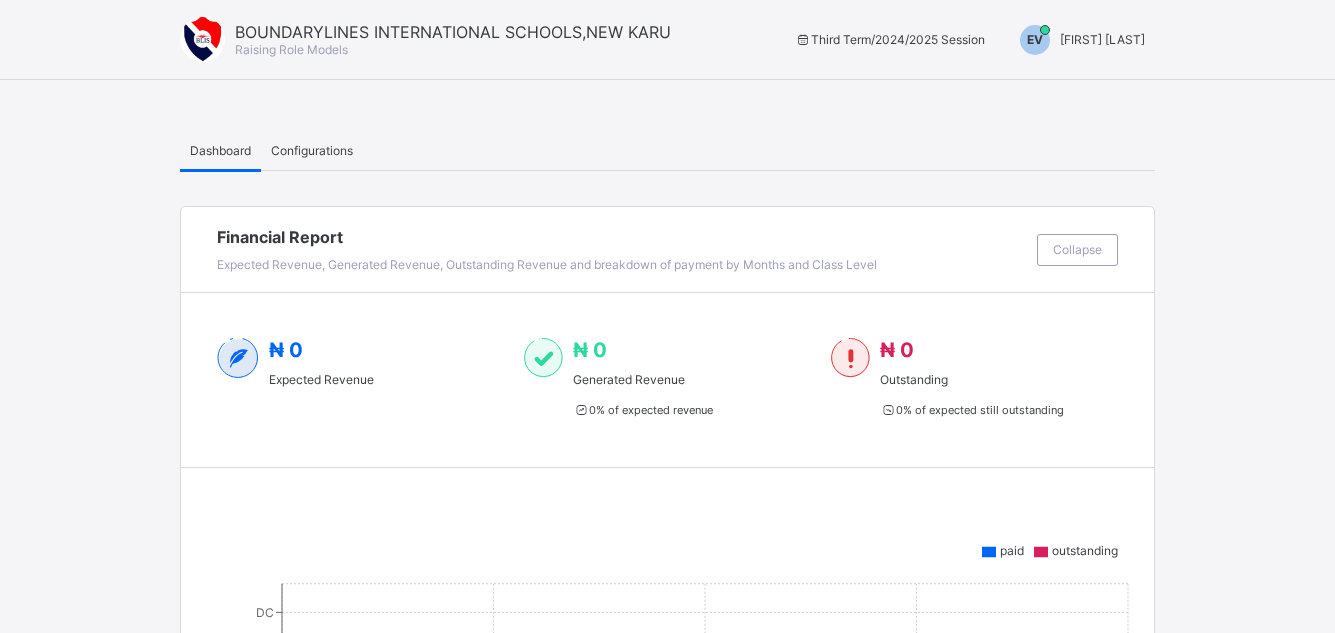 click on "[FIRST] [LAST]" at bounding box center (1102, 39) 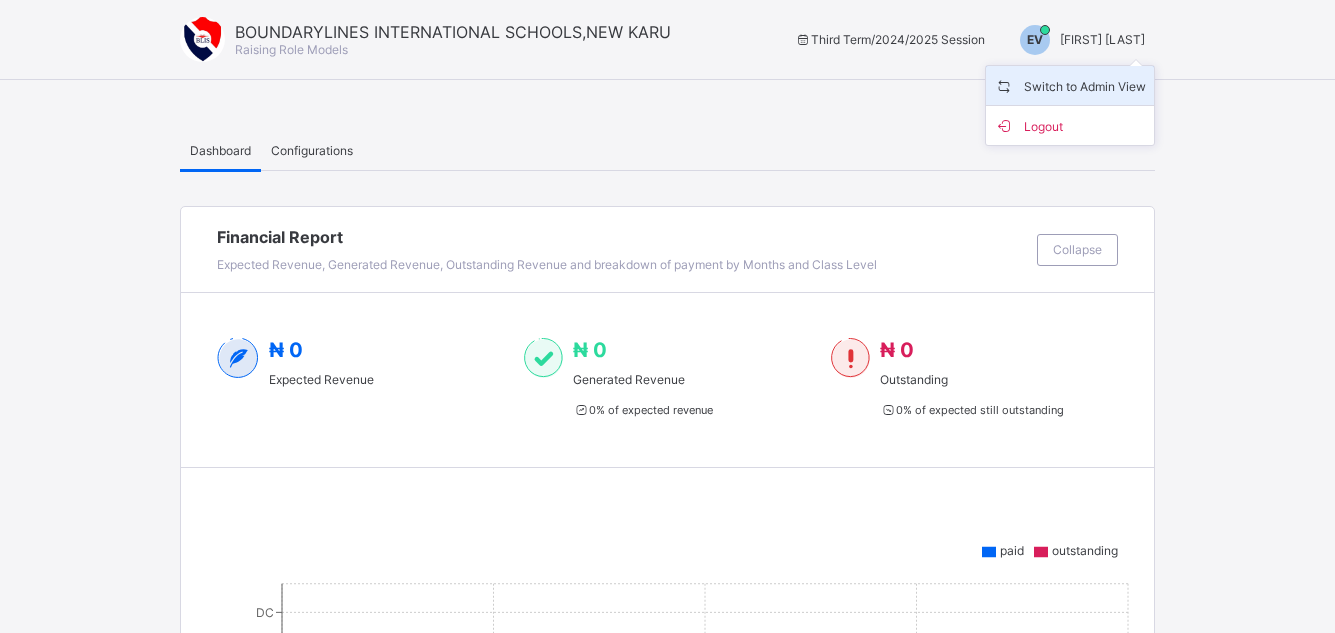 click on "Switch to Admin View" at bounding box center (1070, 85) 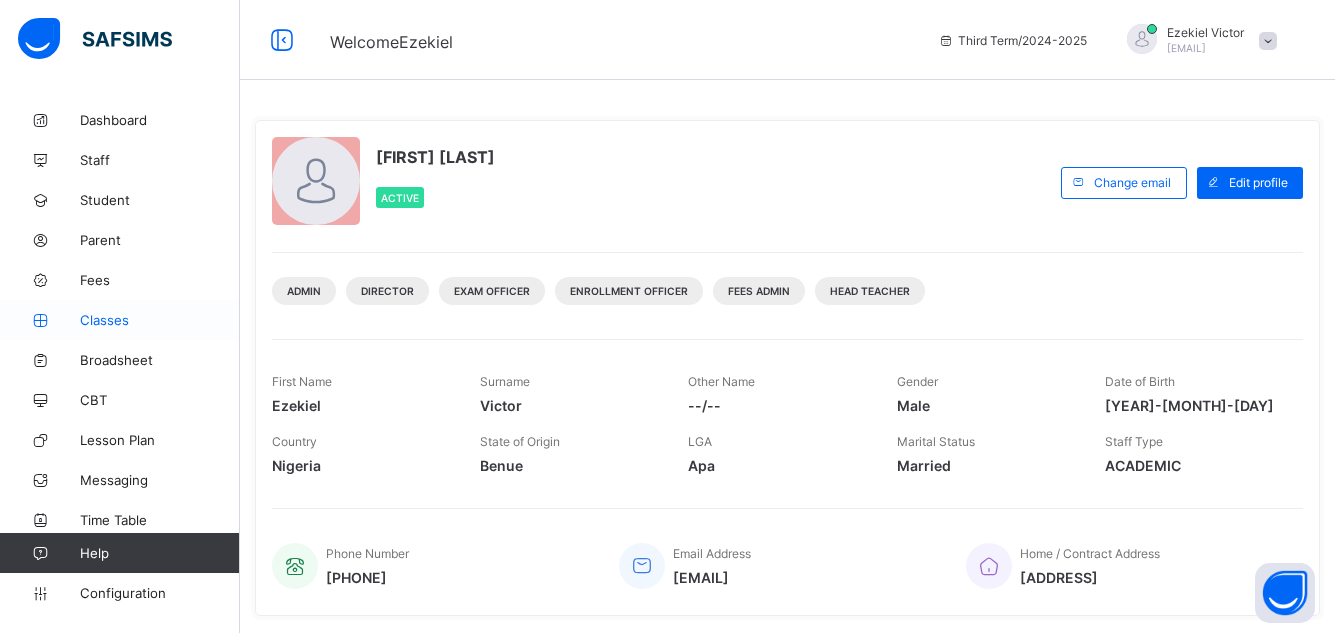 click on "Classes" at bounding box center [160, 320] 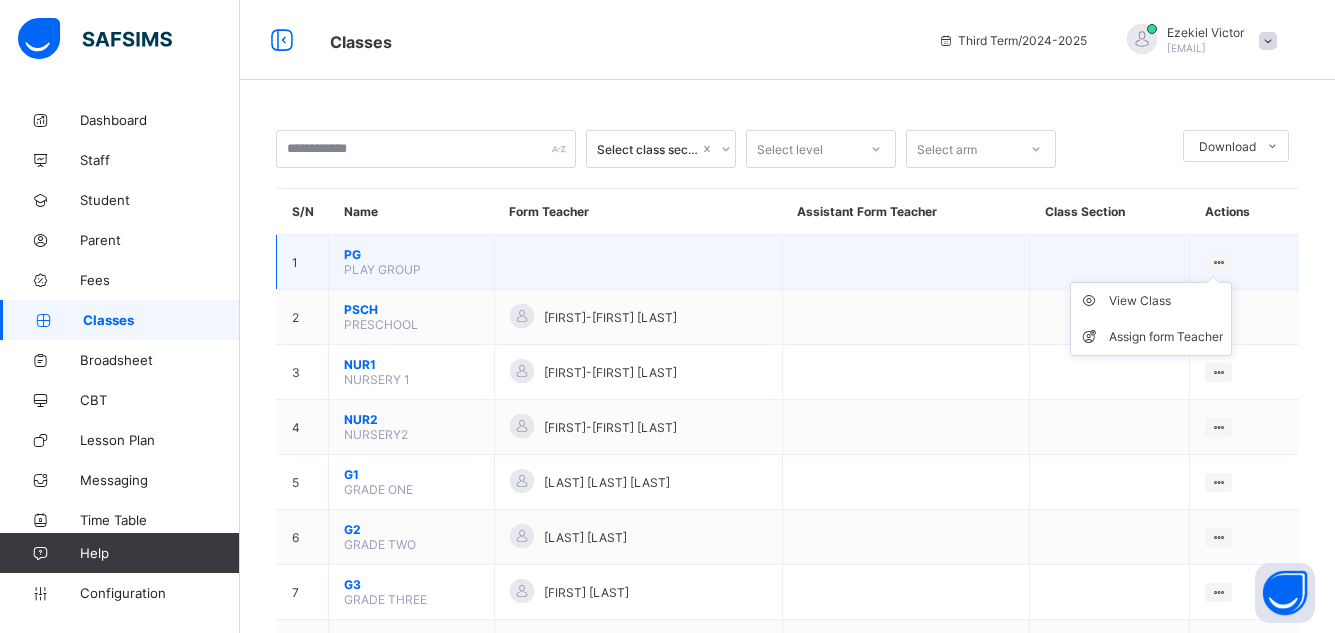 click at bounding box center [1218, 262] 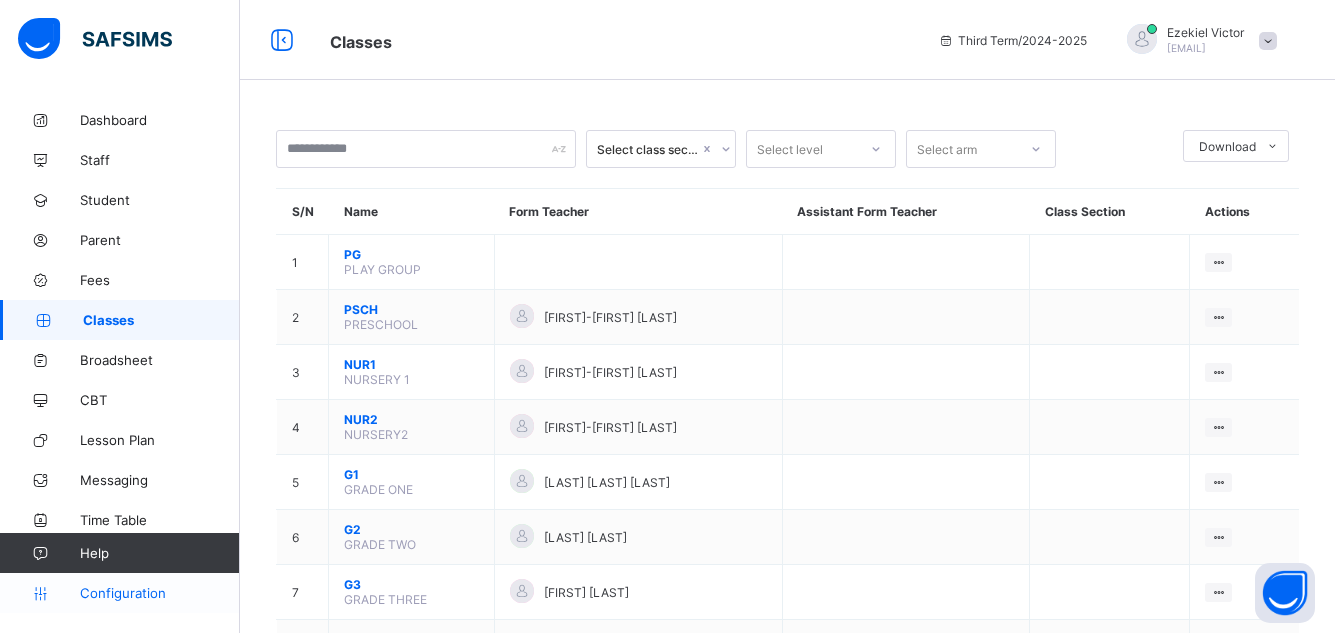 click on "Configuration" at bounding box center (159, 593) 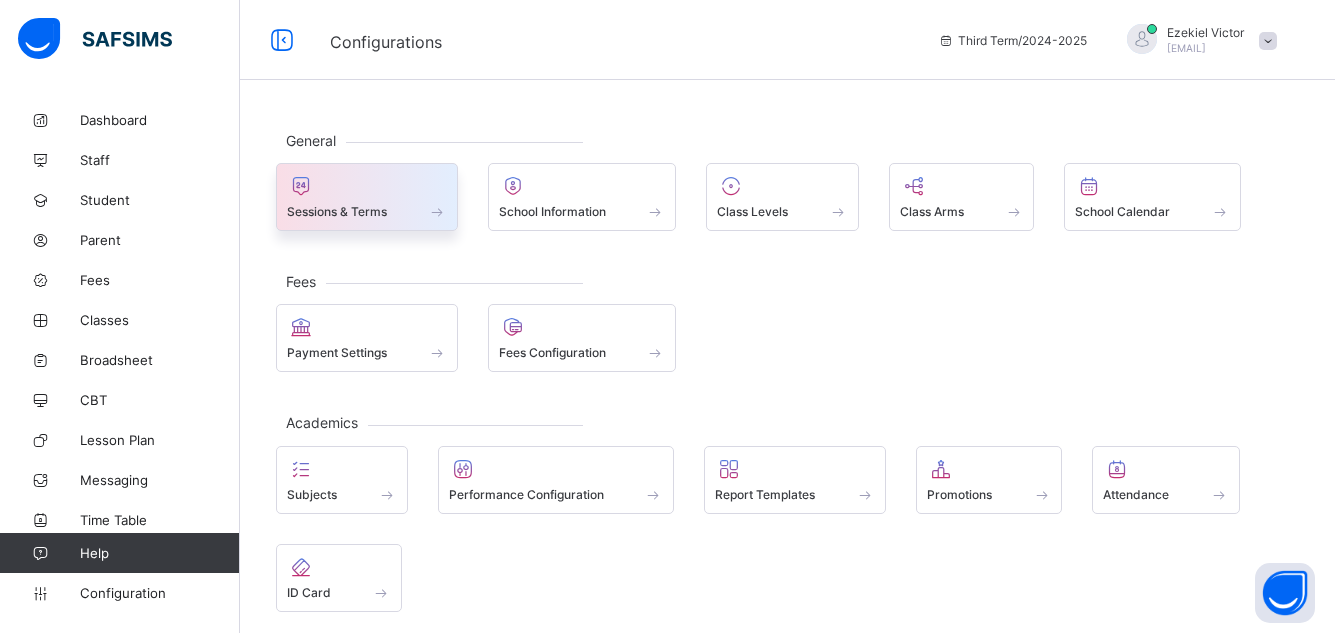 click on "Sessions & Terms" at bounding box center (337, 211) 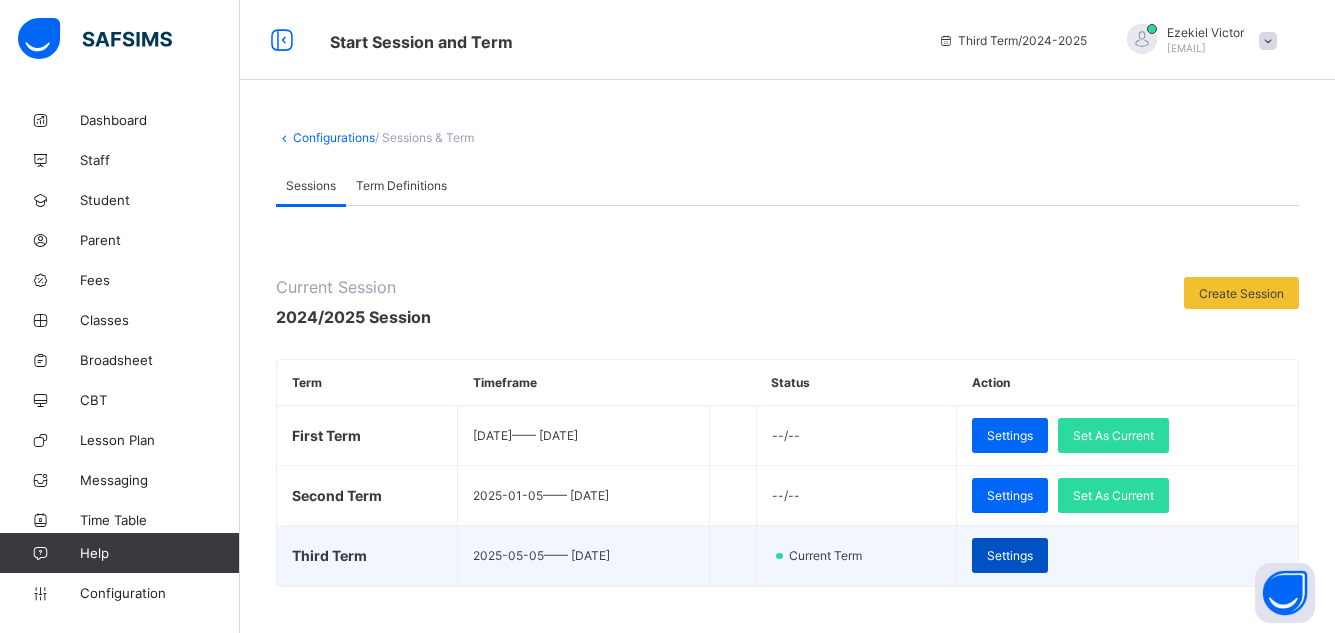 click on "Settings" at bounding box center [1010, 555] 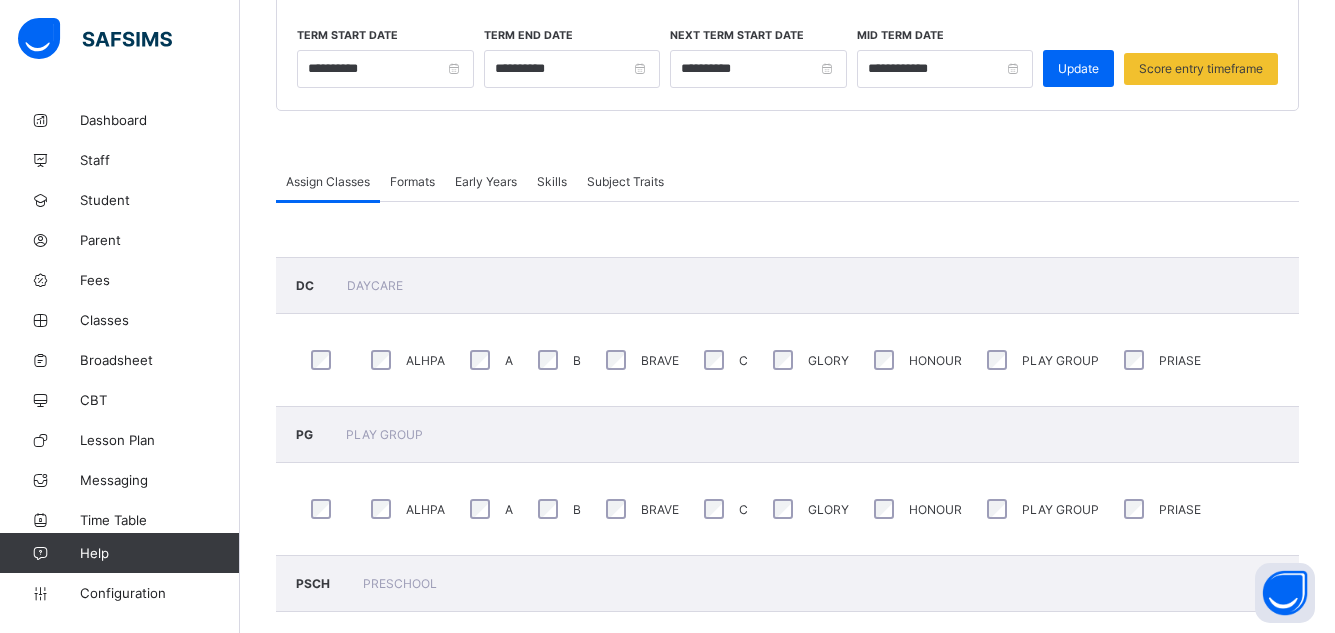 scroll, scrollTop: 280, scrollLeft: 0, axis: vertical 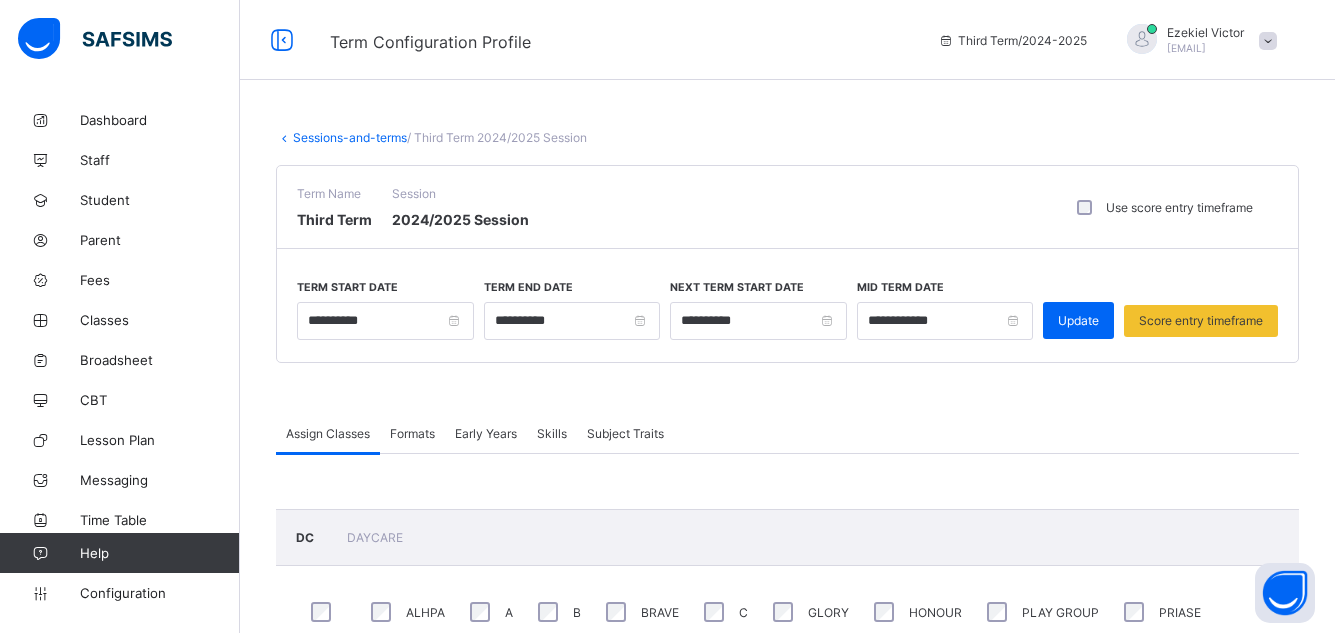 click on "Assign Classes" at bounding box center [328, 433] 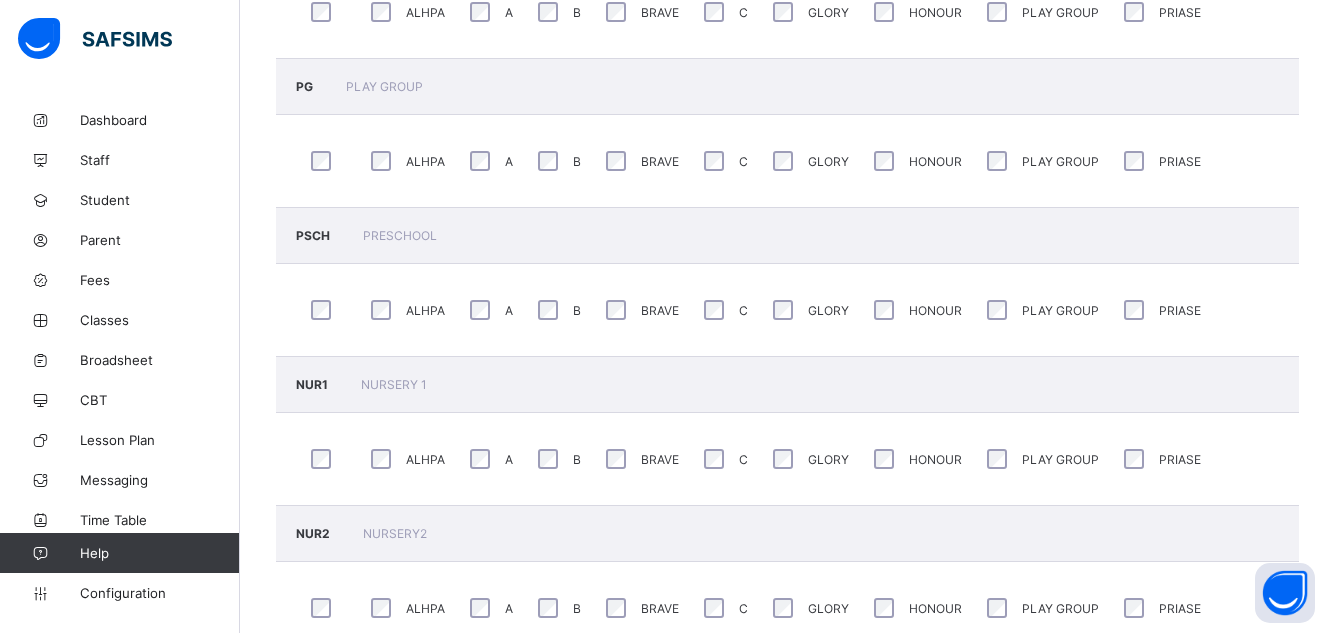 scroll, scrollTop: 47, scrollLeft: 0, axis: vertical 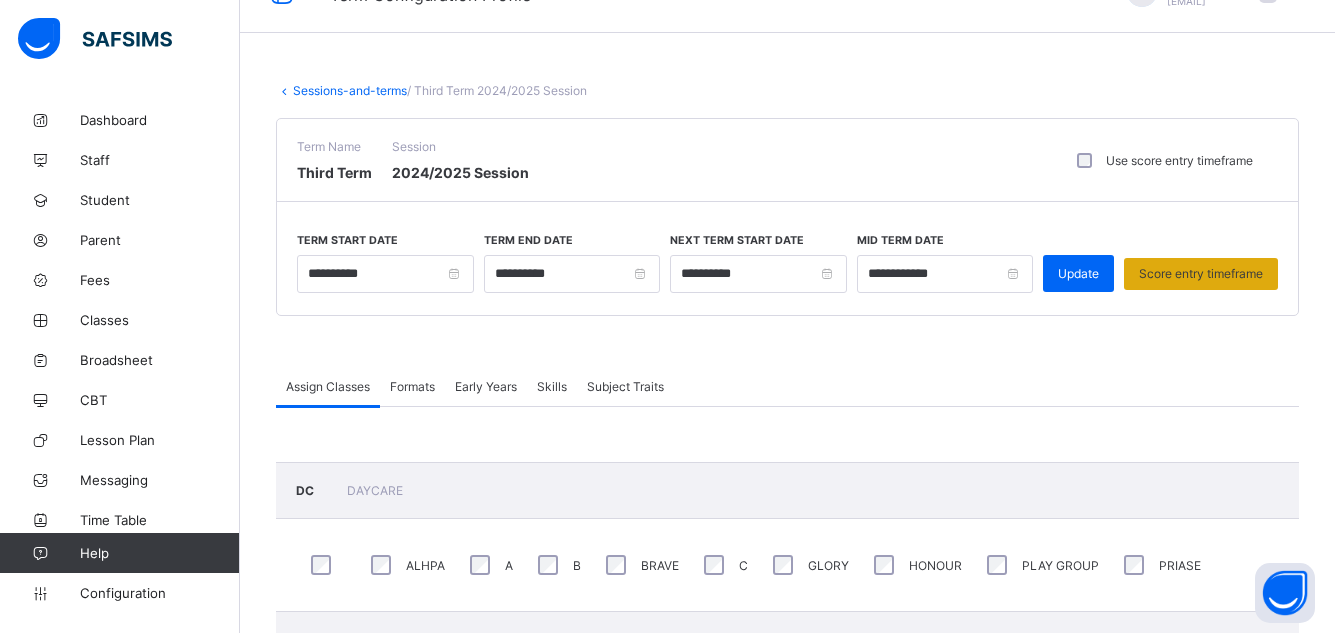 click on "Score entry timeframe" at bounding box center (1201, 273) 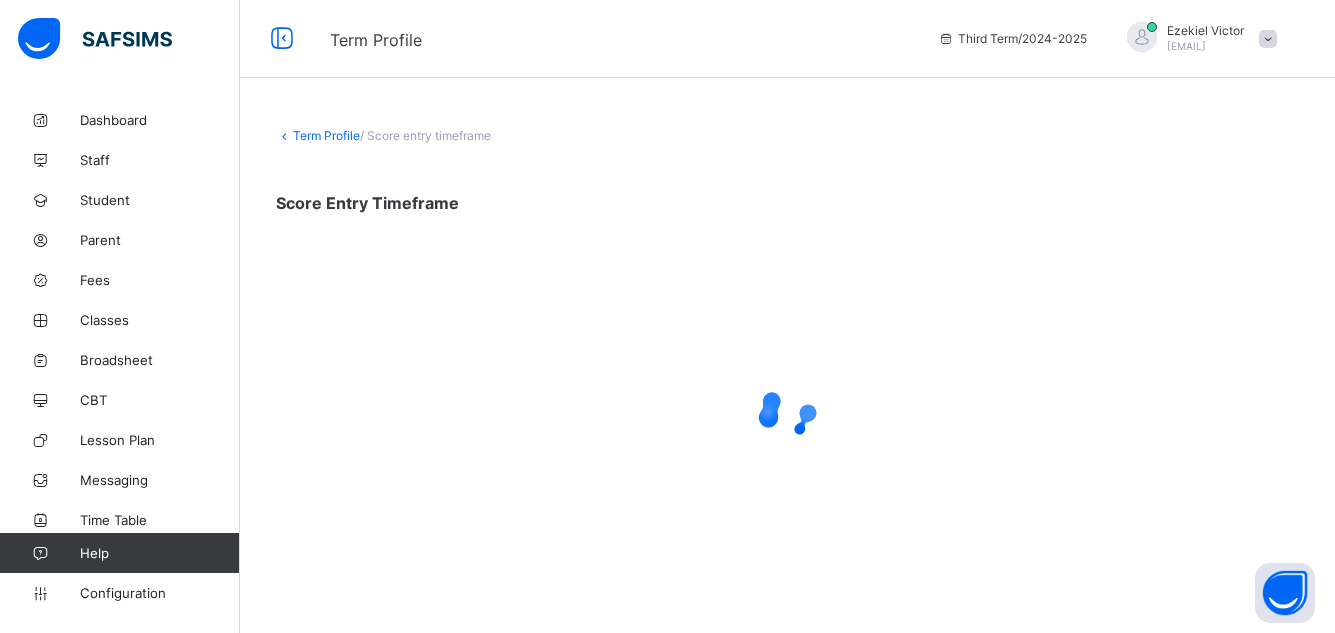 scroll, scrollTop: 0, scrollLeft: 0, axis: both 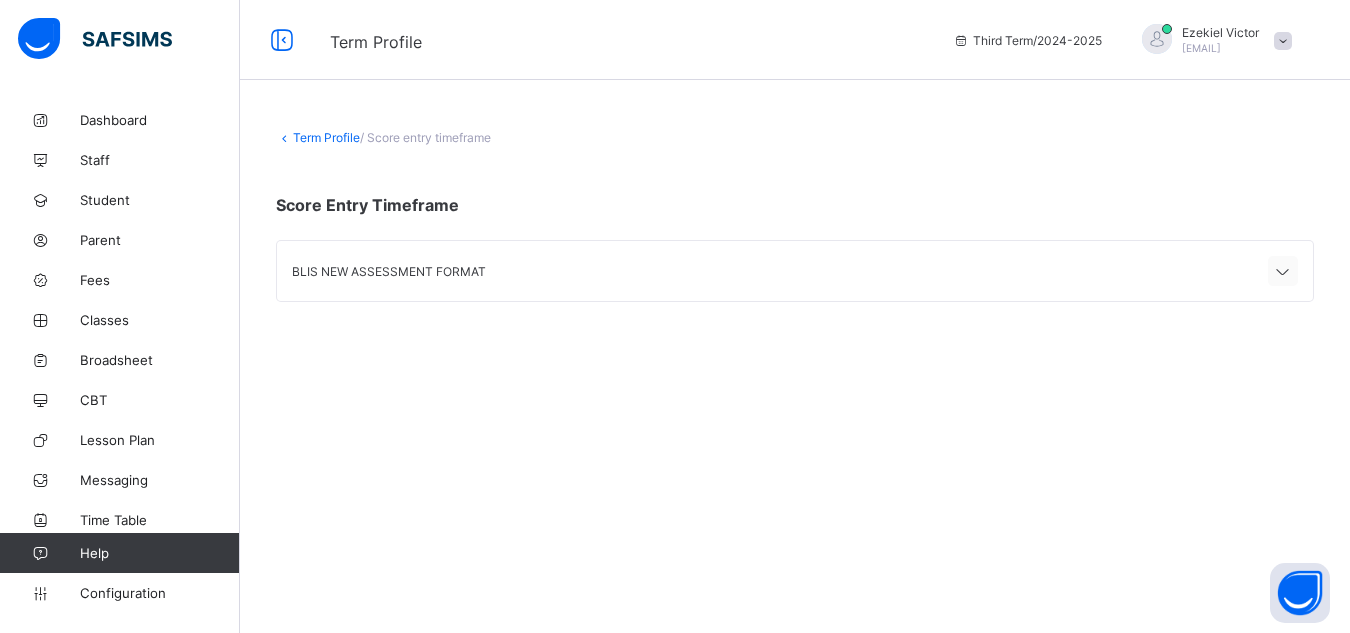 click at bounding box center (1283, 272) 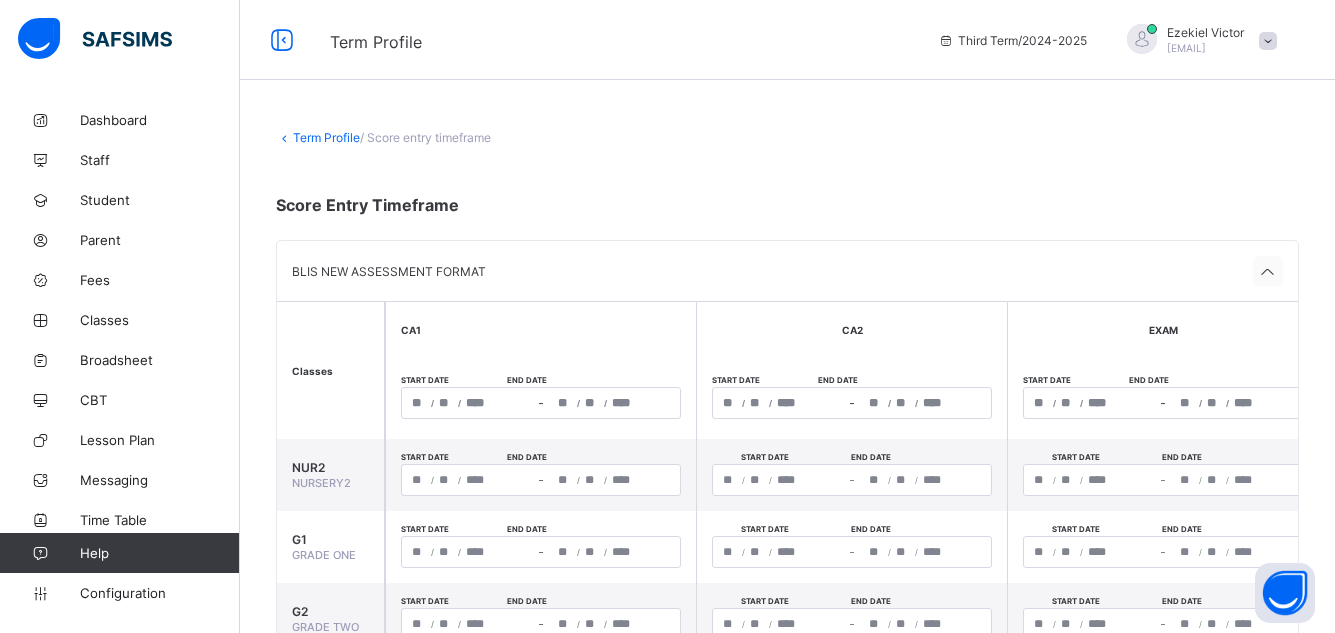 click at bounding box center (1268, 272) 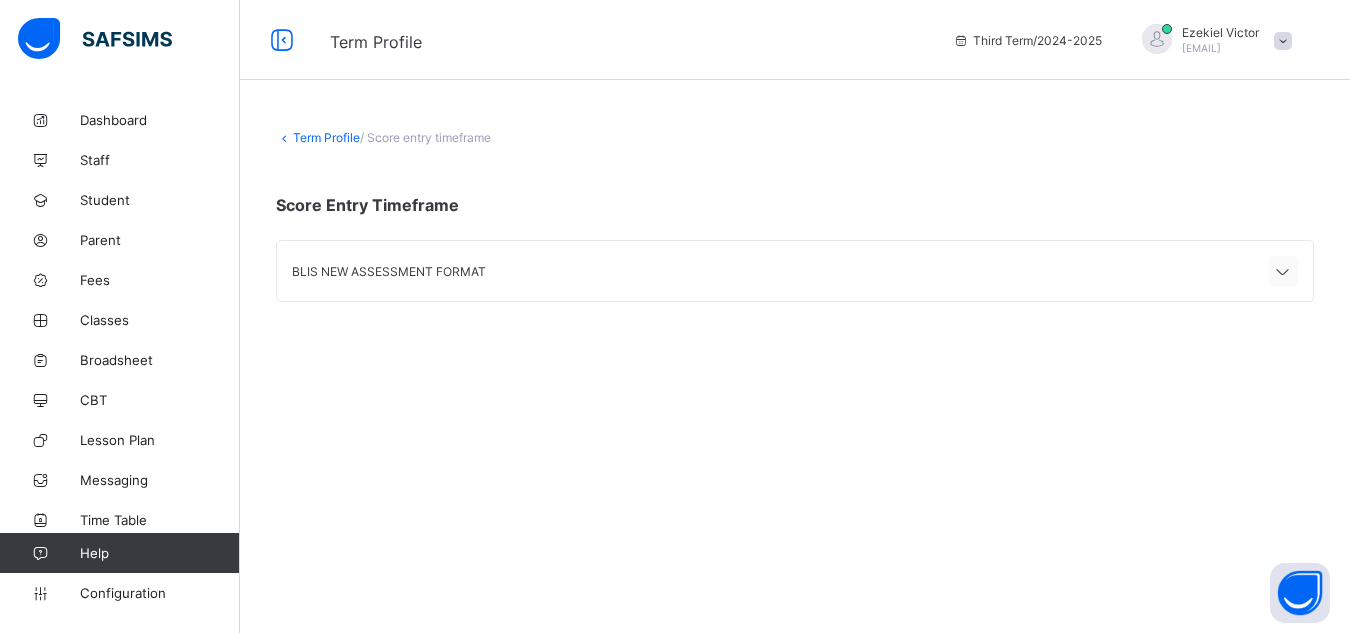 click at bounding box center (1283, 271) 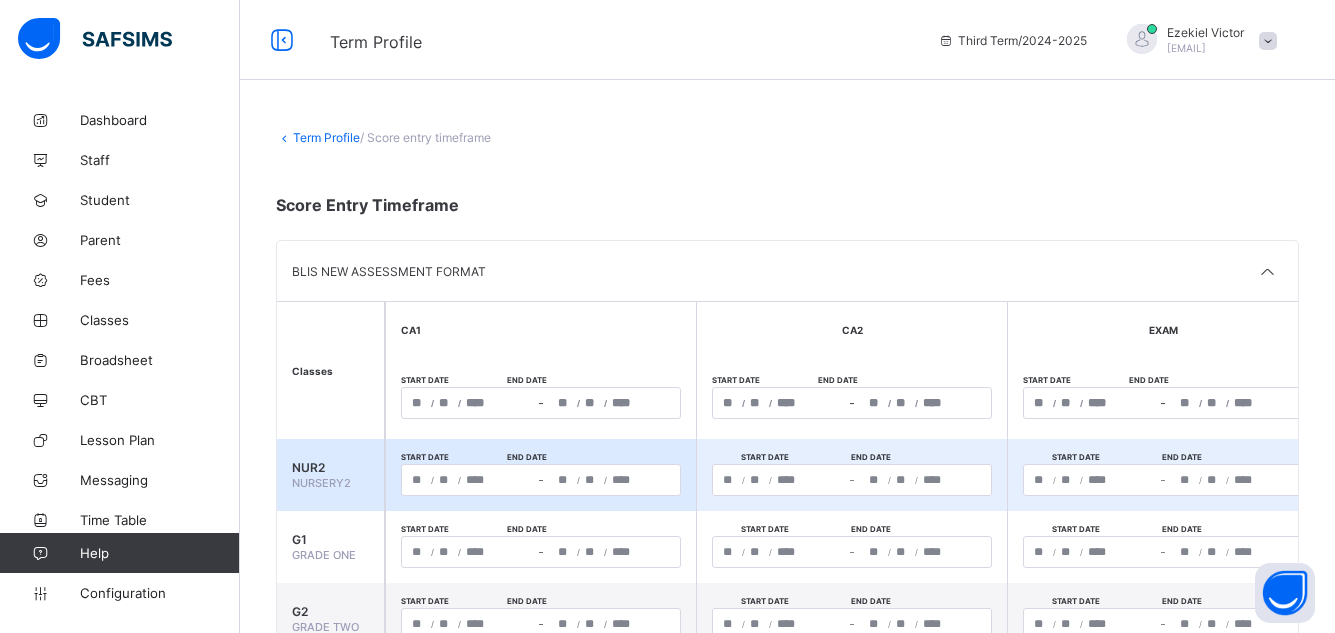 click on "**********" at bounding box center (468, 480) 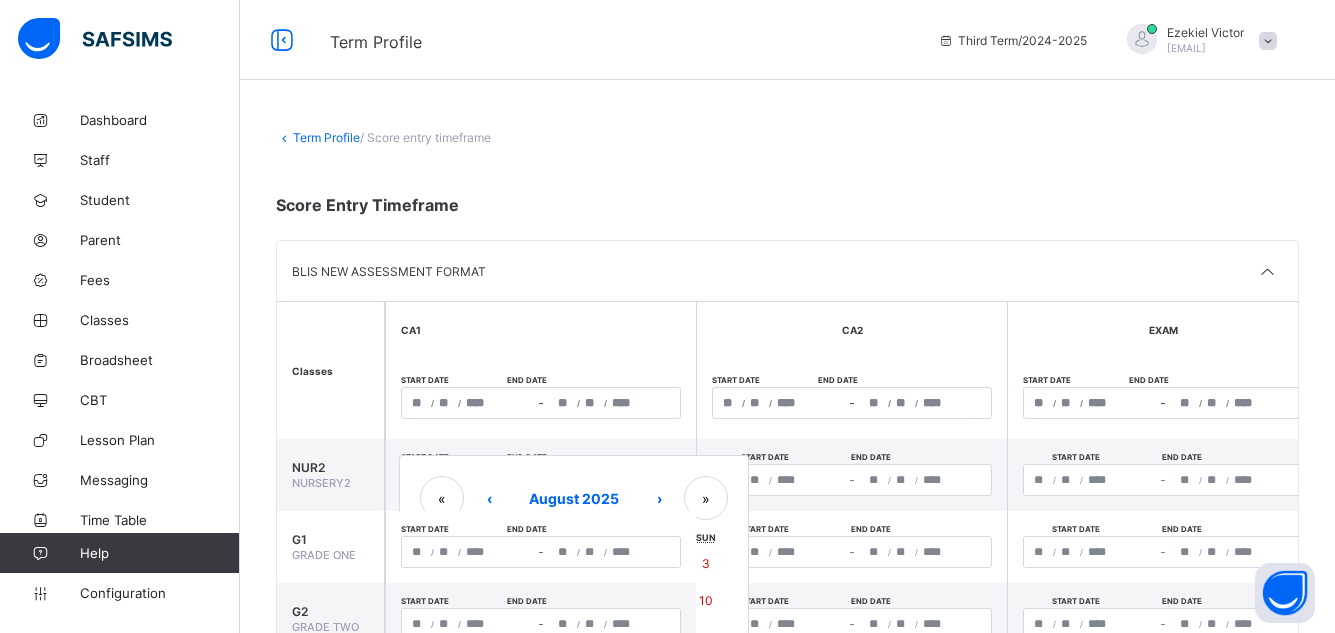 click on "/ / – / /" at bounding box center [541, 403] 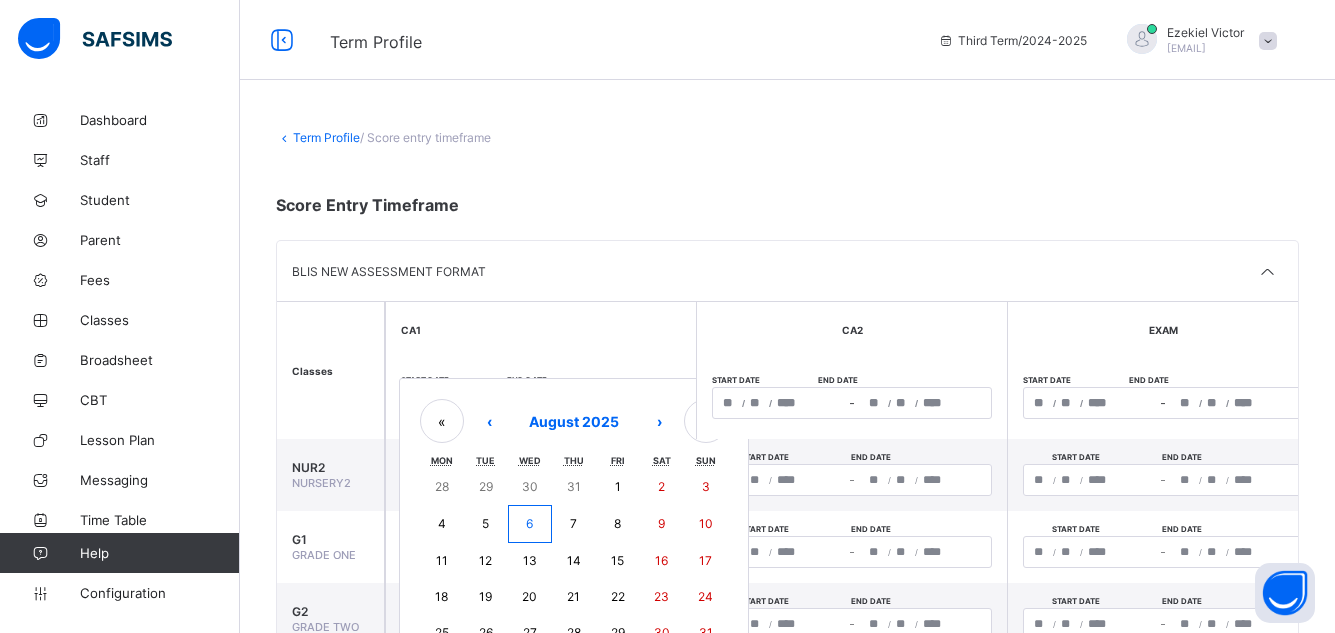 click on "6" at bounding box center [530, 524] 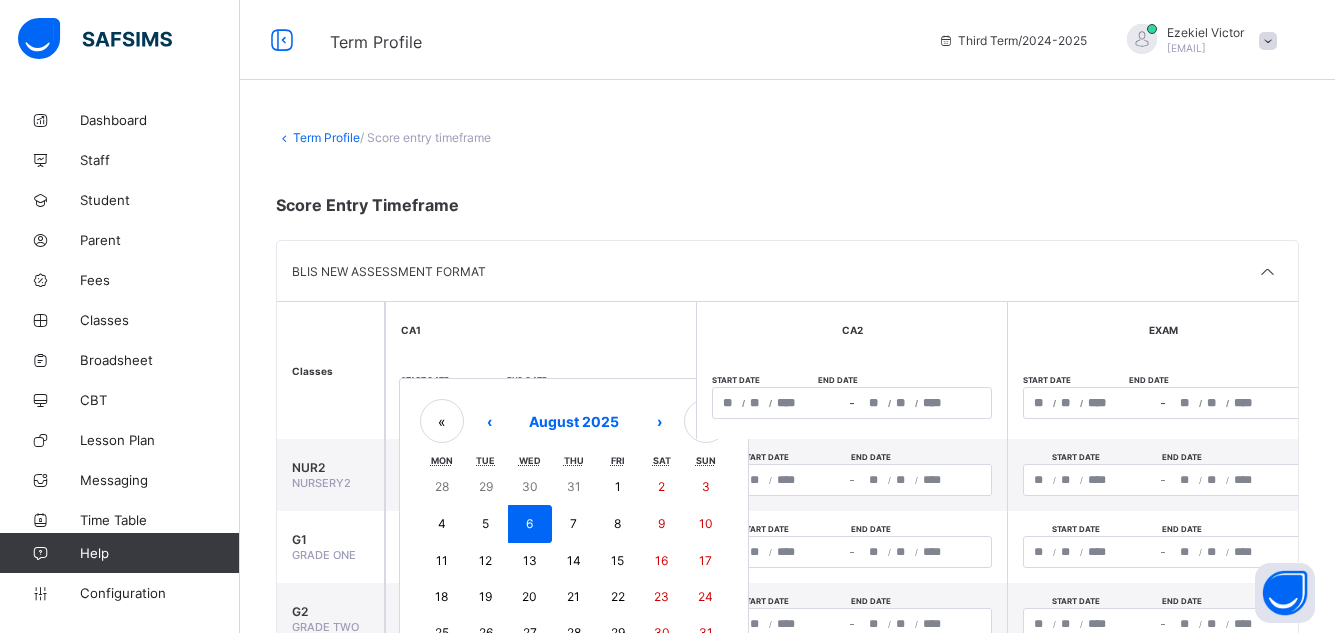 click on "6" at bounding box center [530, 524] 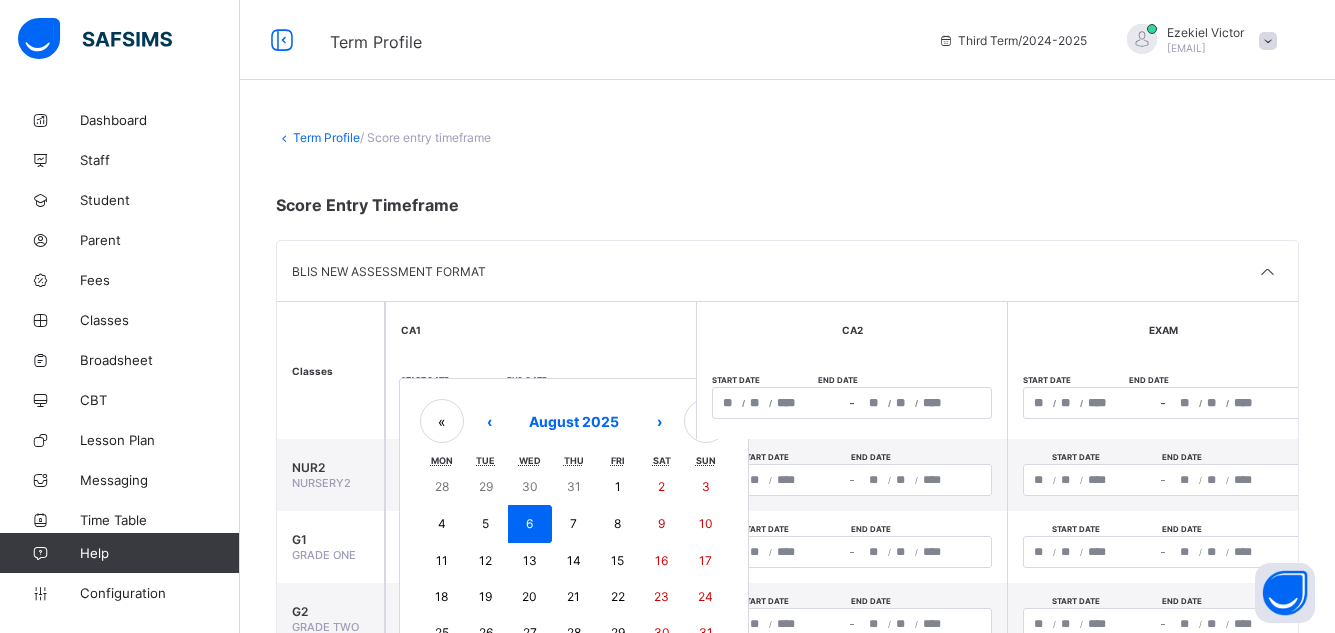 type on "**********" 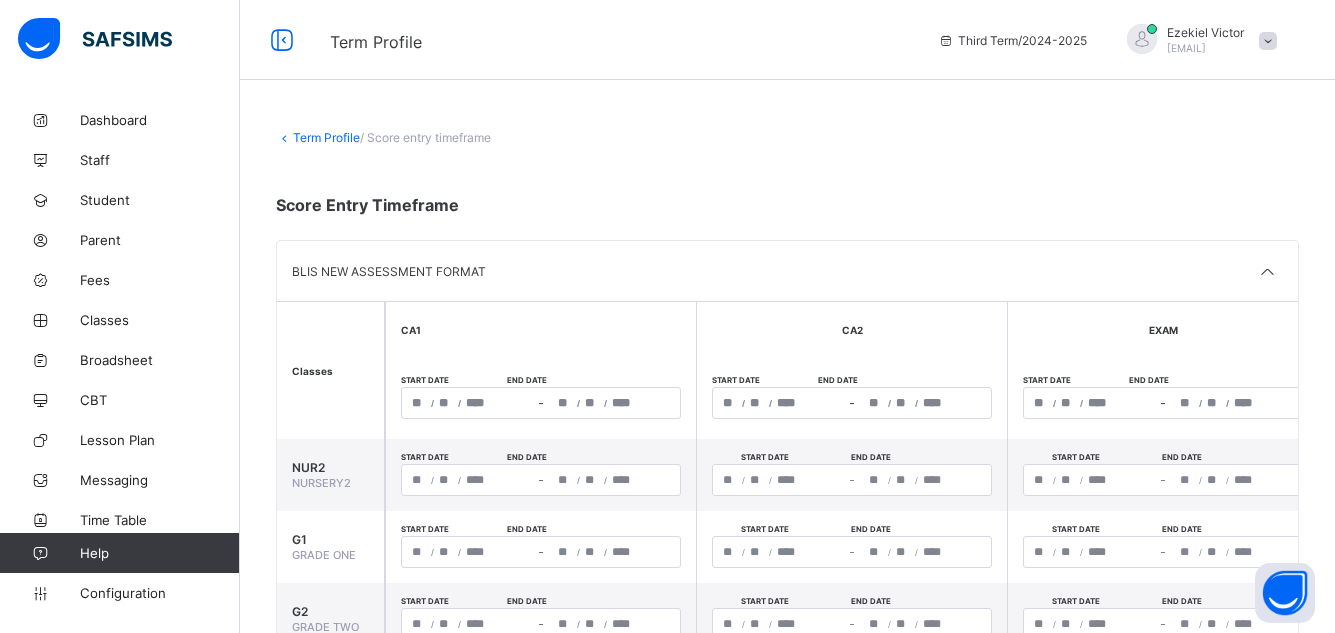 click on "**********" at bounding box center [540, 475] 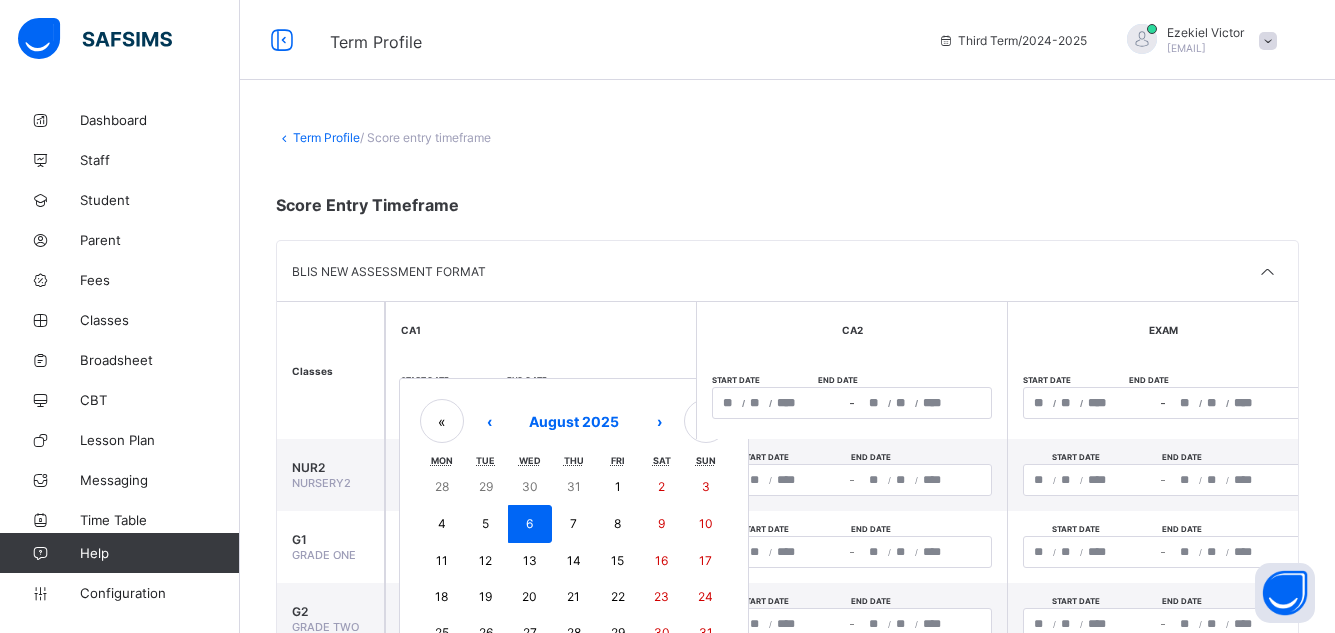 click on "6" at bounding box center (529, 523) 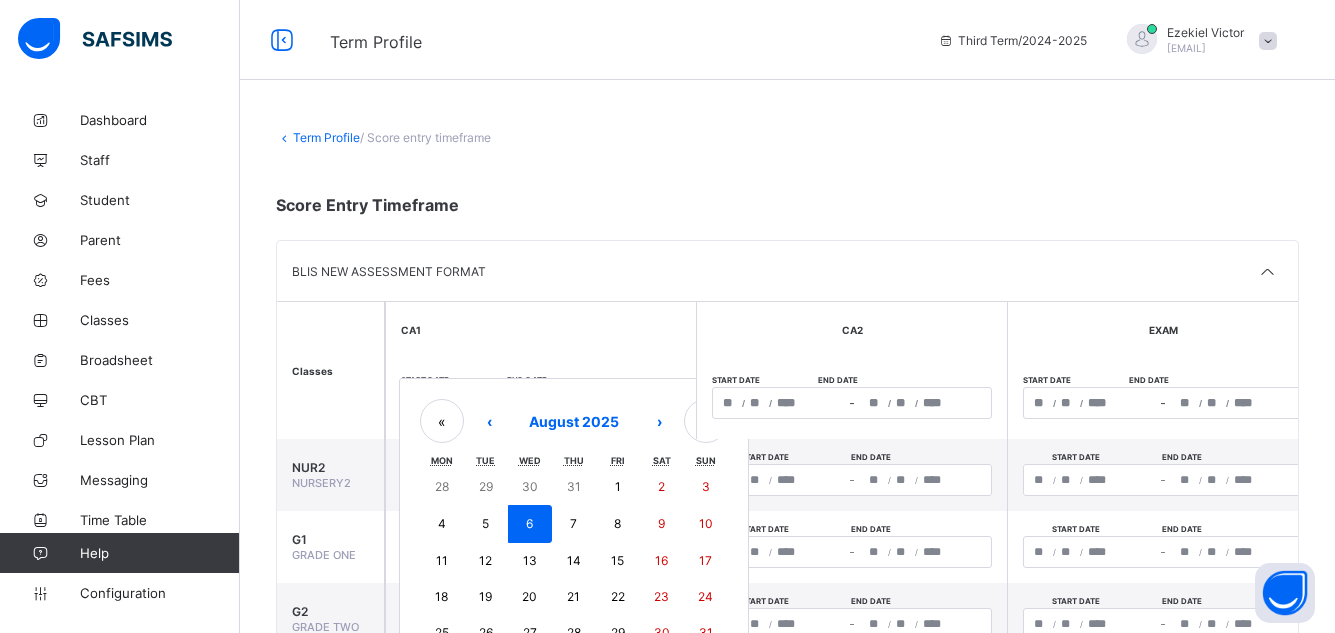click on "**********" at bounding box center [541, 403] 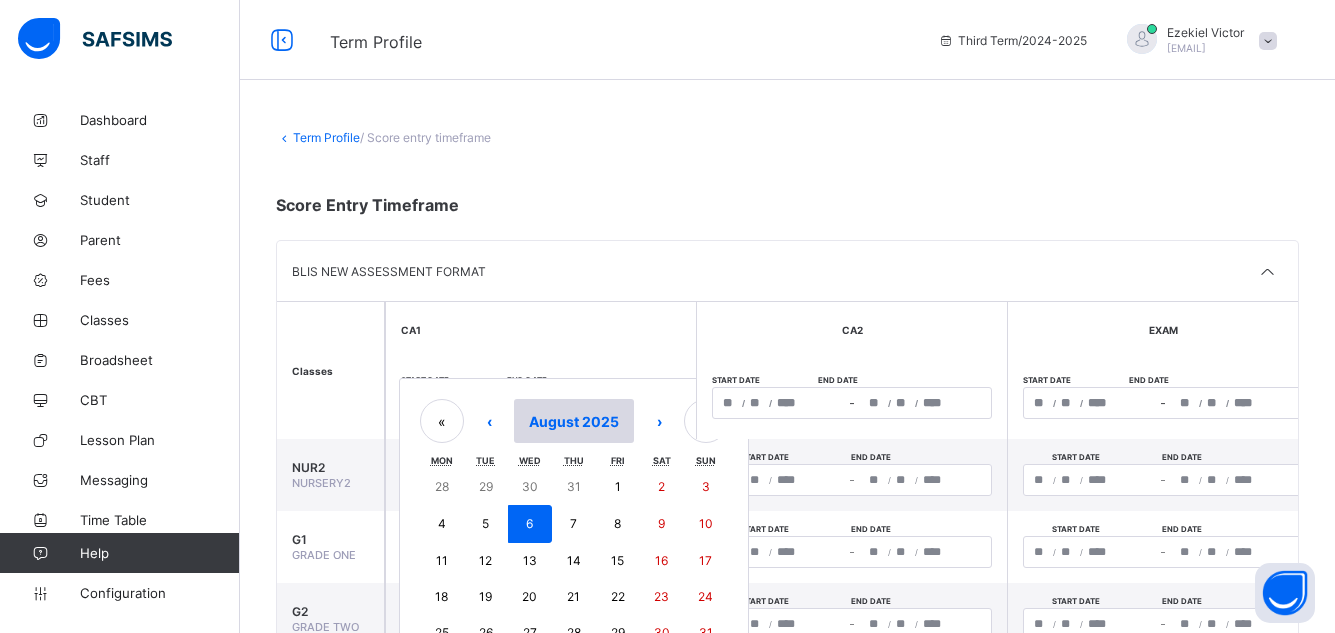 click on "August 2025" at bounding box center [574, 421] 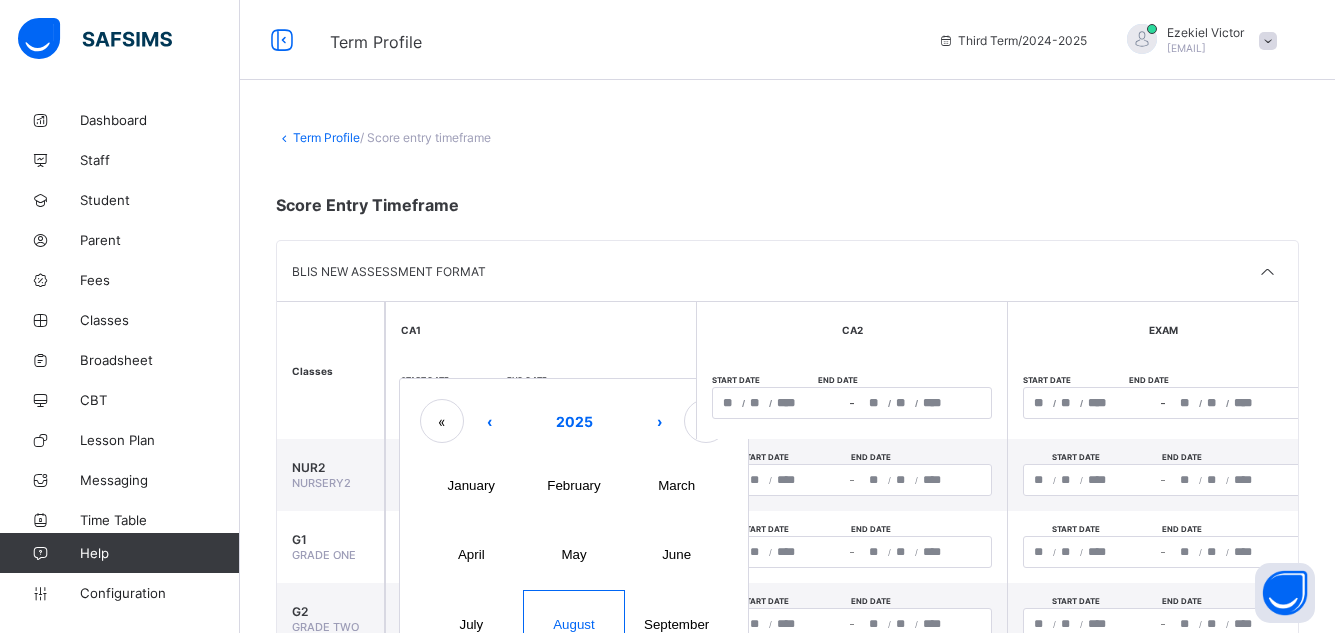 click on "August" at bounding box center (574, 624) 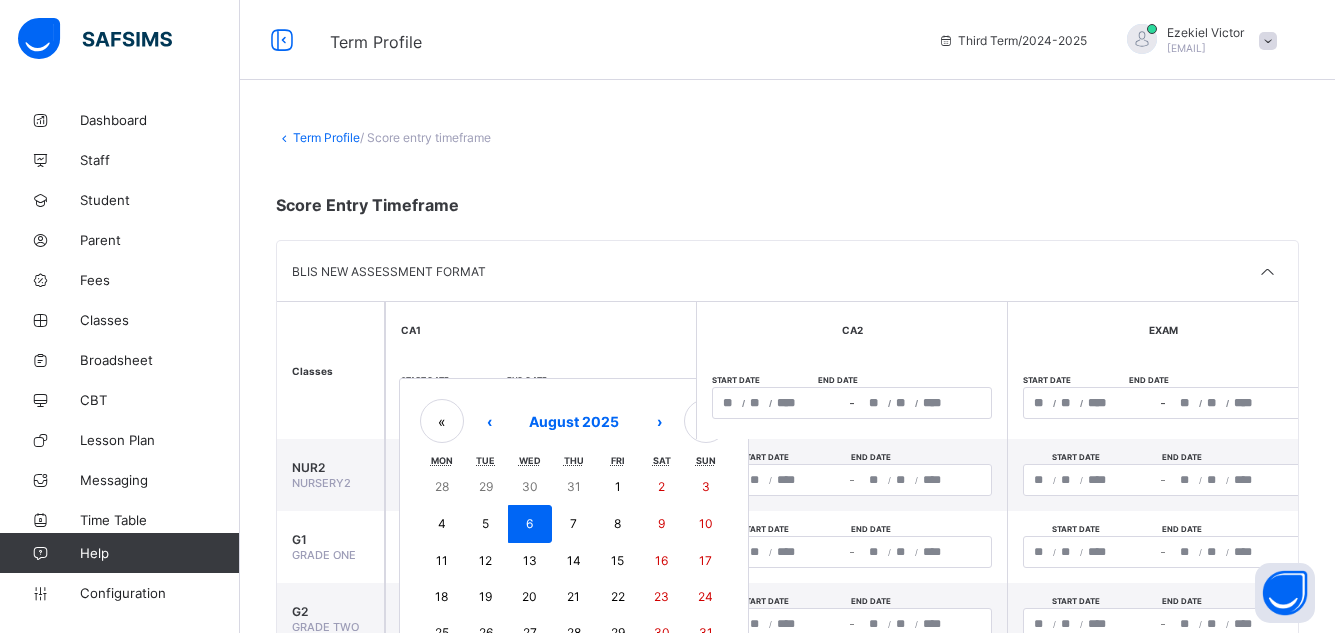 click on "6" at bounding box center [530, 524] 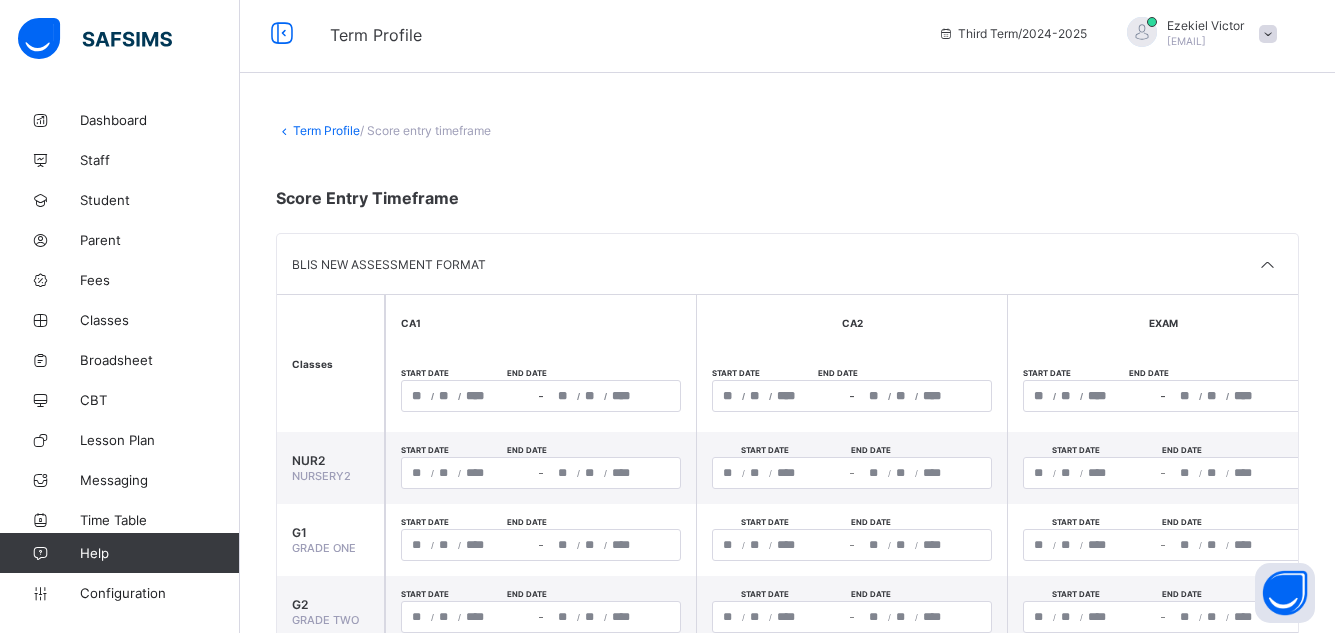 scroll, scrollTop: 0, scrollLeft: 0, axis: both 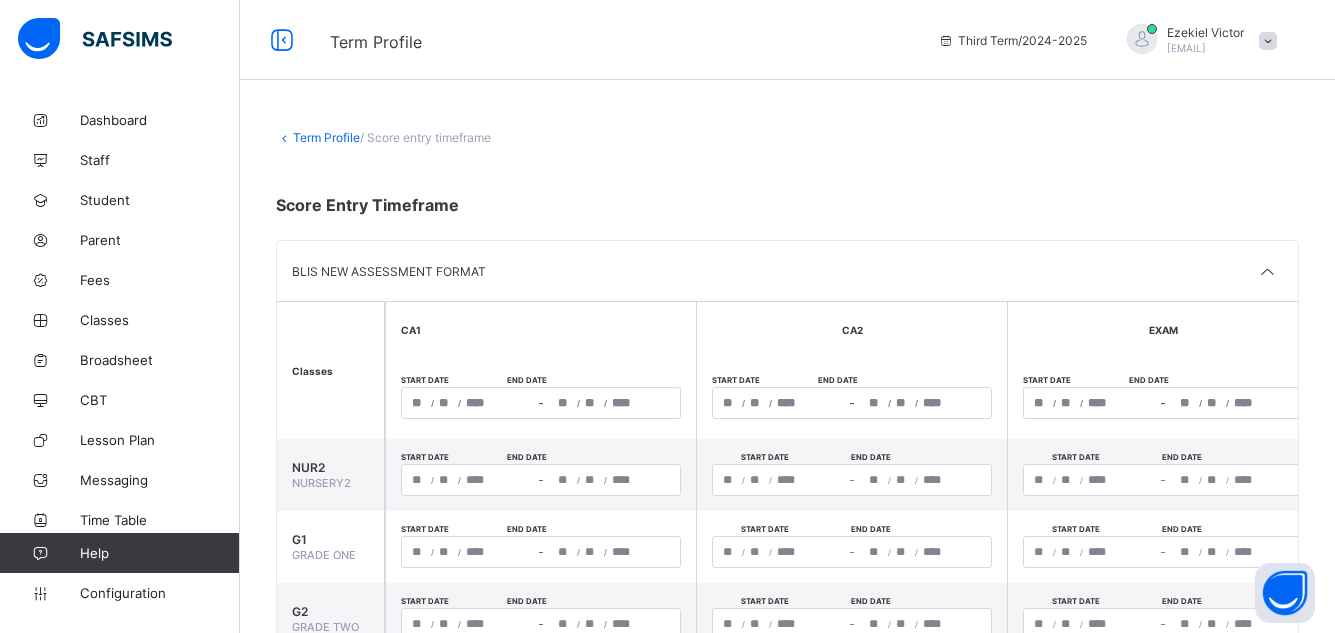 click on "**********" at bounding box center [541, 403] 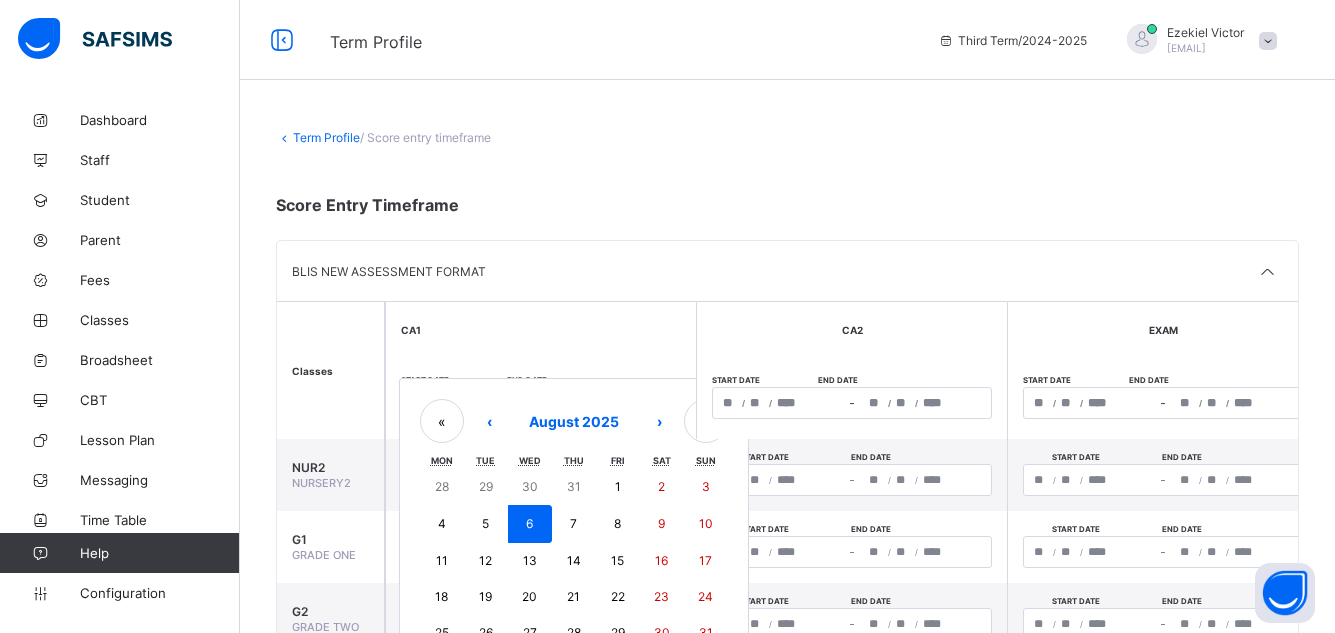 click on "6" at bounding box center (530, 524) 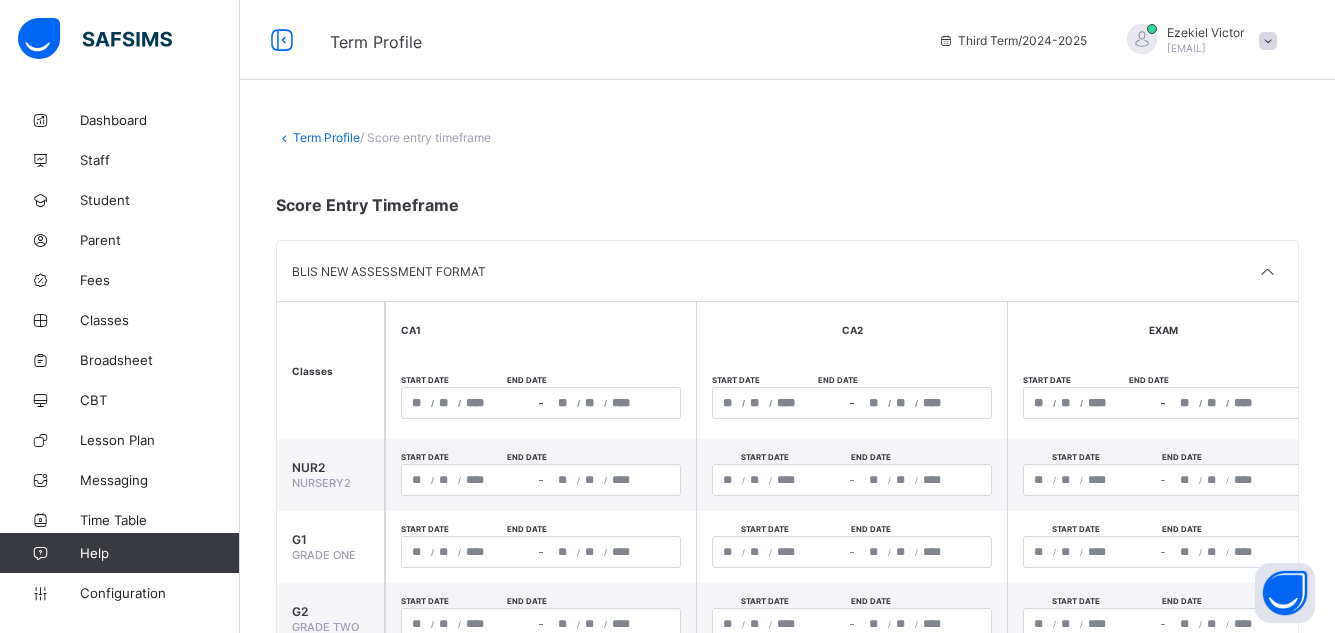 click on "**********" at bounding box center [540, 547] 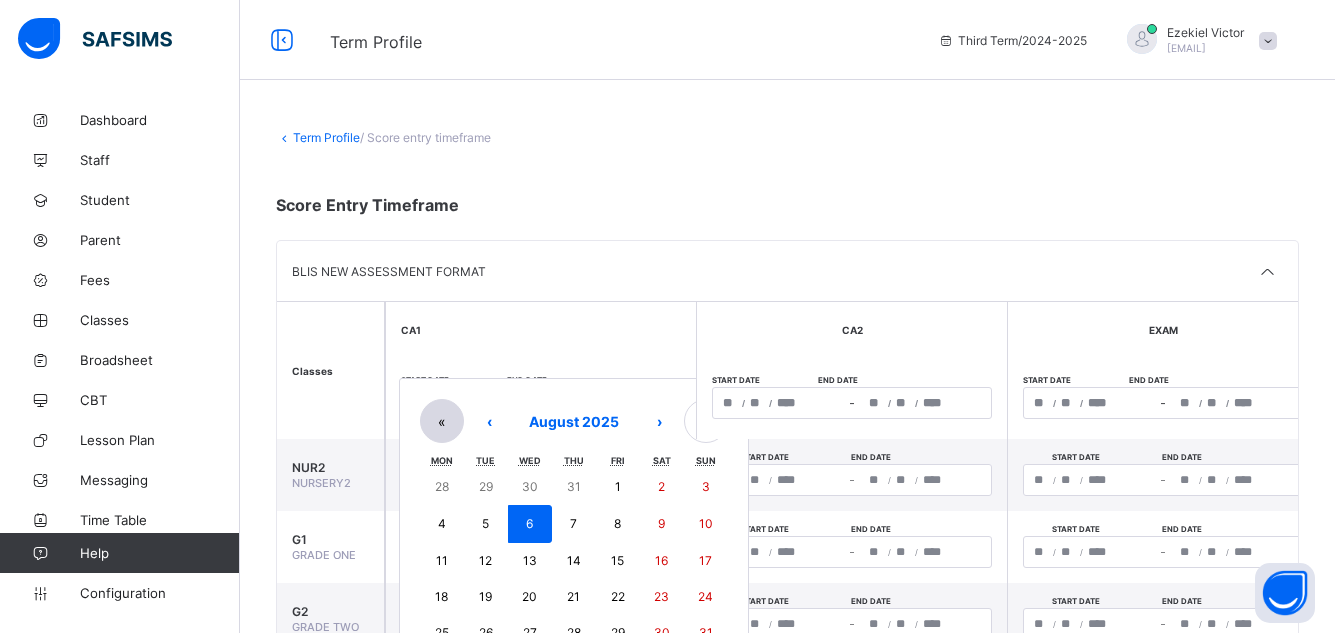 click on "**********" at bounding box center [541, 403] 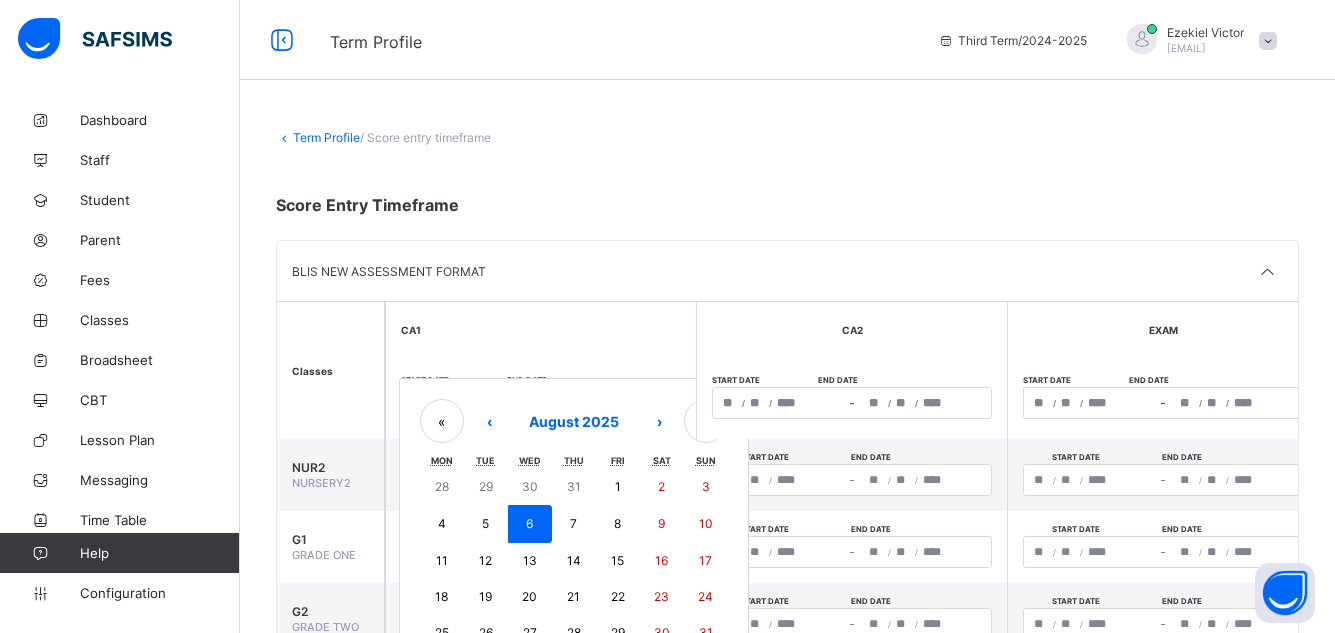 click on "8" at bounding box center [618, 524] 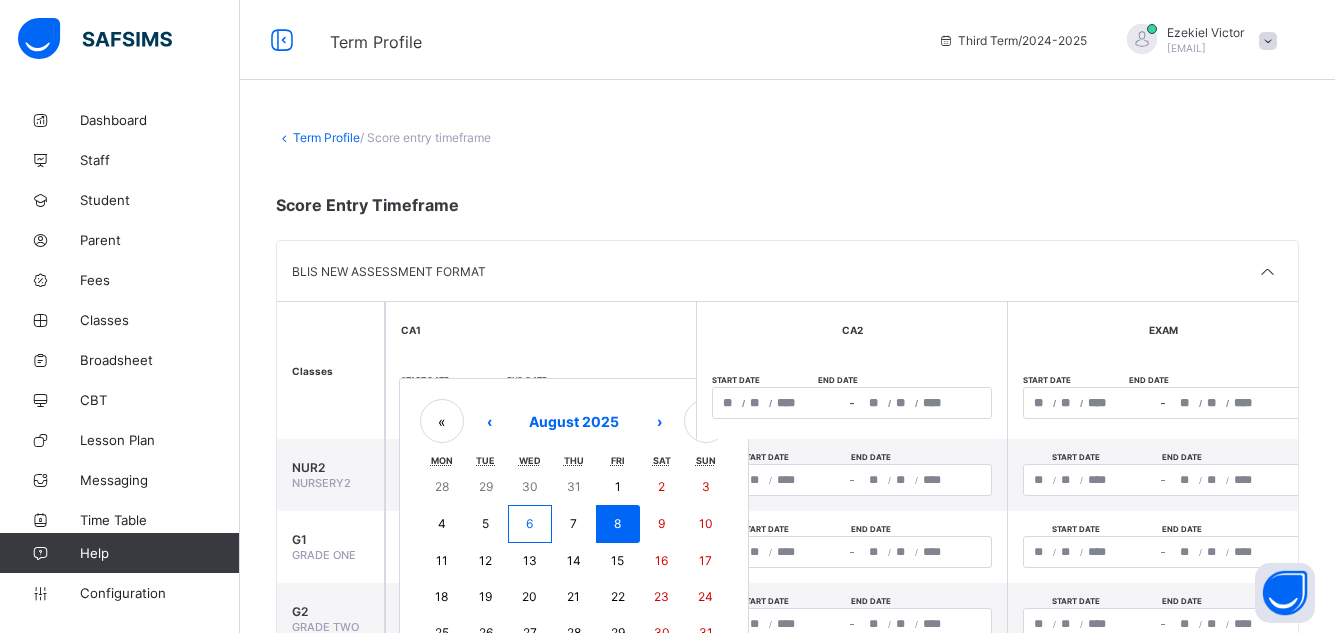 click on "8" at bounding box center (618, 524) 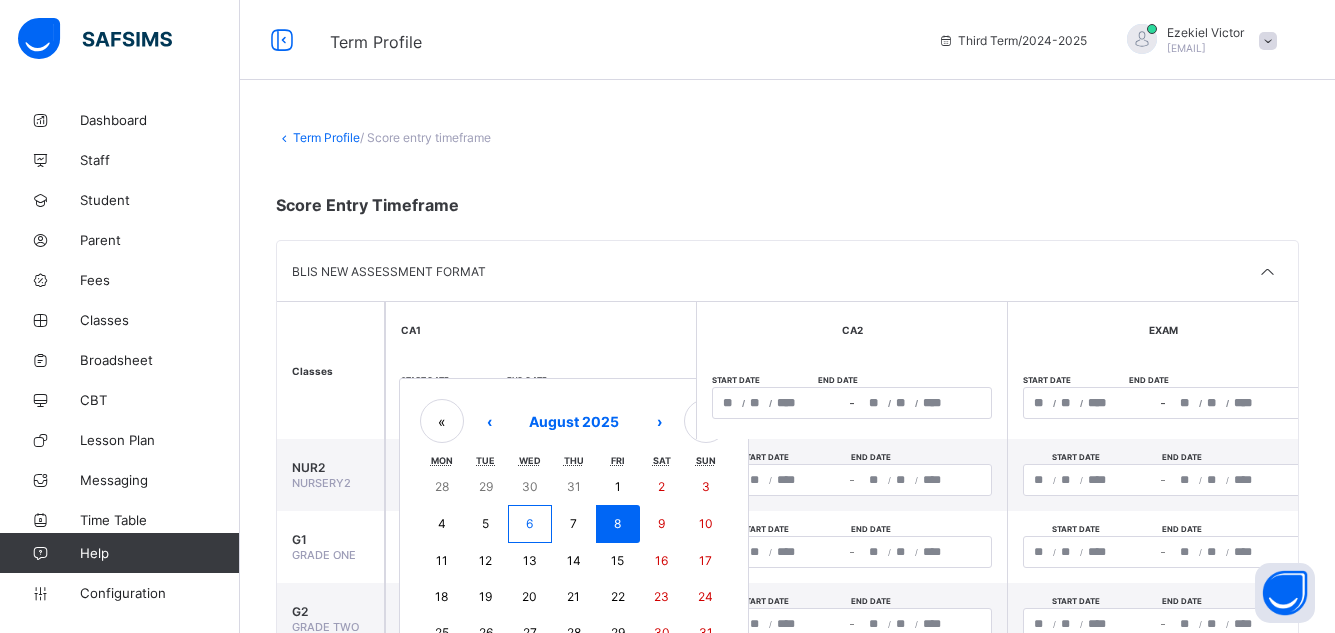 type on "**********" 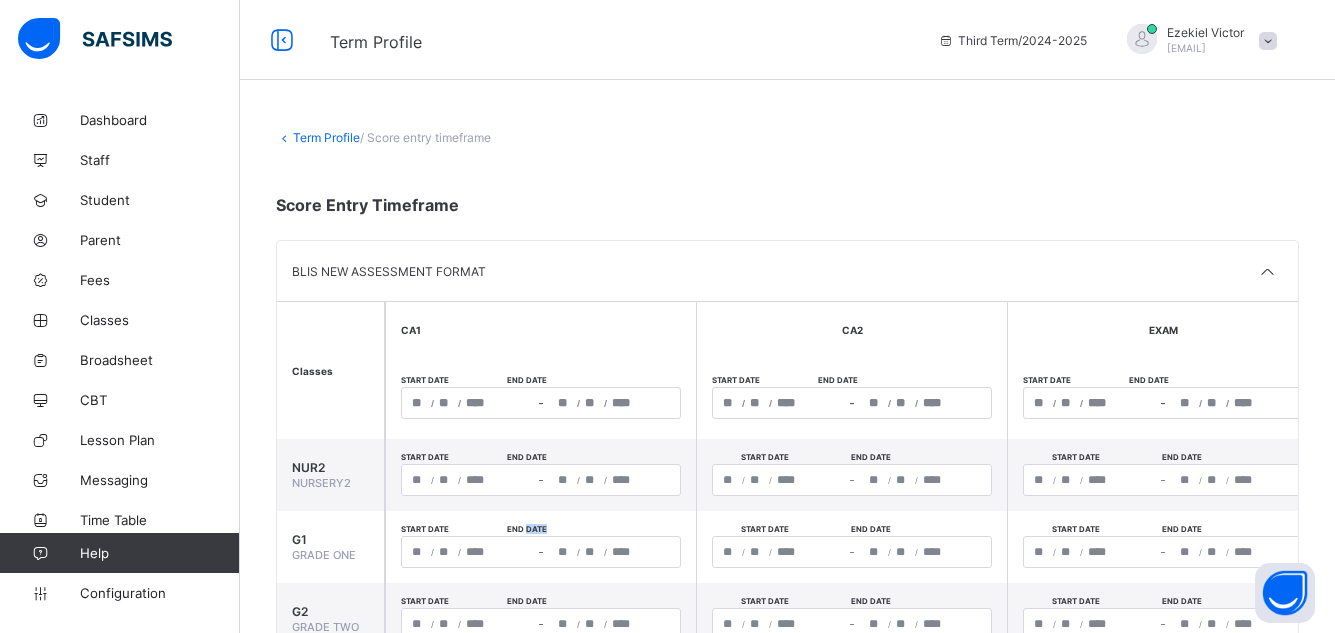 click on "**********" at bounding box center (540, 547) 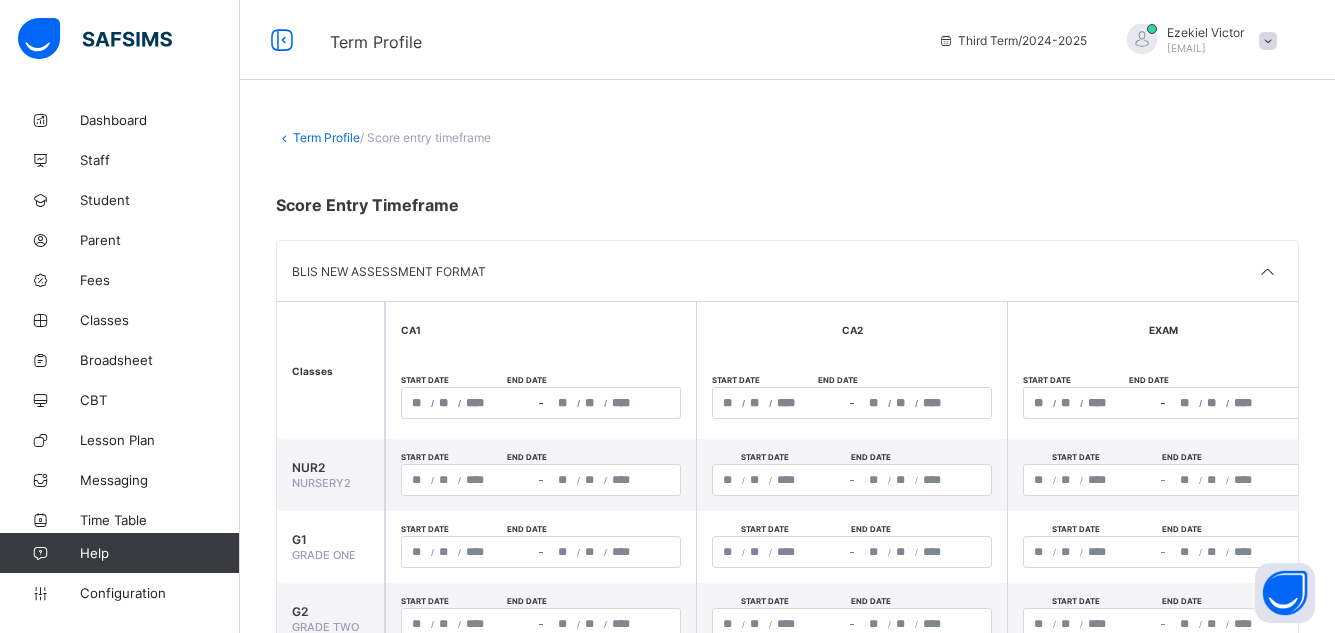 click on "**********" at bounding box center (541, 403) 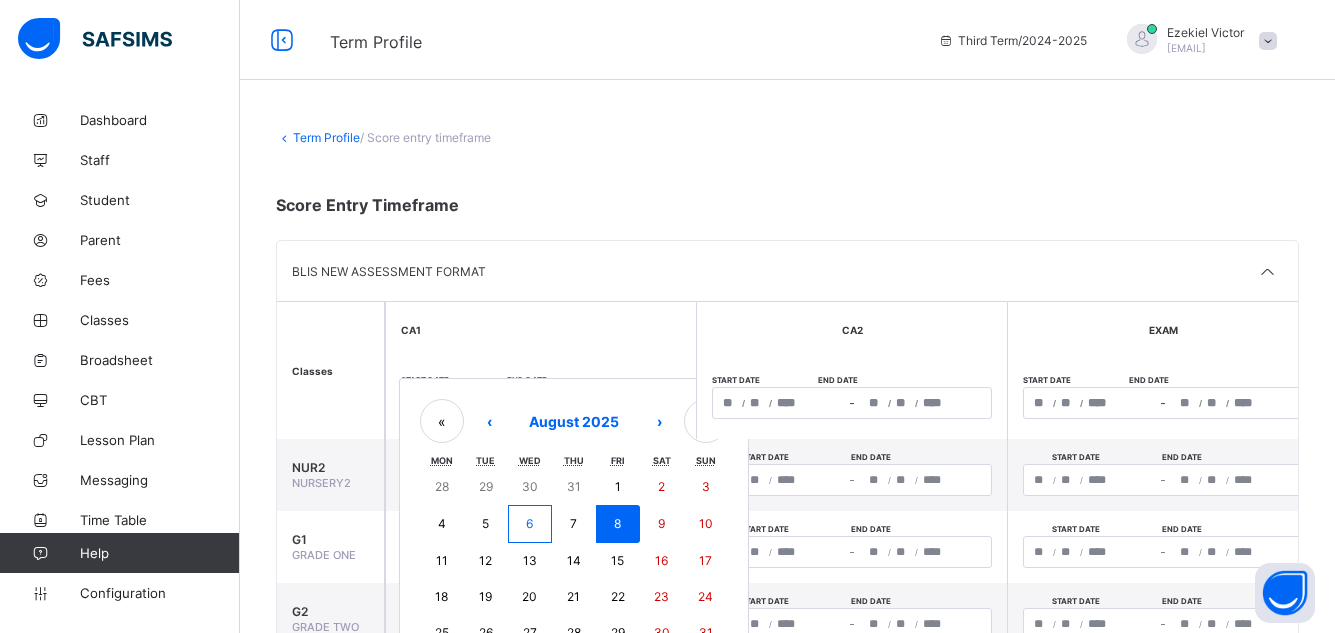 click on "6" at bounding box center [530, 524] 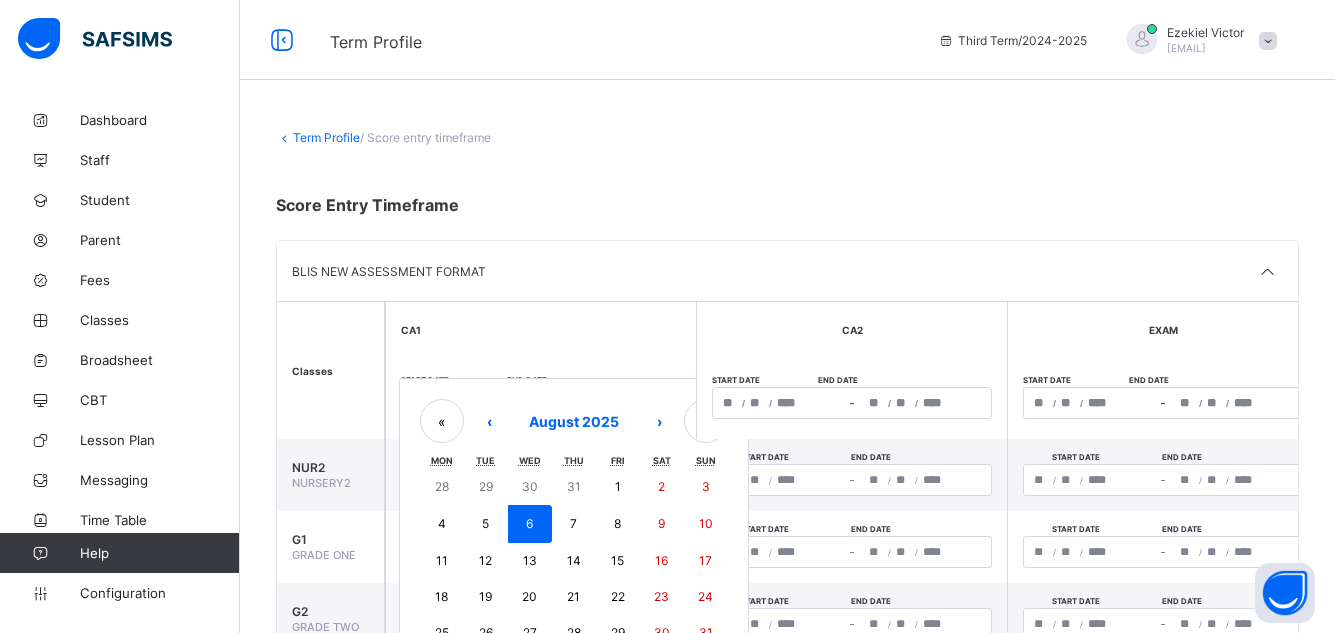 click on "**********" at bounding box center (541, 403) 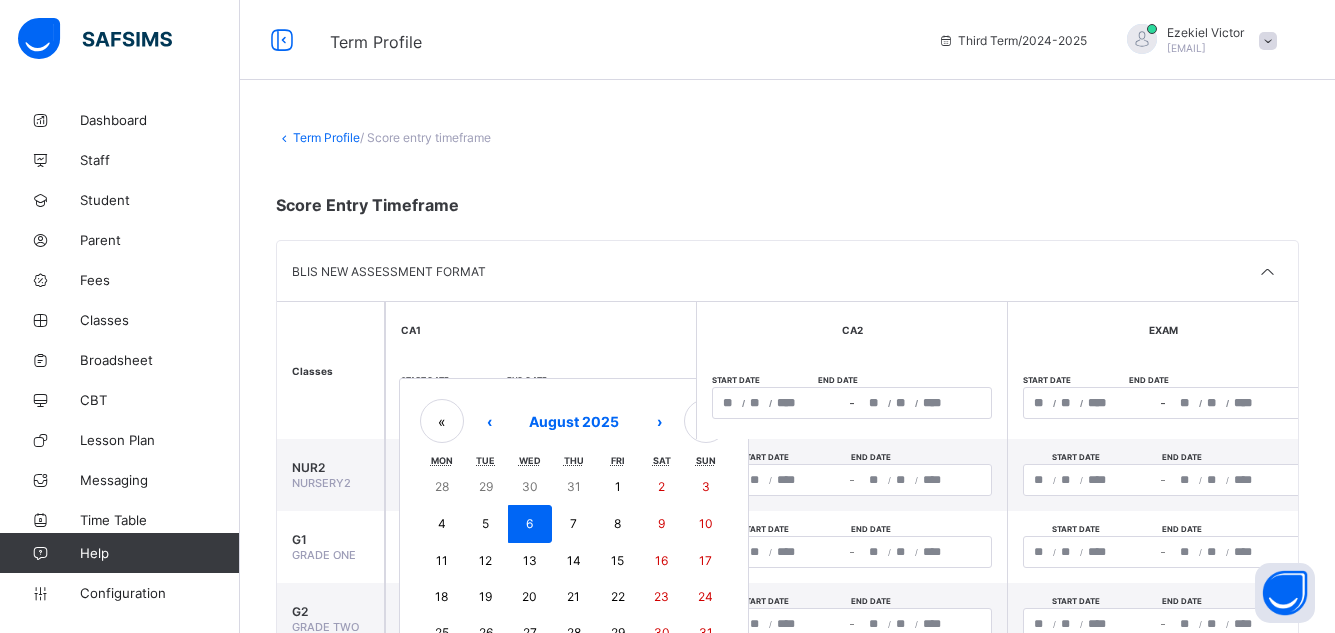 click on "6" at bounding box center [530, 524] 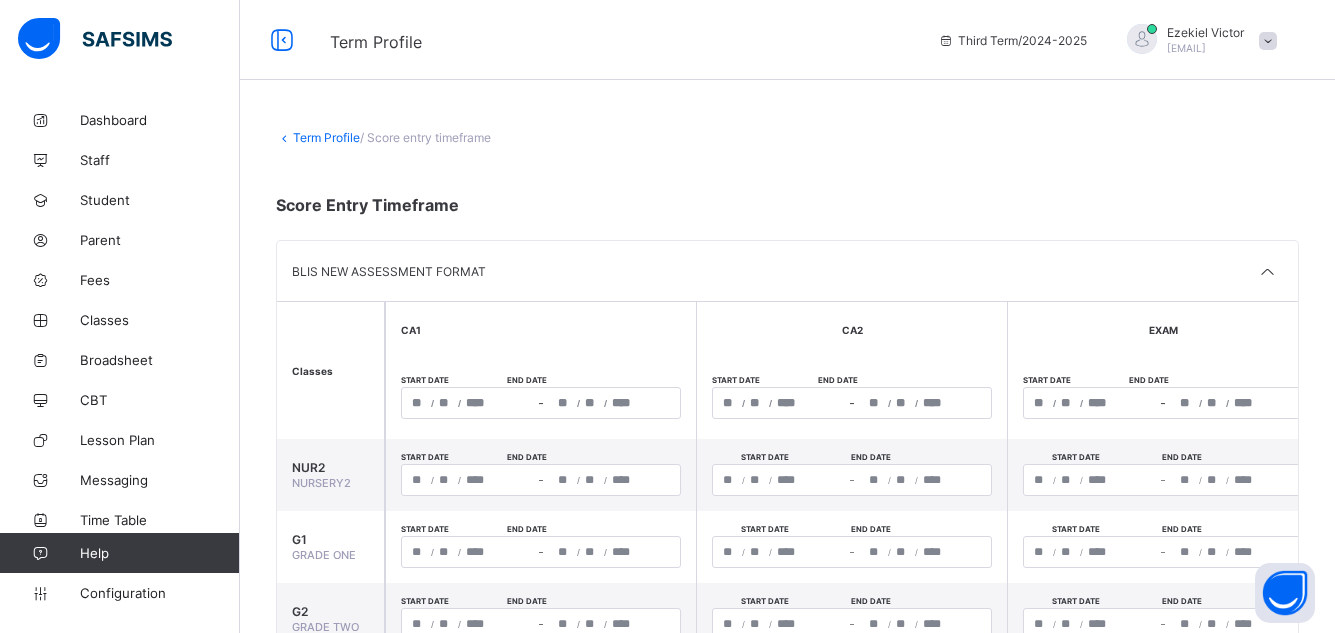 click on "**********" at bounding box center [468, 403] 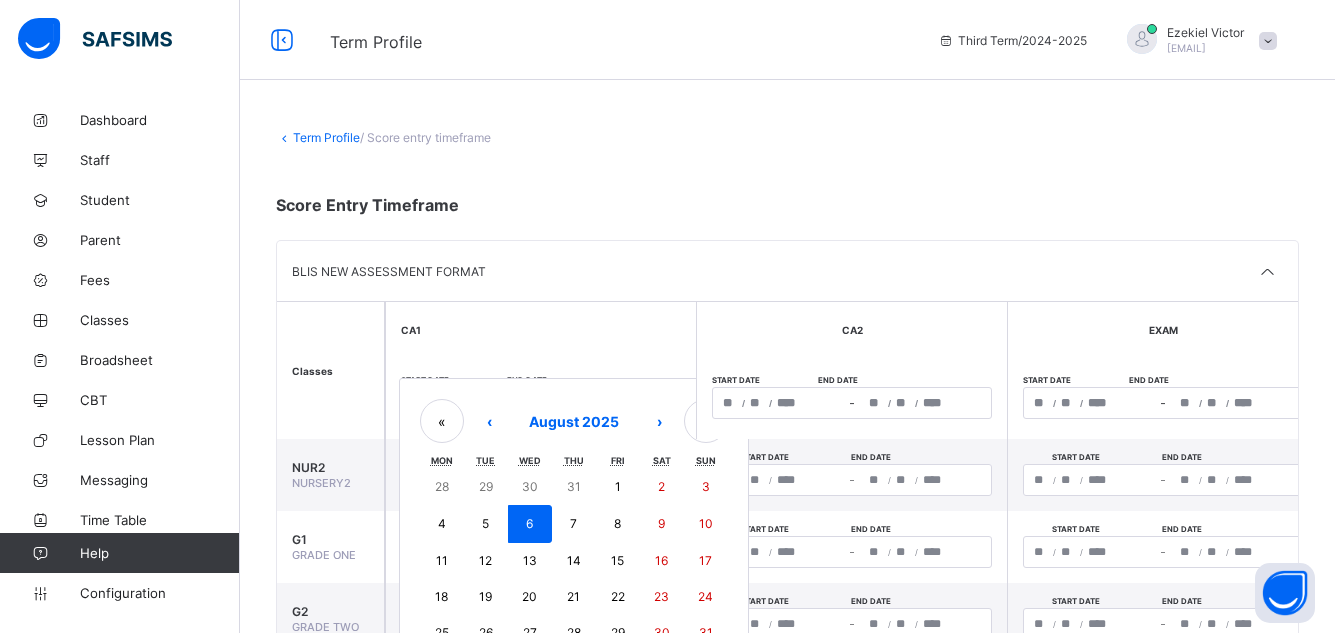 click on "6" at bounding box center (530, 524) 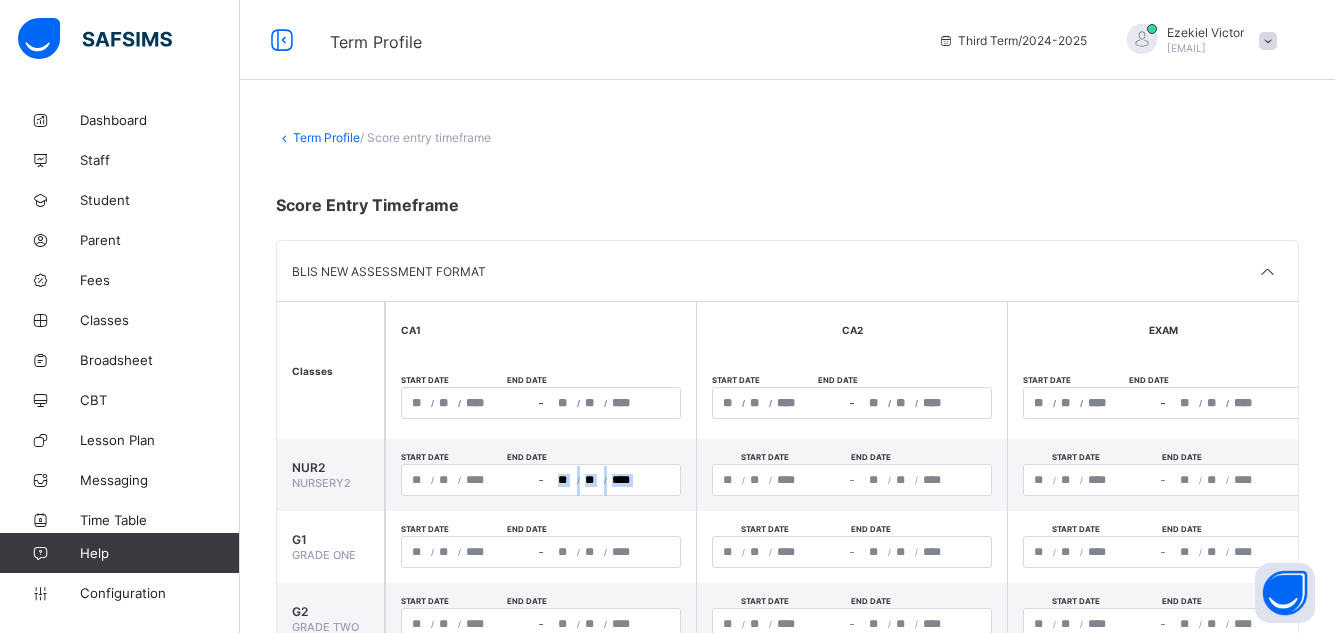 click on "**********" at bounding box center (540, 475) 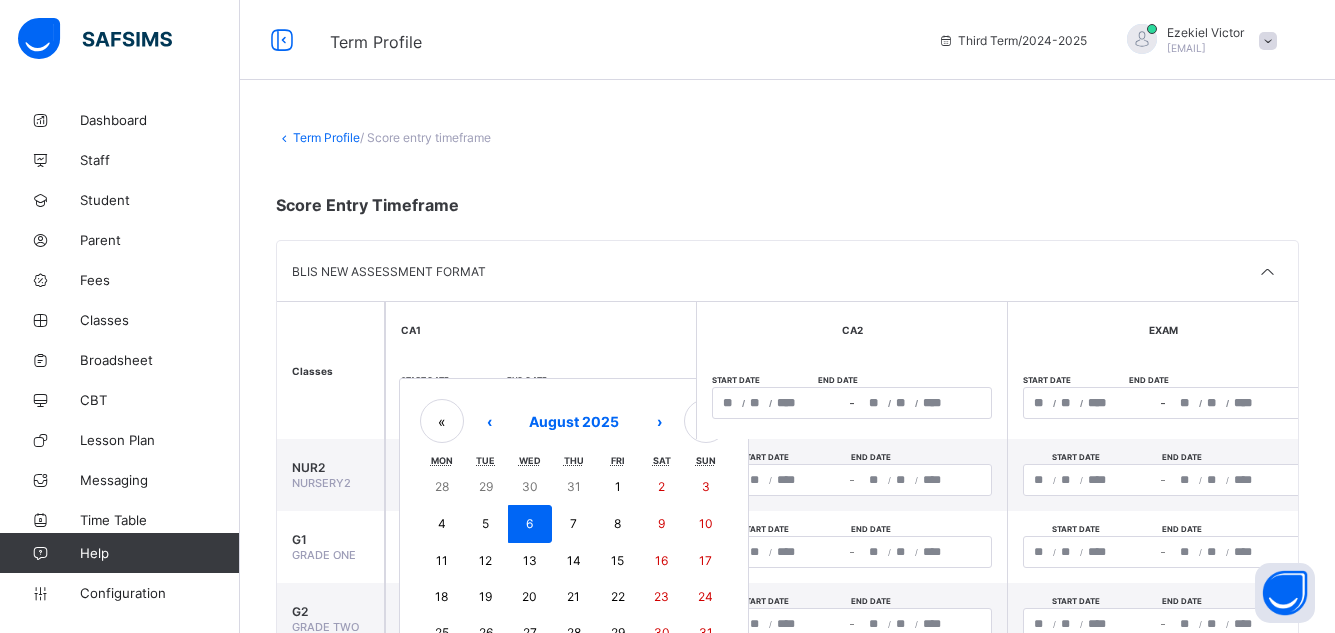 click on "5" at bounding box center [486, 524] 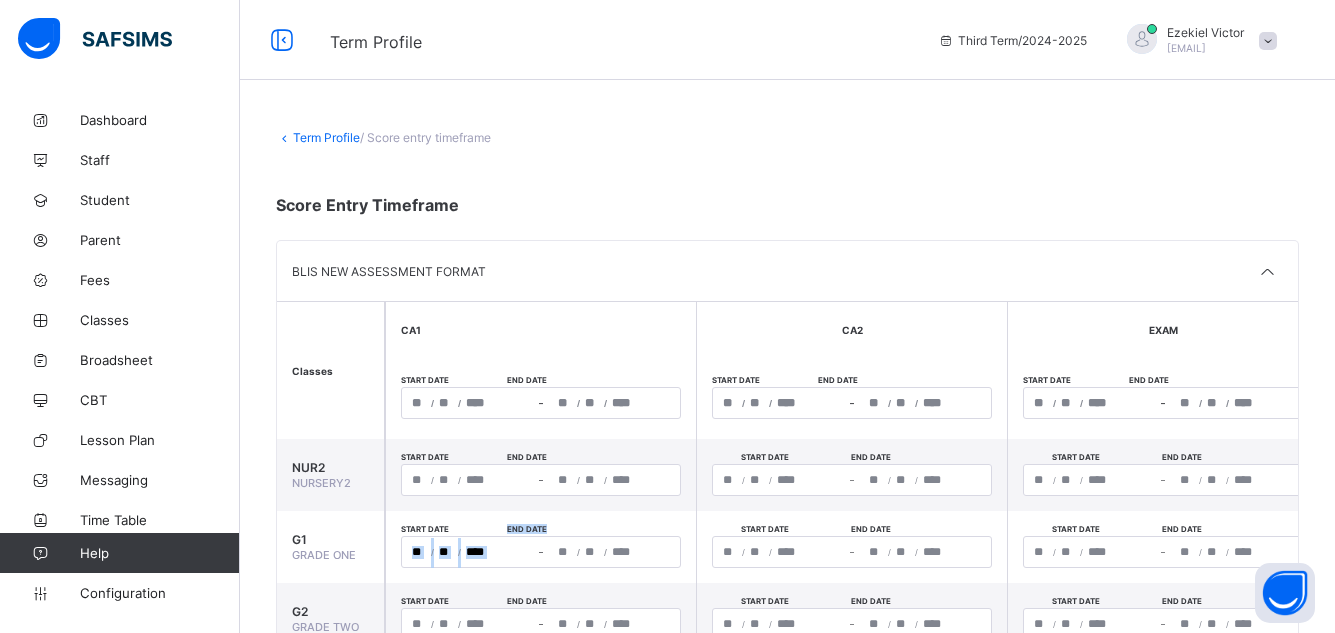 click on "**********" at bounding box center [540, 547] 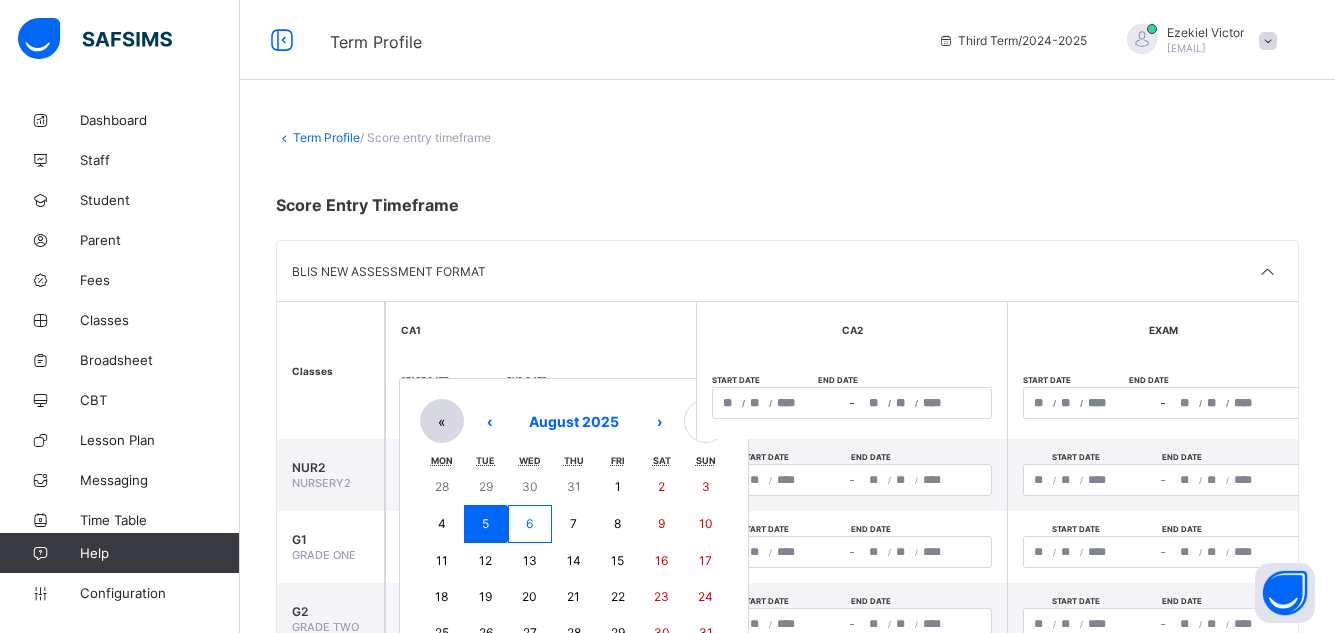 click on "**********" at bounding box center [541, 403] 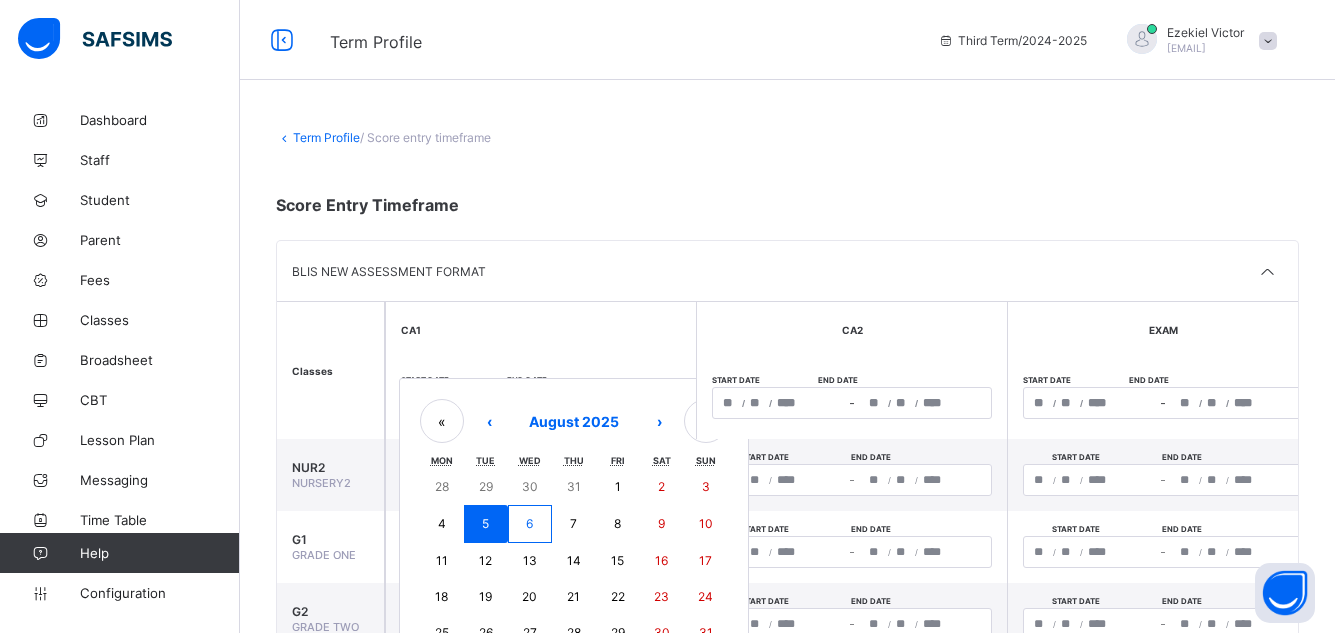 click on "8" at bounding box center (618, 524) 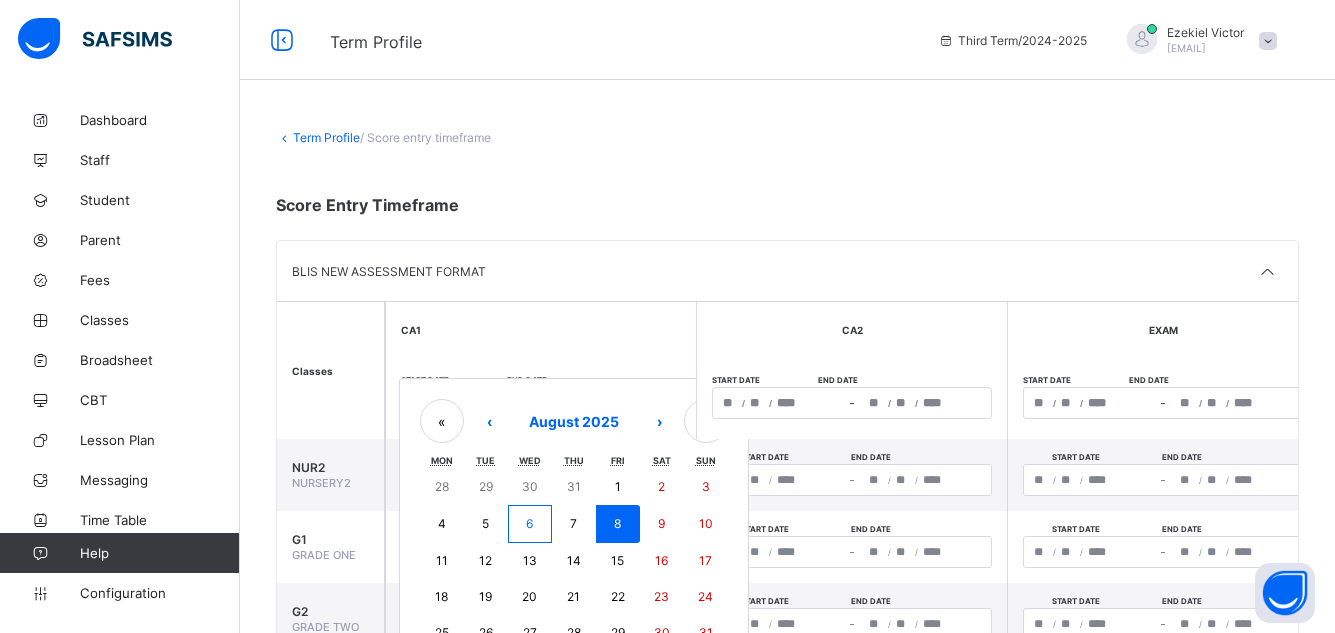 click on "8" at bounding box center [618, 524] 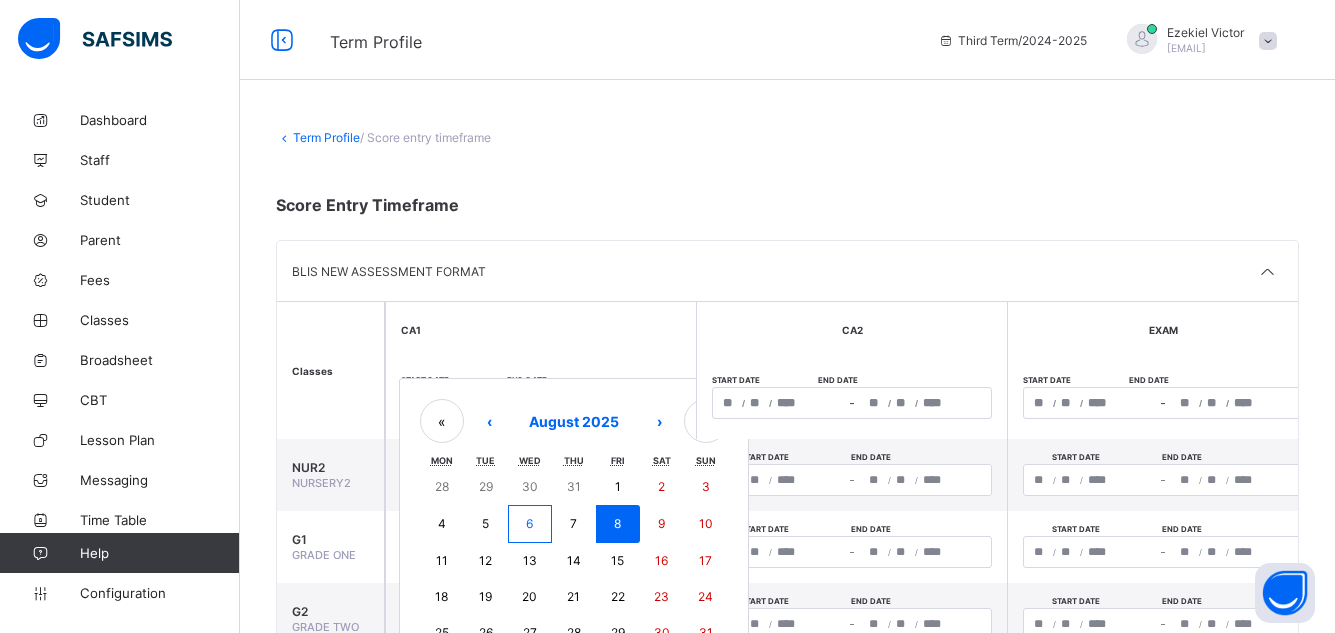 type on "**********" 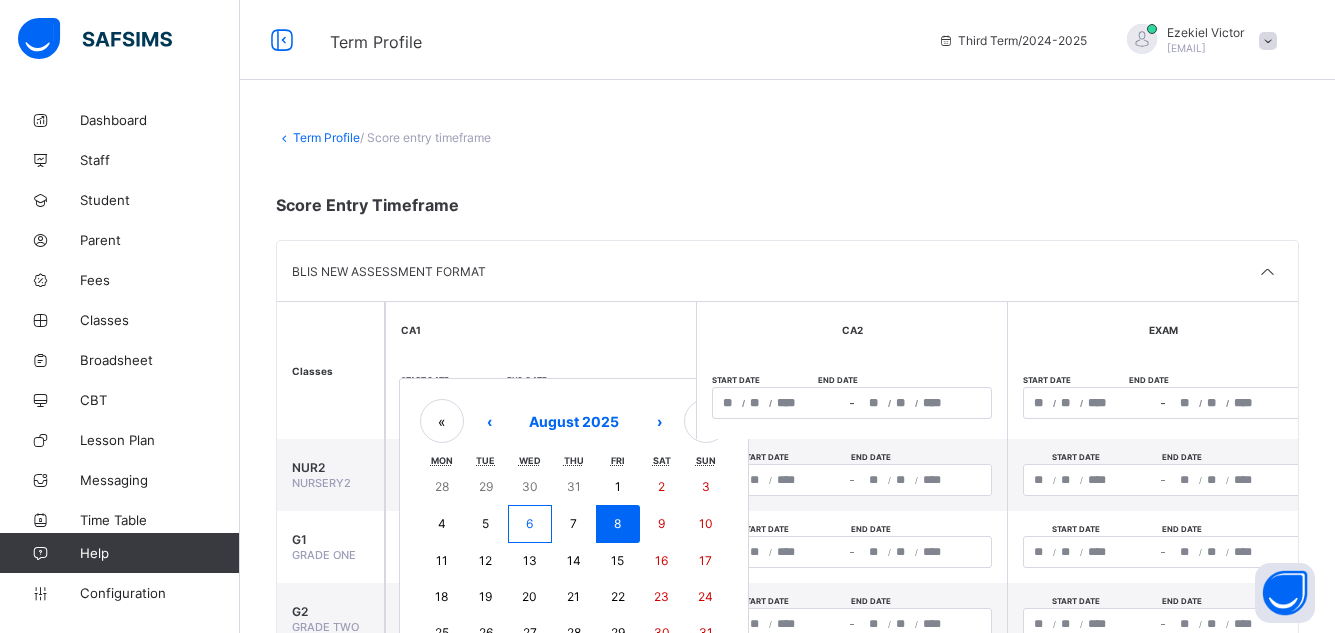 click on "**********" at bounding box center [541, 403] 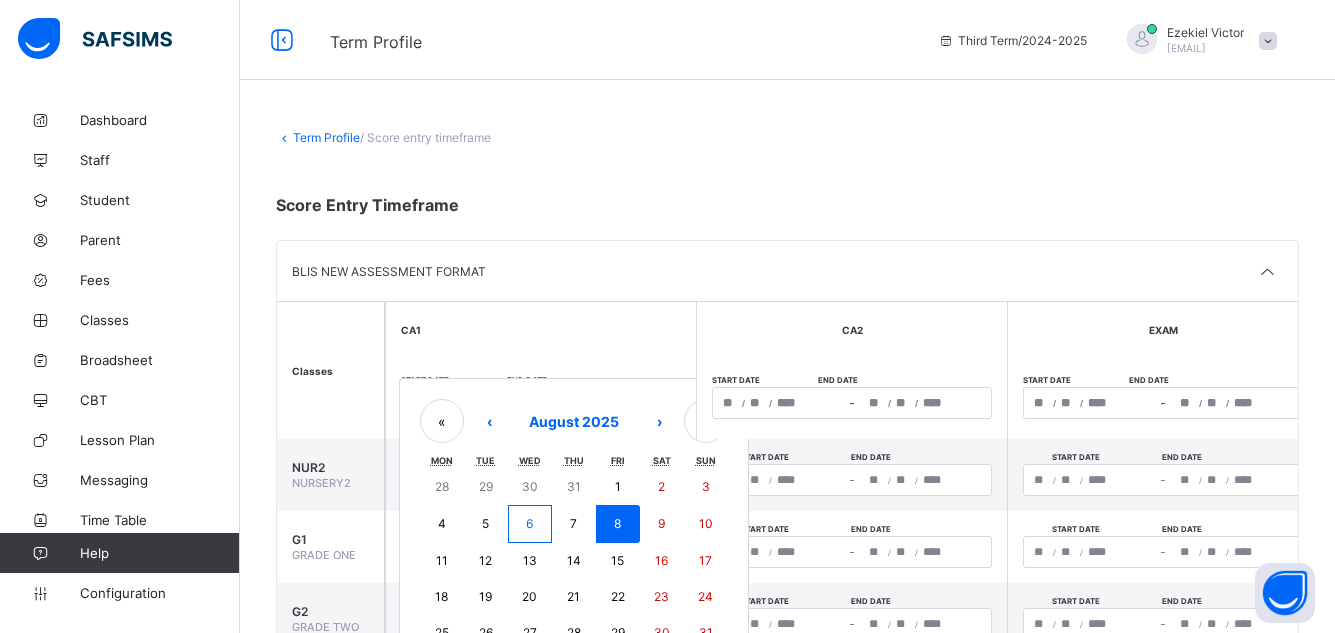 click on "6" at bounding box center (530, 524) 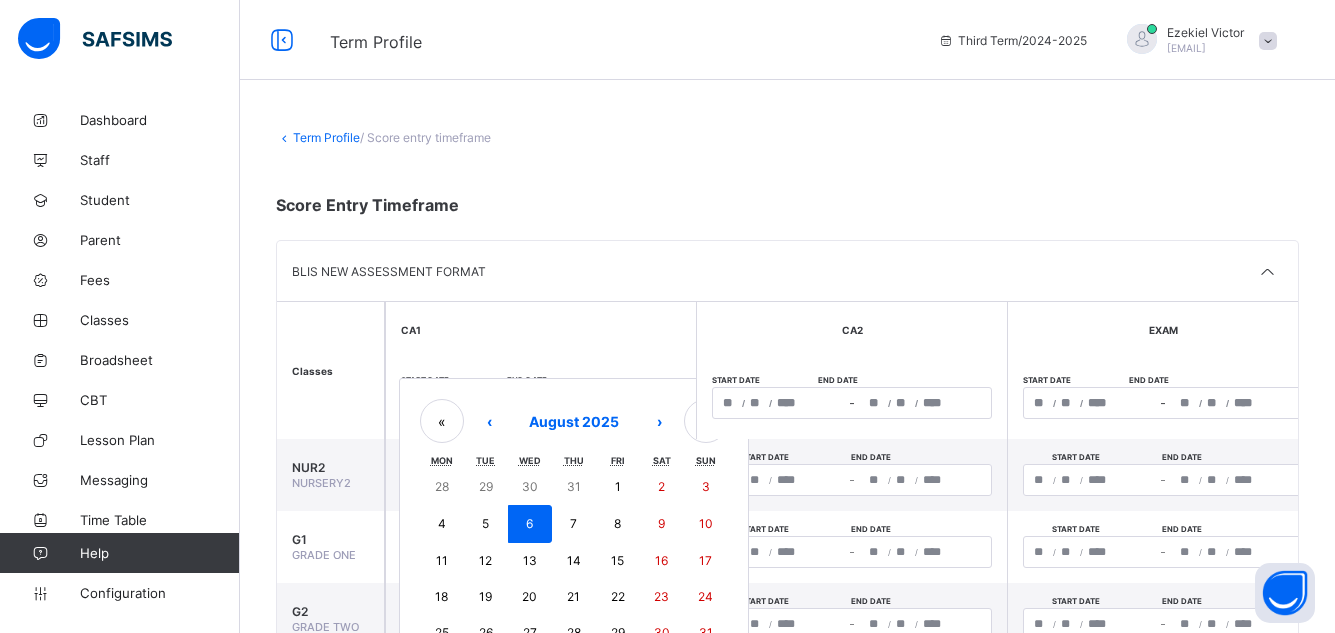 click on "6" at bounding box center (530, 524) 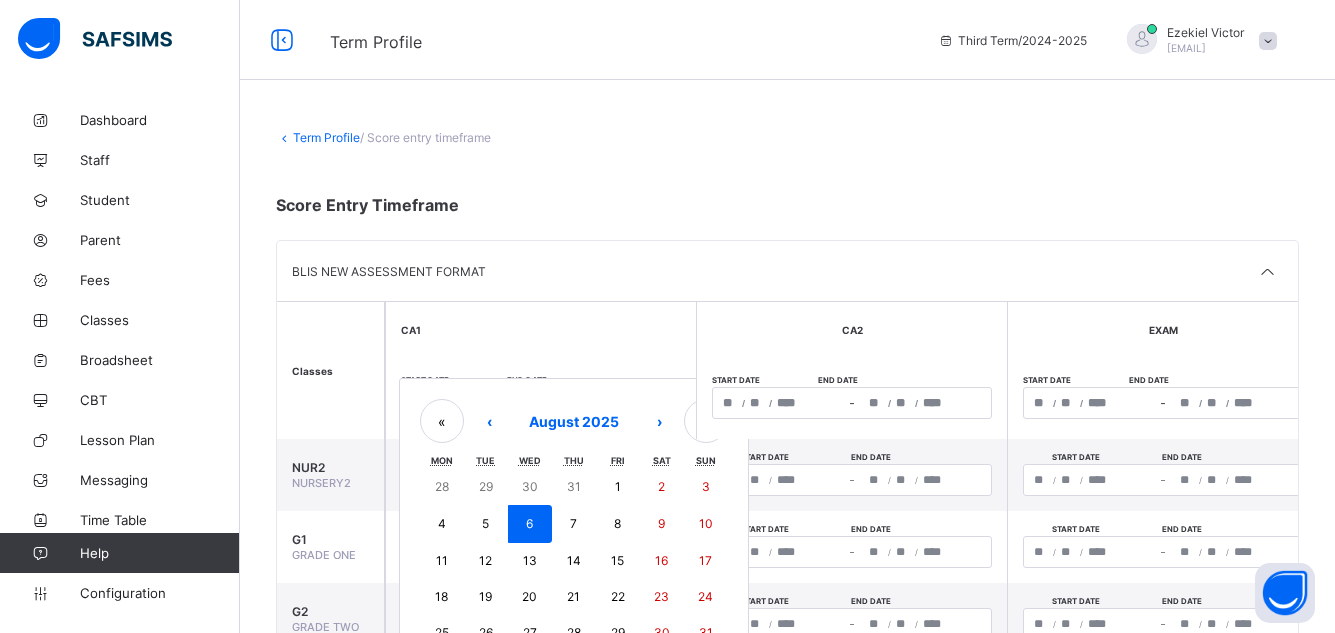 type on "**********" 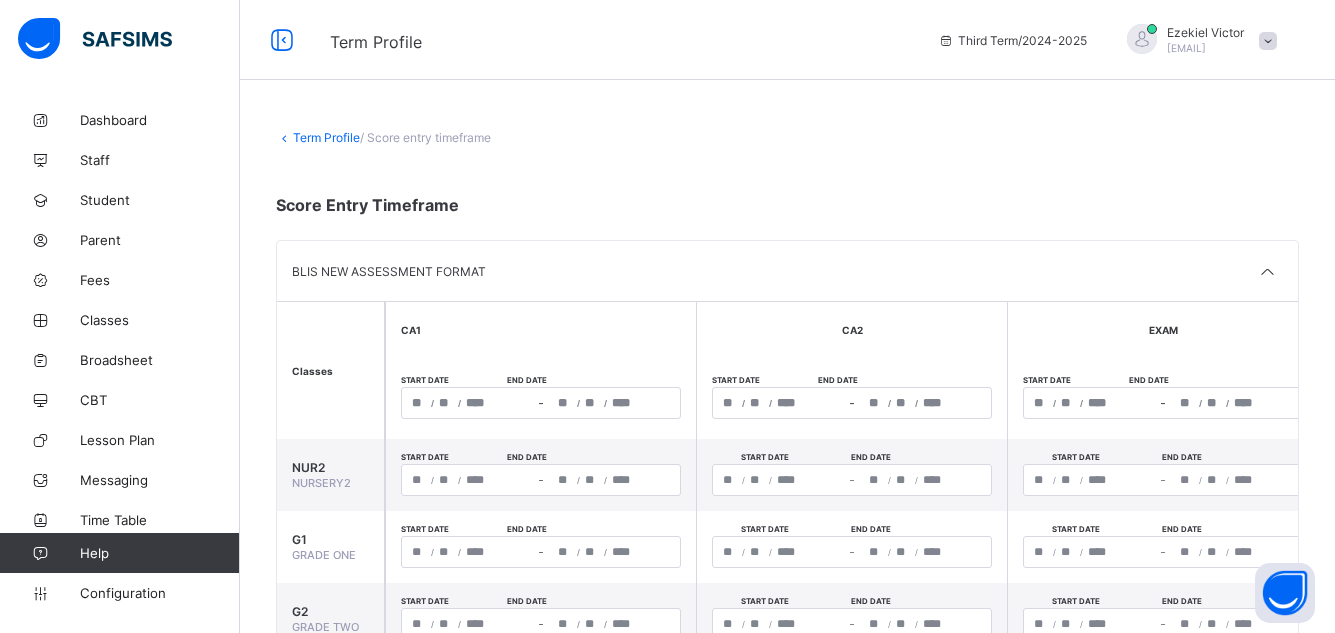 click on "**********" at bounding box center [541, 403] 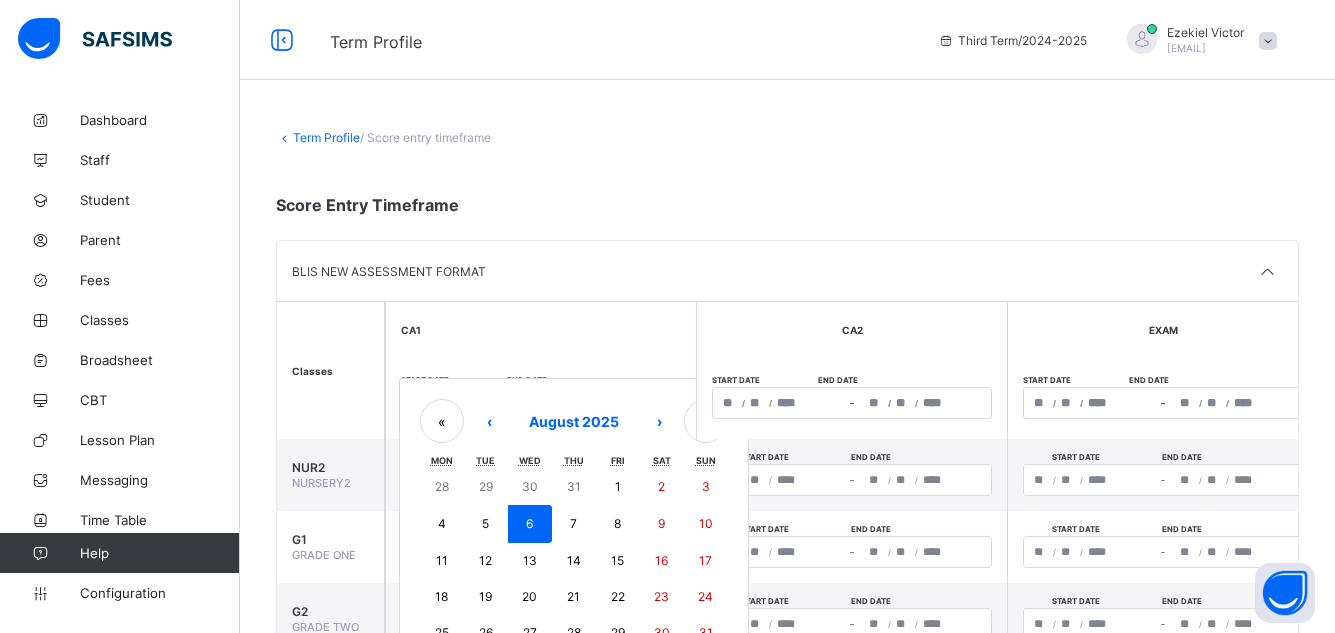 click on "8" at bounding box center [617, 523] 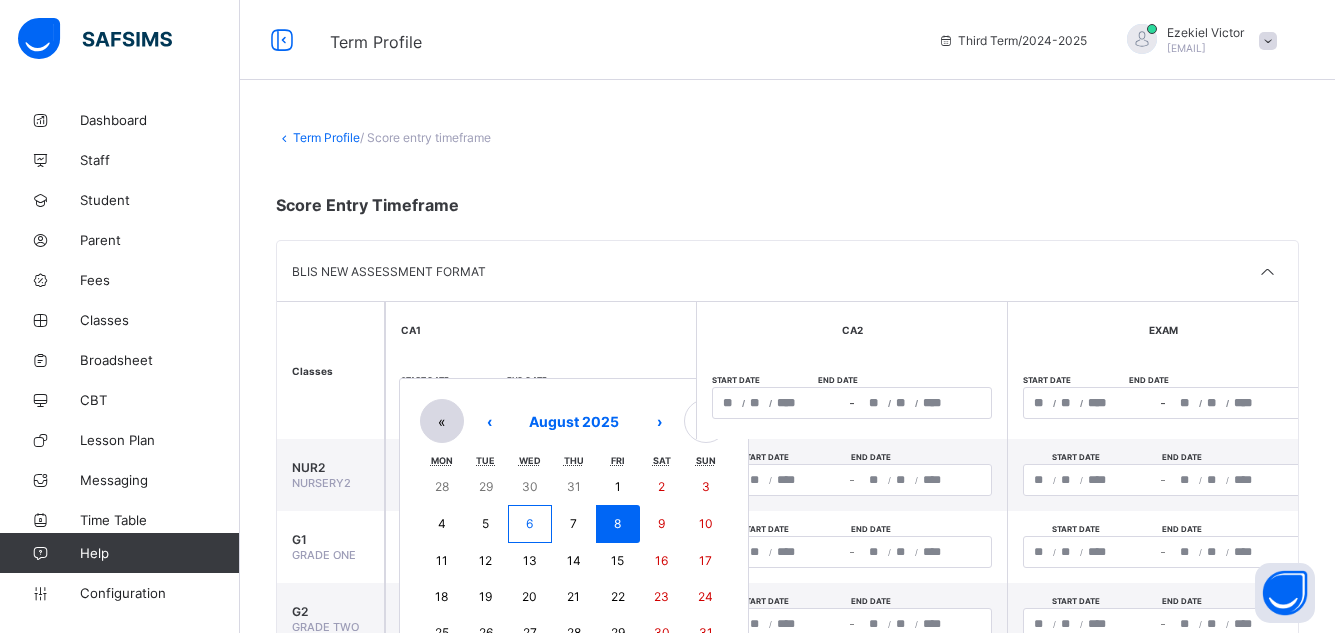click on "**********" at bounding box center [541, 403] 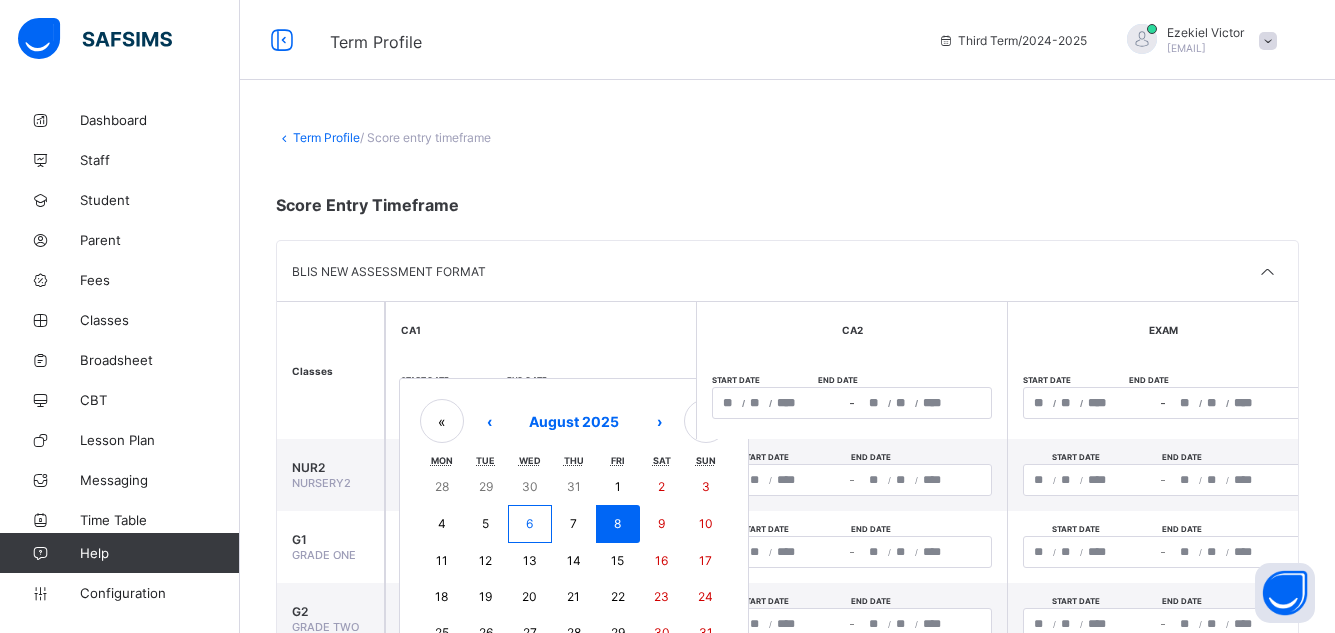 click on "6" at bounding box center [529, 523] 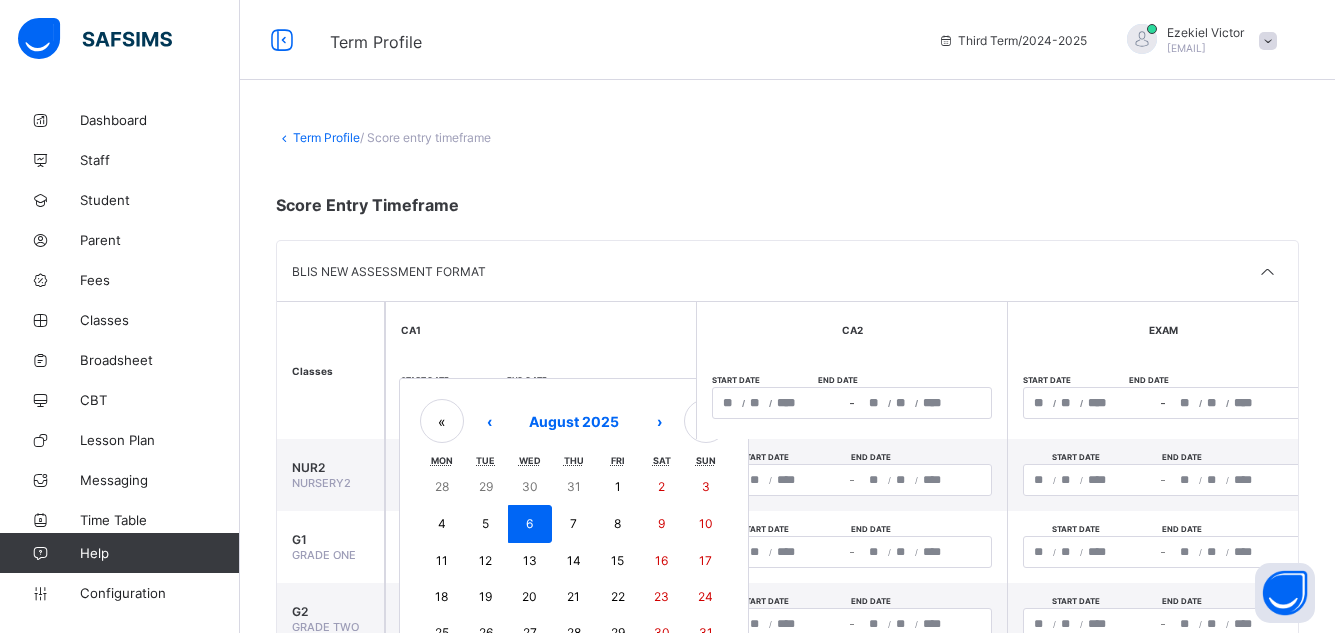click on "6" at bounding box center (529, 523) 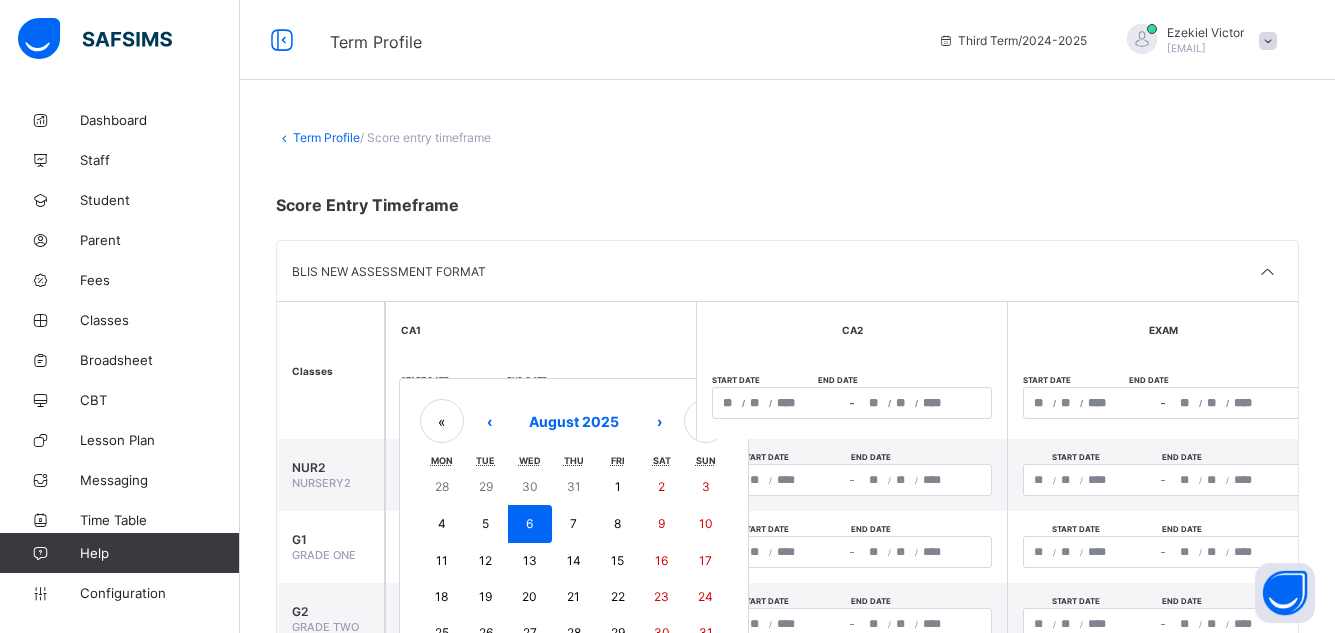 type on "**********" 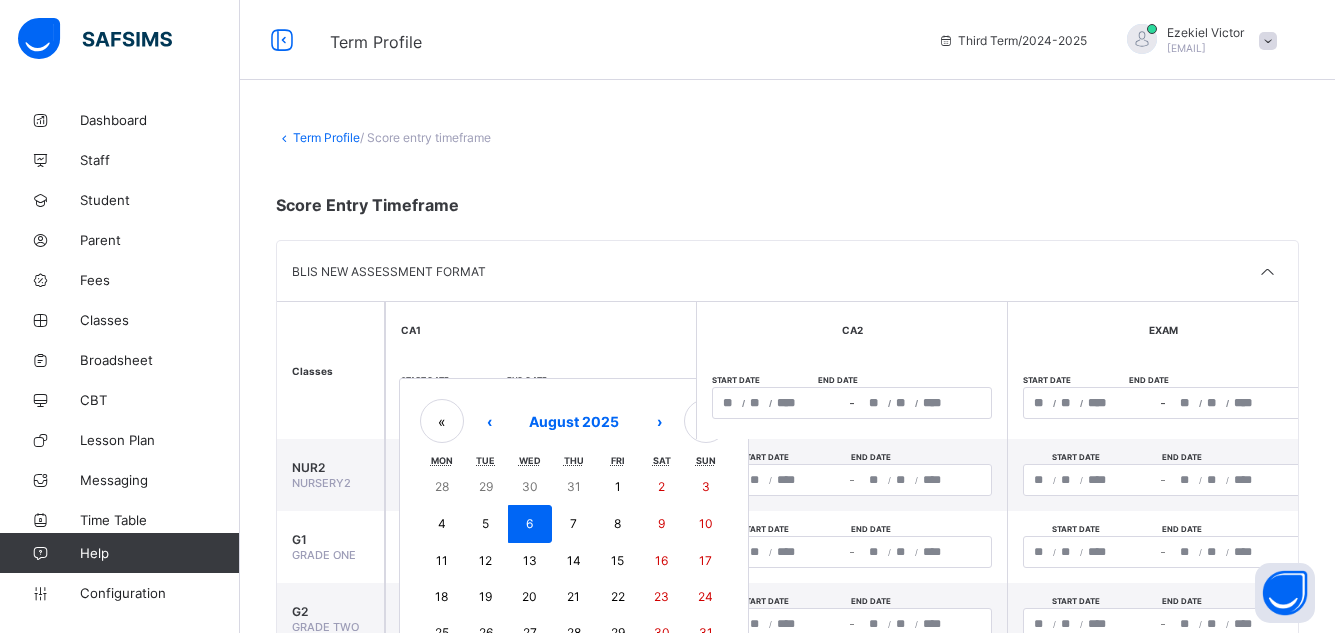 click on "**********" at bounding box center (541, 403) 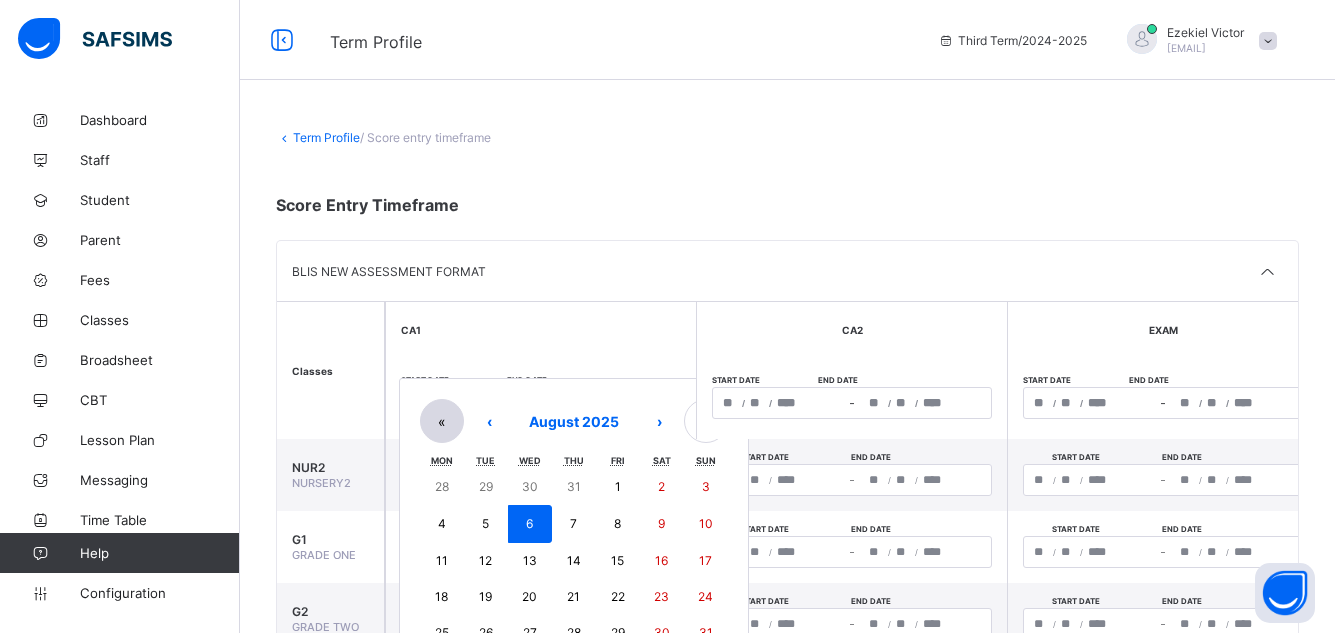 click on "«" at bounding box center [442, 421] 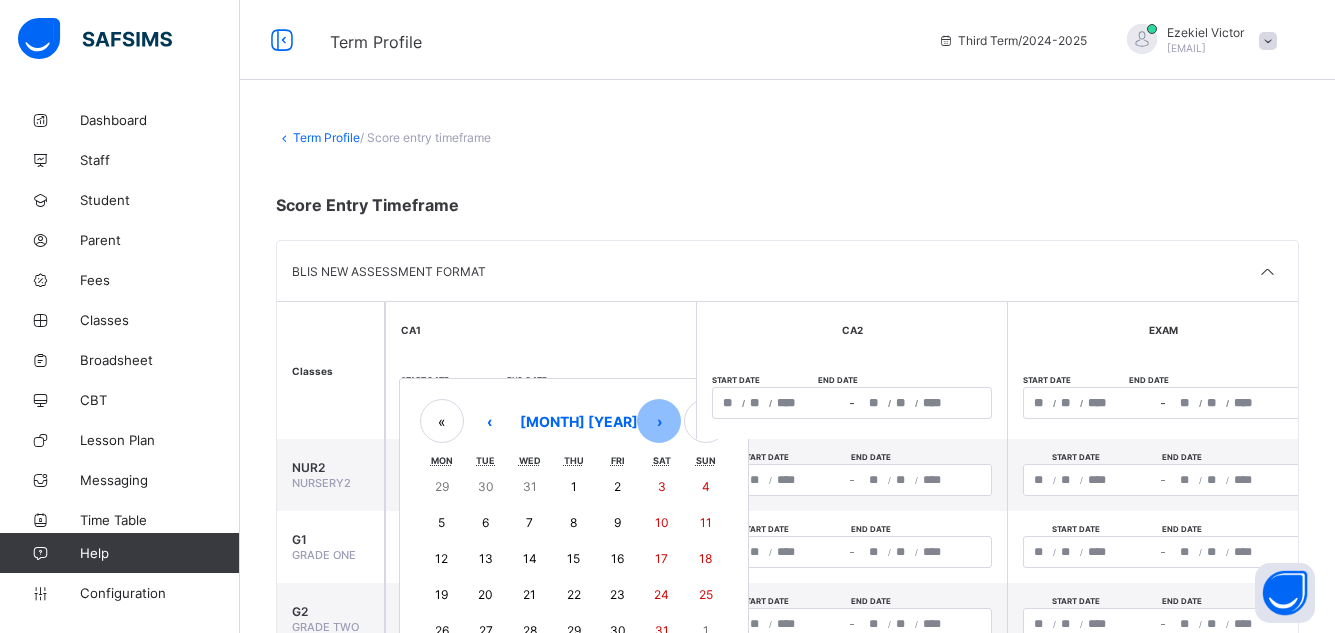 click on "›" at bounding box center [659, 421] 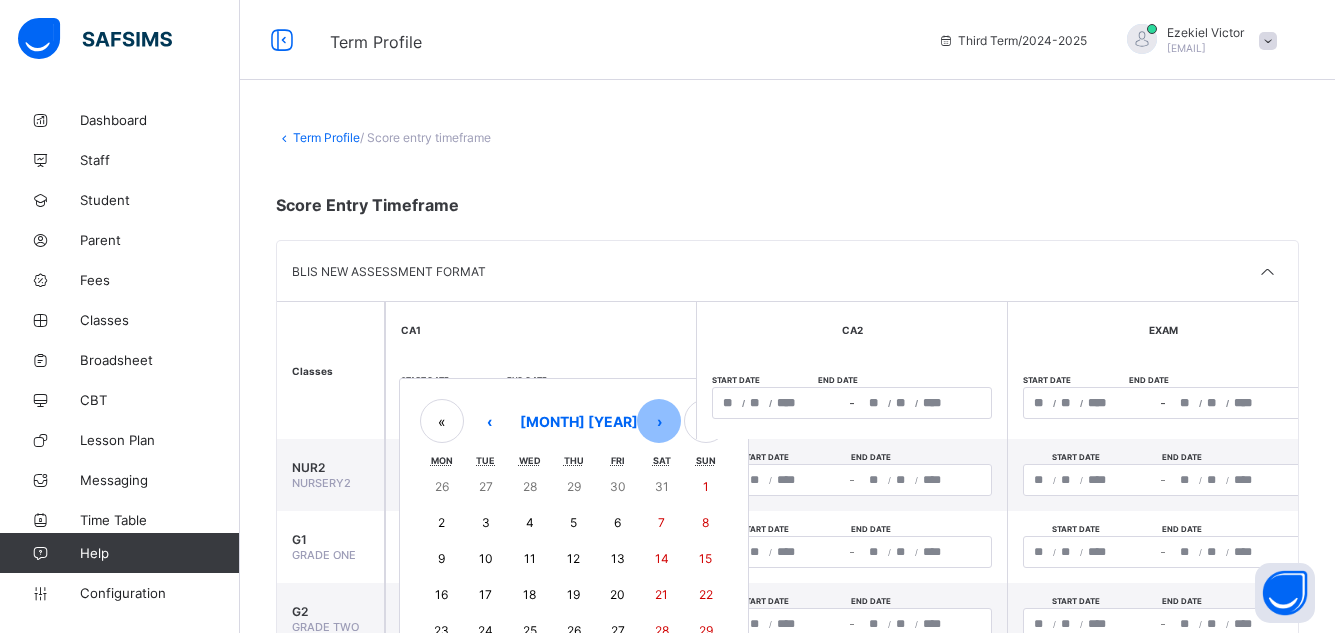 click on "›" at bounding box center [659, 421] 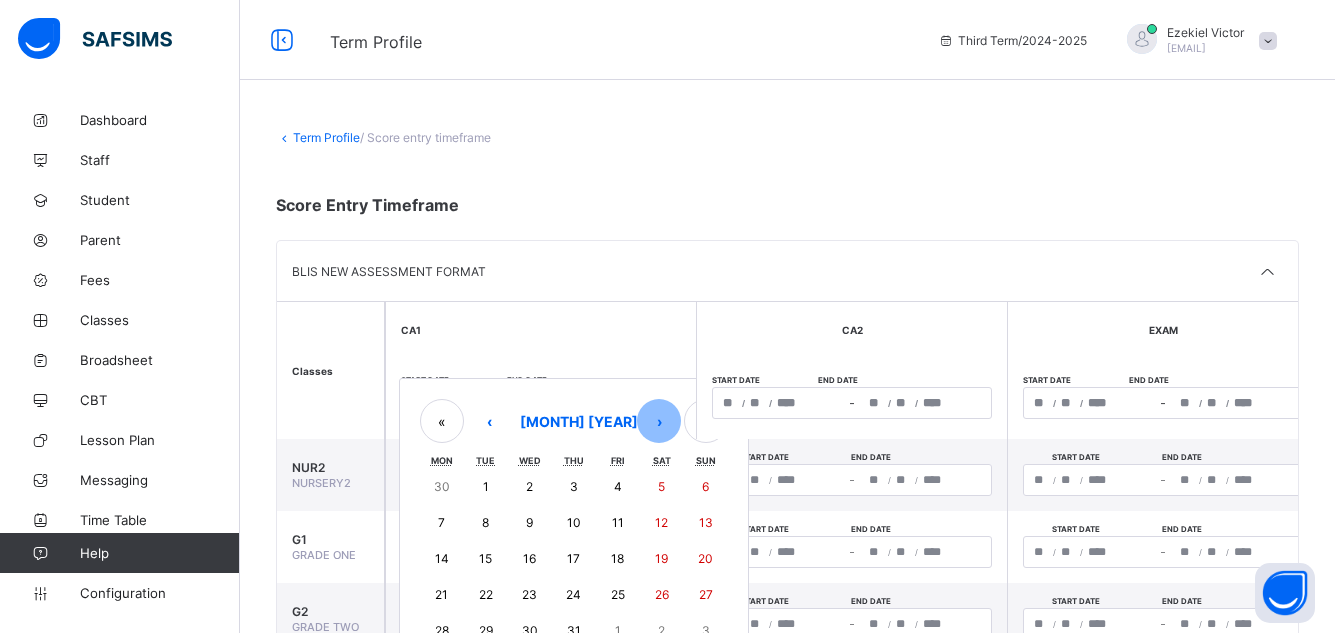 click on "›" at bounding box center [659, 421] 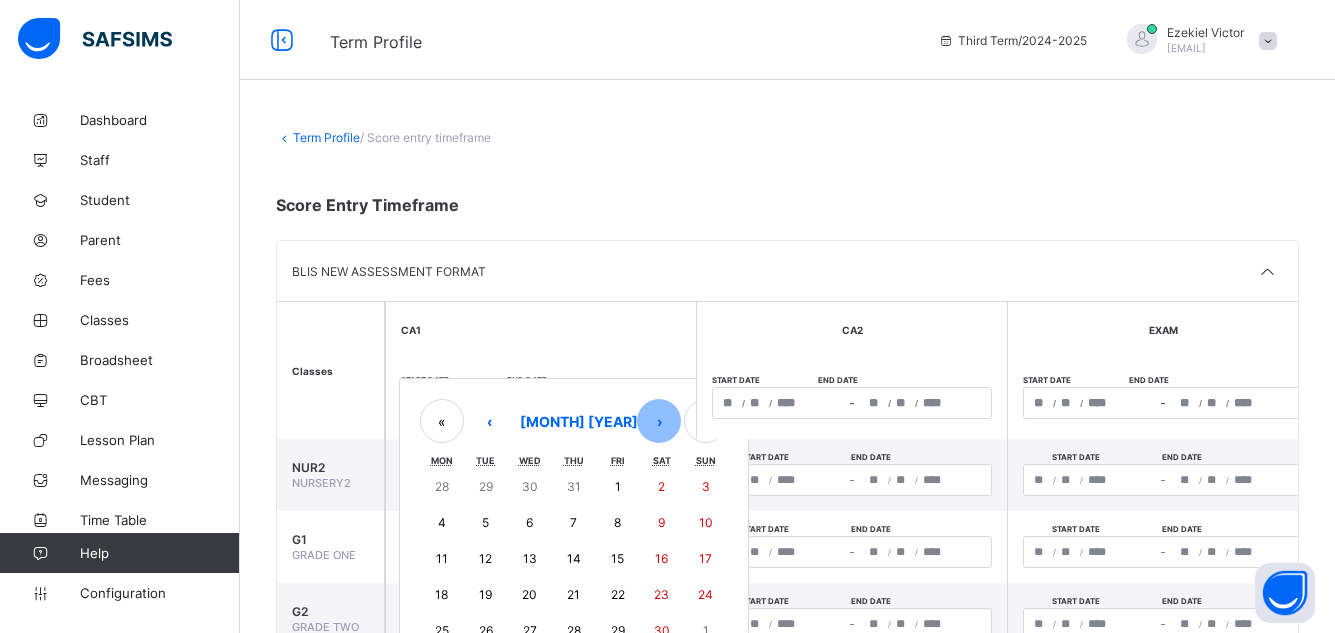 click on "›" at bounding box center [659, 421] 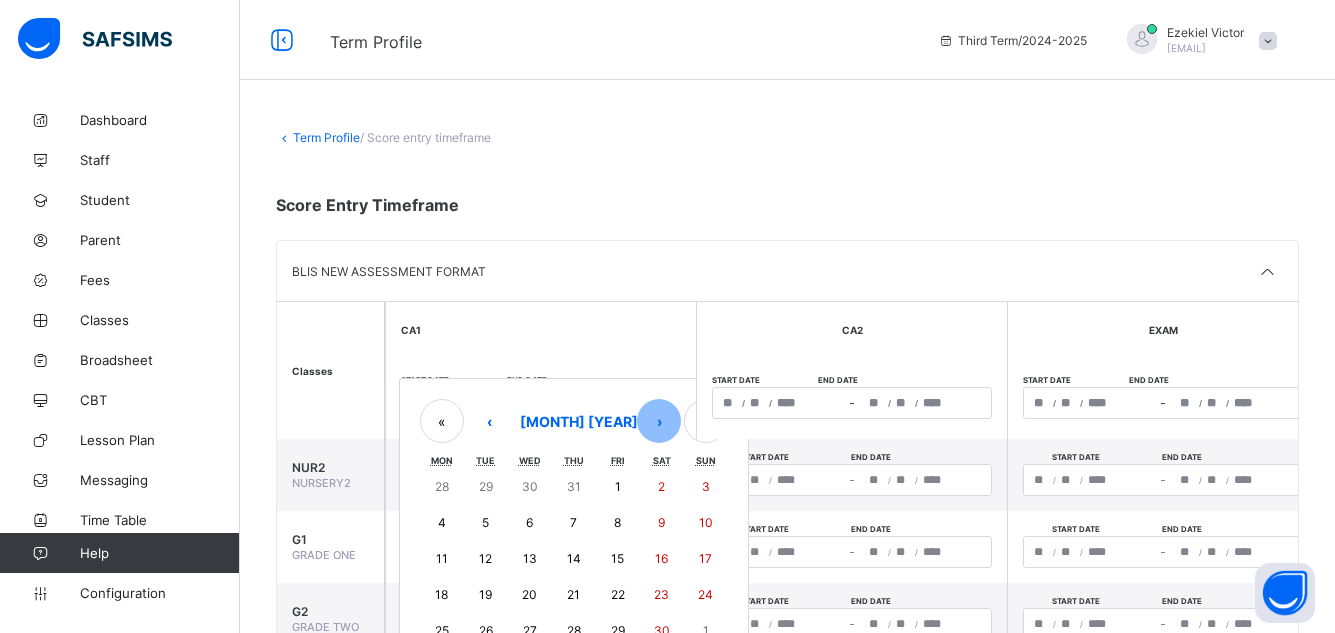 click on "›" at bounding box center (659, 421) 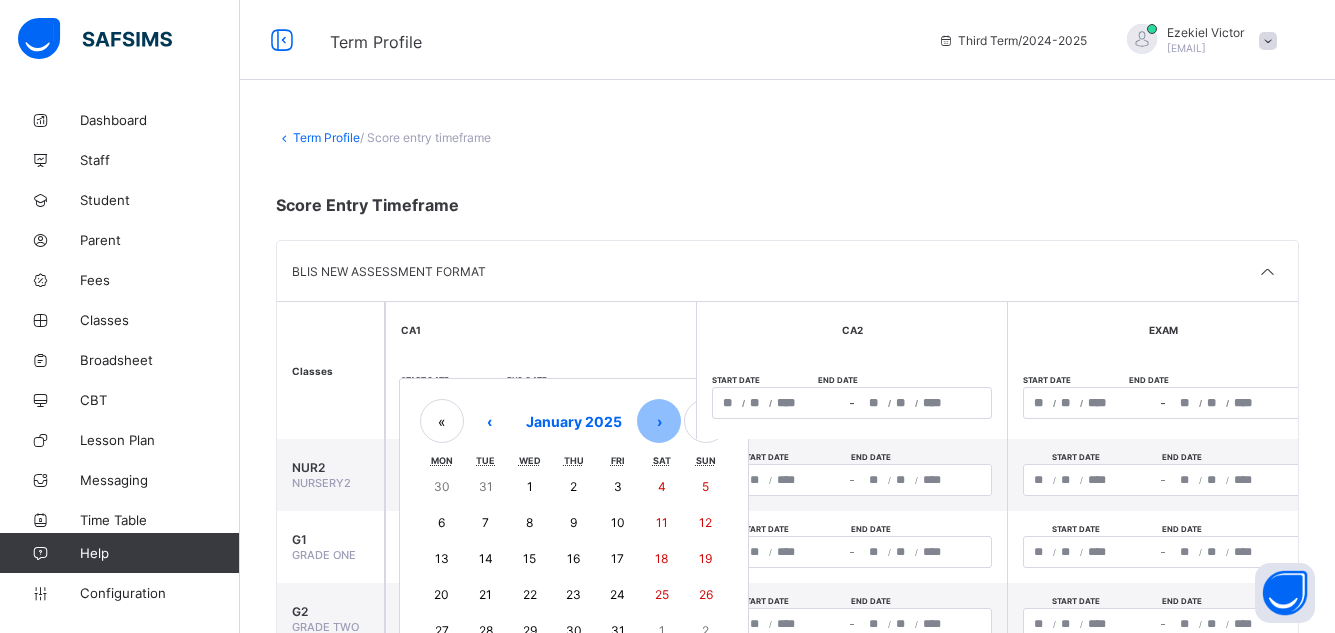 click on "›" at bounding box center [659, 421] 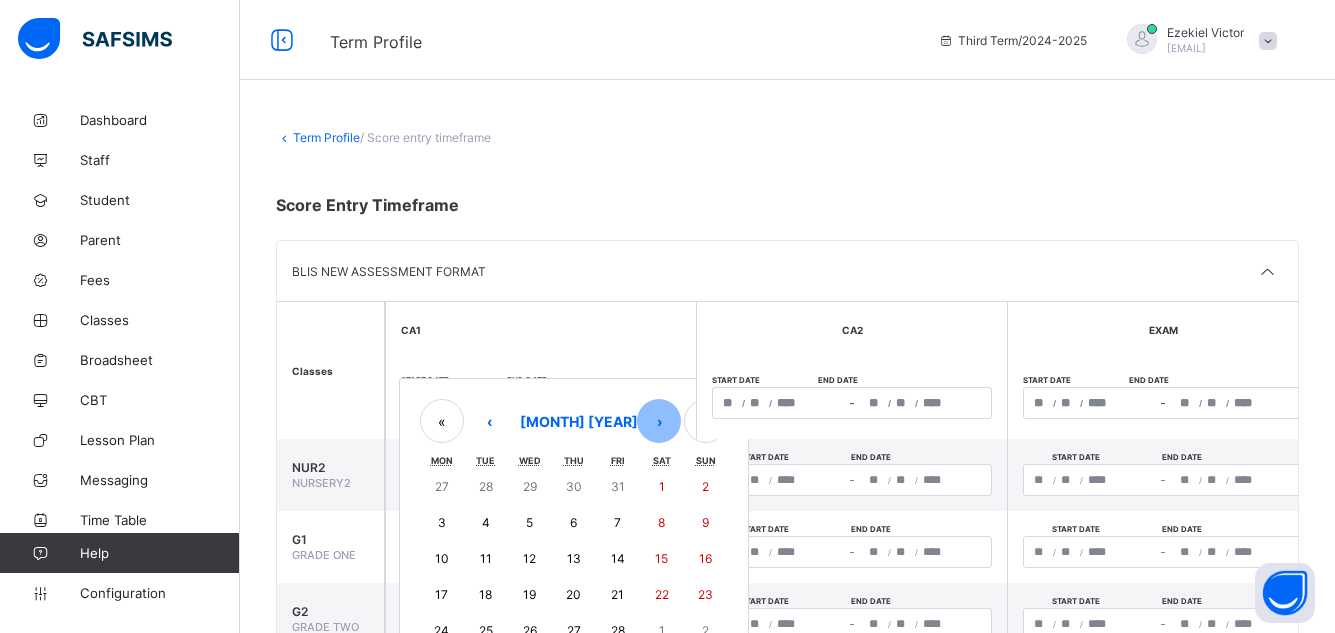 click on "›" at bounding box center (659, 421) 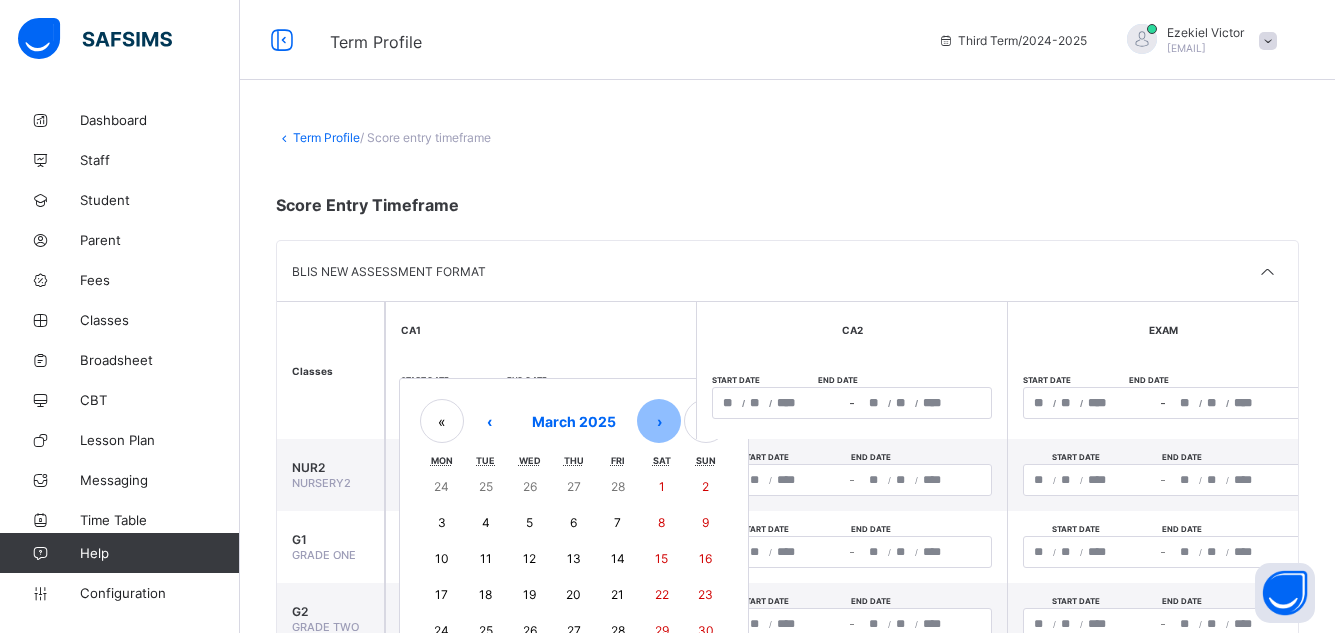 click on "›" at bounding box center (659, 421) 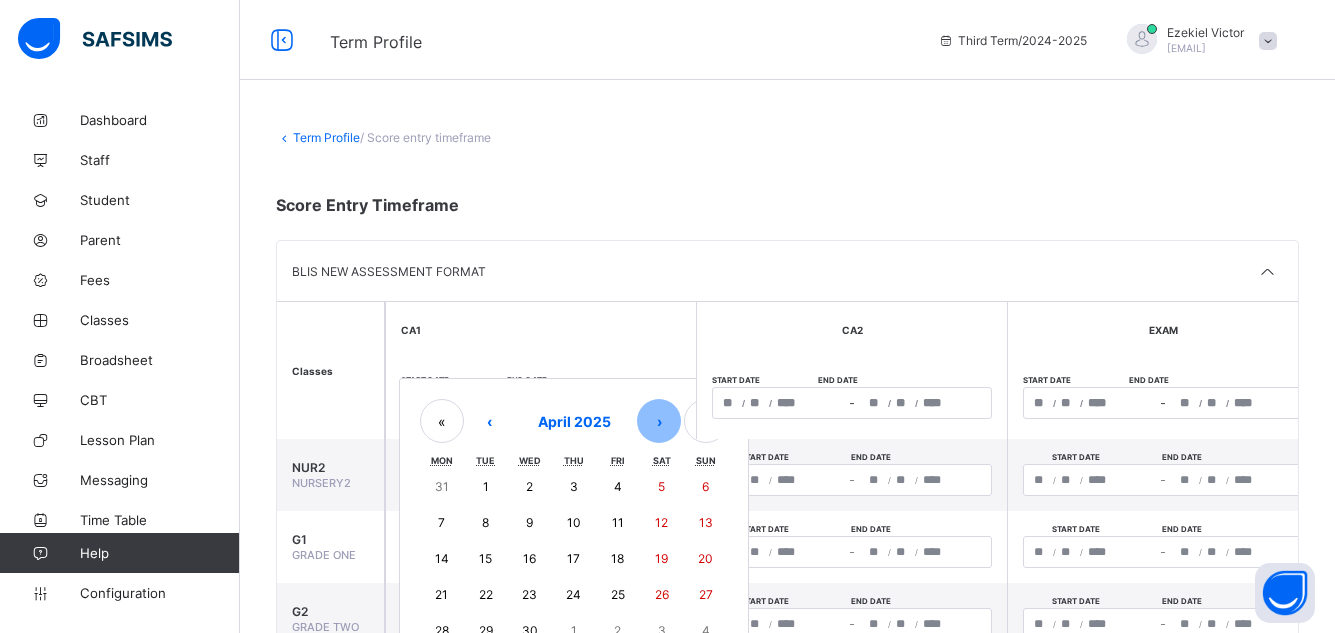 click on "›" at bounding box center [659, 421] 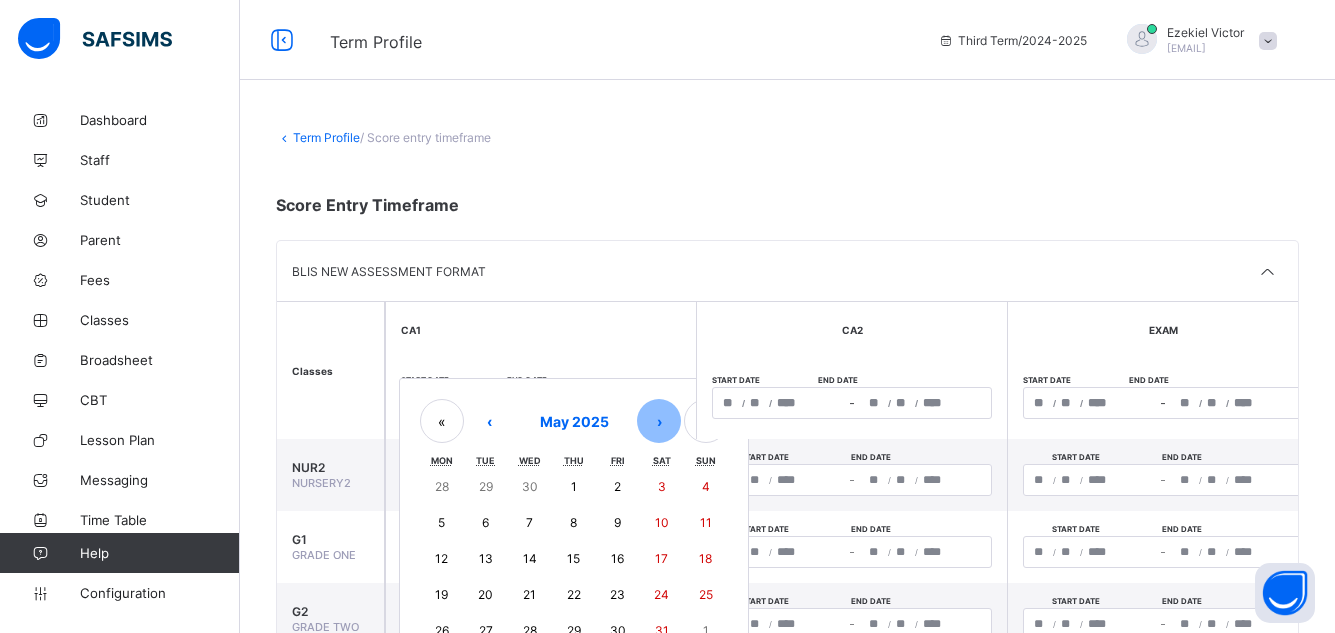 click on "›" at bounding box center [659, 421] 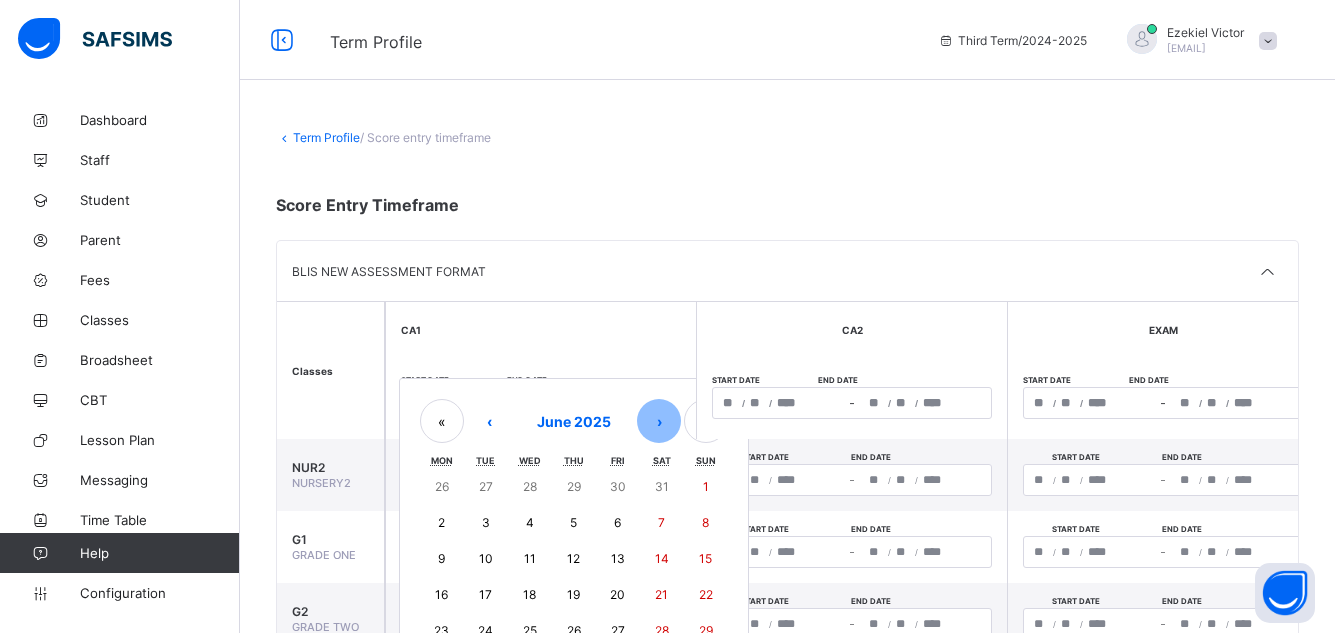 click on "›" at bounding box center [659, 421] 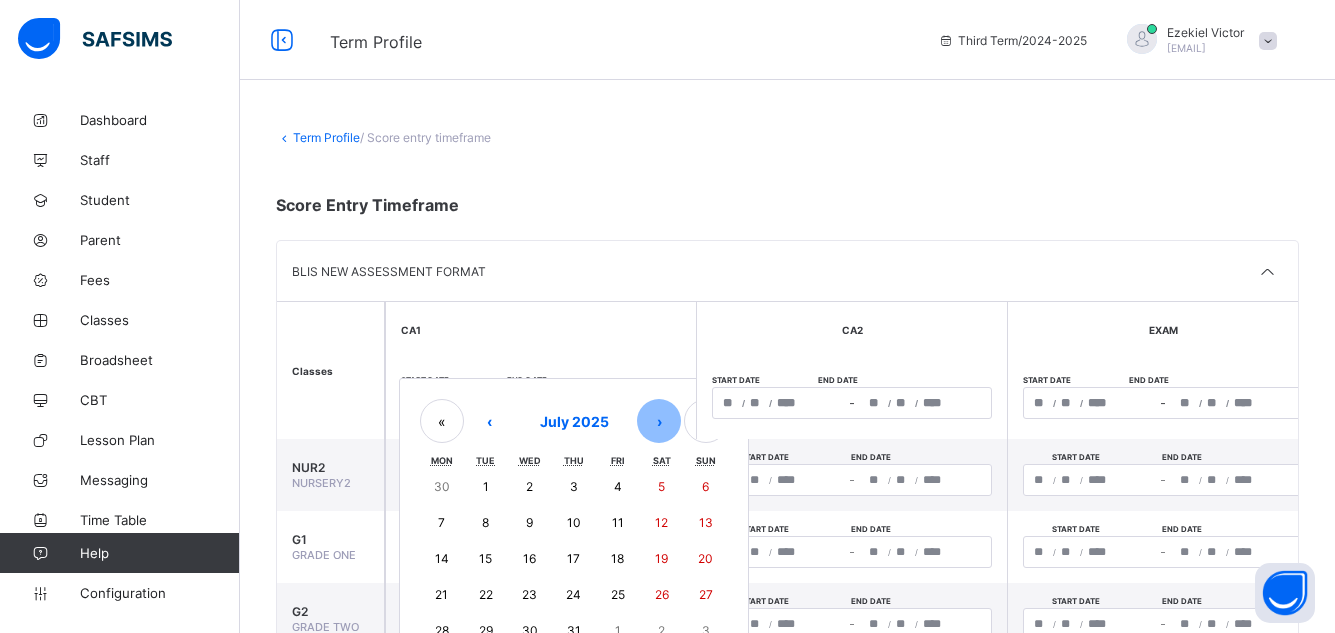 click on "›" at bounding box center (659, 421) 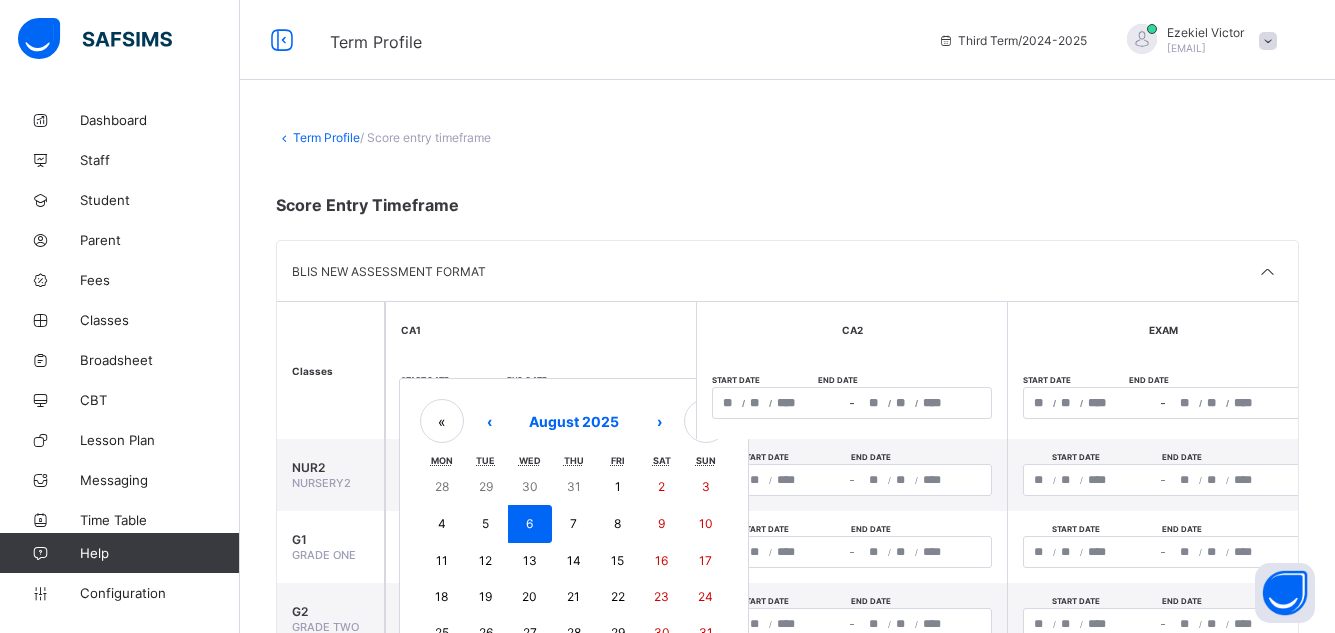 click on "6" at bounding box center [530, 524] 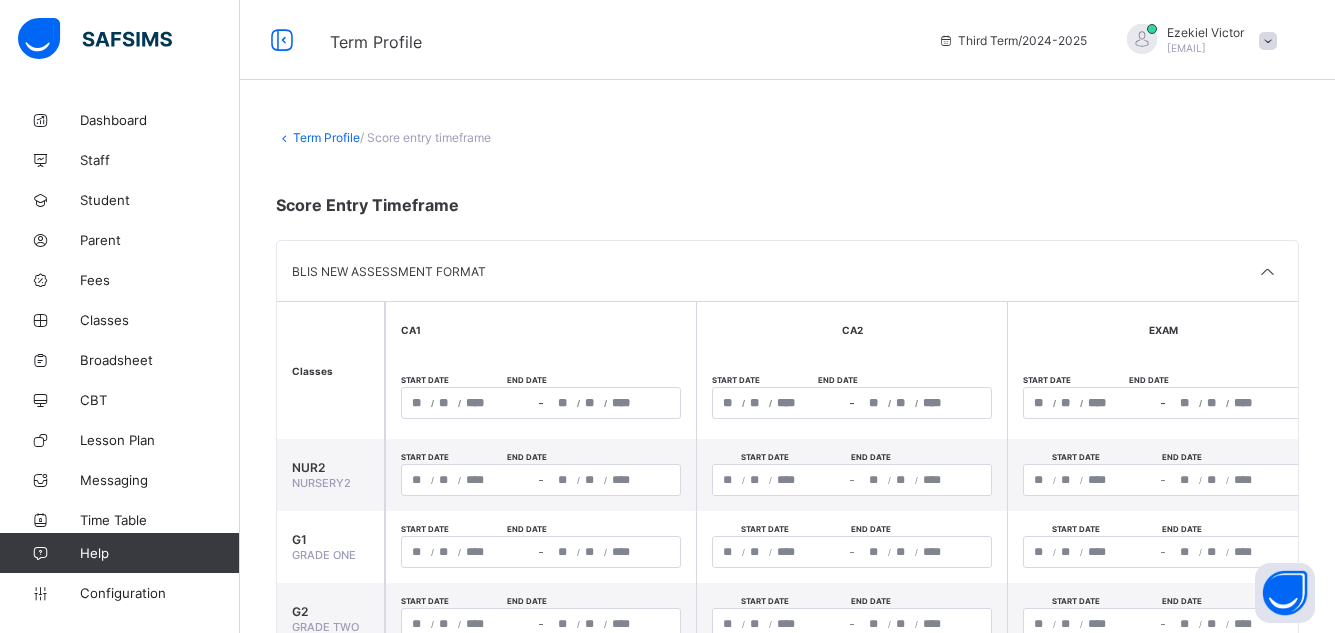 click on "**********" at bounding box center (540, 547) 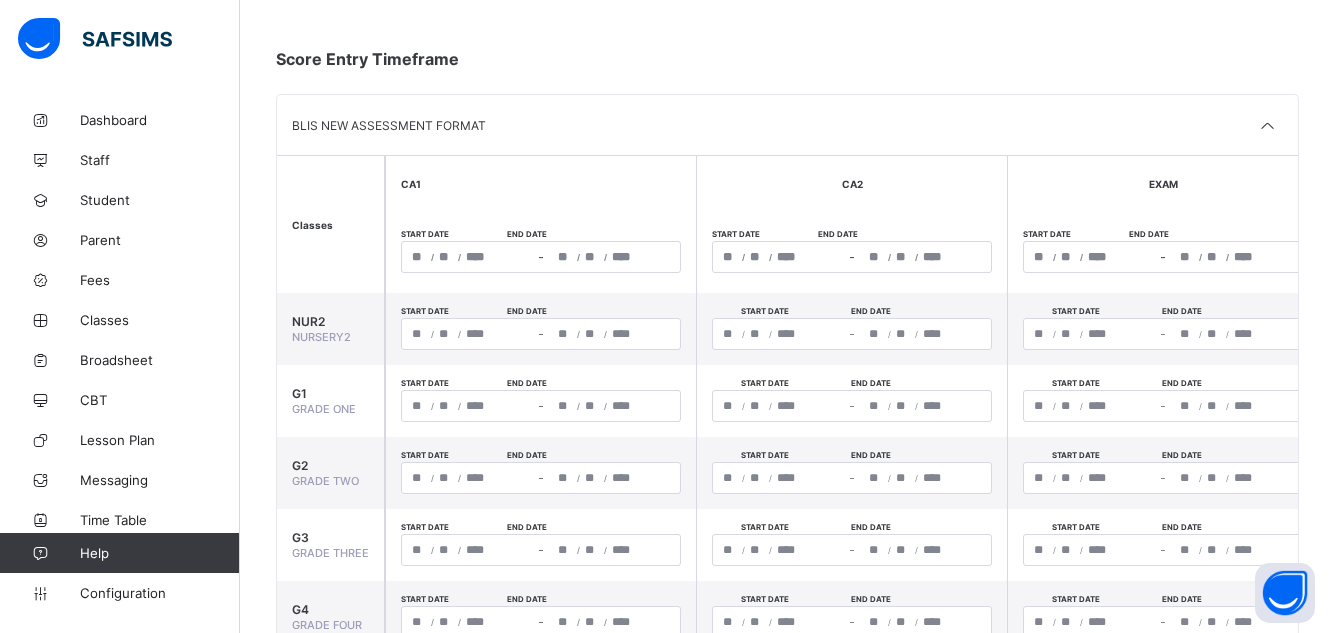 scroll, scrollTop: 0, scrollLeft: 0, axis: both 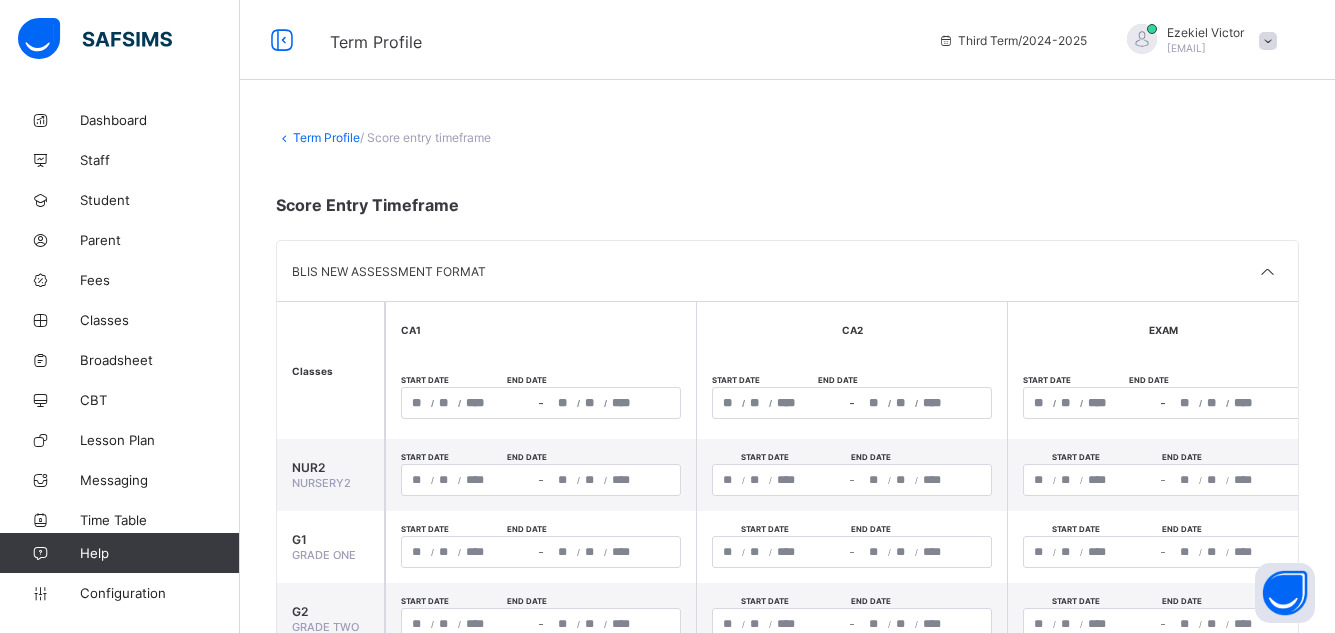 click on "**********" at bounding box center (787, 473) 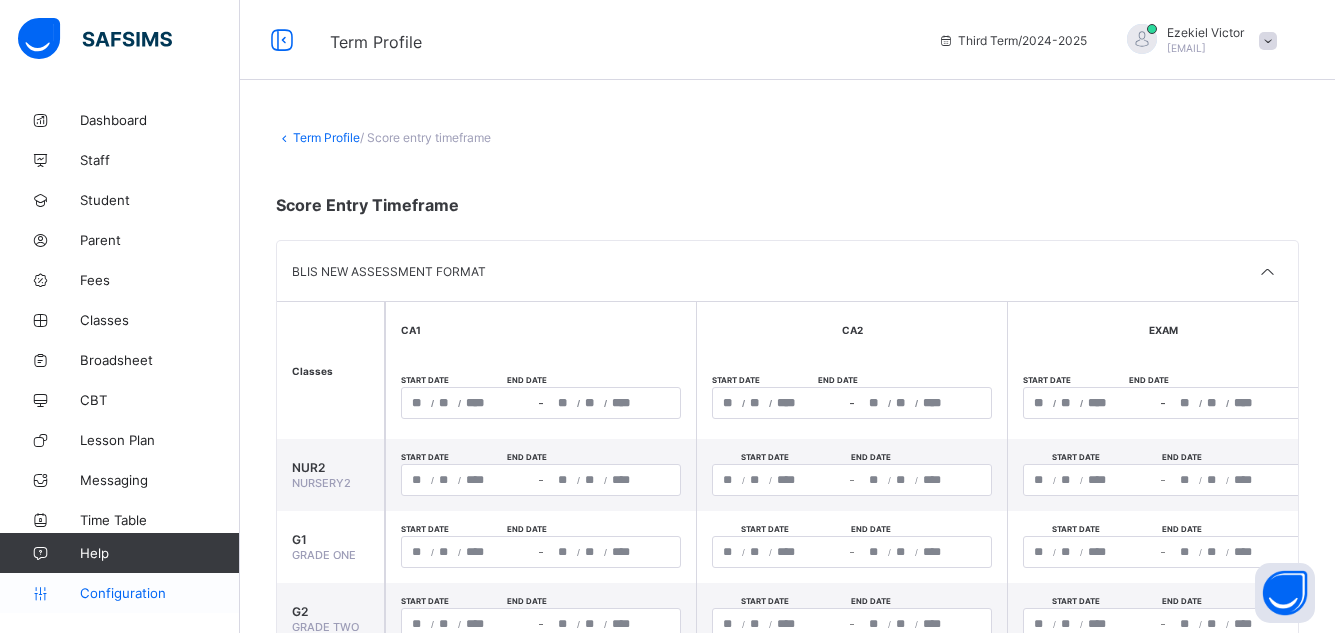 click on "Configuration" at bounding box center [159, 593] 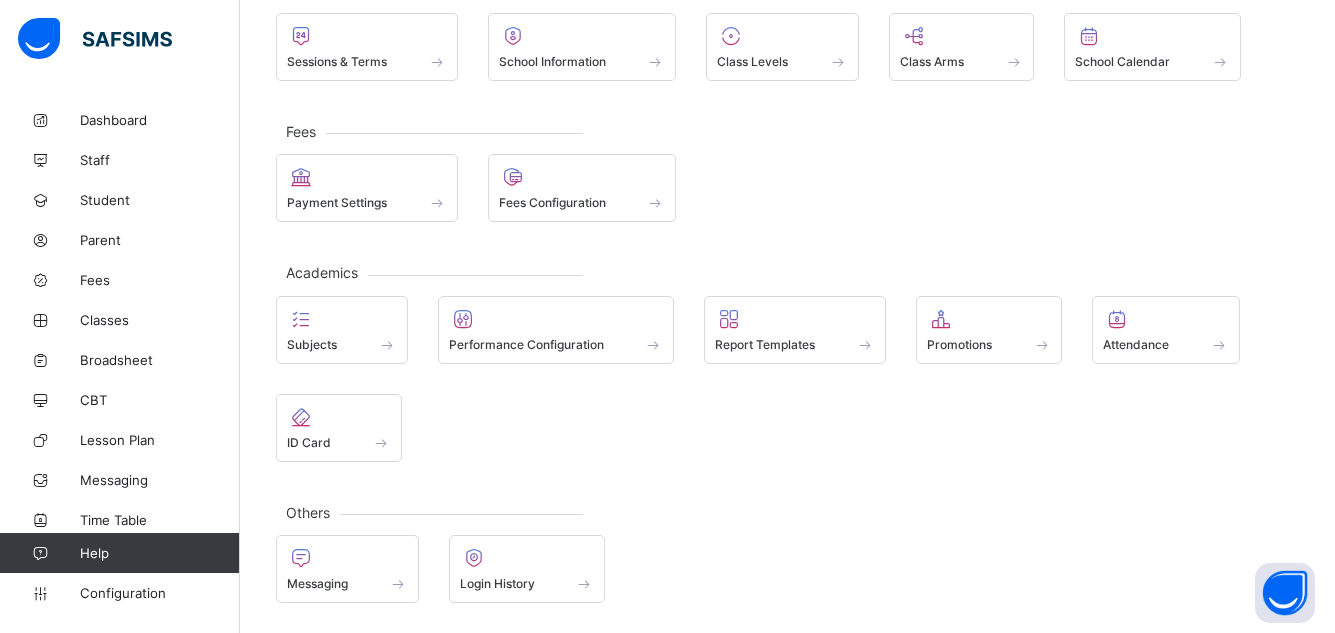 scroll, scrollTop: 0, scrollLeft: 0, axis: both 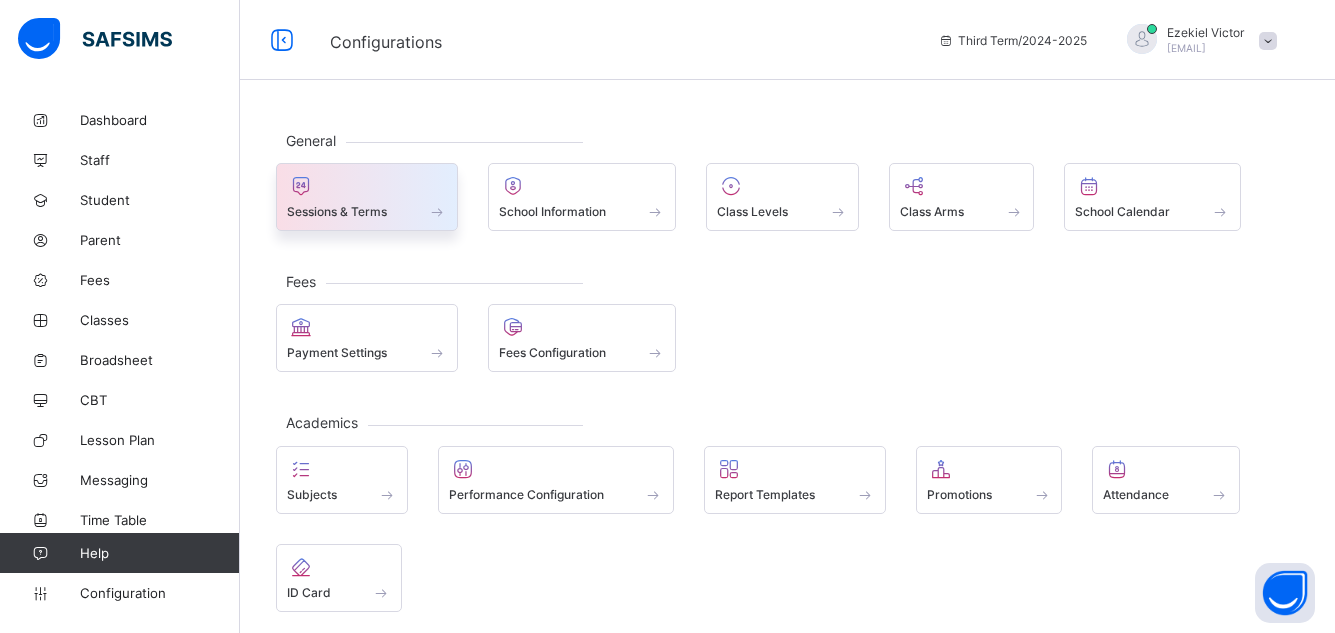click on "Sessions & Terms" at bounding box center [367, 197] 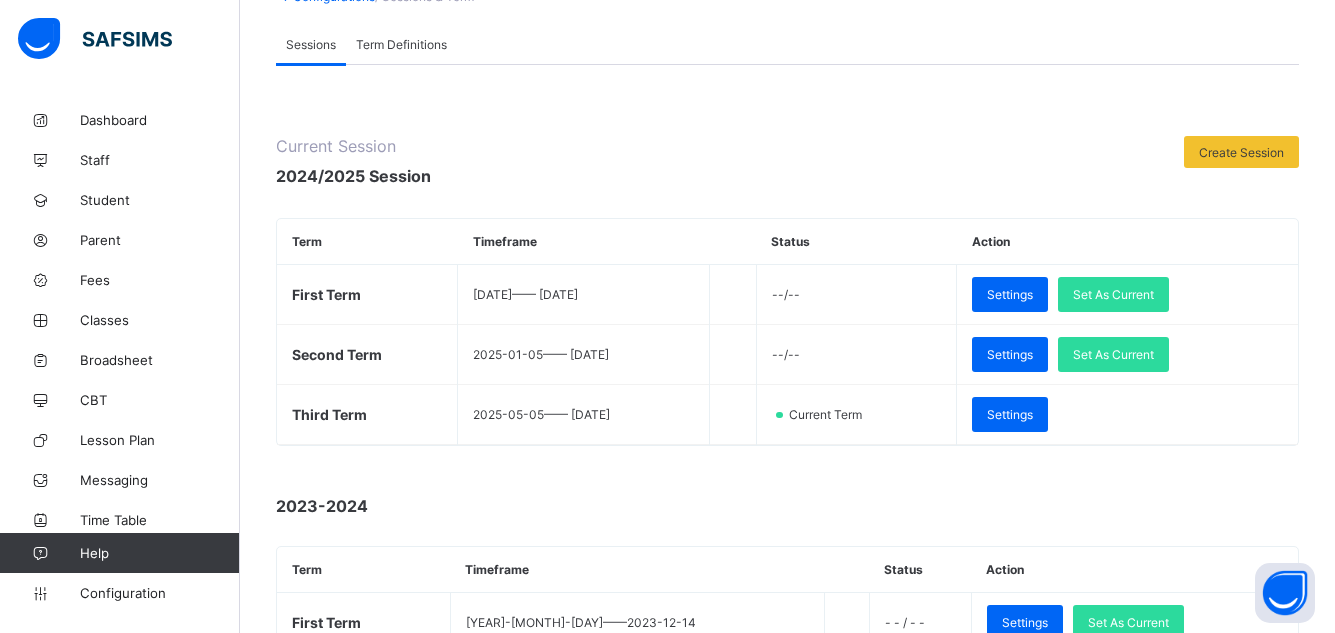 scroll, scrollTop: 160, scrollLeft: 0, axis: vertical 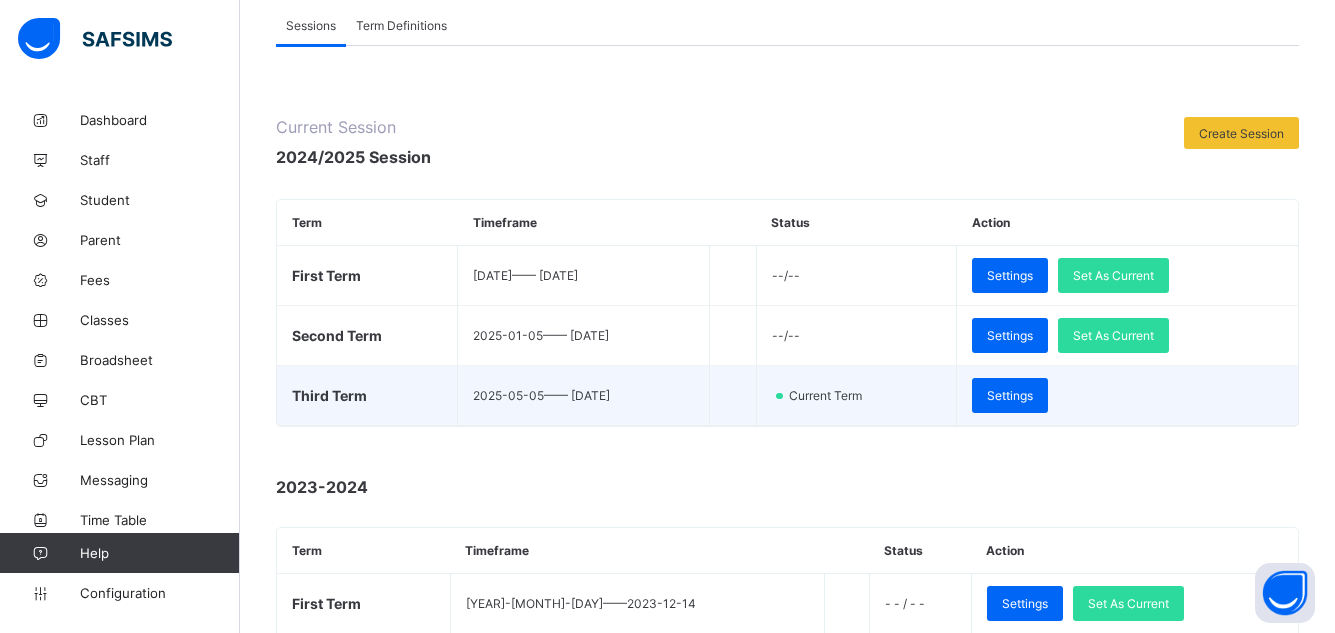 click on "[DATE]  ——   [DATE]" at bounding box center (541, 395) 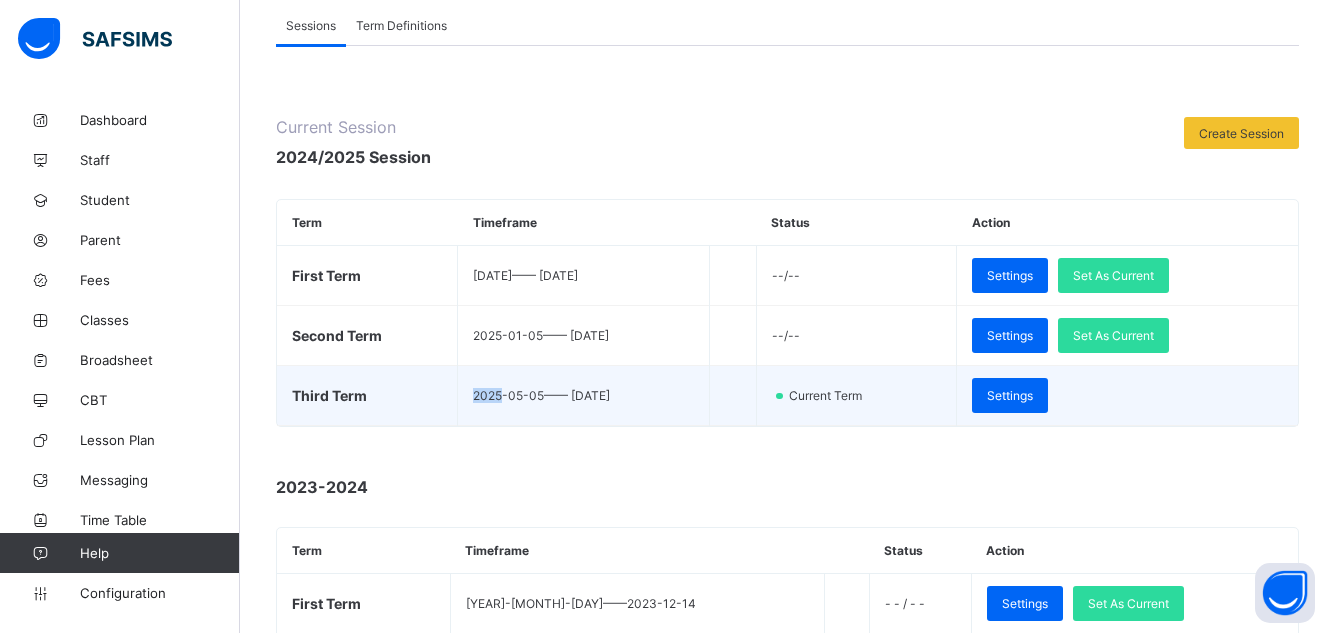 click on "[DATE]  ——   [DATE]" at bounding box center (541, 395) 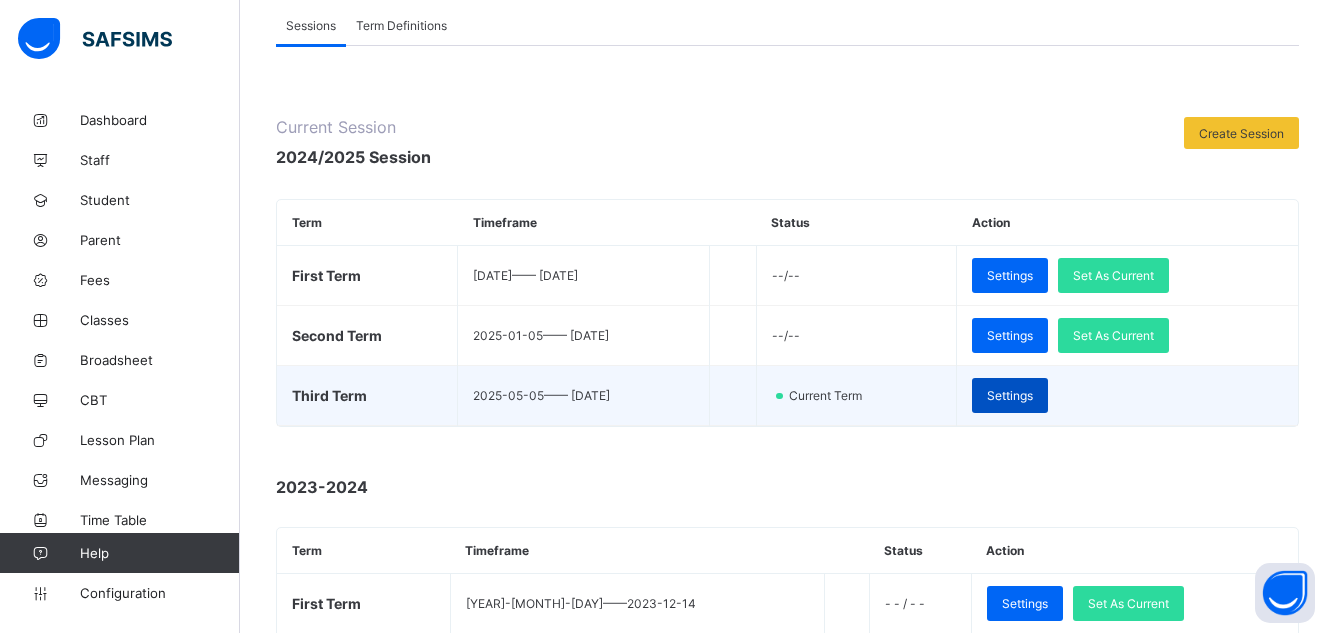 click on "Settings" at bounding box center [1010, 395] 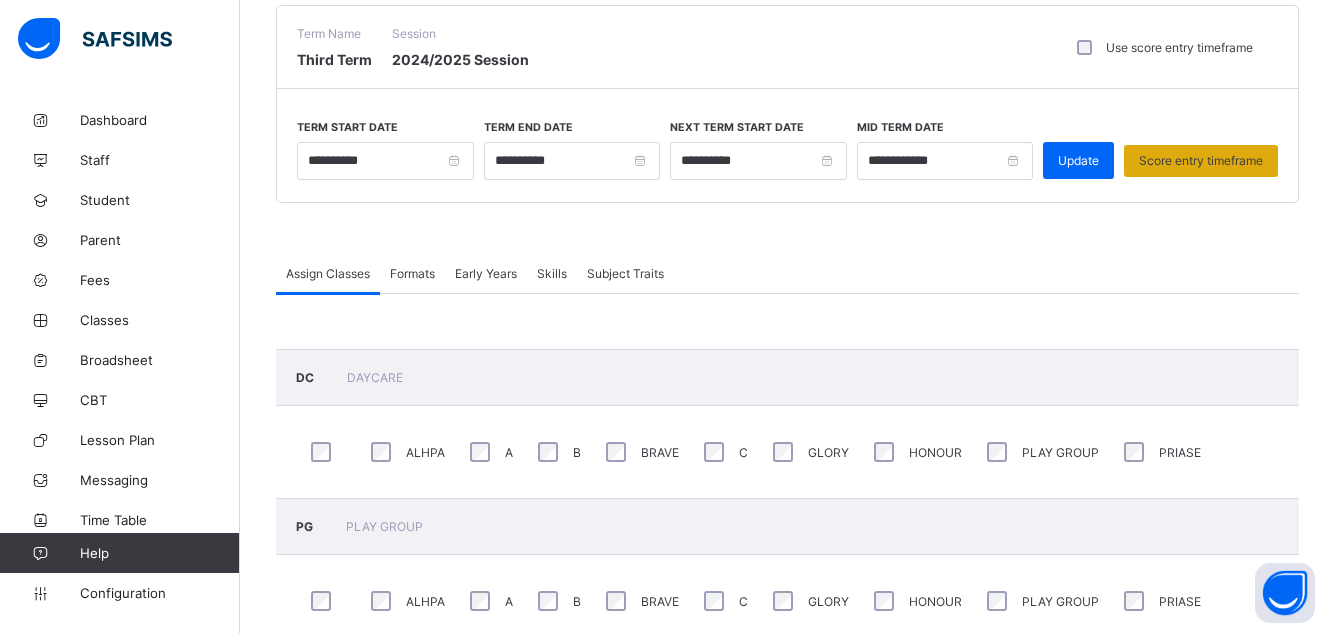 click on "Score entry timeframe" at bounding box center [1201, 160] 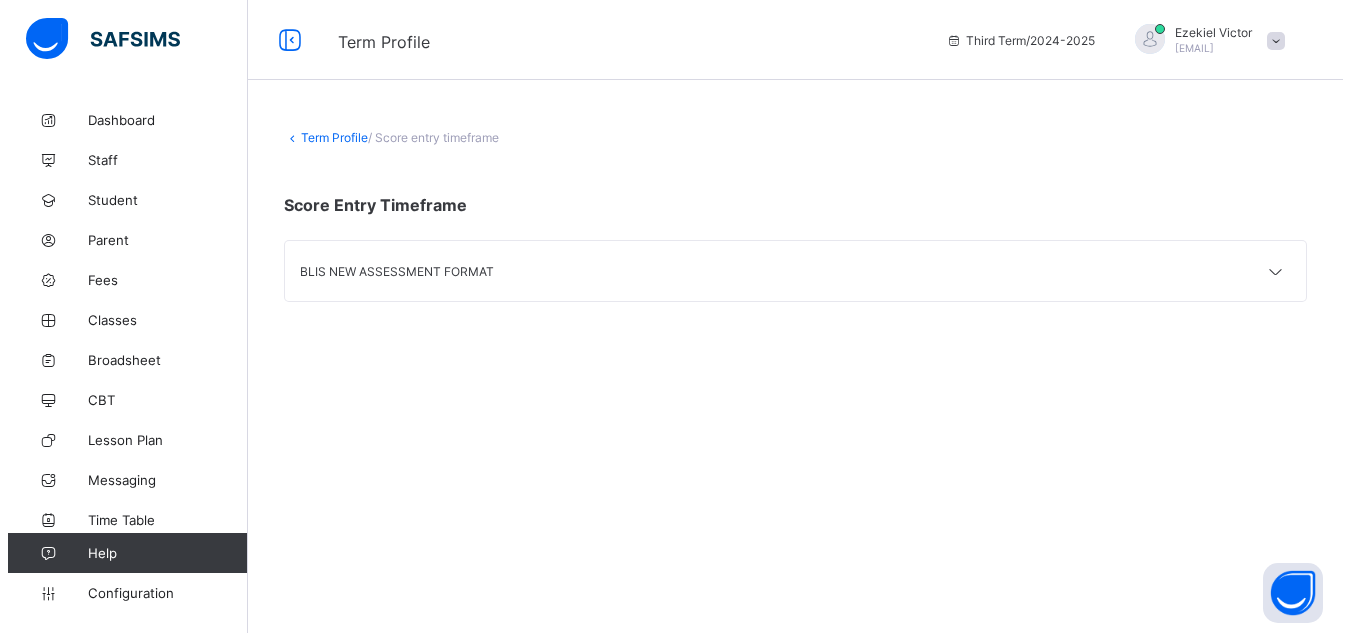 scroll, scrollTop: 0, scrollLeft: 0, axis: both 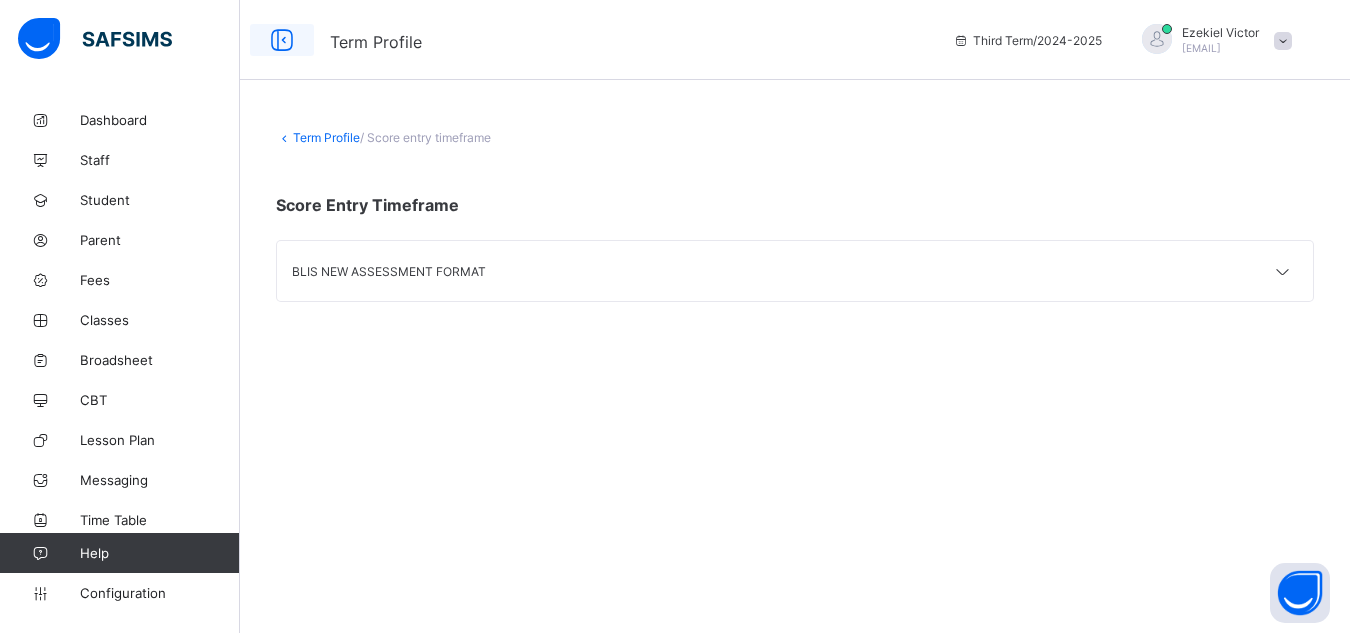 click at bounding box center (282, 40) 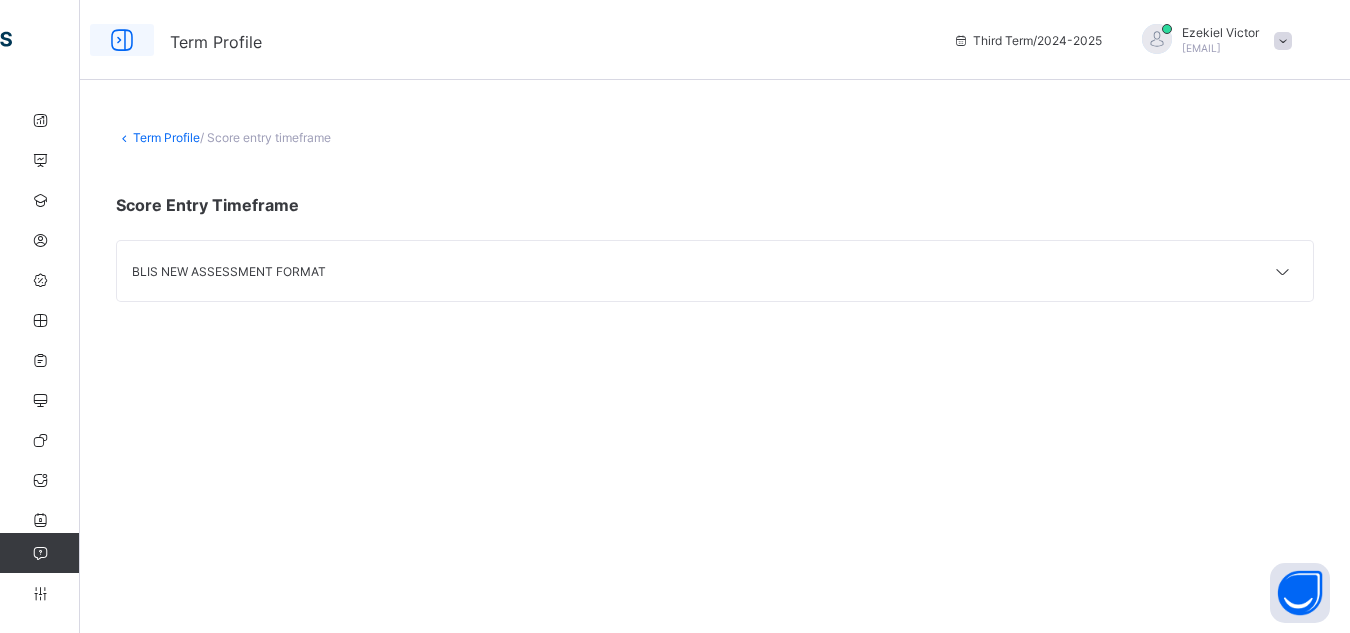 click at bounding box center (122, 40) 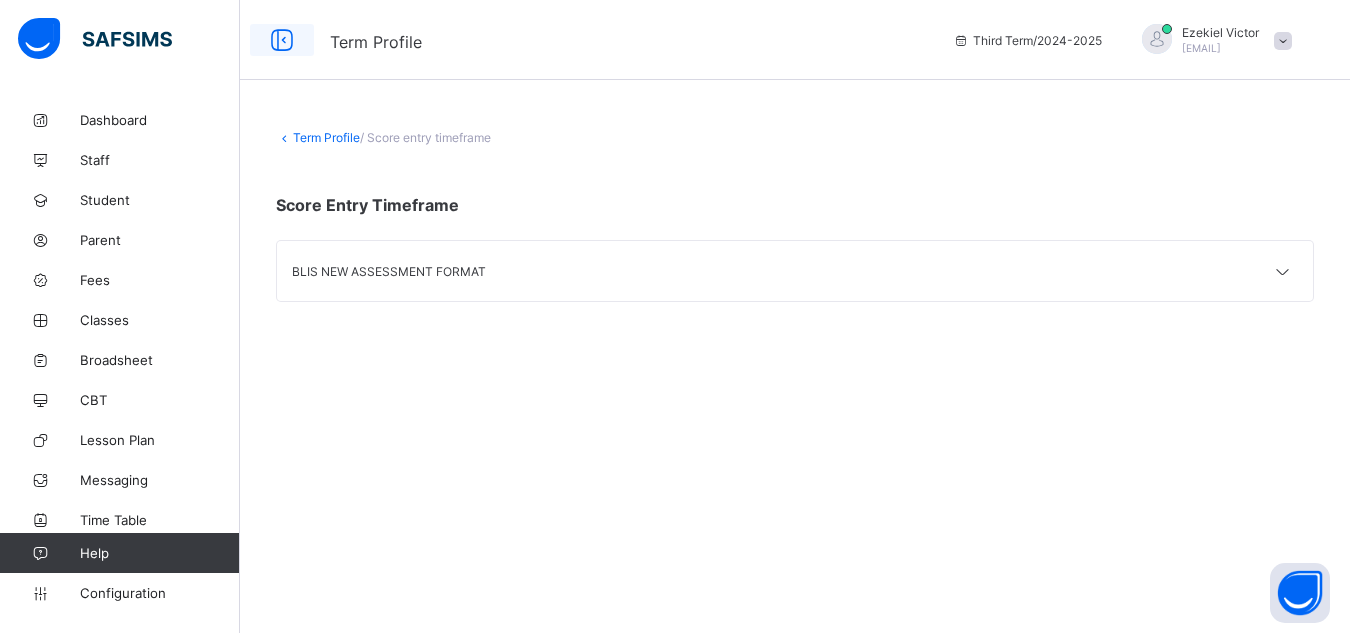 click at bounding box center [282, 40] 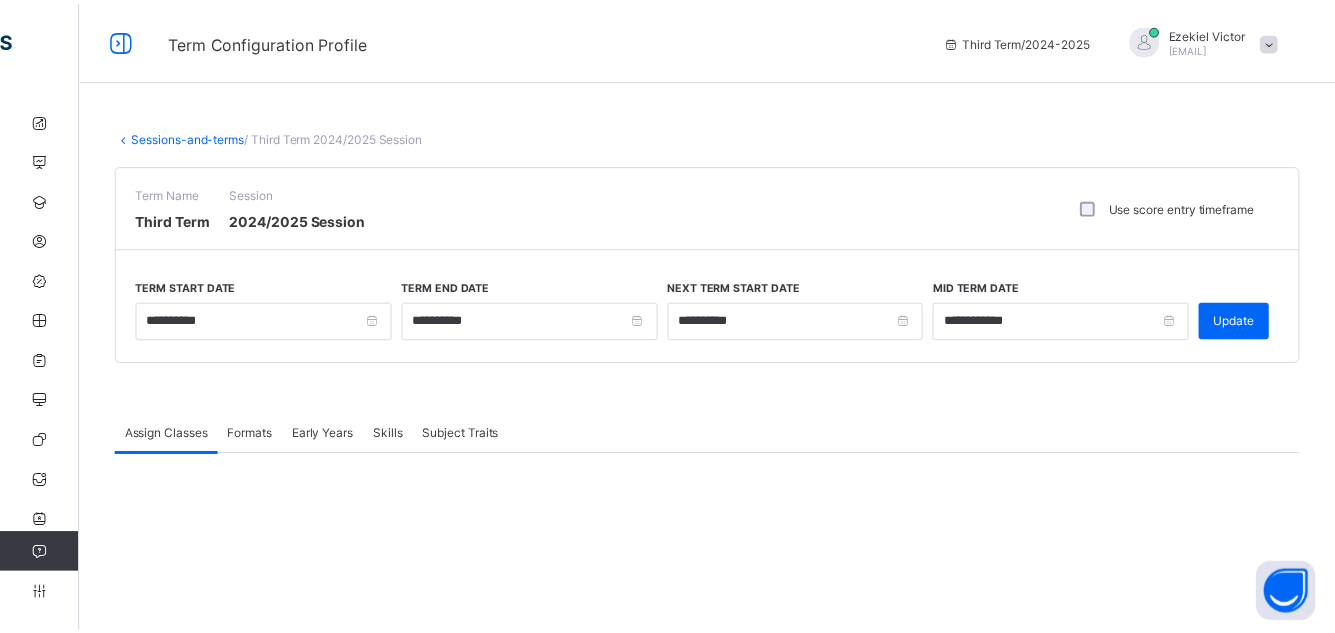 scroll, scrollTop: 160, scrollLeft: 0, axis: vertical 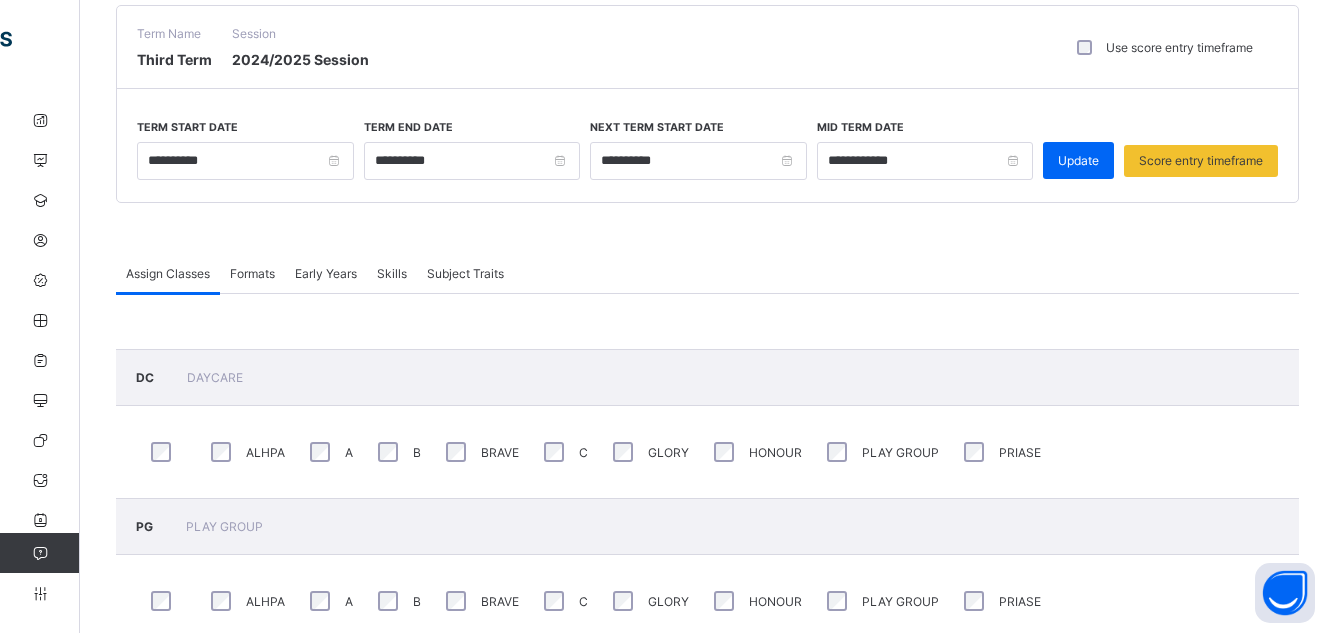 click on "Use score entry timeframe" at bounding box center (1179, 47) 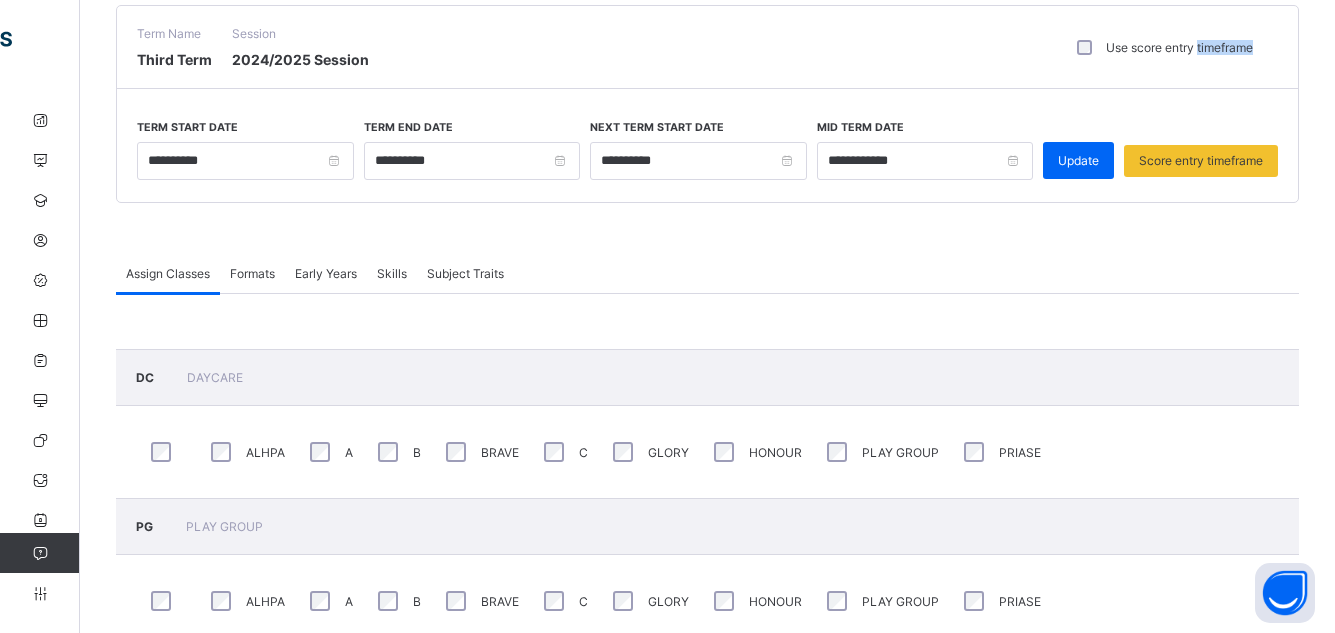 click on "Use score entry timeframe" at bounding box center [1179, 47] 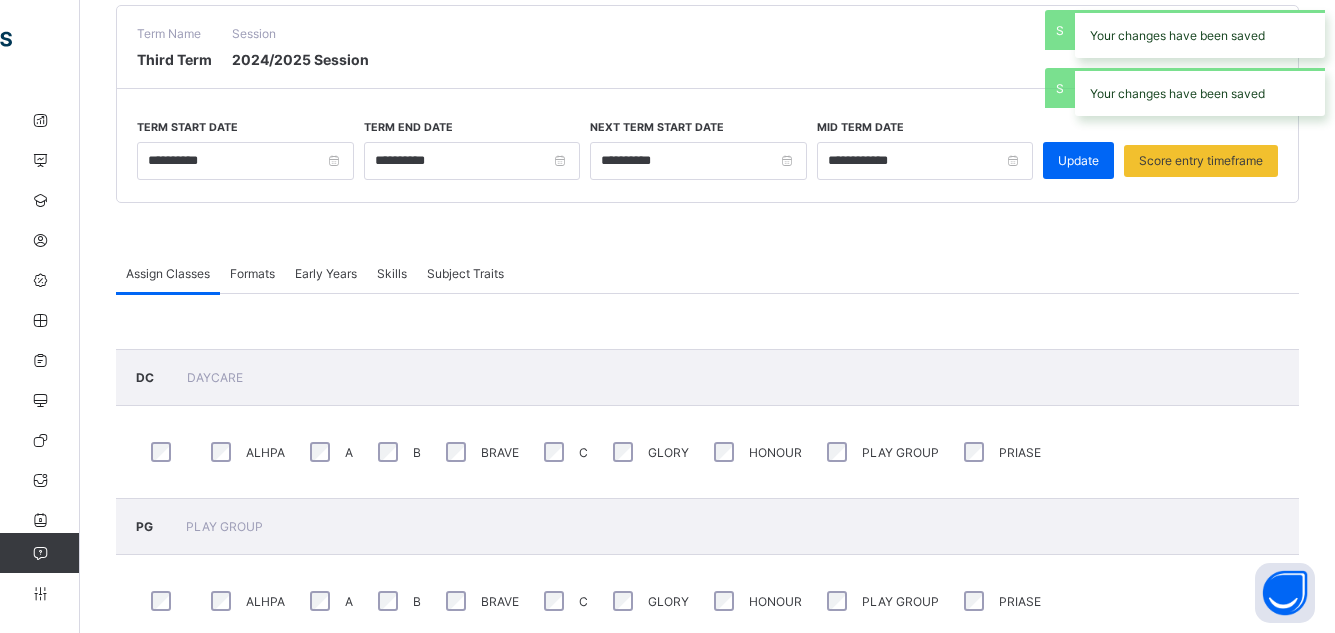 click on "Your changes have been saved" at bounding box center (1200, 34) 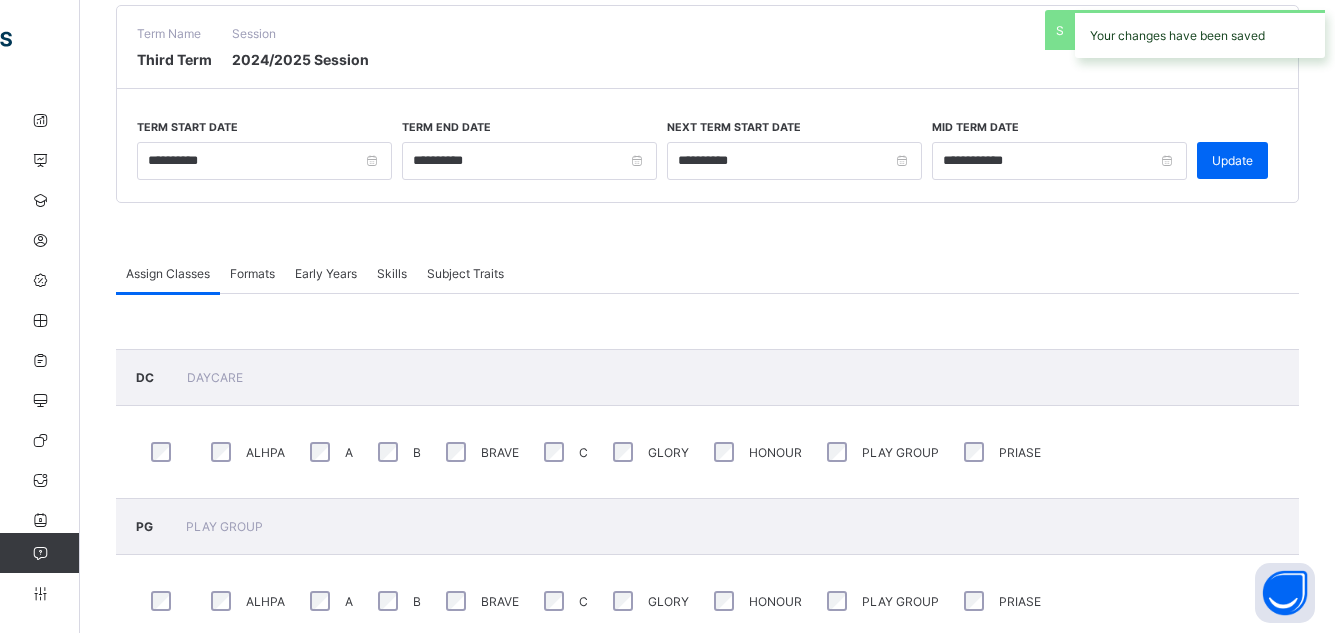click on "Term Name   Third Term Session   [YEAR]/[YEAR] Session Use score entry timeframe" at bounding box center (707, 47) 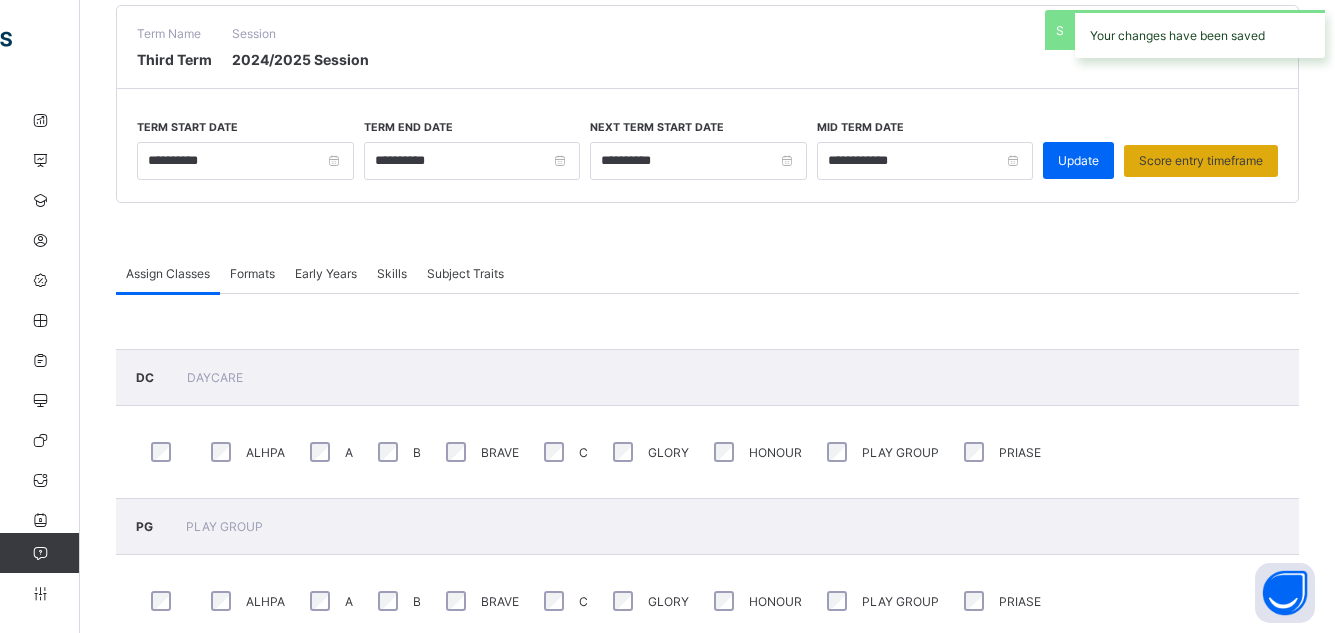 click on "Score entry timeframe" at bounding box center [1201, 160] 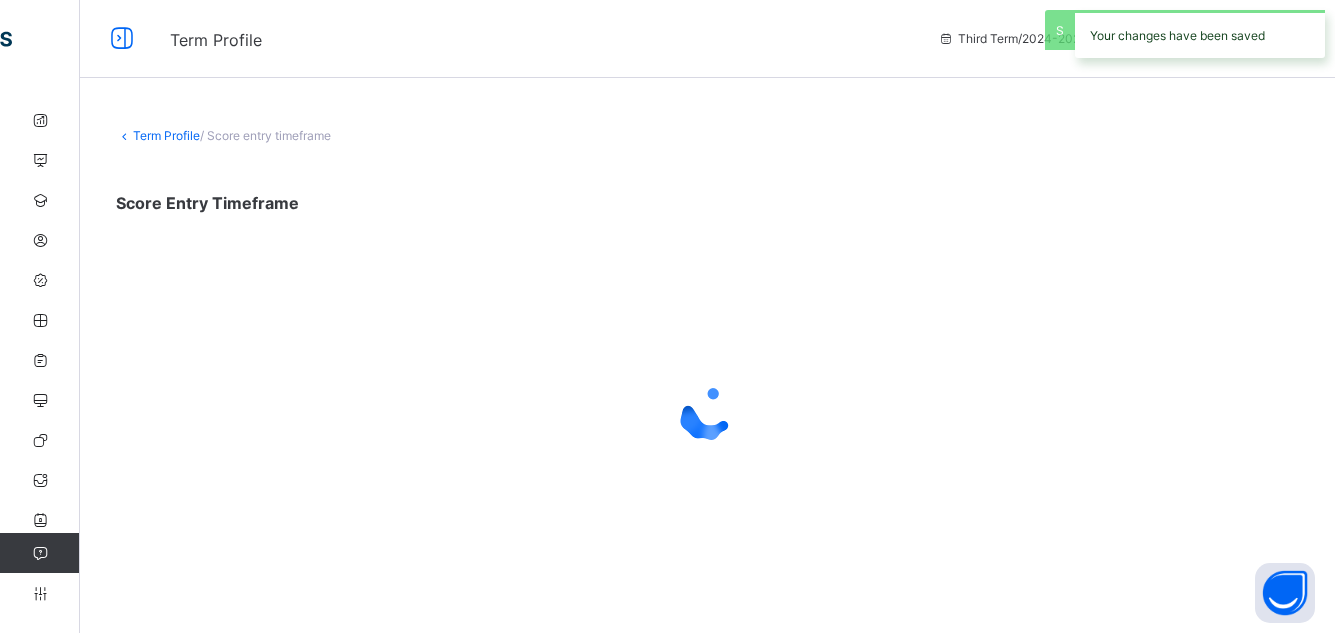 scroll, scrollTop: 0, scrollLeft: 0, axis: both 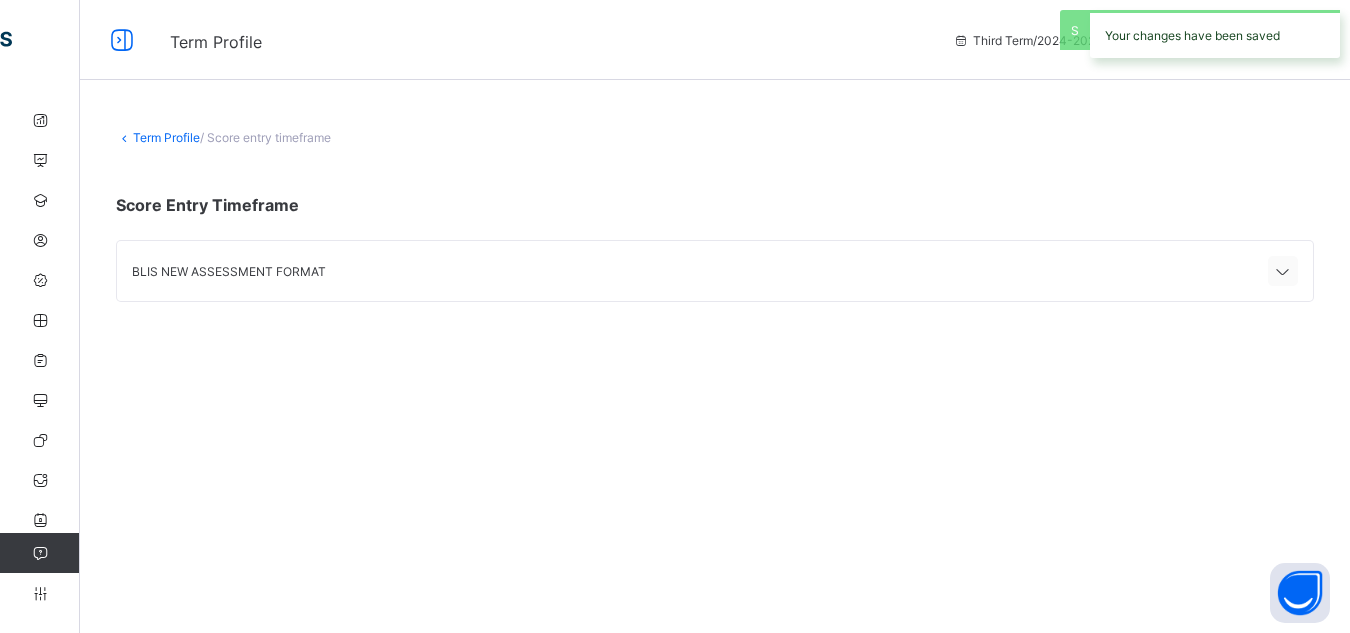 click at bounding box center [1283, 271] 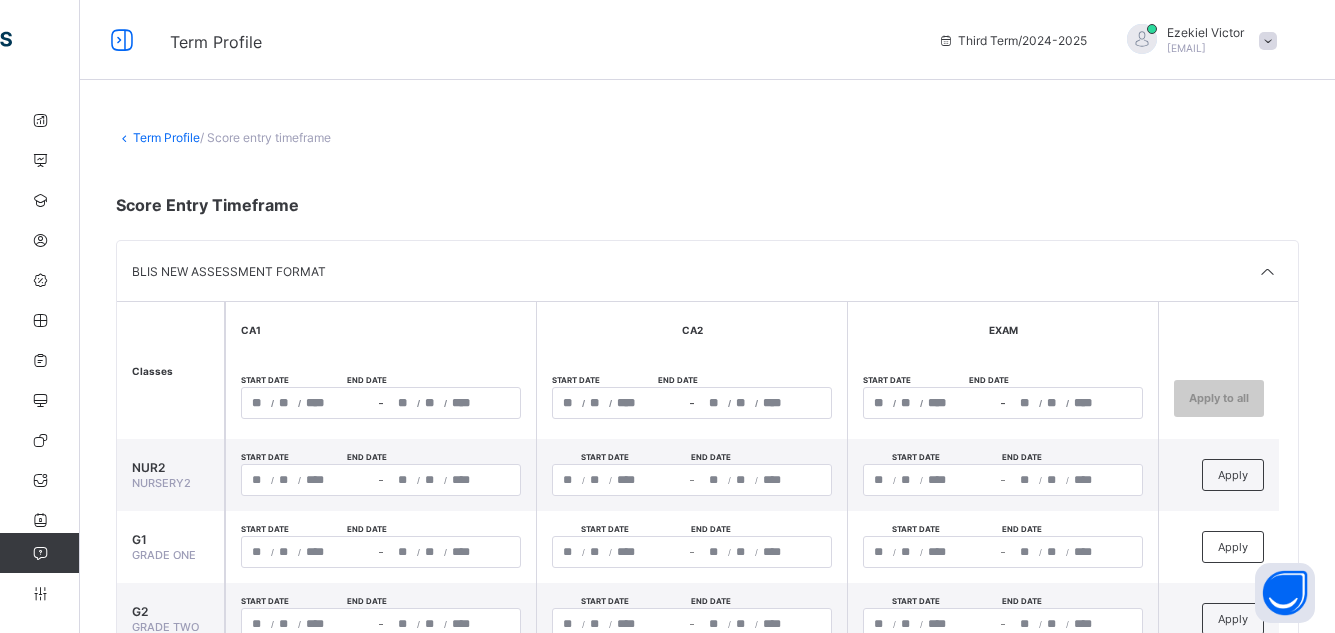 click on "/ / – / /" at bounding box center (381, 403) 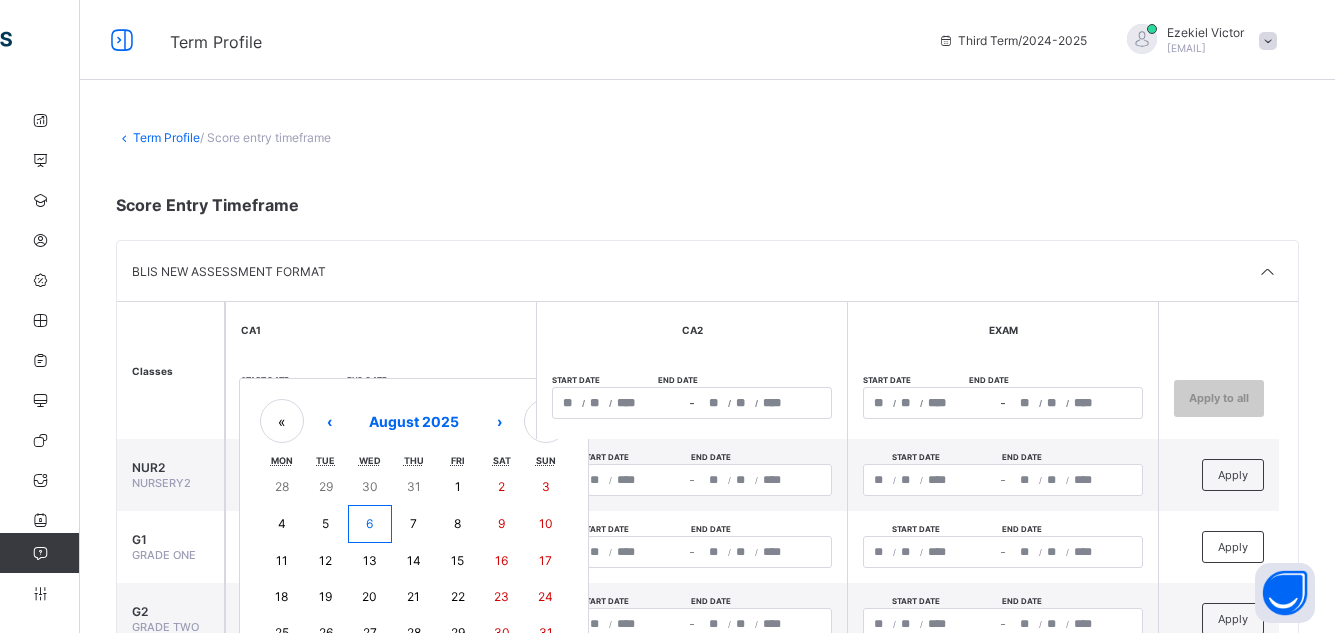 click on "6" at bounding box center (370, 524) 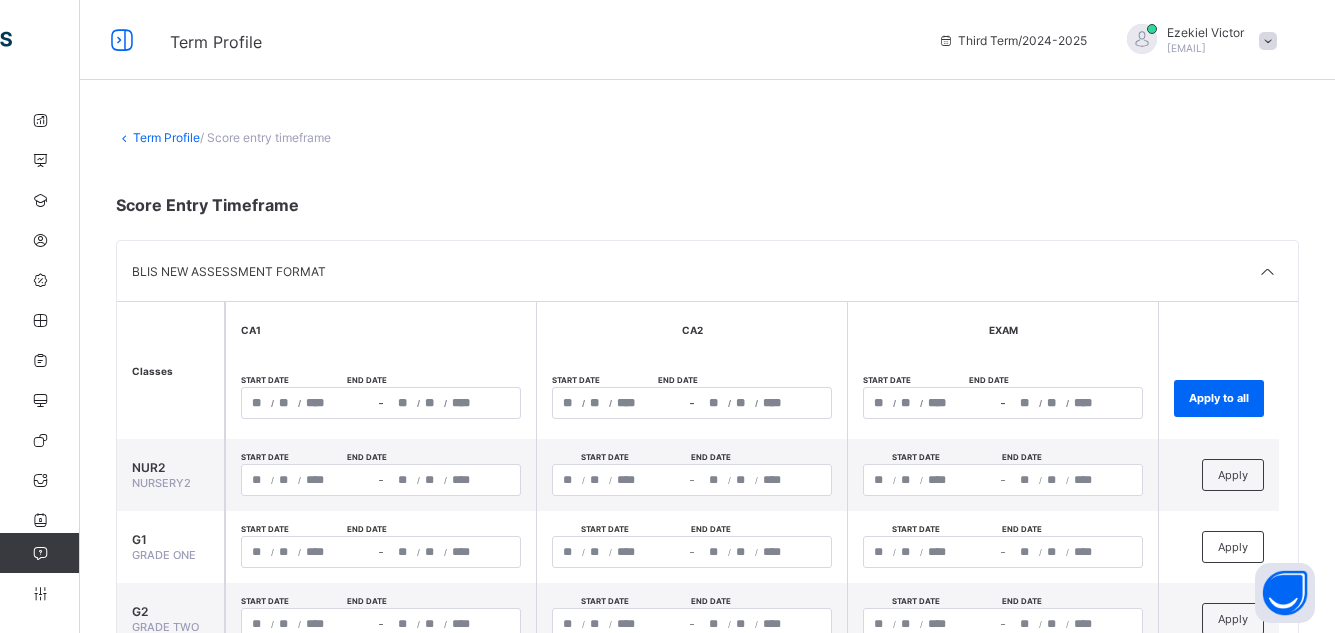 click on "**********" at bounding box center (381, 403) 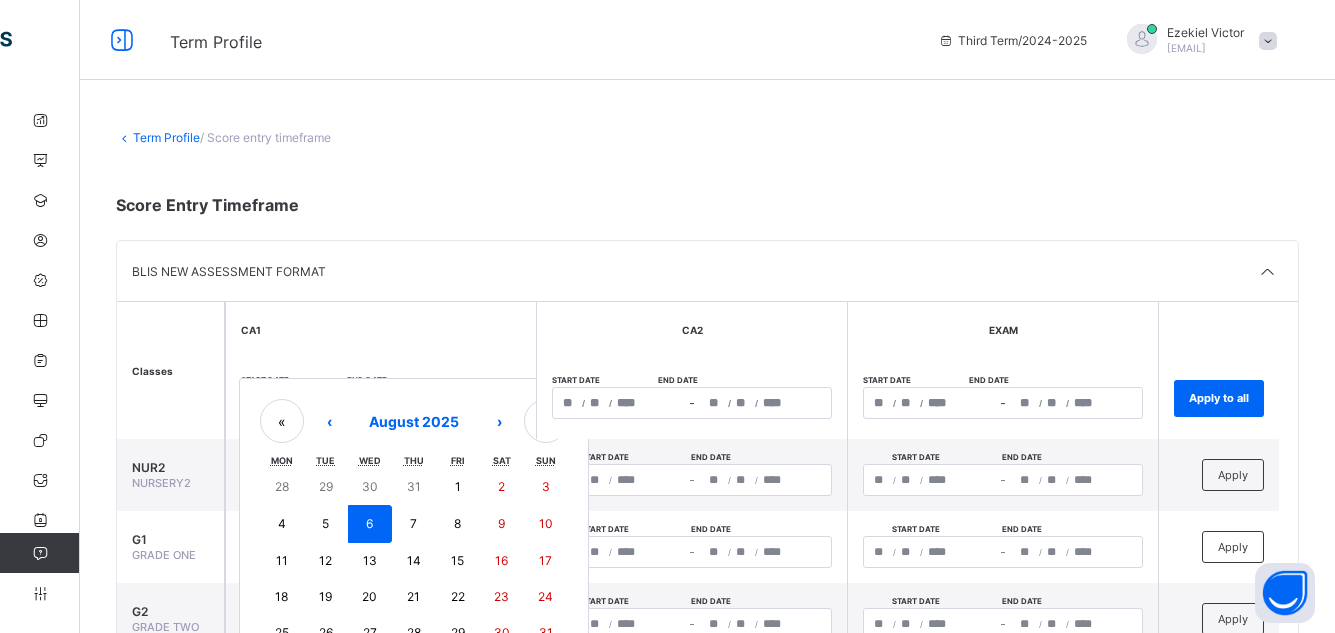 click on "8" at bounding box center (457, 523) 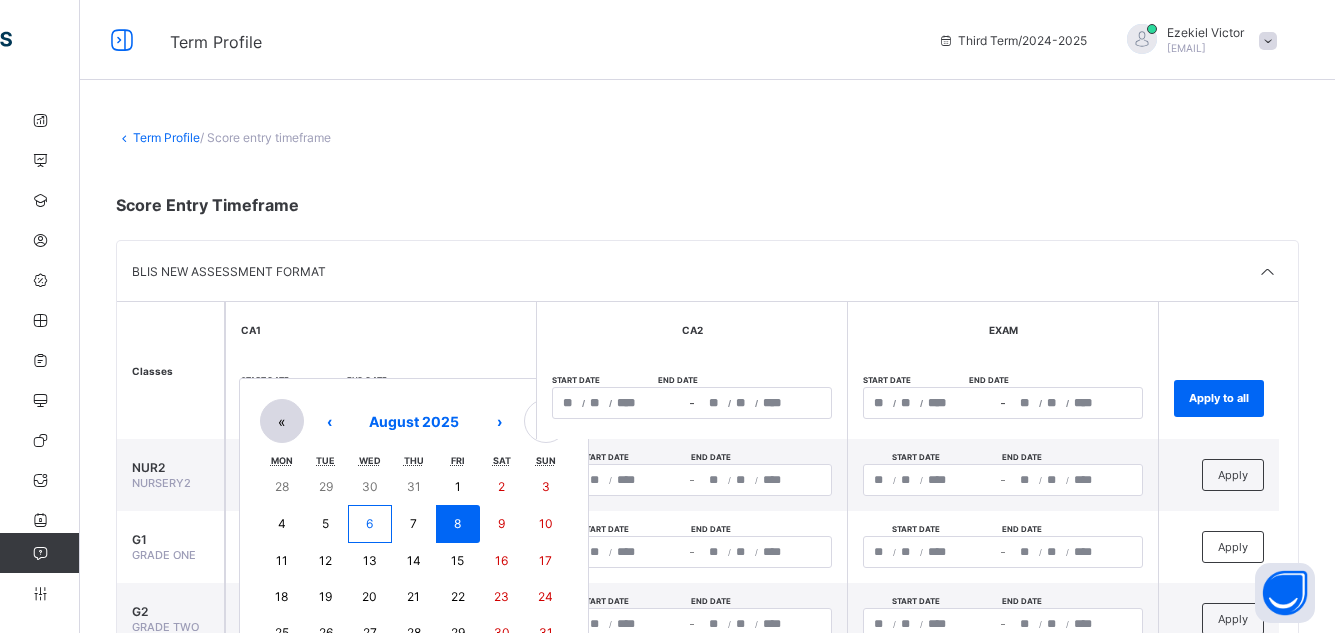 click on "**********" at bounding box center [381, 403] 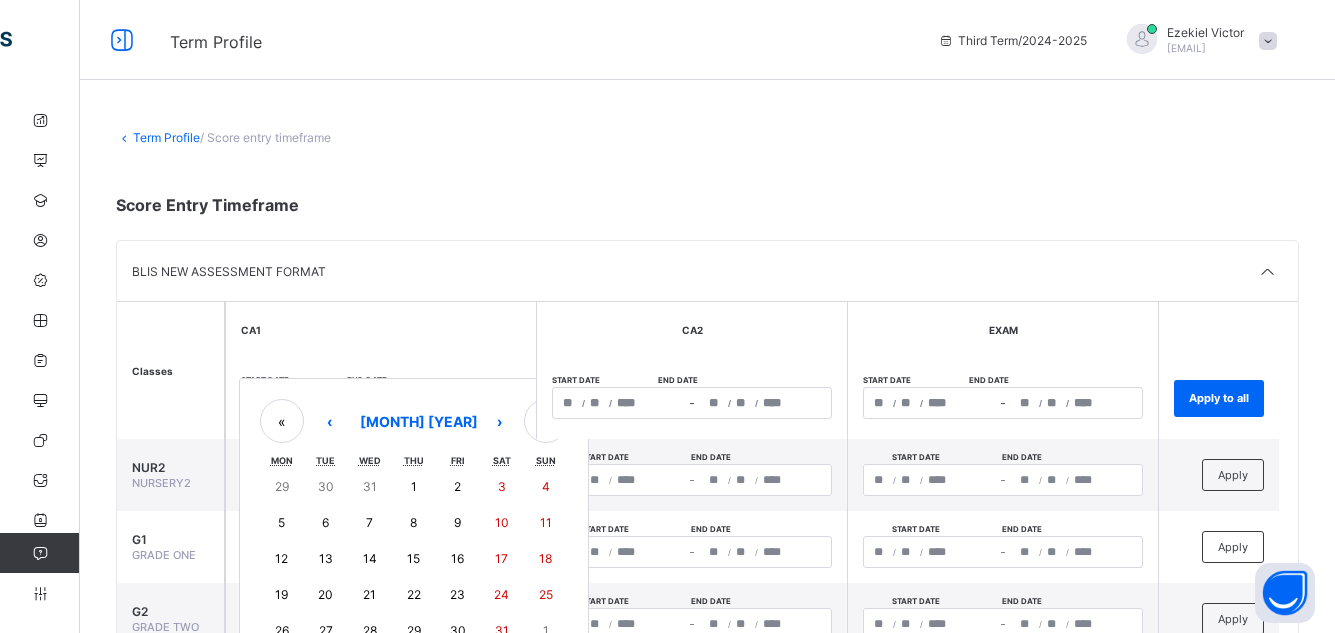 click on "5" at bounding box center [282, 523] 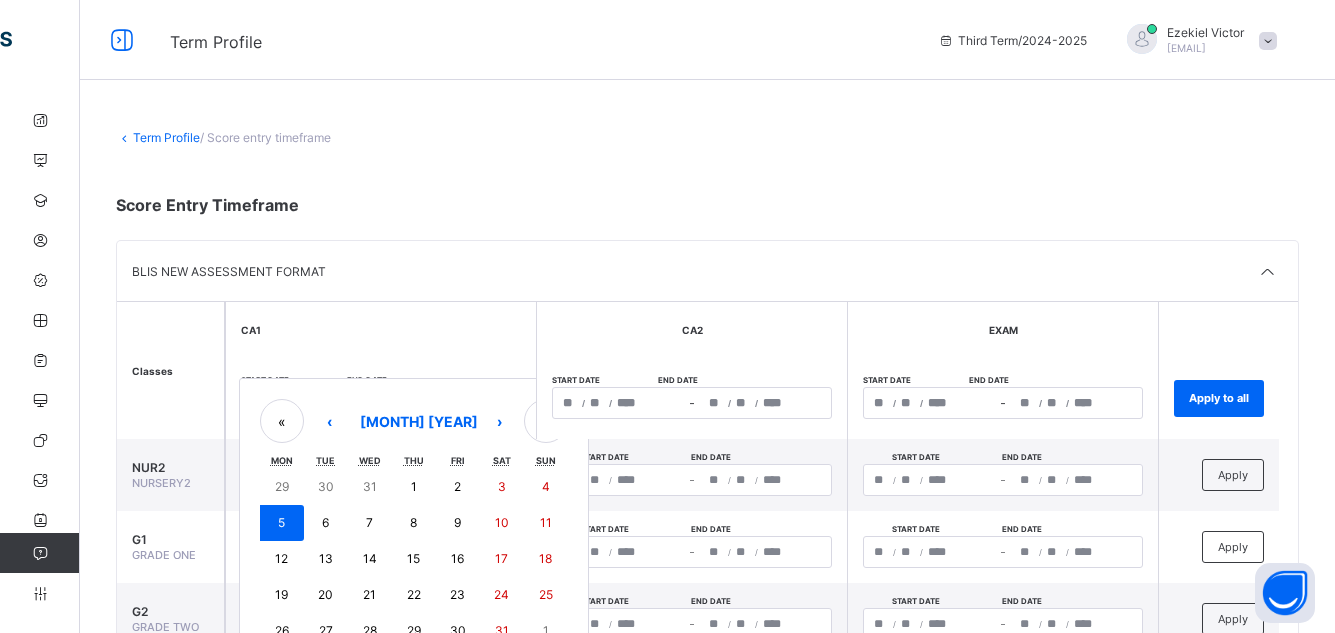 click on "5" at bounding box center [282, 523] 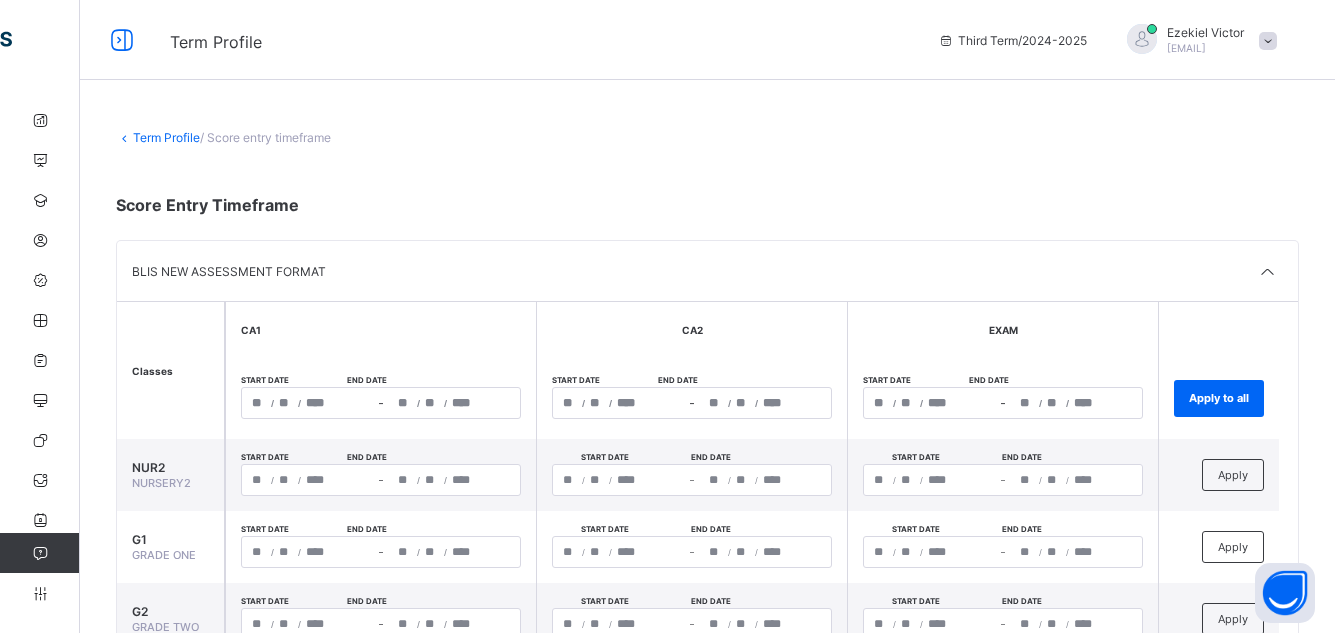 click on "/ /" at bounding box center [619, 403] 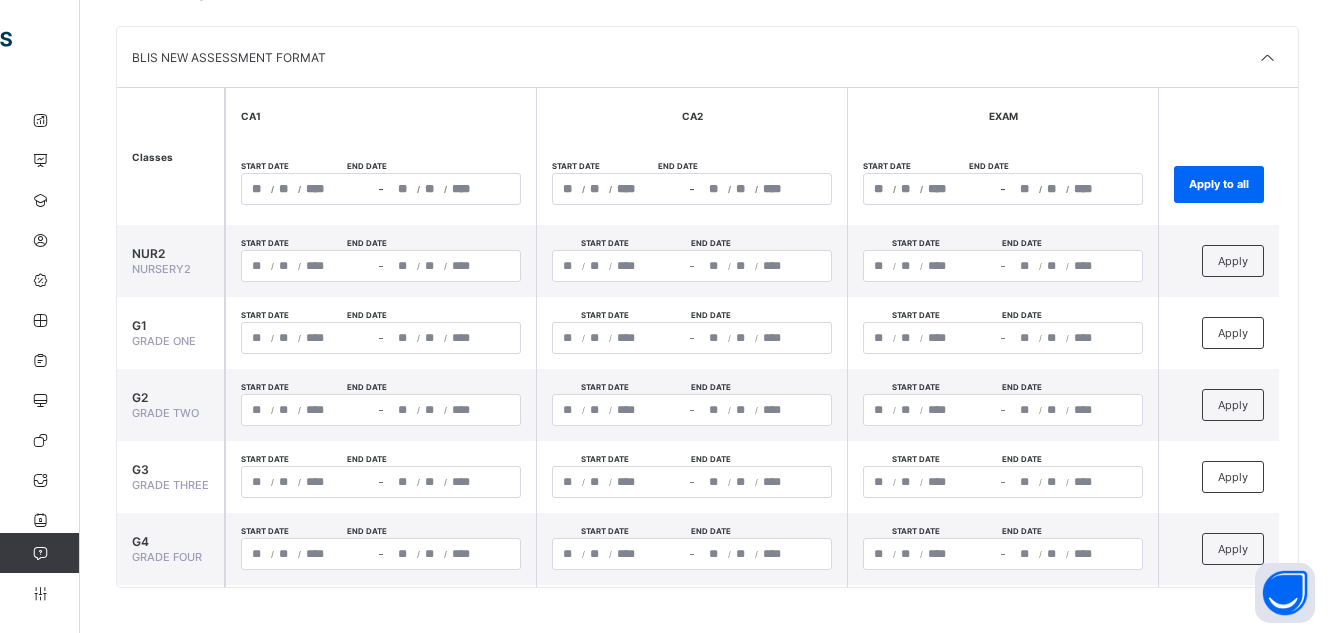 scroll, scrollTop: 0, scrollLeft: 0, axis: both 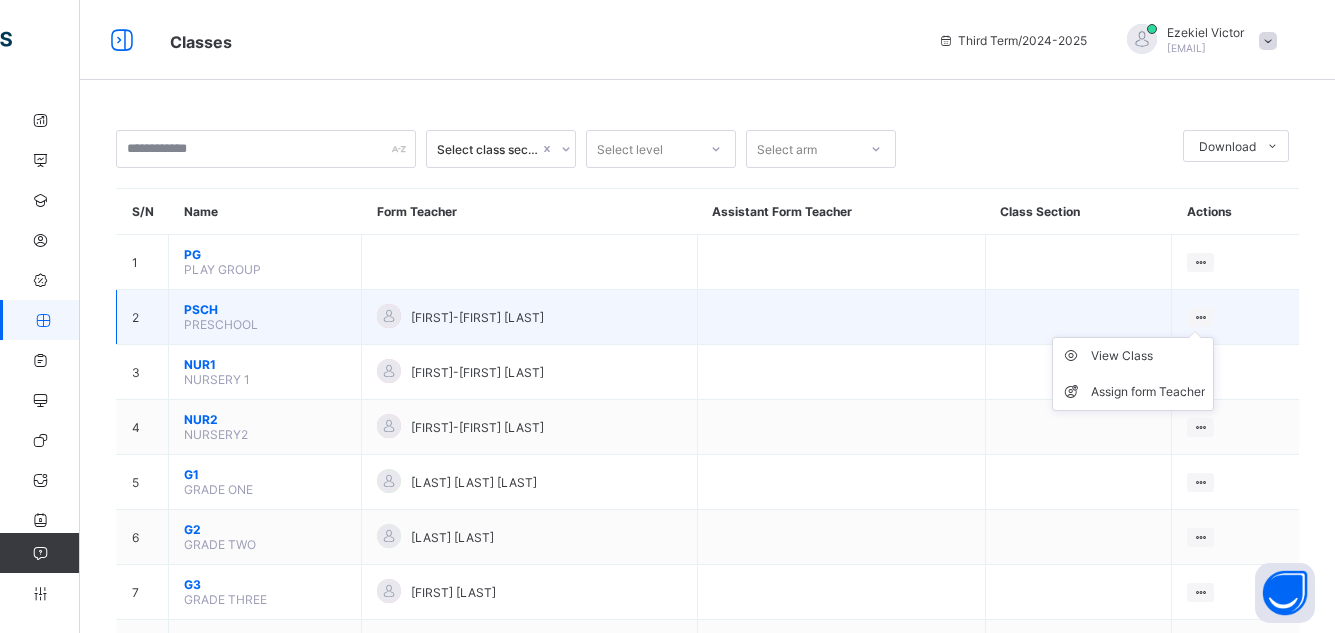 click on "View Class Assign form Teacher" at bounding box center (1133, 374) 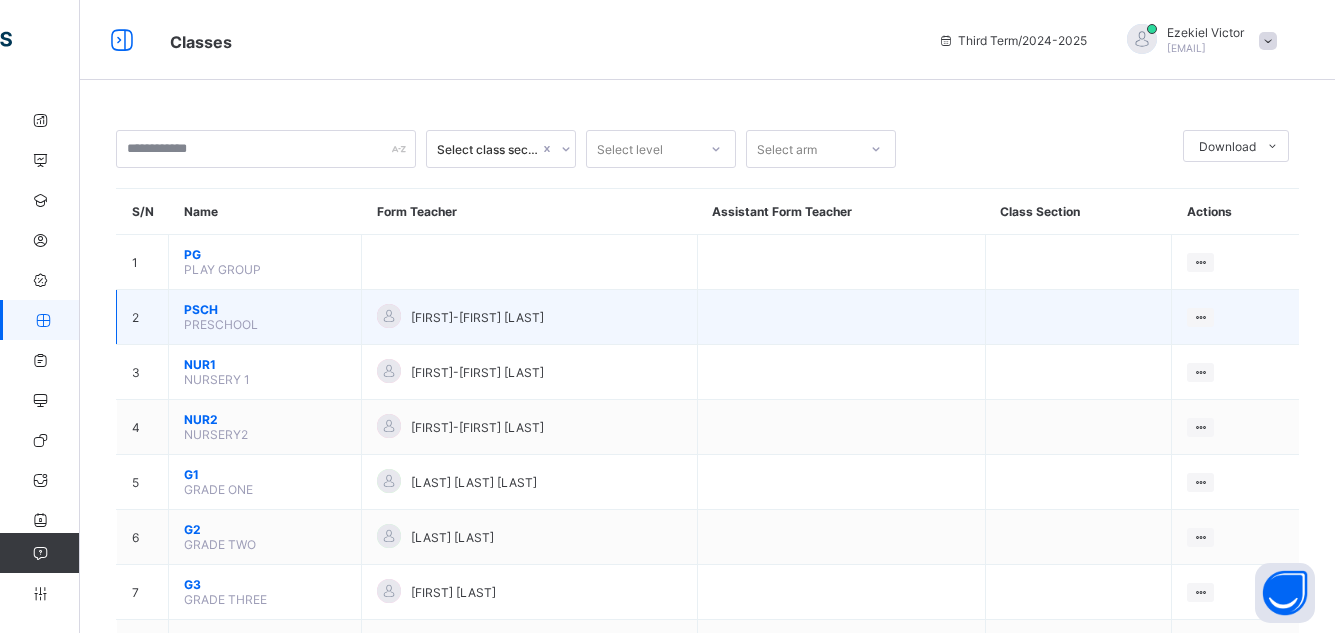 click on "PSCH       PRESCHOOL" at bounding box center [265, 317] 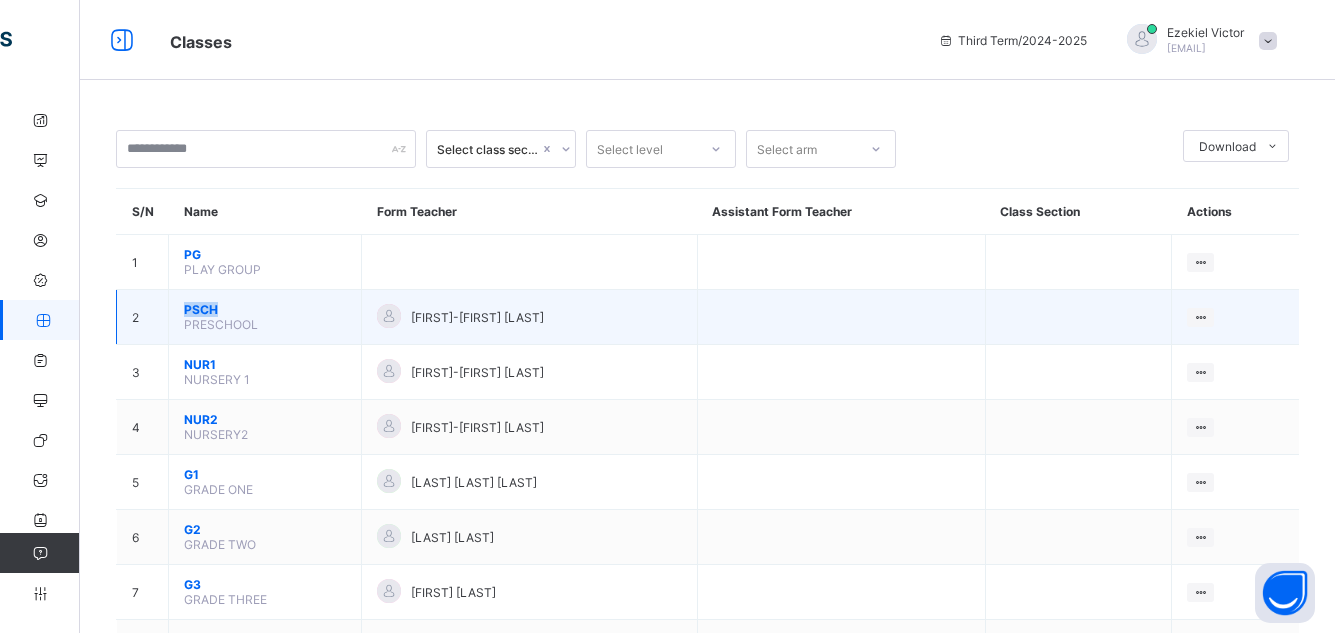 click on "PSCH       PRESCHOOL" at bounding box center (265, 317) 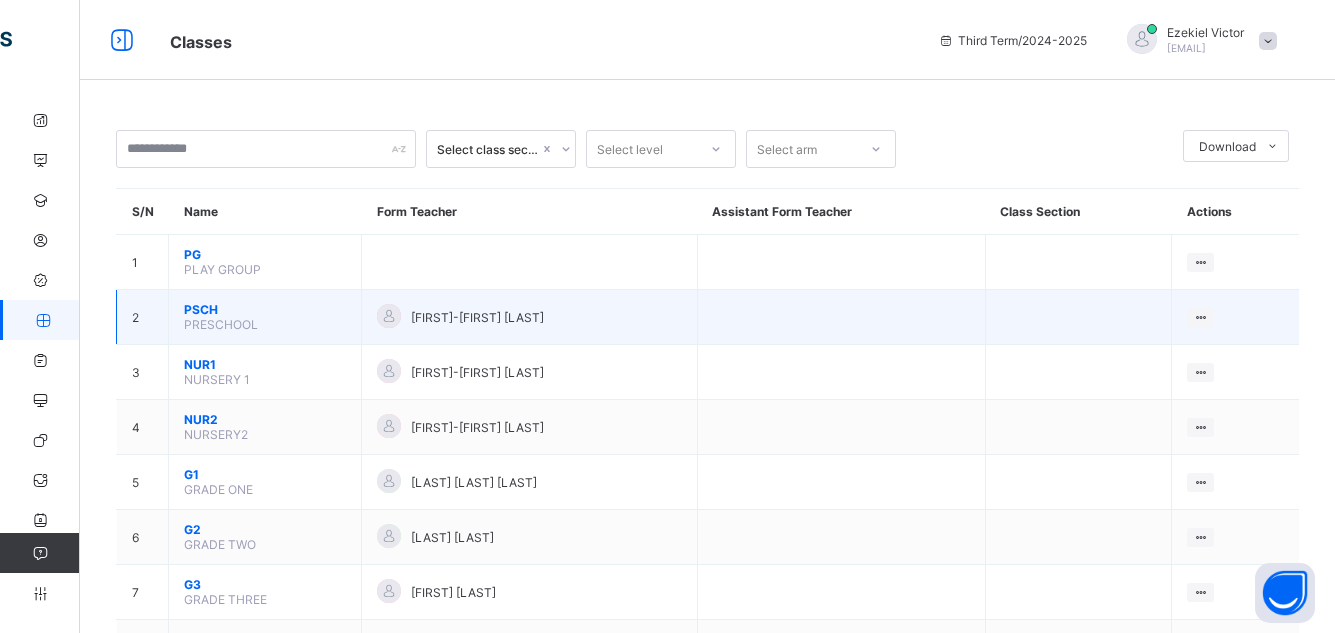 click on "[FIRST]-[FIRST] [LAST]" at bounding box center [529, 317] 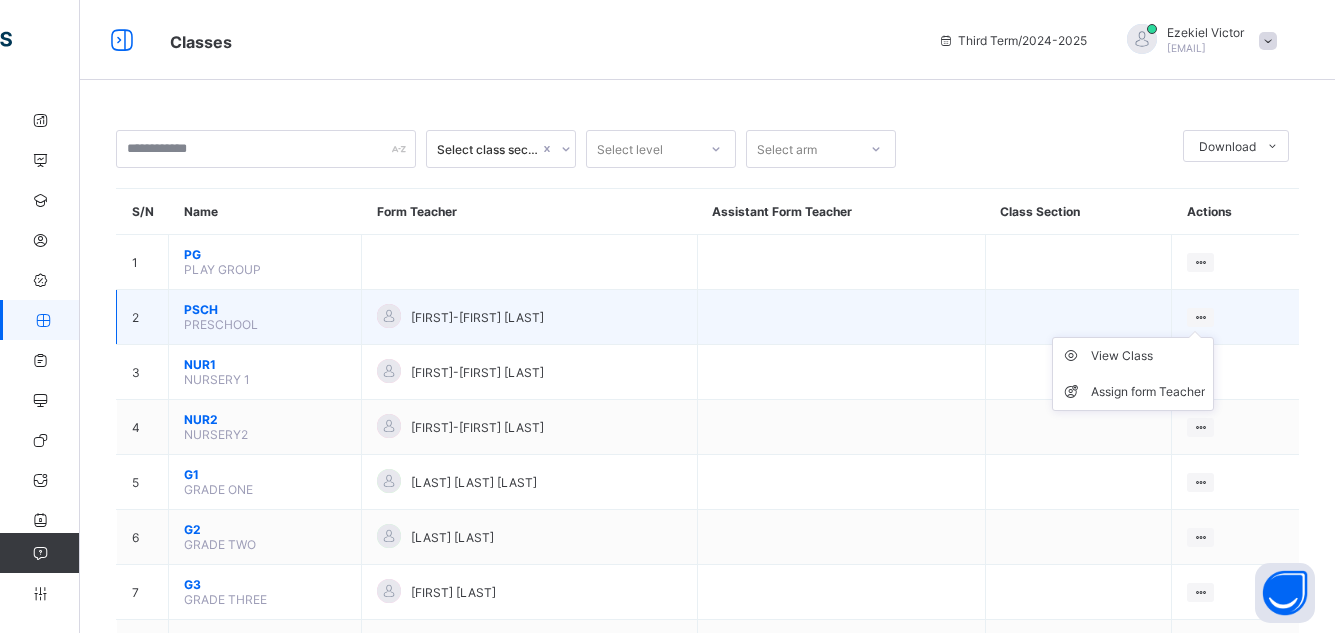 click on "View Class Assign form Teacher" at bounding box center [1133, 374] 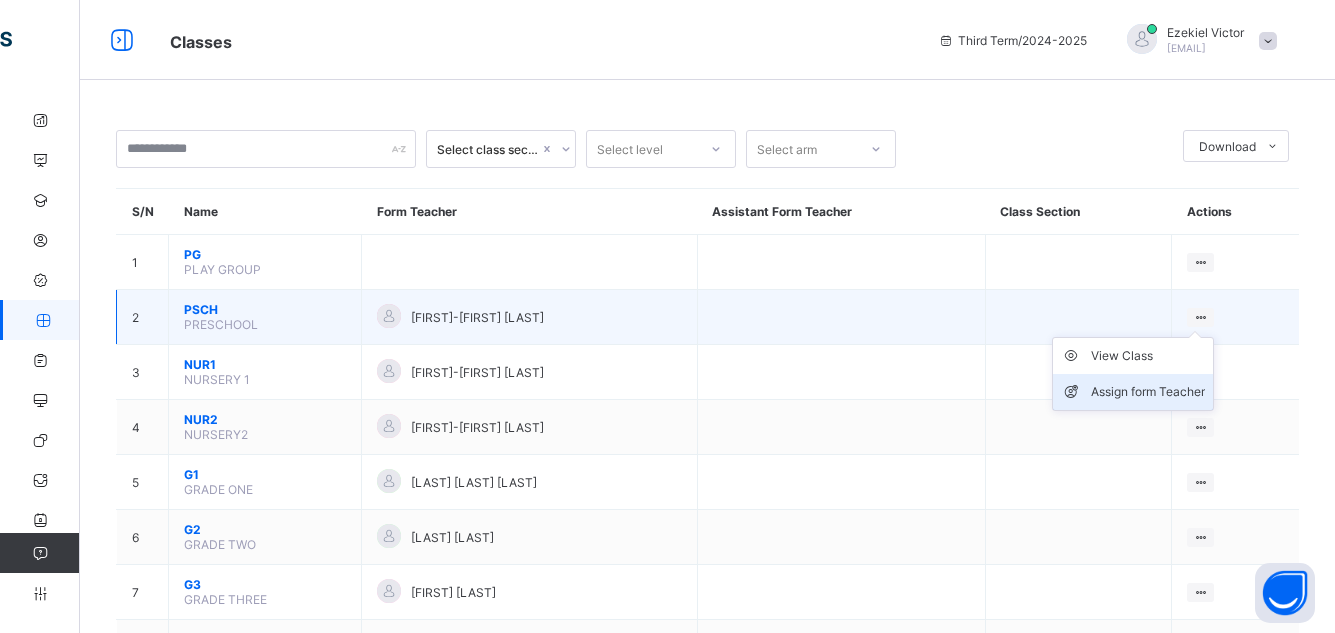click on "Assign form Teacher" at bounding box center (1148, 392) 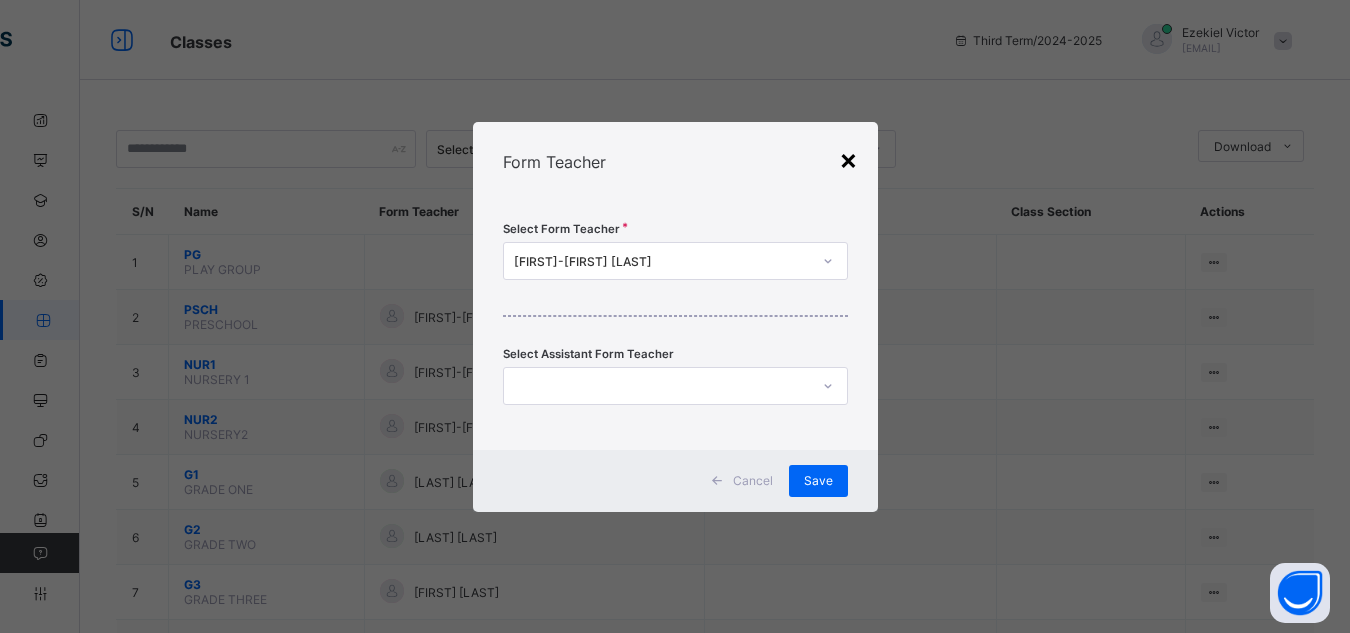click on "×" at bounding box center [848, 159] 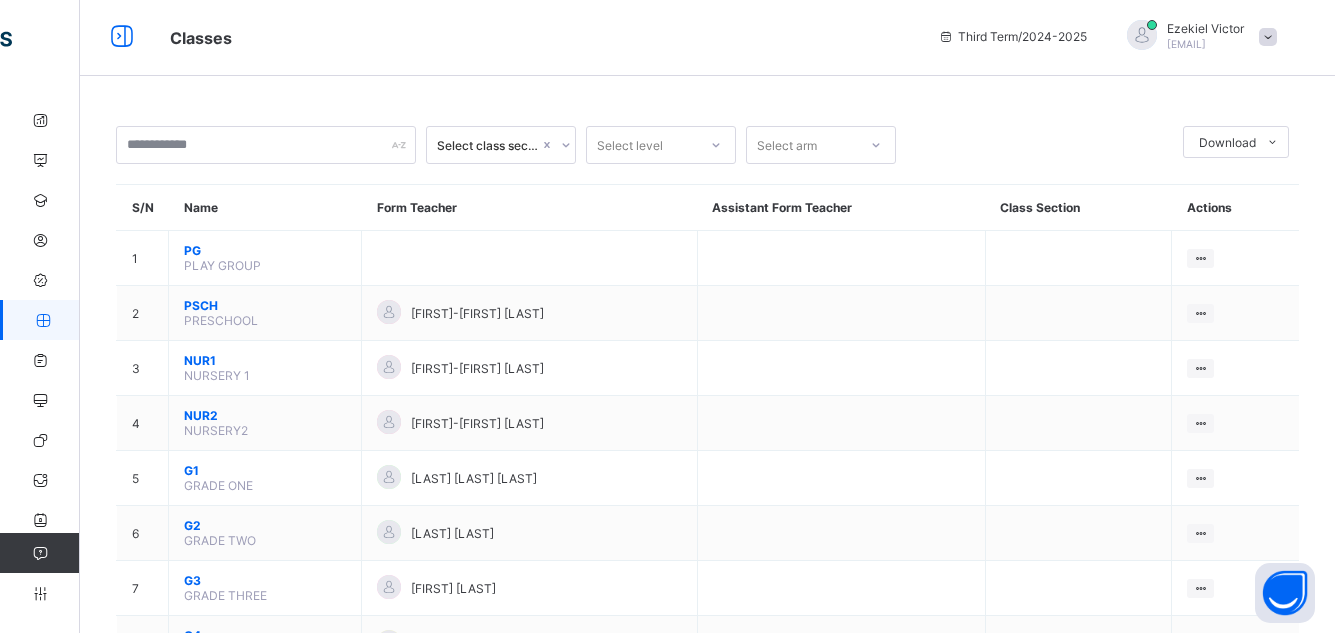 scroll, scrollTop: 0, scrollLeft: 0, axis: both 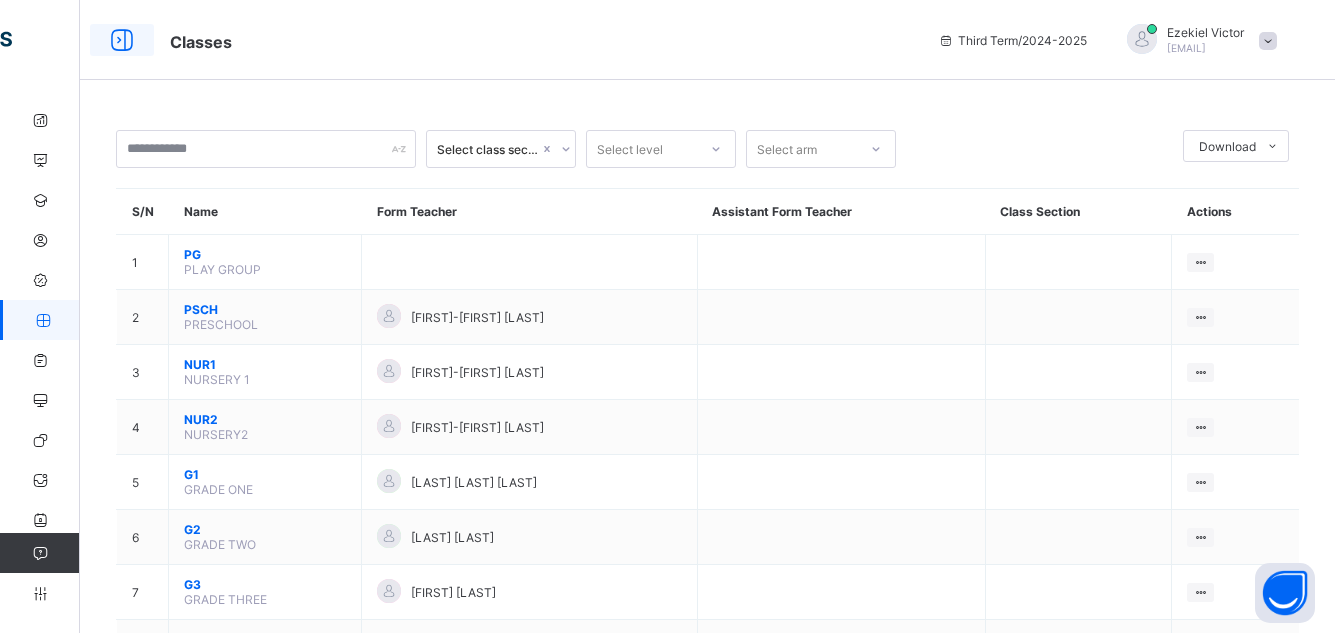 click at bounding box center [122, 40] 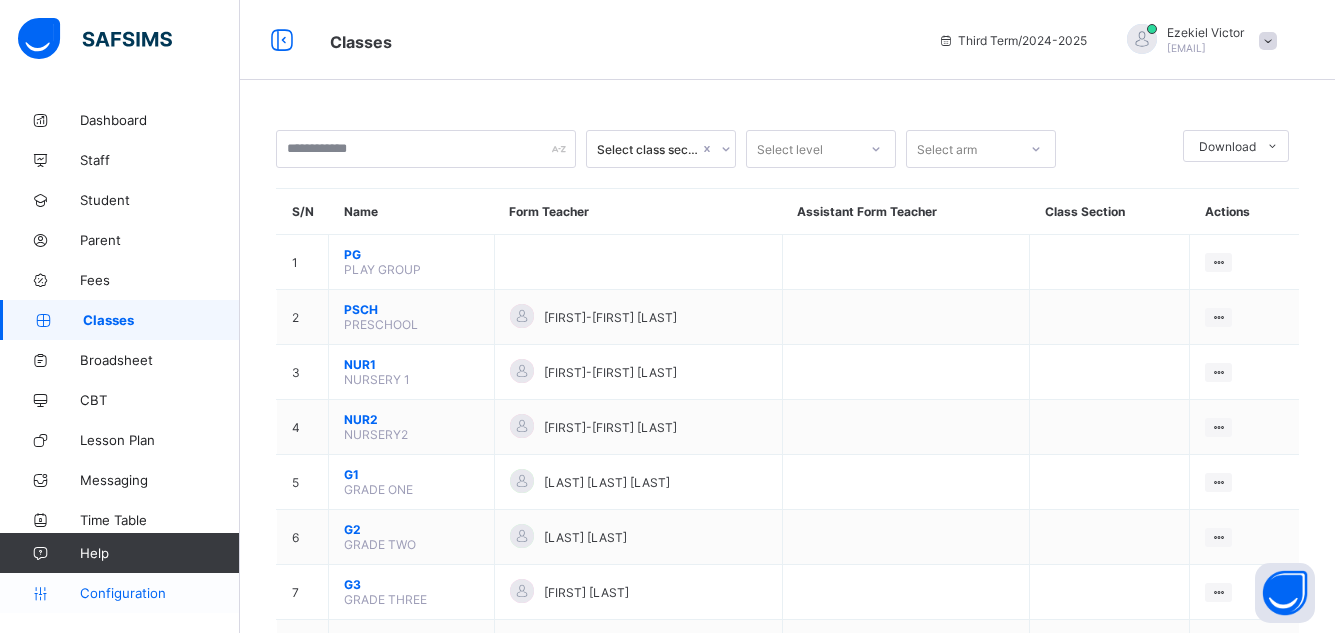 click on "Configuration" at bounding box center (159, 593) 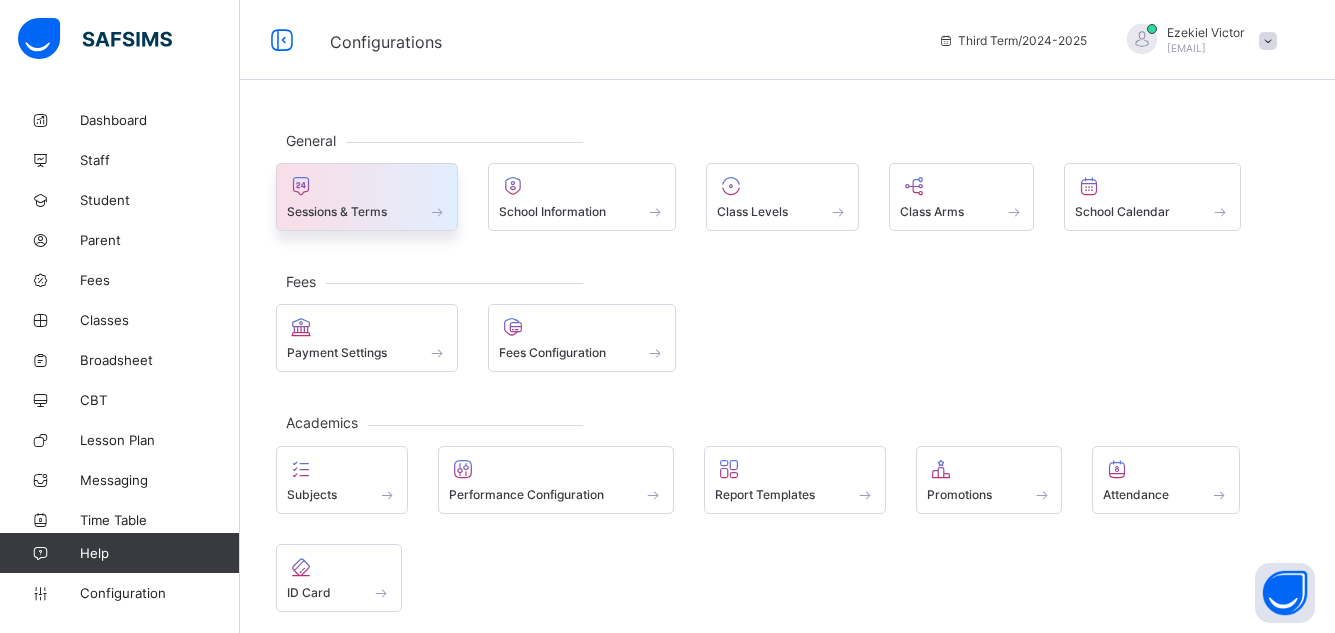 click at bounding box center (367, 186) 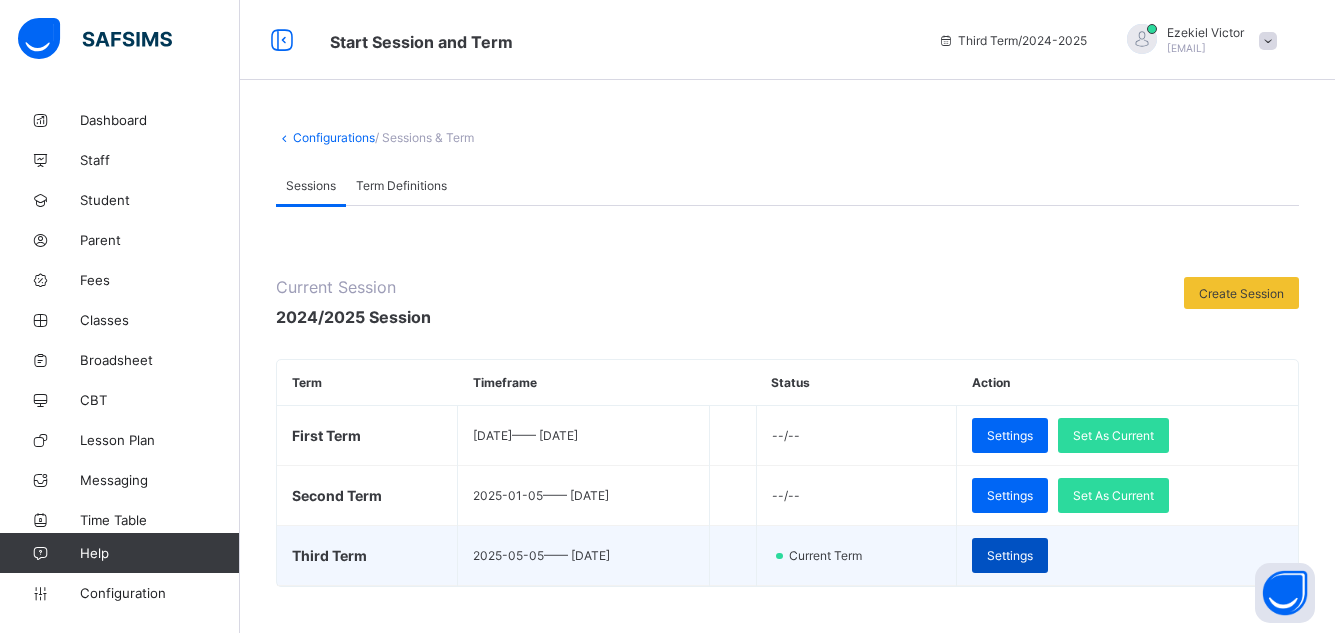 click on "Settings" at bounding box center (1010, 555) 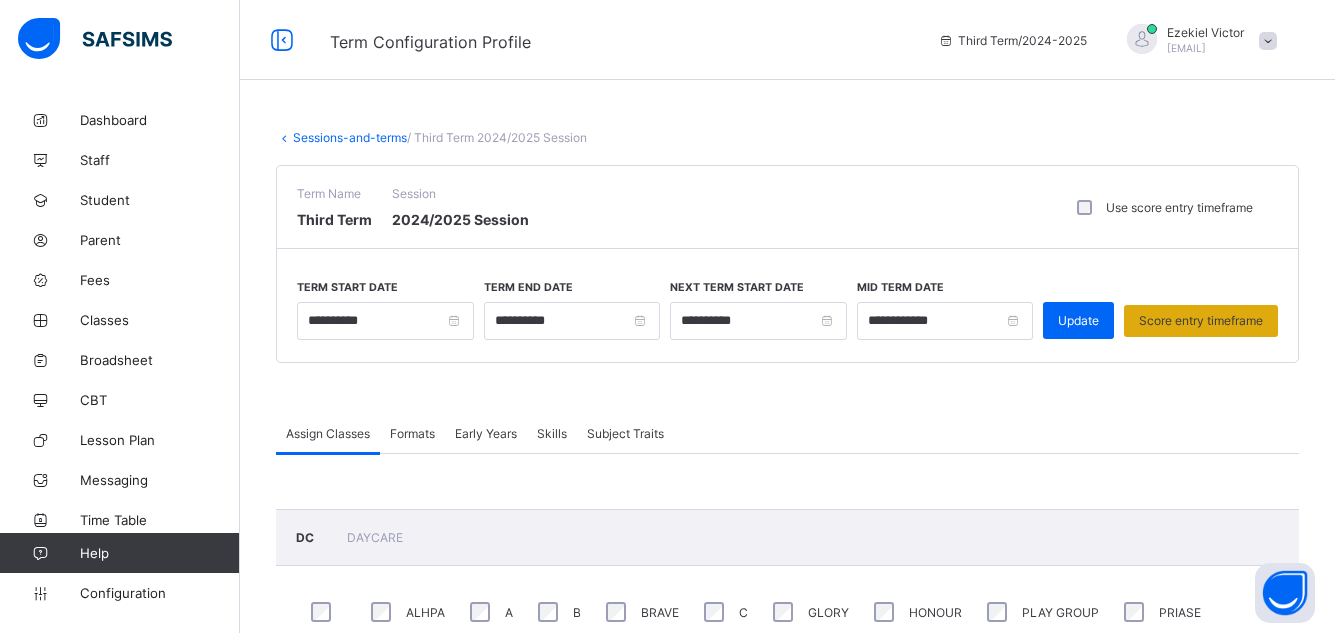 click on "Score entry timeframe" at bounding box center [1201, 320] 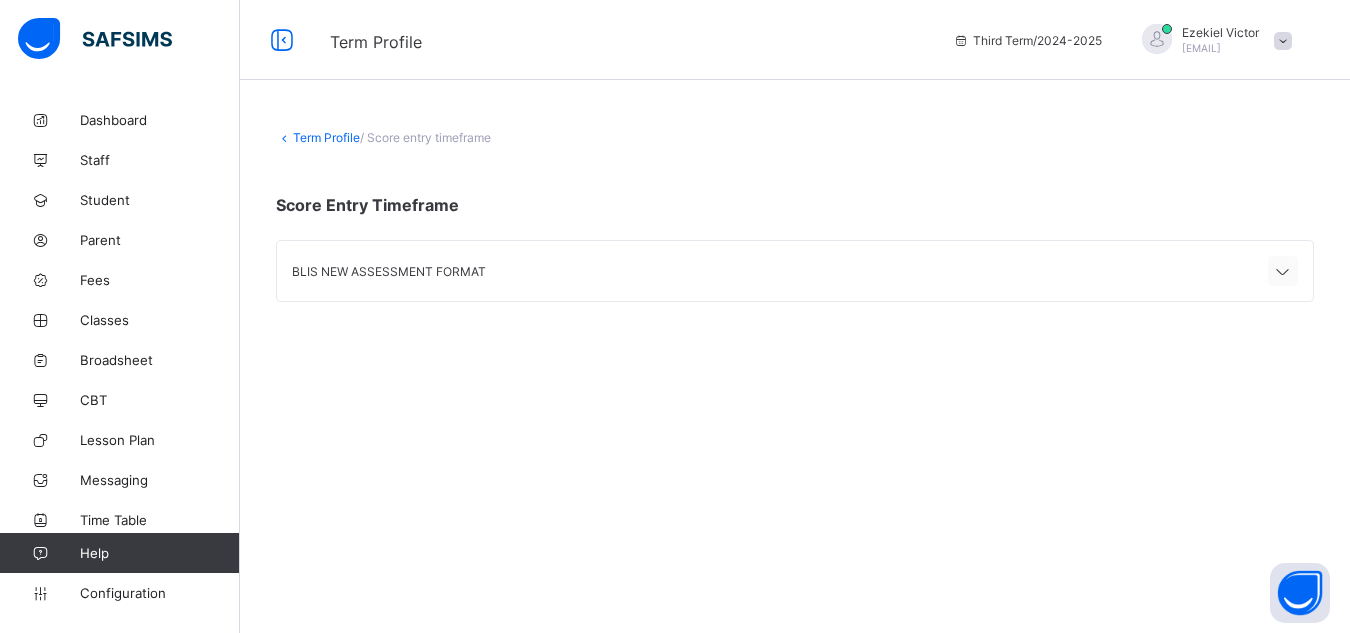 click at bounding box center [1283, 272] 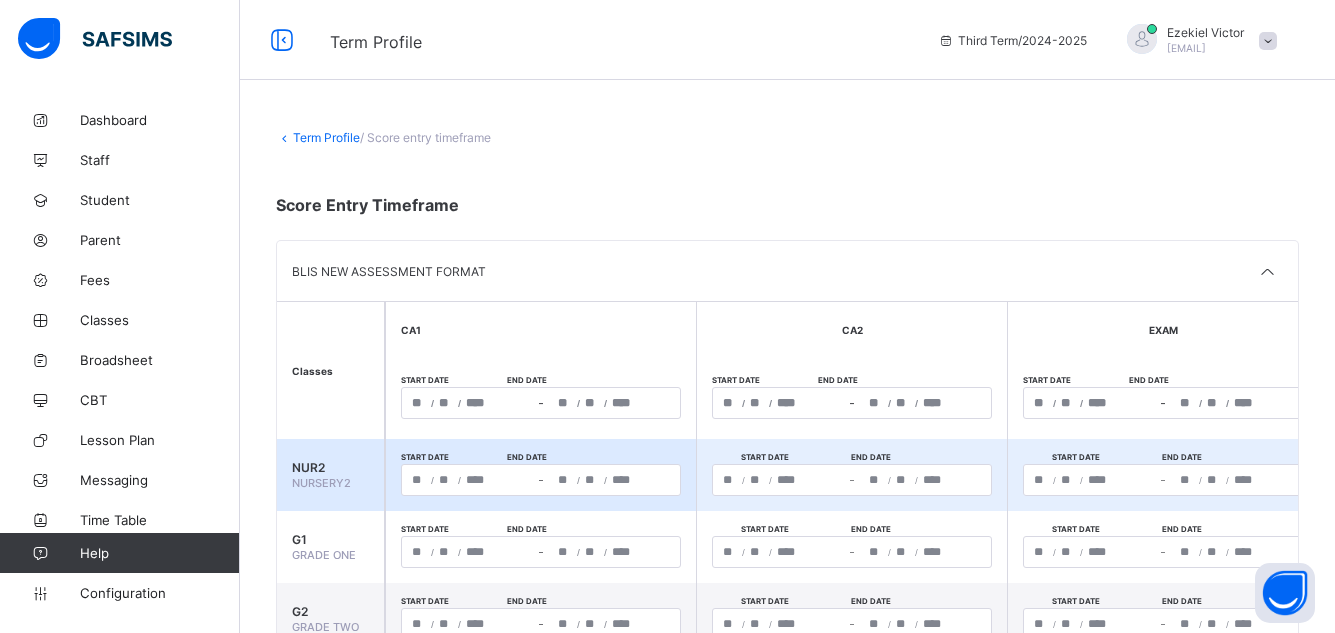 click on "**********" at bounding box center [541, 480] 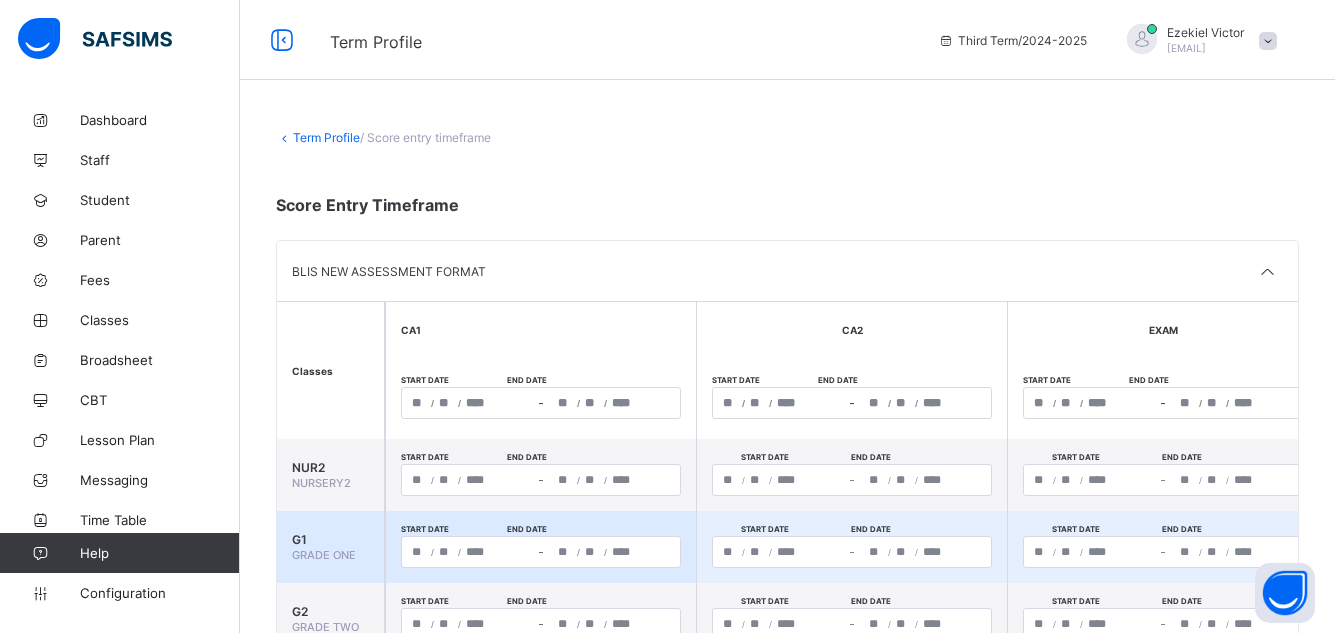 click on "**********" at bounding box center [468, 552] 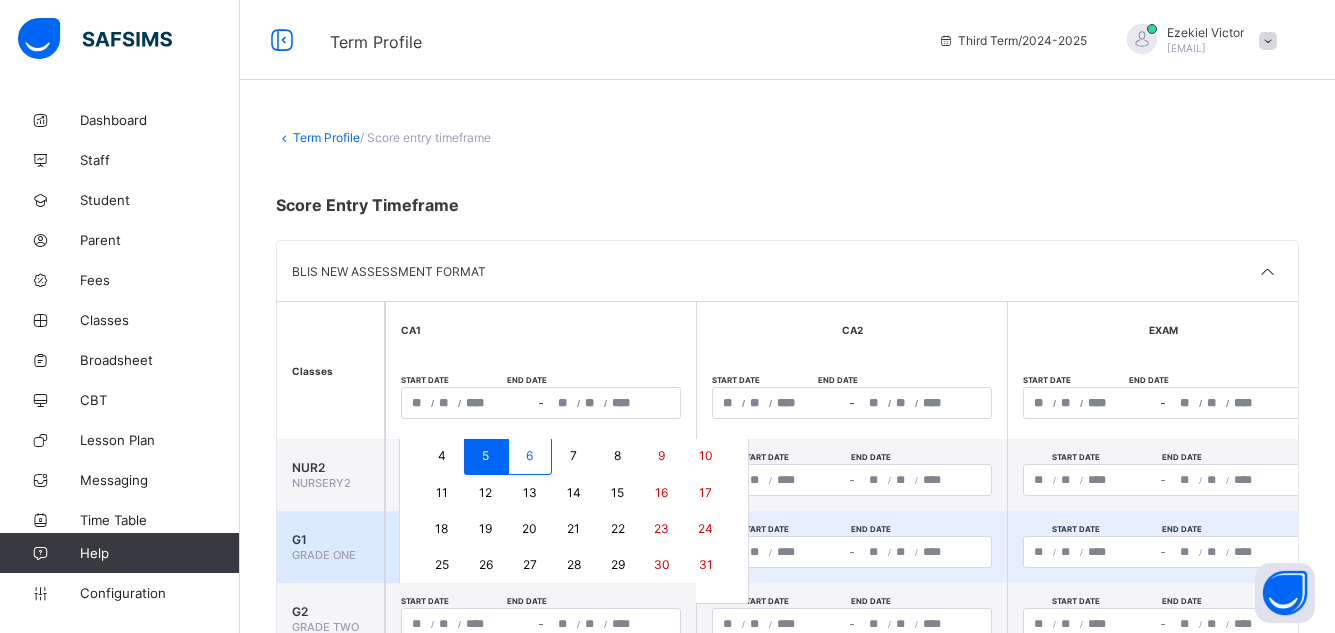click on "6" at bounding box center (530, 456) 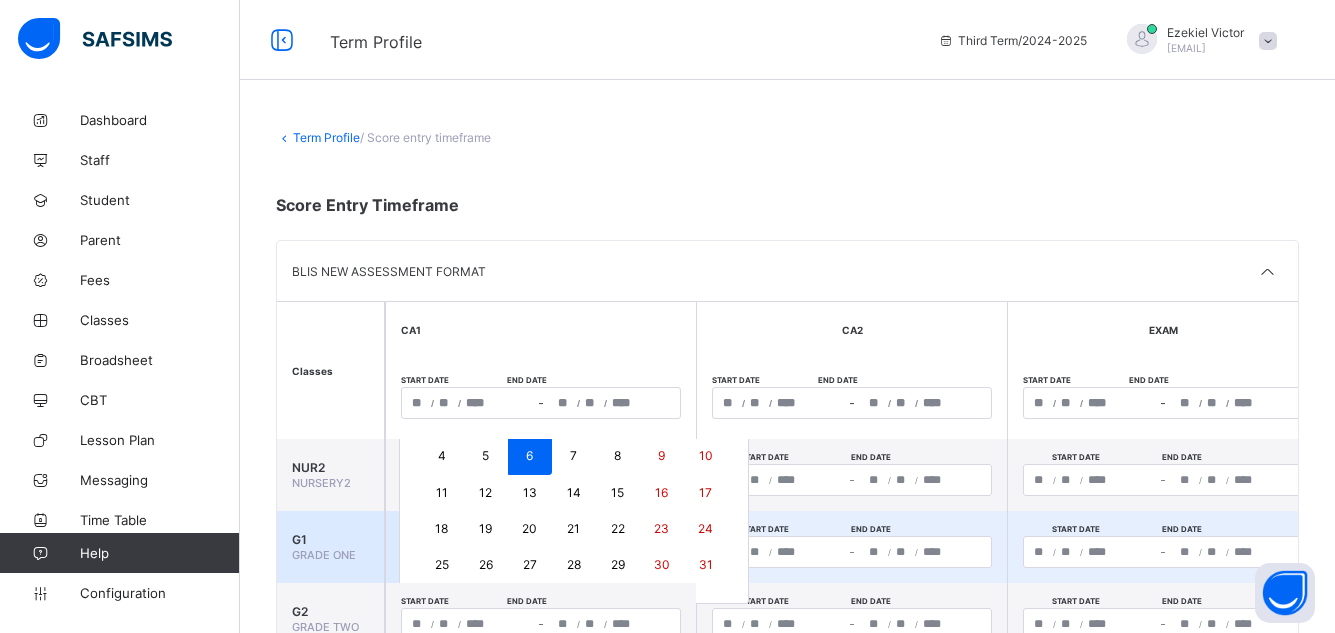 click on "6" at bounding box center [530, 456] 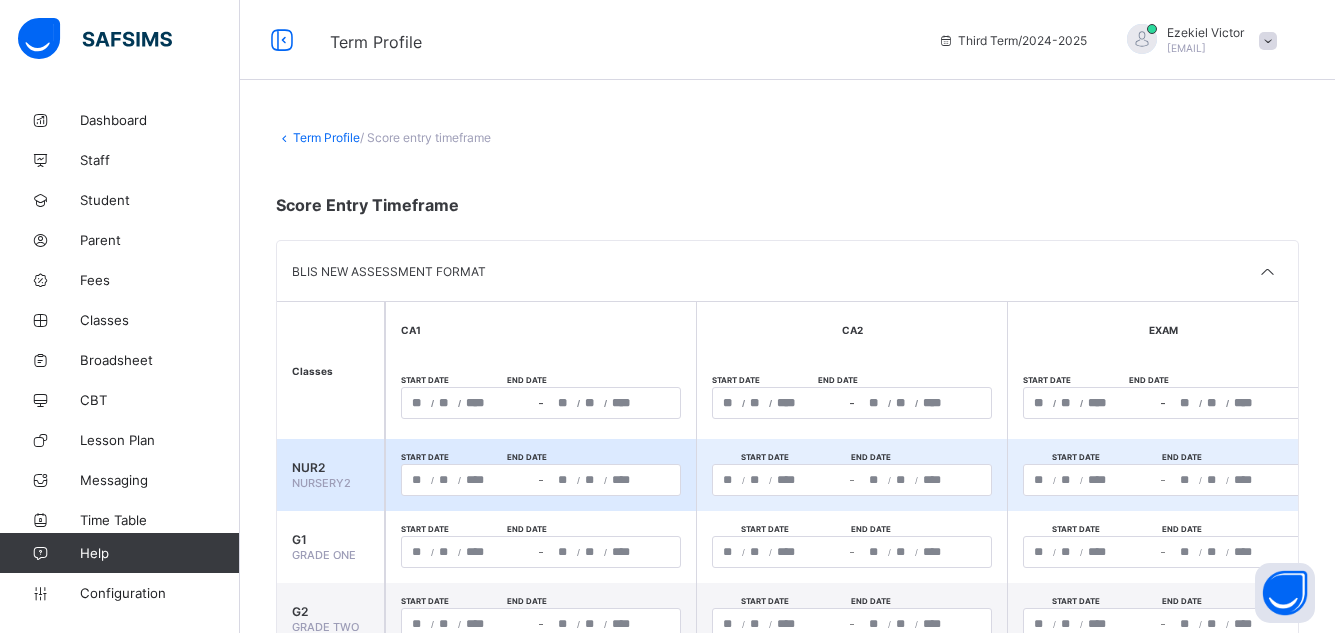 click on "**********" at bounding box center [541, 480] 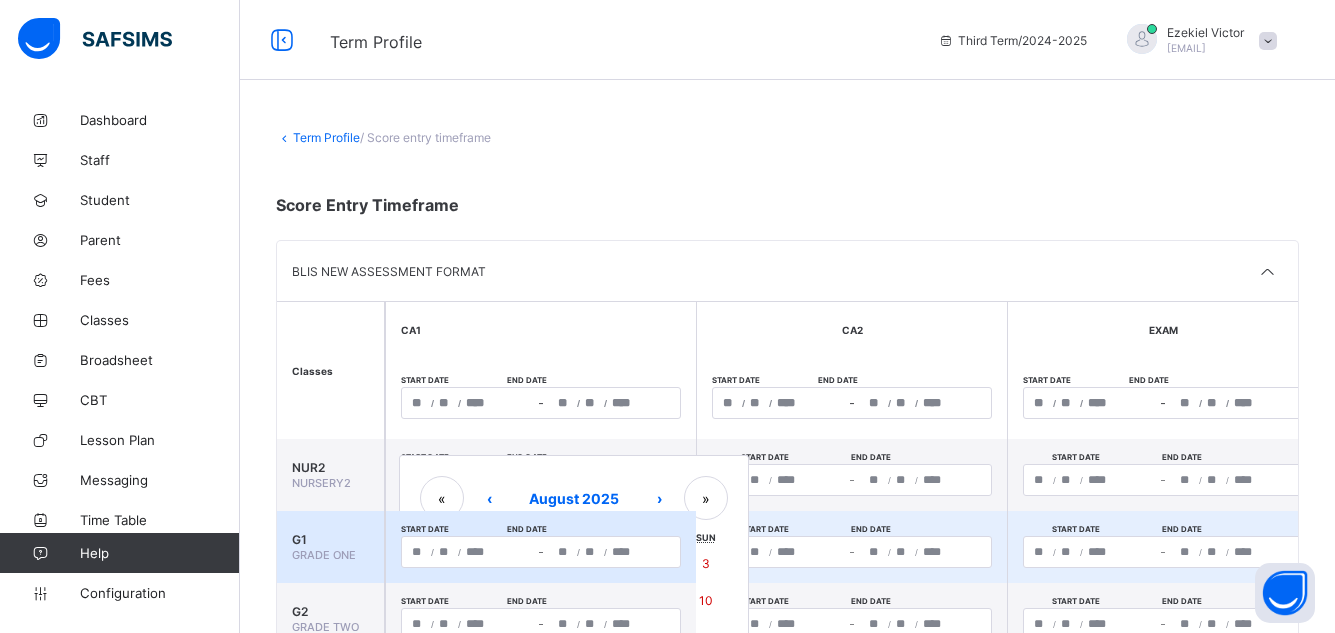 click on "**********" at bounding box center (541, 552) 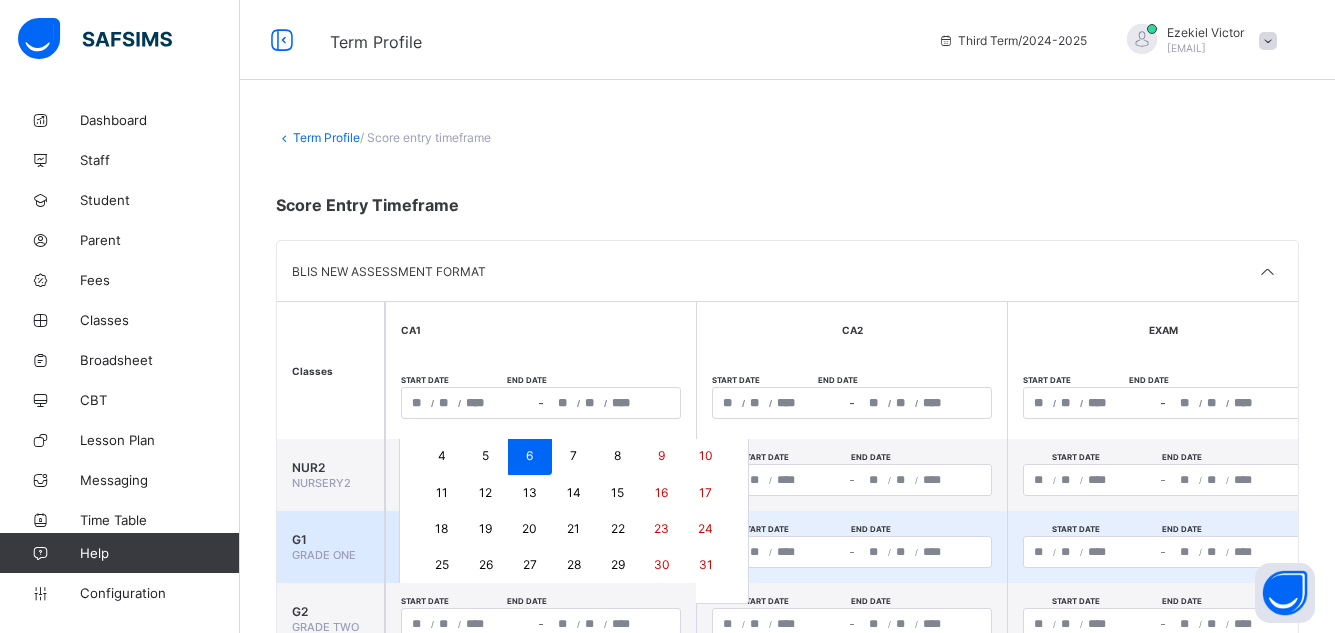 click on "5" at bounding box center [486, 456] 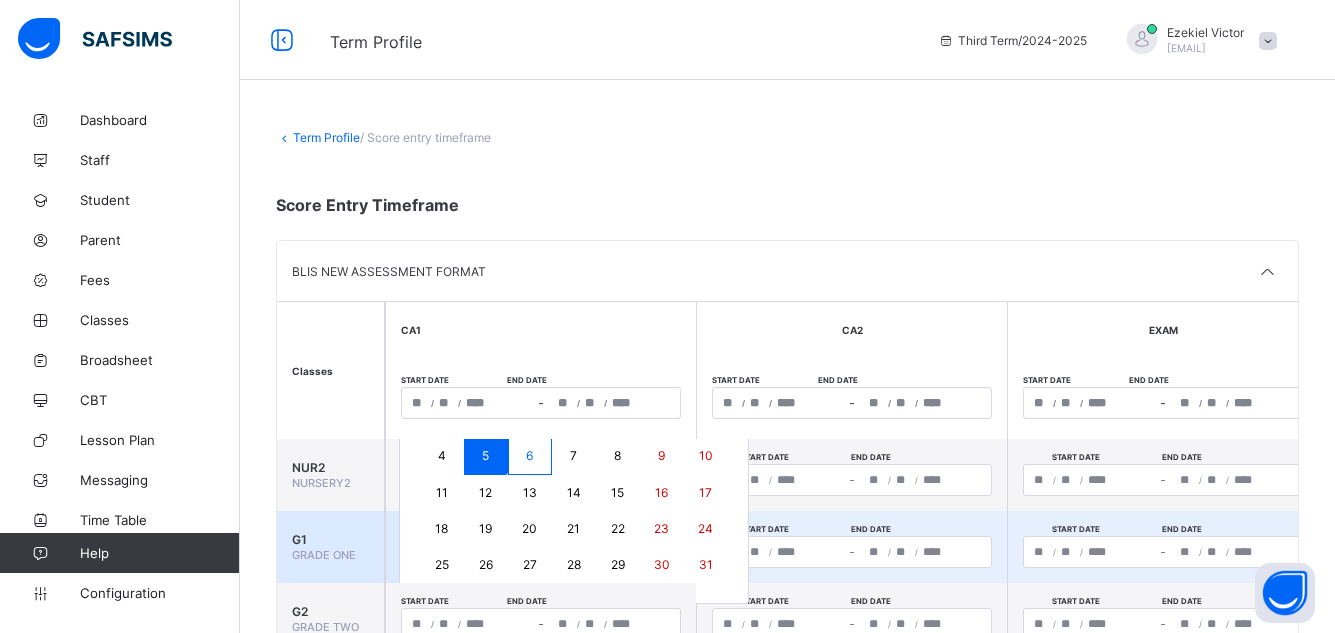 click on "5" at bounding box center [486, 456] 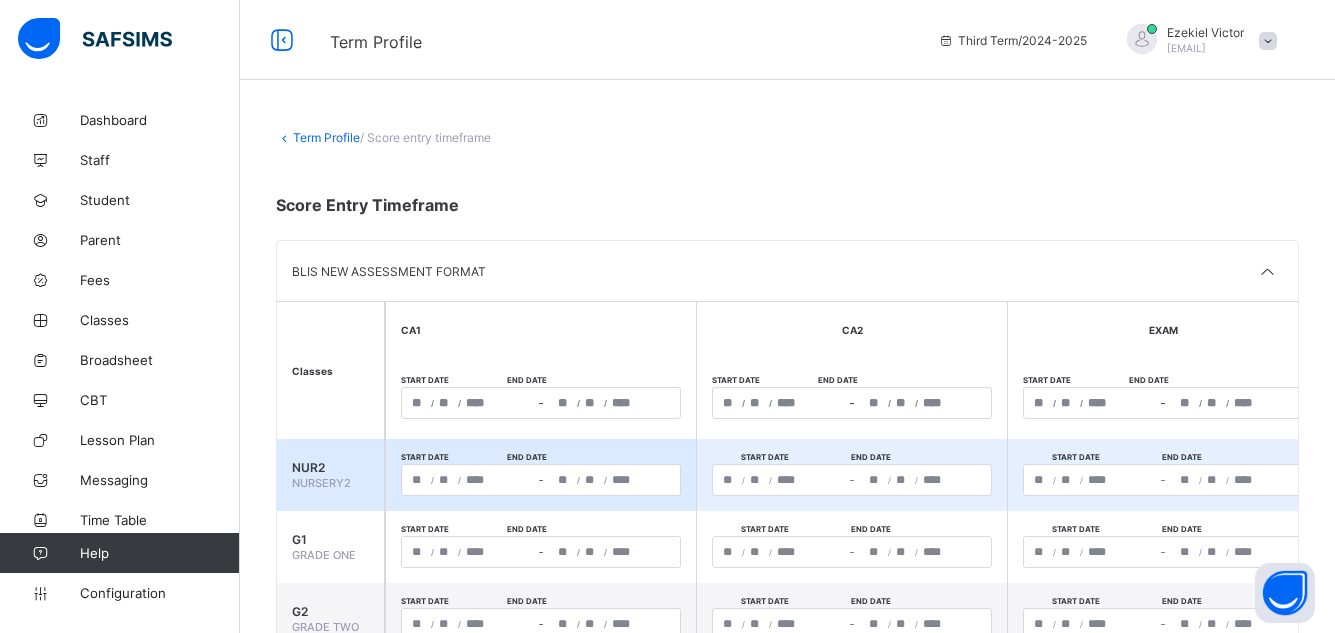 click on "**********" at bounding box center [541, 480] 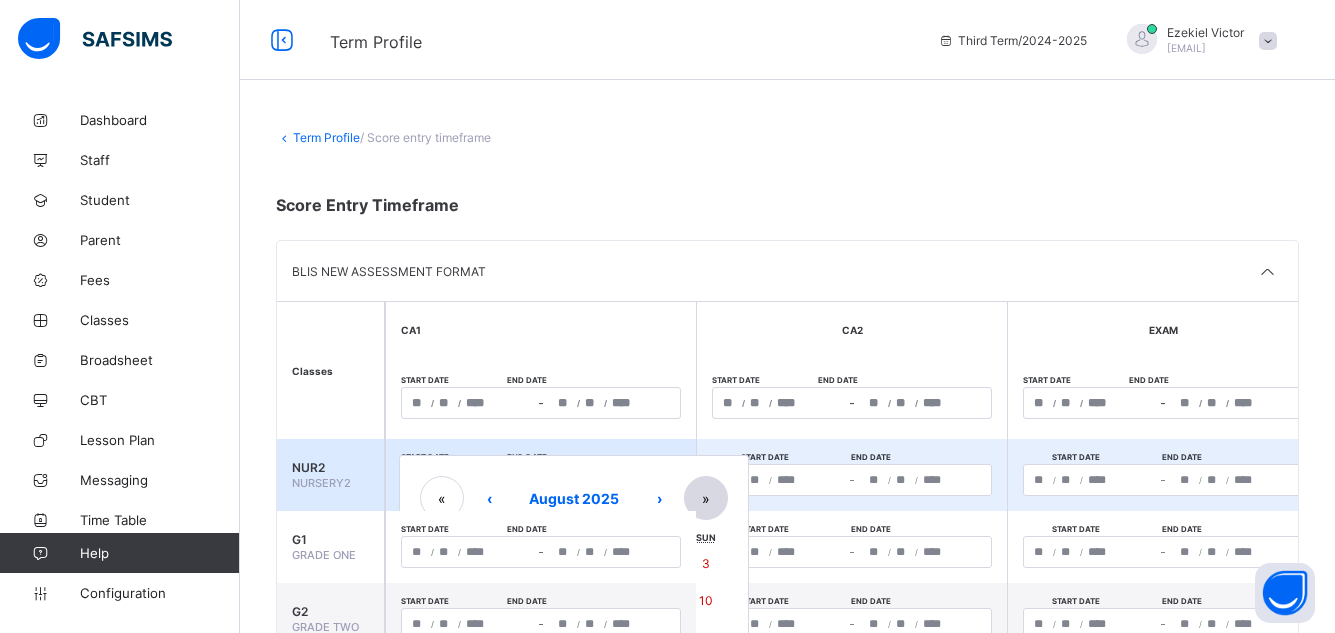 click on "»" at bounding box center [706, 498] 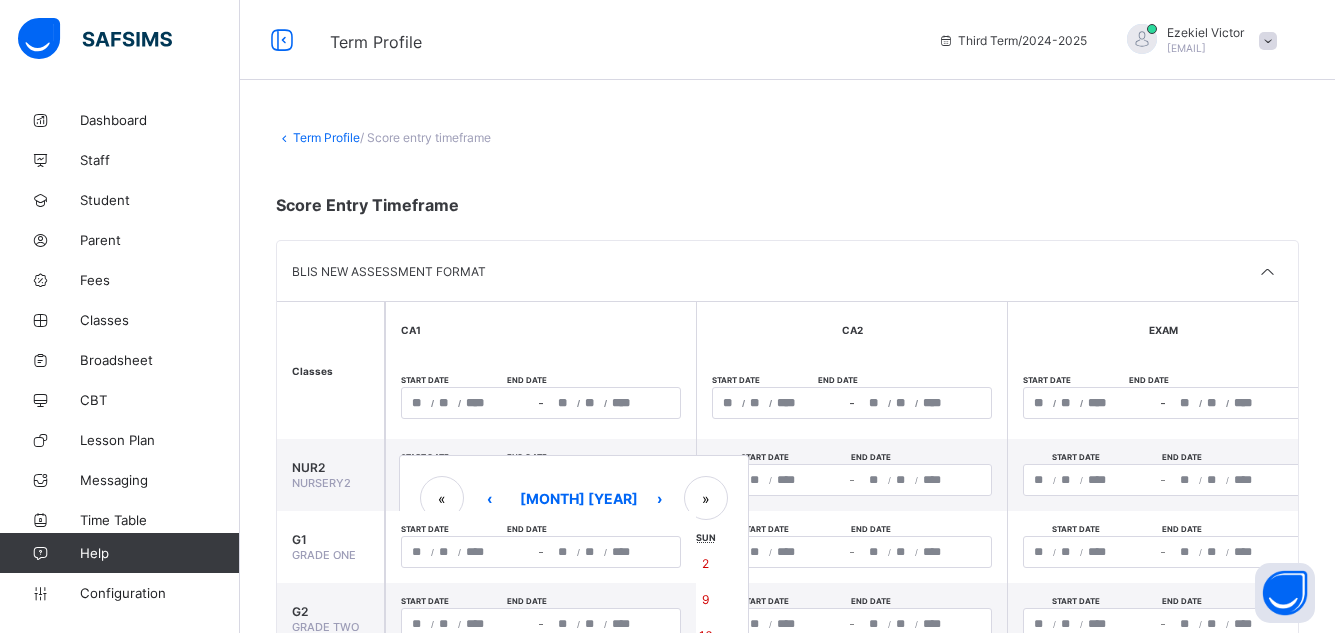 click on "/ / – / /" at bounding box center [541, 403] 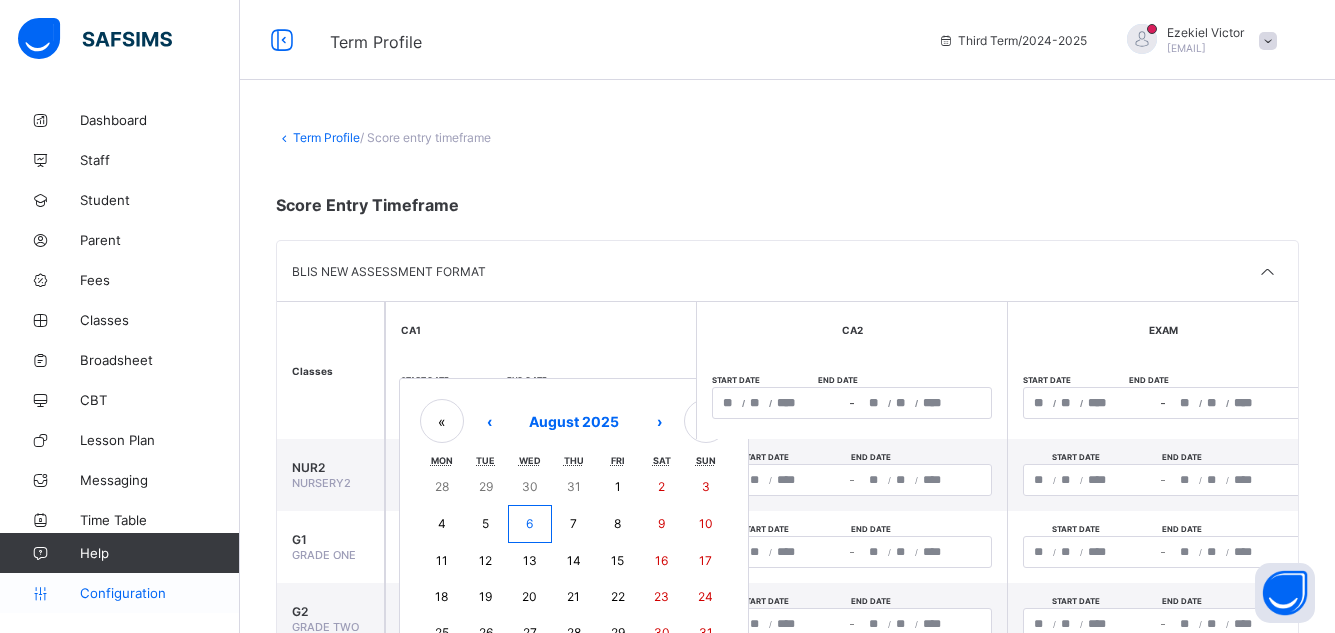 click on "Configuration" at bounding box center (159, 593) 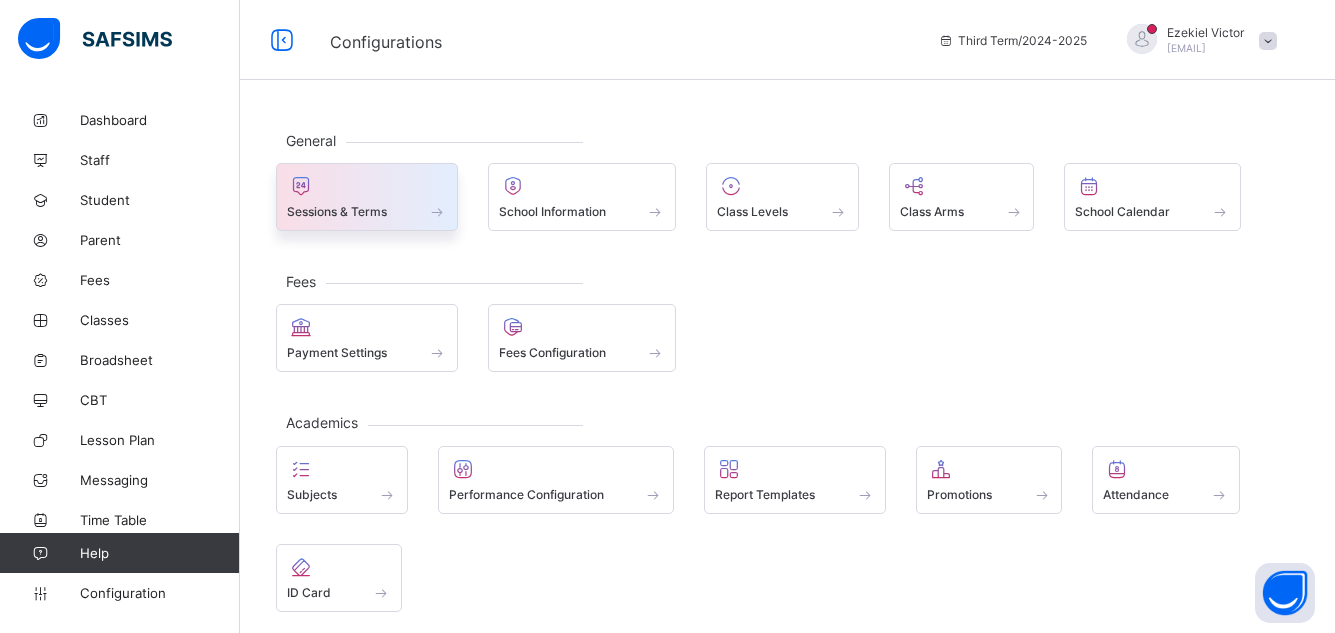 click at bounding box center [367, 186] 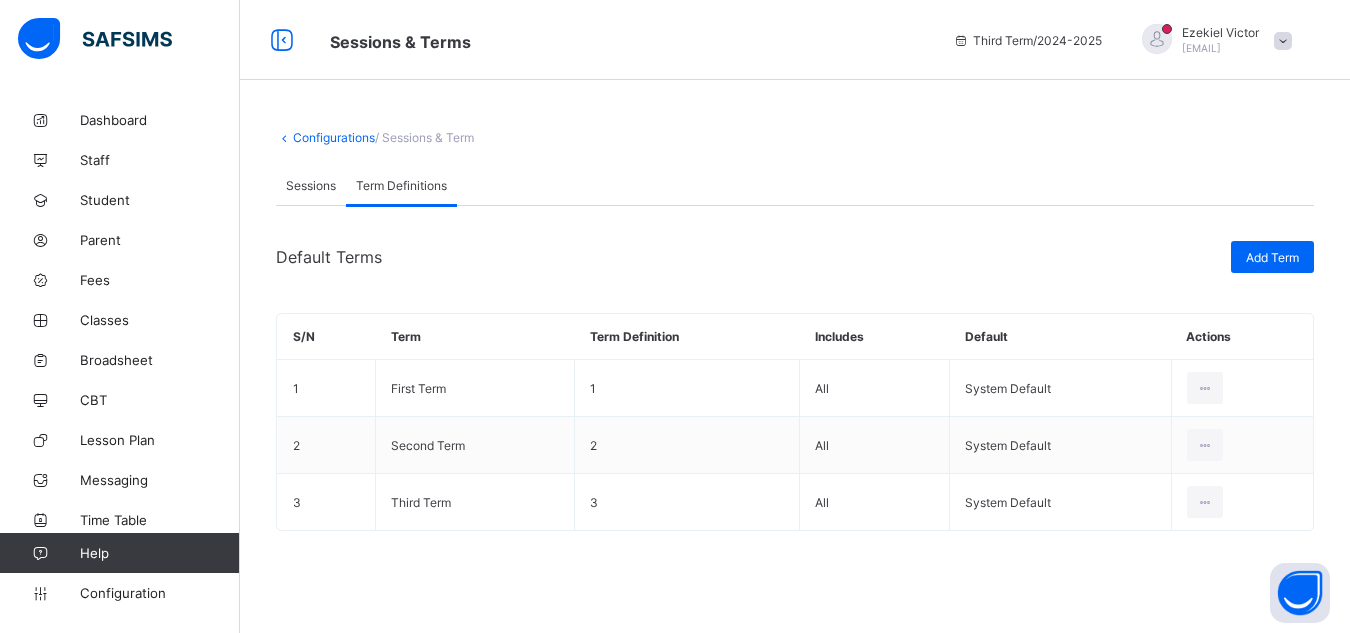 click on "Sessions" at bounding box center [311, 185] 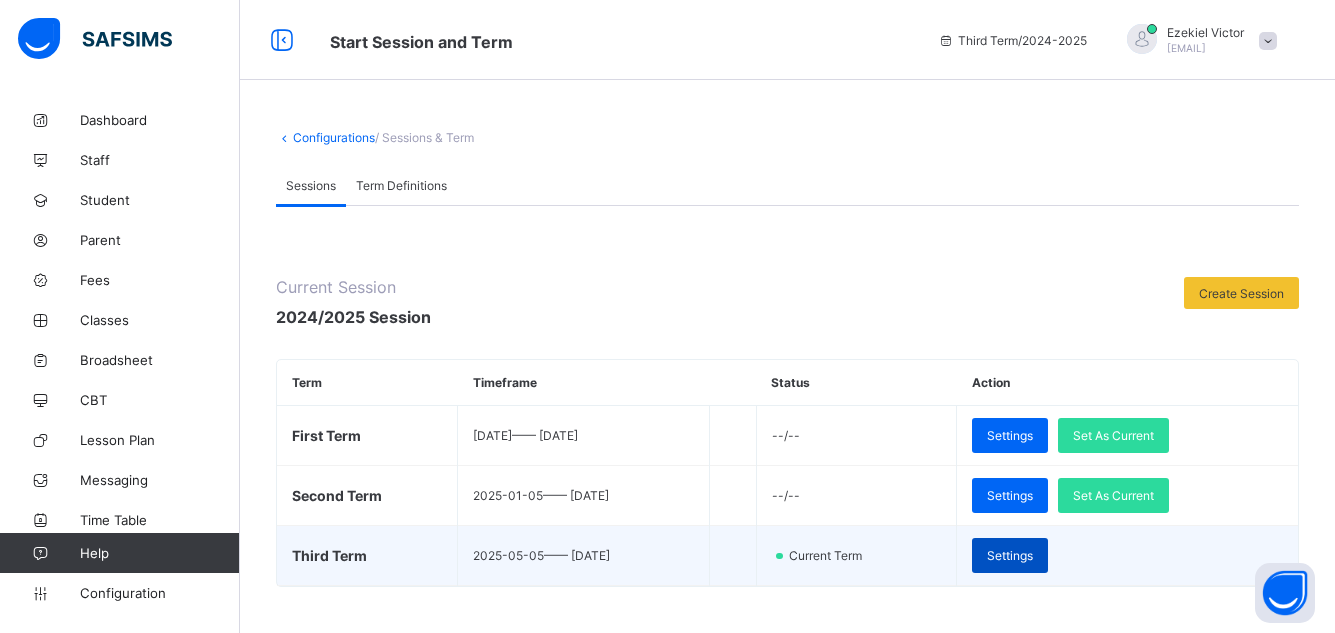 click on "Settings" at bounding box center [1010, 555] 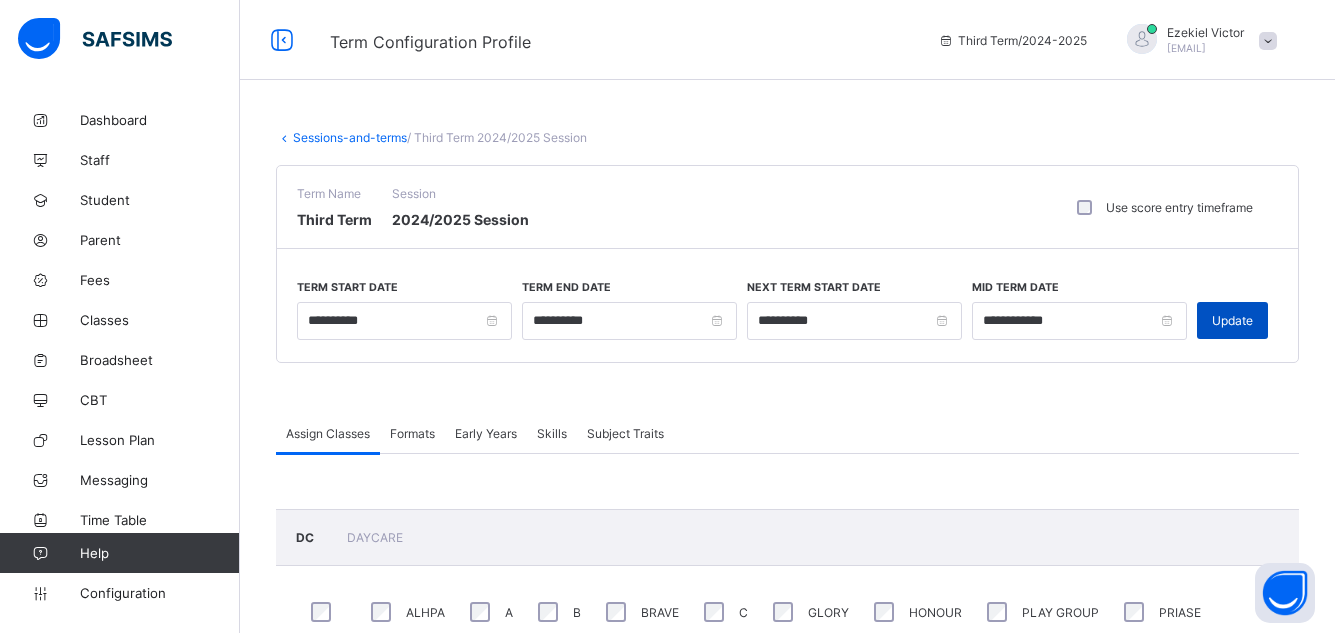click on "Update" at bounding box center [1232, 320] 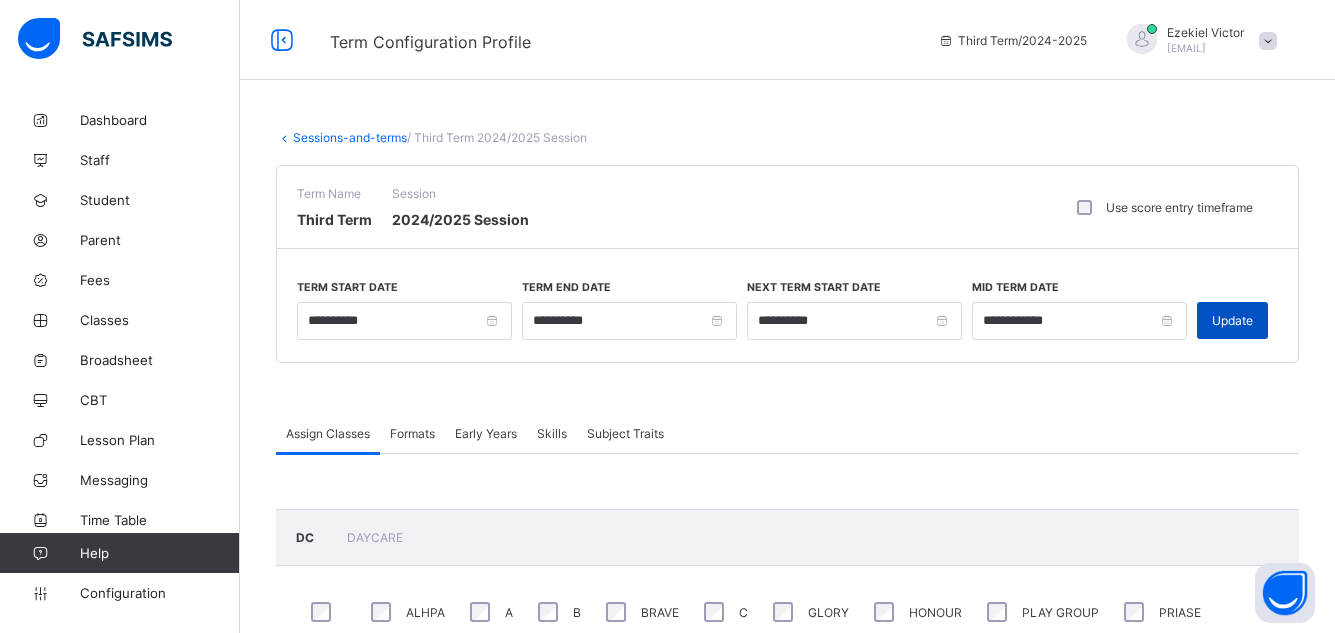 click on "Update" at bounding box center [1232, 320] 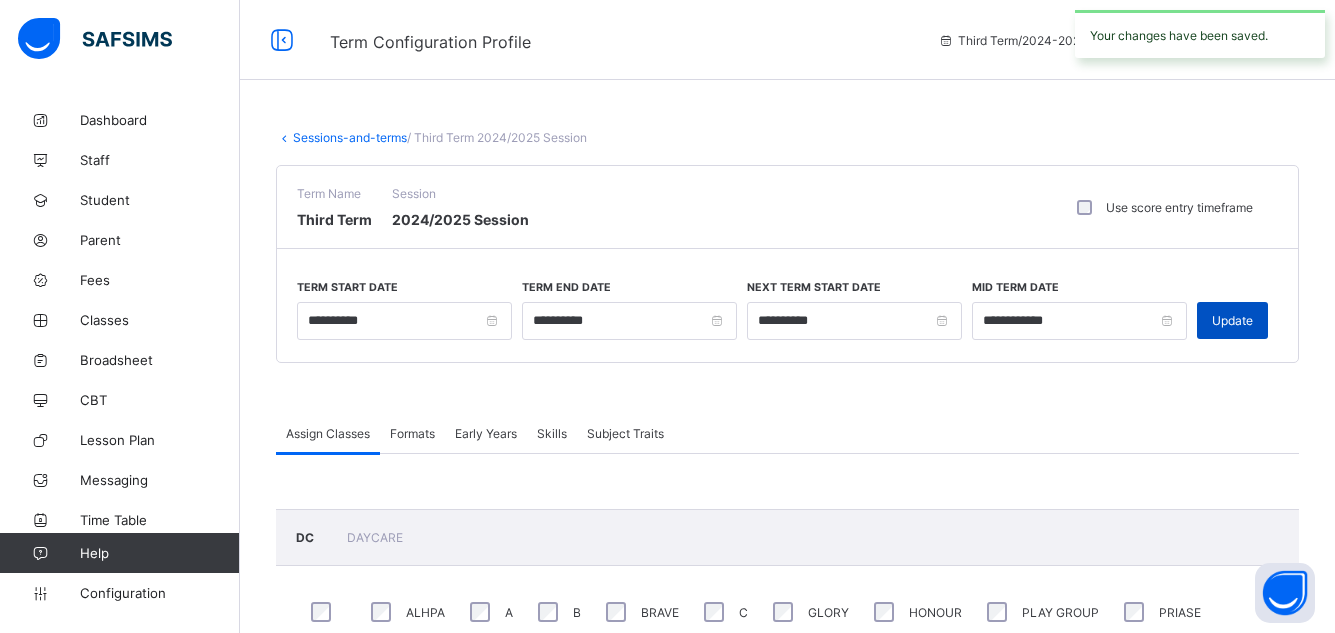 click on "Update" at bounding box center (1232, 320) 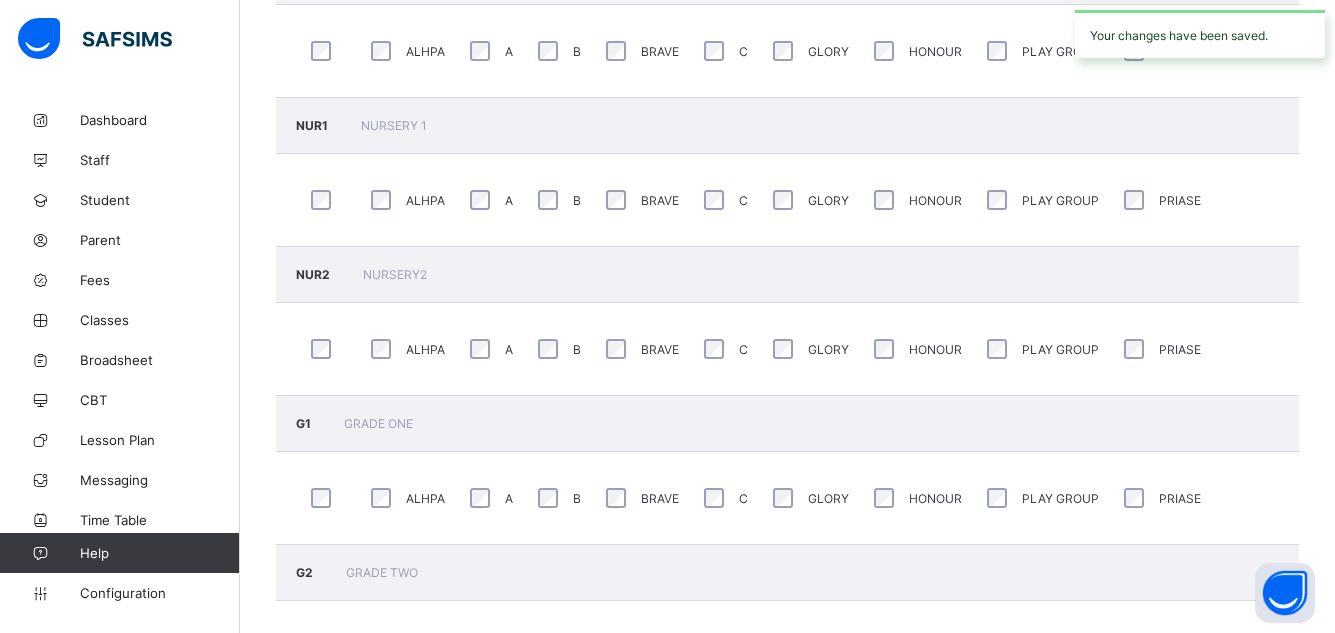 scroll, scrollTop: 1283, scrollLeft: 0, axis: vertical 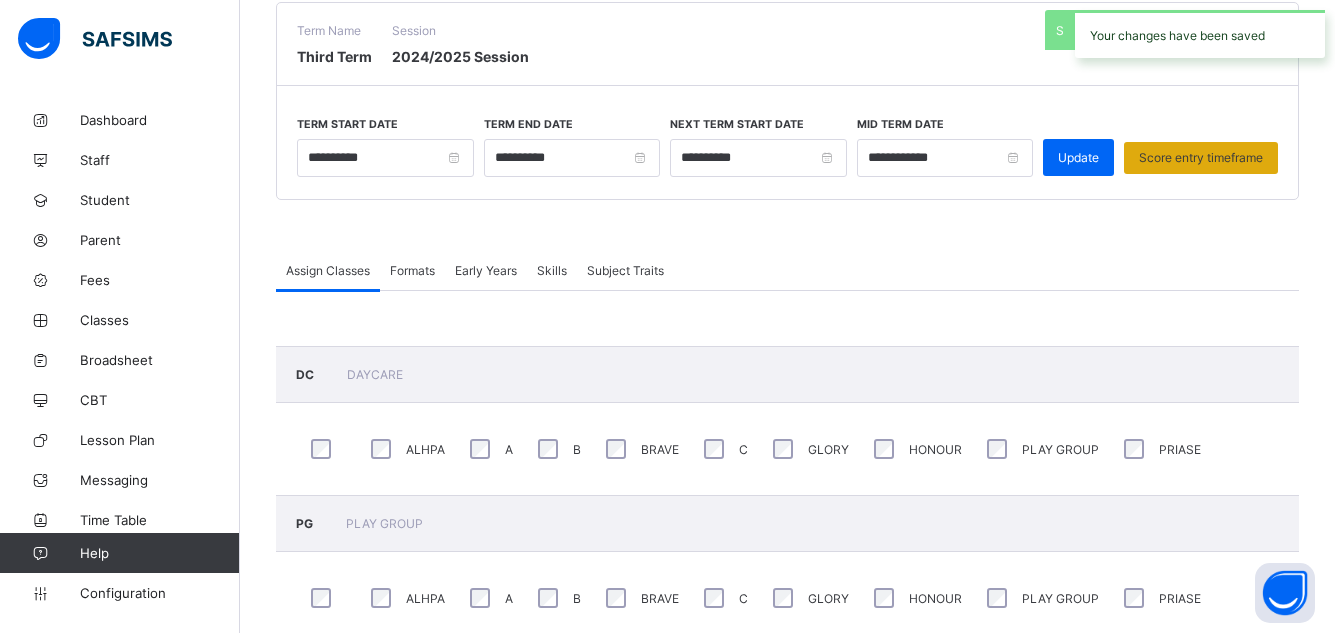 click on "Score entry timeframe" at bounding box center (1201, 158) 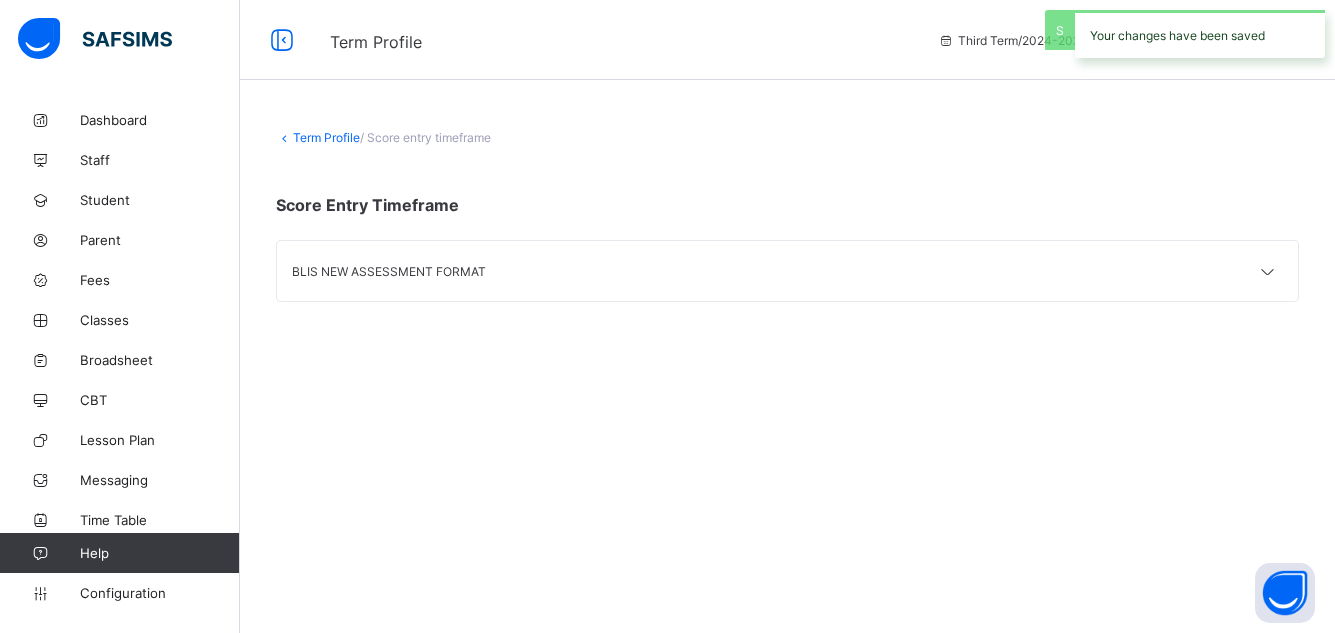 scroll, scrollTop: 0, scrollLeft: 0, axis: both 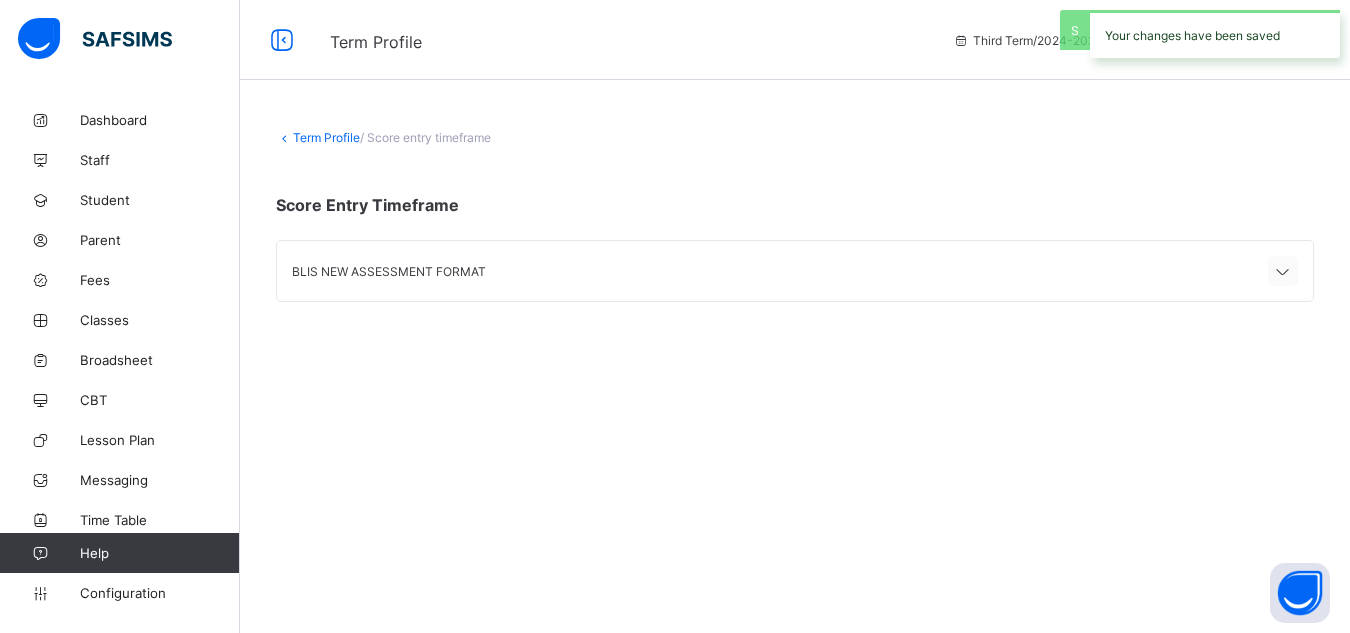 click at bounding box center [1283, 272] 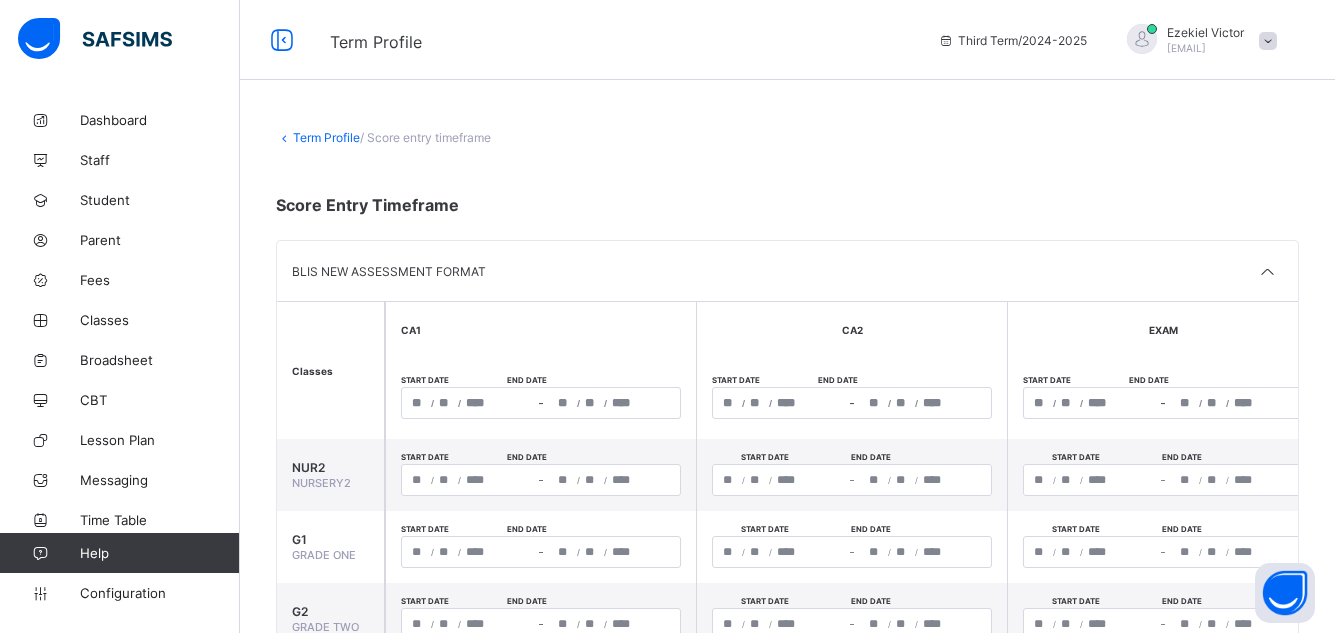 click on "/ / – / /" at bounding box center [541, 403] 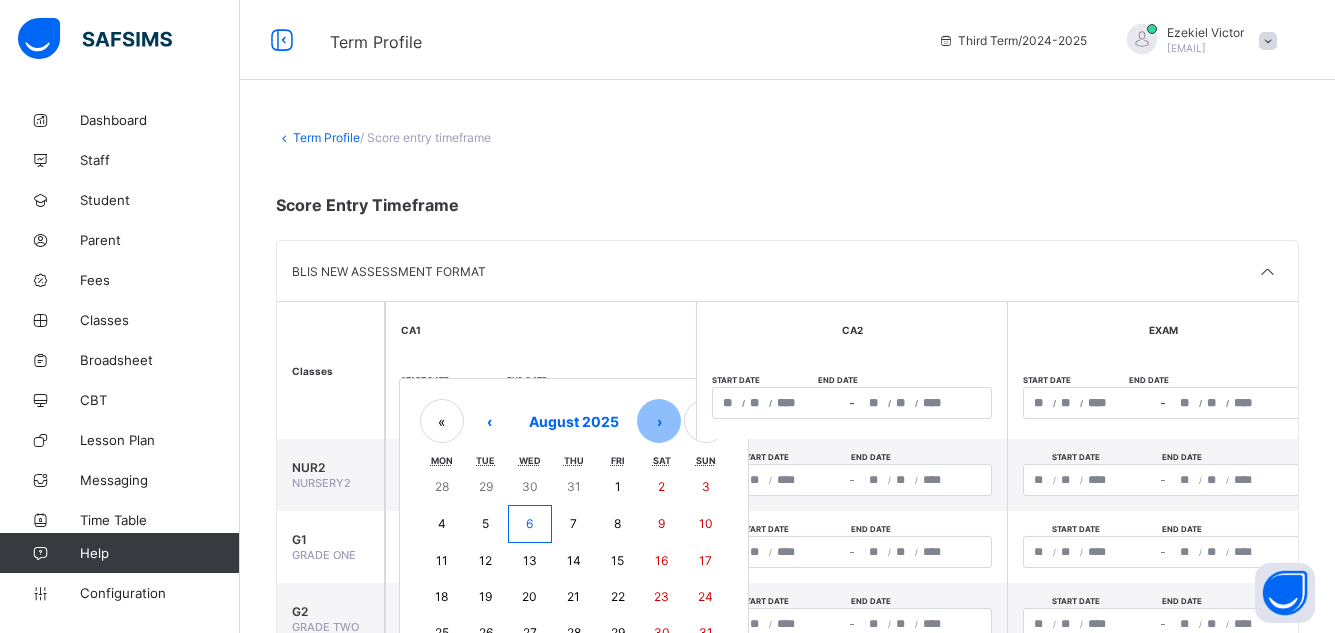 click on "›" at bounding box center [659, 421] 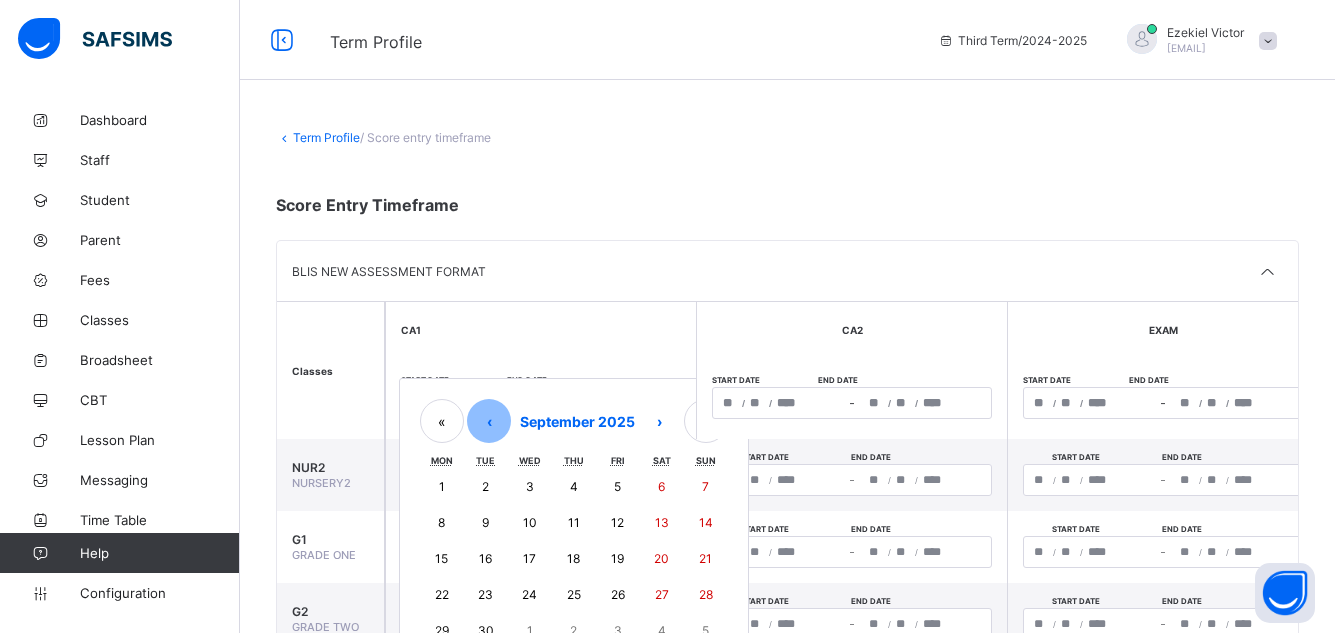 click on "‹" at bounding box center [489, 421] 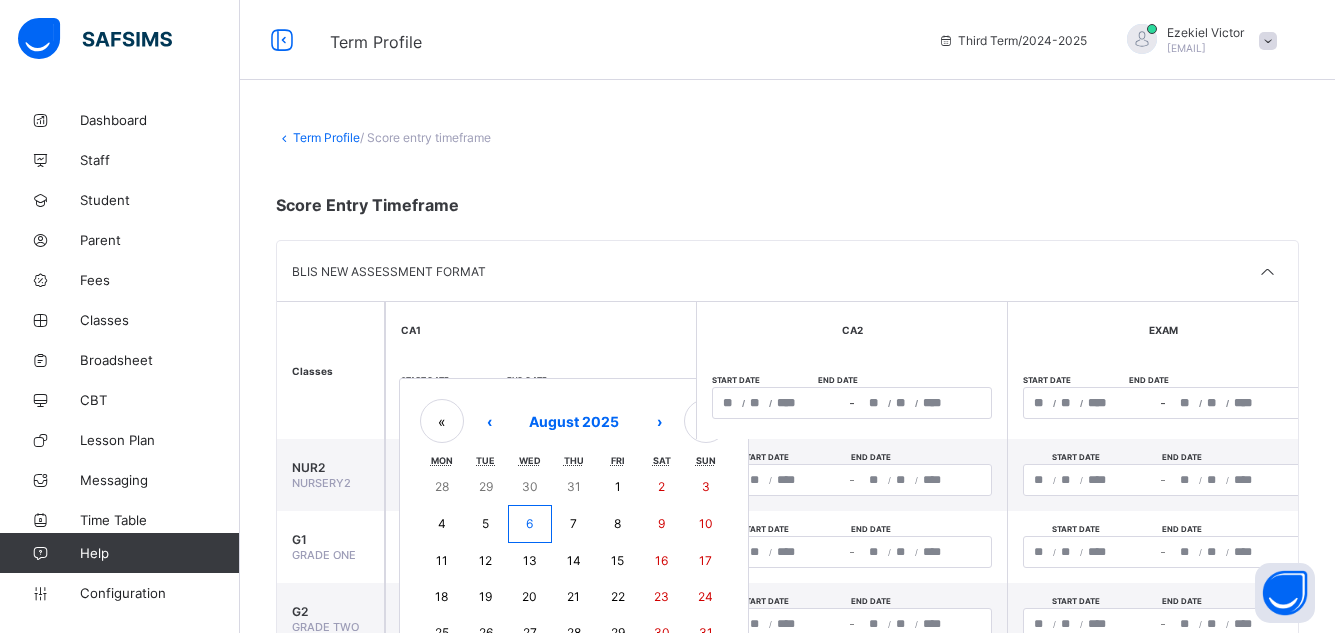 click on "6" at bounding box center (529, 523) 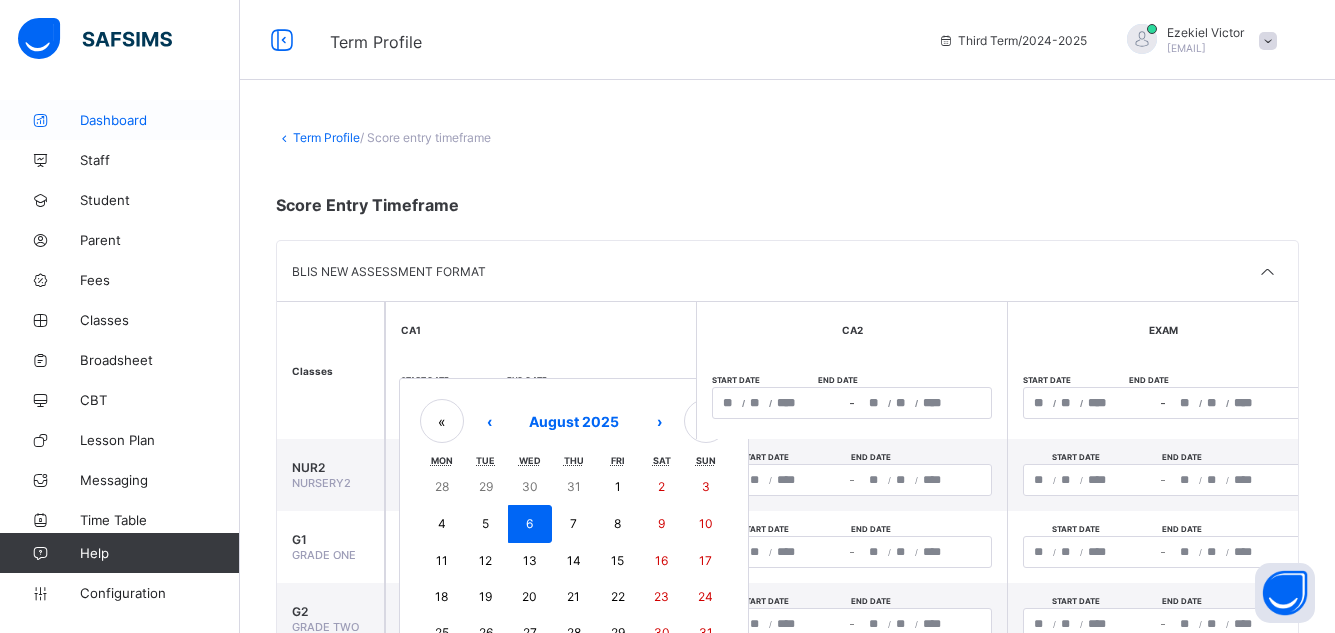 click on "Dashboard" at bounding box center (160, 120) 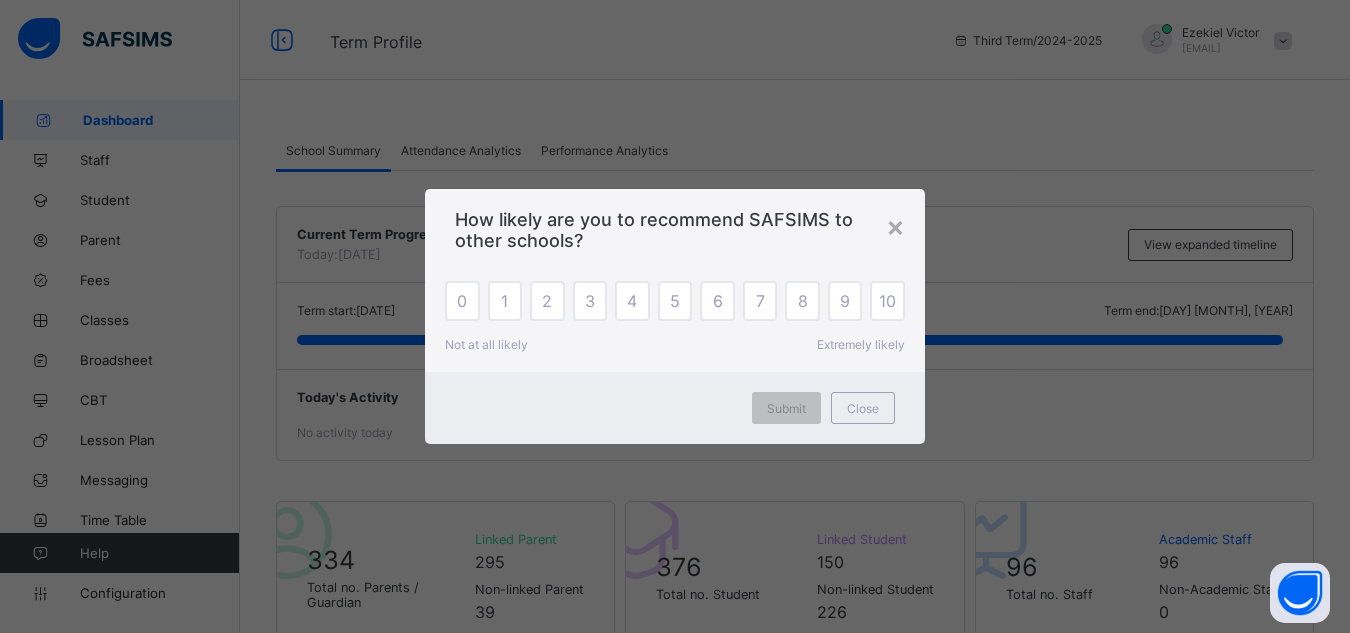 drag, startPoint x: 1341, startPoint y: 113, endPoint x: 1340, endPoint y: 183, distance: 70.00714 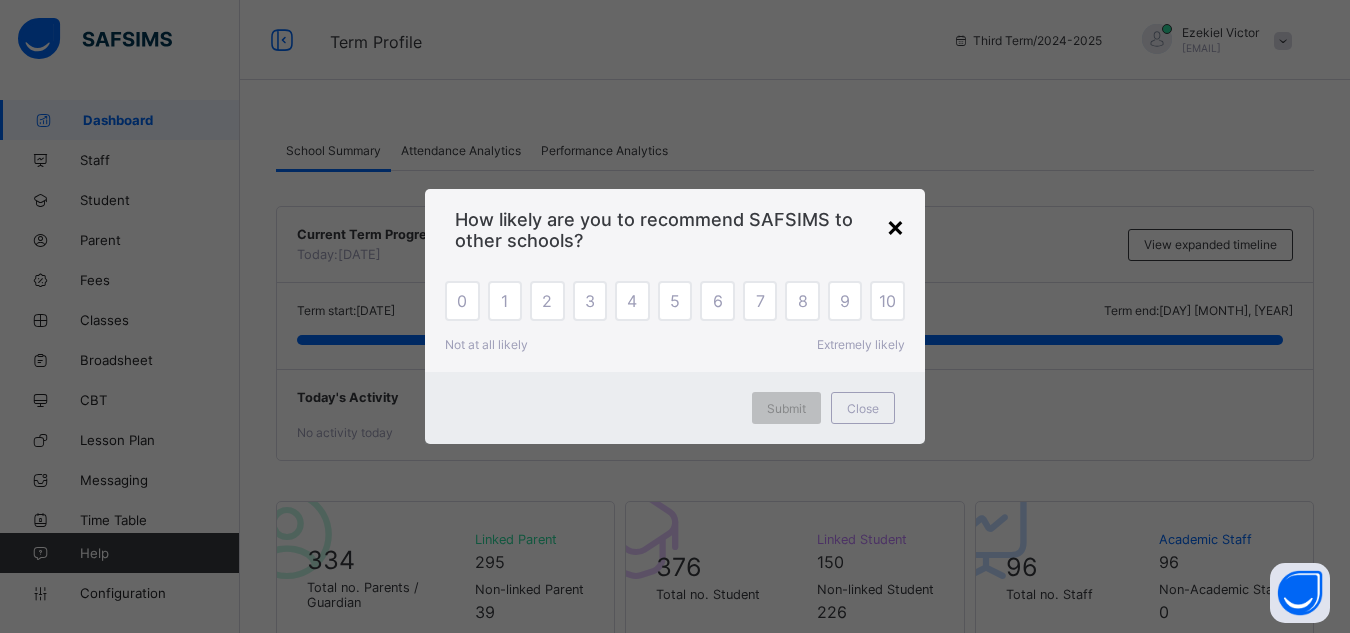 click on "×" at bounding box center (895, 226) 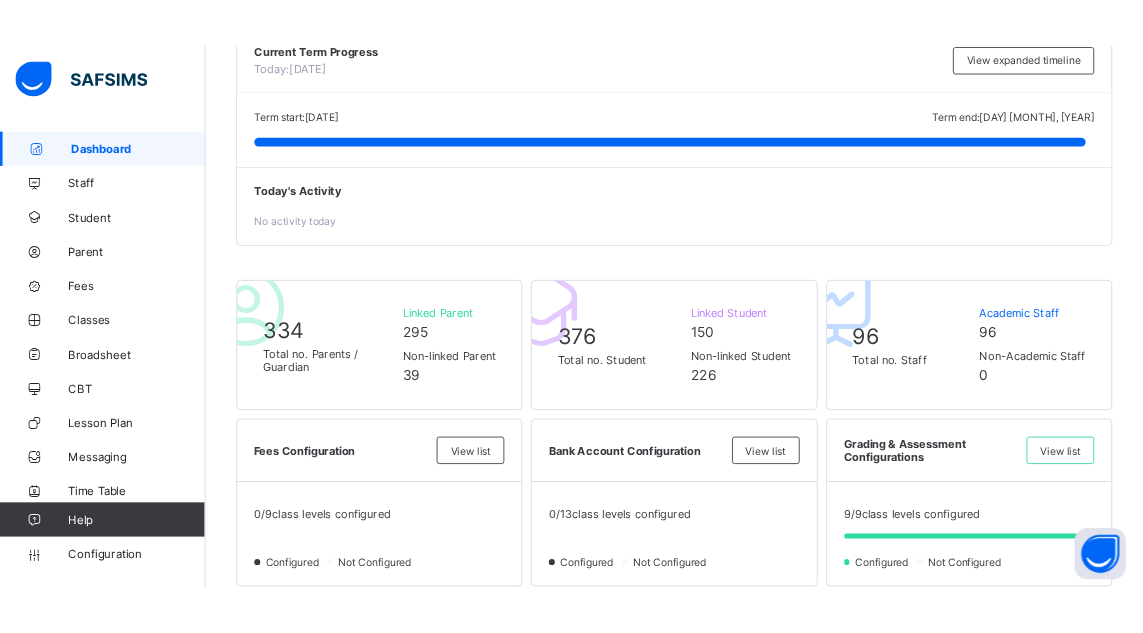 scroll, scrollTop: 0, scrollLeft: 0, axis: both 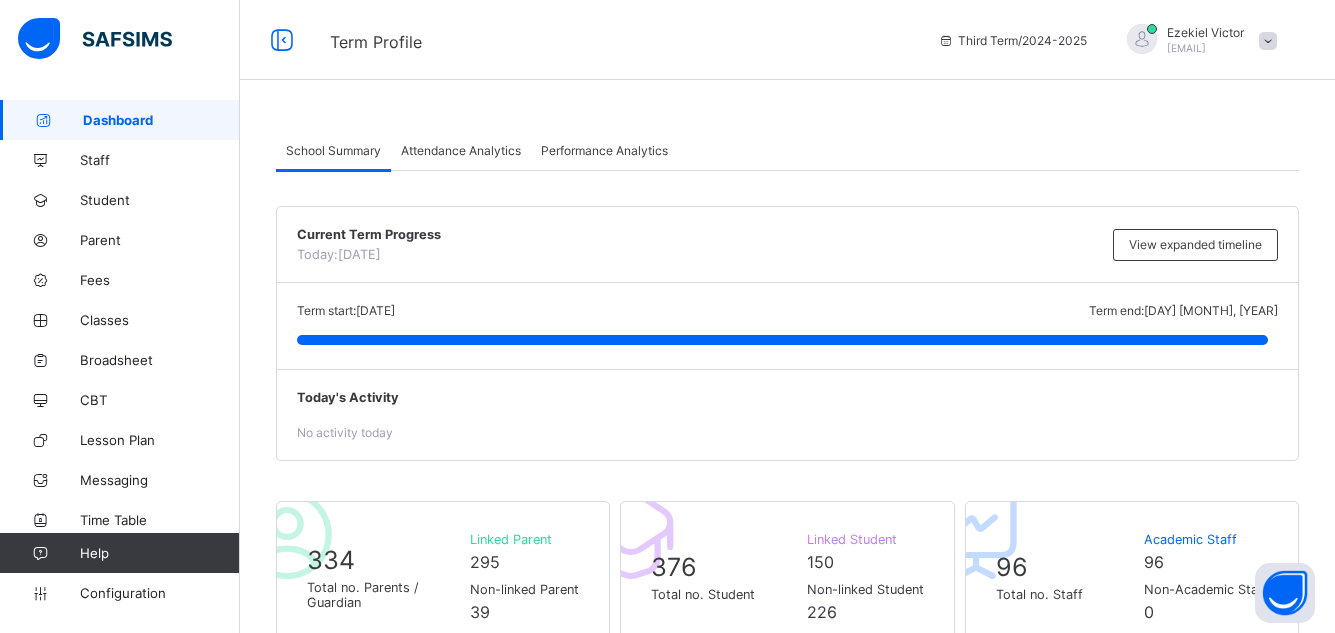click at bounding box center [1268, 41] 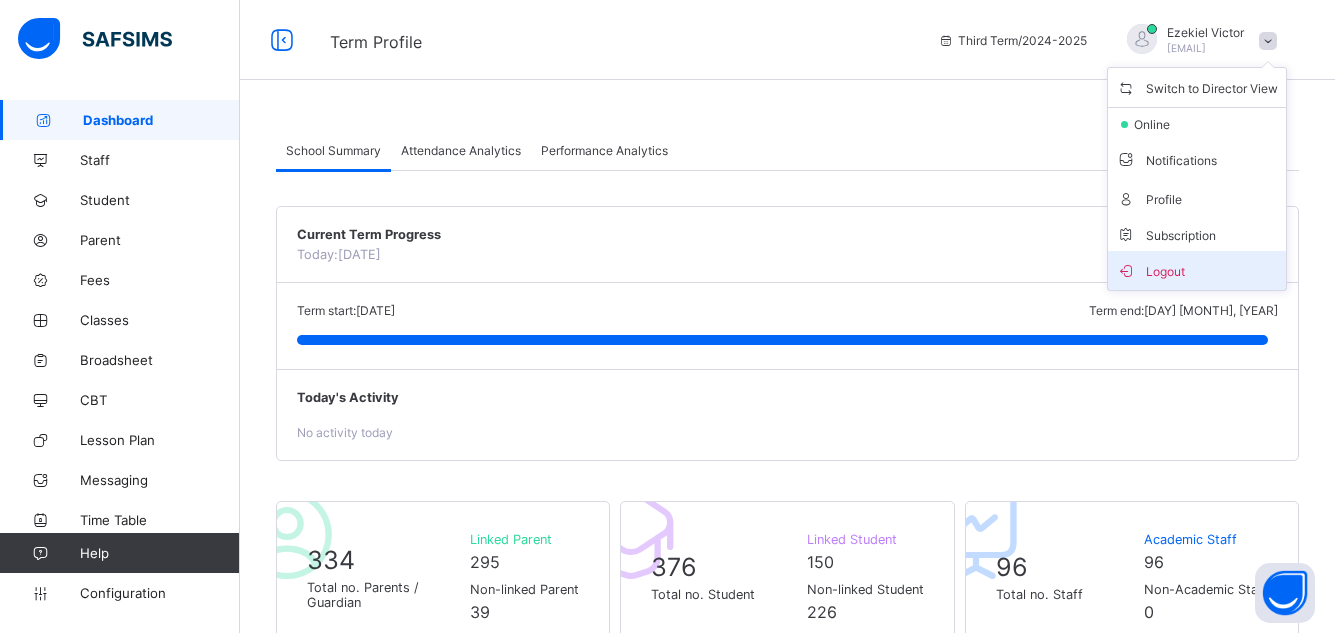 click on "Logout" at bounding box center (1197, 270) 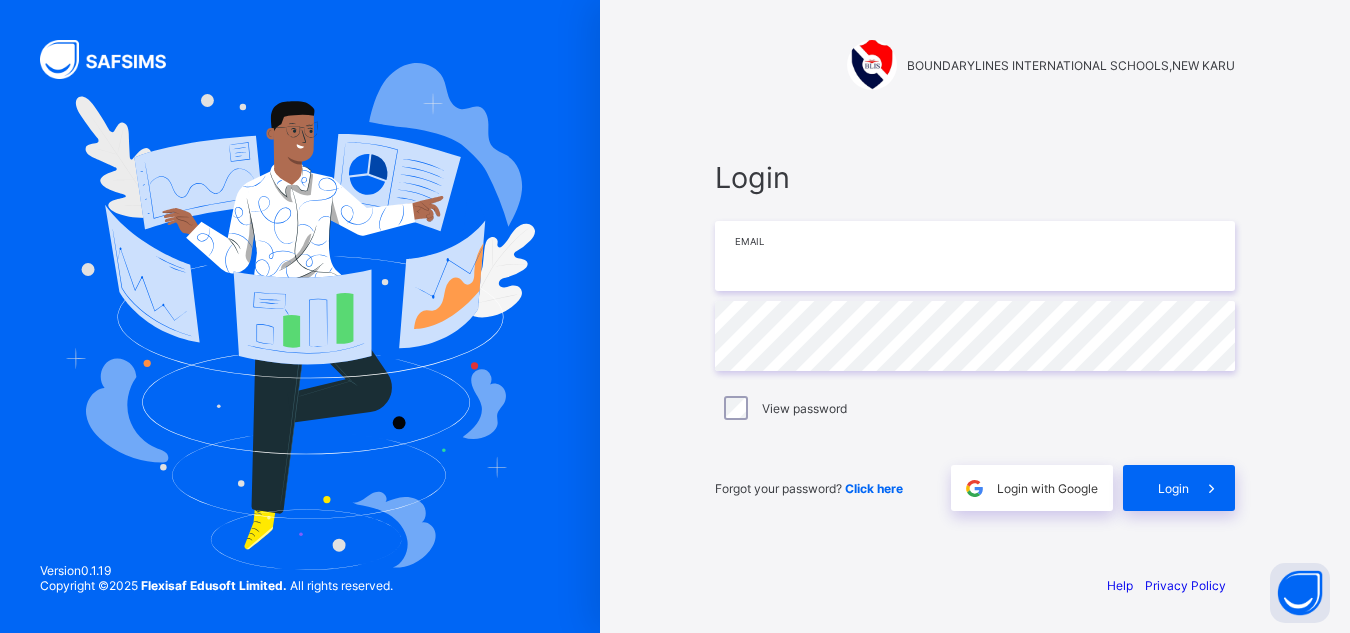 click at bounding box center [975, 256] 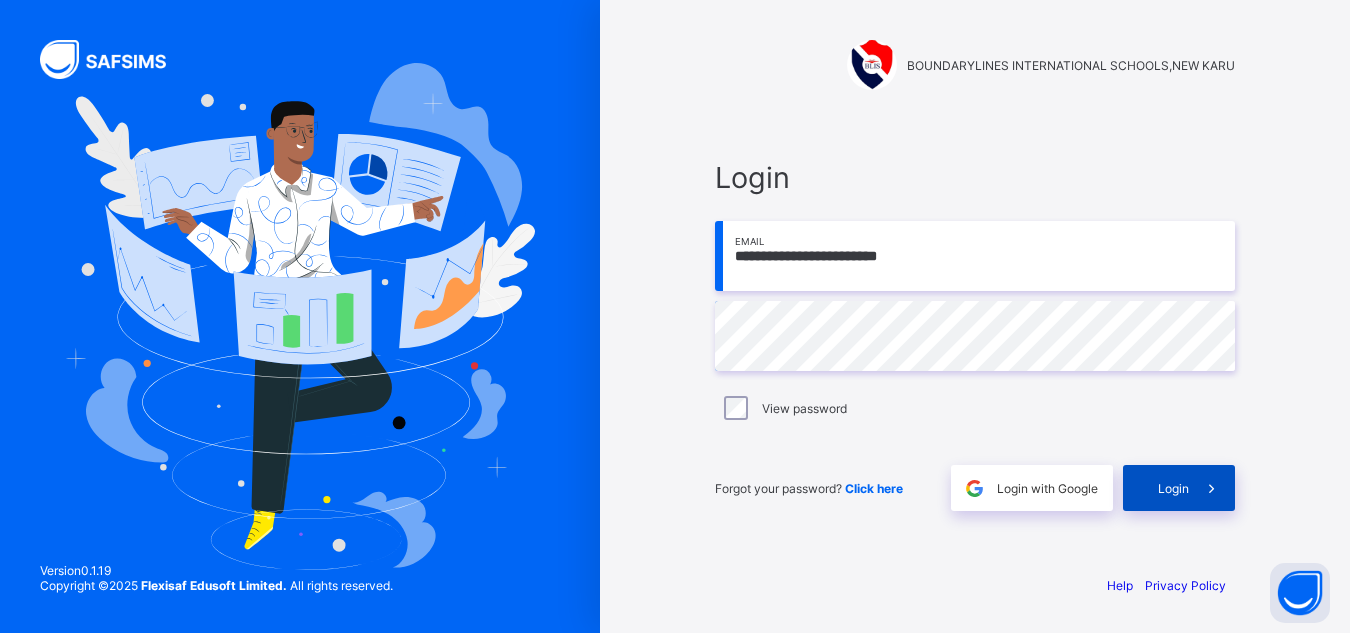 click on "Login" at bounding box center [1173, 488] 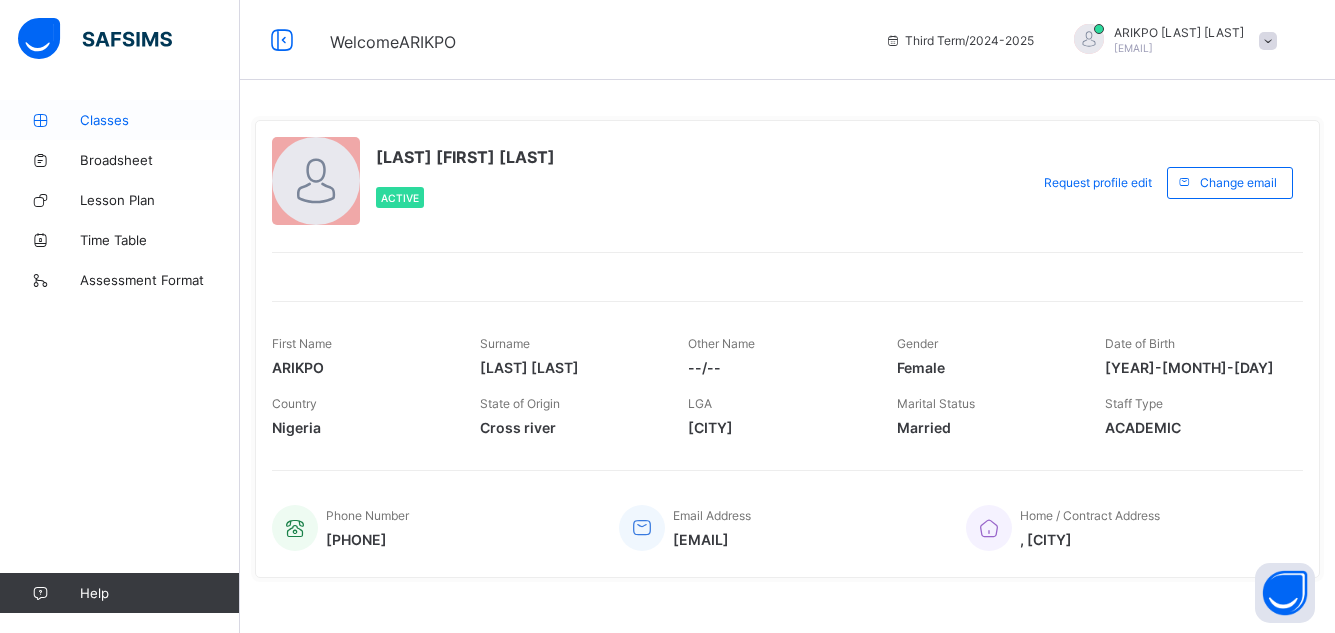 click on "Classes" at bounding box center [160, 120] 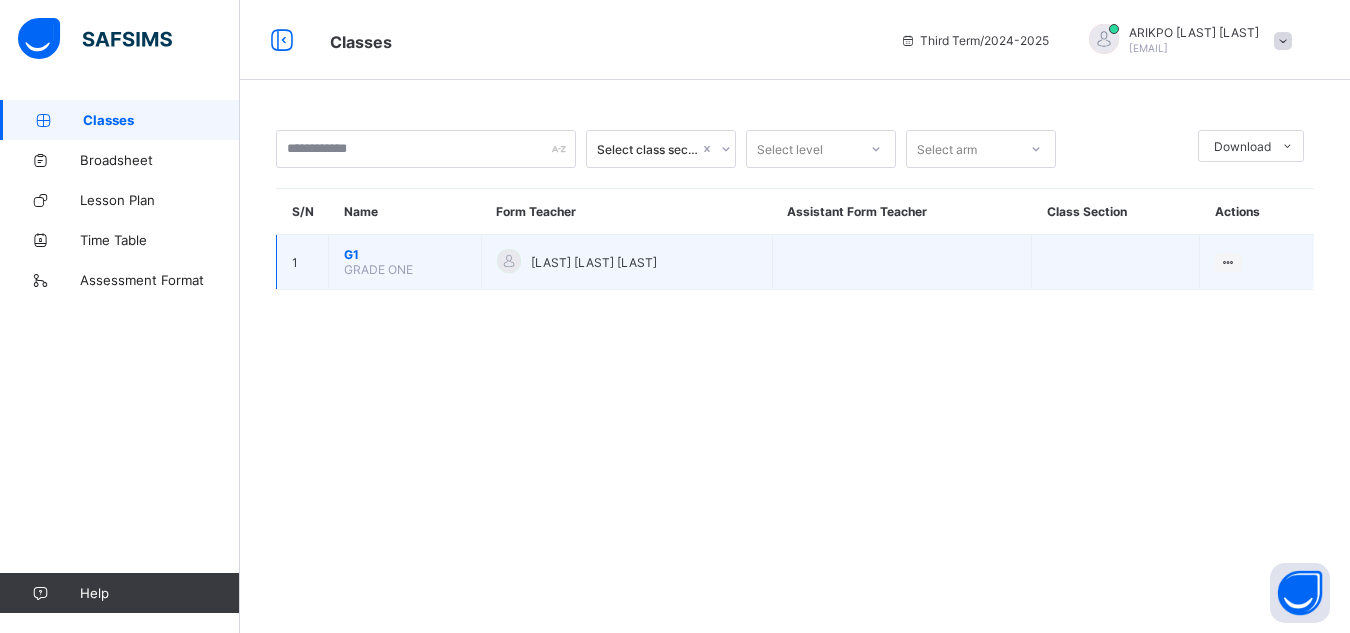 click on "G1" at bounding box center [405, 254] 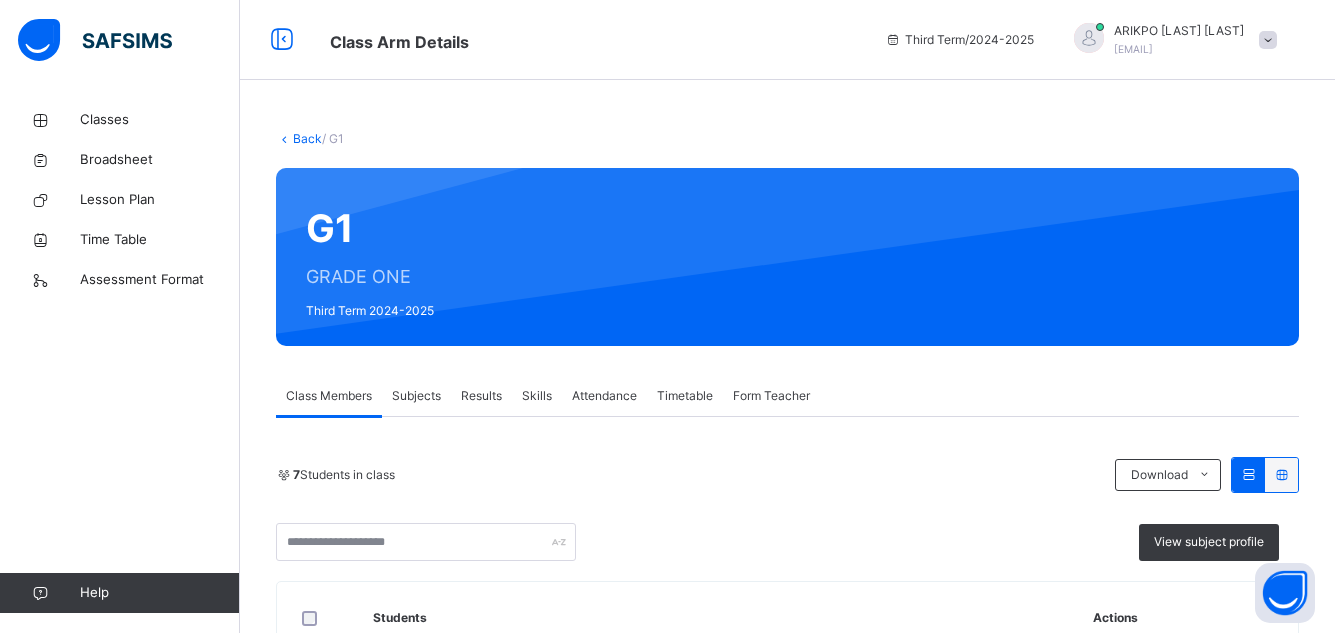 click on "Subjects" at bounding box center [416, 396] 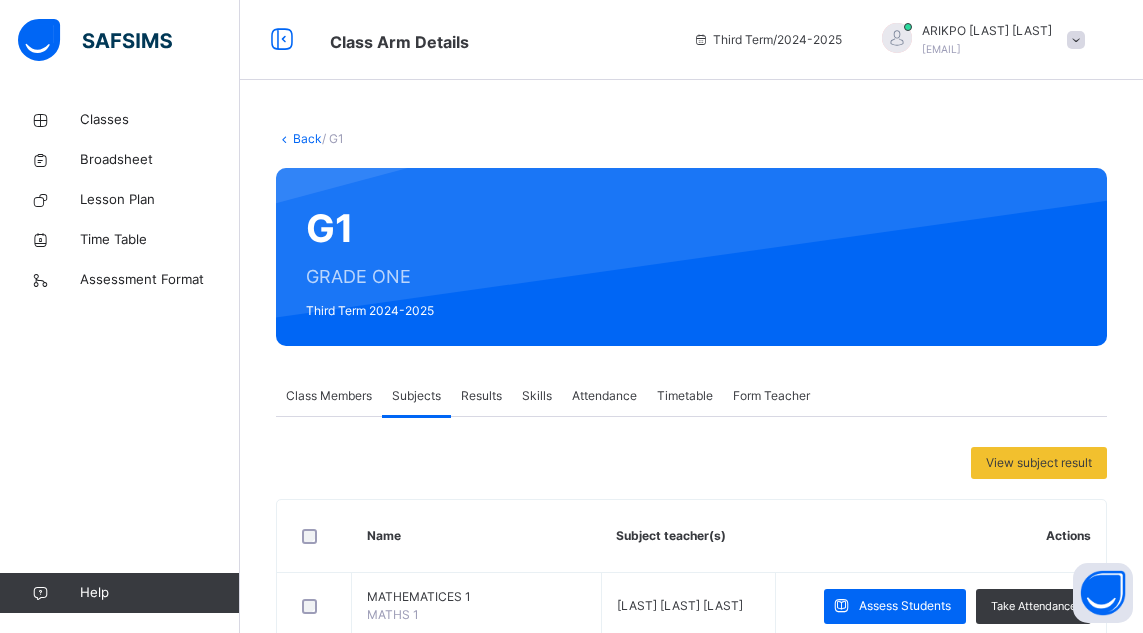 click on "Class Members" at bounding box center [329, 396] 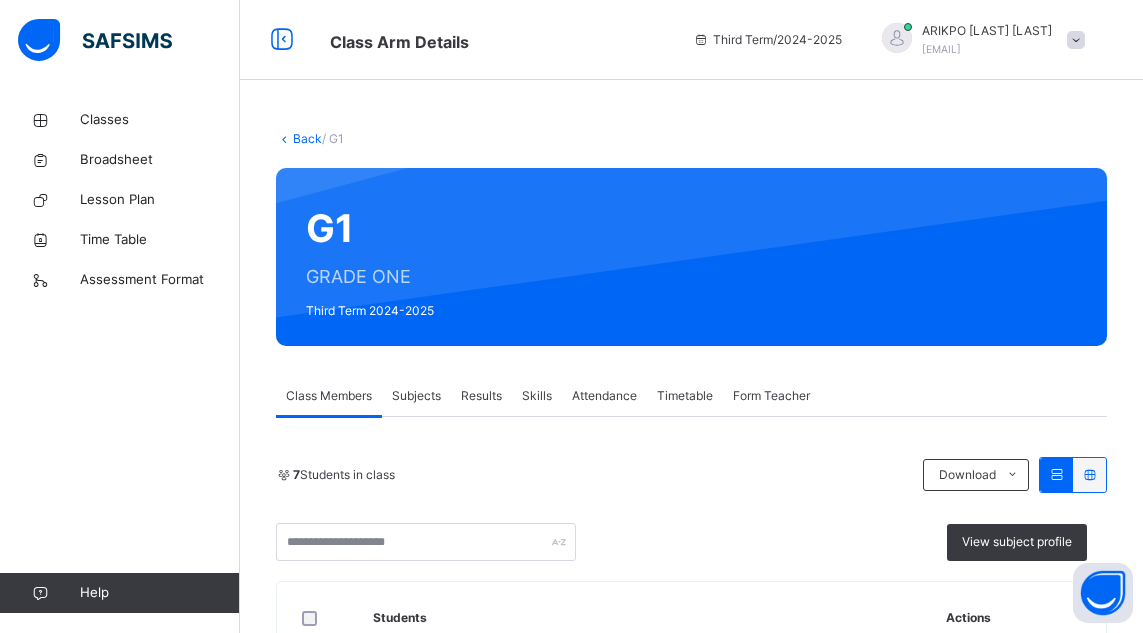 scroll, scrollTop: 553, scrollLeft: 0, axis: vertical 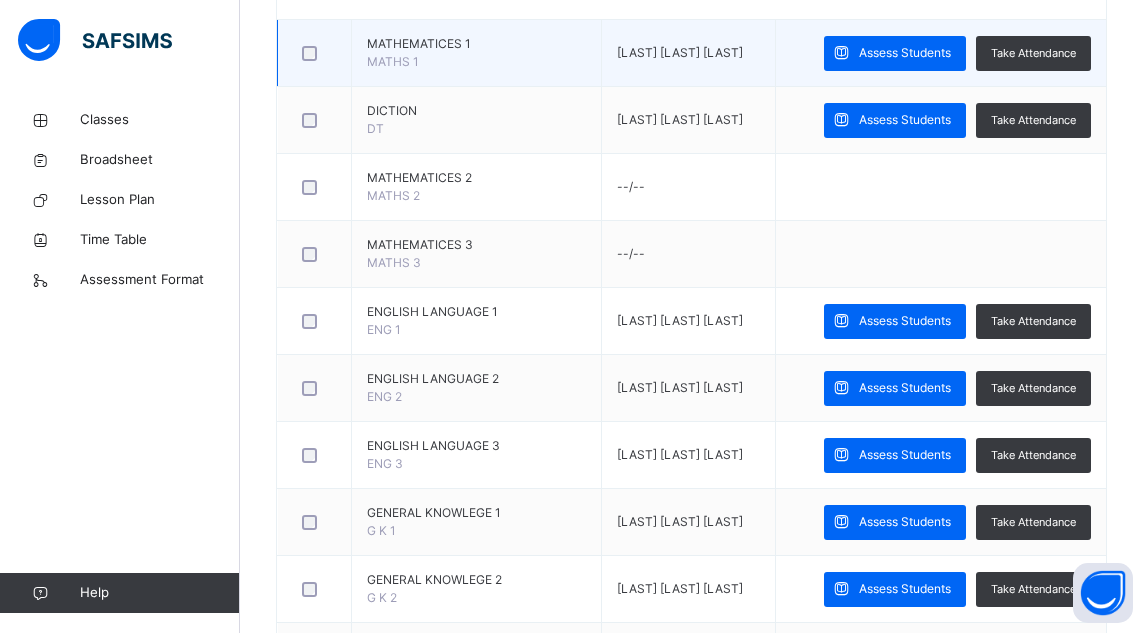 click on "MATHEMATICES 1   MATHS 1" at bounding box center (477, 53) 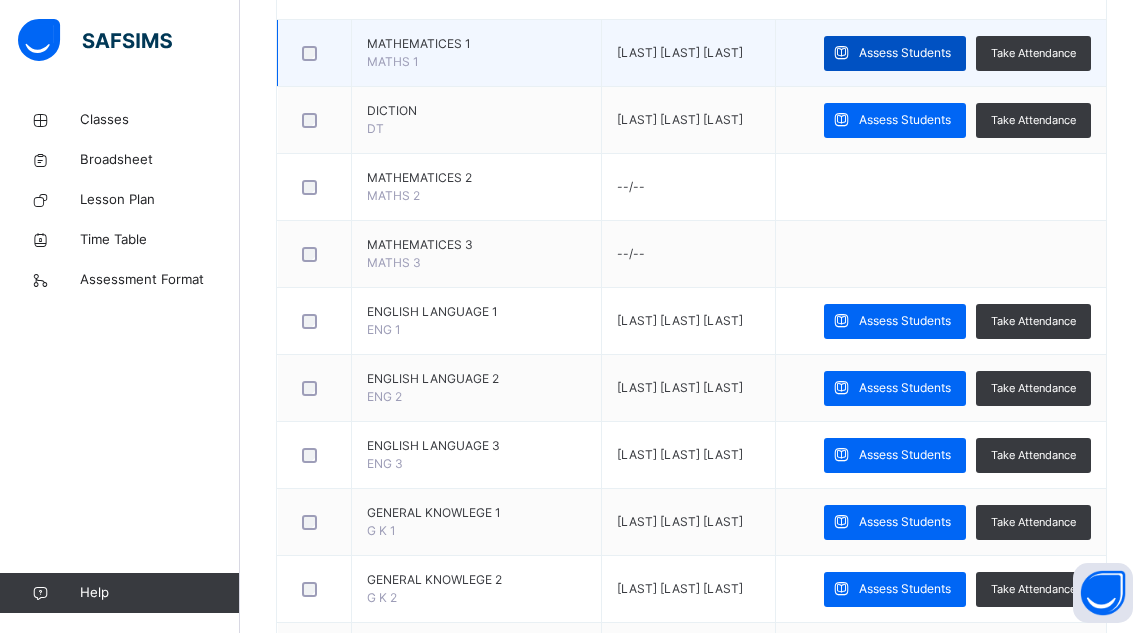 click on "Assess Students" at bounding box center [905, 53] 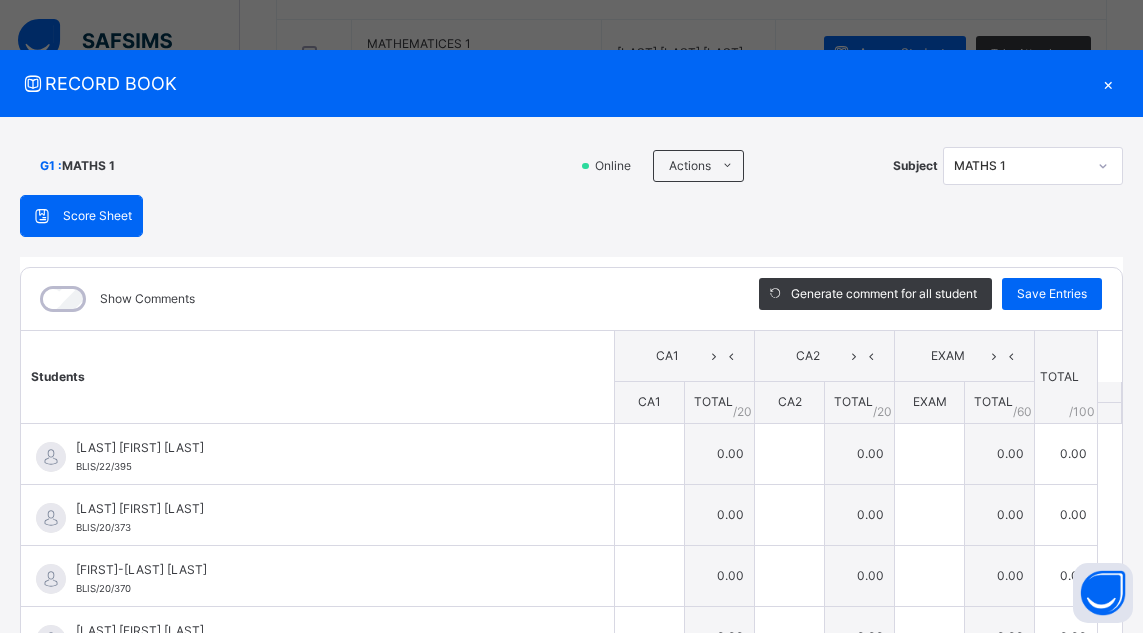 scroll, scrollTop: 1106, scrollLeft: 0, axis: vertical 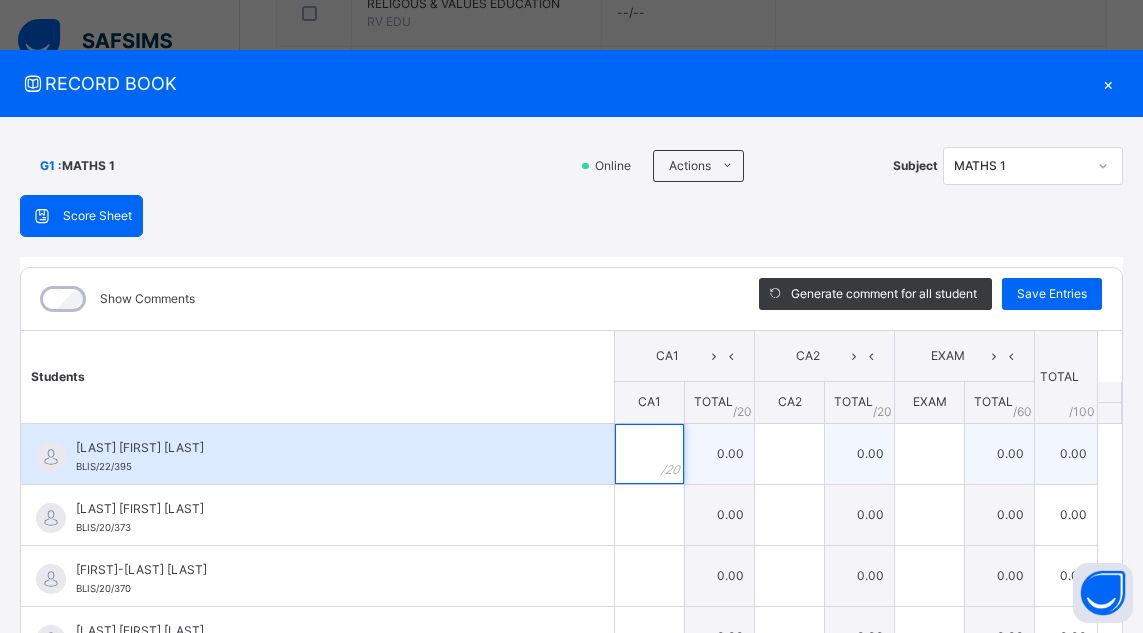 click at bounding box center [649, 454] 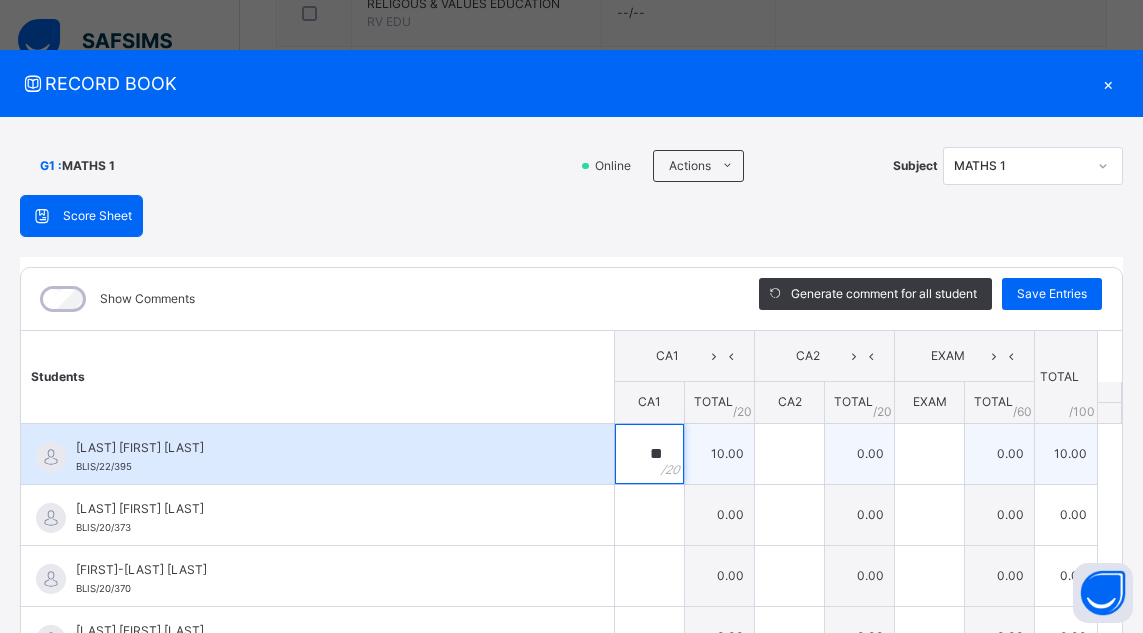 type on "**" 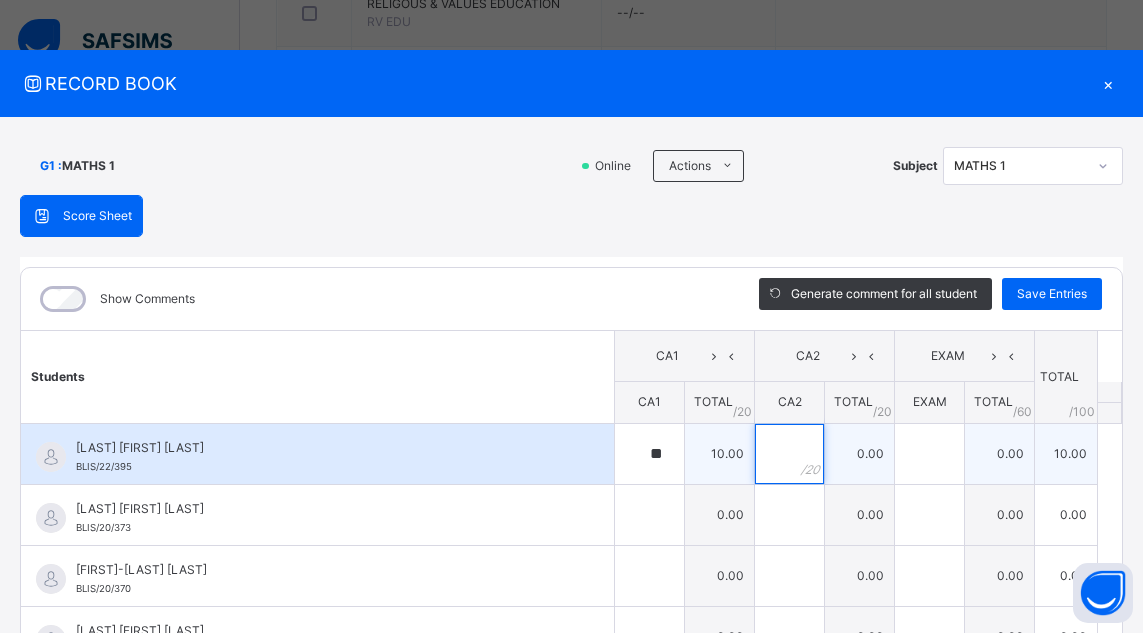 click at bounding box center [789, 454] 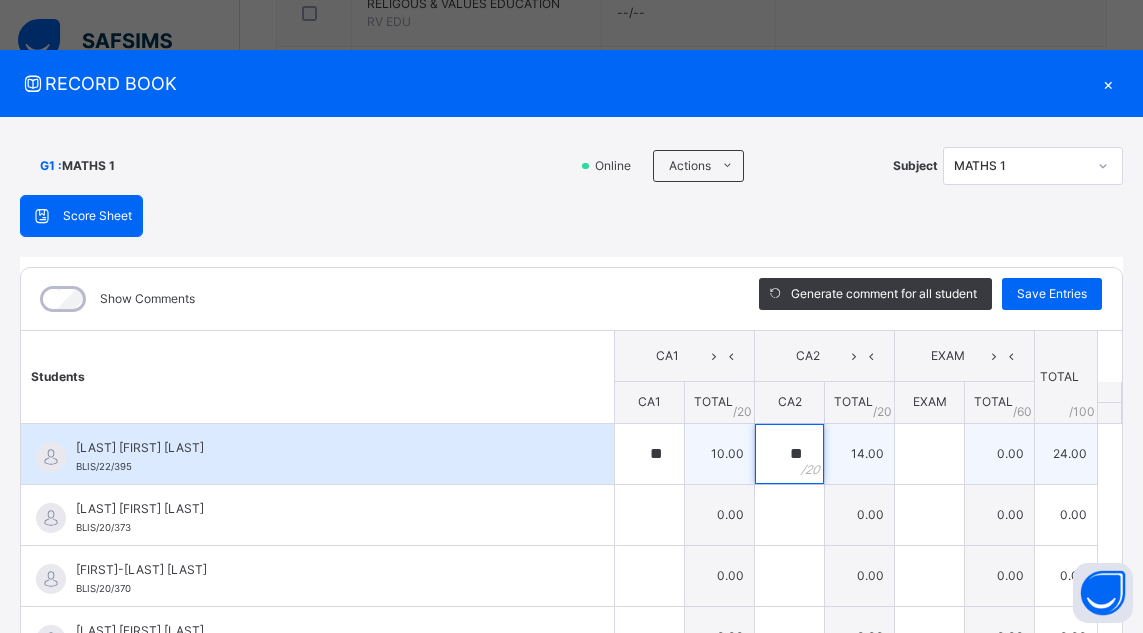 type on "**" 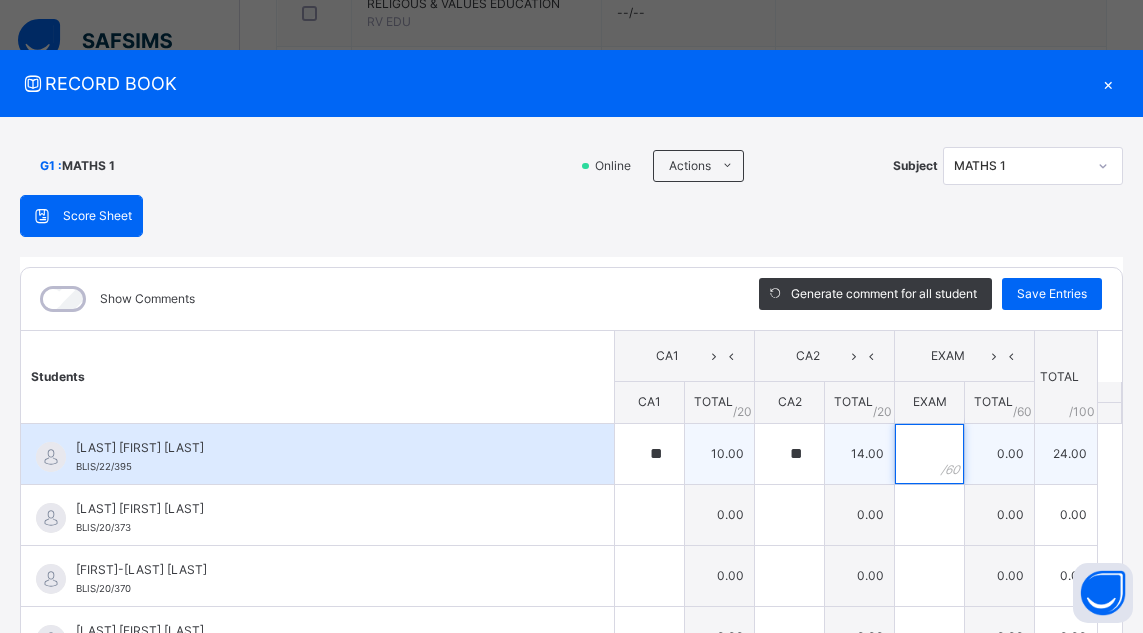 click at bounding box center (929, 454) 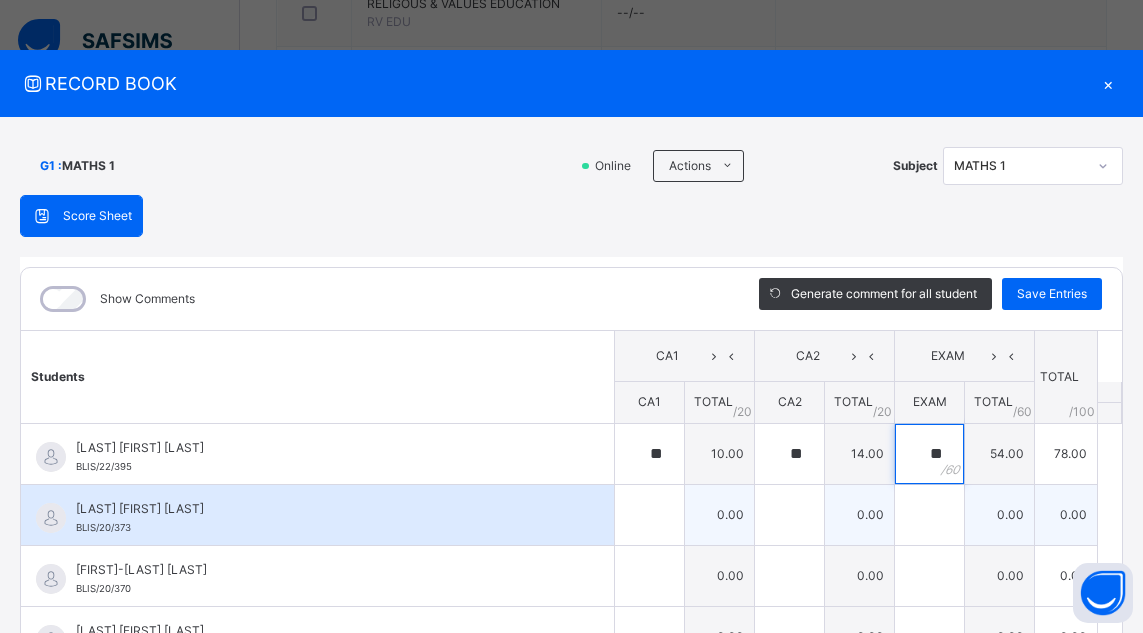 type on "**" 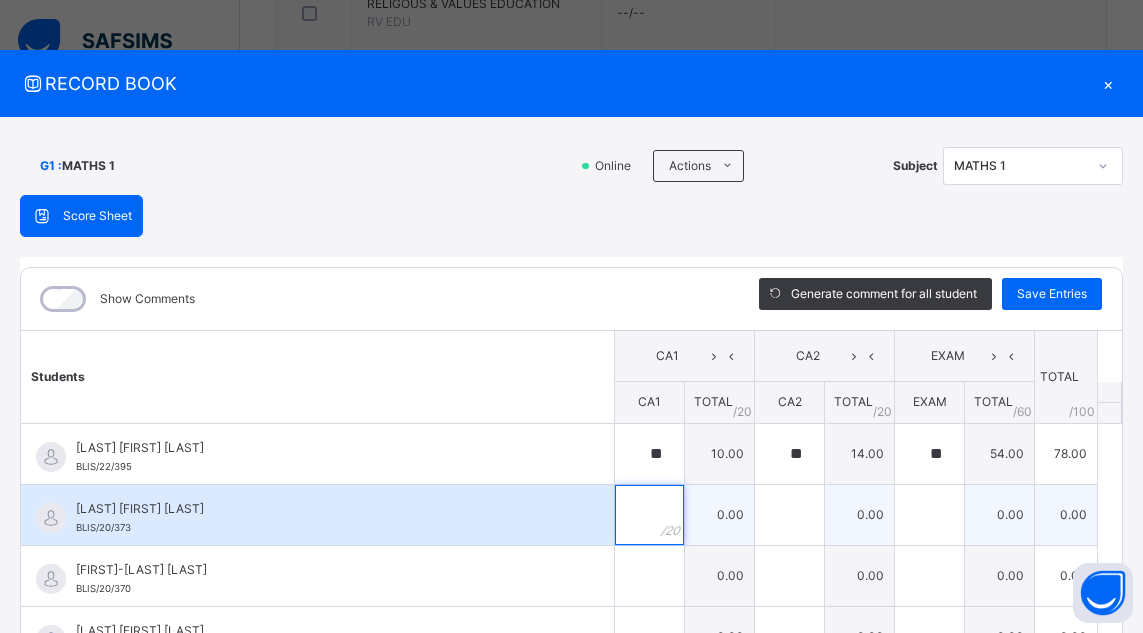 click at bounding box center (649, 515) 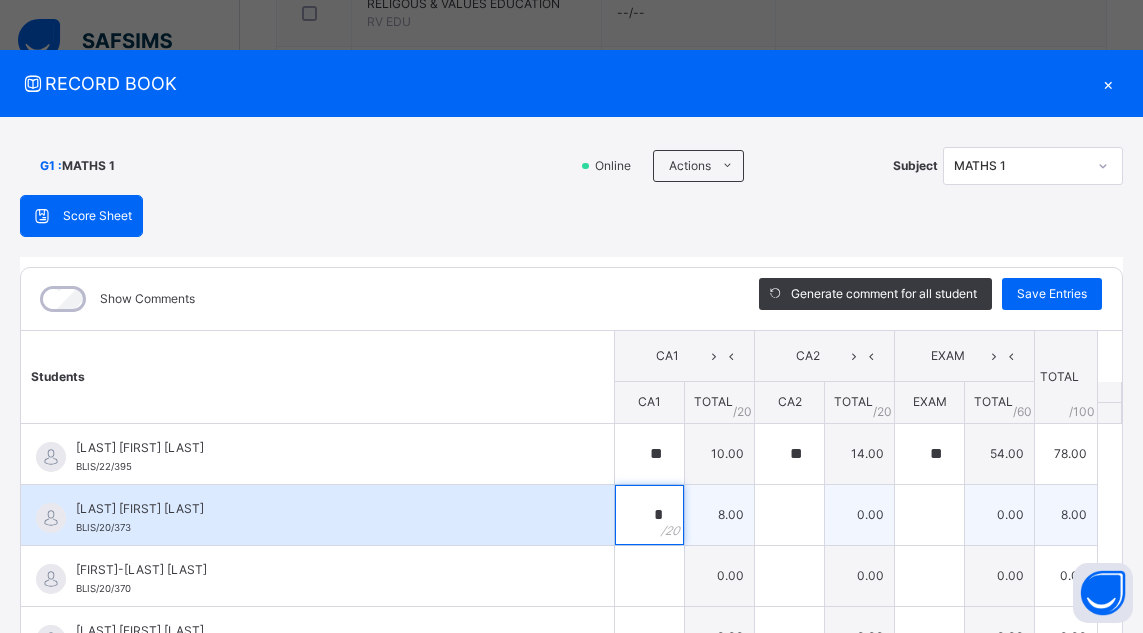 type on "*" 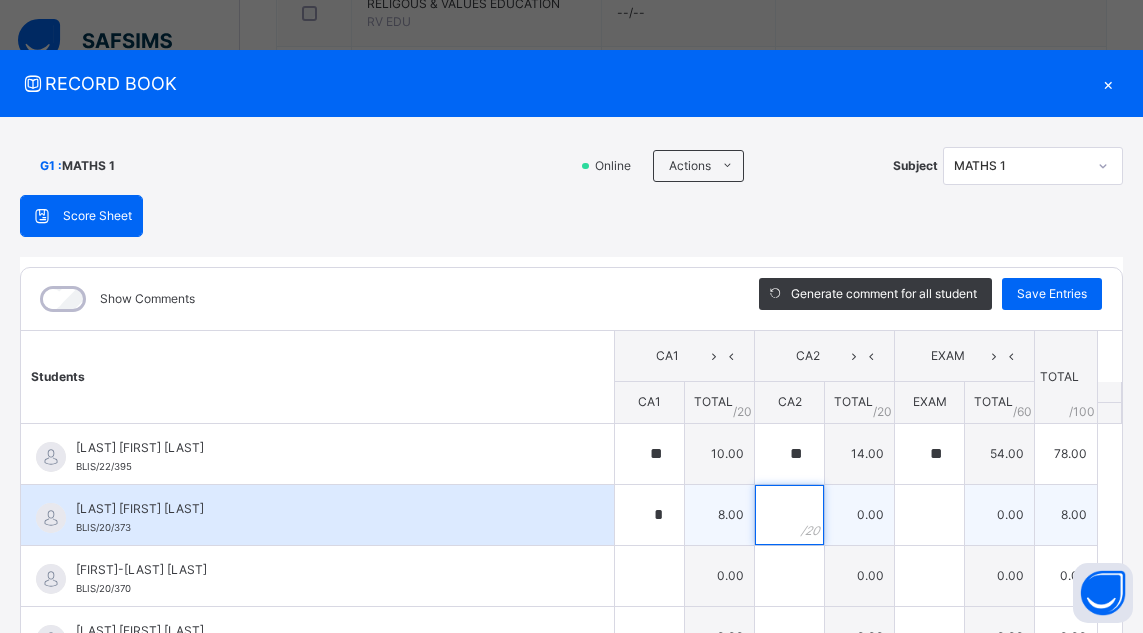 click at bounding box center (789, 515) 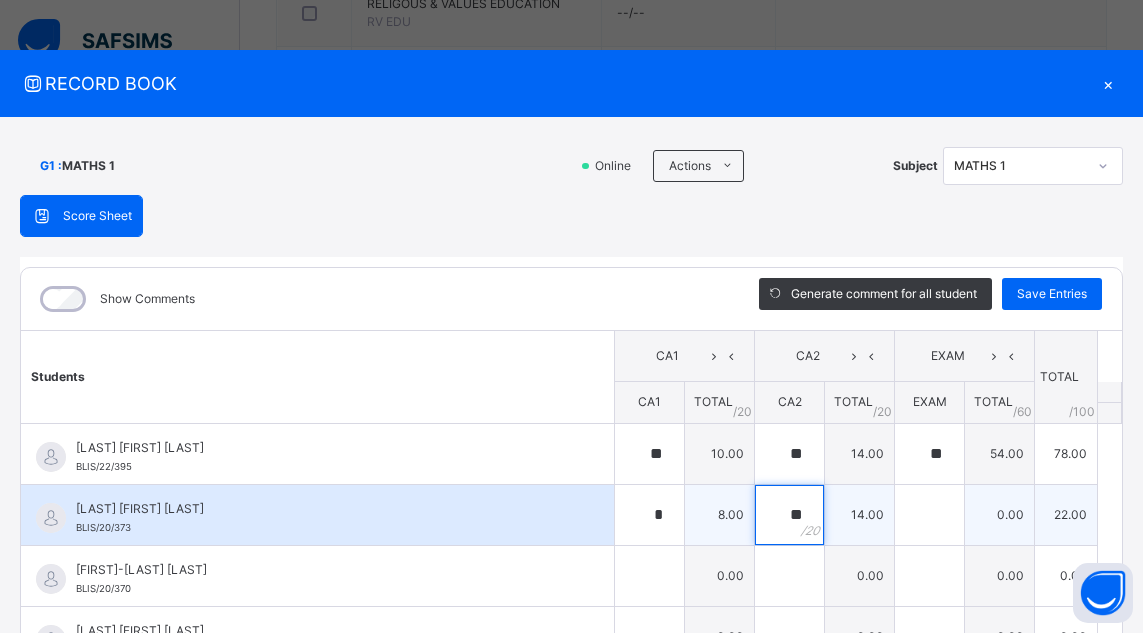 type on "**" 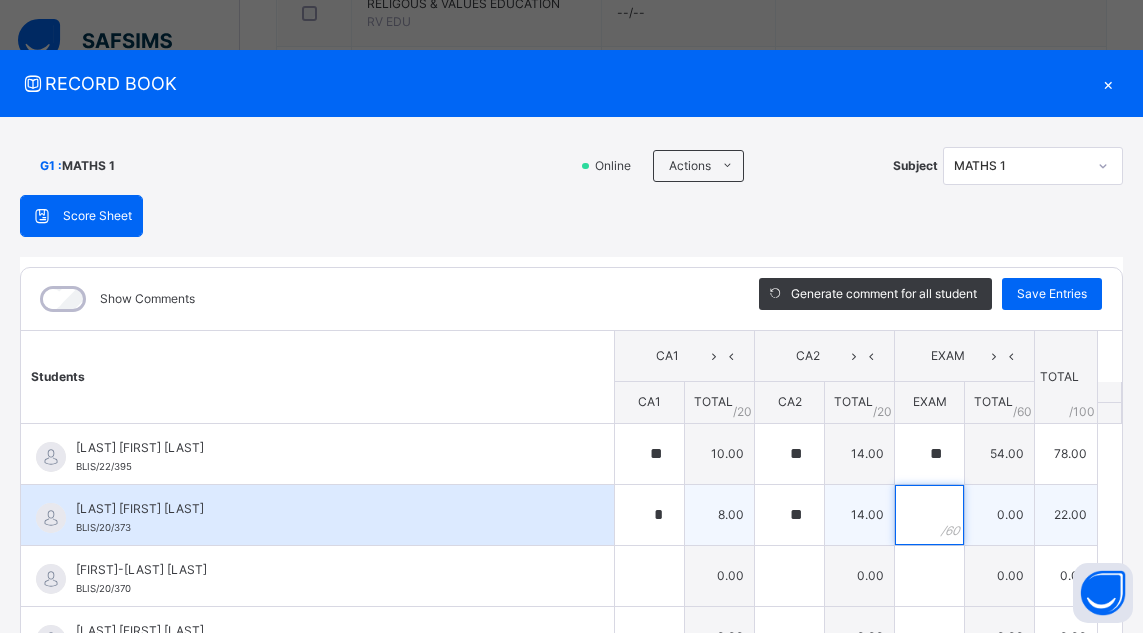 click at bounding box center [929, 515] 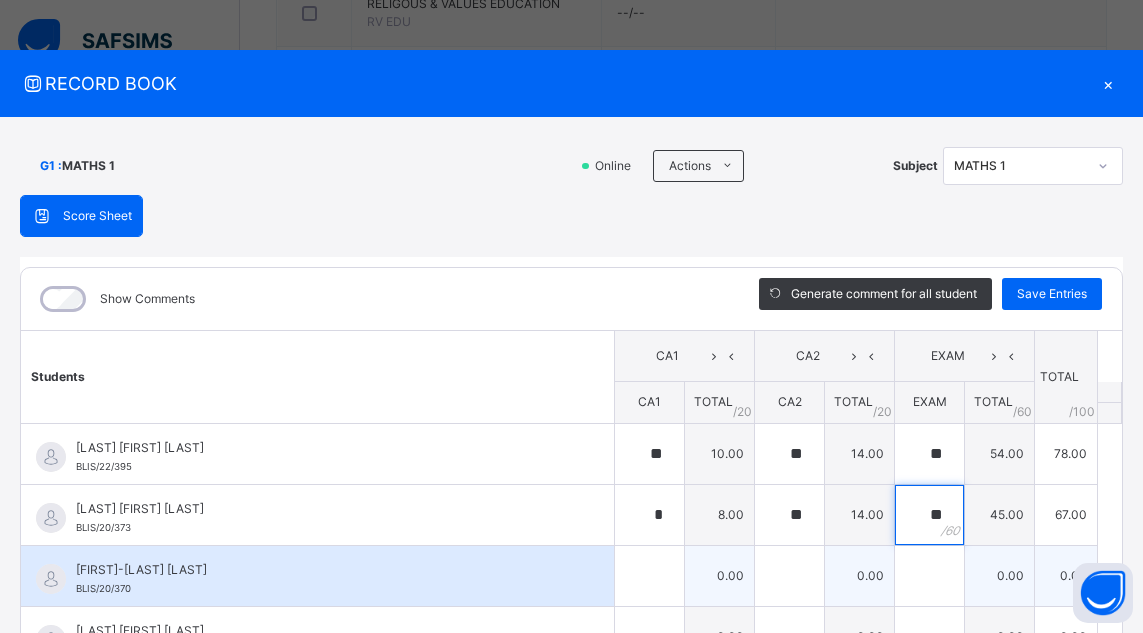 type on "**" 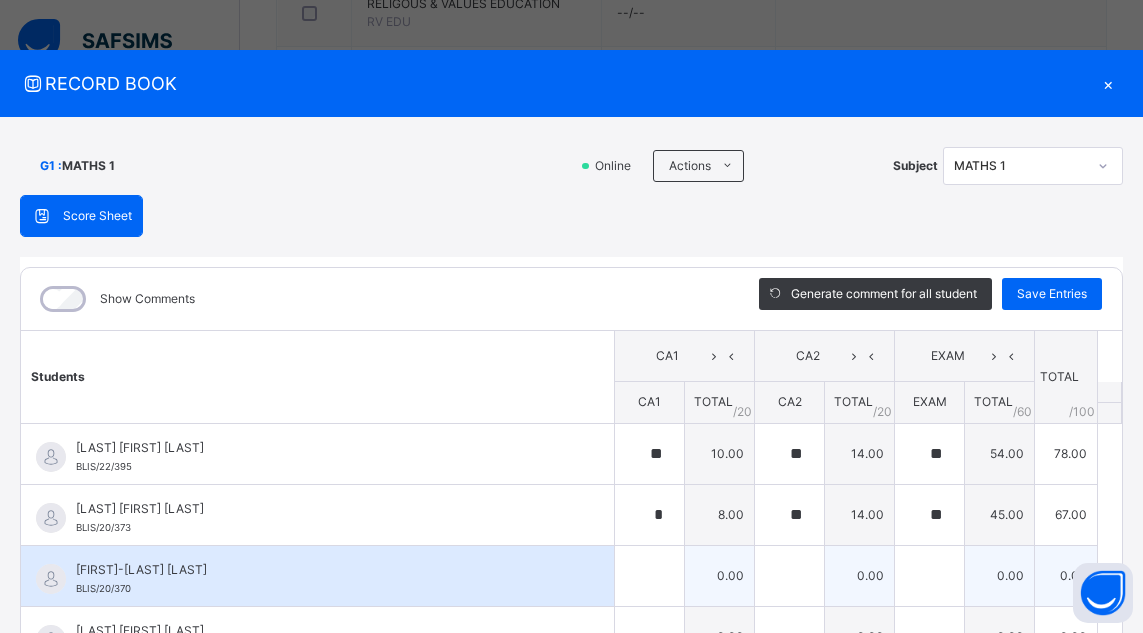 drag, startPoint x: 810, startPoint y: 570, endPoint x: 776, endPoint y: 570, distance: 34 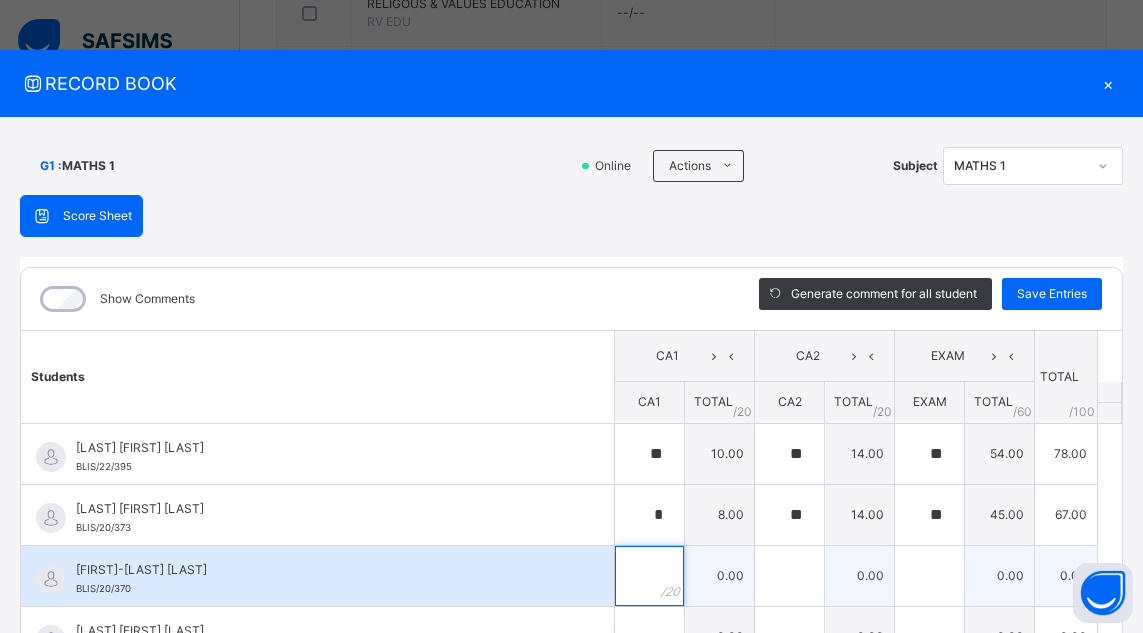 click at bounding box center [649, 576] 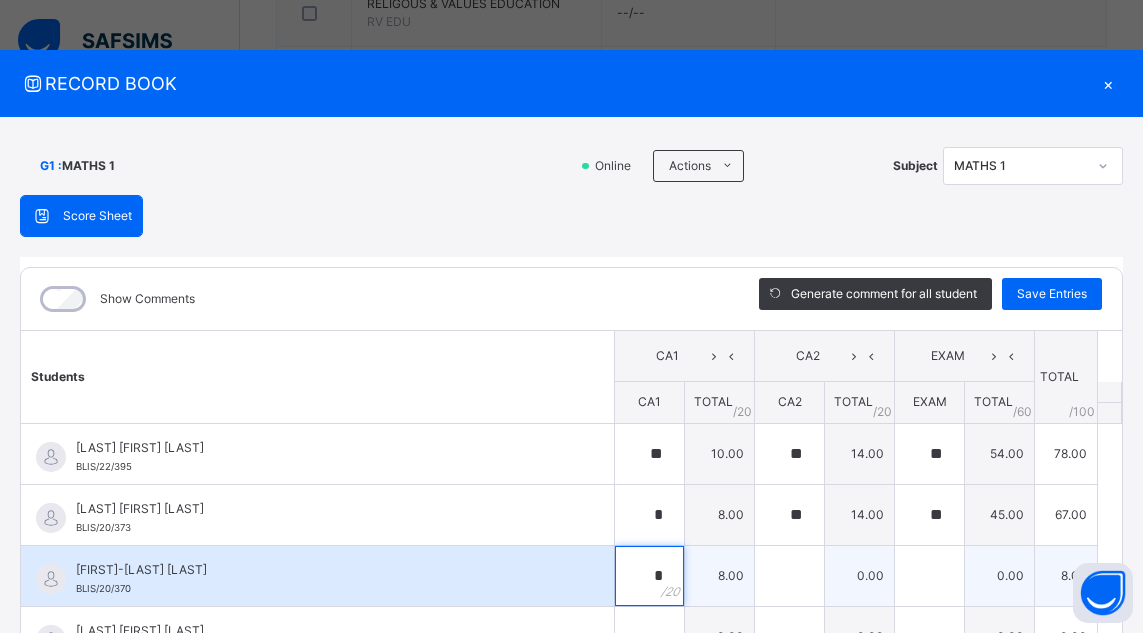 type on "*" 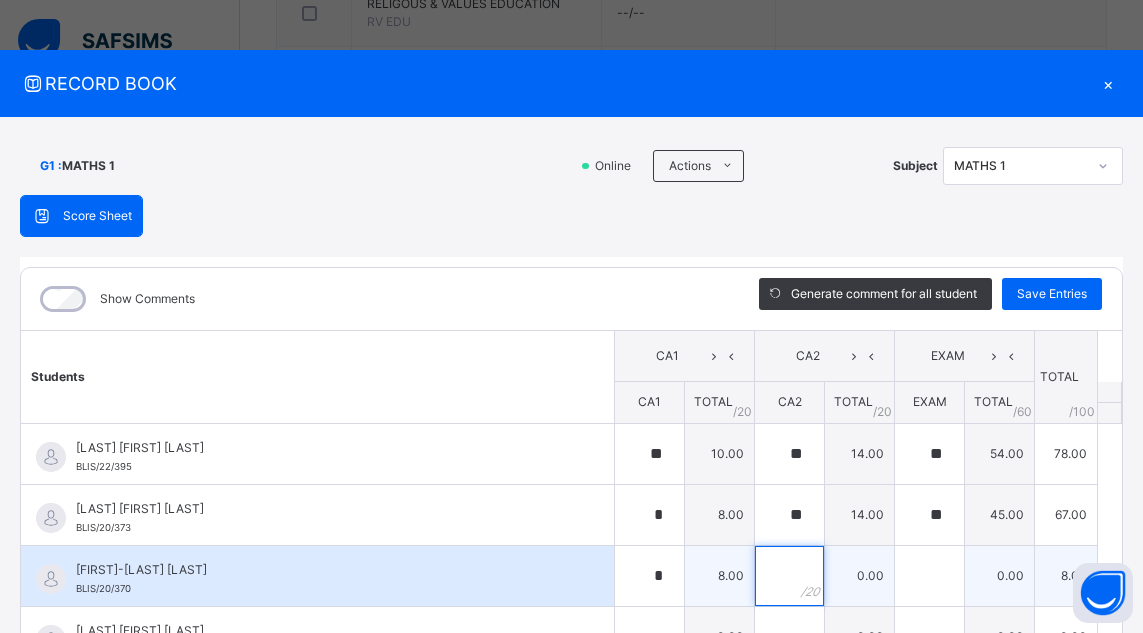 click at bounding box center [789, 576] 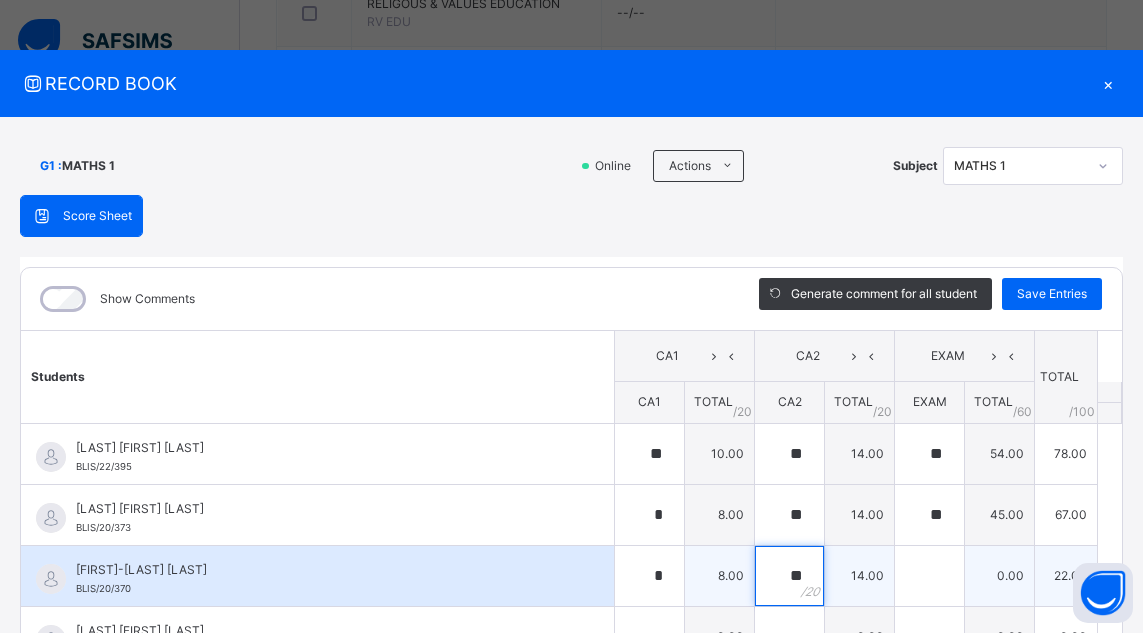 type on "**" 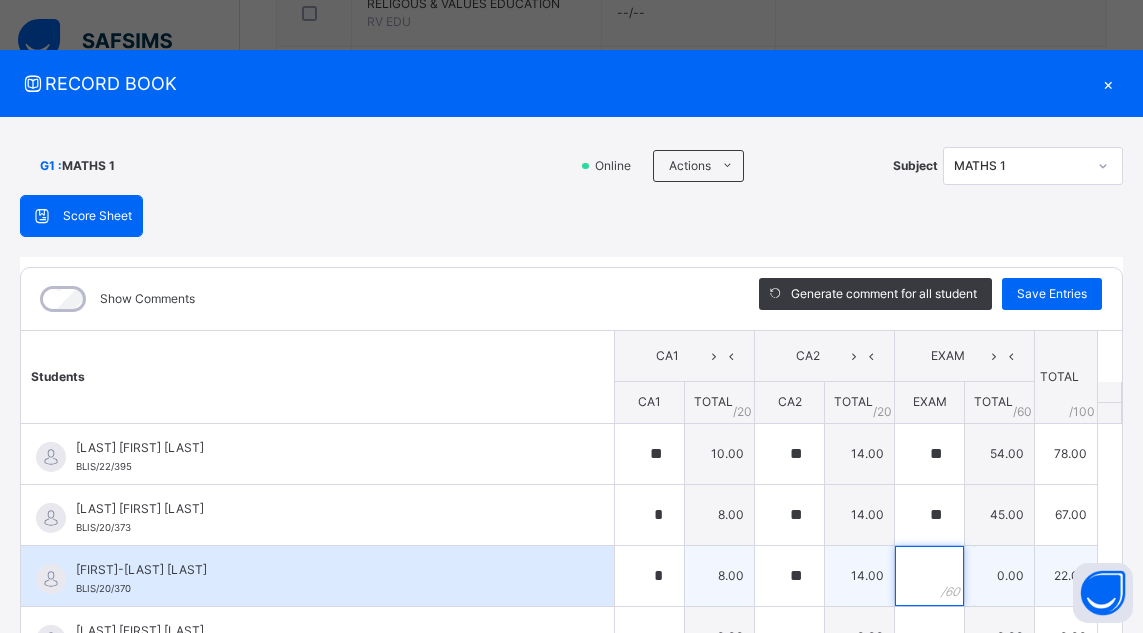click at bounding box center (929, 576) 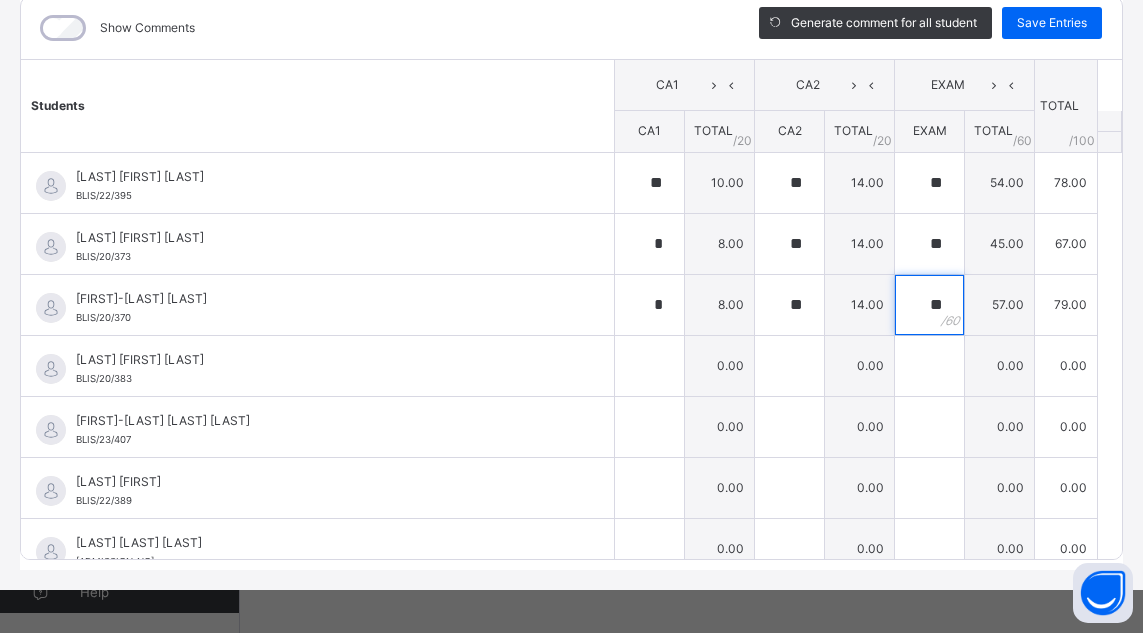 scroll, scrollTop: 278, scrollLeft: 0, axis: vertical 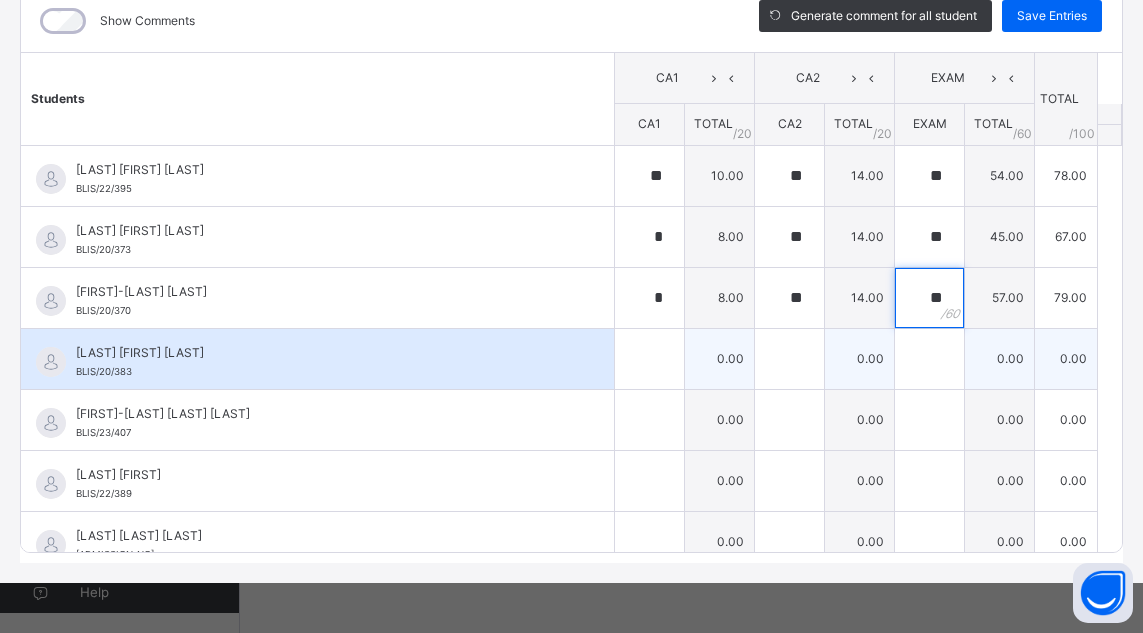 type on "**" 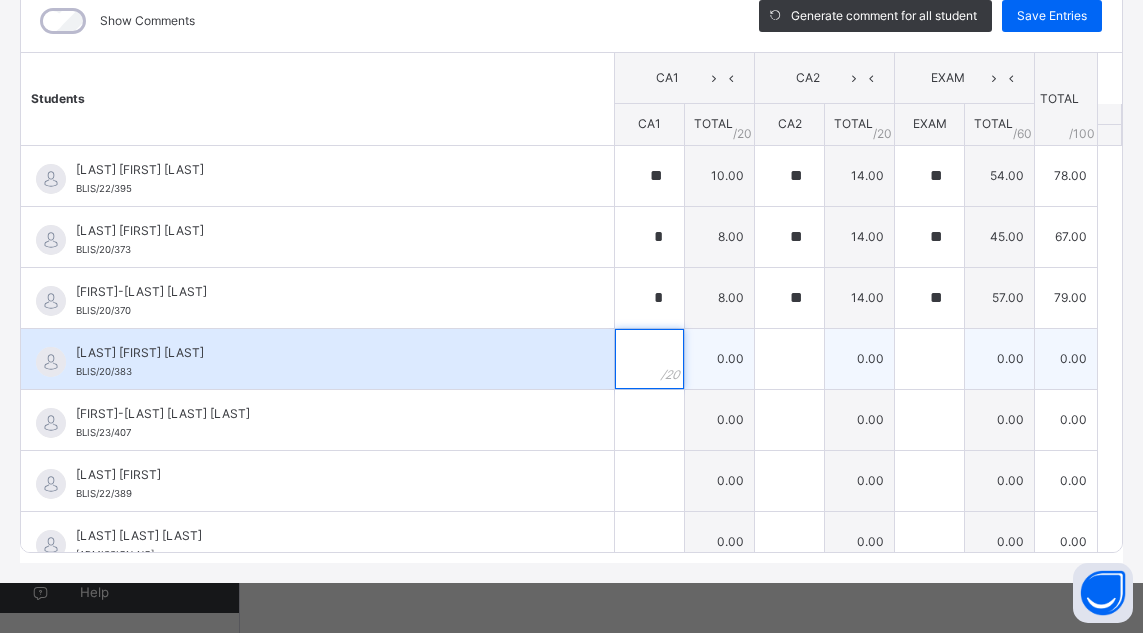 click at bounding box center (649, 359) 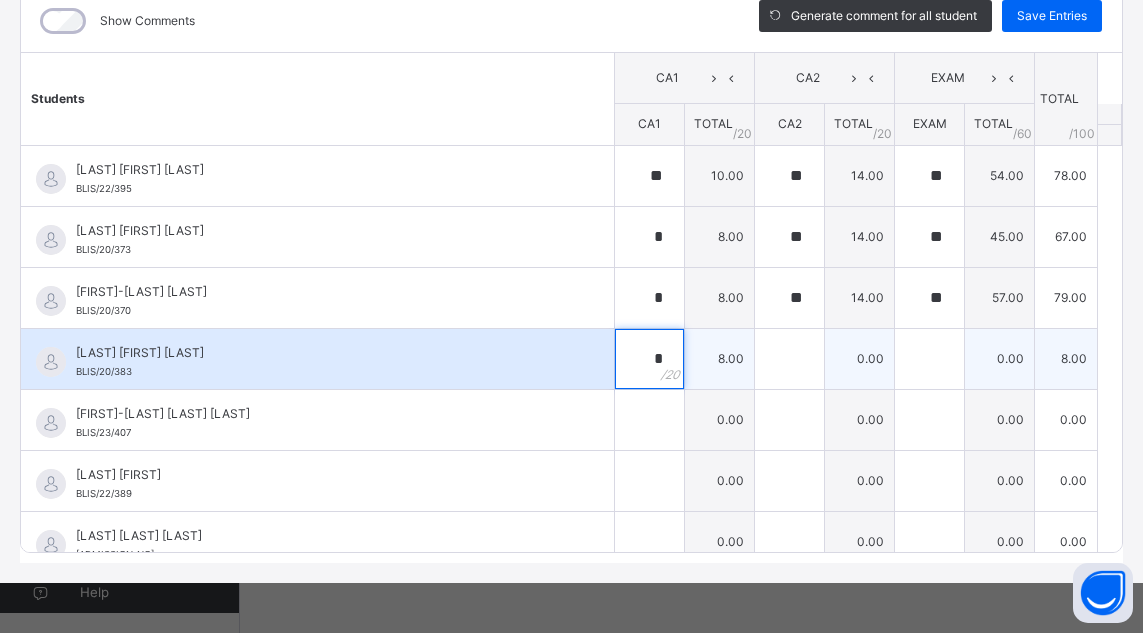 type on "*" 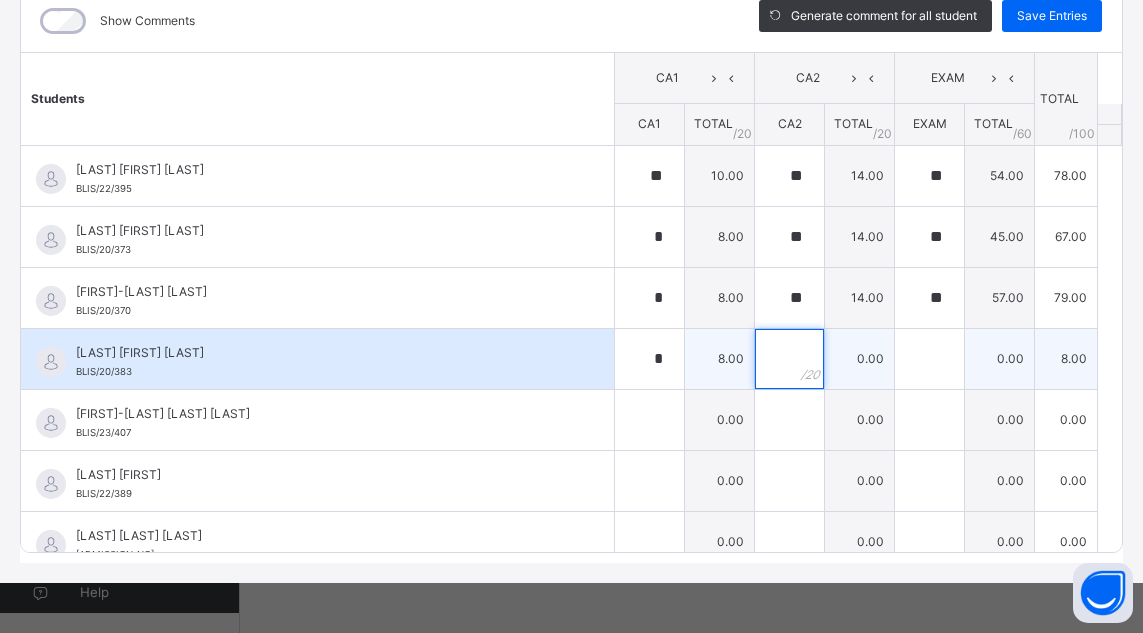 click at bounding box center (789, 359) 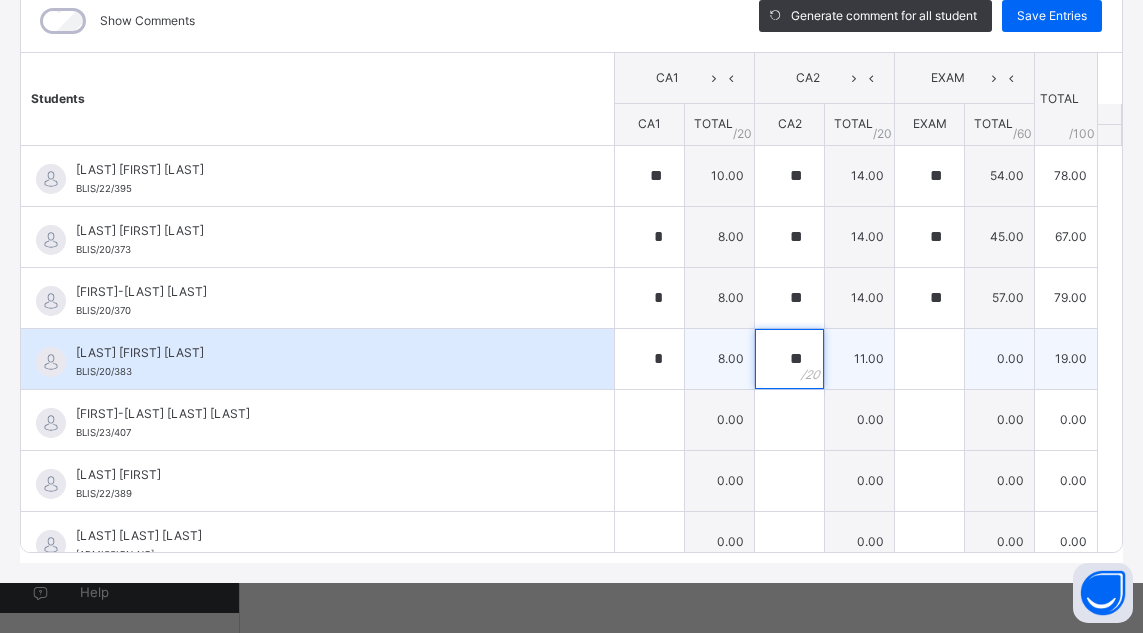 type on "**" 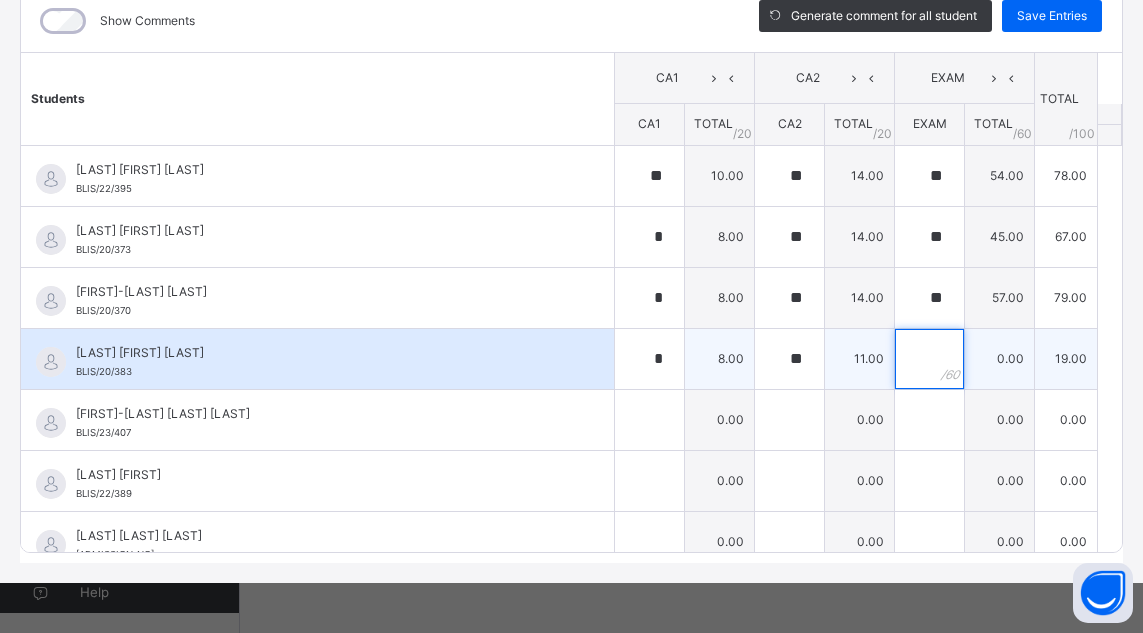 click at bounding box center [929, 359] 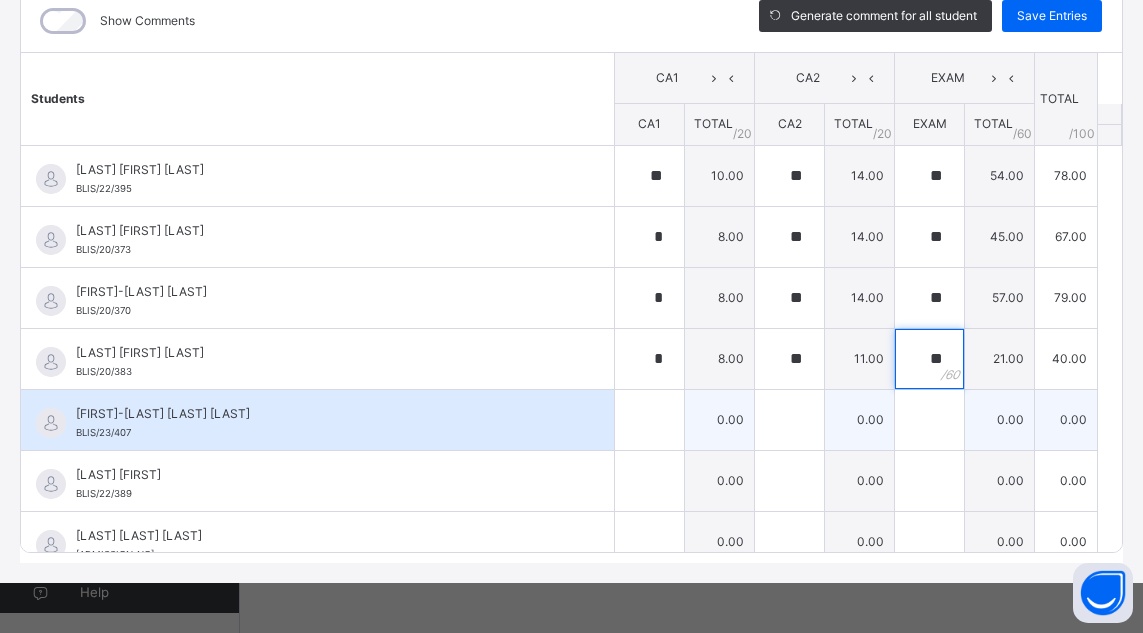 type on "**" 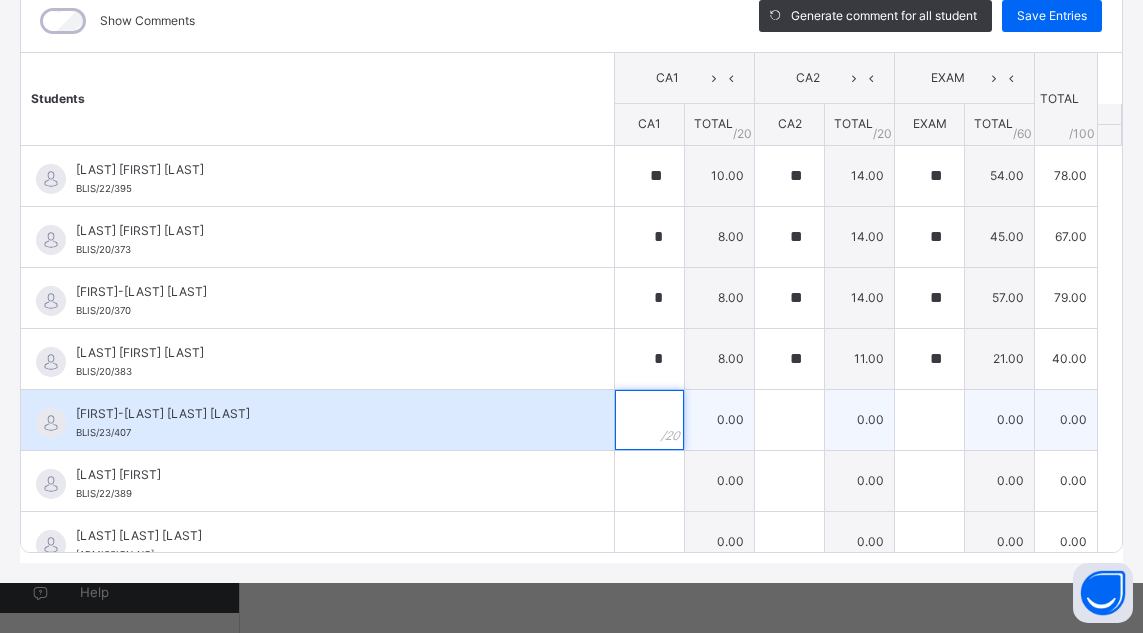 click at bounding box center [649, 420] 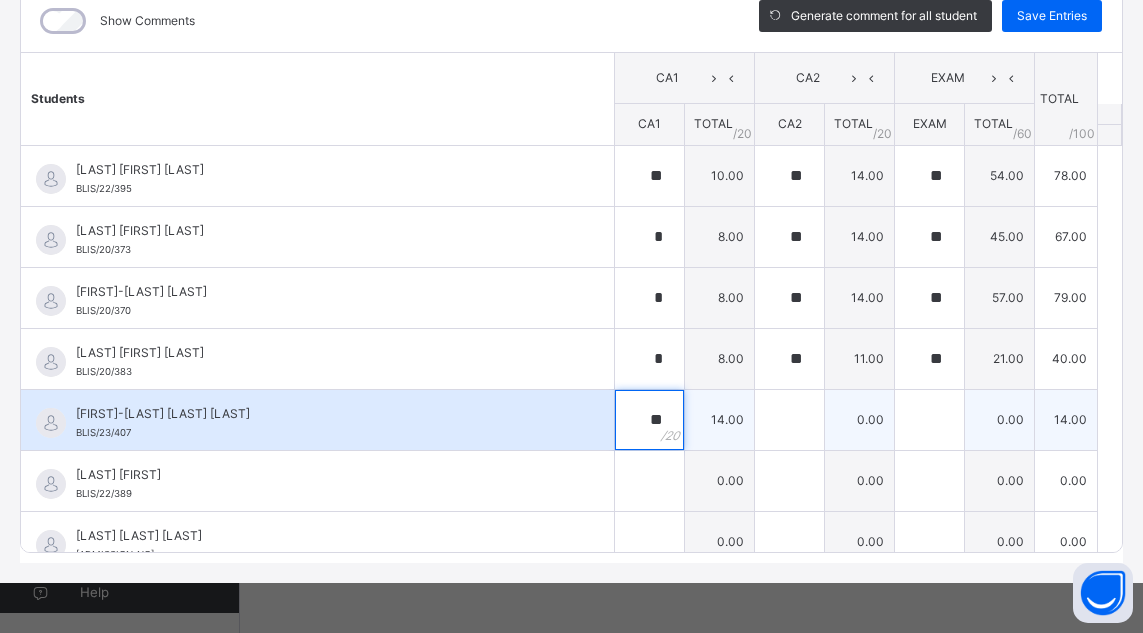 type on "**" 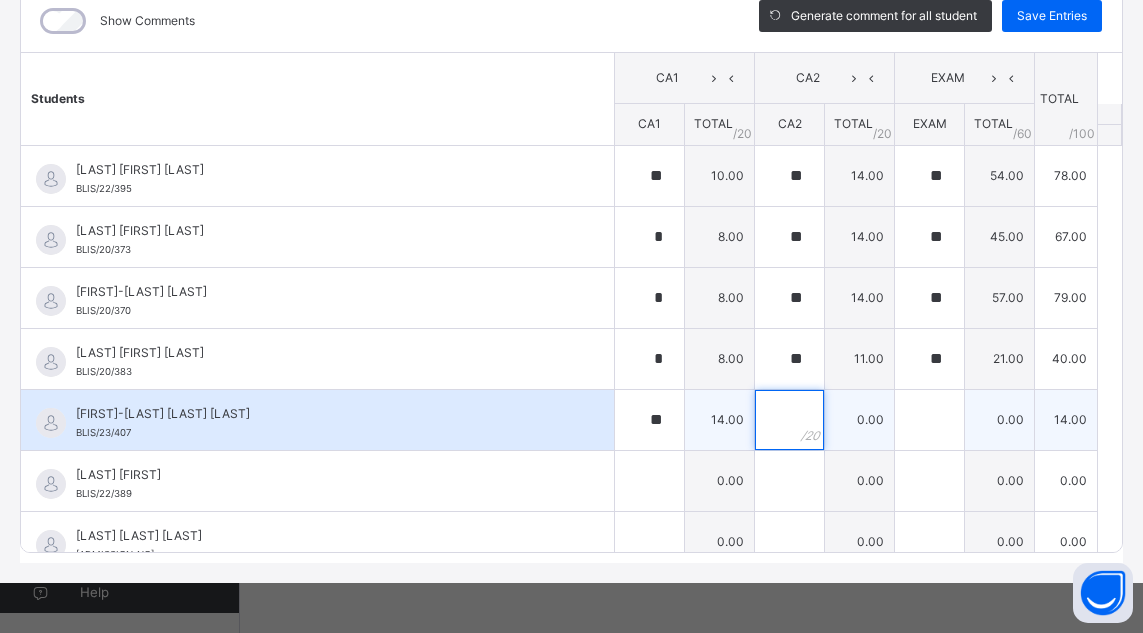 click at bounding box center (789, 420) 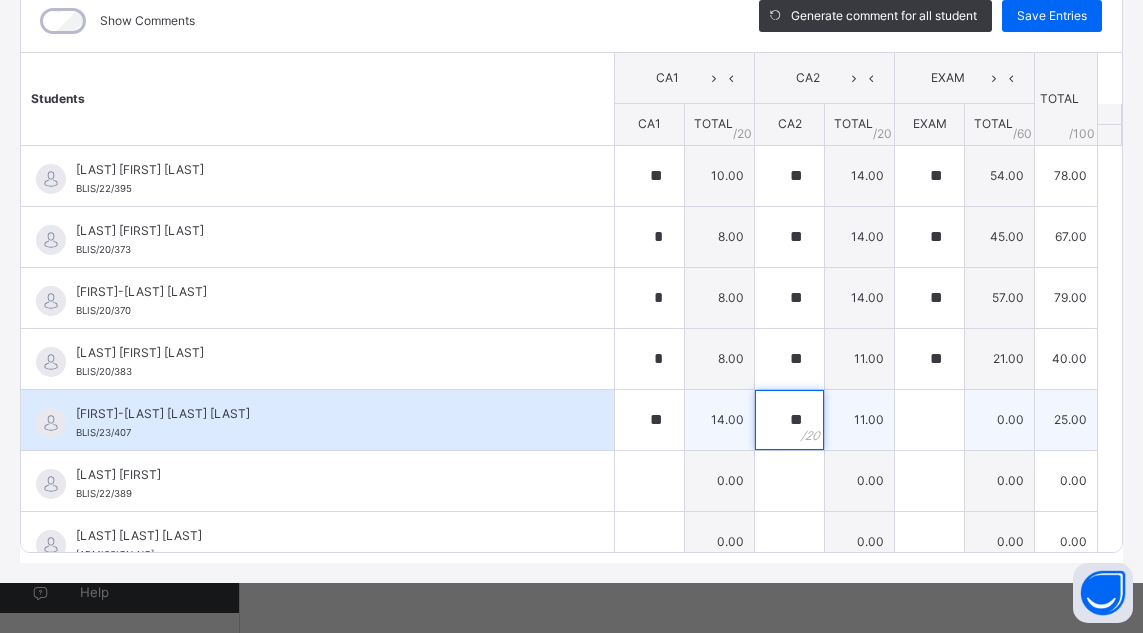 type on "**" 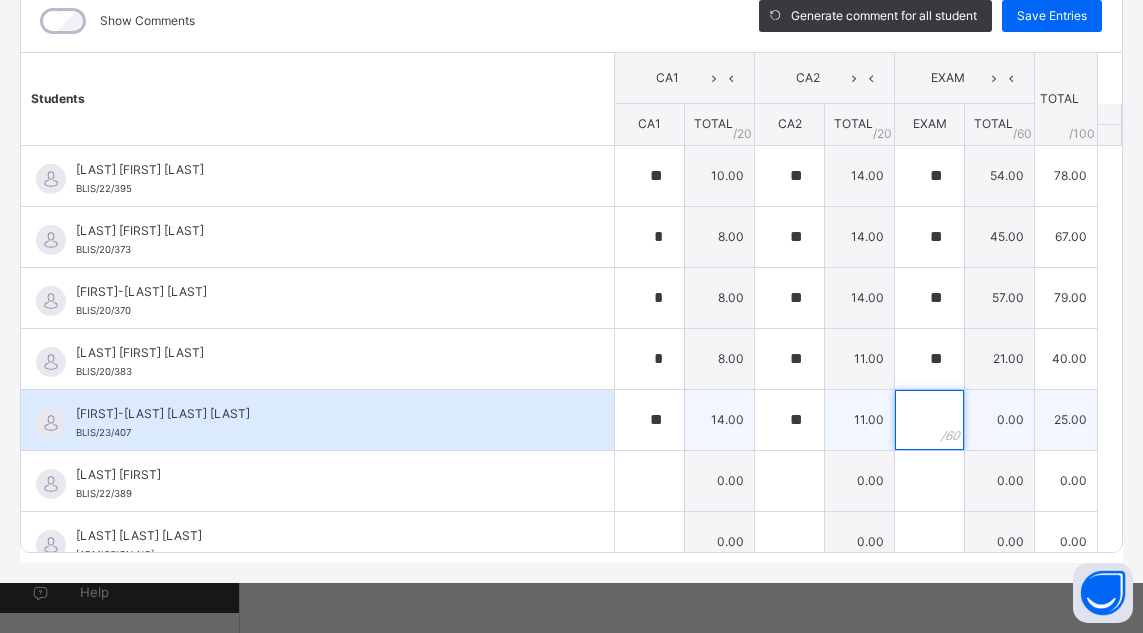 click at bounding box center [929, 420] 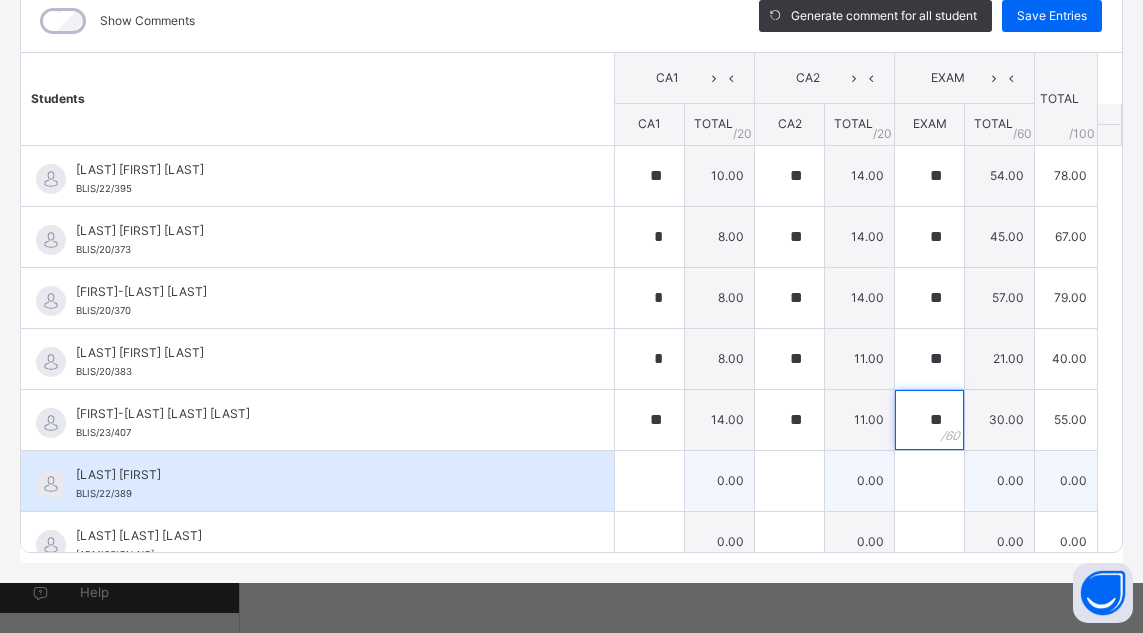 type on "**" 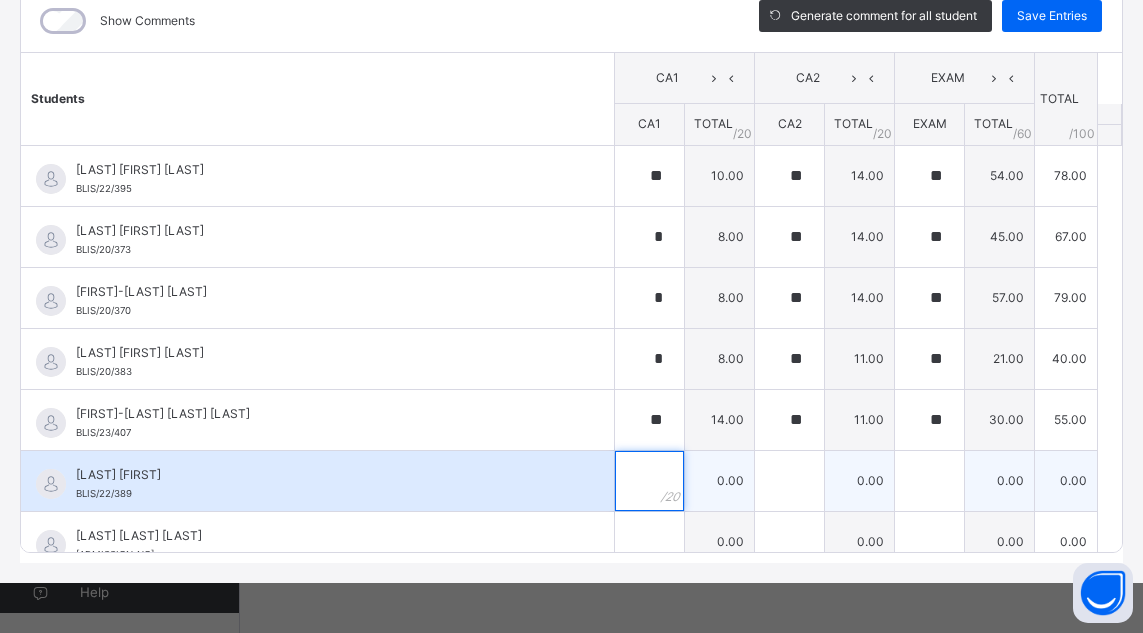 click at bounding box center (649, 481) 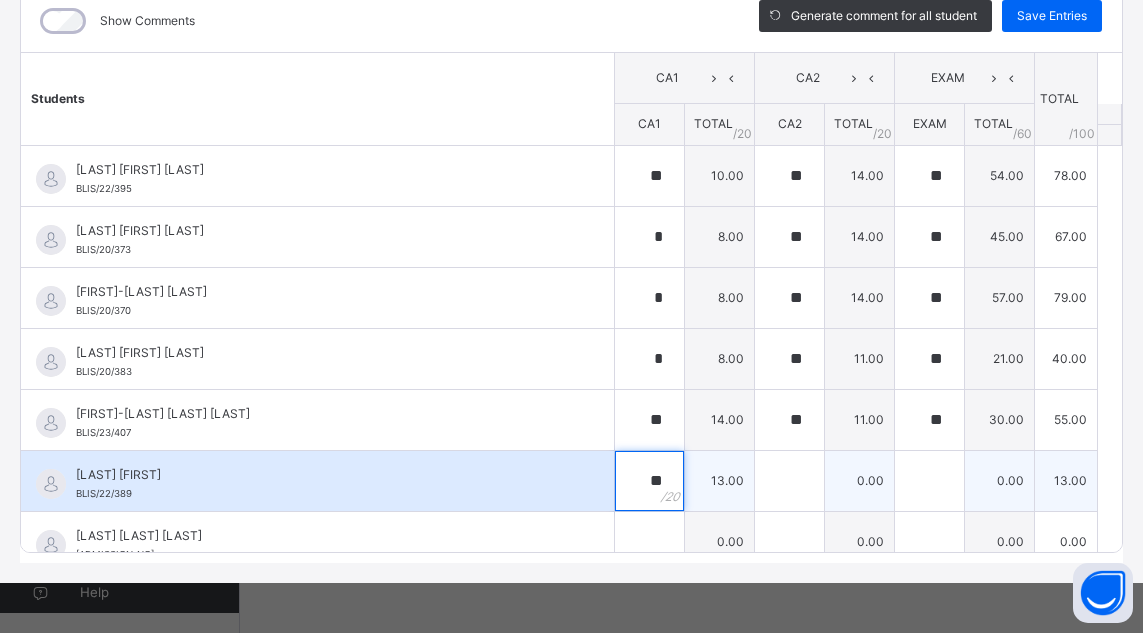 type on "**" 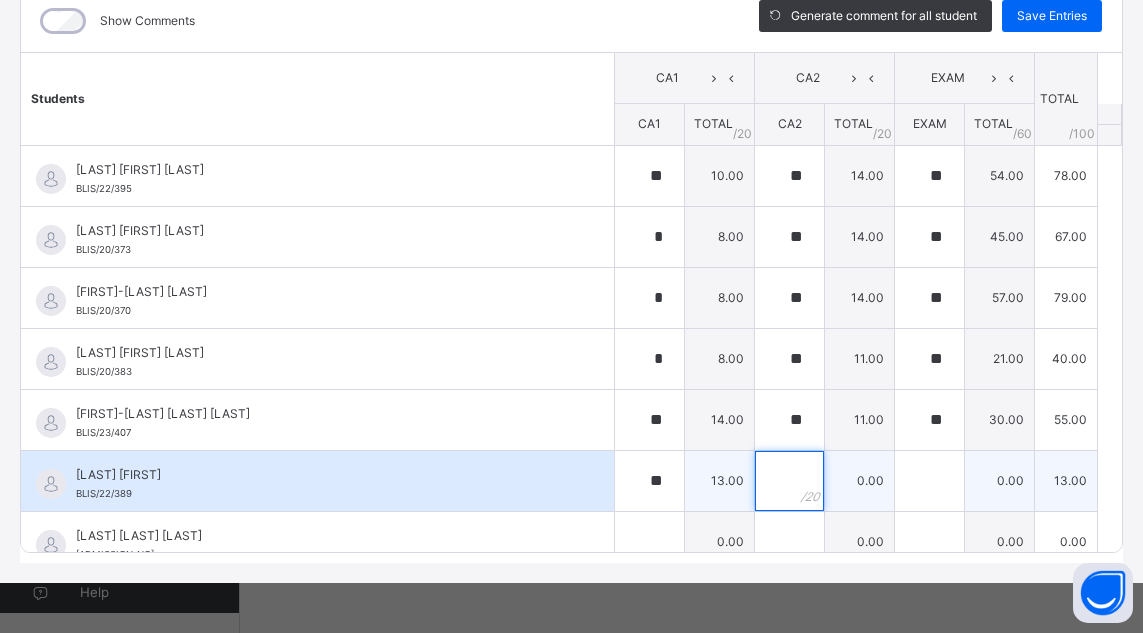 click at bounding box center (789, 481) 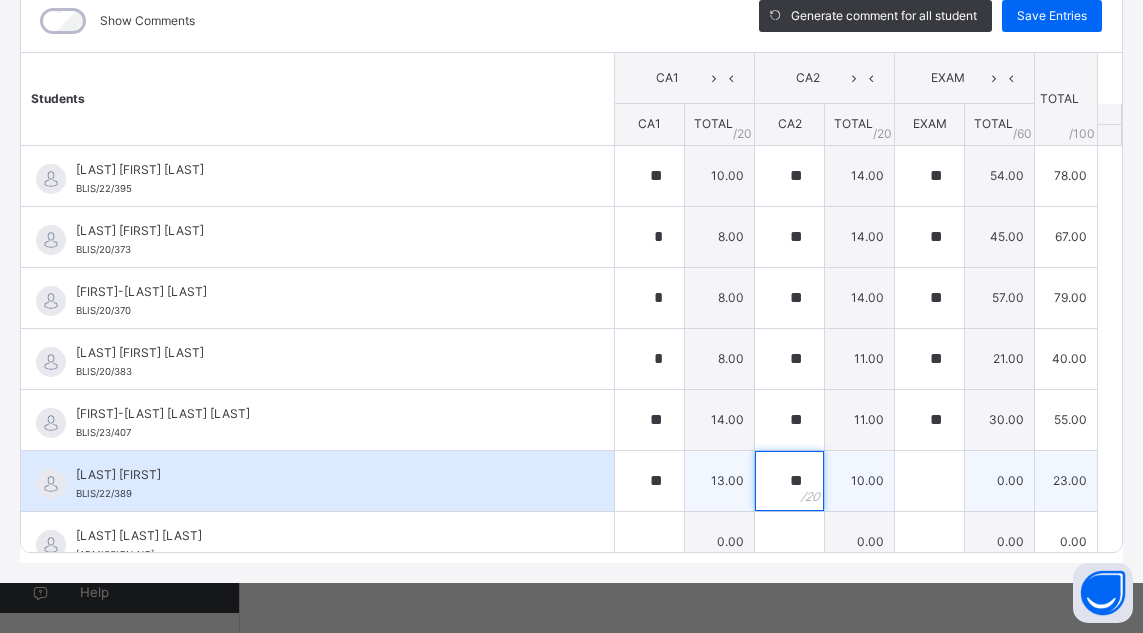 type on "**" 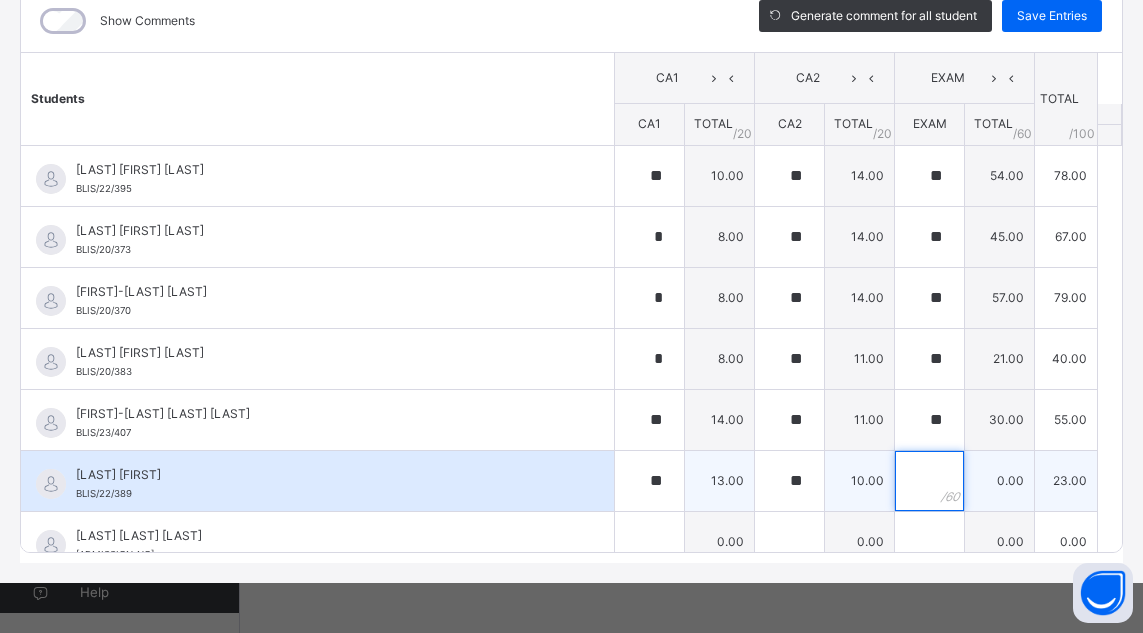 click at bounding box center (929, 481) 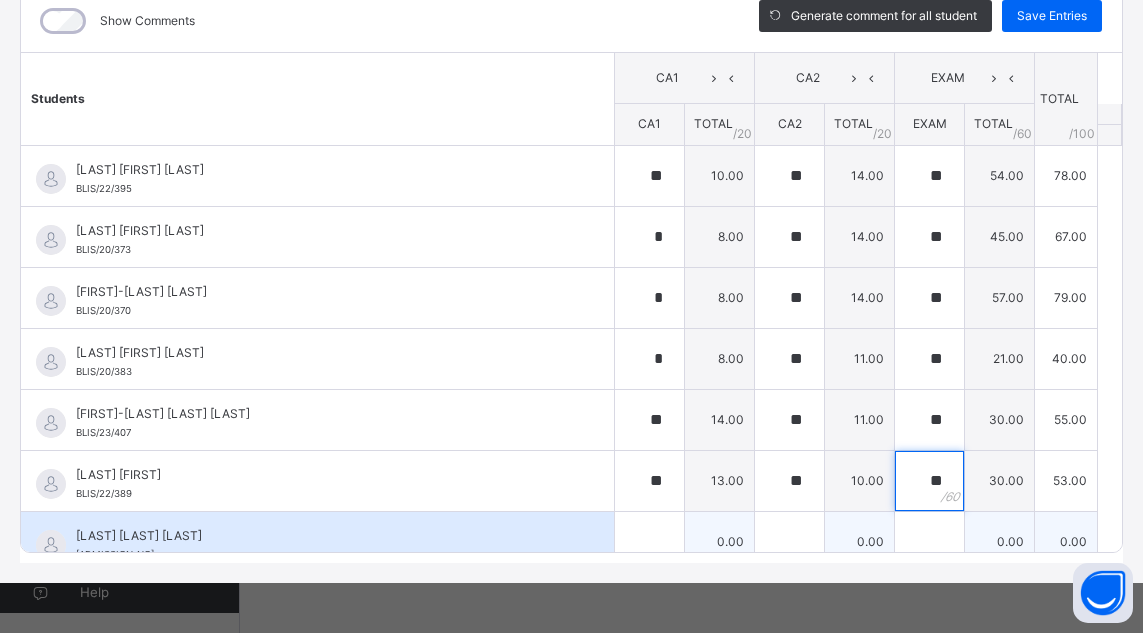 type on "**" 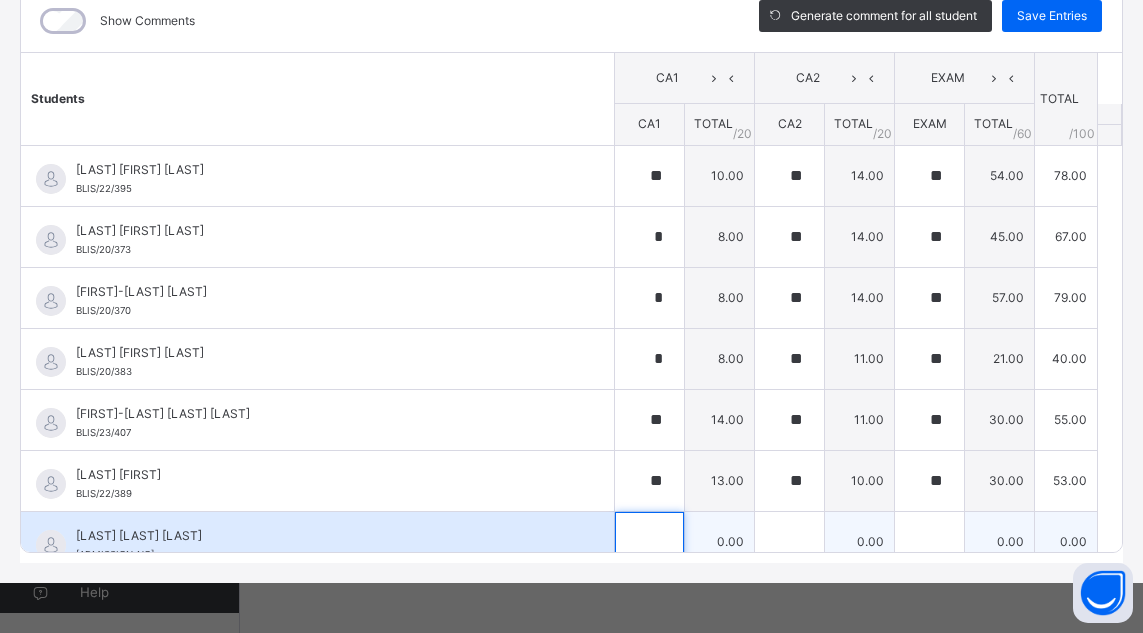 click at bounding box center [649, 542] 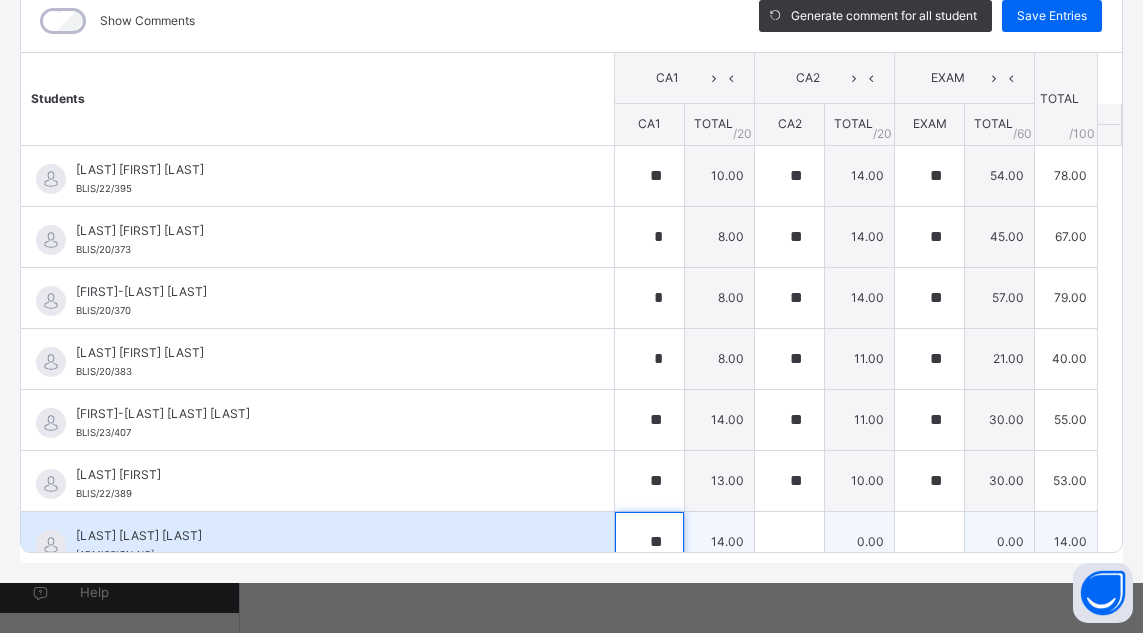 type on "**" 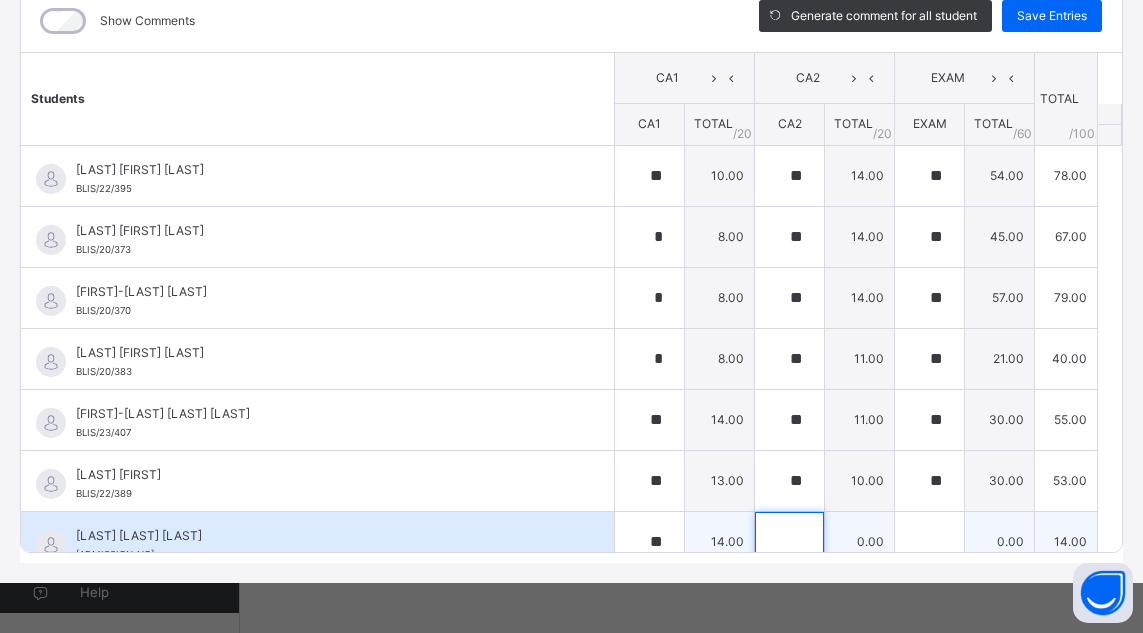 click at bounding box center [789, 542] 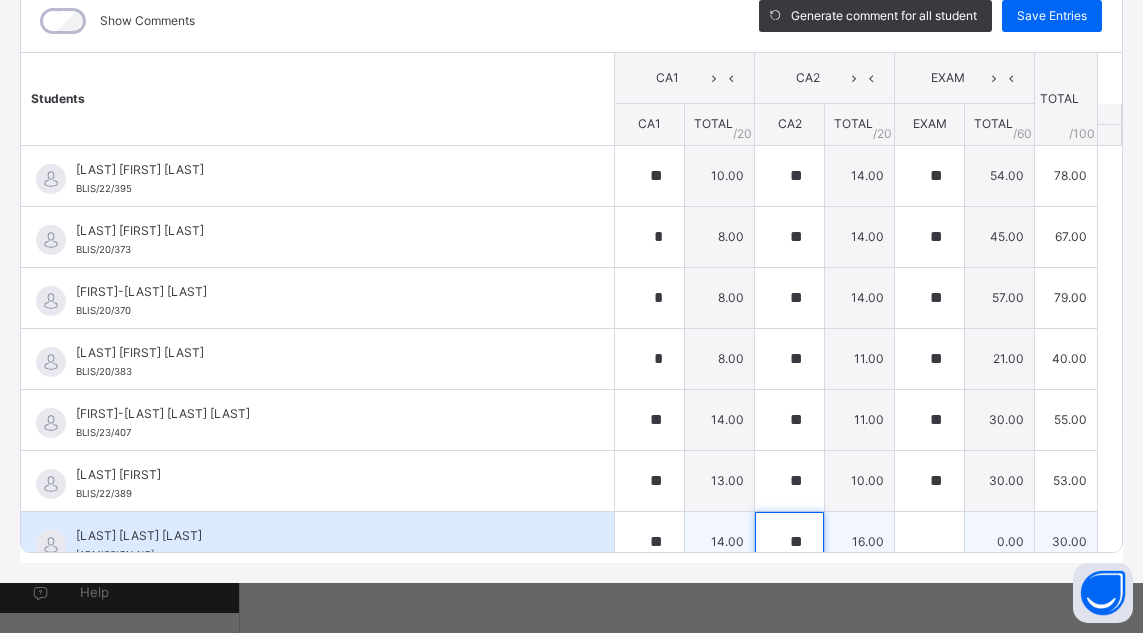 type on "**" 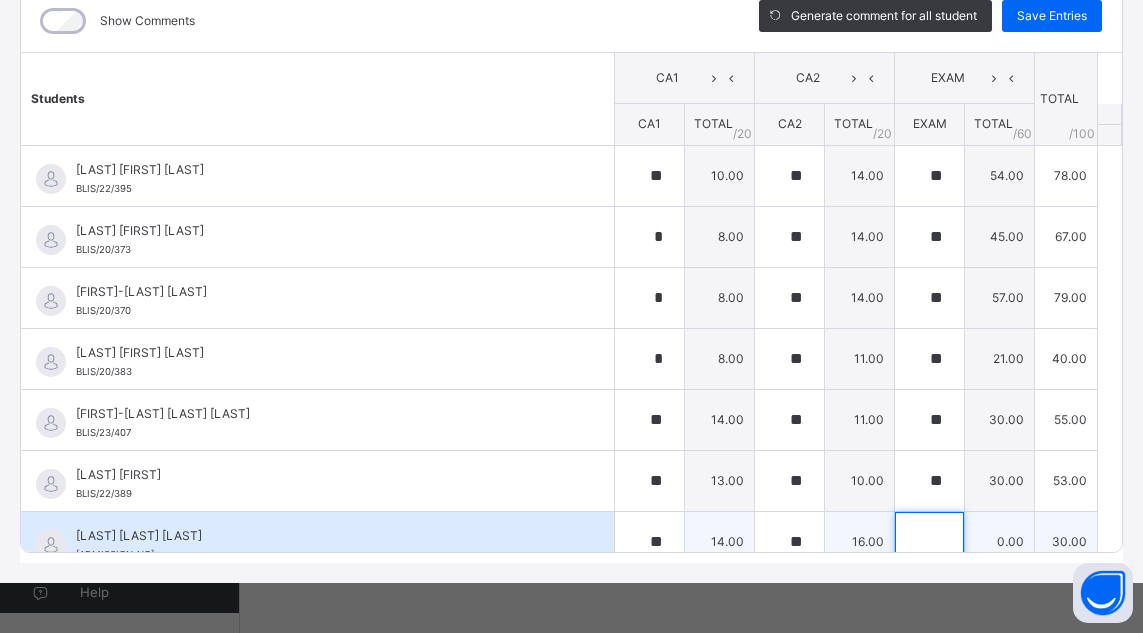 click at bounding box center [929, 542] 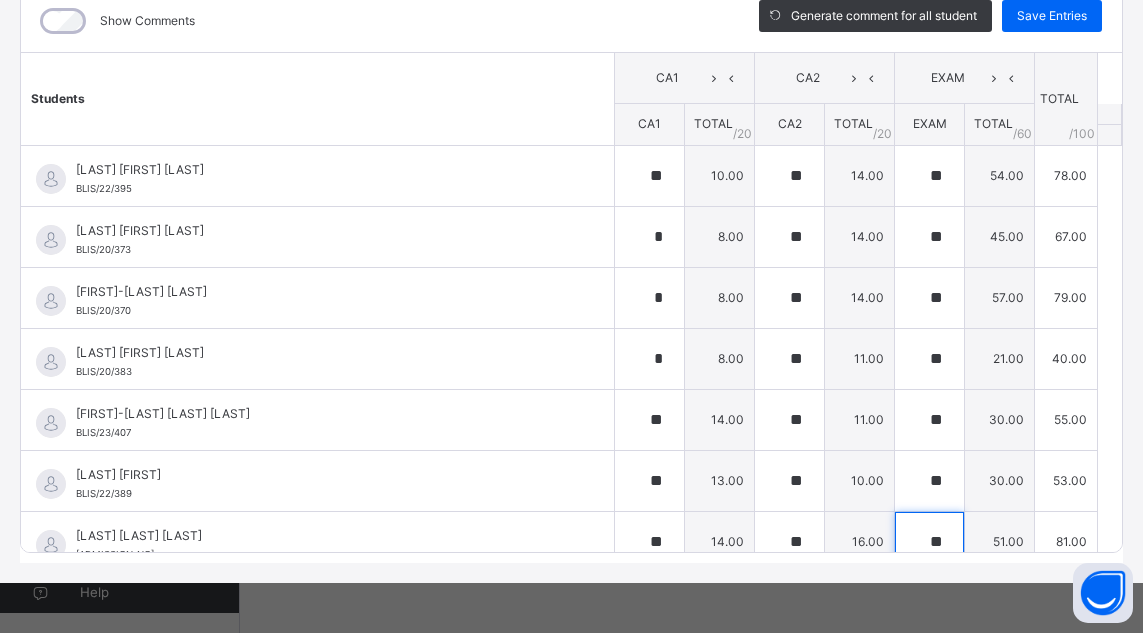scroll, scrollTop: 21, scrollLeft: 0, axis: vertical 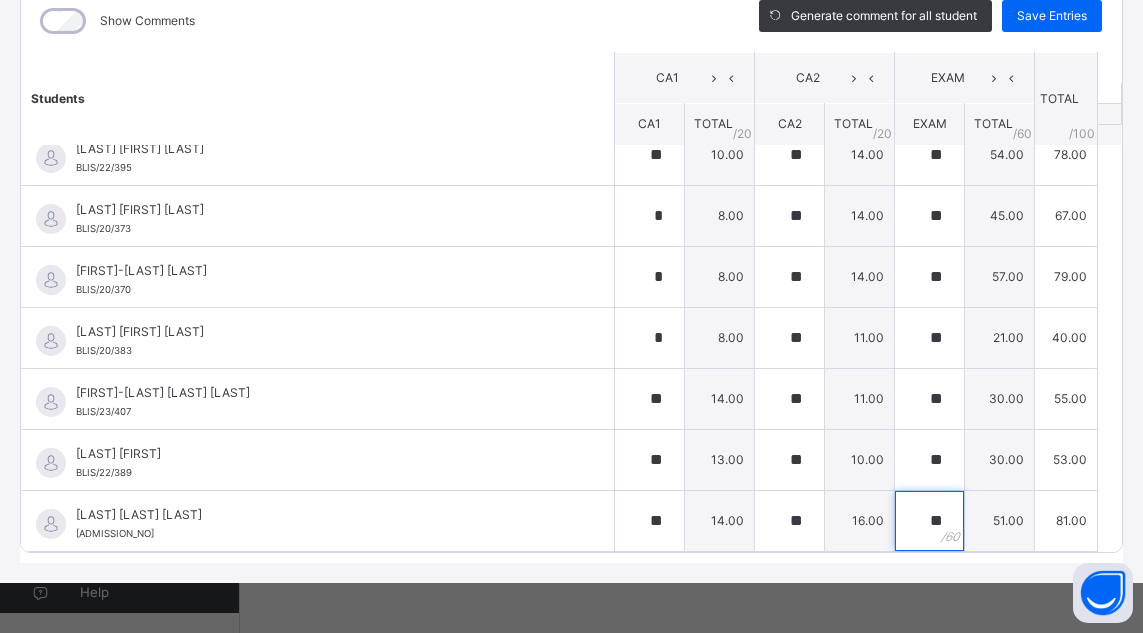 type on "**" 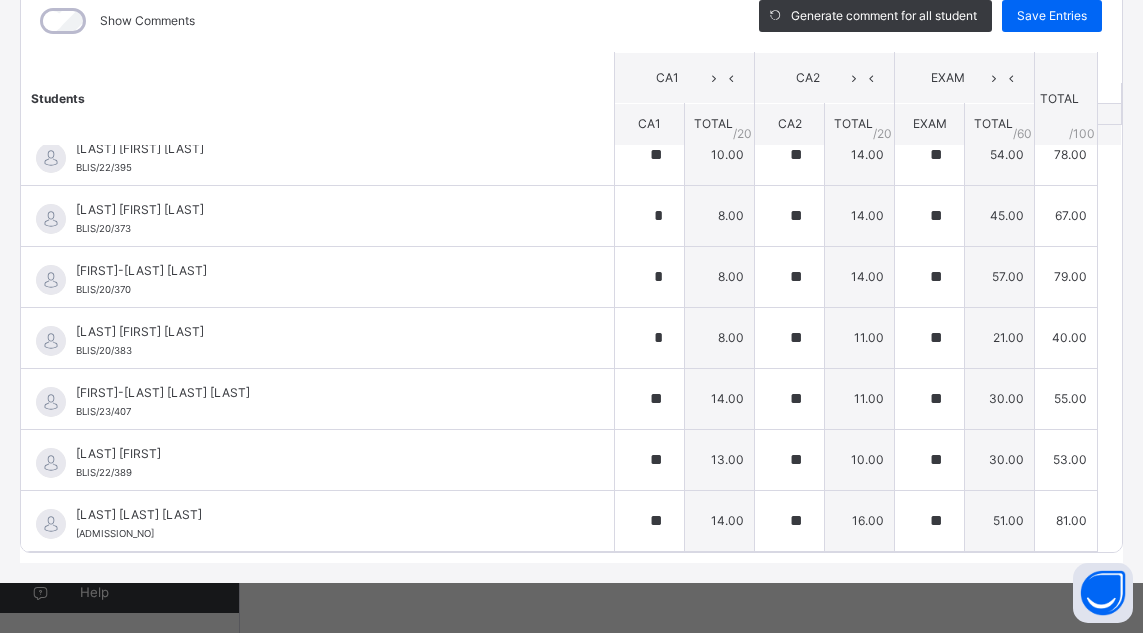 click on "Students CA1 CA2 EXAM TOTAL /100 Comment CA1 TOTAL / 20 CA2 TOTAL / 20 EXAM TOTAL / 60 [LAST]  [LAST] [LAST] [ADMISSION_NO] [LAST]  [LAST] [LAST] [ADMISSION_NO] ** 10.00 ** 14.00 ** 54.00 78.00 Generate comment 0 / 250   ×   Subject Teacher’s Comment Generate and see in full the comment developed by the AI with an option to regenerate the comment JS [LAST]  [LAST] [LAST]   [ADMISSION_NO]   Total 78.00  / 100.00 Sims Bot   Regenerate     Use this comment   [LAST]  [LAST] [LAST] [ADMISSION_NO] [LAST]  [LAST] [LAST] [ADMISSION_NO] * 8.00 ** 14.00 ** 45.00 67.00 Generate comment 0 / 250   ×   Subject Teacher’s Comment Generate and see in full the comment developed by the AI with an option to regenerate the comment JS [LAST]  [LAST] [LAST]   [ADMISSION_NO]   Total 67.00  / 100.00 Sims Bot   Regenerate     Use this comment   [FIRST]-[FIRST]  [LAST] [ADMISSION_NO] [FIRST]-[FIRST]  [LAST] [ADMISSION_NO] * 8.00 ** 14.00 ** 57.00 79.00 Generate comment 0 / 250   ×   Subject Teacher’s Comment JS [FIRST]-[FIRST]  [LAST]     Total" at bounding box center (571, 291) 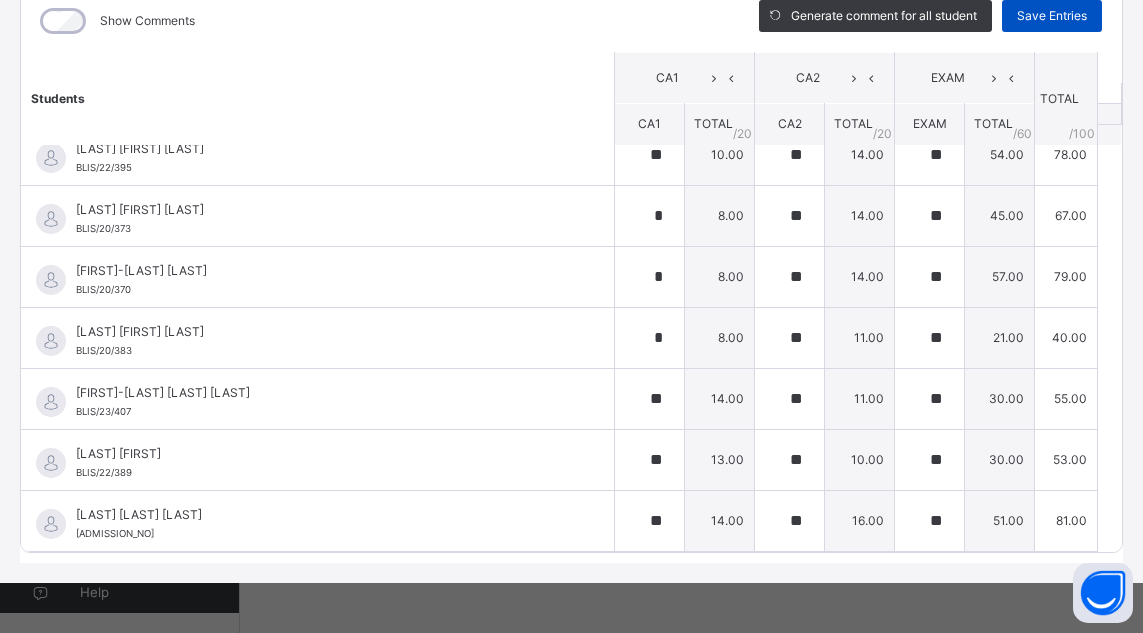 click on "Save Entries" at bounding box center (1052, 16) 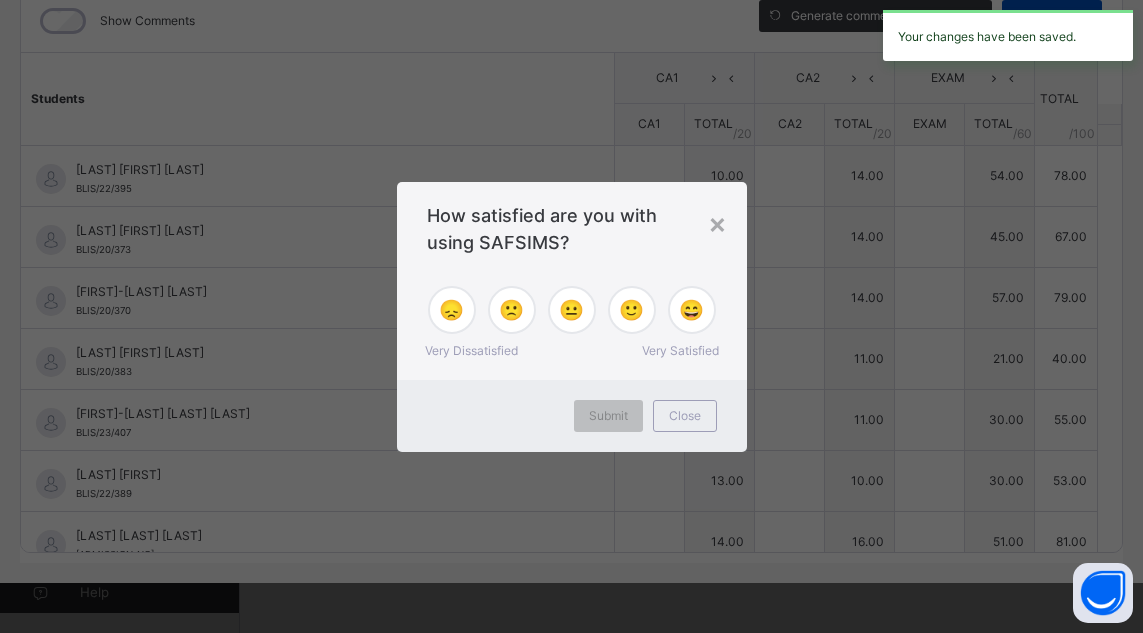 type on "**" 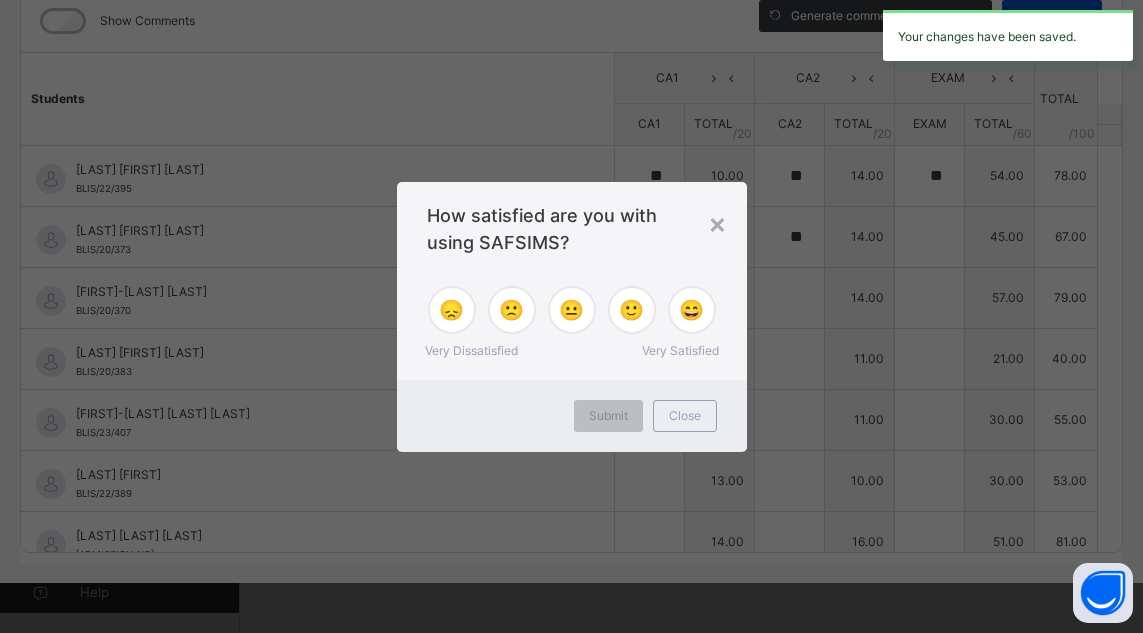 type on "**" 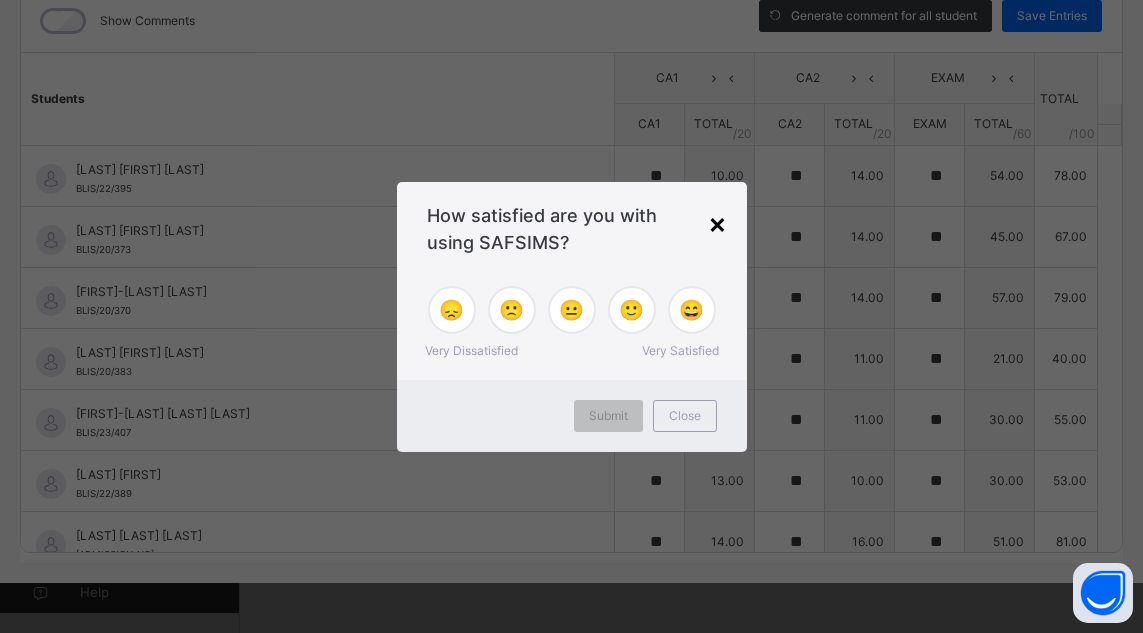 click on "×" at bounding box center (717, 223) 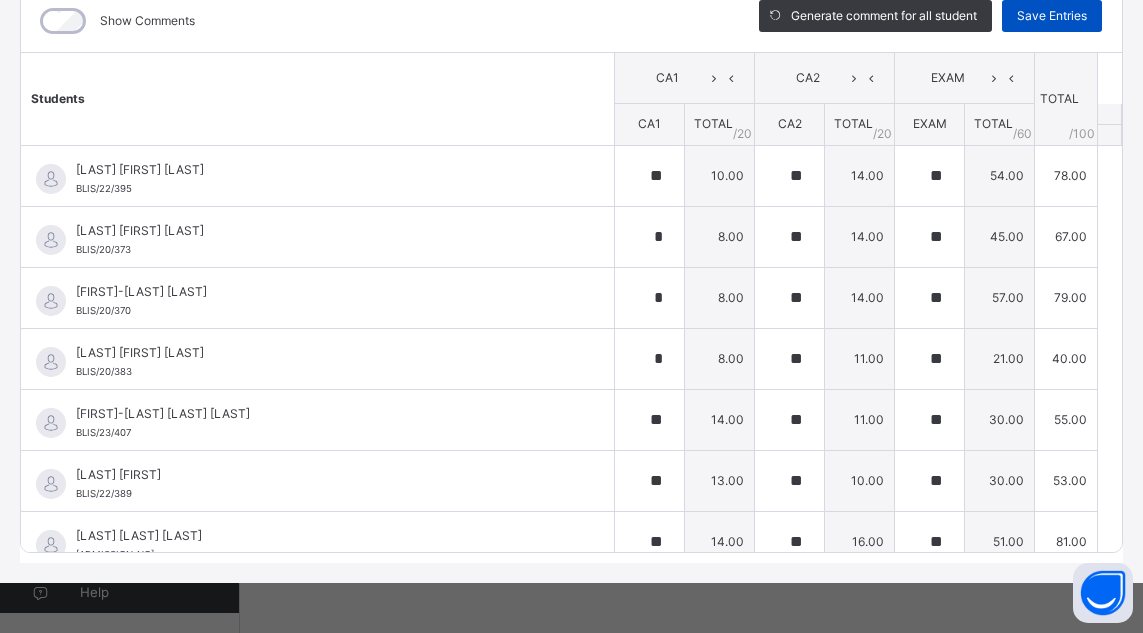 click on "Save Entries" at bounding box center (1052, 16) 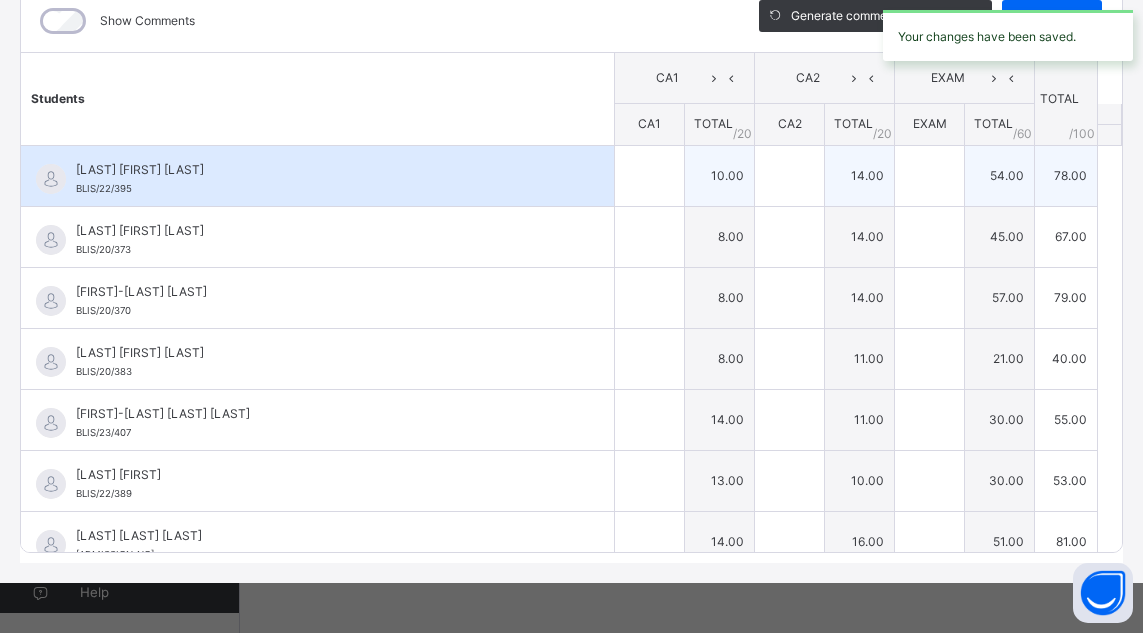 type on "**" 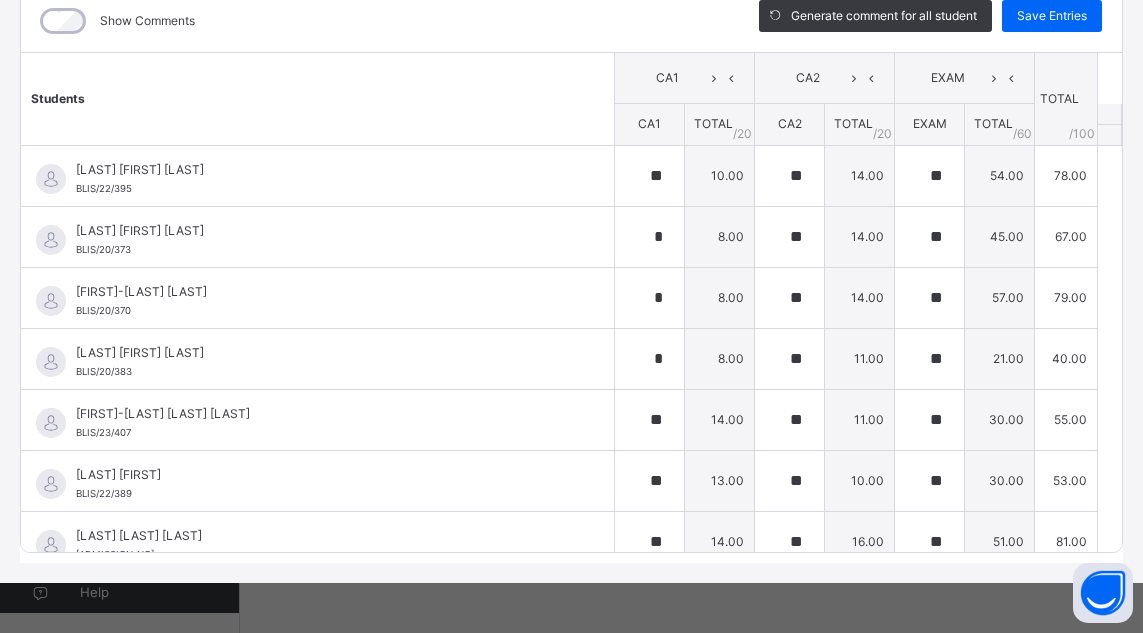 scroll, scrollTop: 0, scrollLeft: 0, axis: both 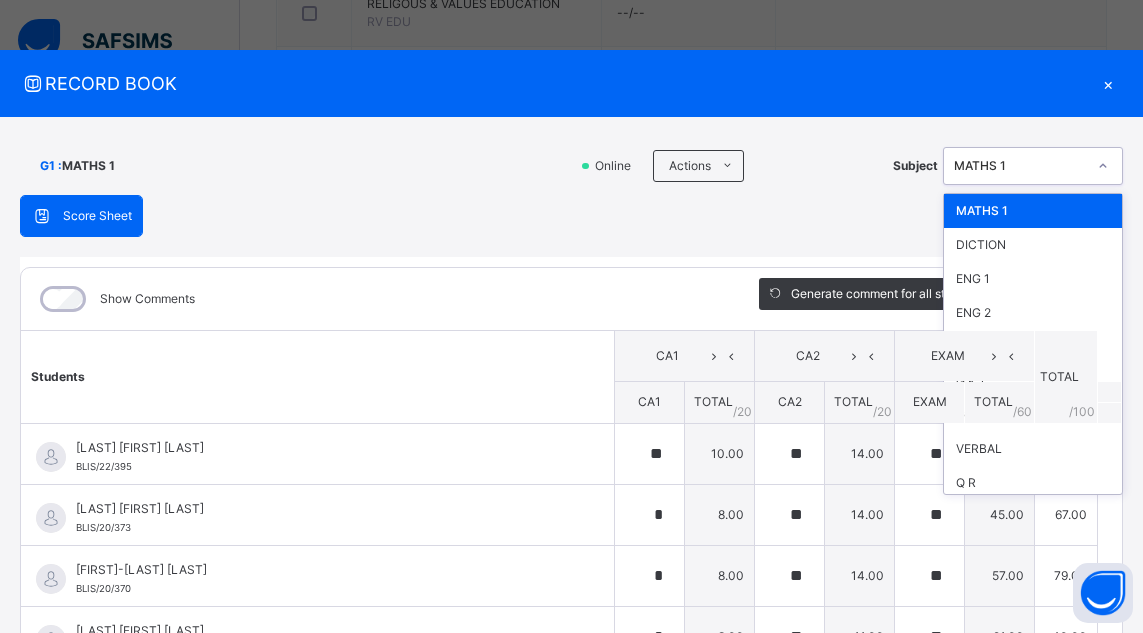 click 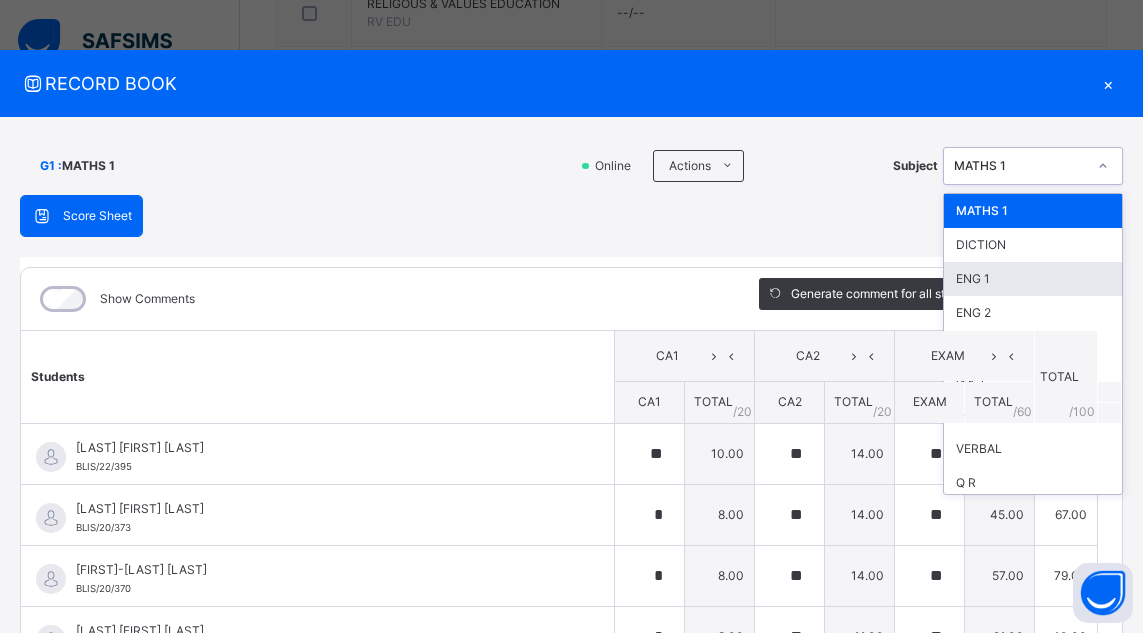 click on "ENG 1" at bounding box center (1033, 279) 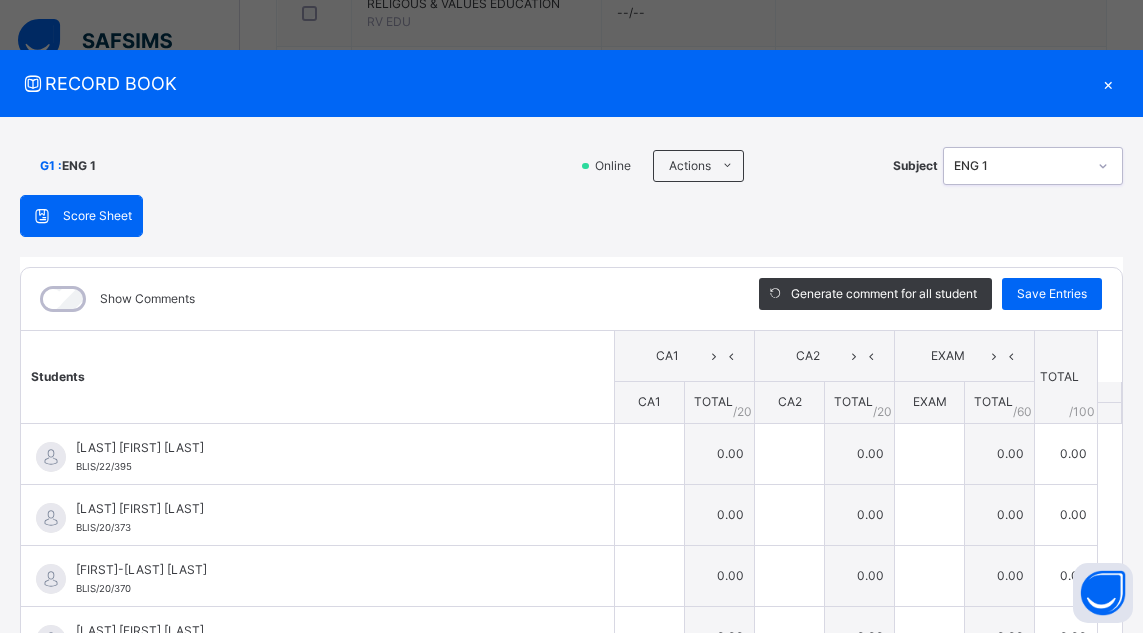 scroll, scrollTop: 278, scrollLeft: 0, axis: vertical 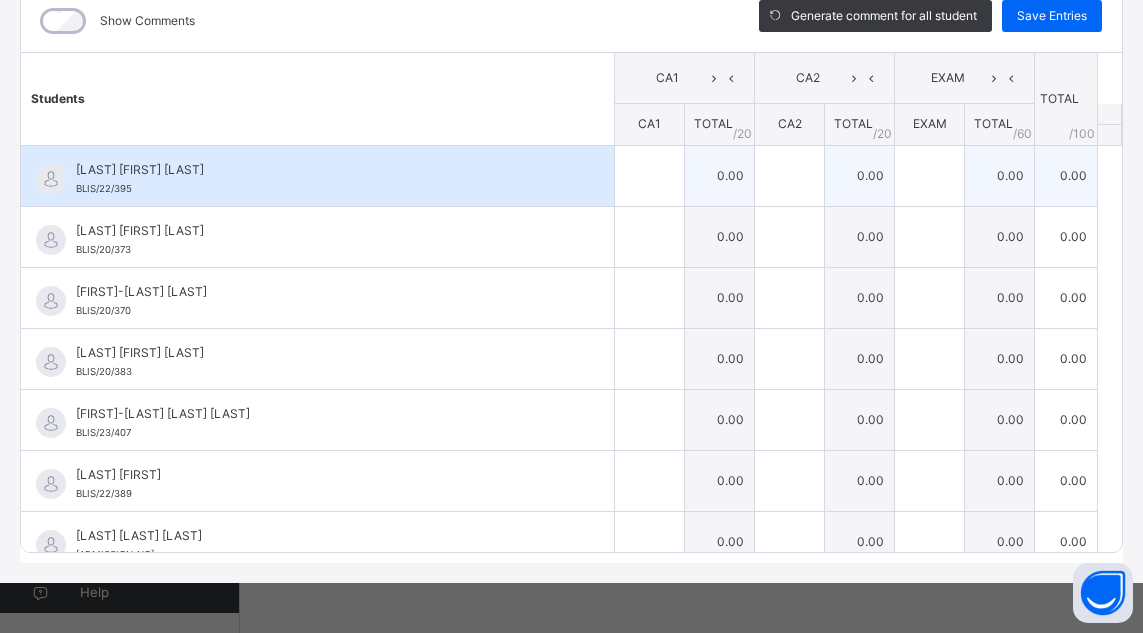 drag, startPoint x: 658, startPoint y: 196, endPoint x: 633, endPoint y: 189, distance: 25.96151 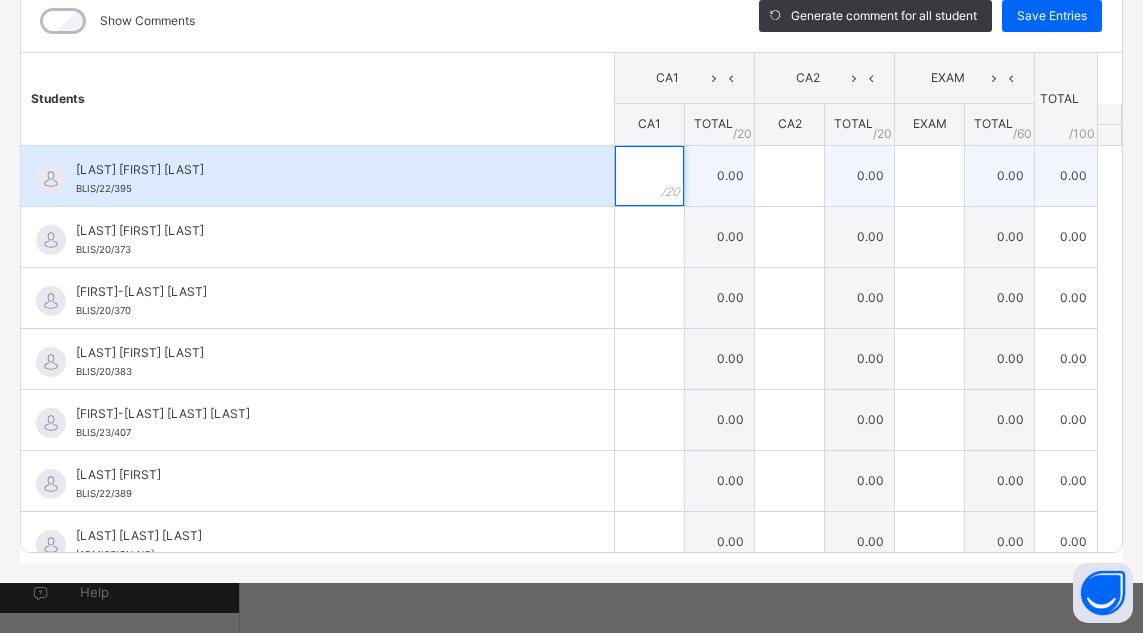 click at bounding box center (649, 176) 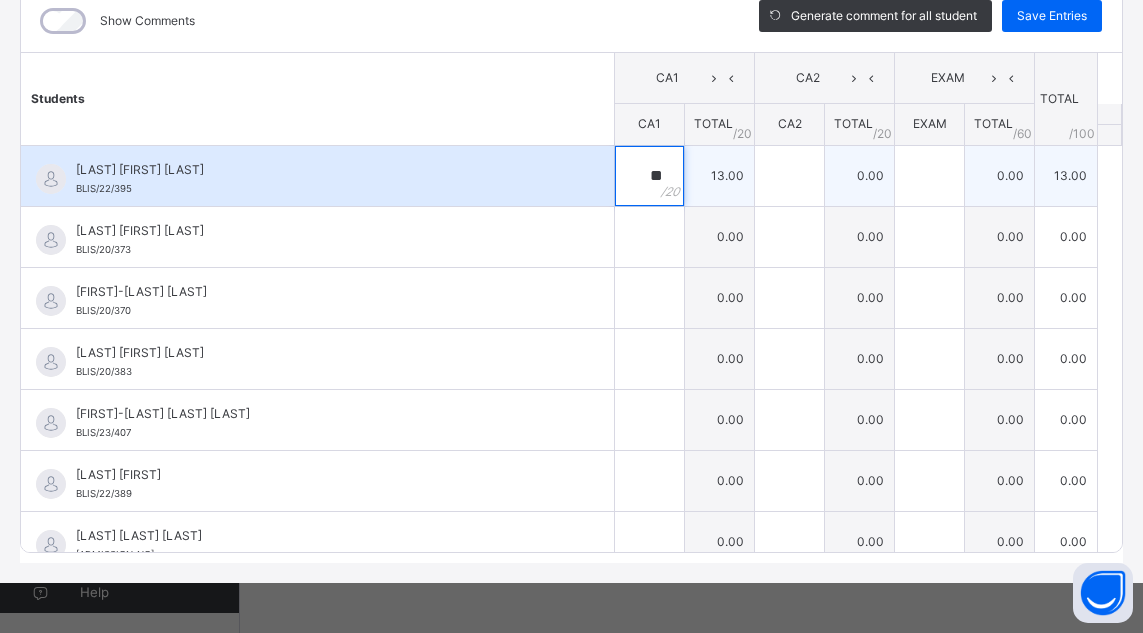 type on "**" 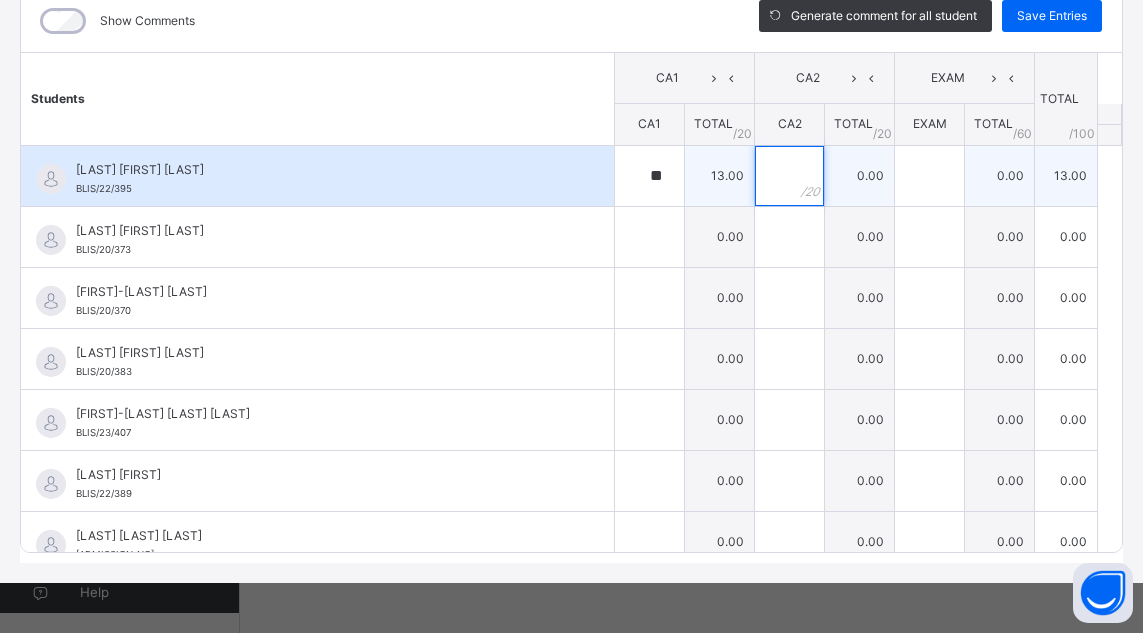 click at bounding box center (789, 176) 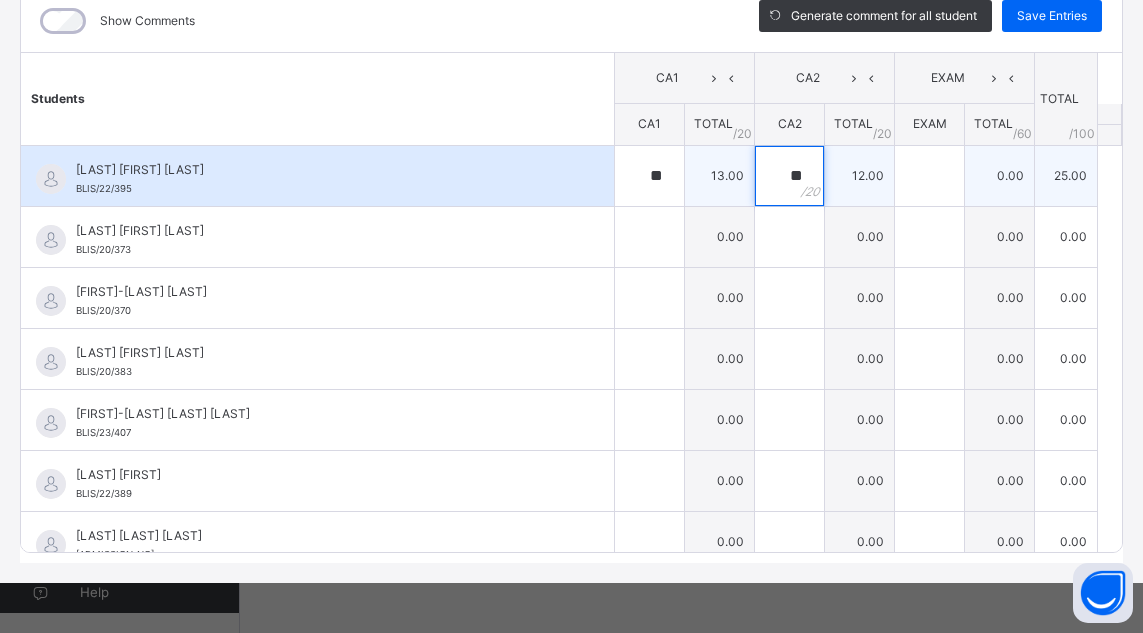 type on "**" 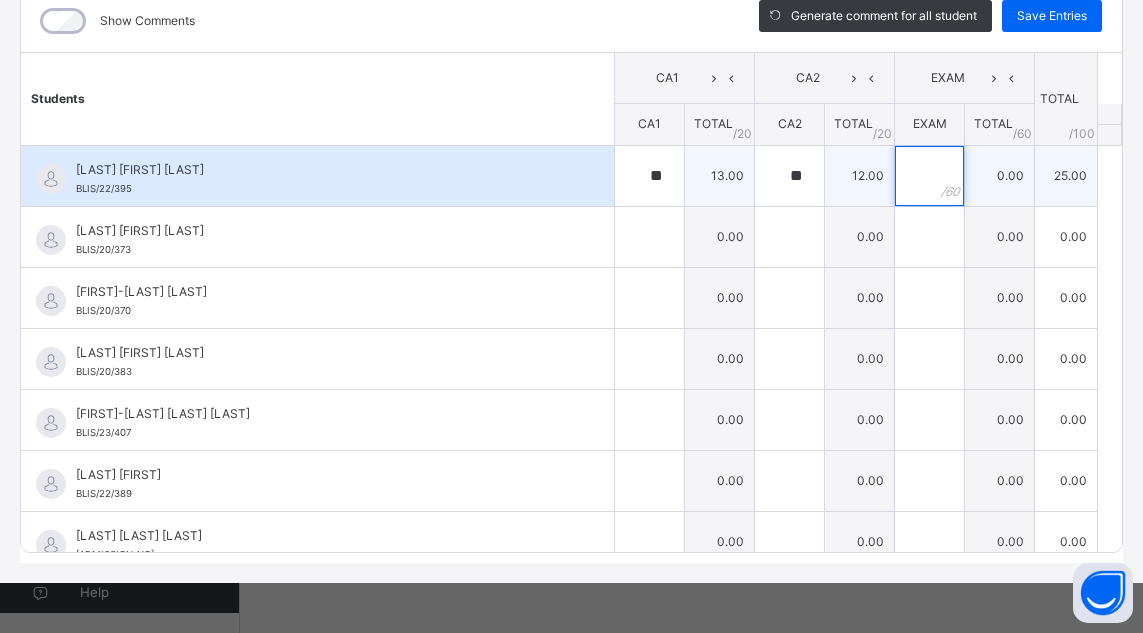 click at bounding box center (929, 176) 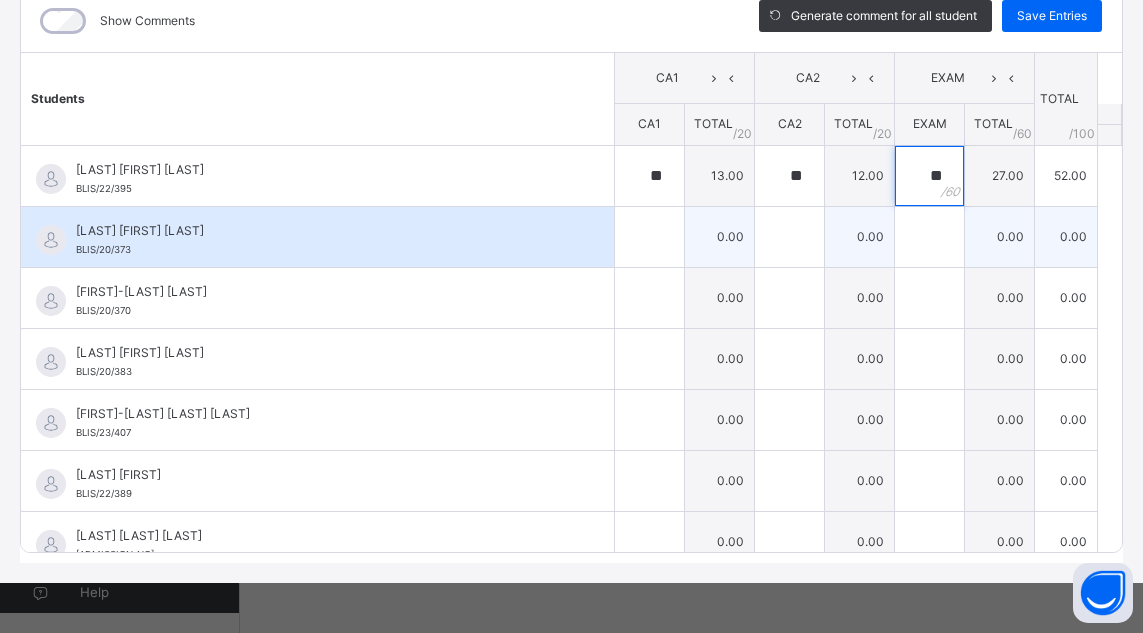 type on "**" 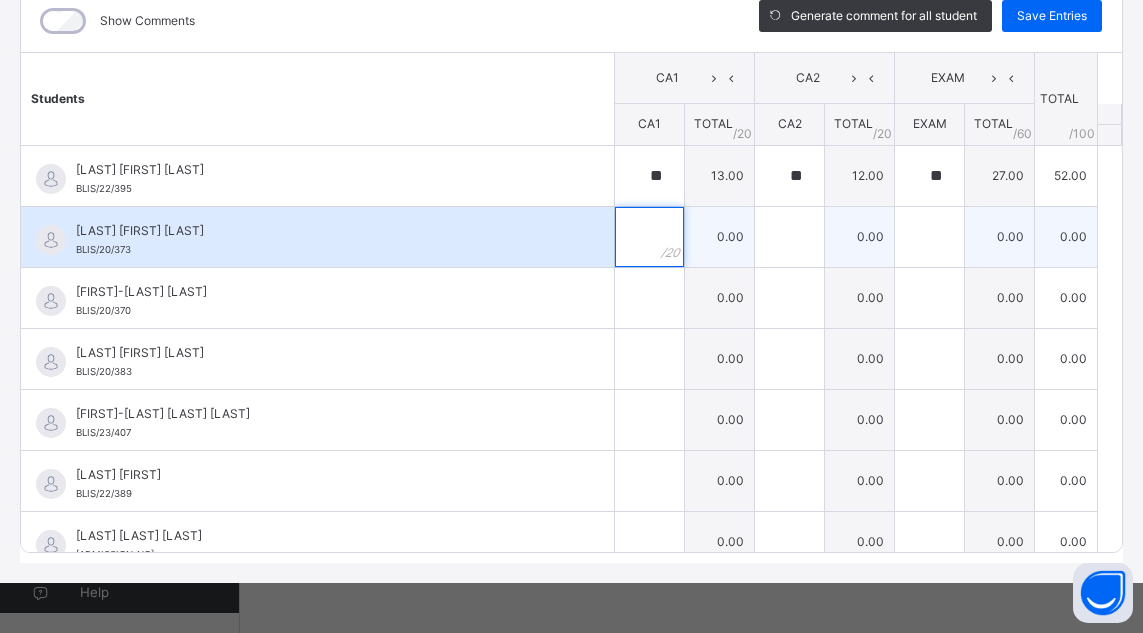 click at bounding box center [649, 237] 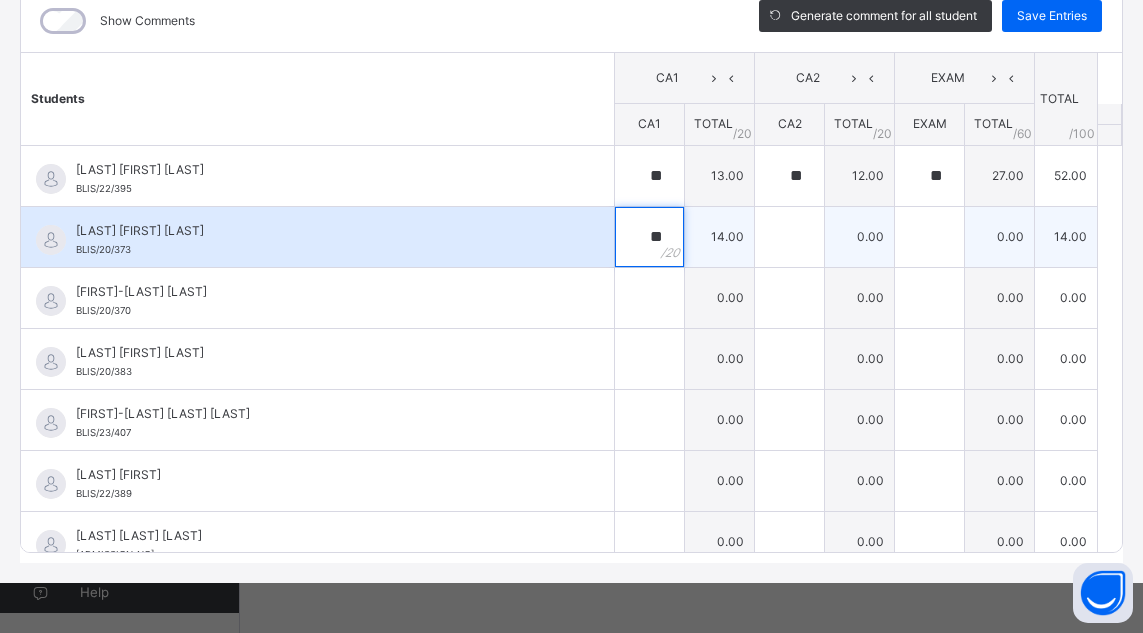 type on "**" 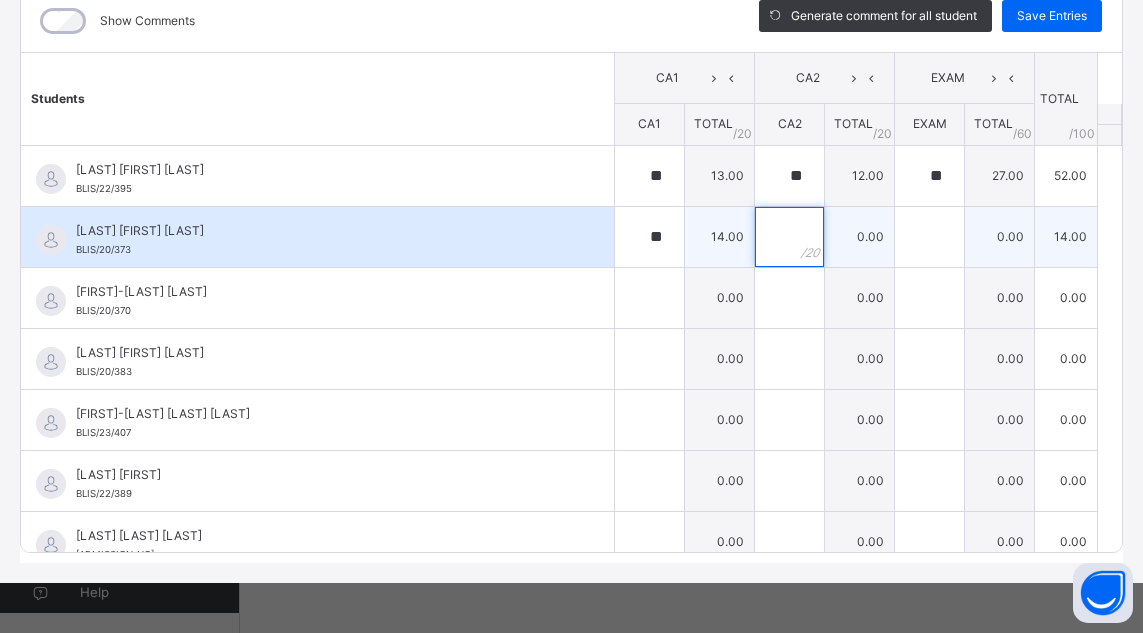 click at bounding box center [789, 237] 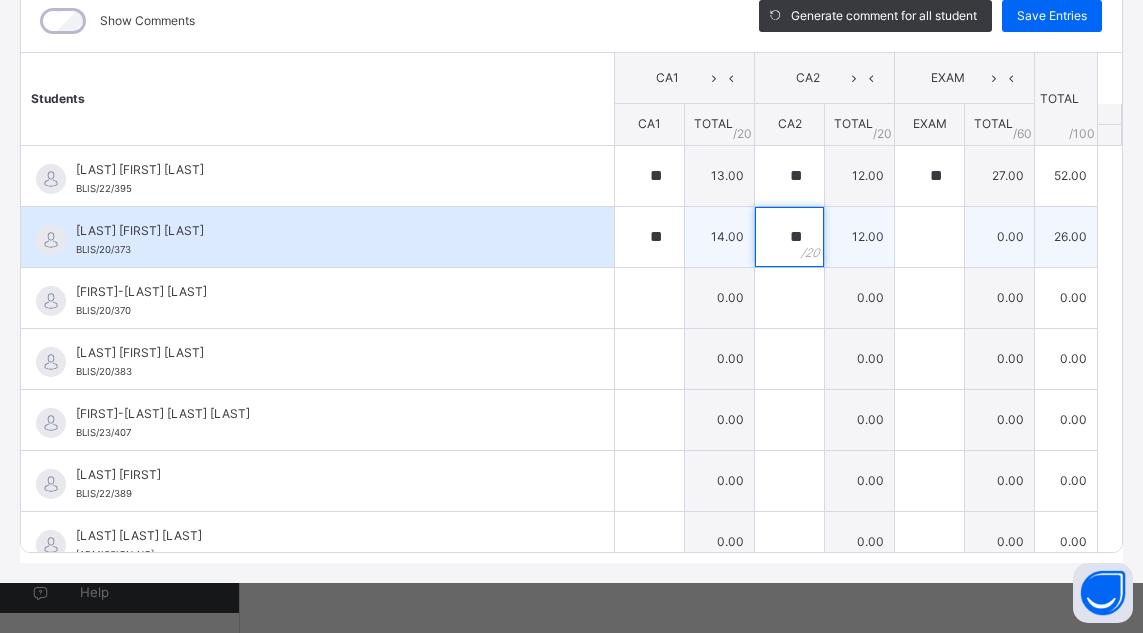 type on "**" 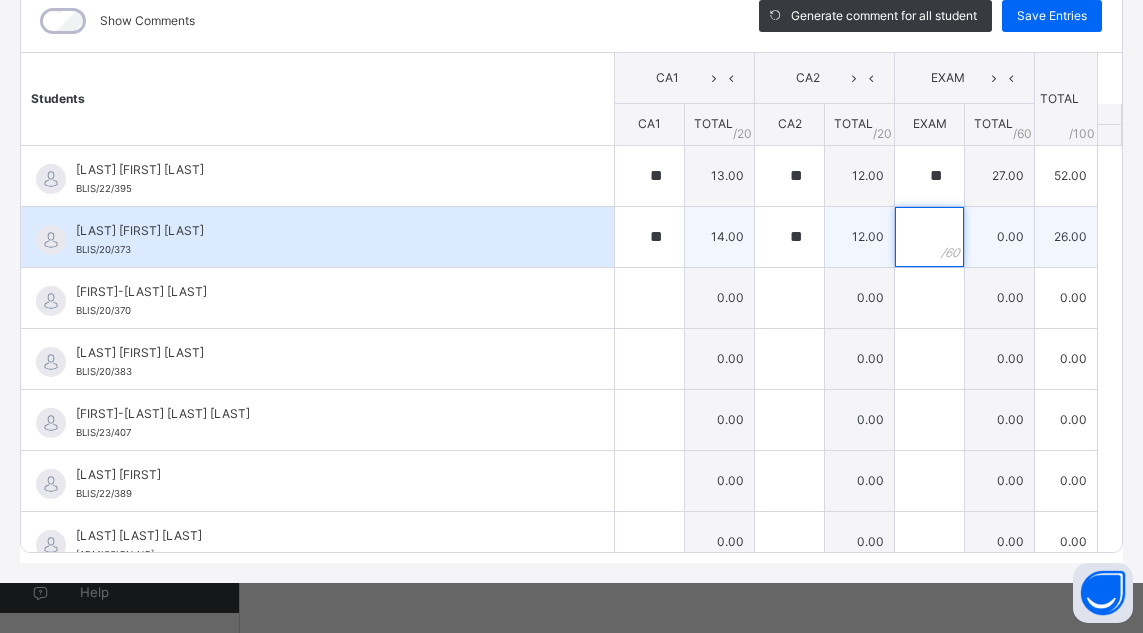 click at bounding box center [929, 237] 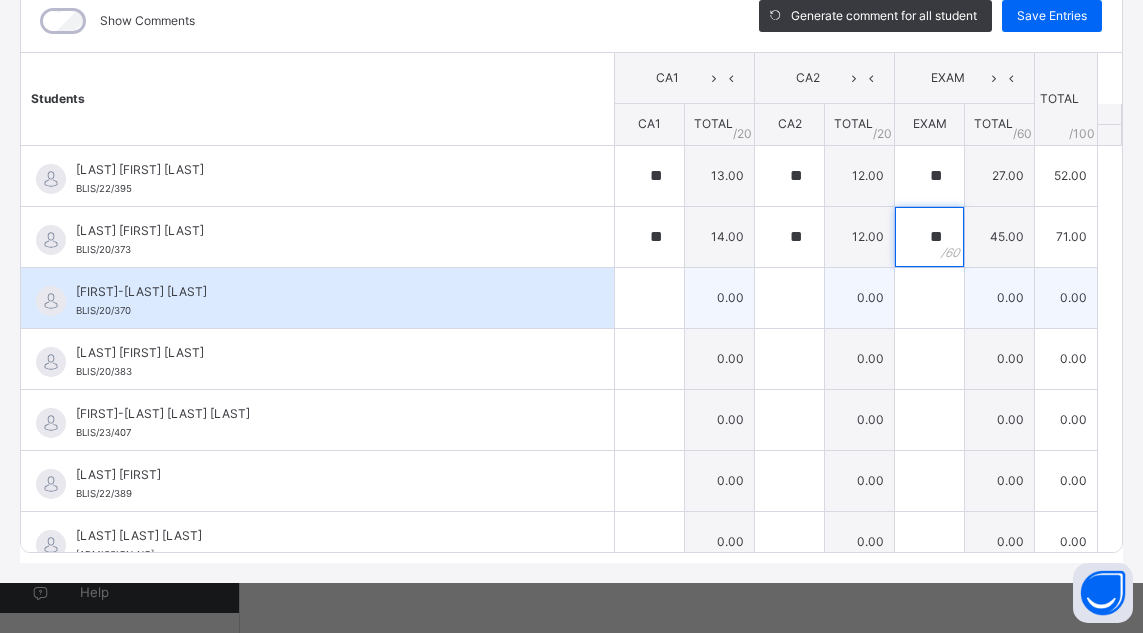 type on "**" 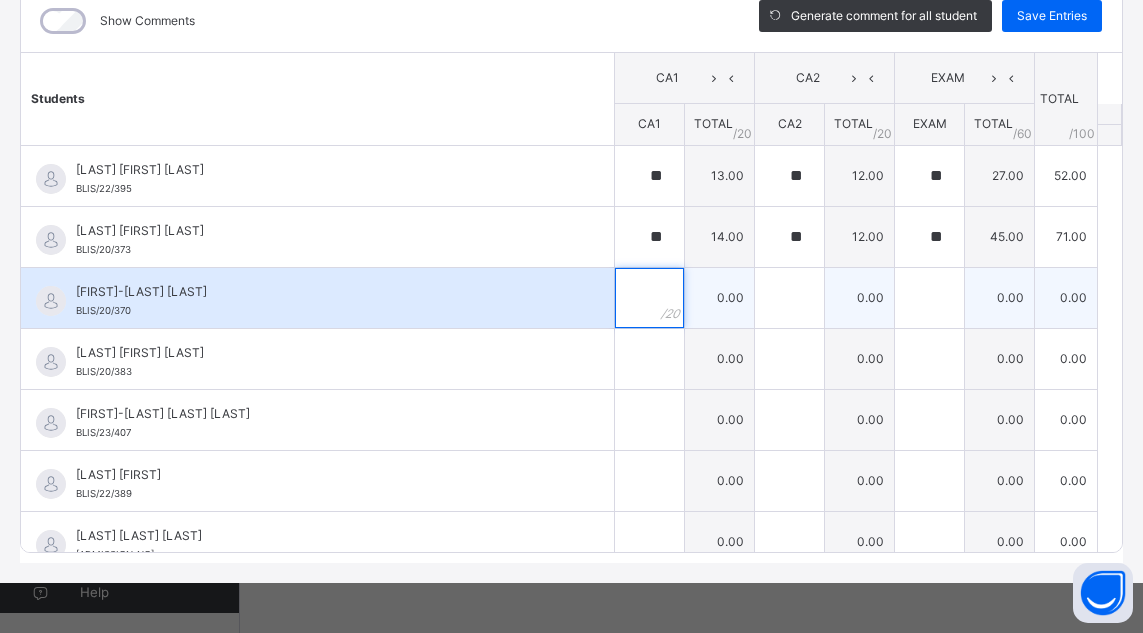 click at bounding box center [649, 298] 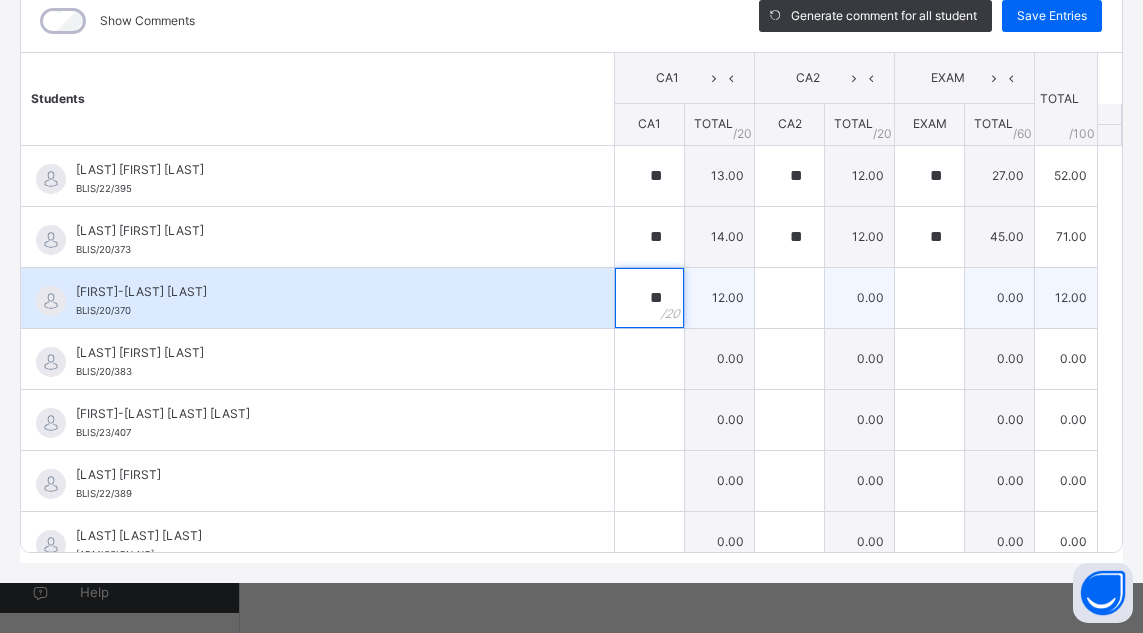 type on "**" 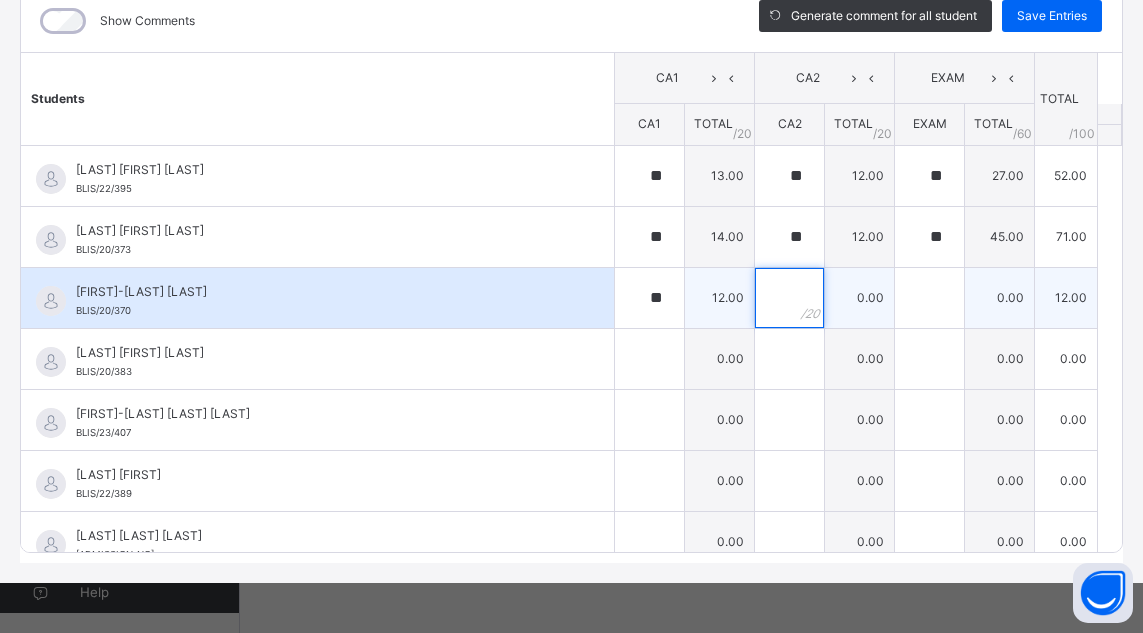 click at bounding box center (789, 298) 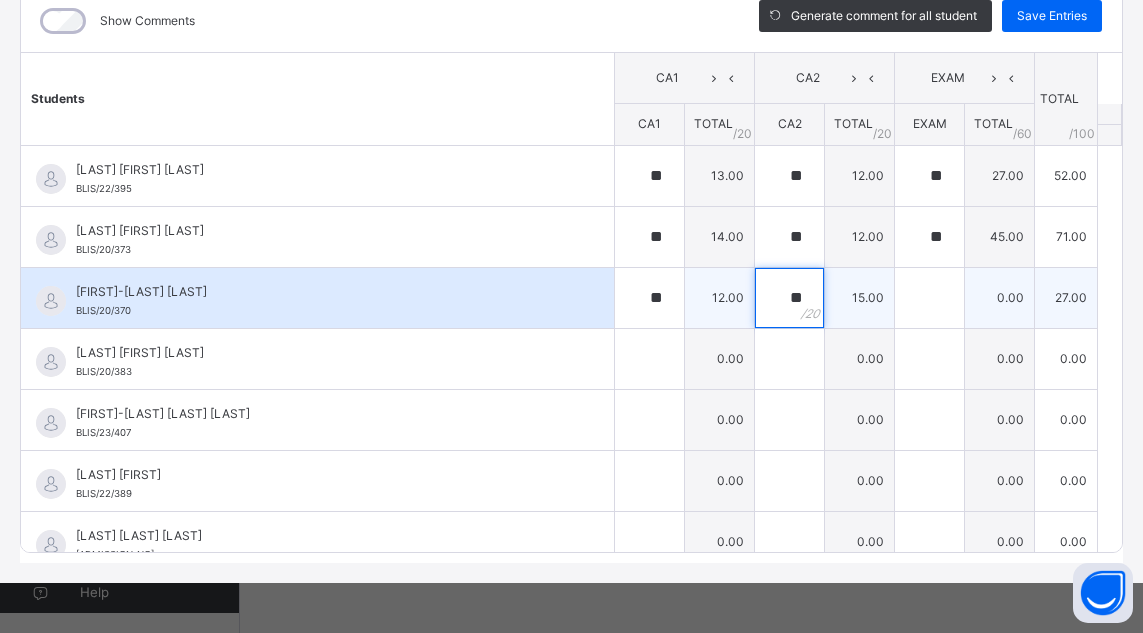 type on "**" 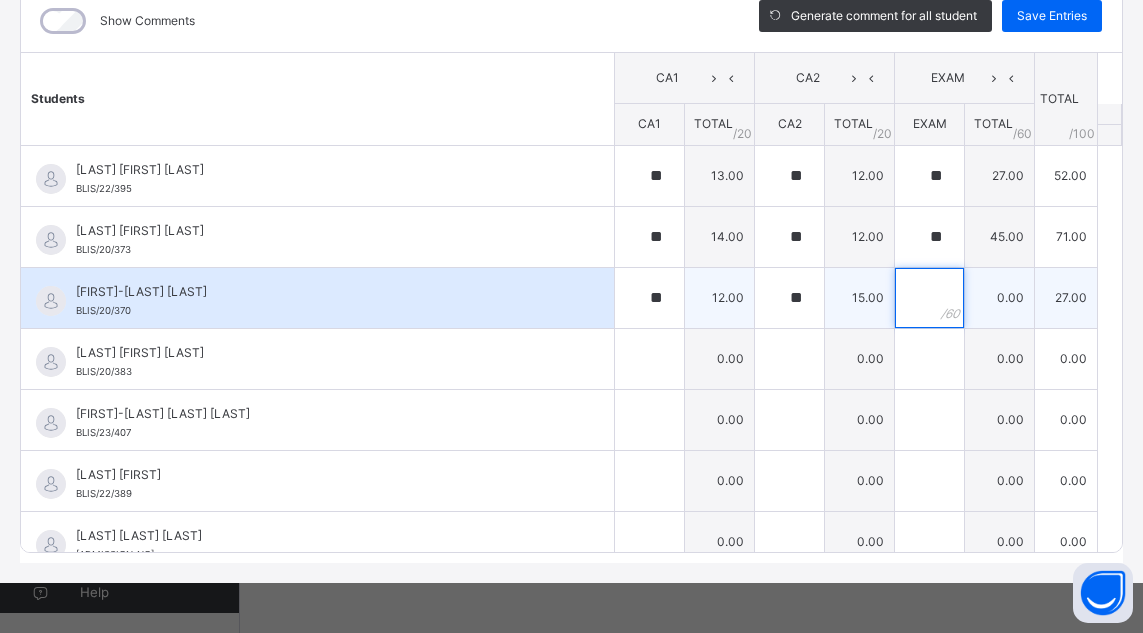 click at bounding box center (929, 298) 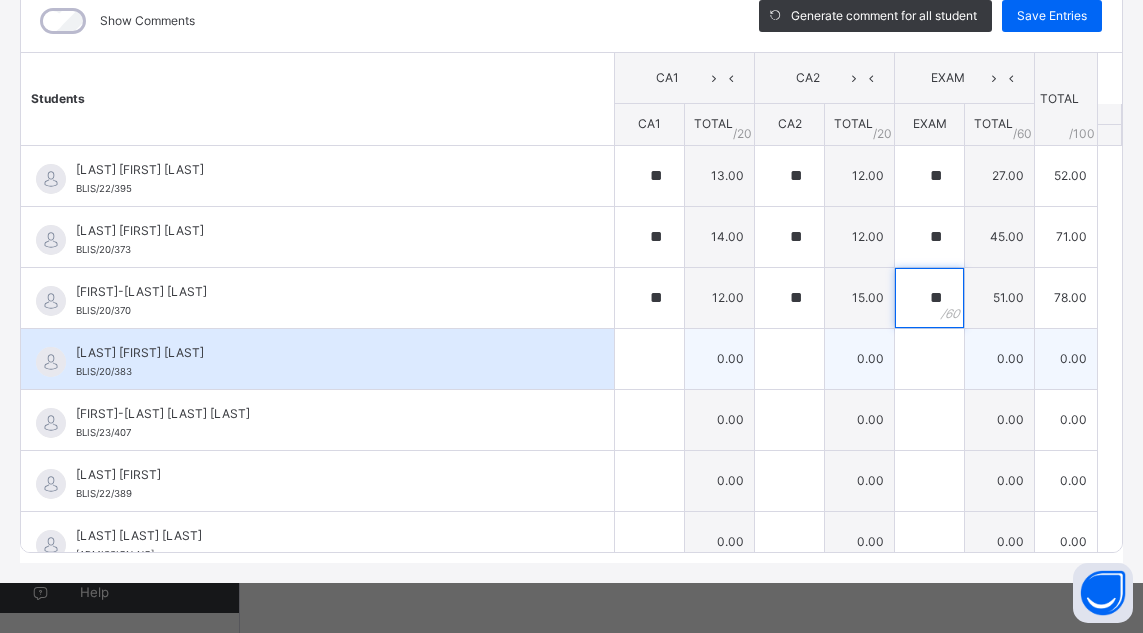 type on "**" 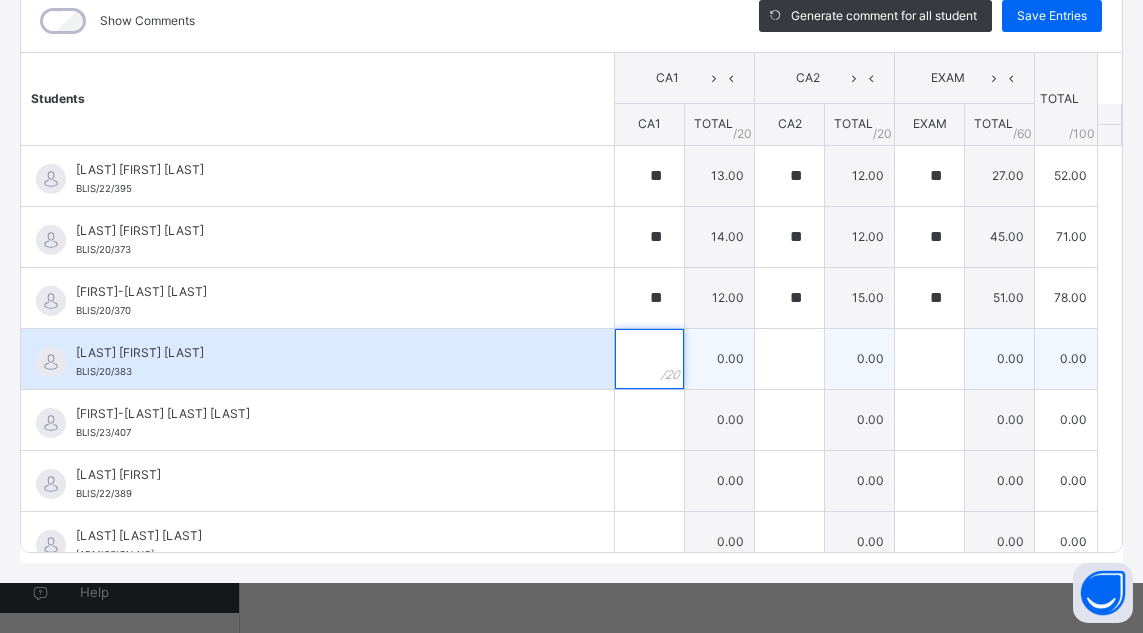 click at bounding box center (649, 359) 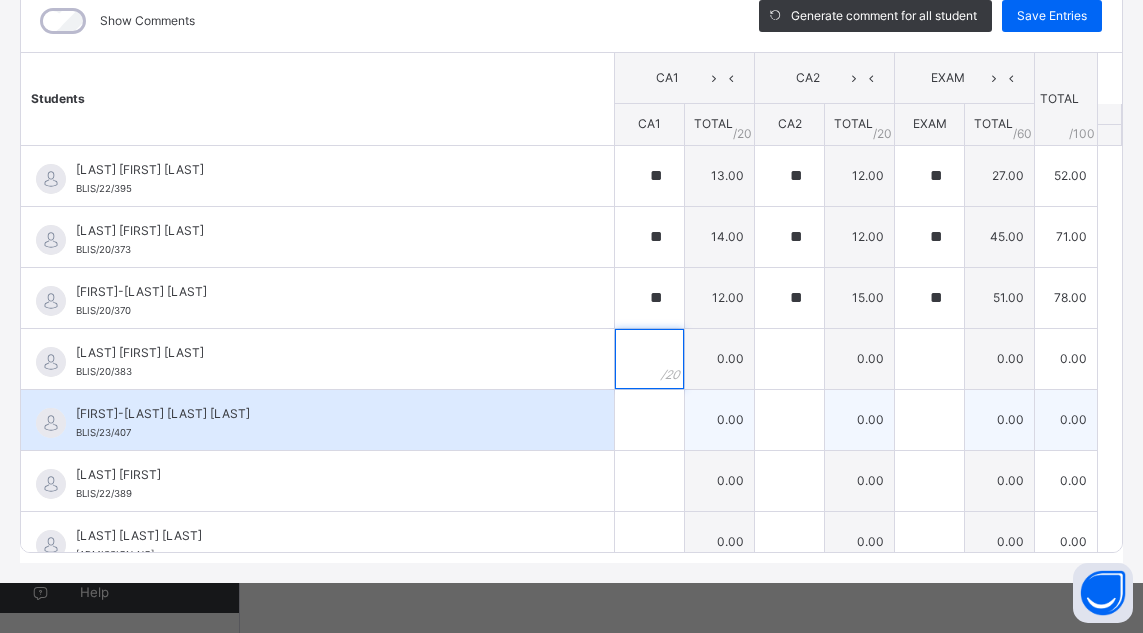 type on "*" 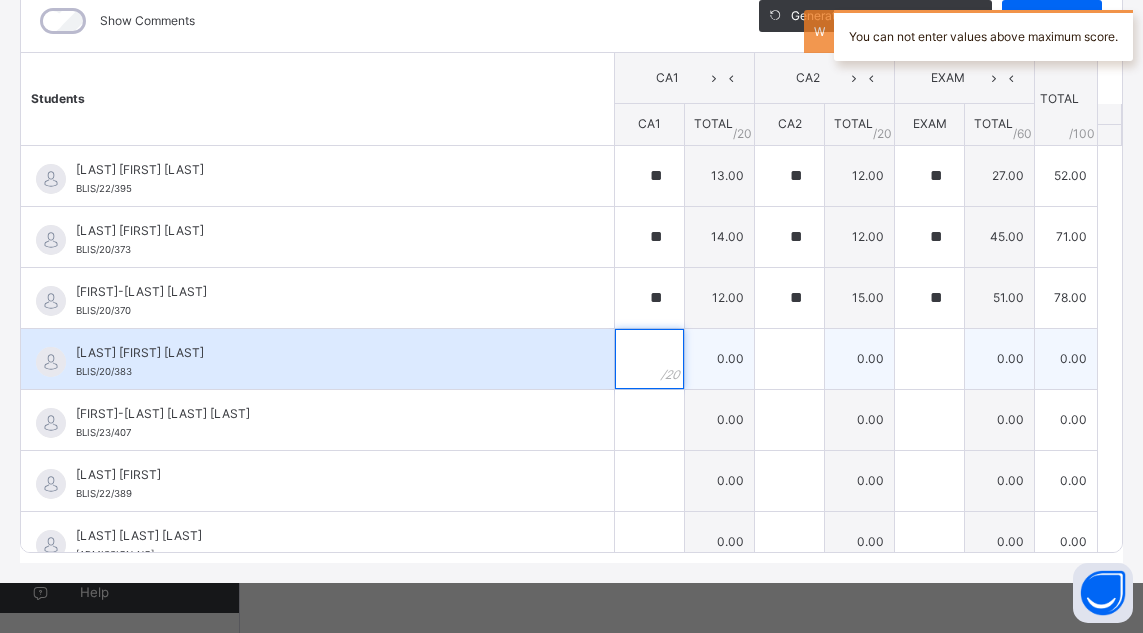type on "*" 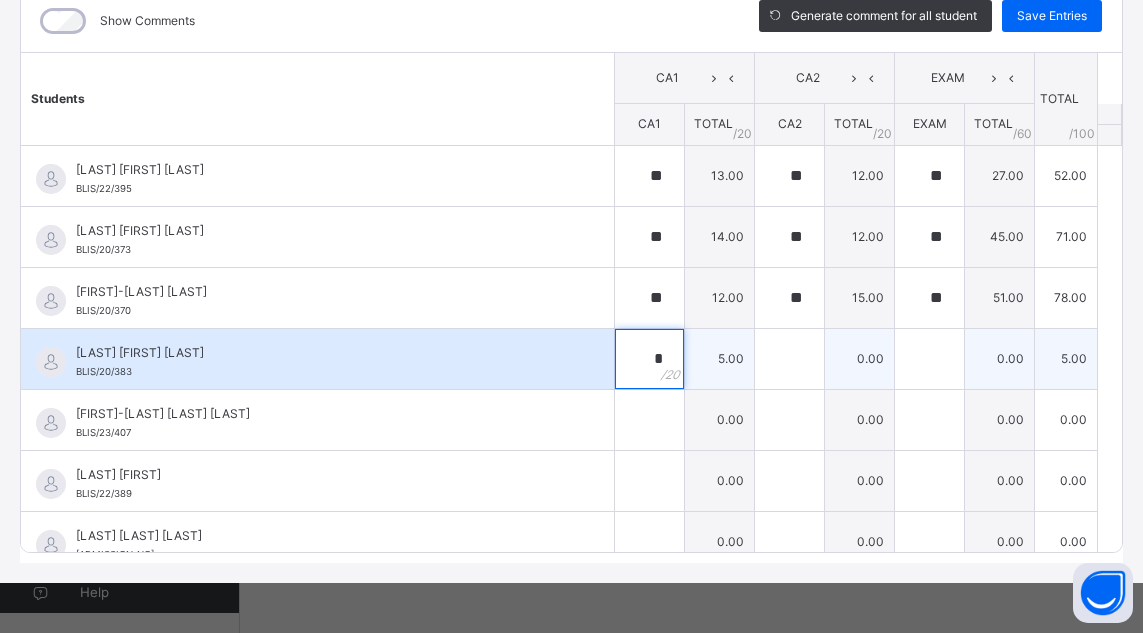 type on "*" 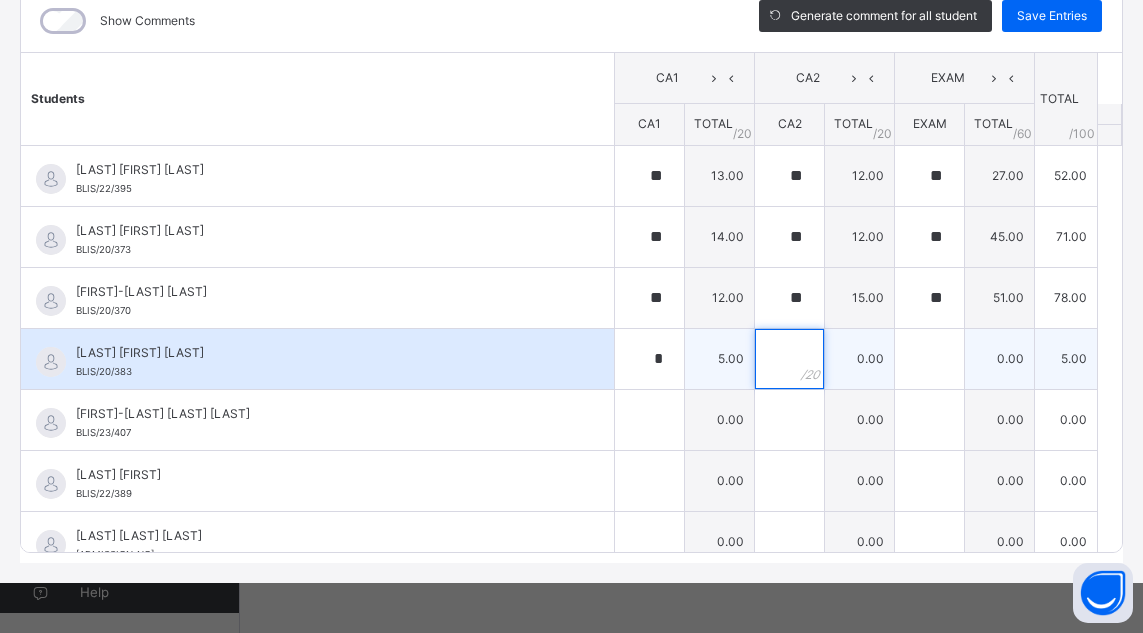 click at bounding box center [789, 359] 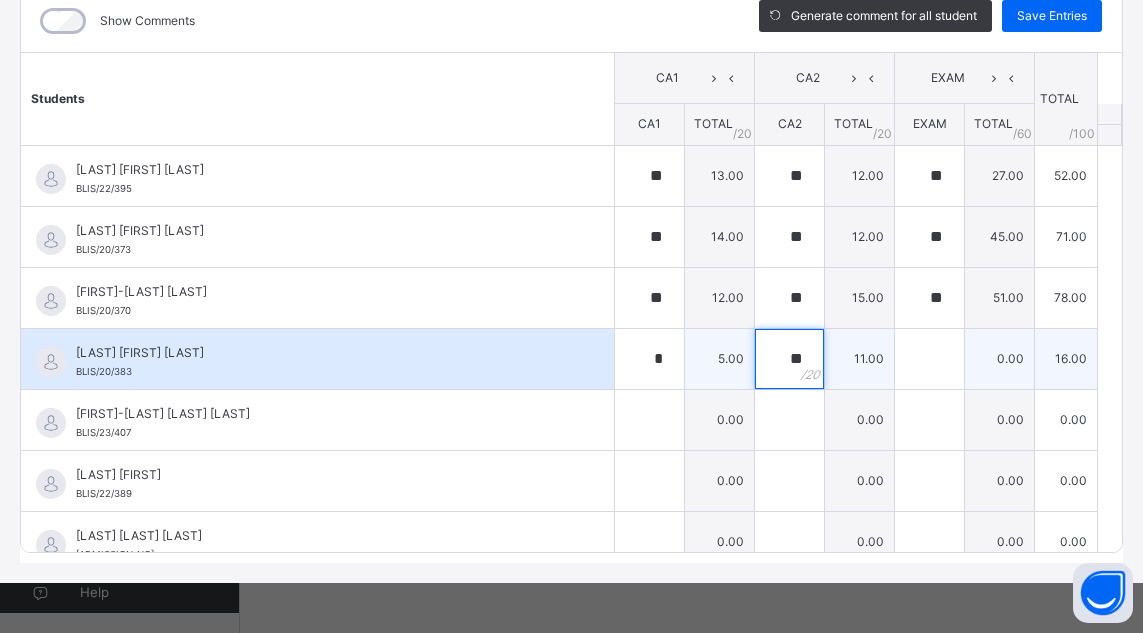 type on "**" 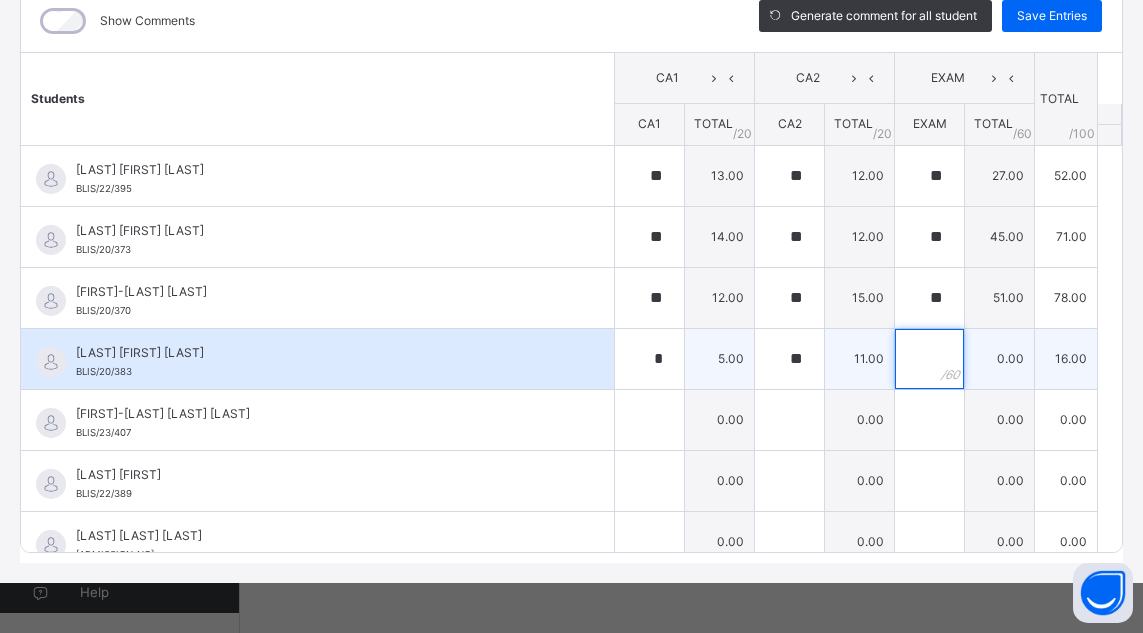 click at bounding box center [929, 359] 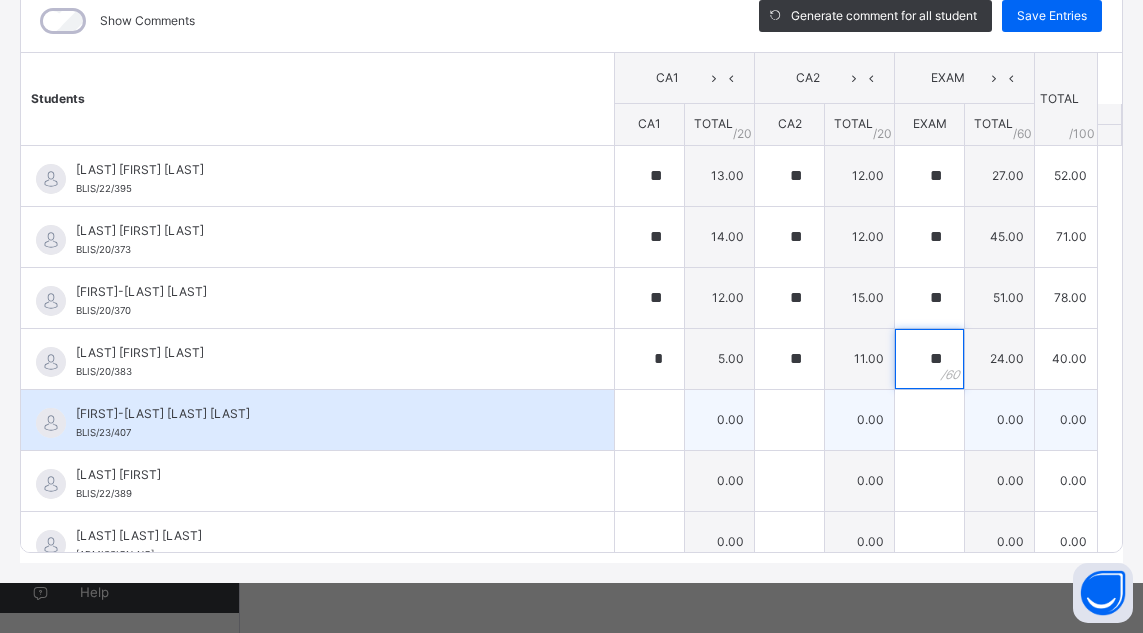 type on "**" 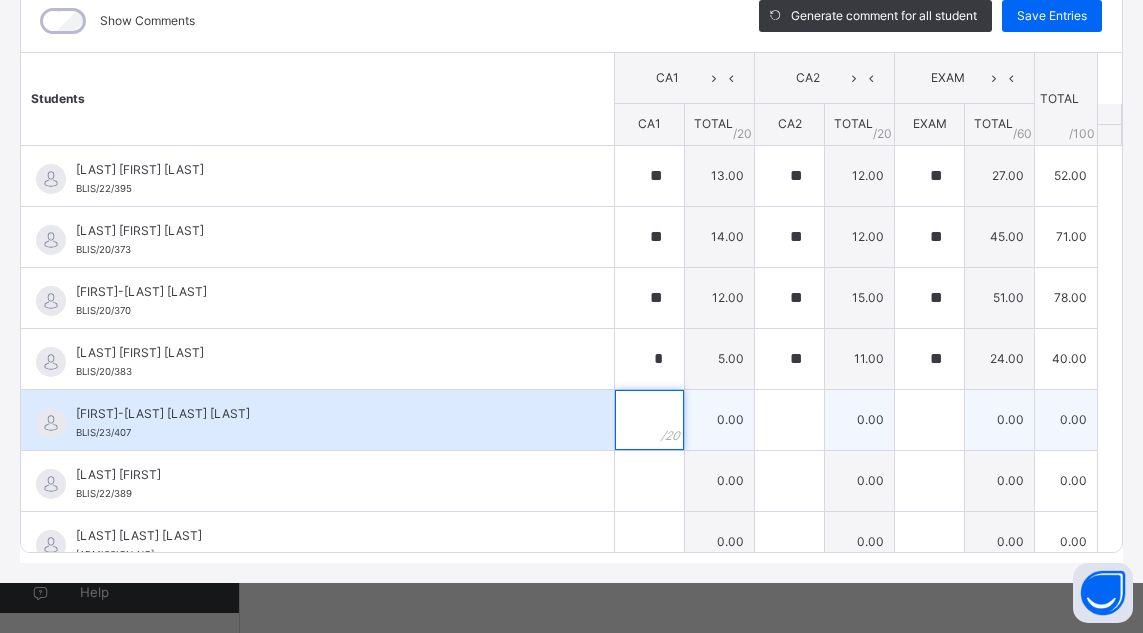 click at bounding box center [649, 420] 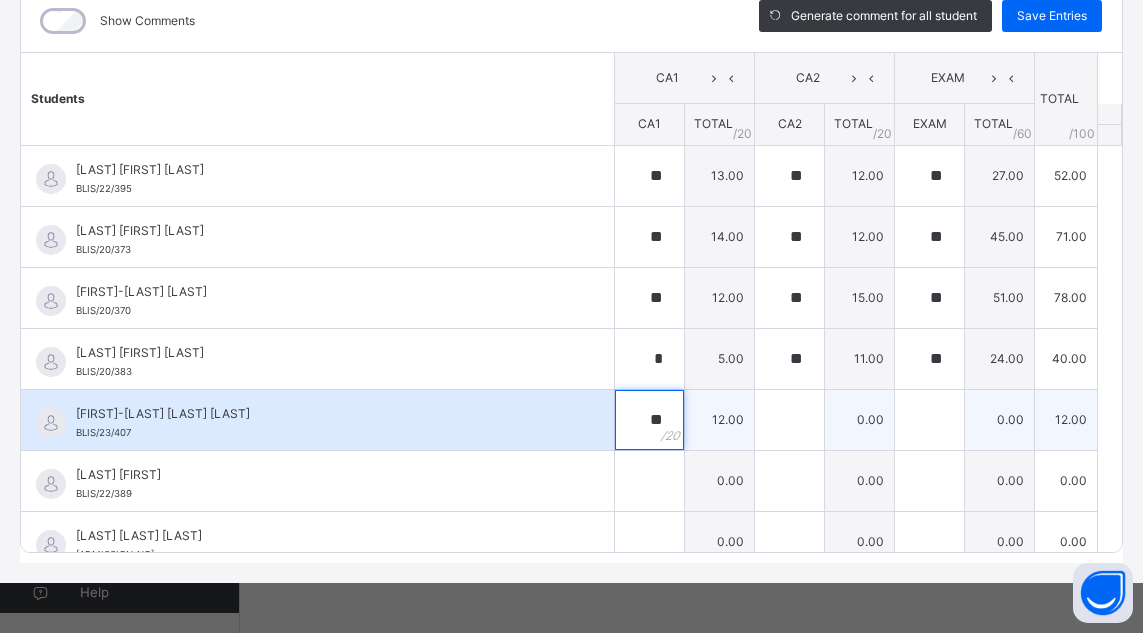 type on "**" 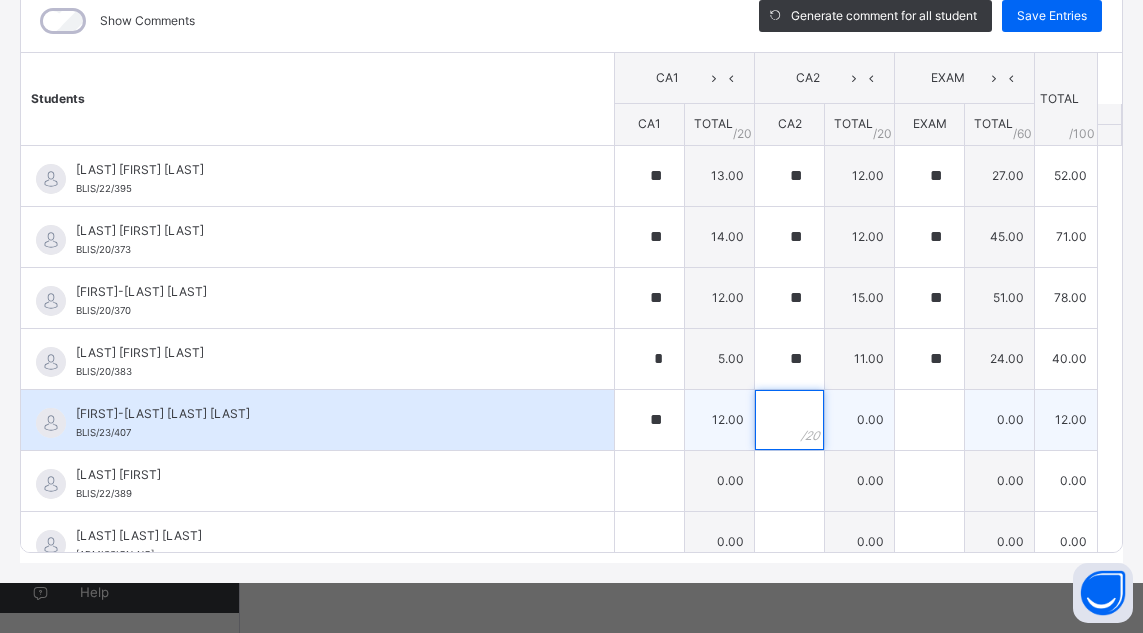 click at bounding box center (789, 420) 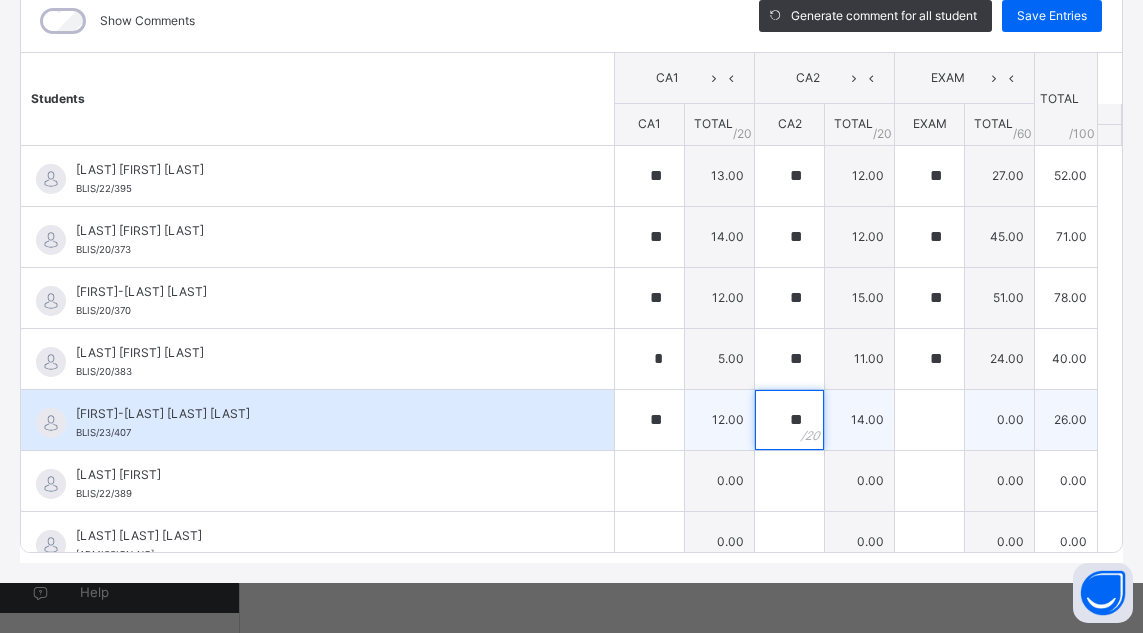 type on "**" 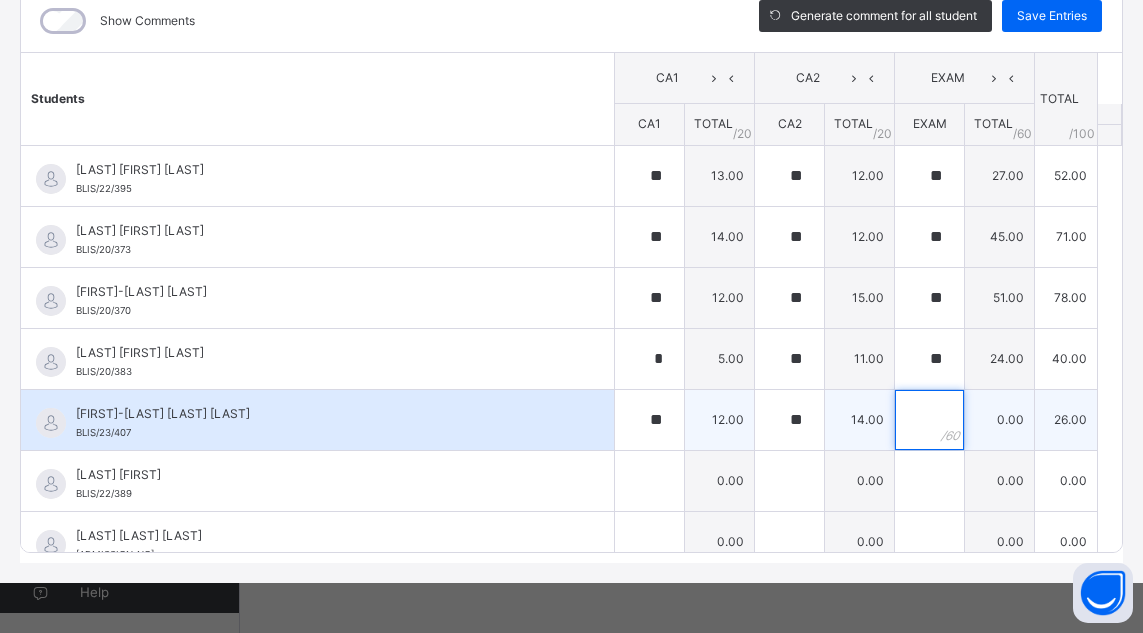 click at bounding box center [929, 420] 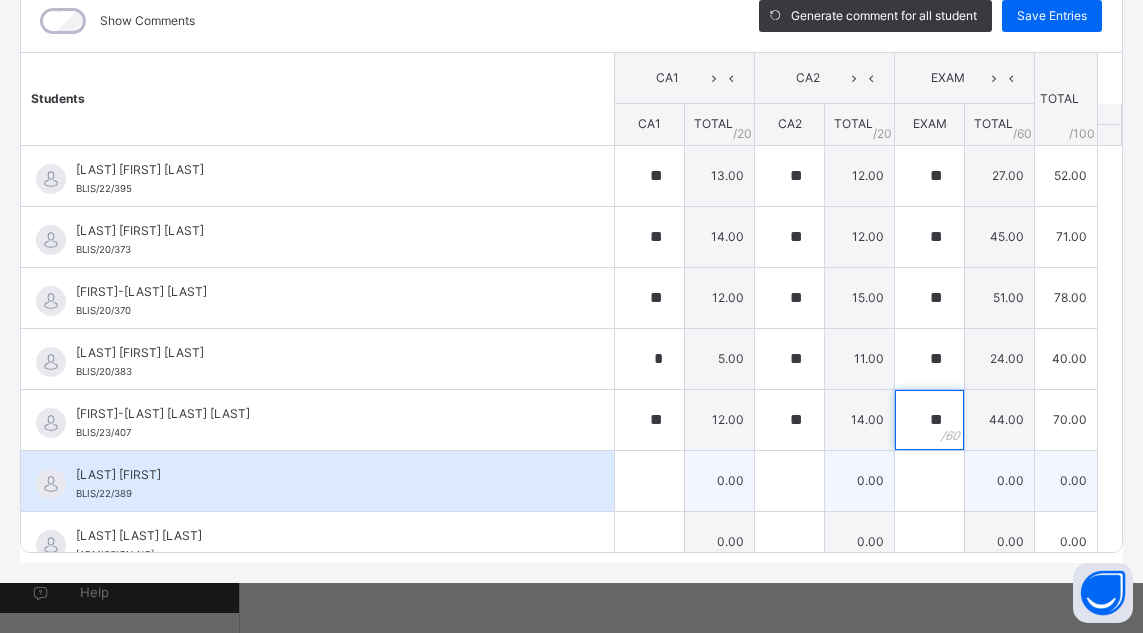 type on "**" 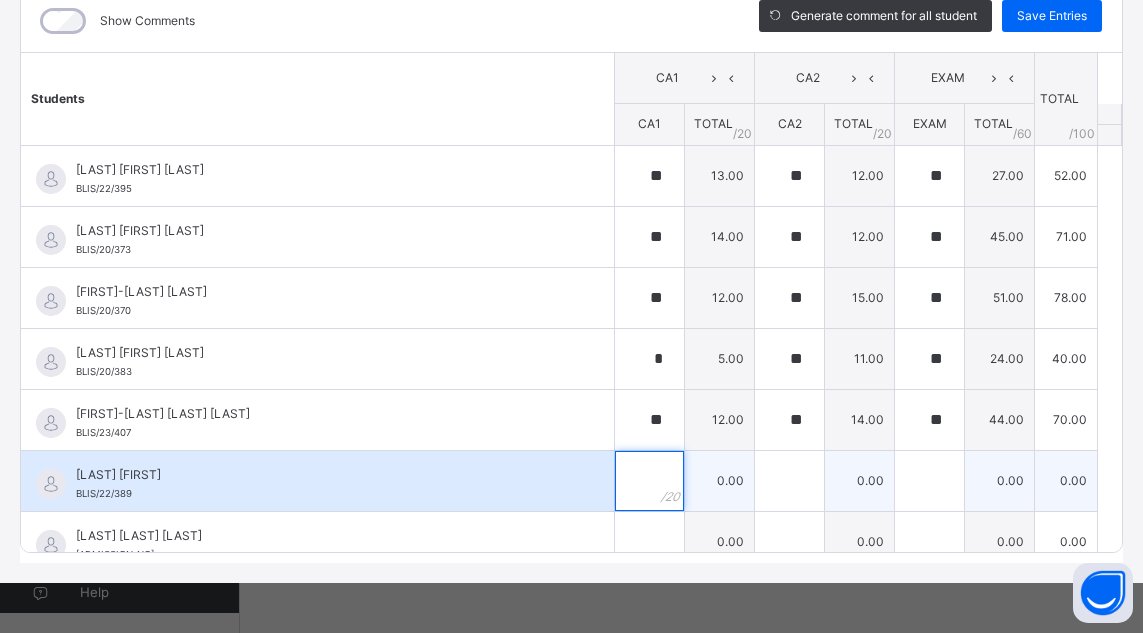 click at bounding box center [649, 481] 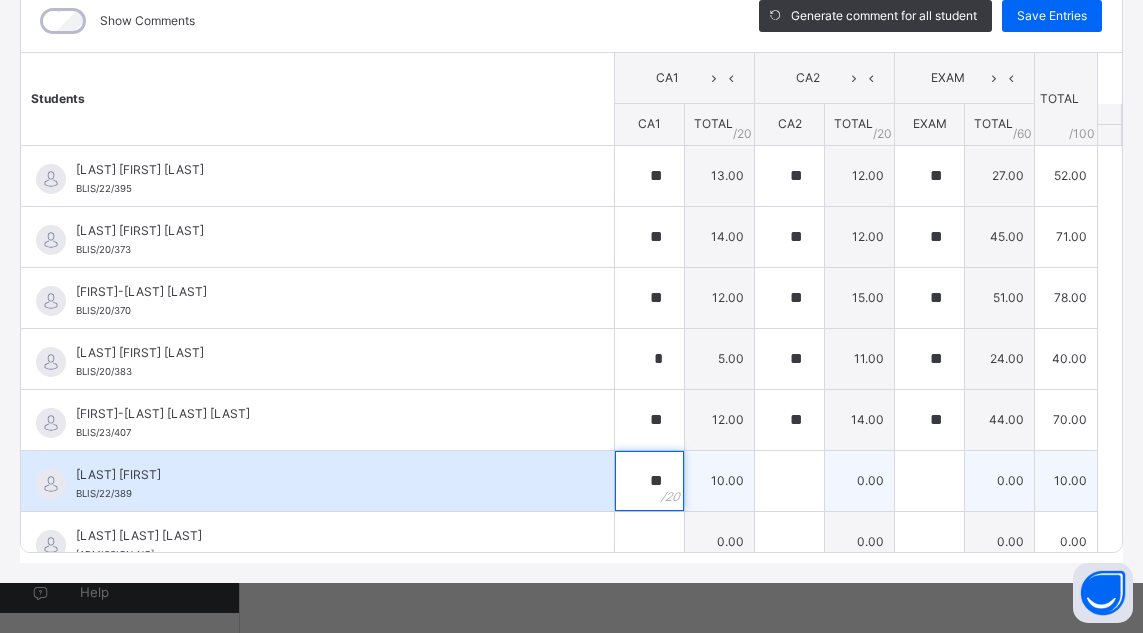 type on "**" 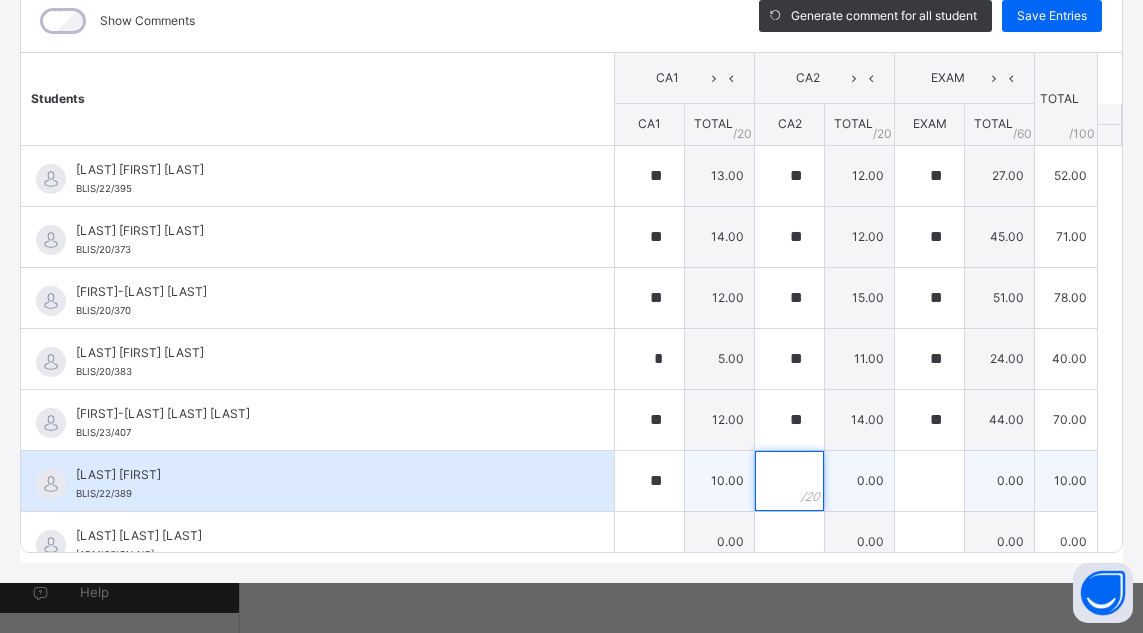 click at bounding box center [789, 481] 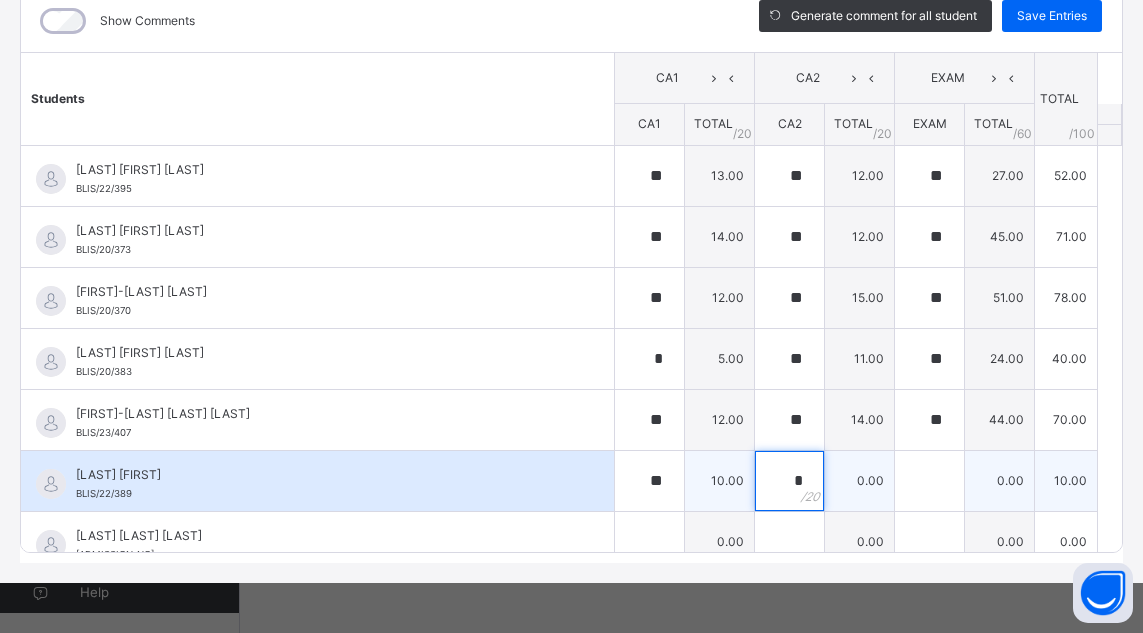 type on "**" 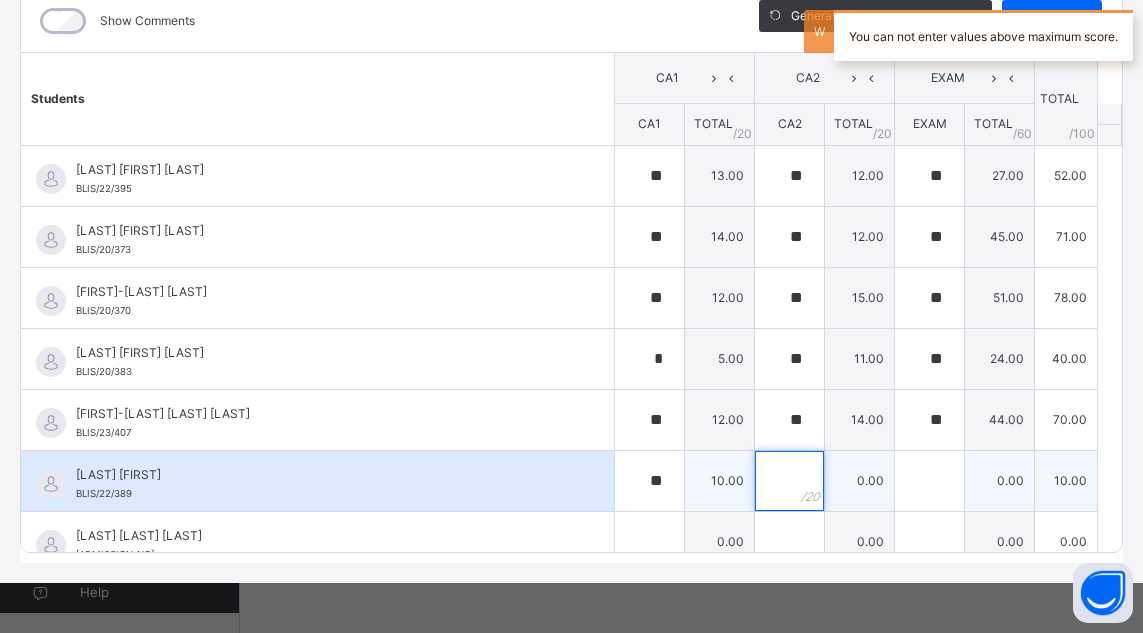 type on "*" 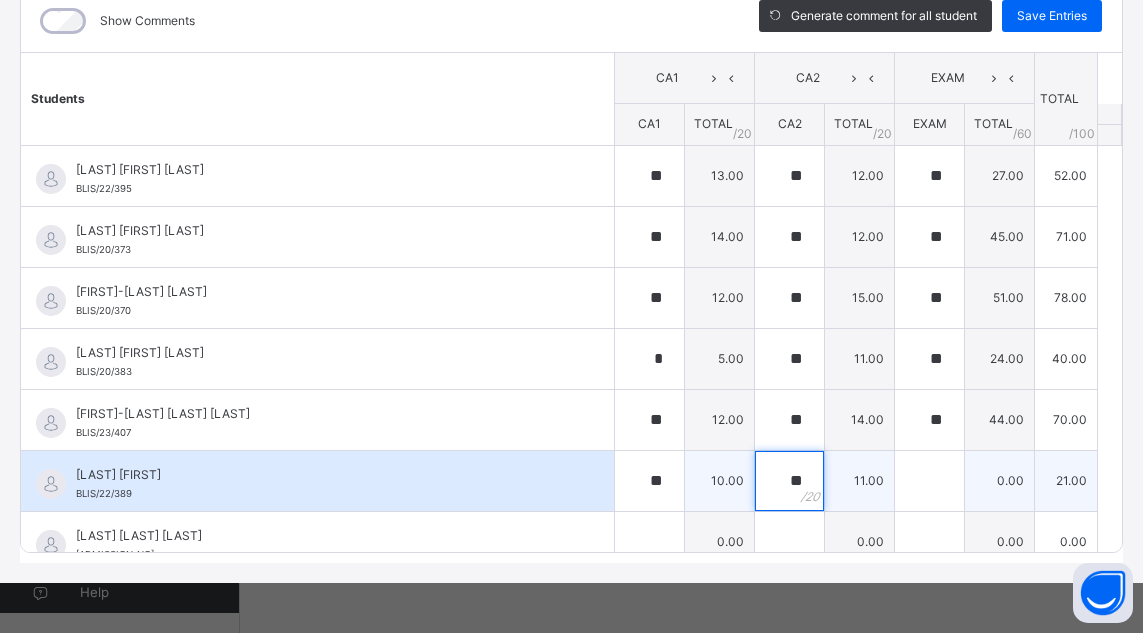 type on "**" 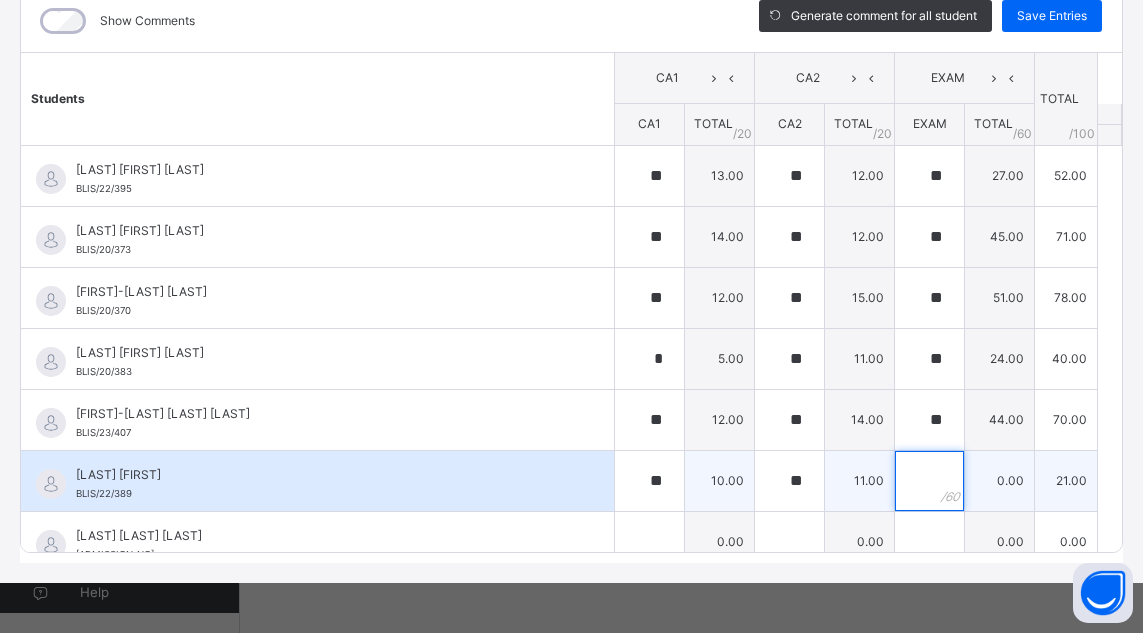 click at bounding box center [929, 481] 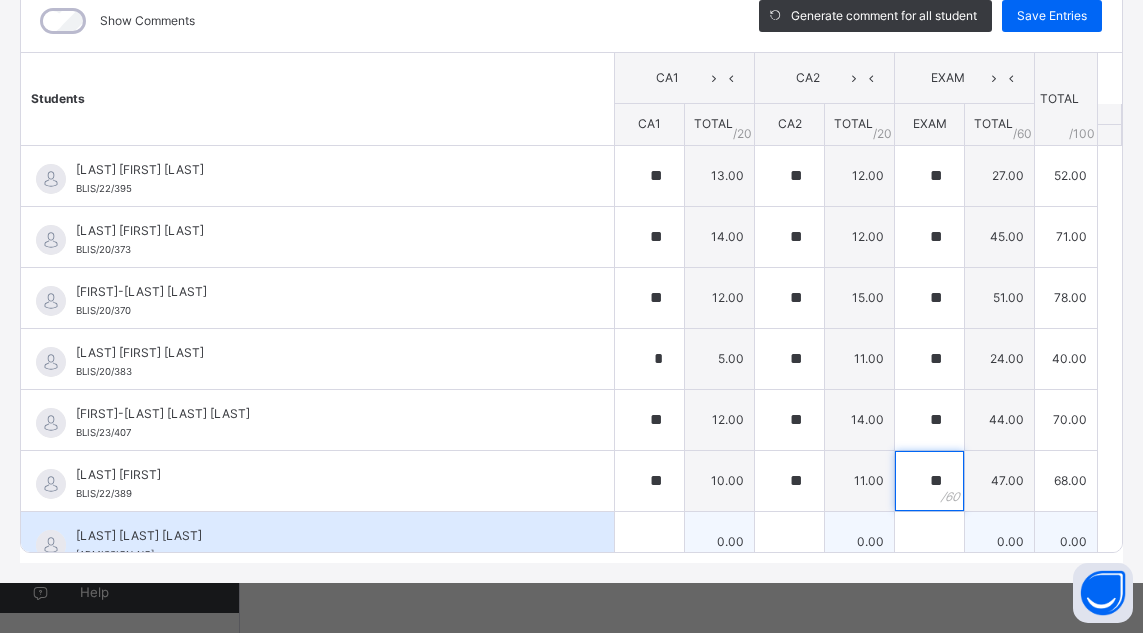type on "**" 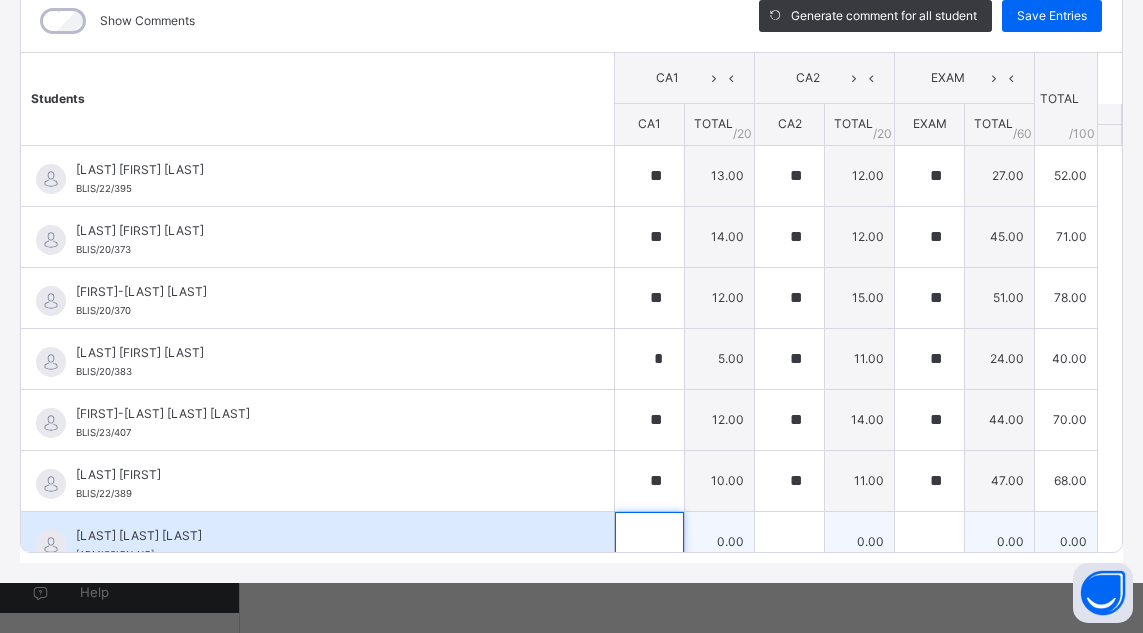 click at bounding box center (649, 542) 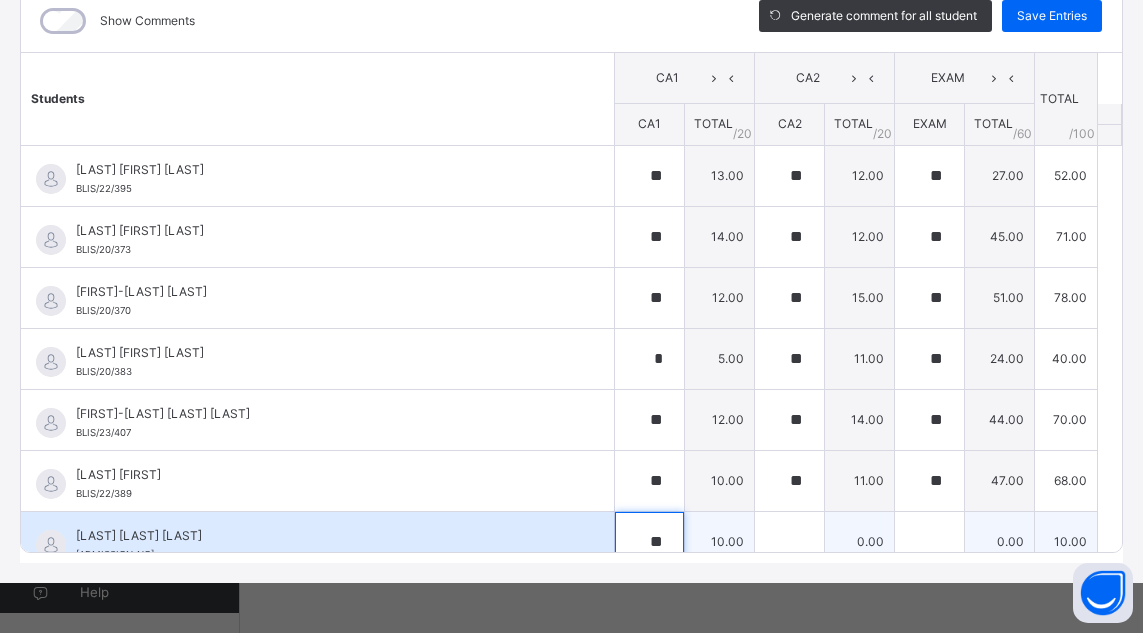 type on "**" 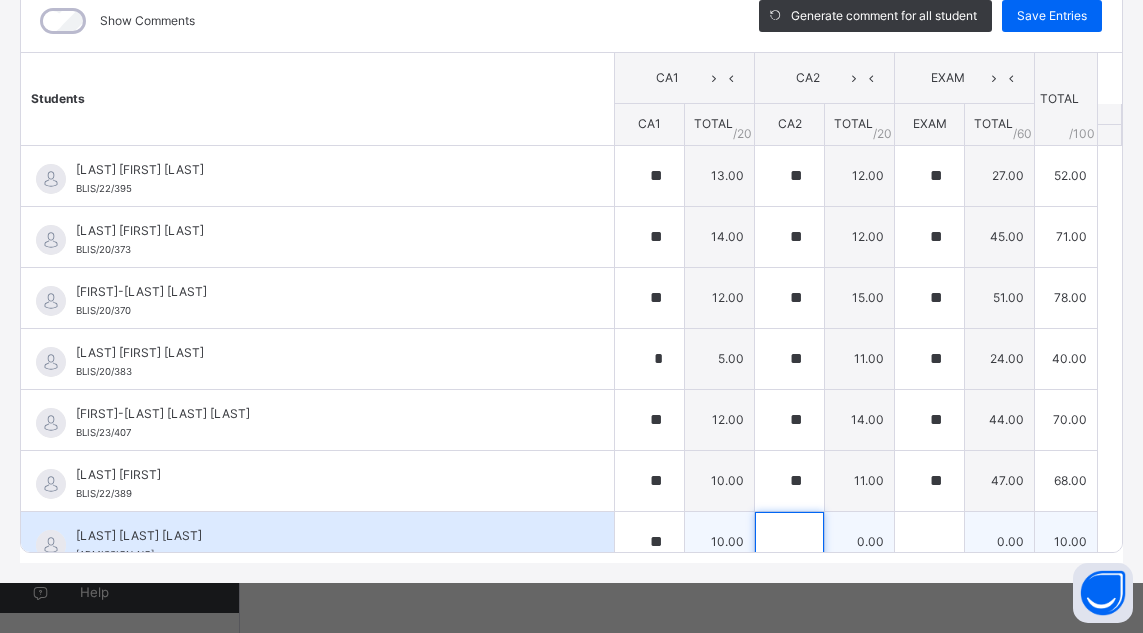 click at bounding box center (789, 542) 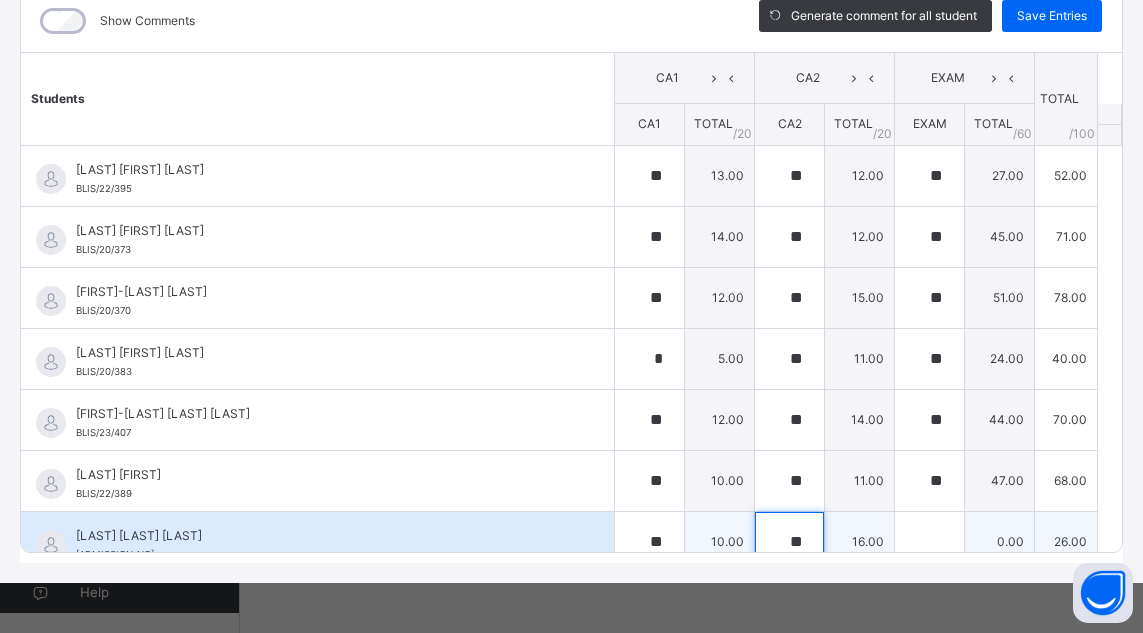 type on "**" 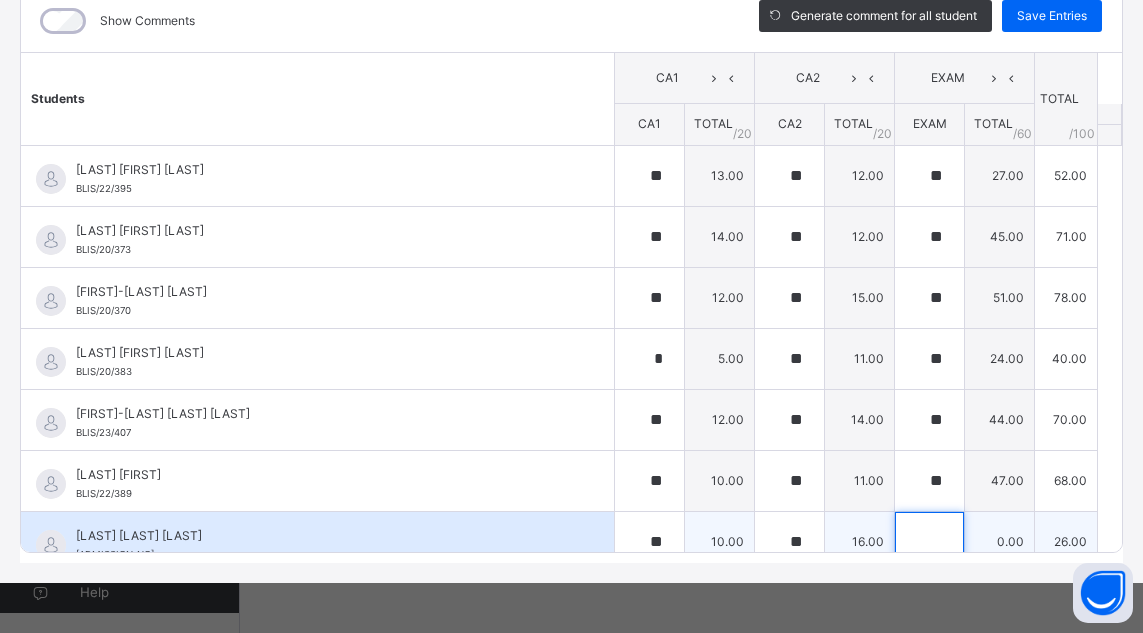 click at bounding box center [929, 542] 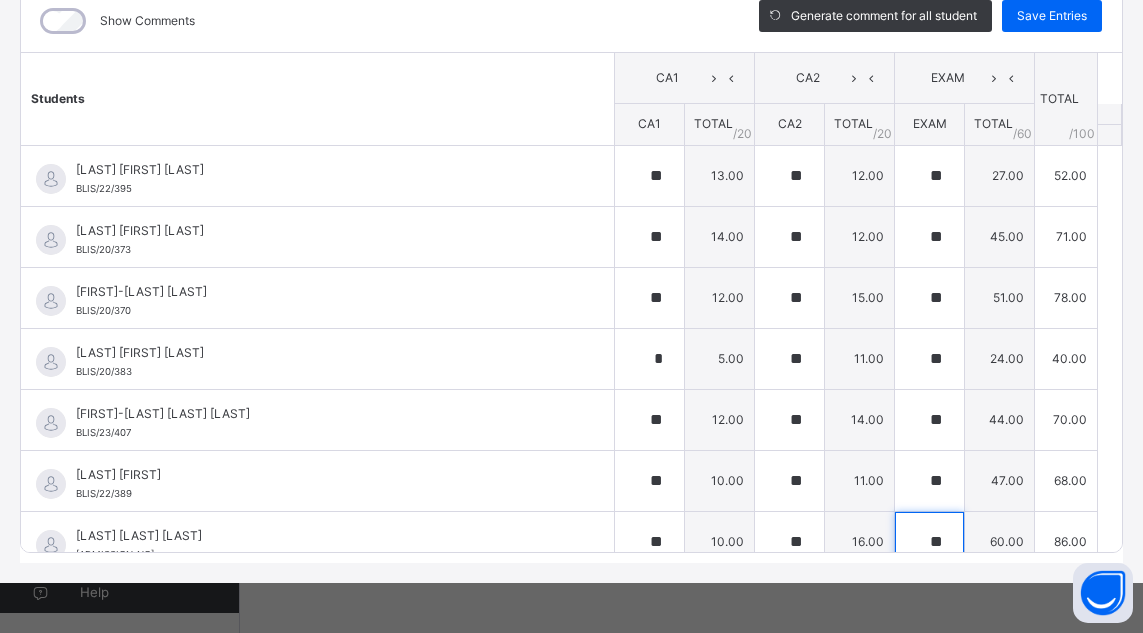 type on "**" 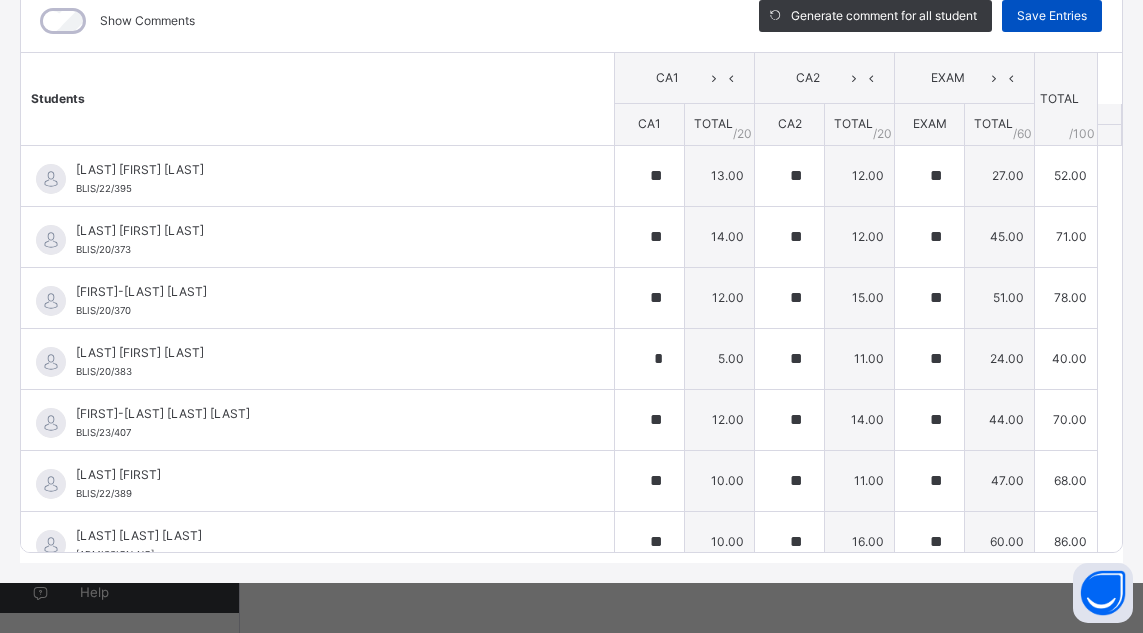 click on "Save Entries" at bounding box center (1052, 16) 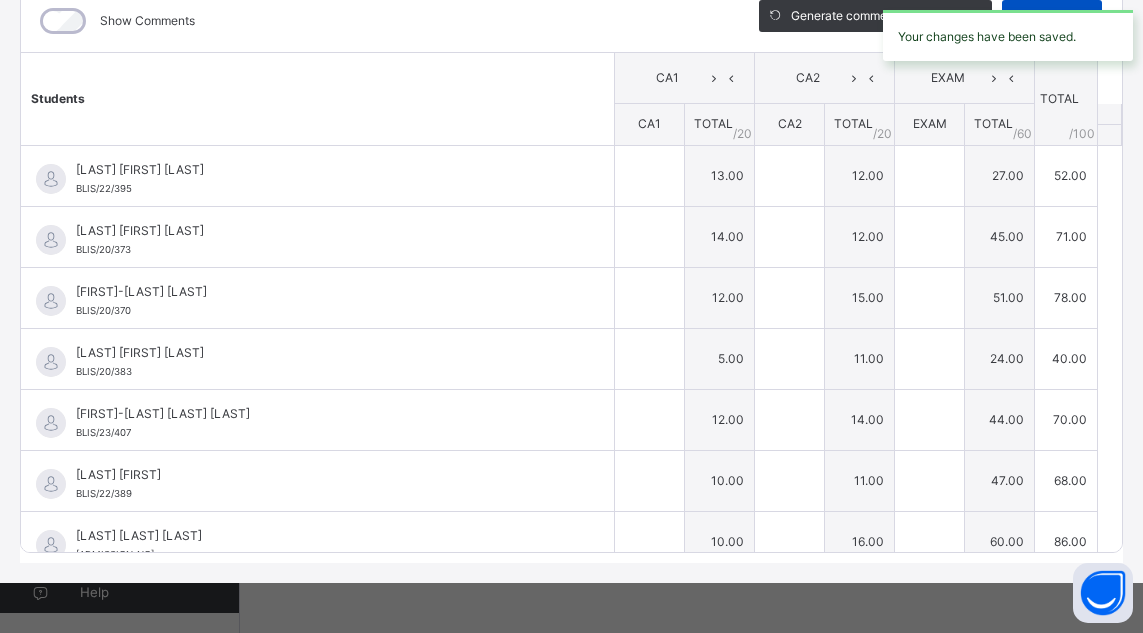 type on "**" 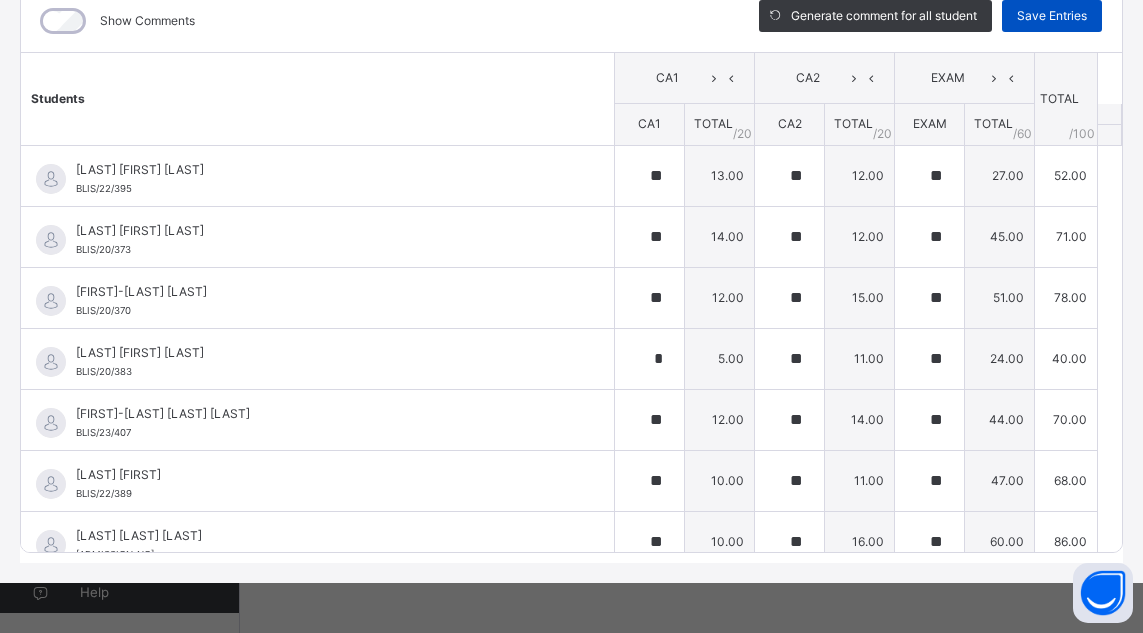 click on "Save Entries" at bounding box center [1052, 16] 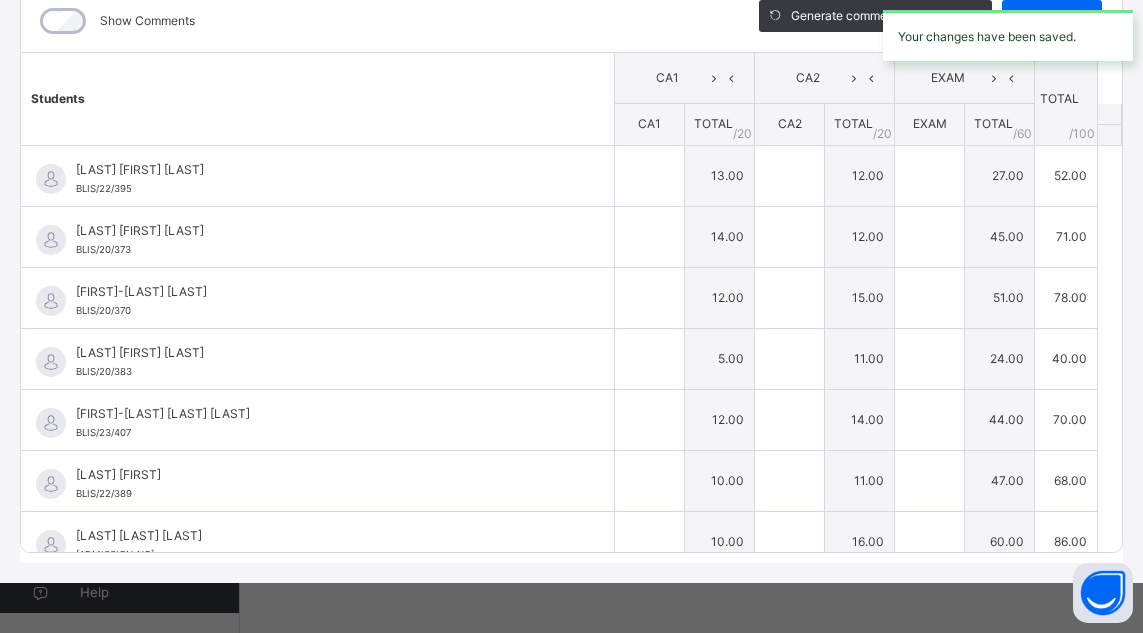 type on "**" 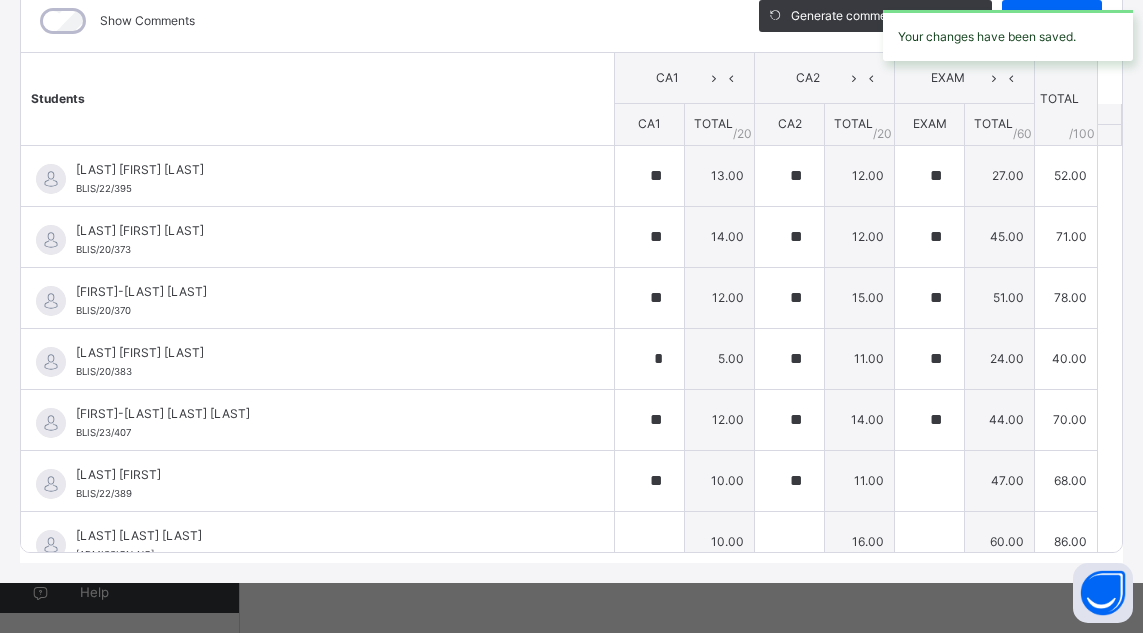 type on "**" 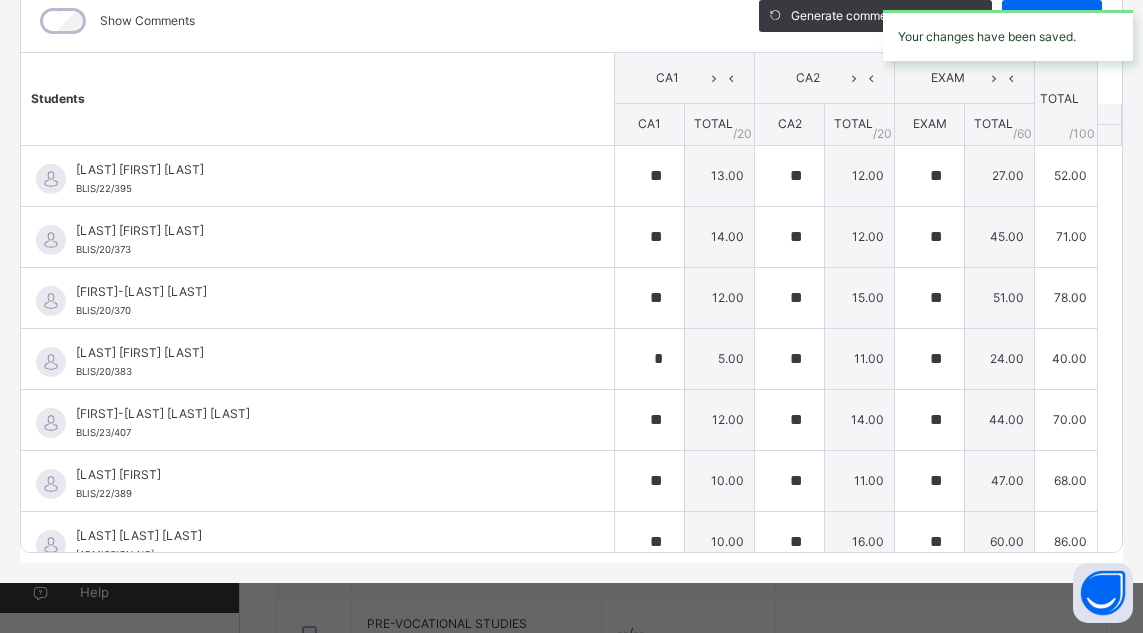 scroll, scrollTop: 224, scrollLeft: 0, axis: vertical 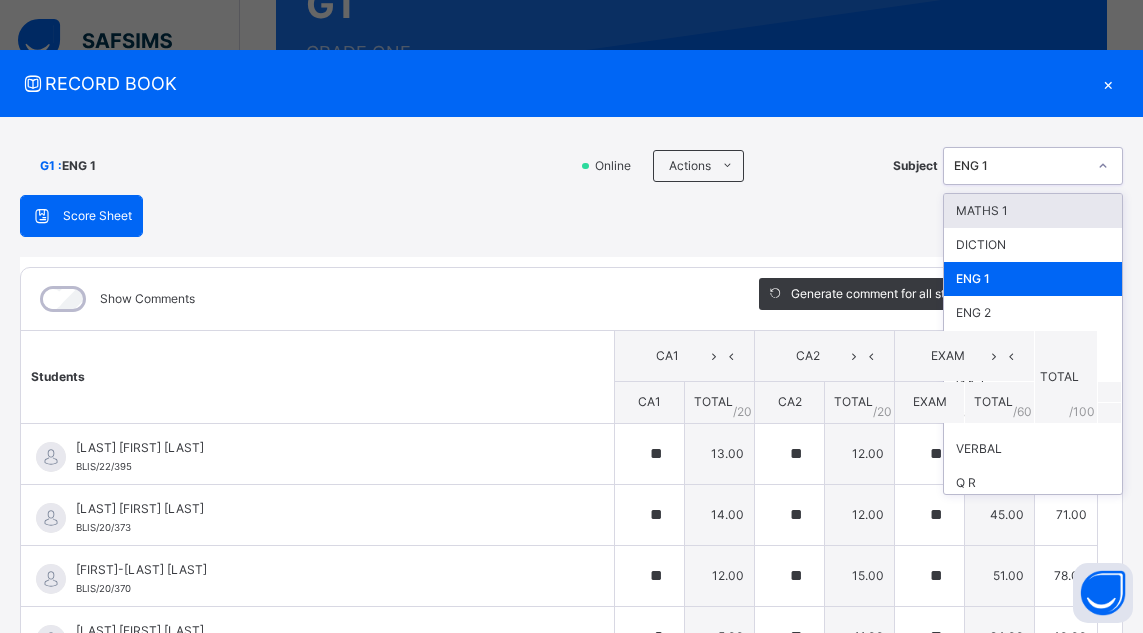 click 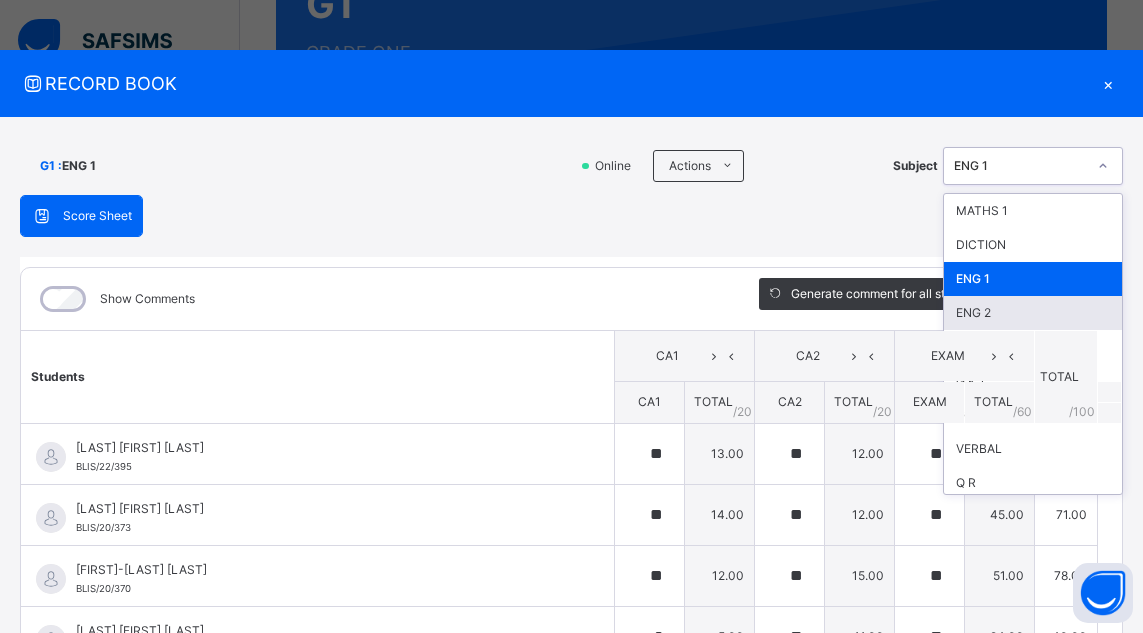 click on "ENG 2" at bounding box center (1033, 313) 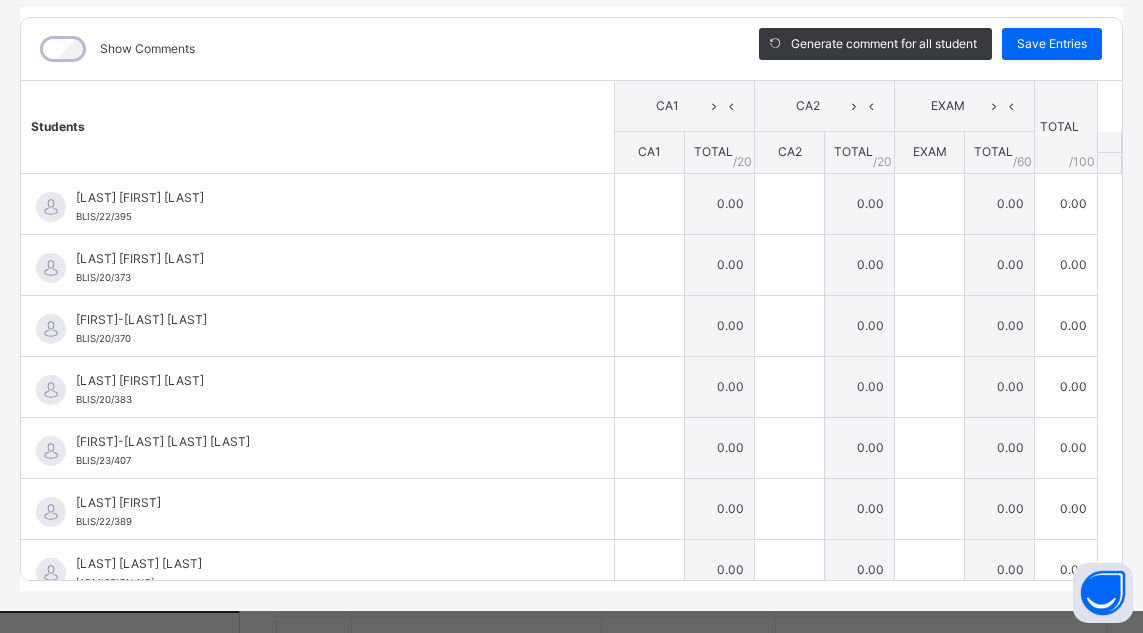 scroll, scrollTop: 278, scrollLeft: 0, axis: vertical 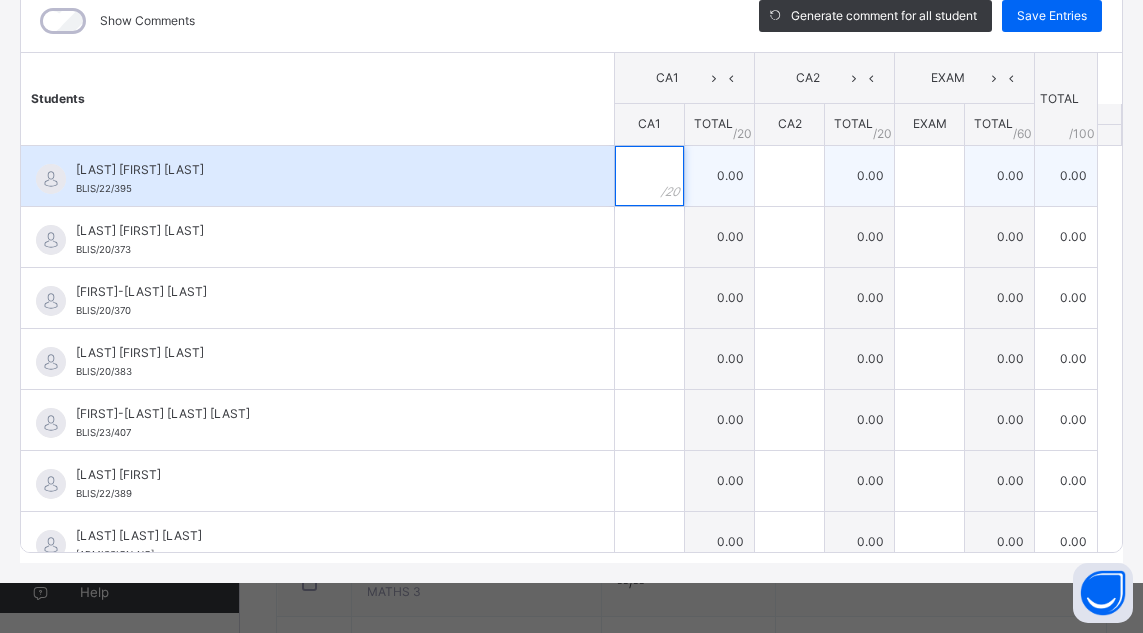 click at bounding box center [649, 176] 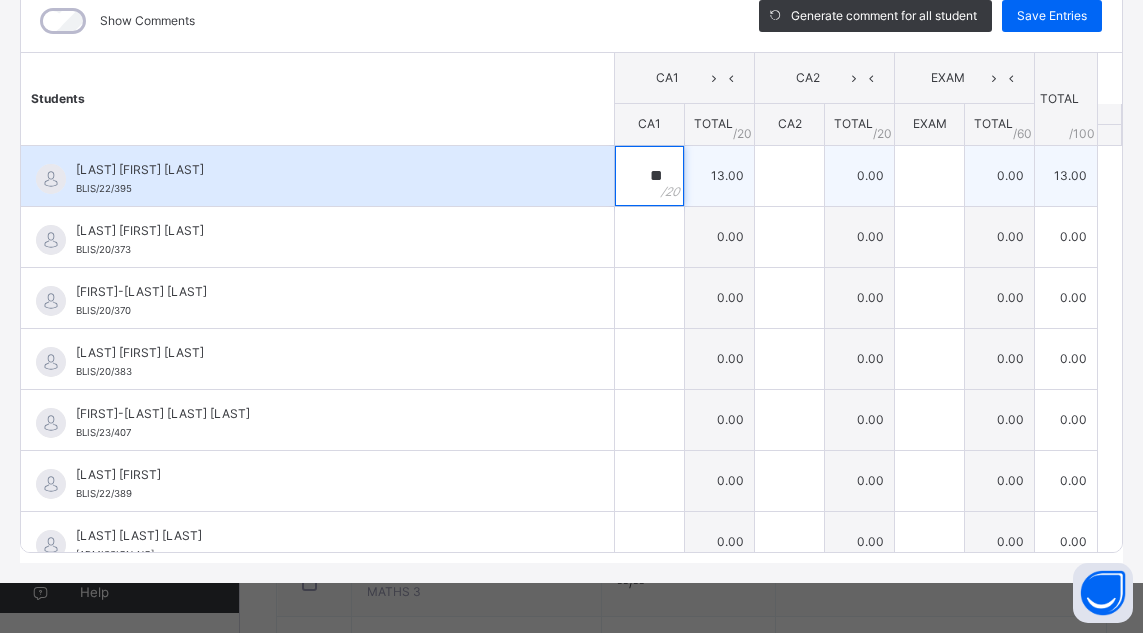 type on "**" 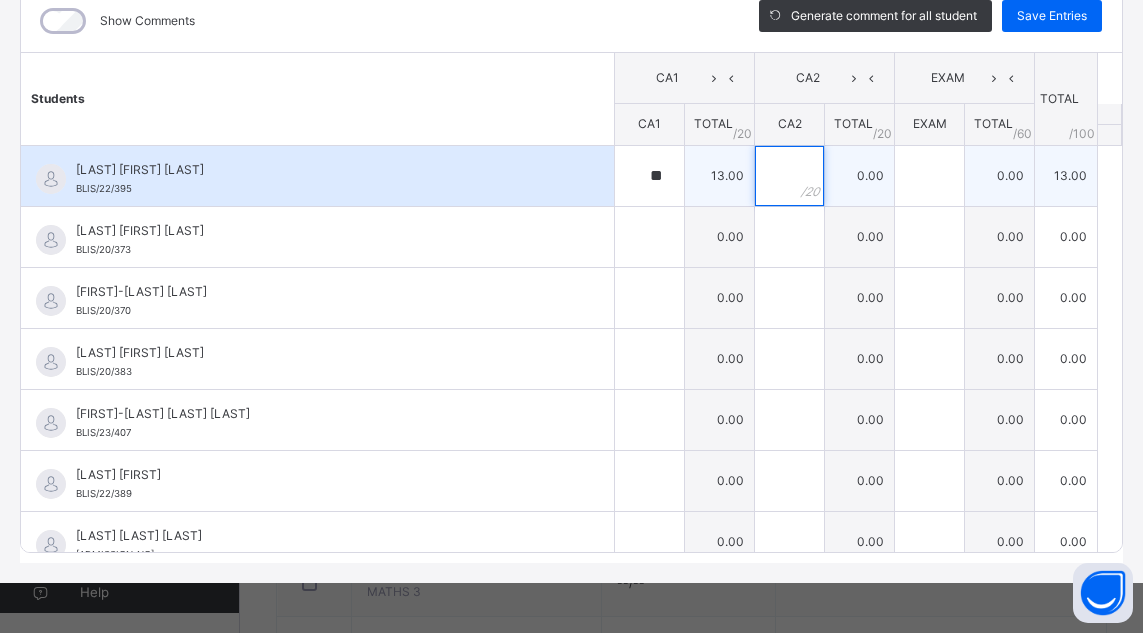 click at bounding box center (789, 176) 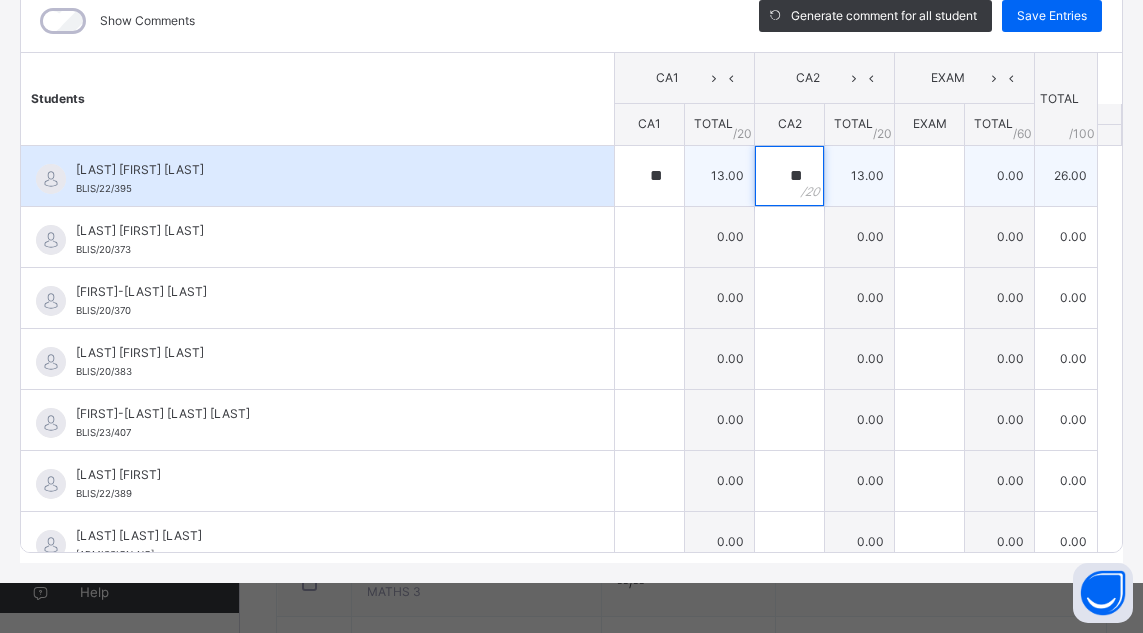type on "**" 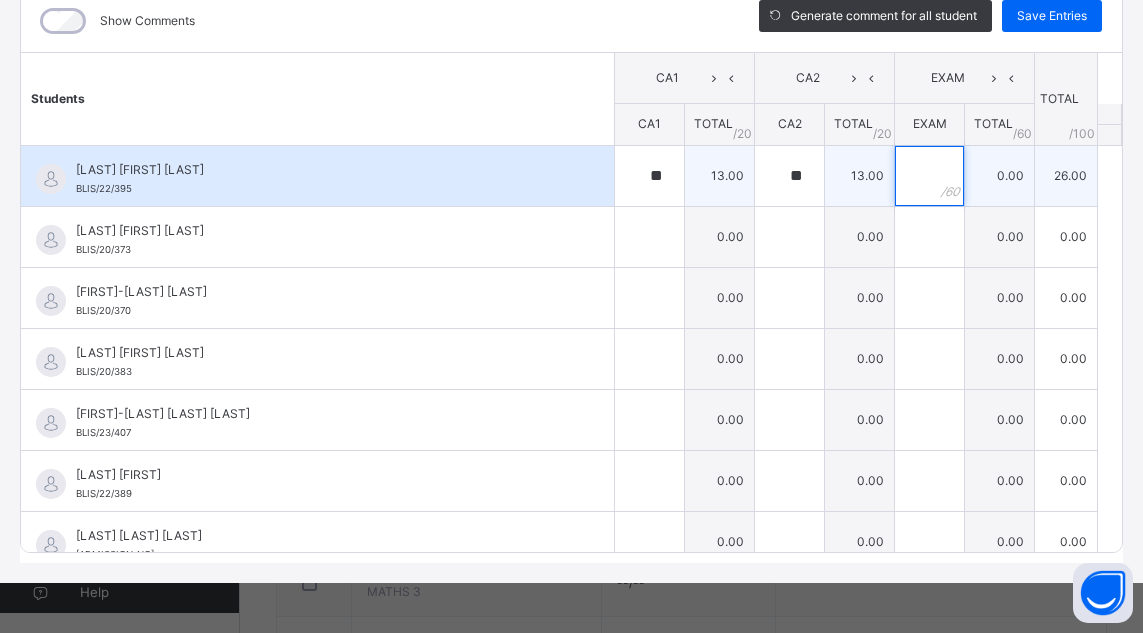 click at bounding box center [929, 176] 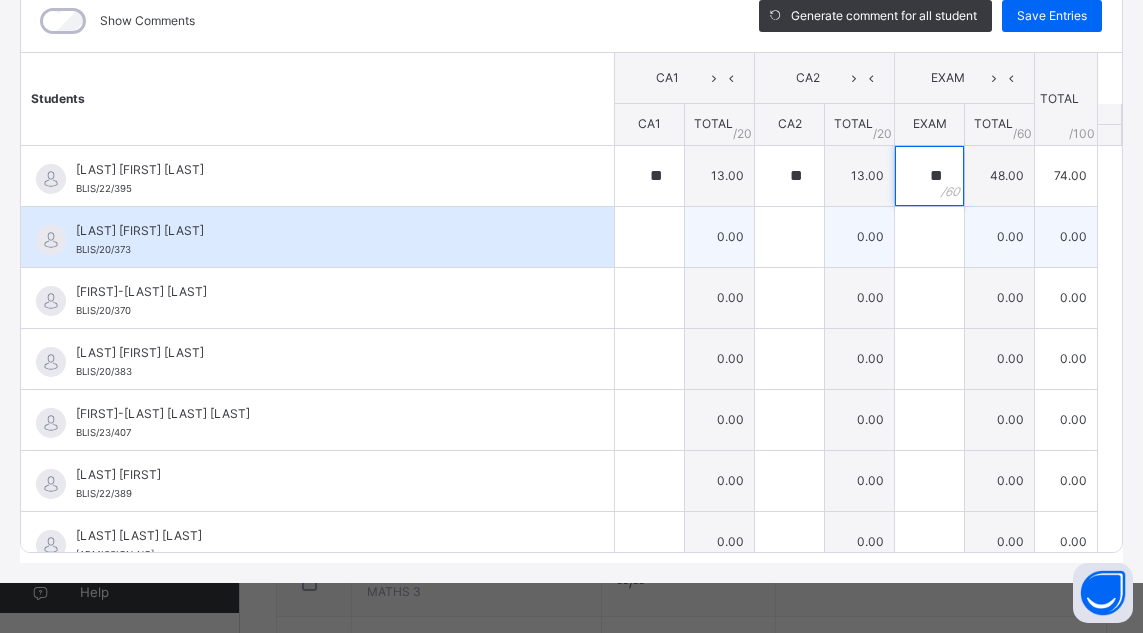 type on "**" 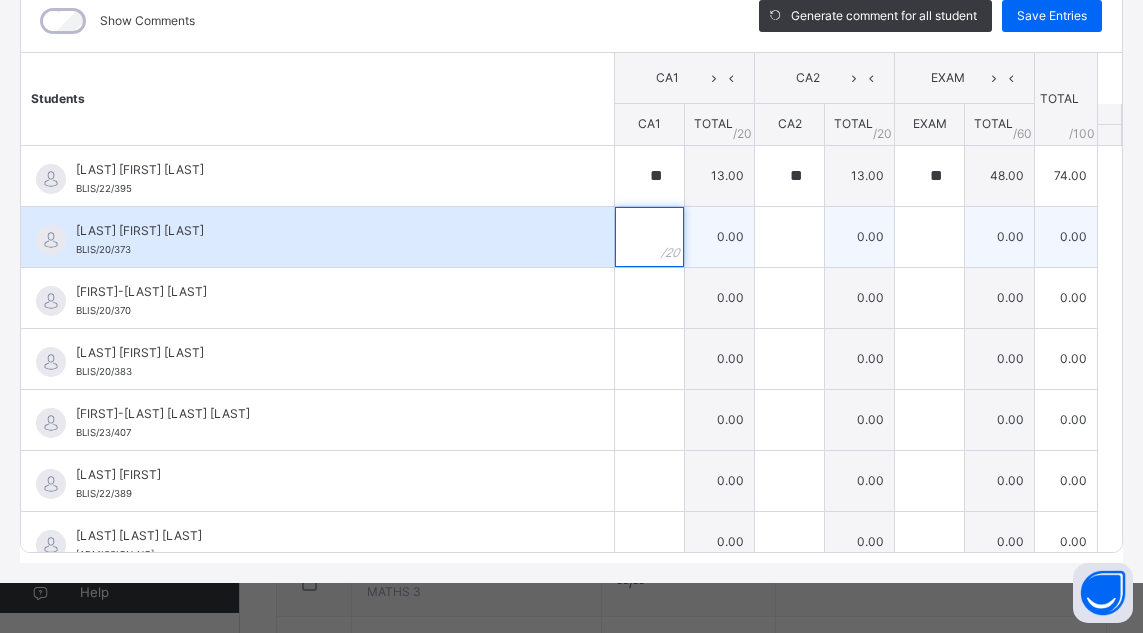 click at bounding box center (649, 237) 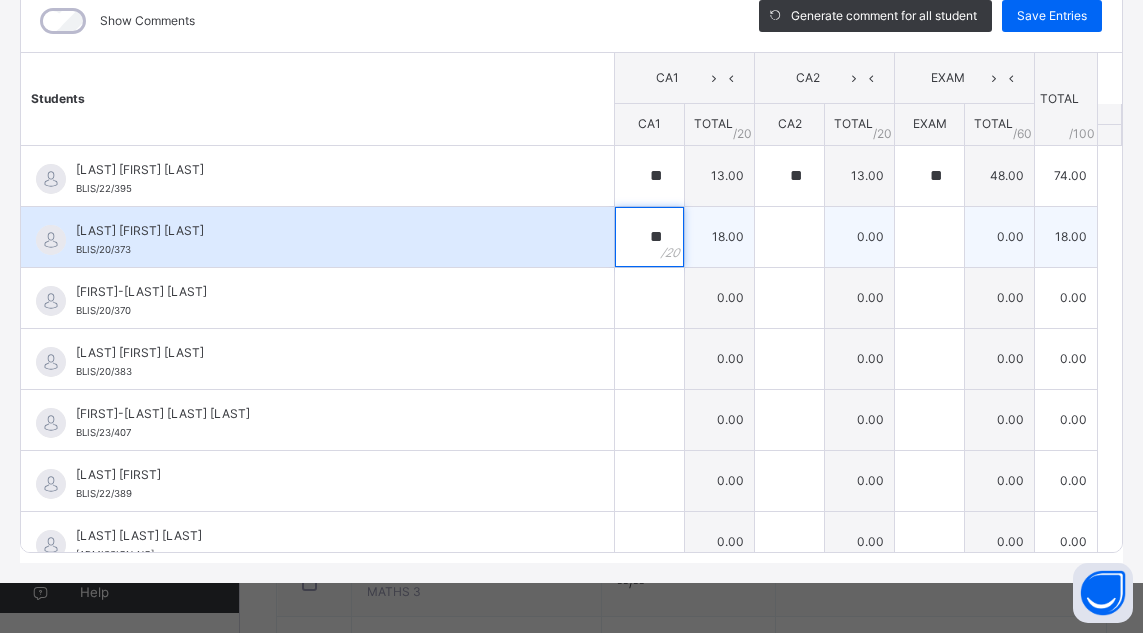type on "**" 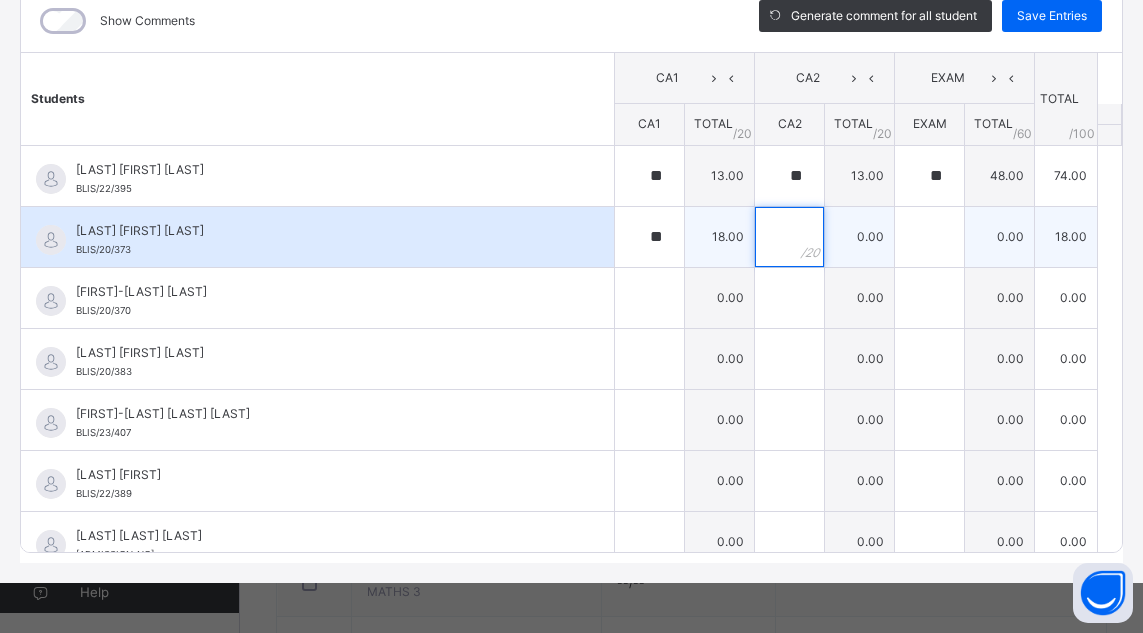 click at bounding box center [789, 237] 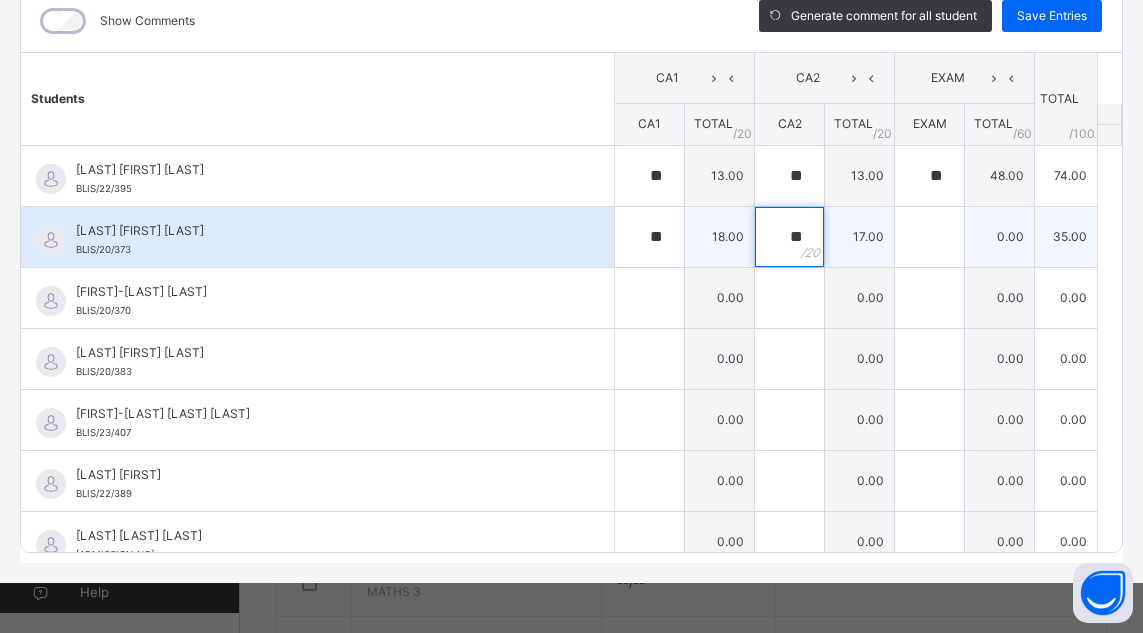 type on "**" 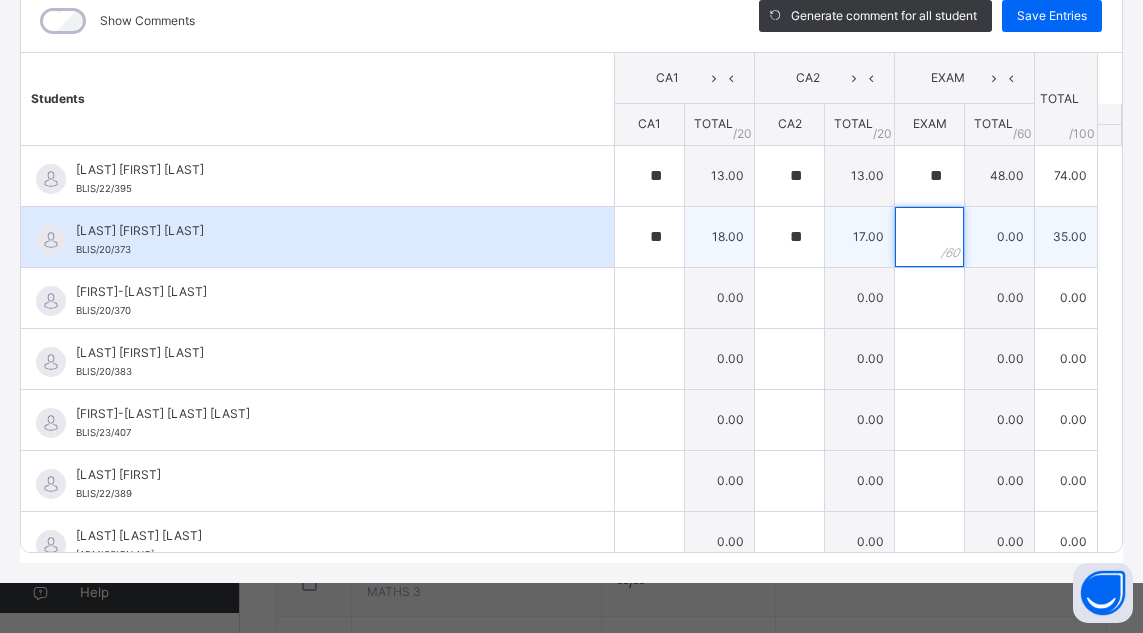 click at bounding box center [929, 237] 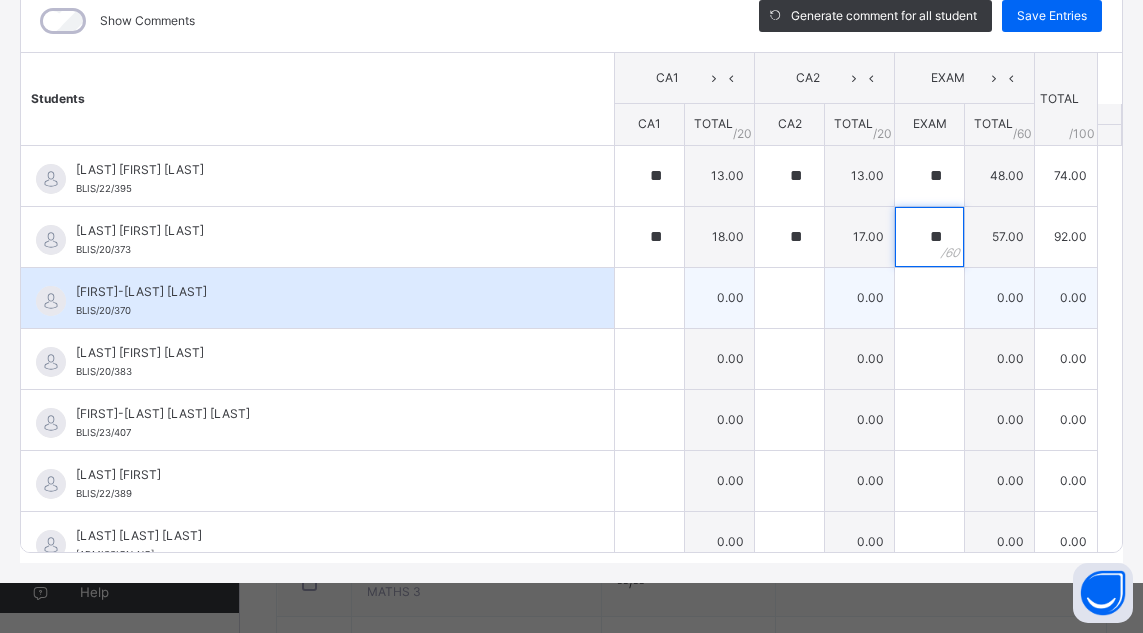 type on "**" 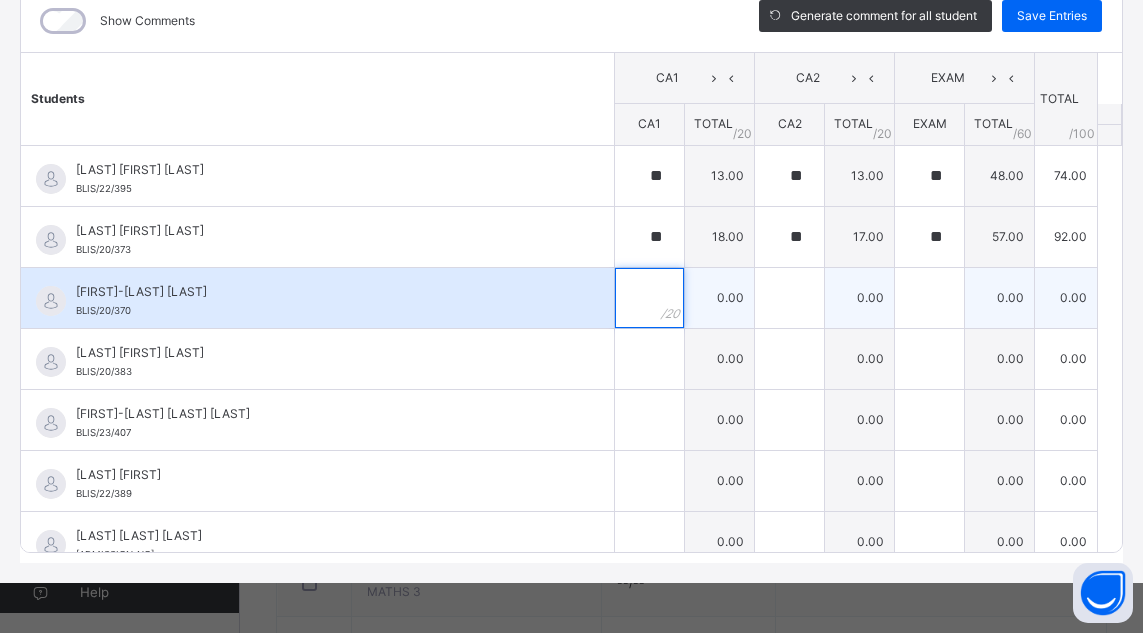 click at bounding box center [649, 298] 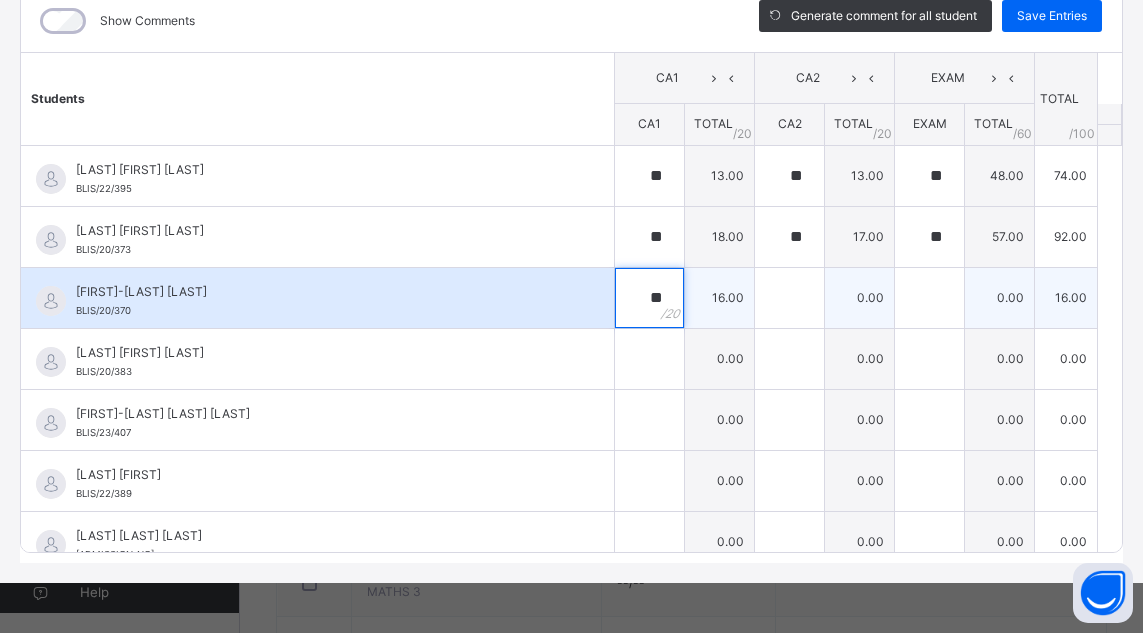 type on "**" 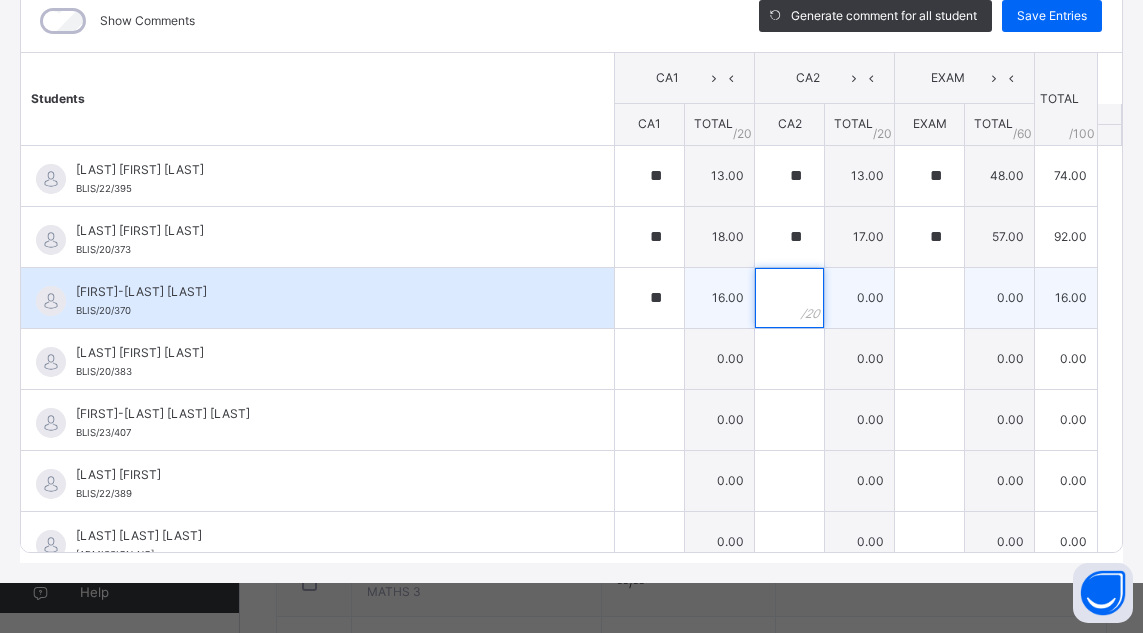 click at bounding box center [789, 298] 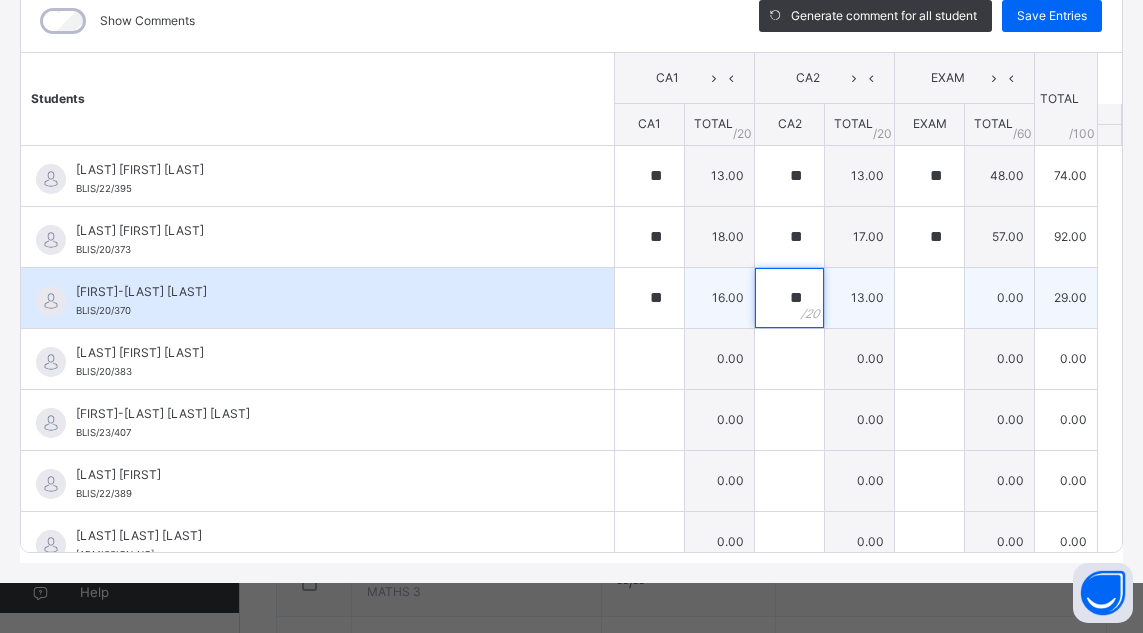 type 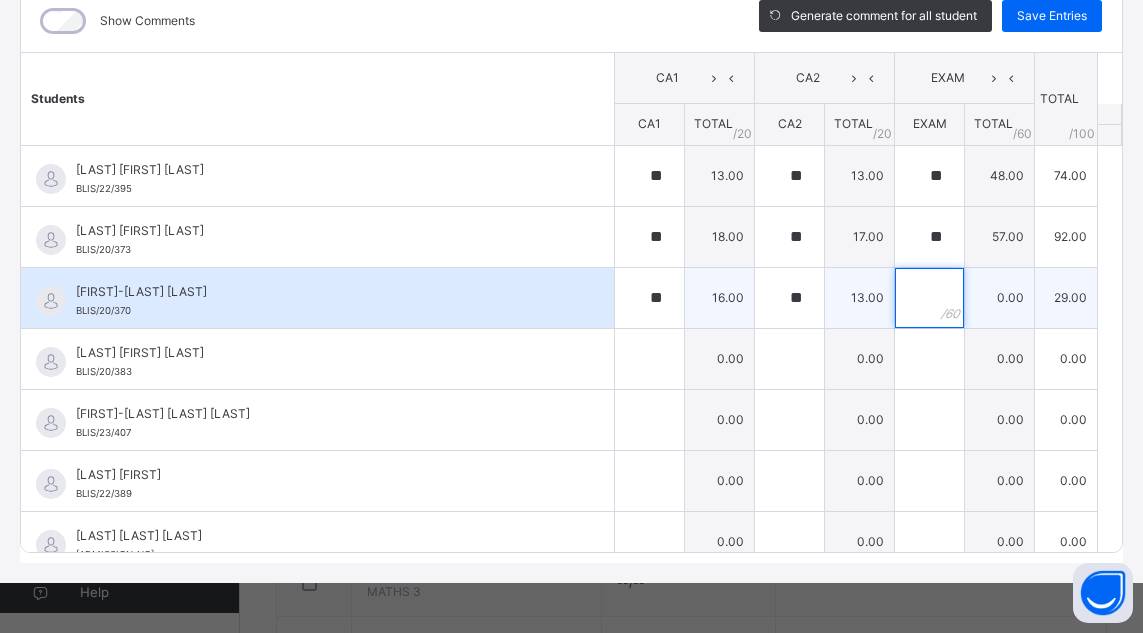click at bounding box center (929, 298) 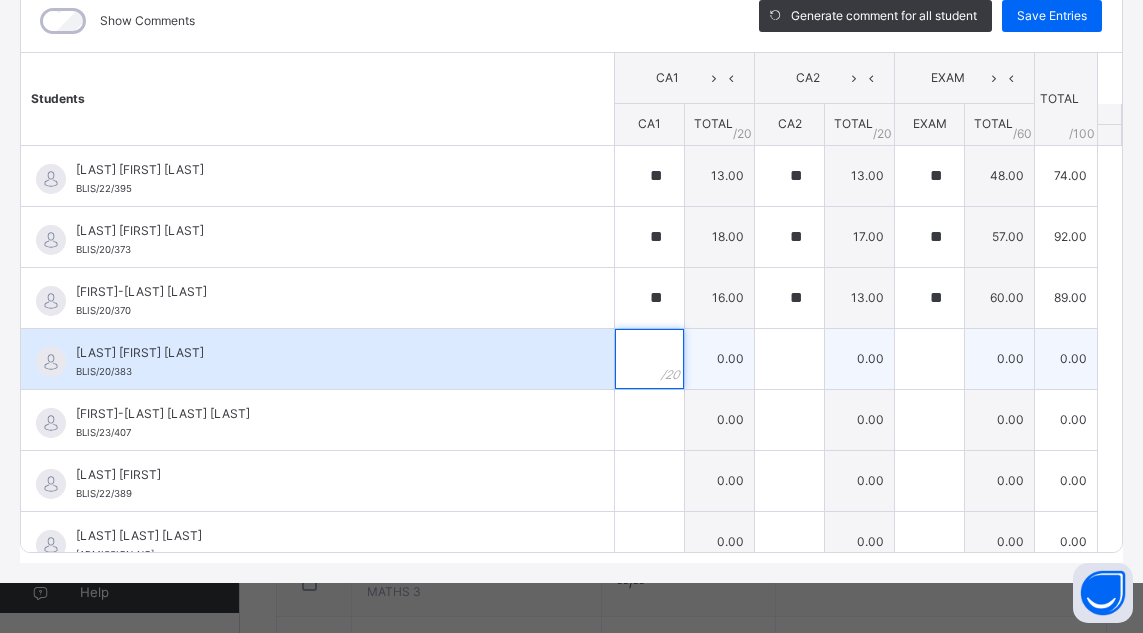 click at bounding box center [649, 359] 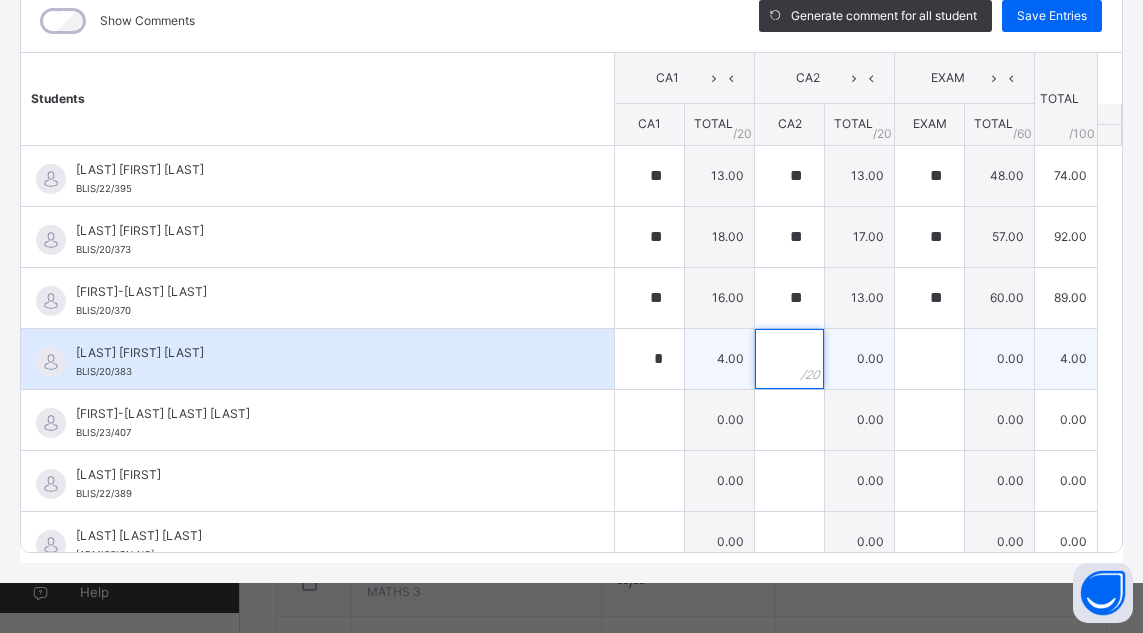 click at bounding box center [789, 359] 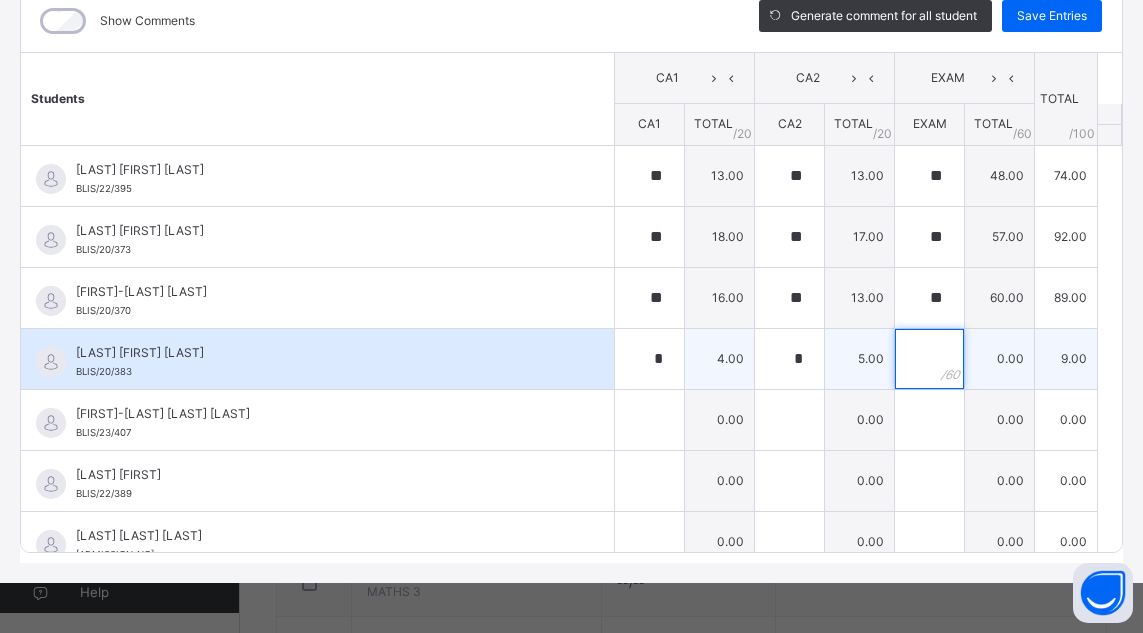 click at bounding box center [929, 359] 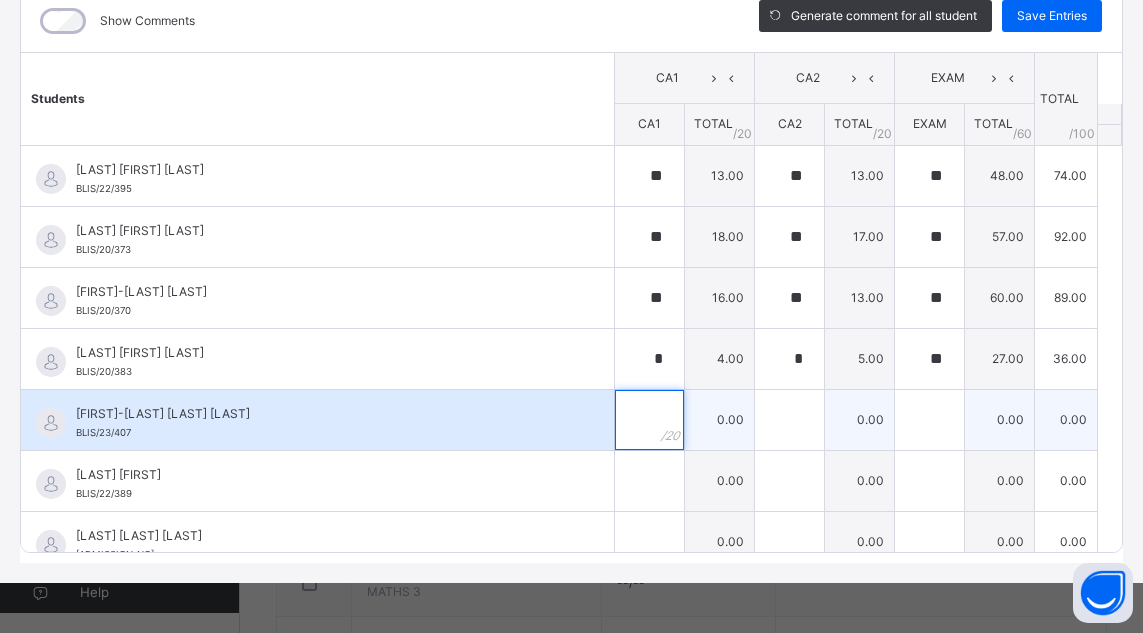 click at bounding box center [649, 420] 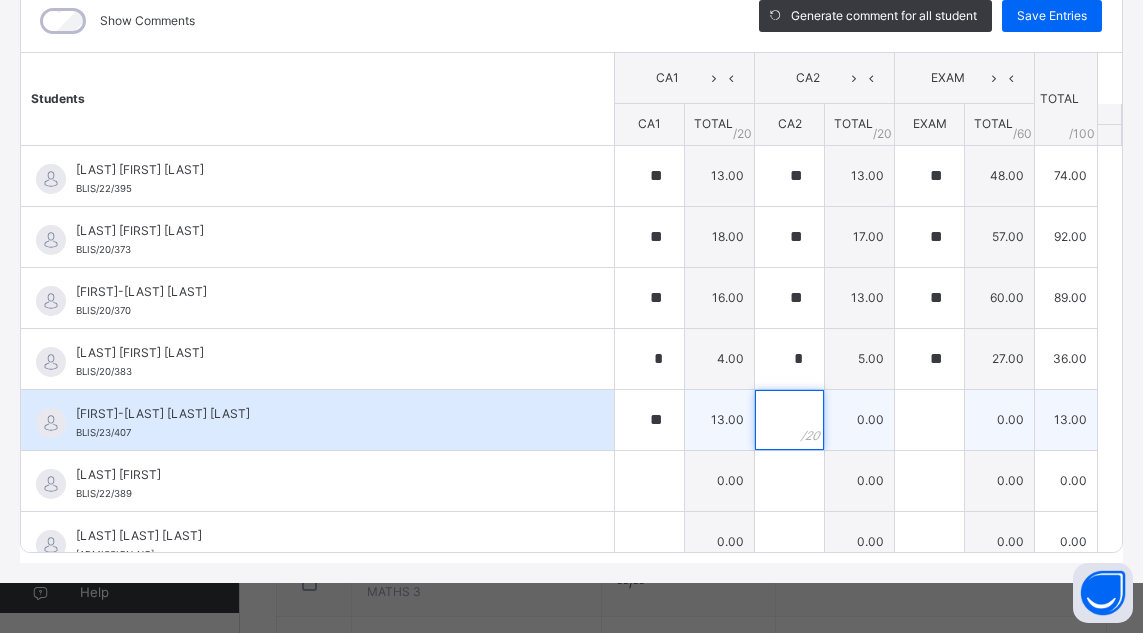 click at bounding box center (789, 420) 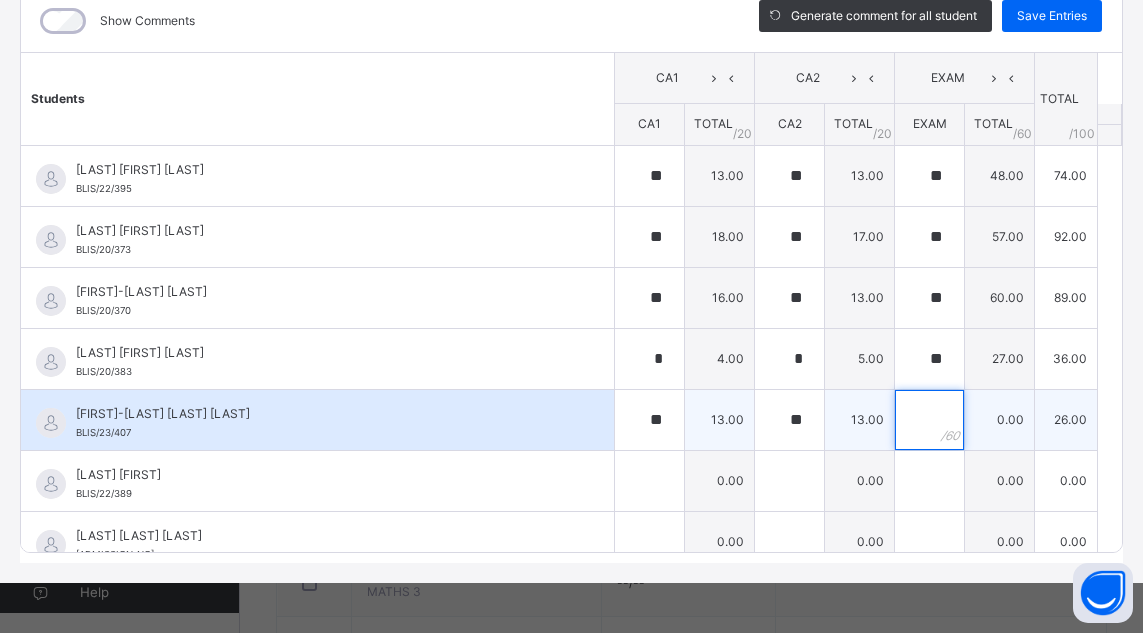click at bounding box center [929, 420] 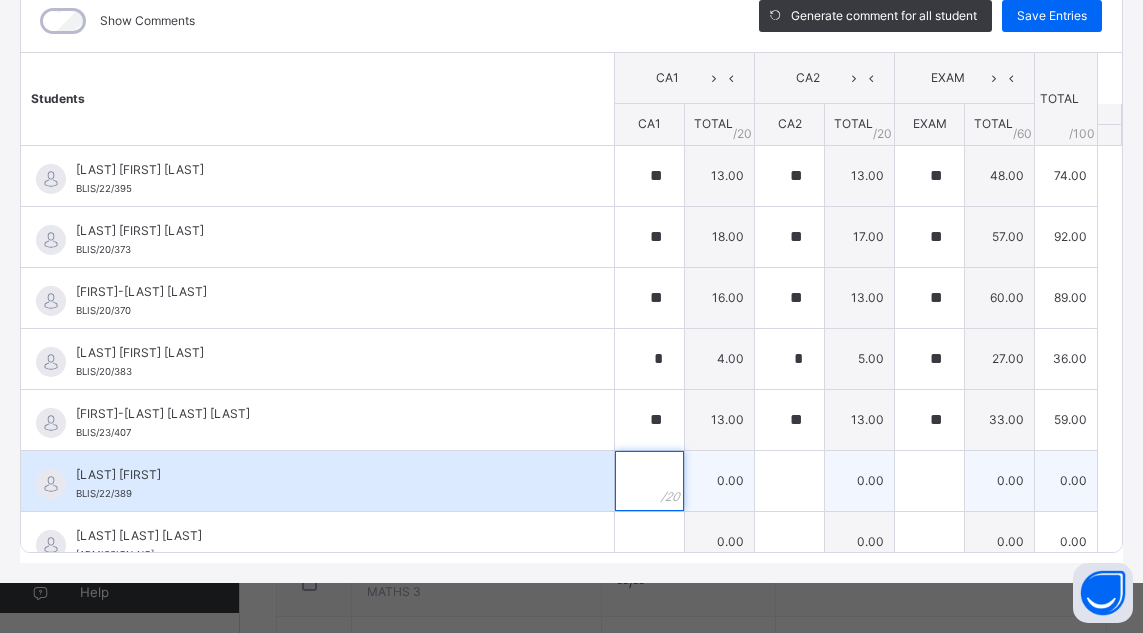 click at bounding box center (649, 481) 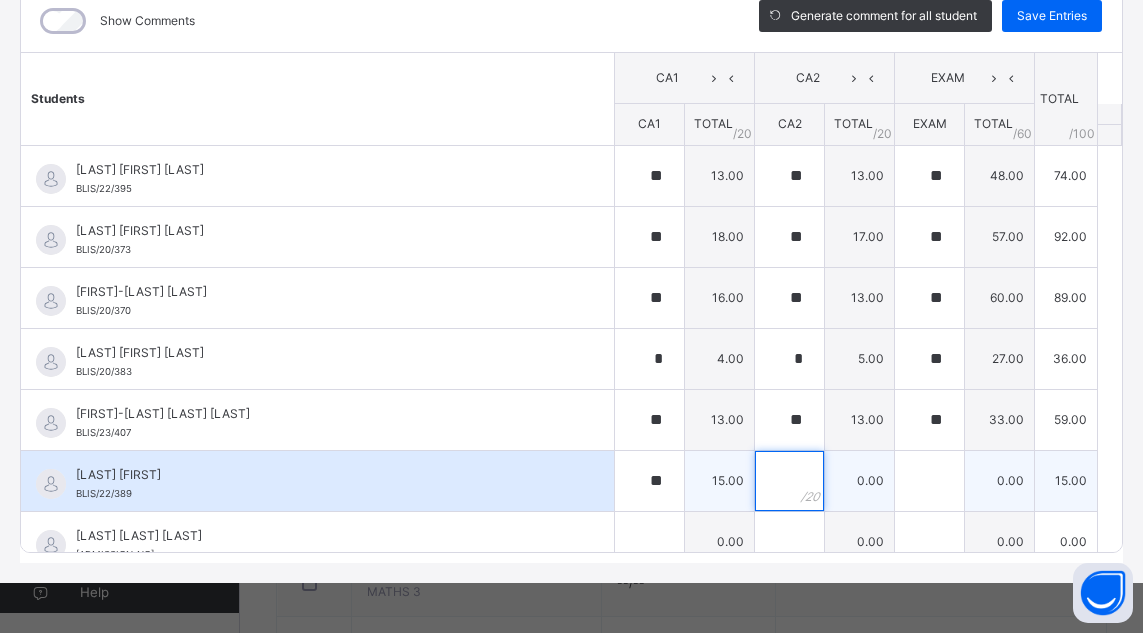 click at bounding box center [789, 481] 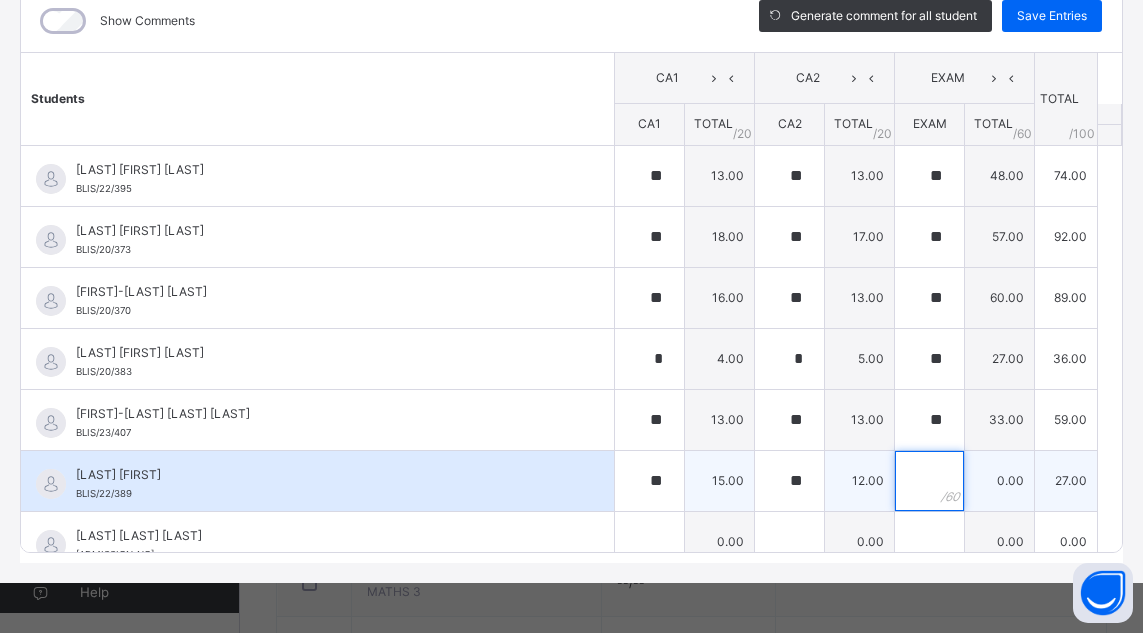click at bounding box center (929, 481) 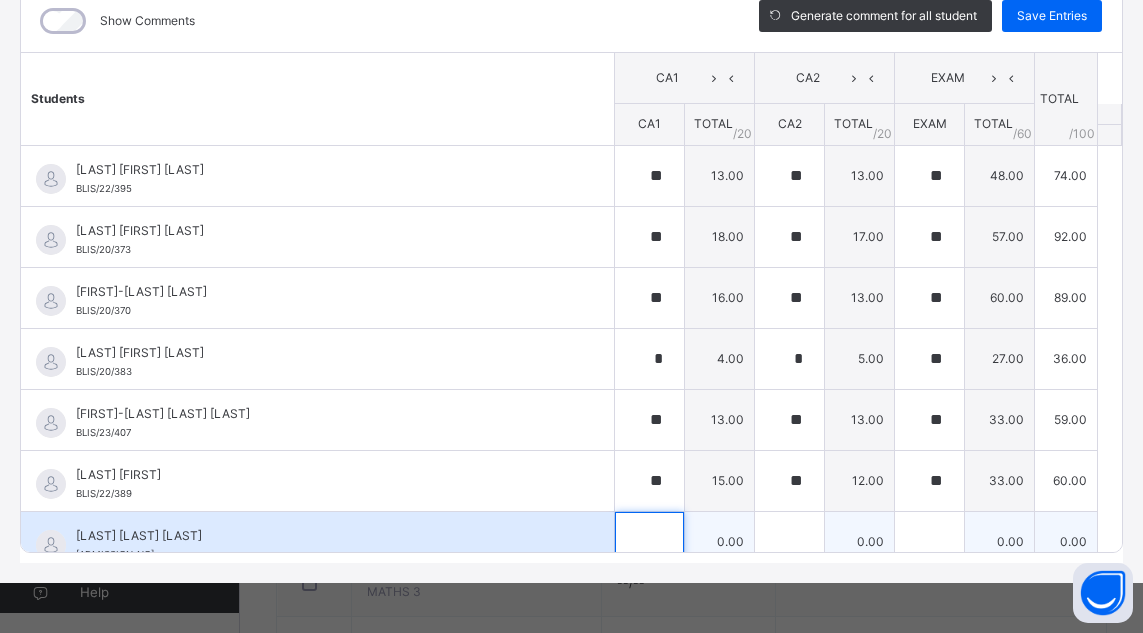 click at bounding box center [649, 542] 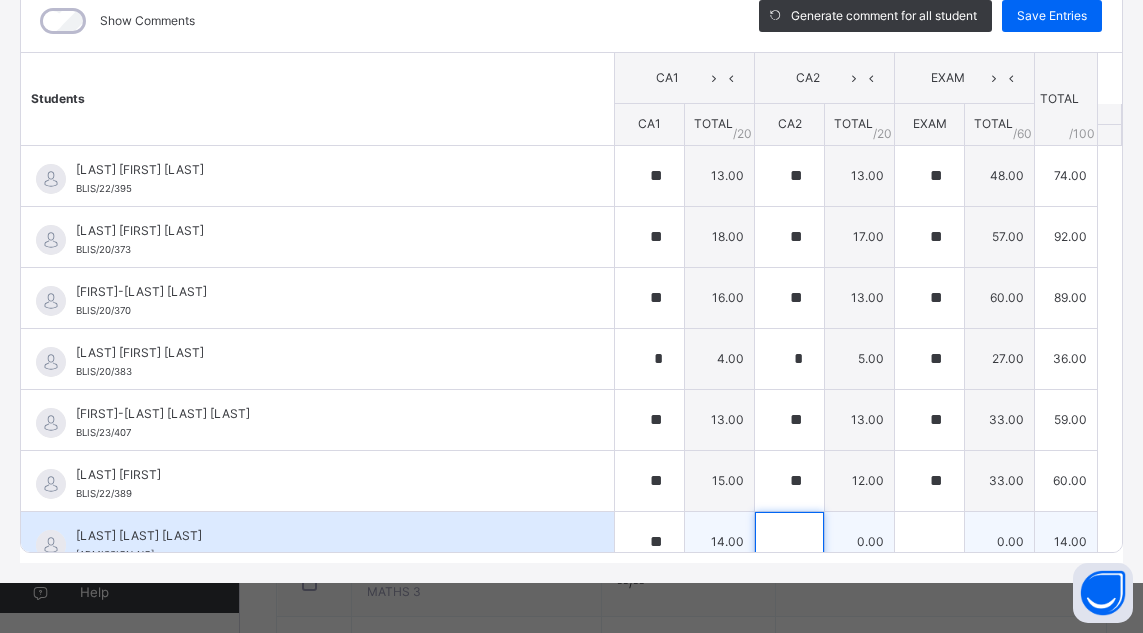 click at bounding box center (789, 542) 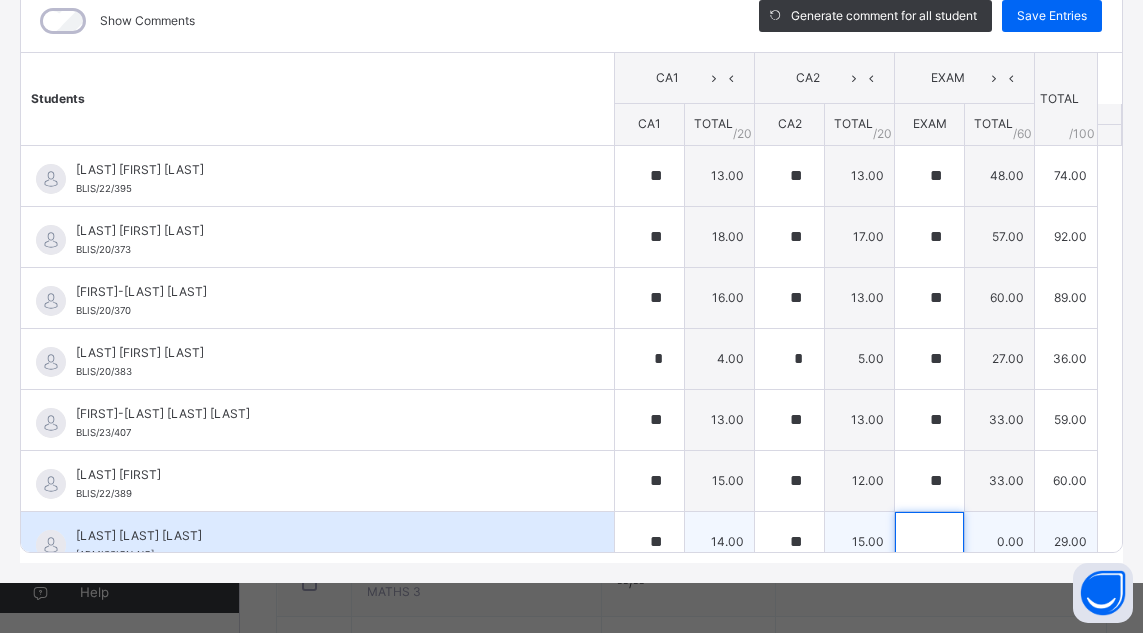 click at bounding box center (929, 542) 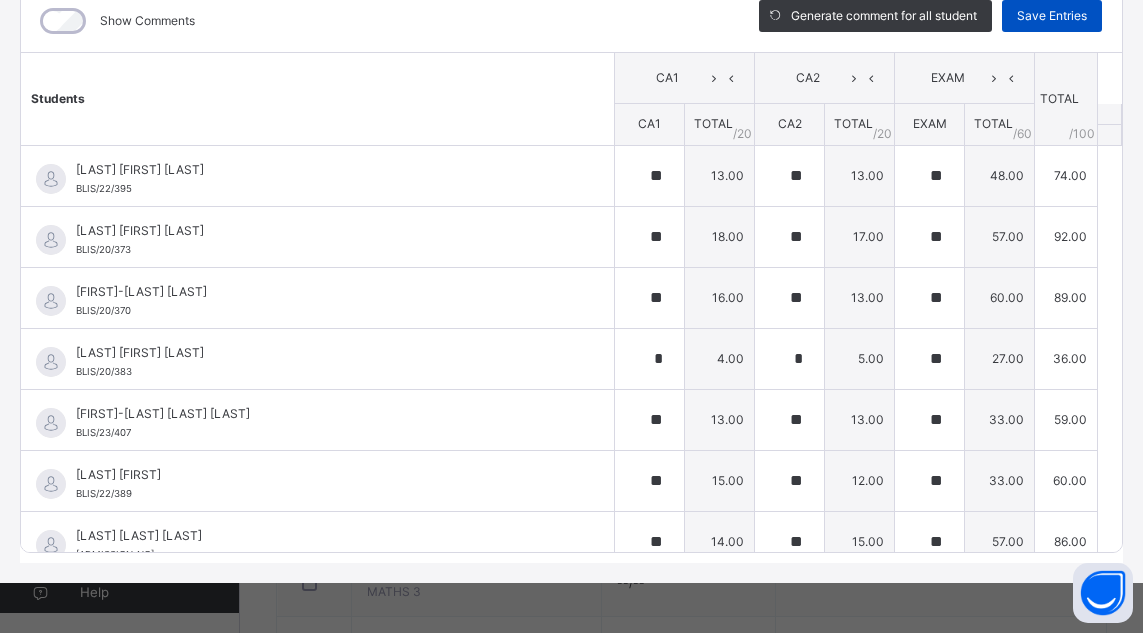 click on "Save Entries" at bounding box center (1052, 16) 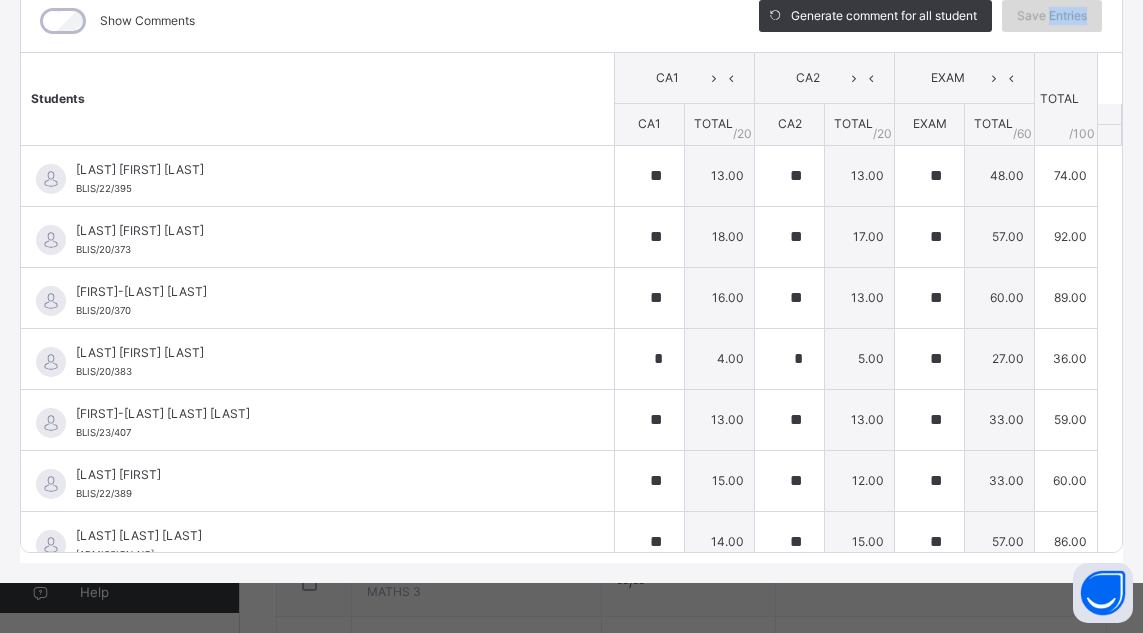click on "Save Entries" at bounding box center (1052, 16) 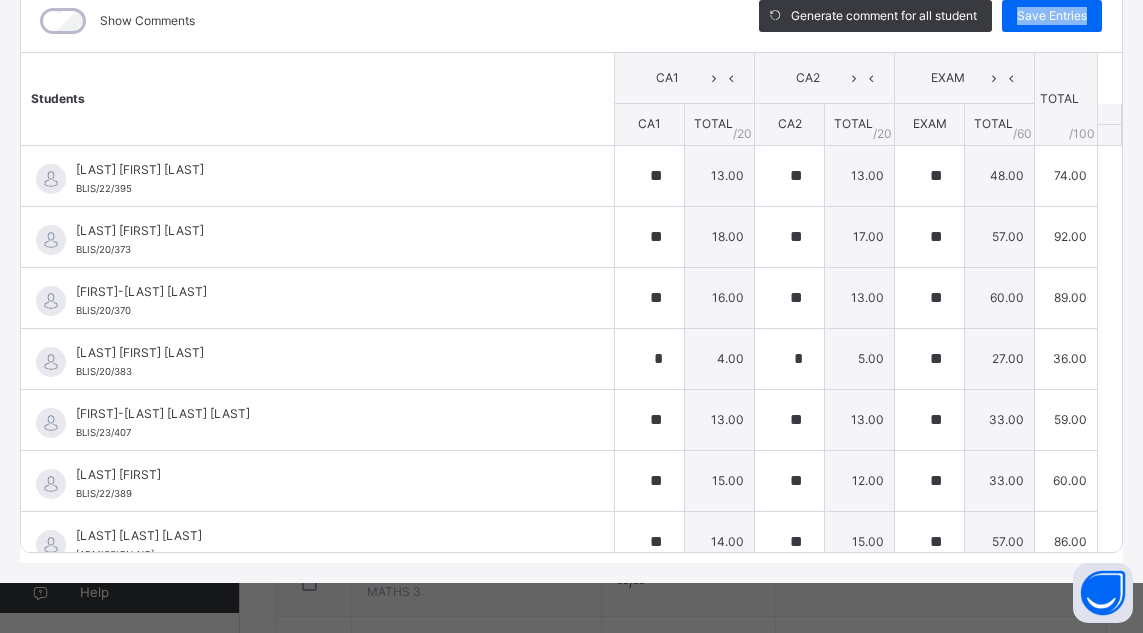 click on "Save Entries" at bounding box center (1052, 16) 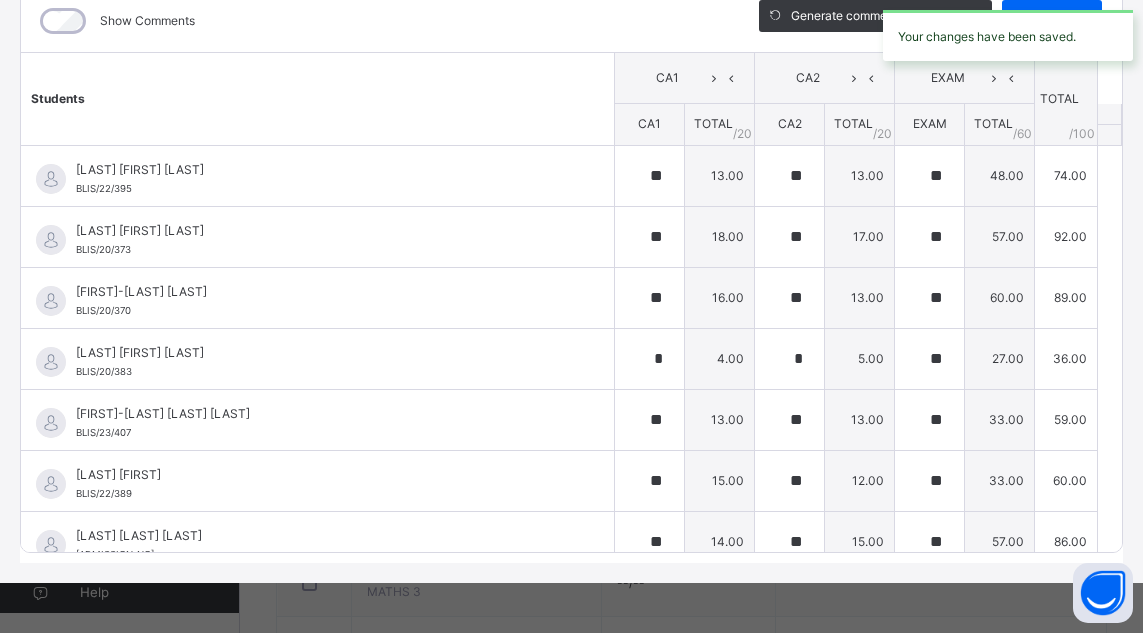scroll, scrollTop: 0, scrollLeft: 0, axis: both 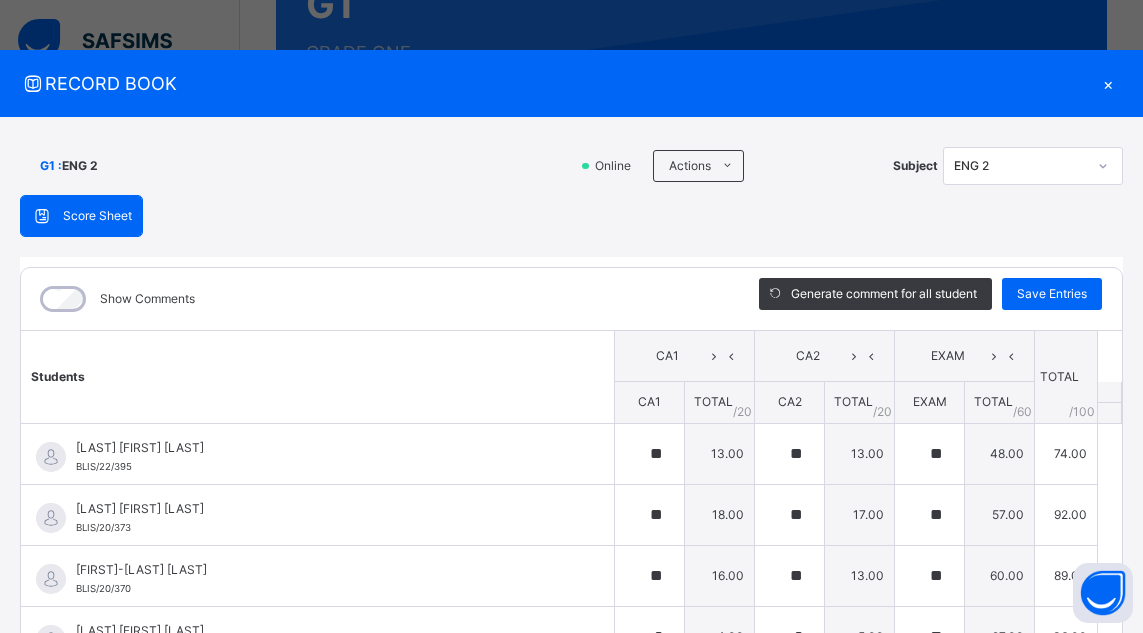 click at bounding box center (1103, 166) 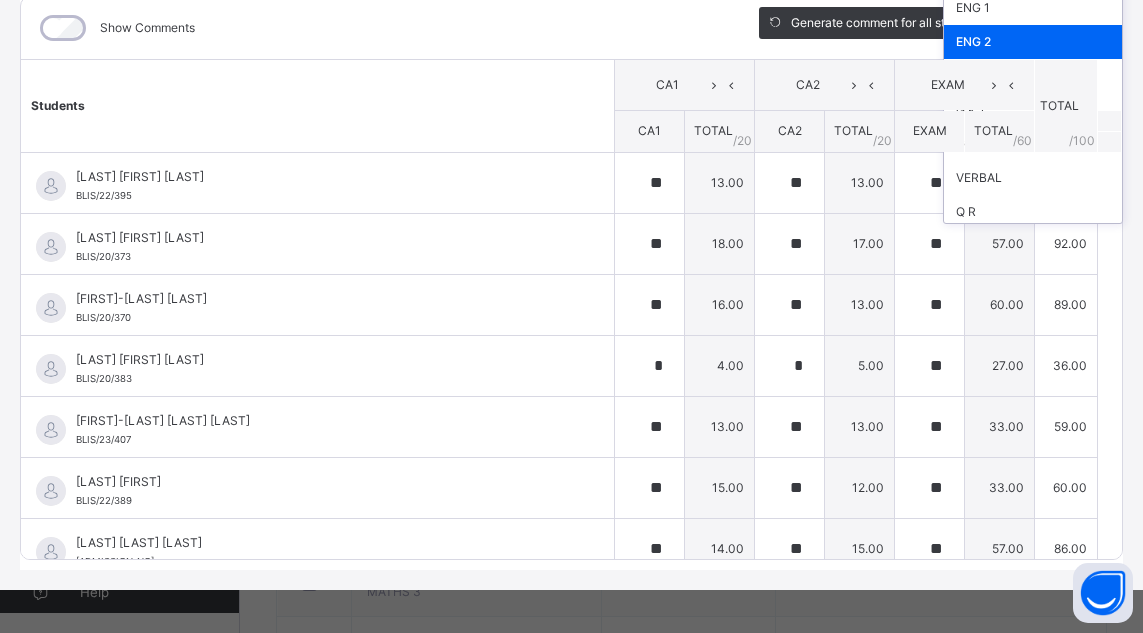 scroll, scrollTop: 278, scrollLeft: 0, axis: vertical 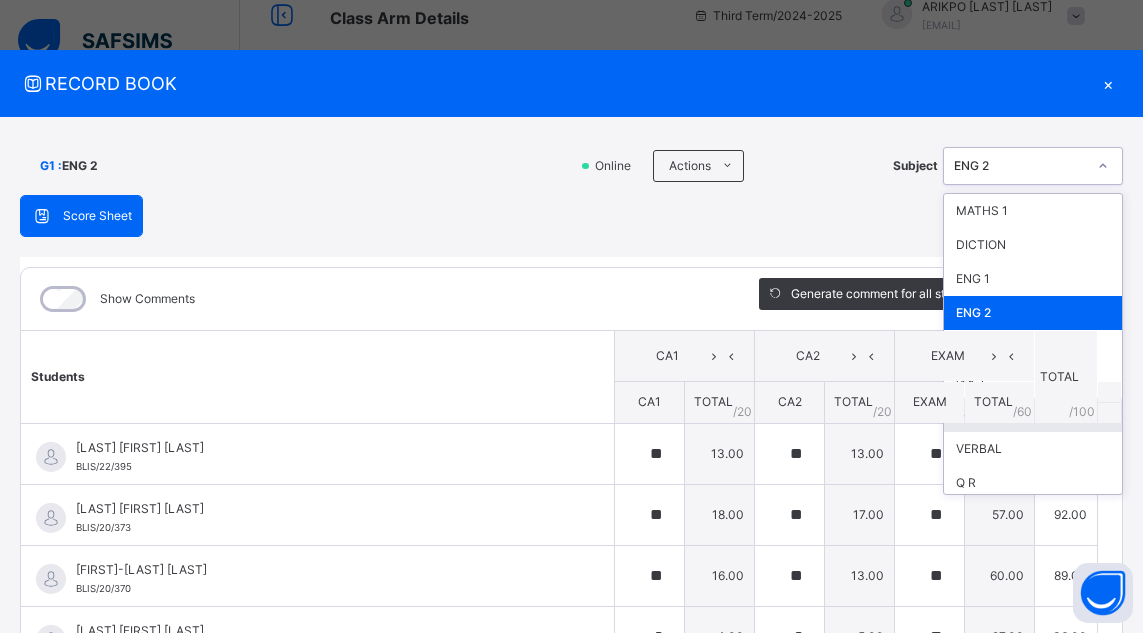 click on "×" at bounding box center [1108, 83] 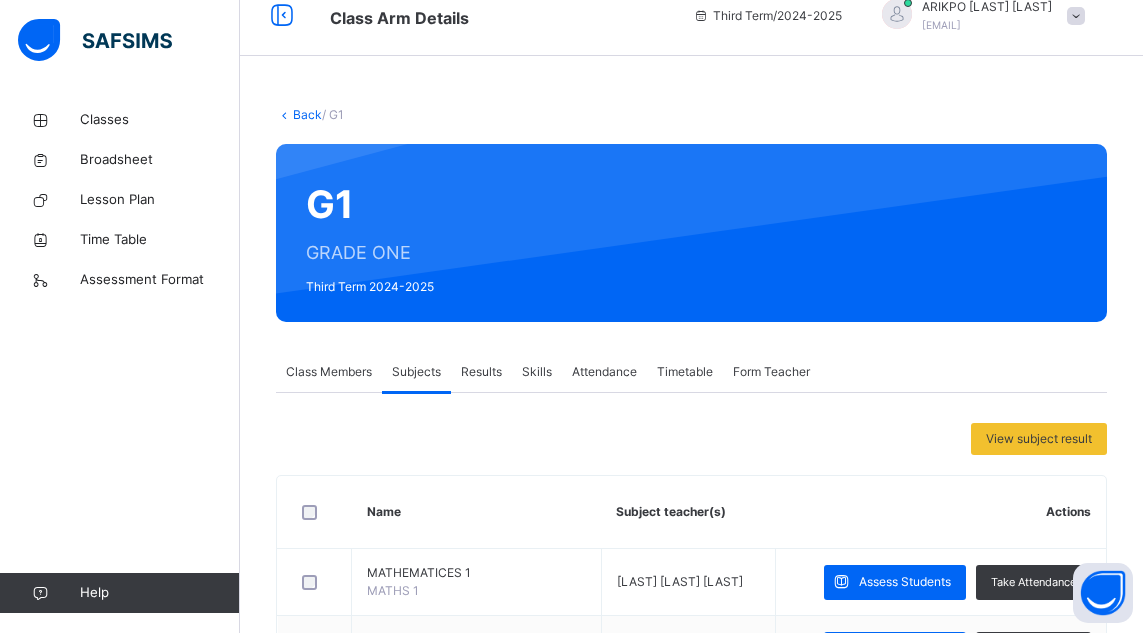 scroll, scrollTop: 577, scrollLeft: 0, axis: vertical 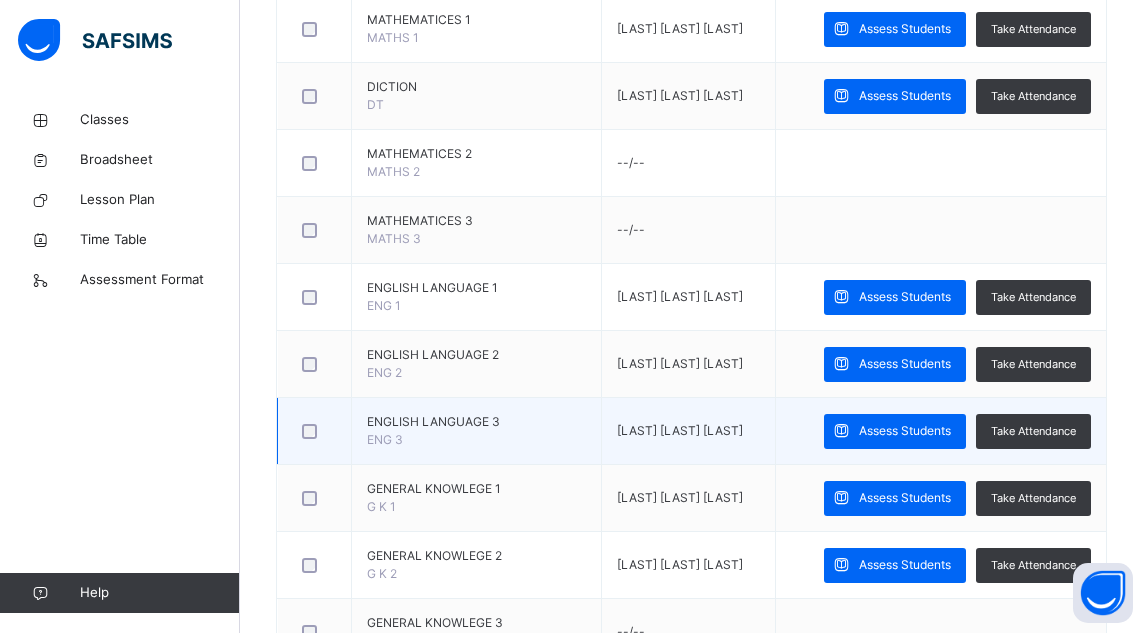 click on "ENGLISH LANGUAGE 3   ENG 3" at bounding box center [477, 431] 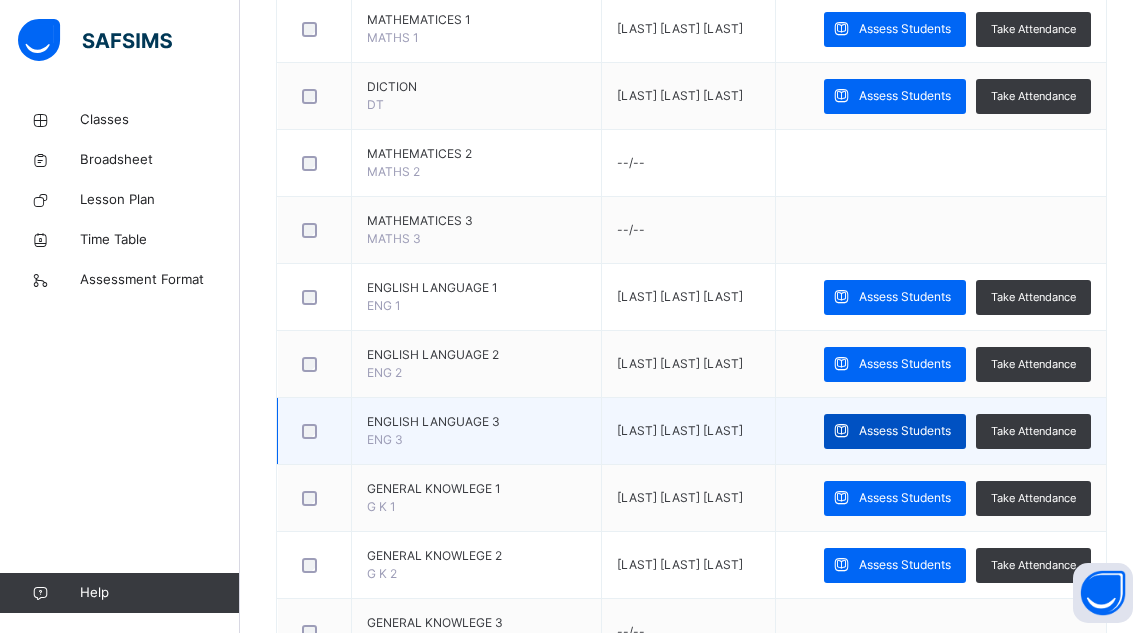 click on "Assess Students" at bounding box center [905, 431] 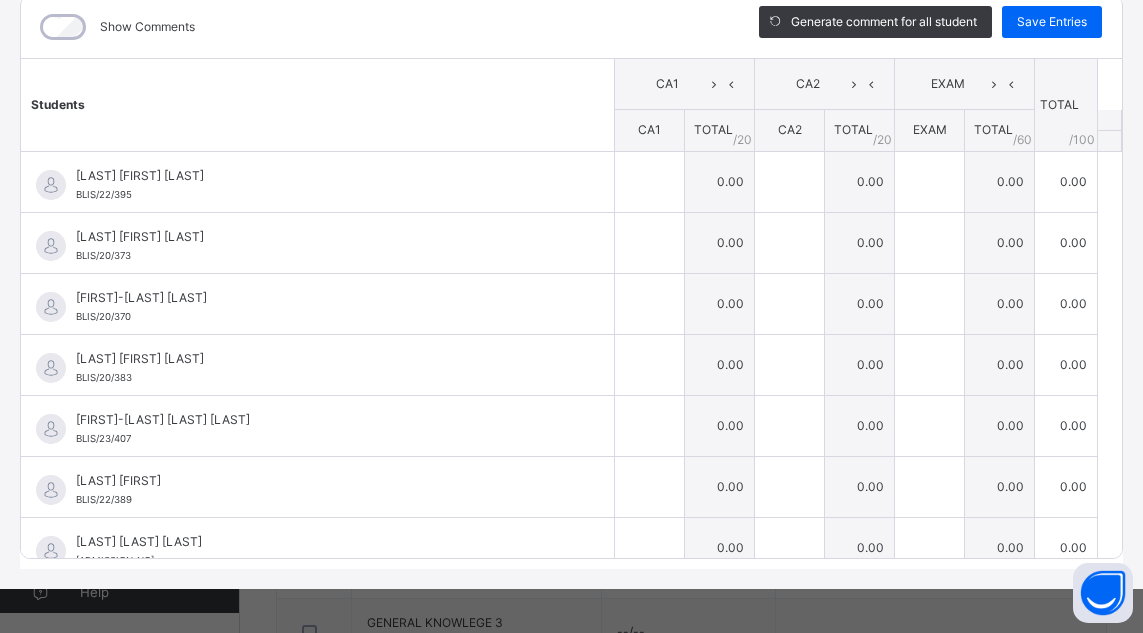 scroll, scrollTop: 278, scrollLeft: 0, axis: vertical 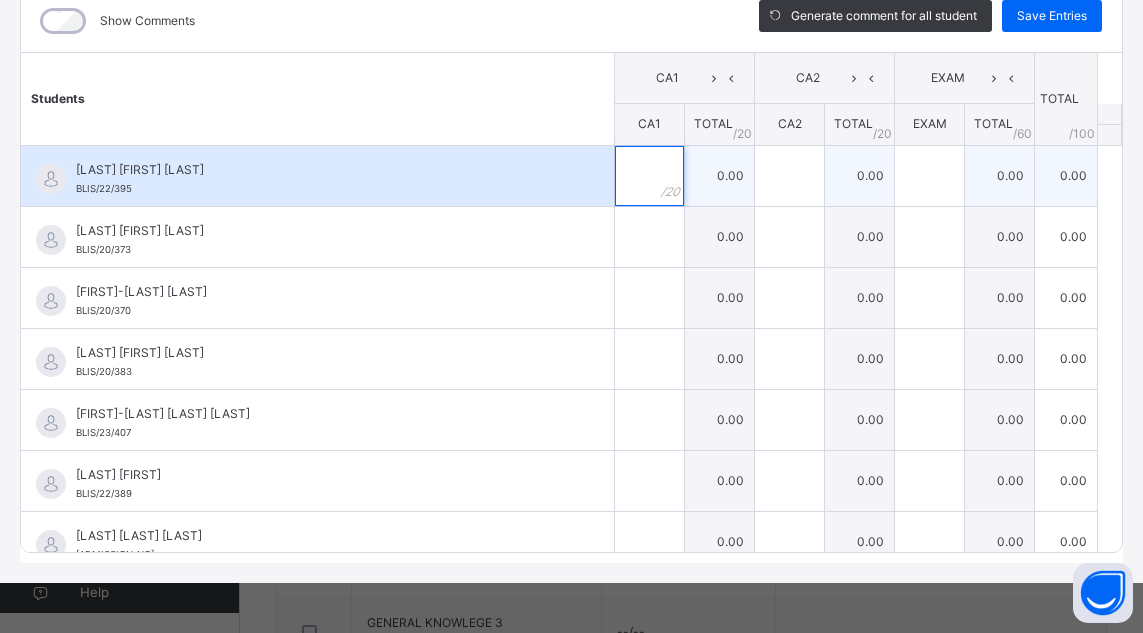 click at bounding box center [649, 176] 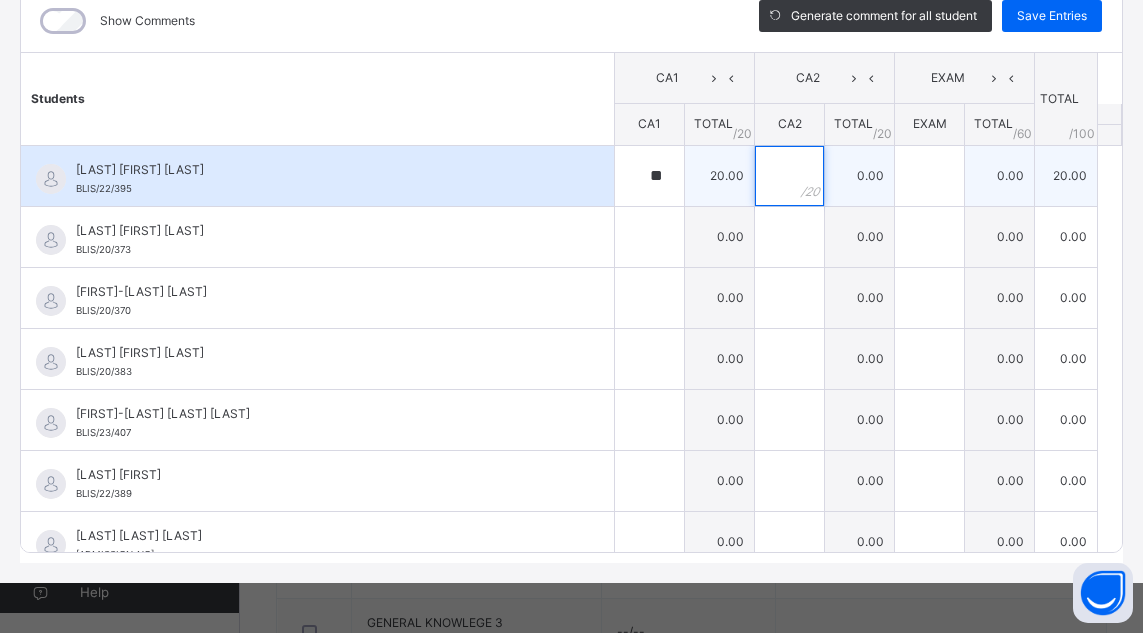 click at bounding box center (789, 176) 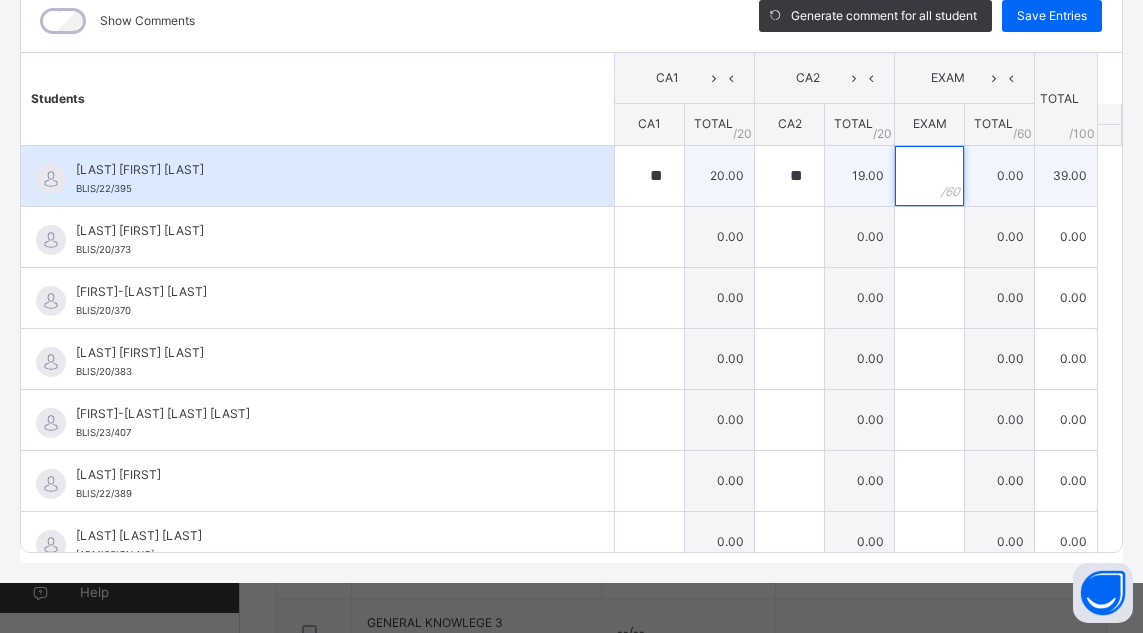 click at bounding box center (929, 176) 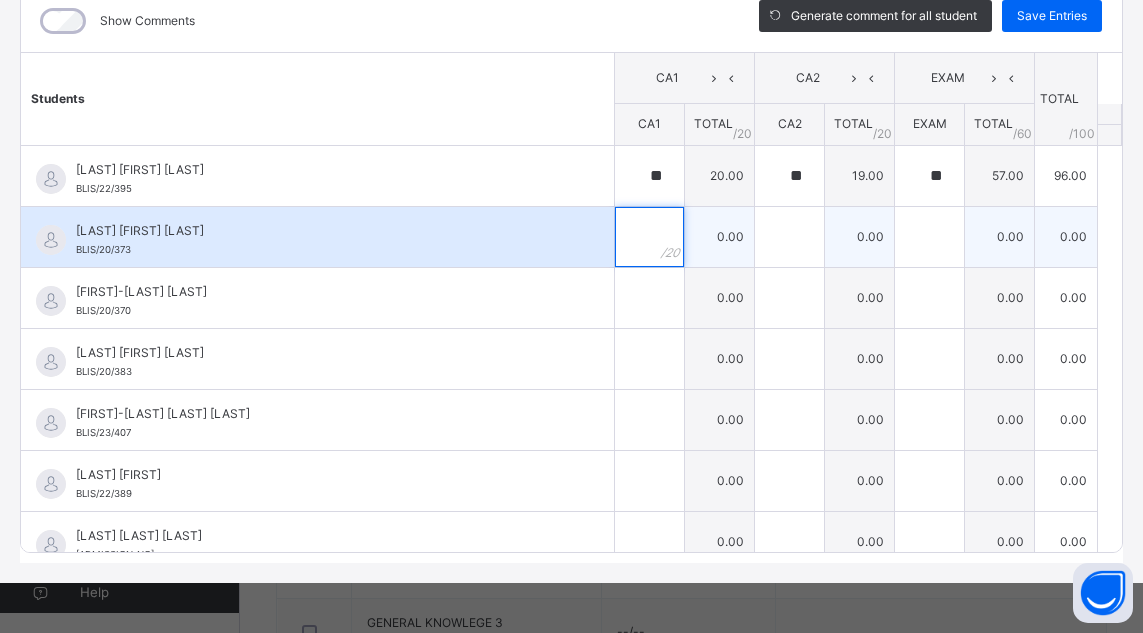 click at bounding box center (649, 237) 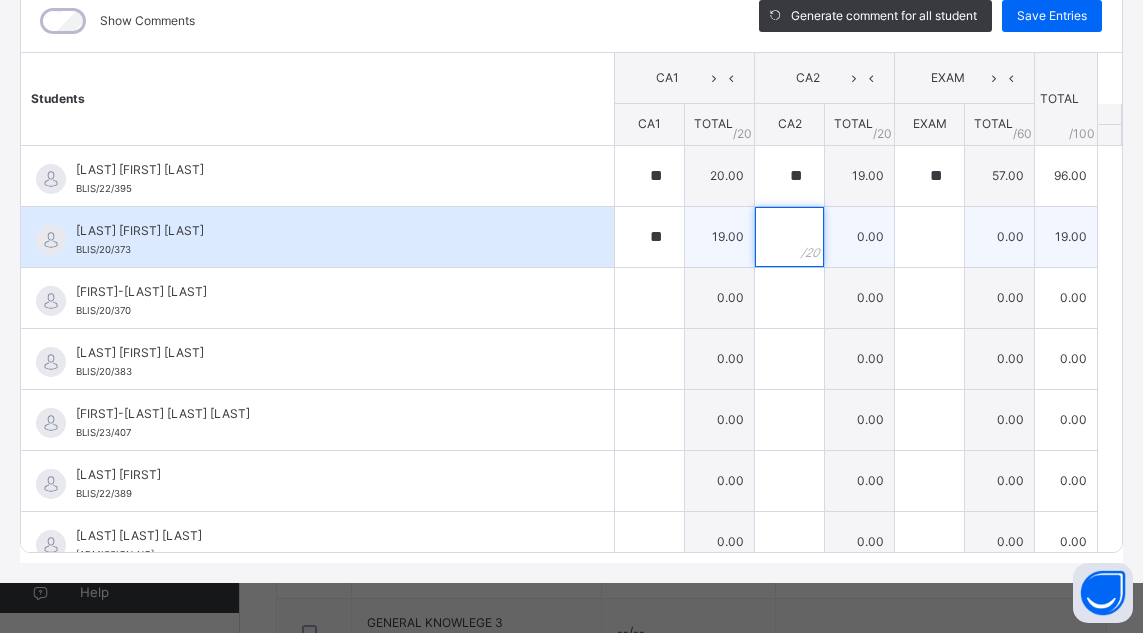 click at bounding box center [789, 237] 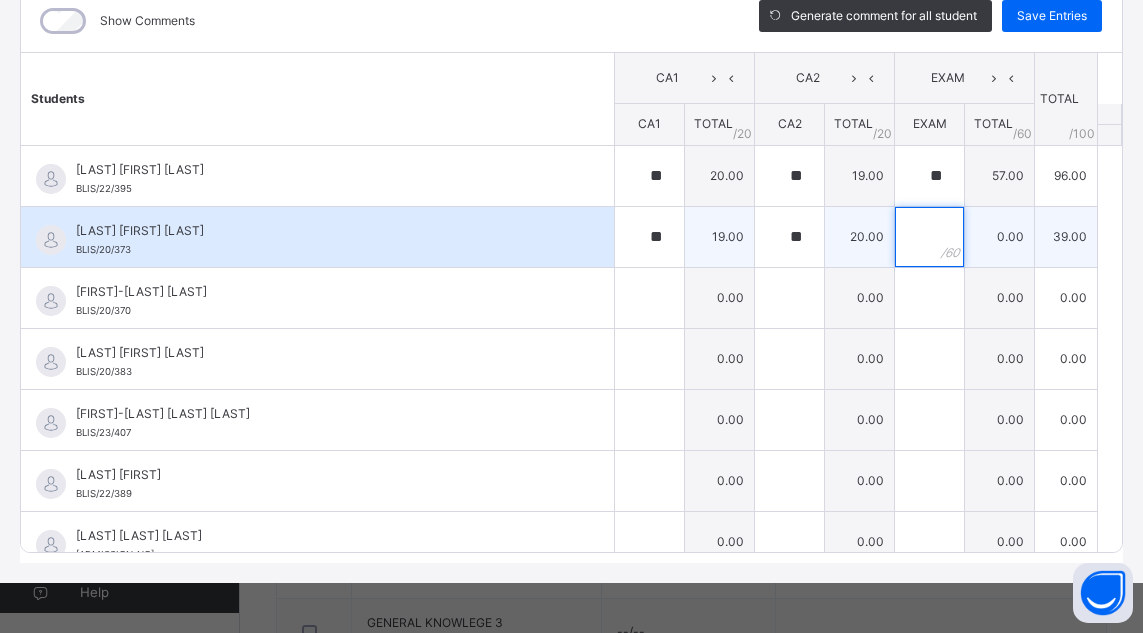 click at bounding box center (929, 237) 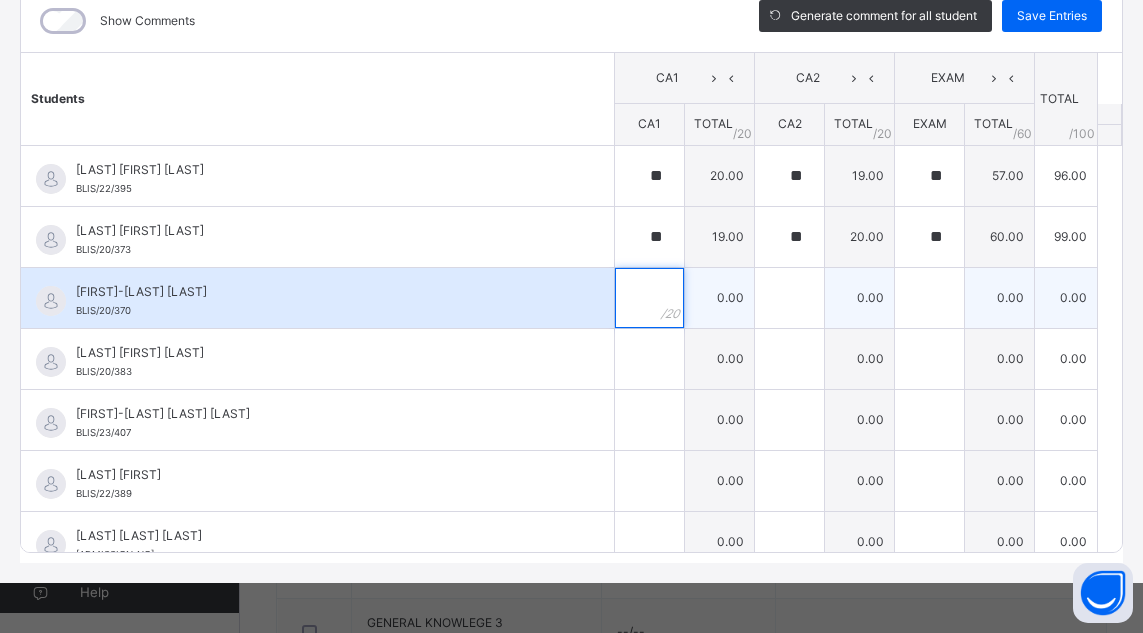 click at bounding box center (649, 298) 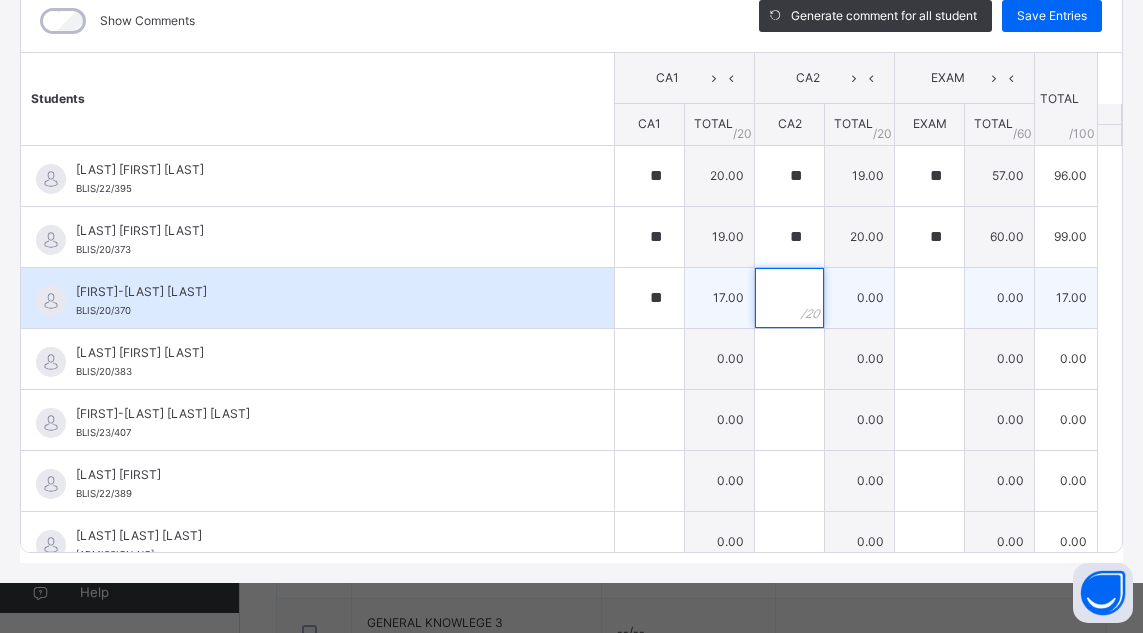 click at bounding box center (789, 298) 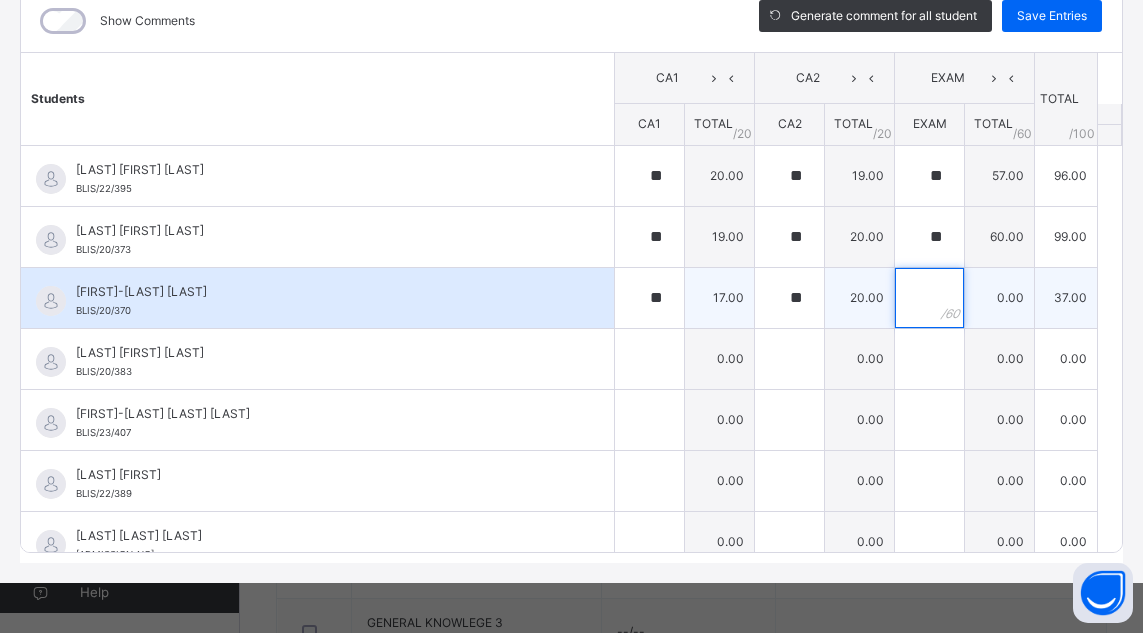 click at bounding box center (929, 298) 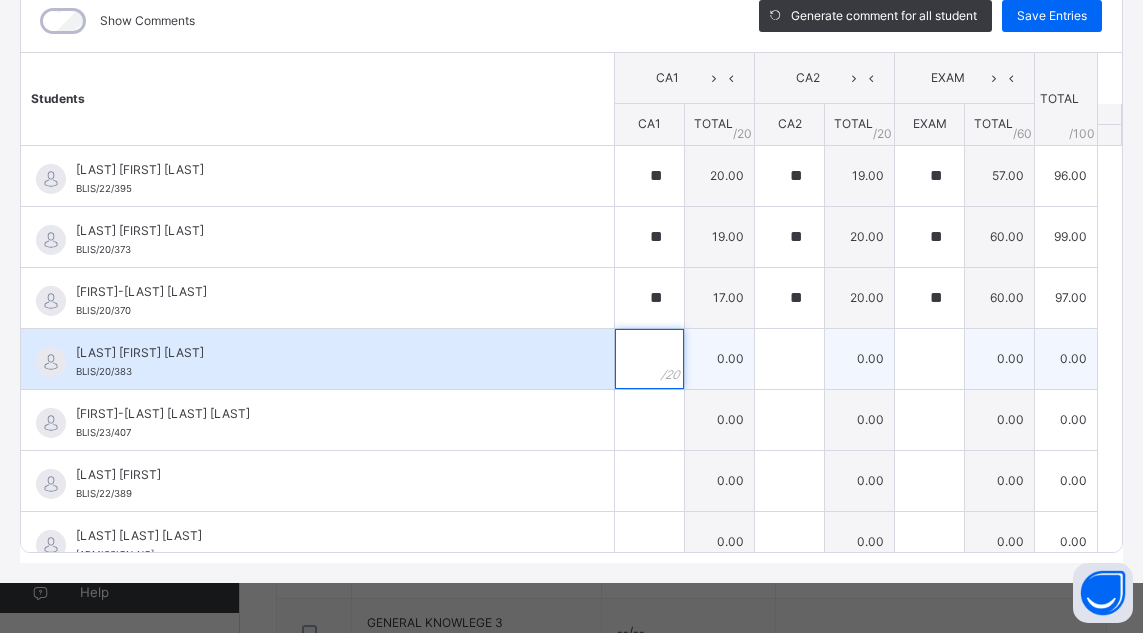 click at bounding box center (649, 359) 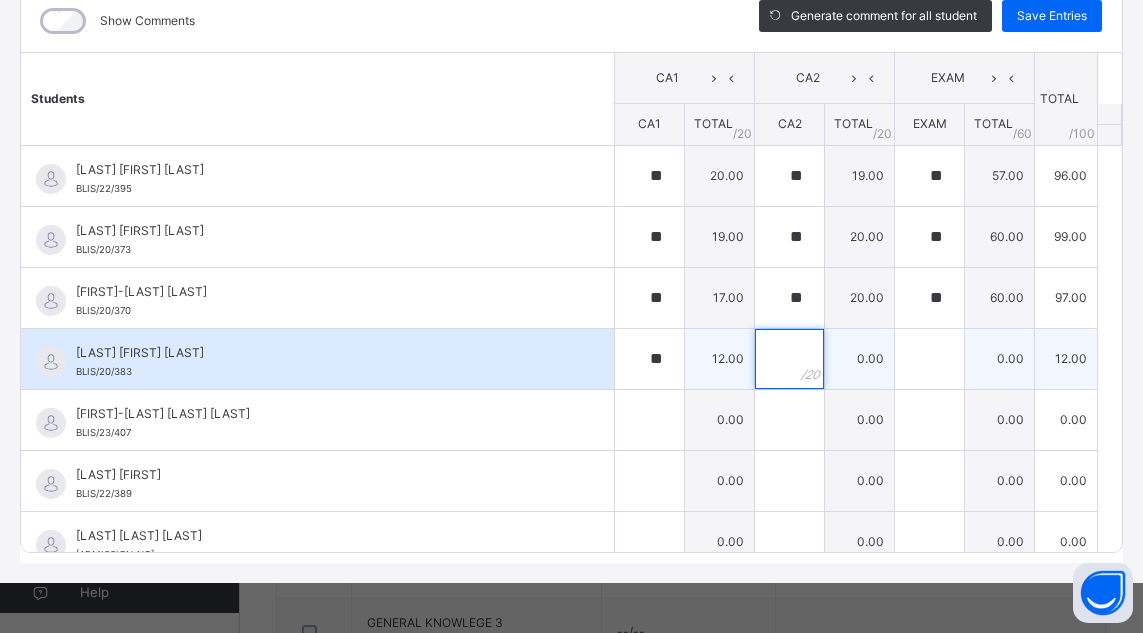 click at bounding box center (789, 359) 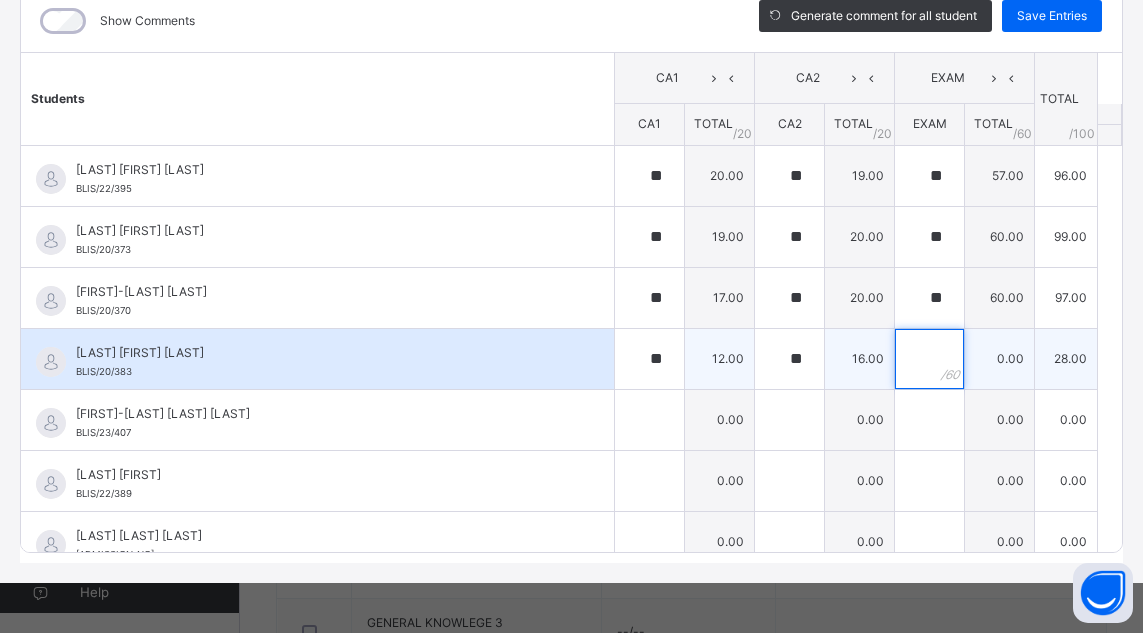 click at bounding box center (929, 359) 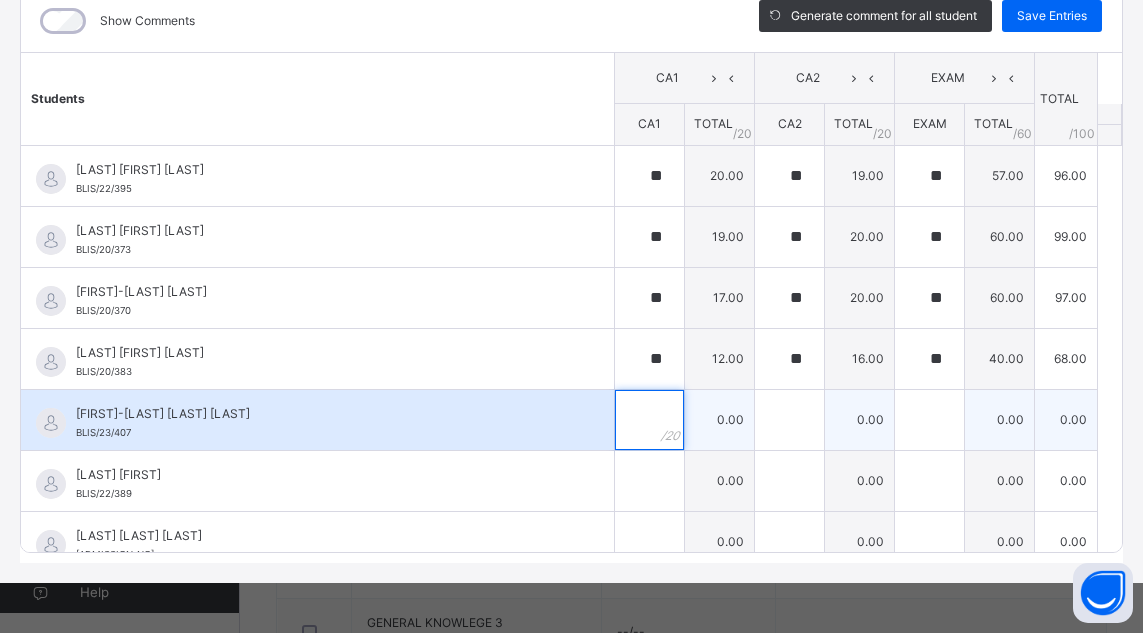 click at bounding box center [649, 420] 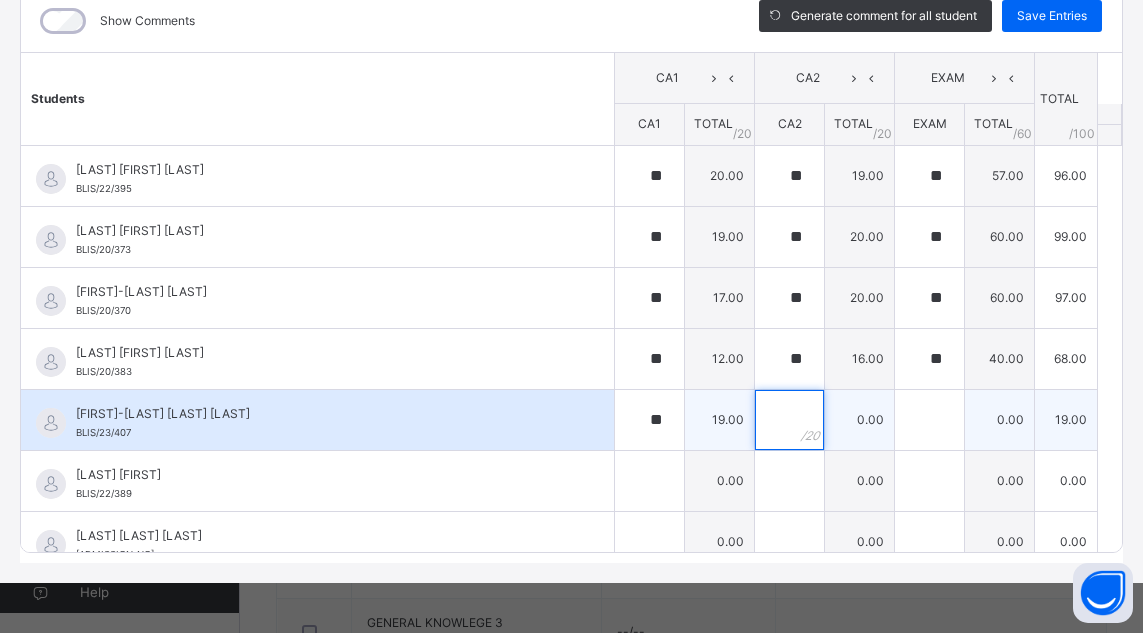 click at bounding box center (789, 420) 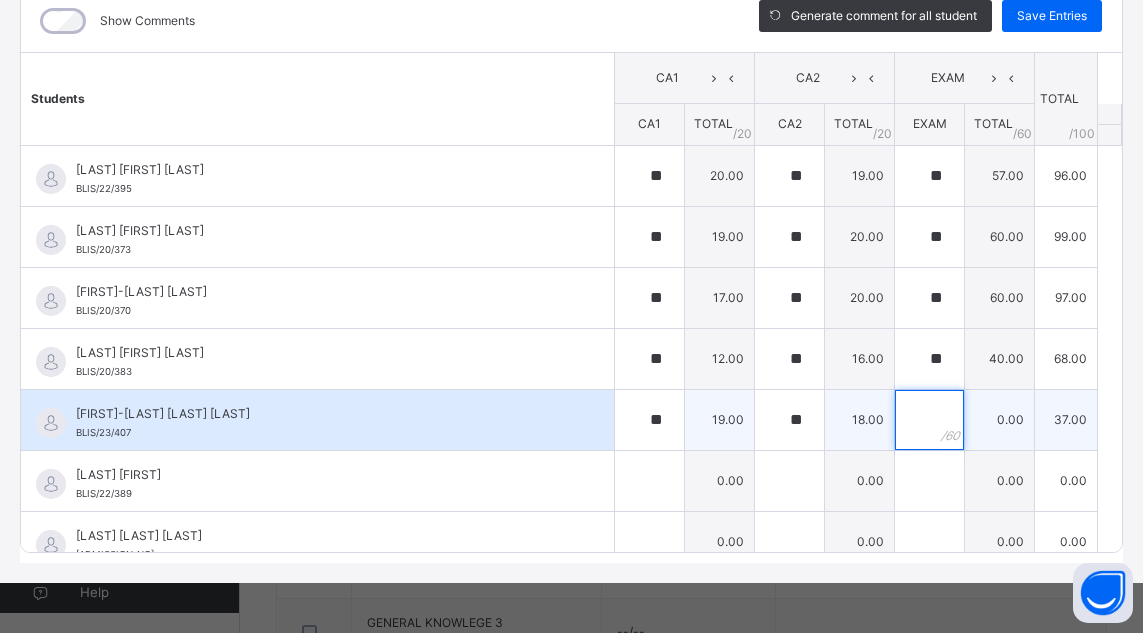 click at bounding box center (929, 420) 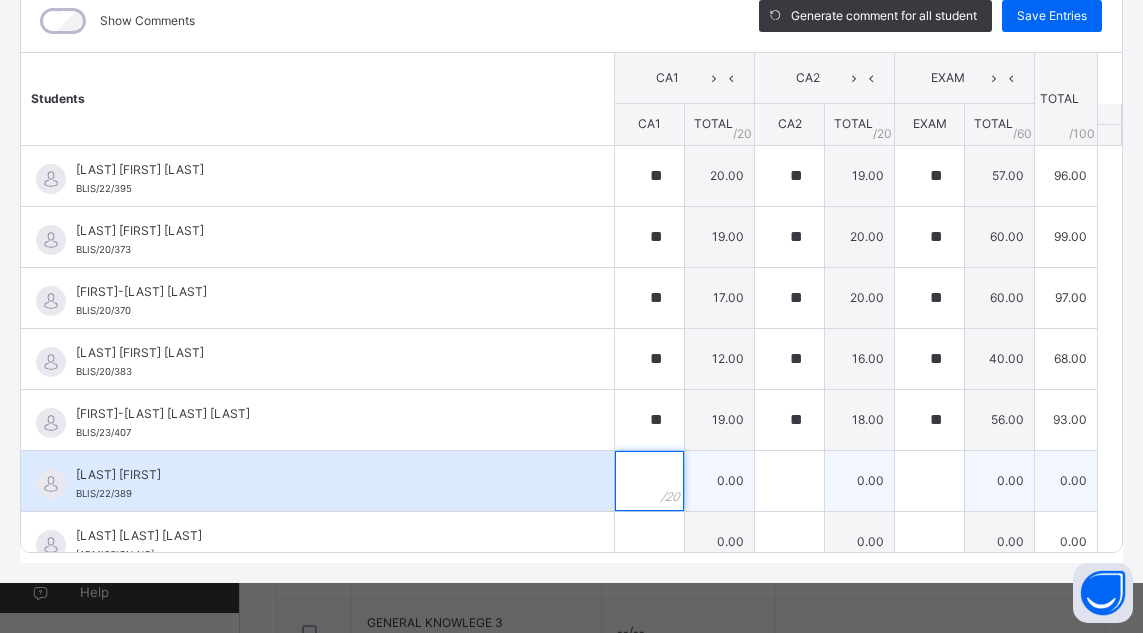 click at bounding box center (649, 481) 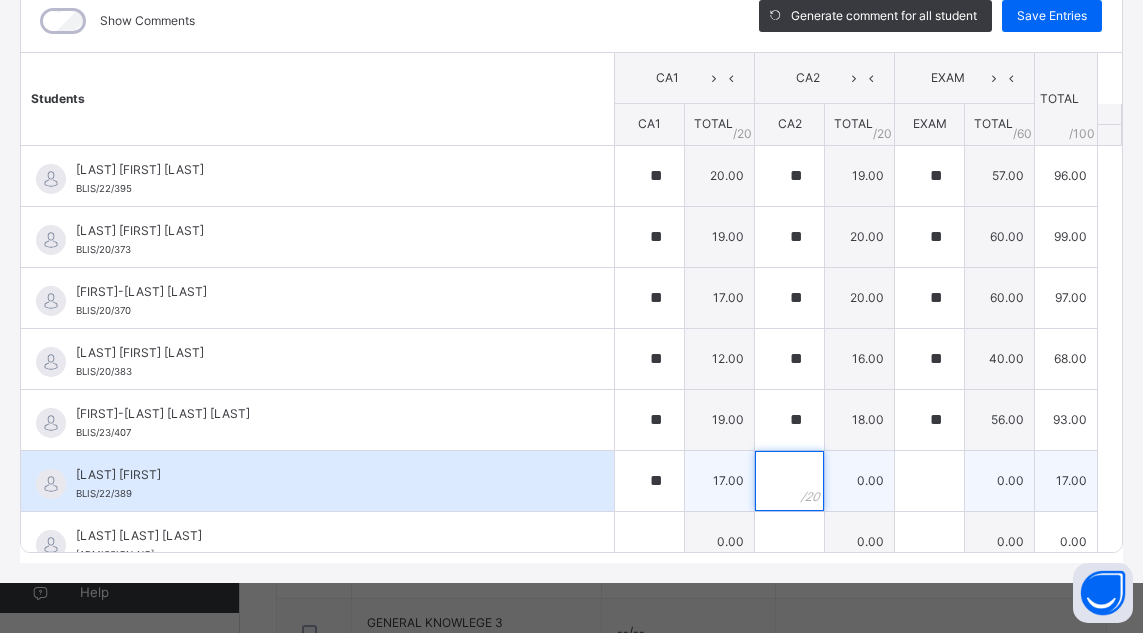 click at bounding box center [789, 481] 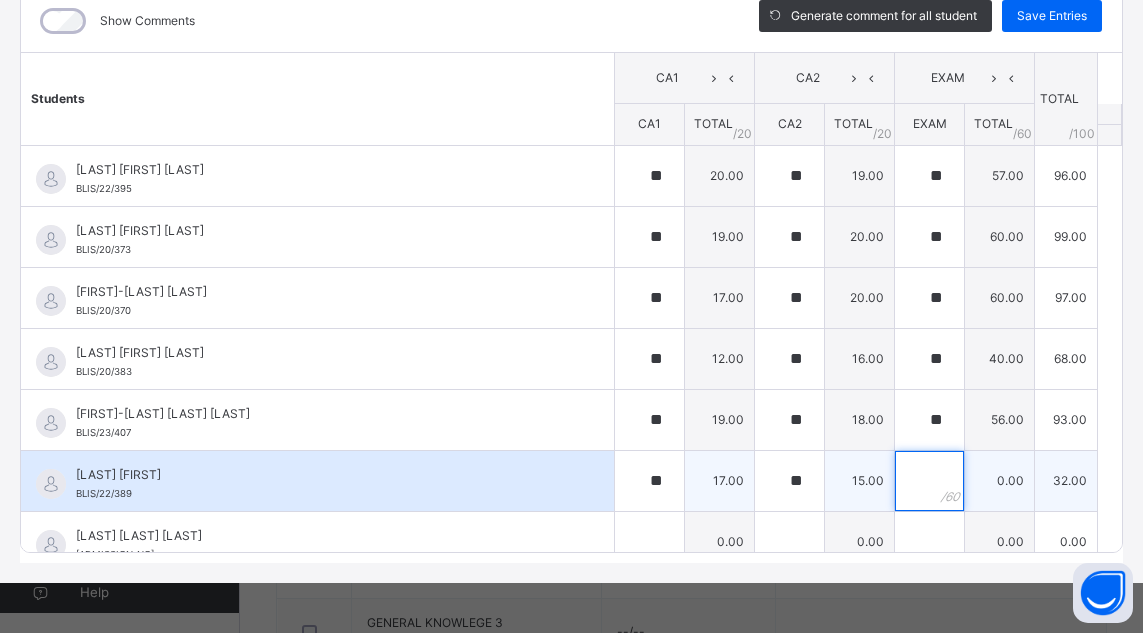 click at bounding box center [929, 481] 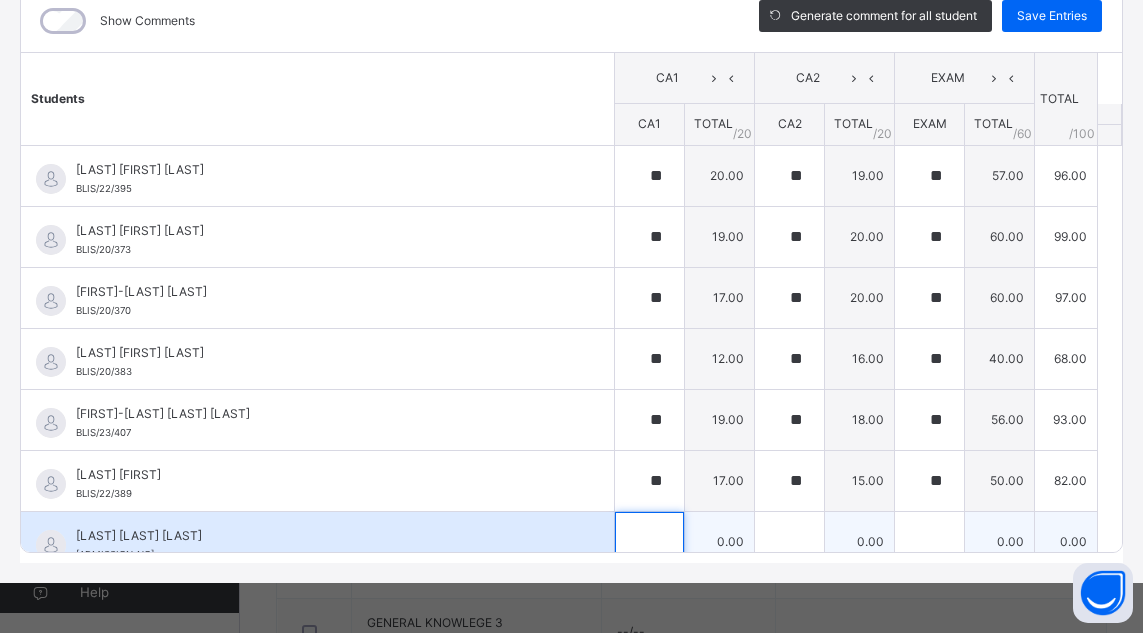 click at bounding box center (649, 542) 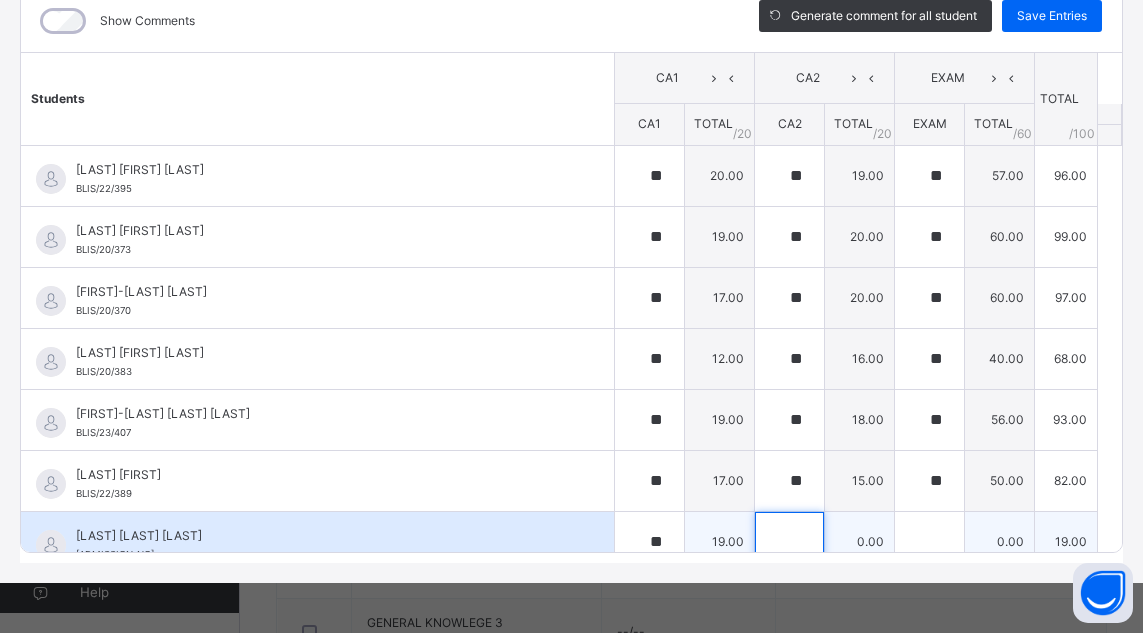 click at bounding box center (789, 542) 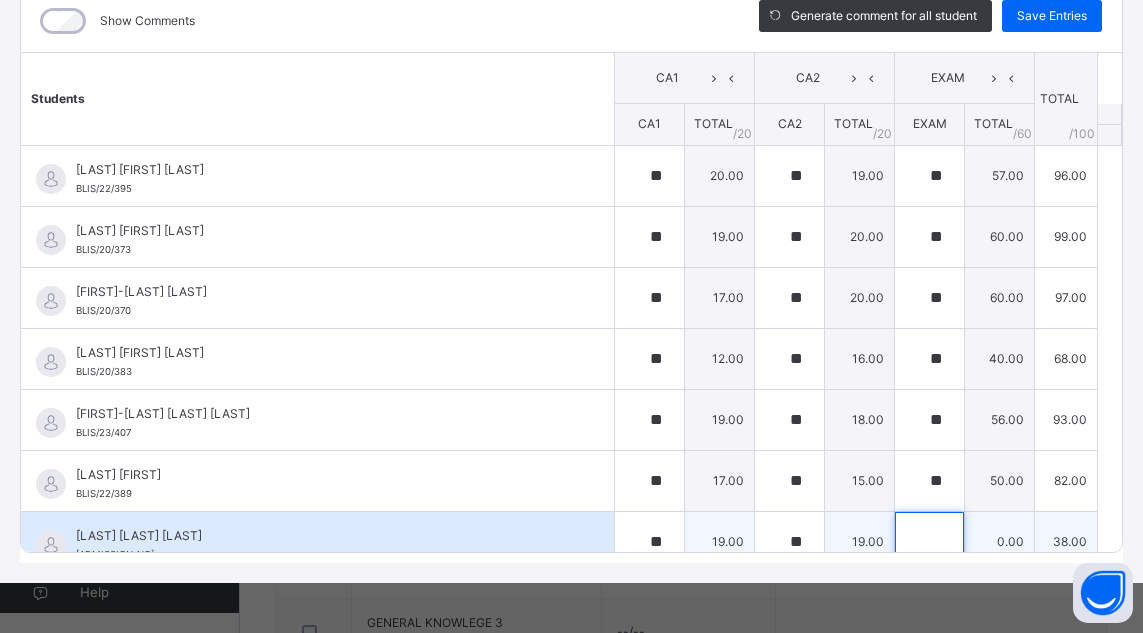 click at bounding box center (929, 542) 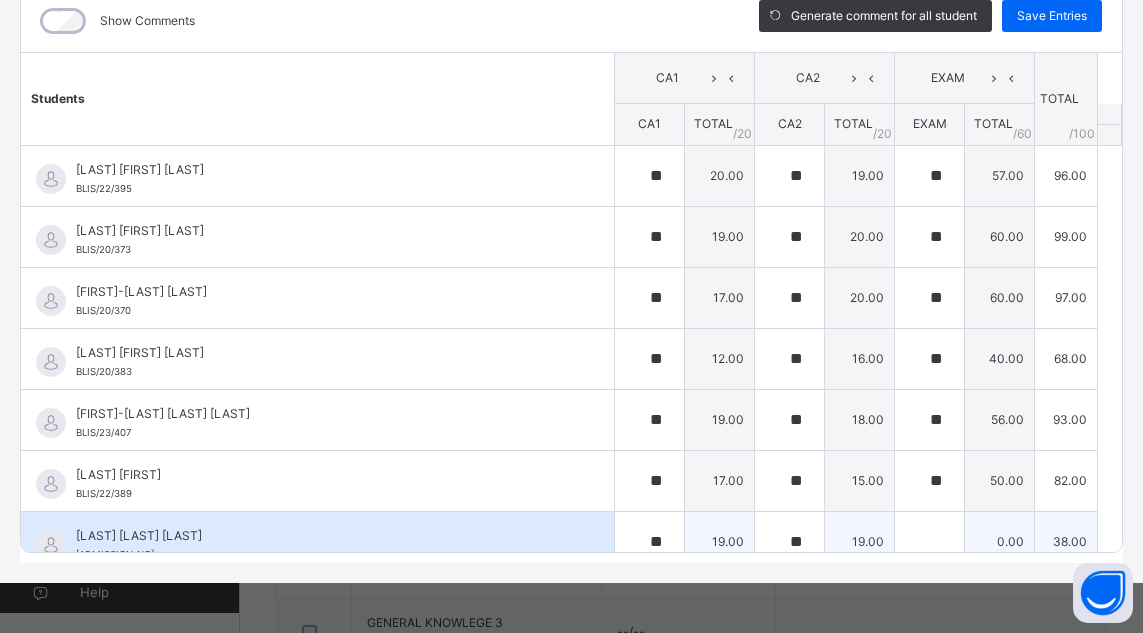 click at bounding box center [929, 542] 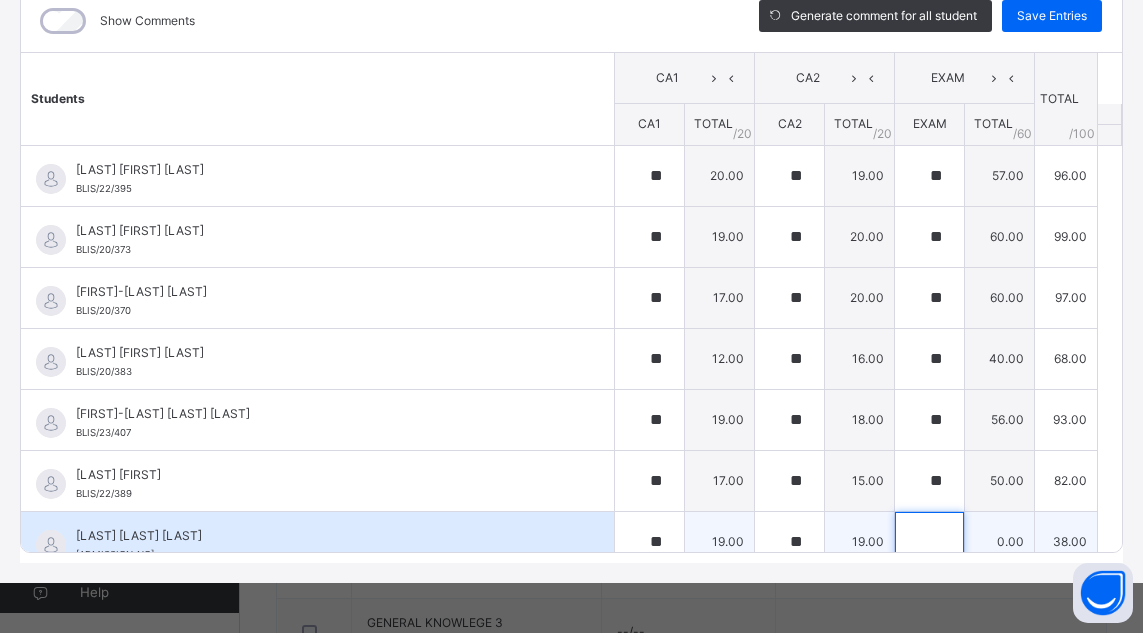 click at bounding box center [929, 542] 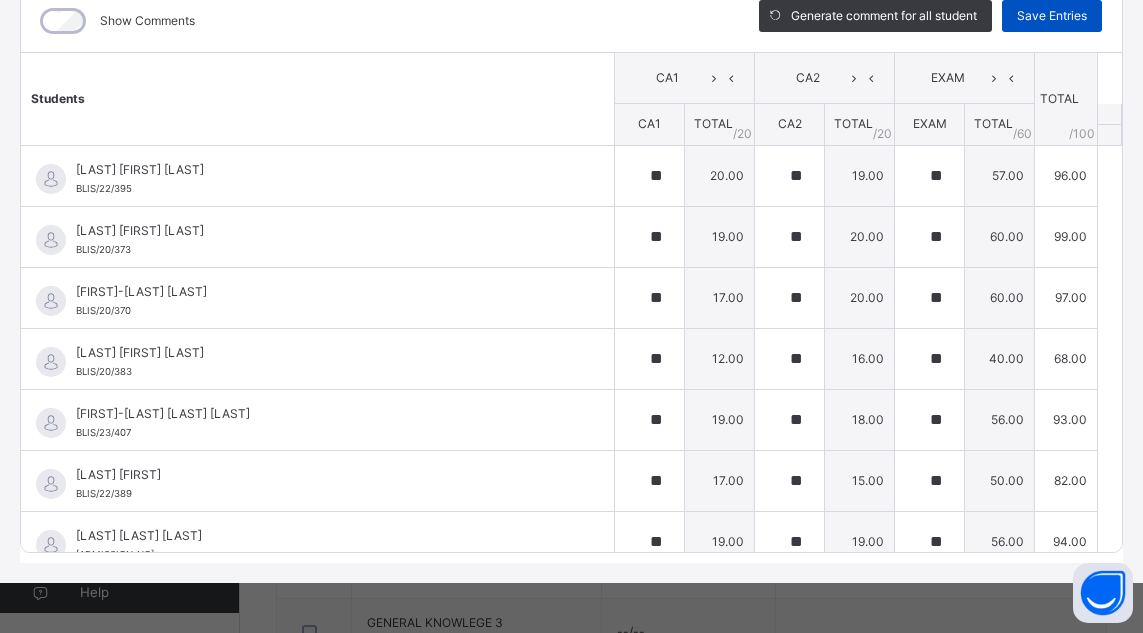 click on "Save Entries" at bounding box center (1052, 16) 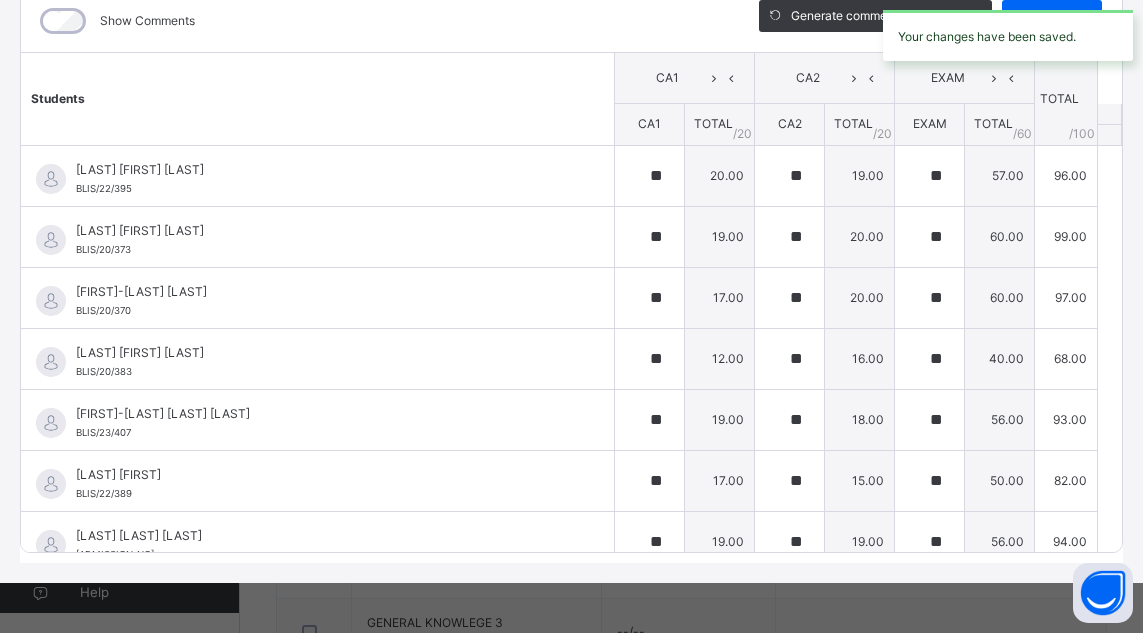 click on "Your changes have been saved." at bounding box center (1008, 35) 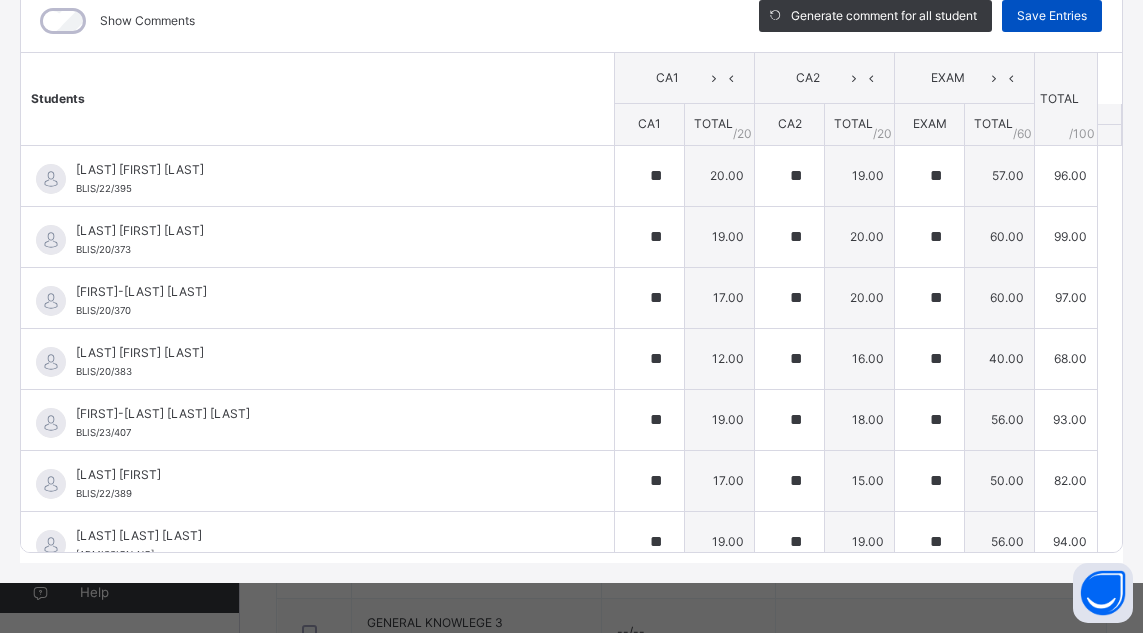 click on "Save Entries" at bounding box center [1052, 16] 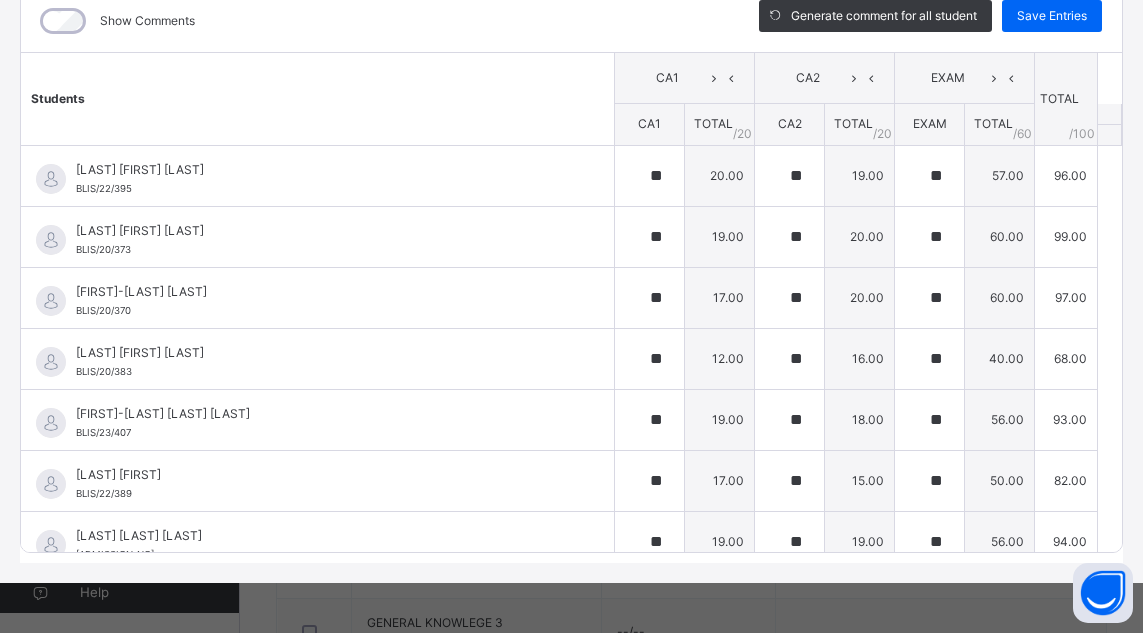 scroll, scrollTop: 0, scrollLeft: 0, axis: both 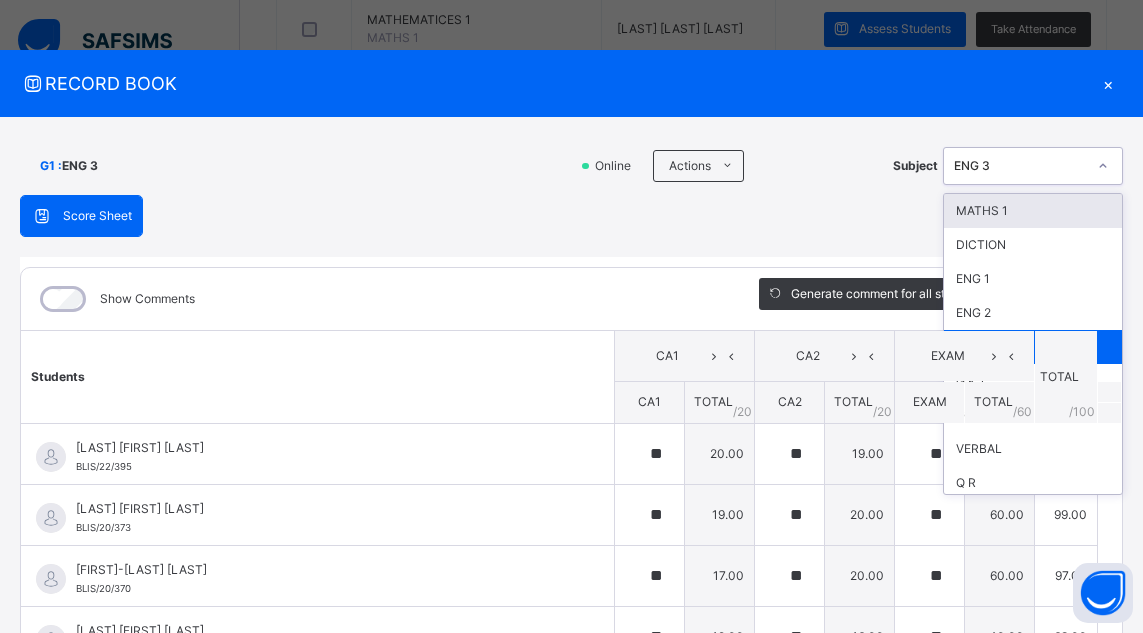 click at bounding box center [1103, 166] 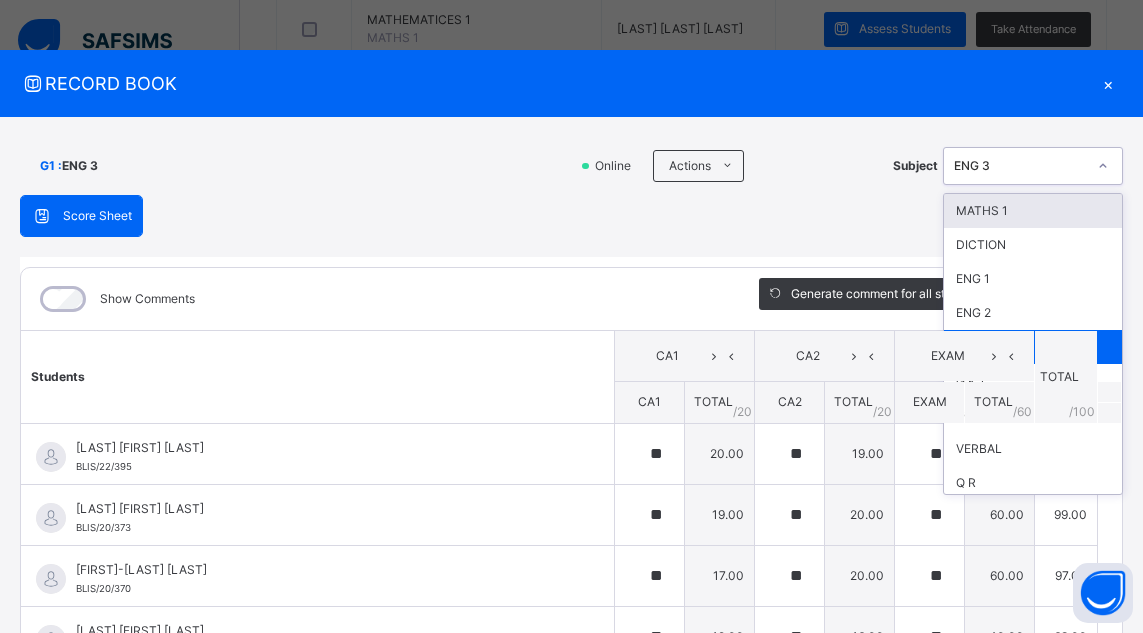 scroll, scrollTop: 6, scrollLeft: 0, axis: vertical 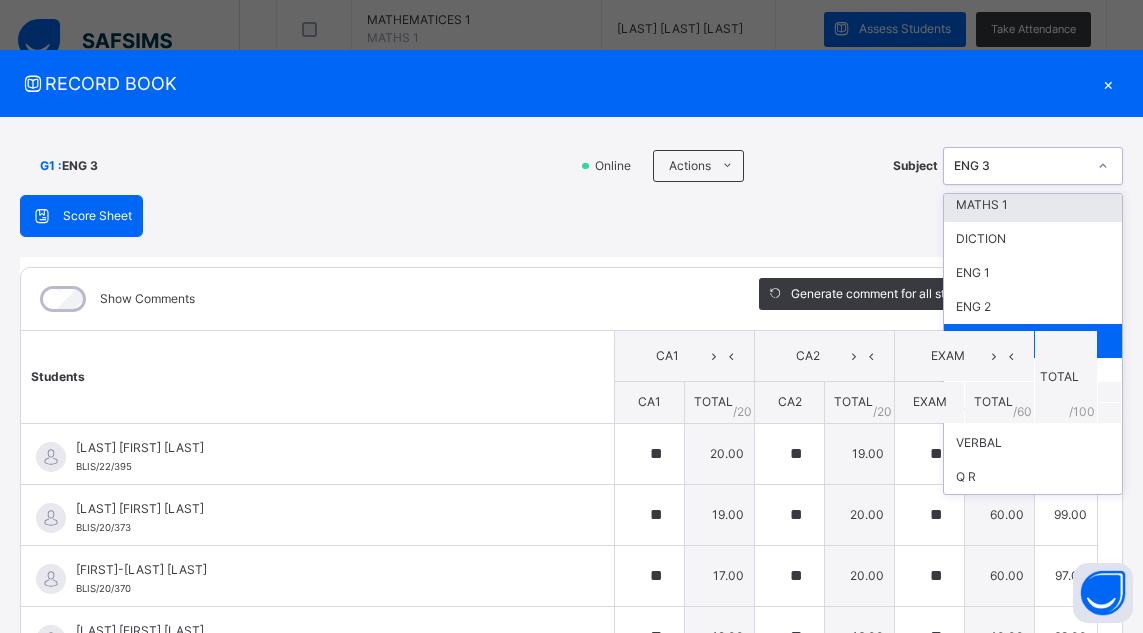 drag, startPoint x: 1112, startPoint y: 494, endPoint x: 1140, endPoint y: 477, distance: 32.75668 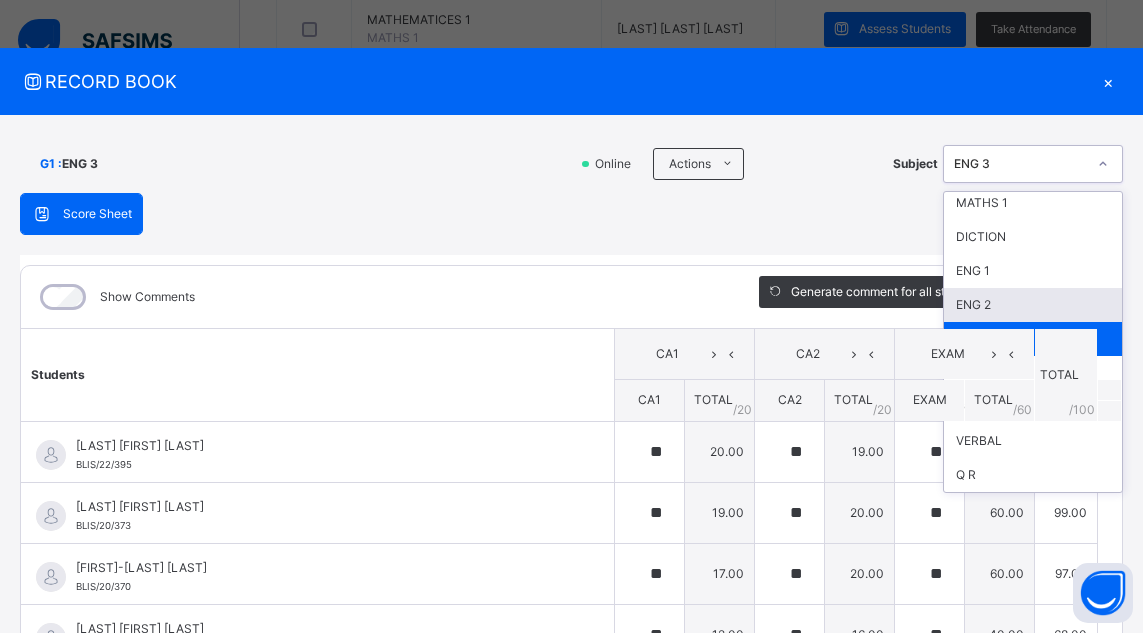 scroll, scrollTop: 0, scrollLeft: 0, axis: both 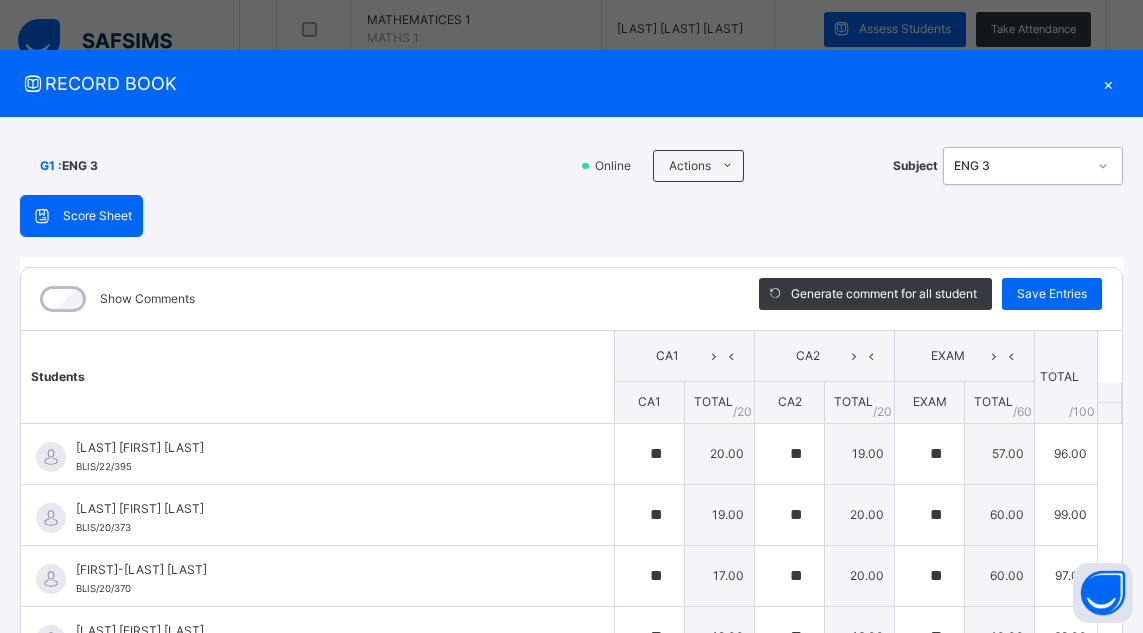 click 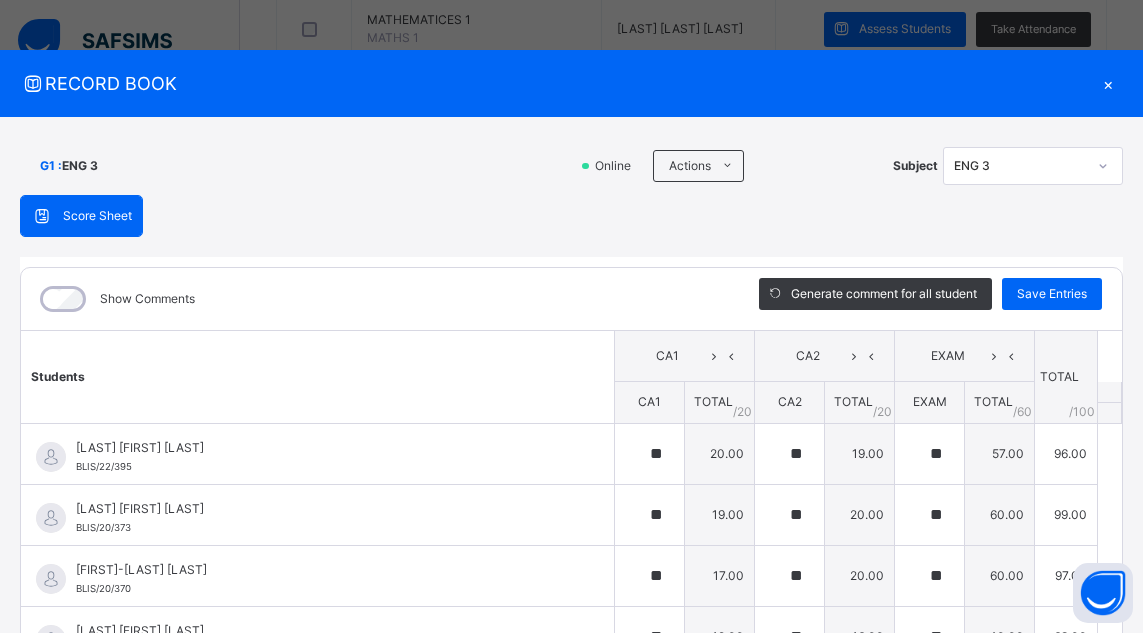 click on "×" at bounding box center [1108, 83] 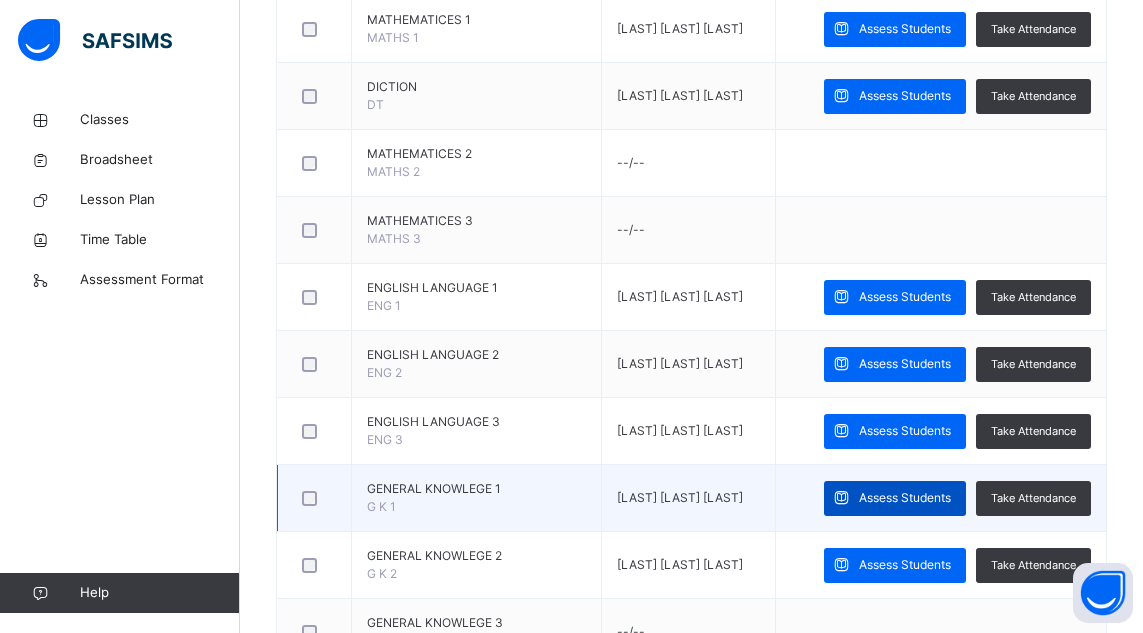 click on "Assess Students" at bounding box center (905, 498) 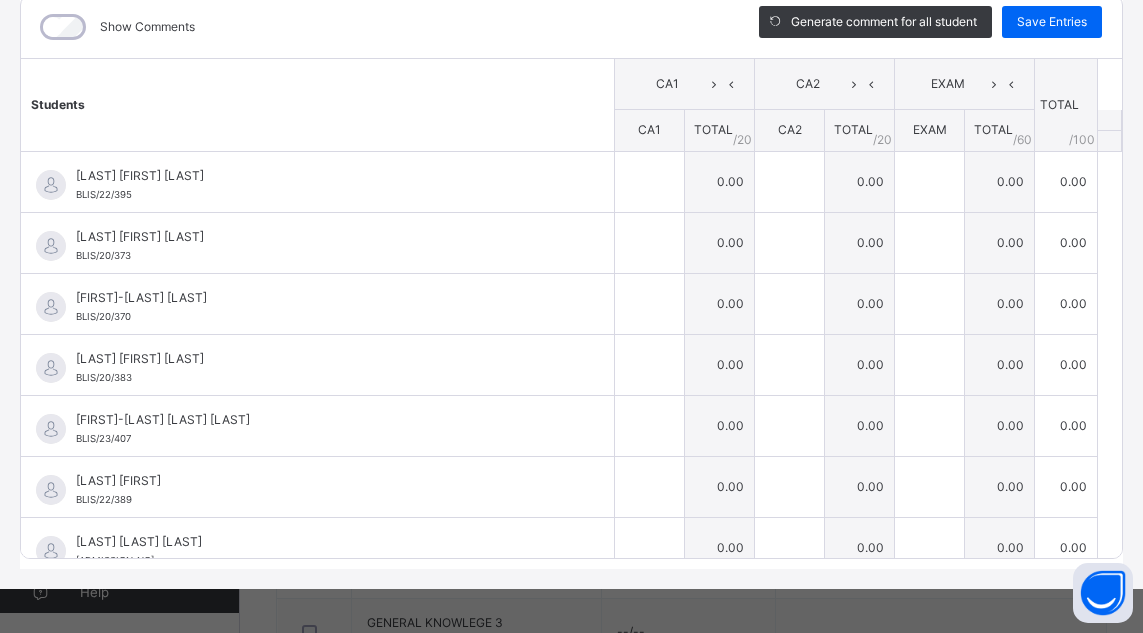 scroll, scrollTop: 278, scrollLeft: 0, axis: vertical 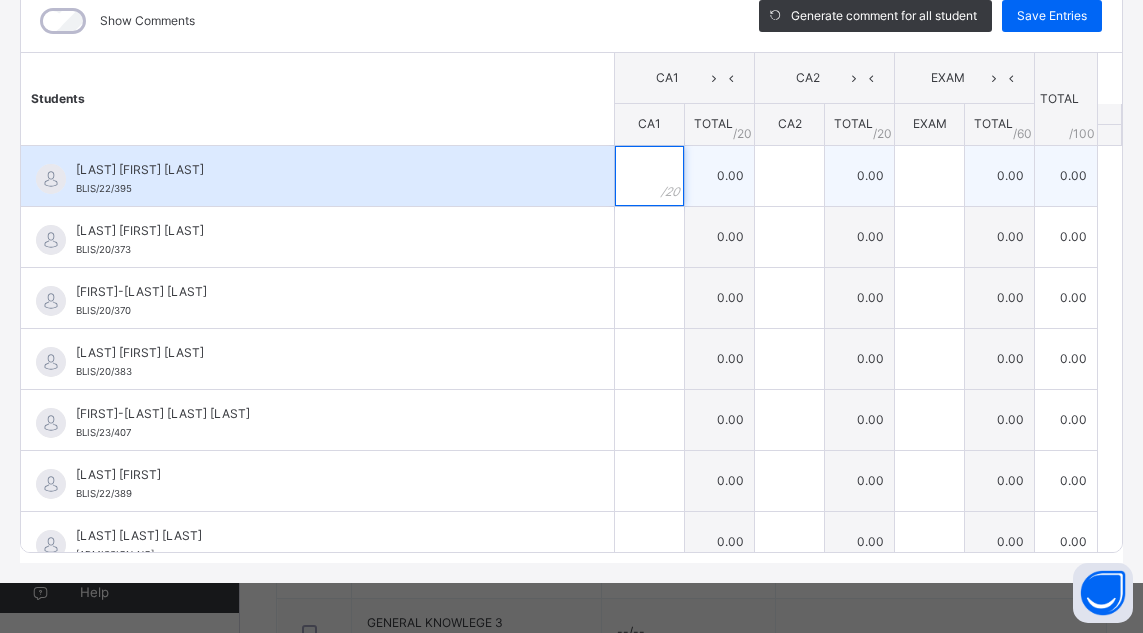 click at bounding box center [649, 176] 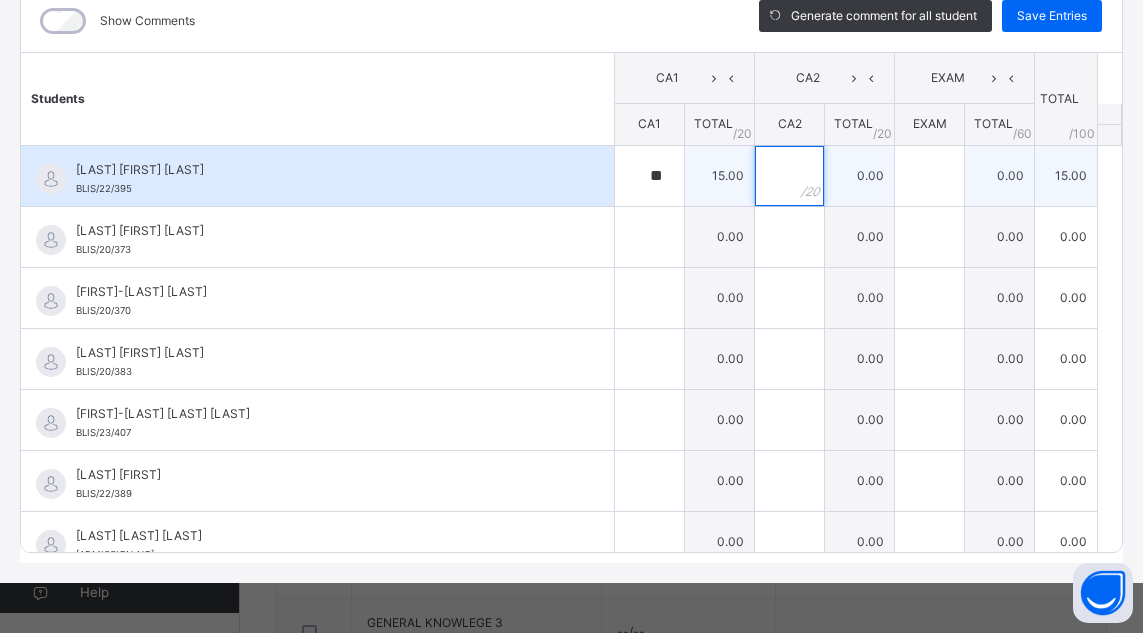 click at bounding box center [789, 176] 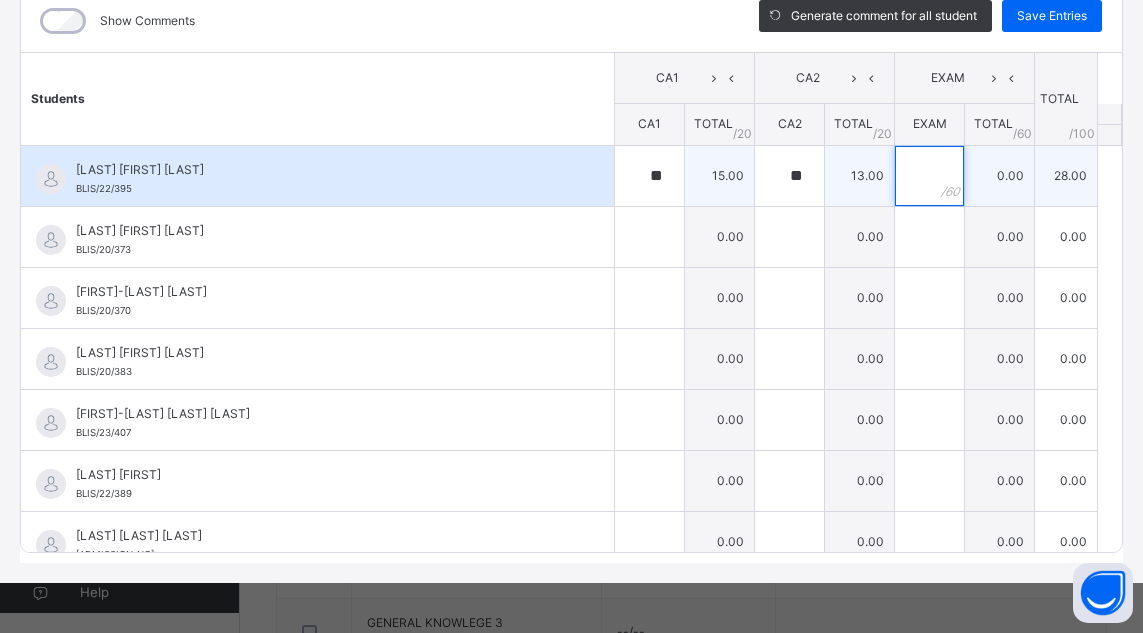 click at bounding box center (929, 176) 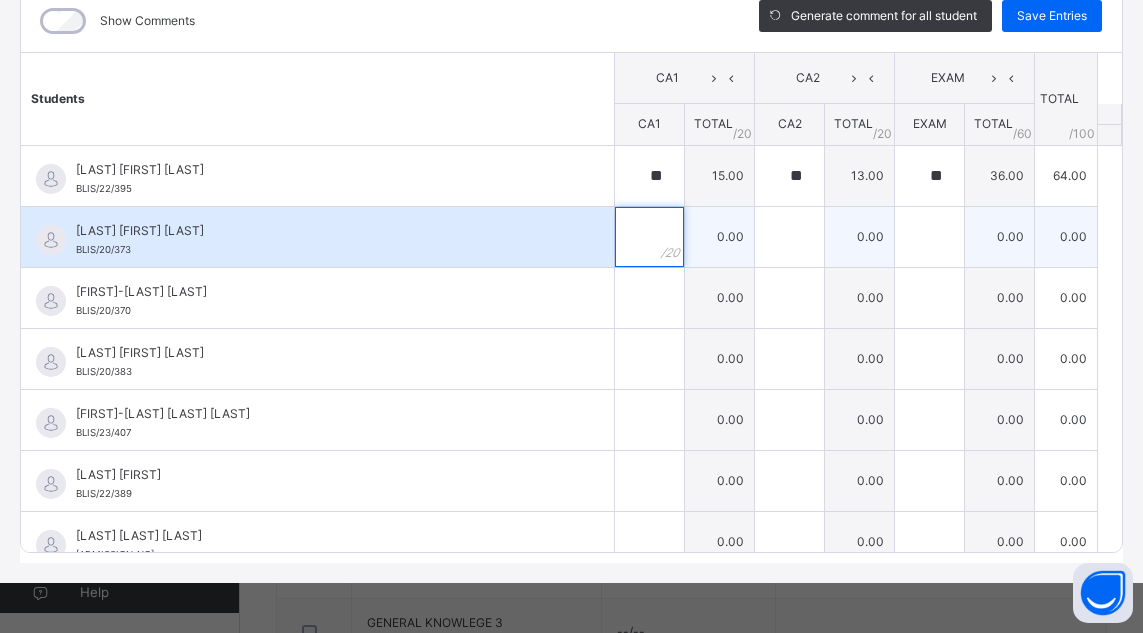 click at bounding box center [649, 237] 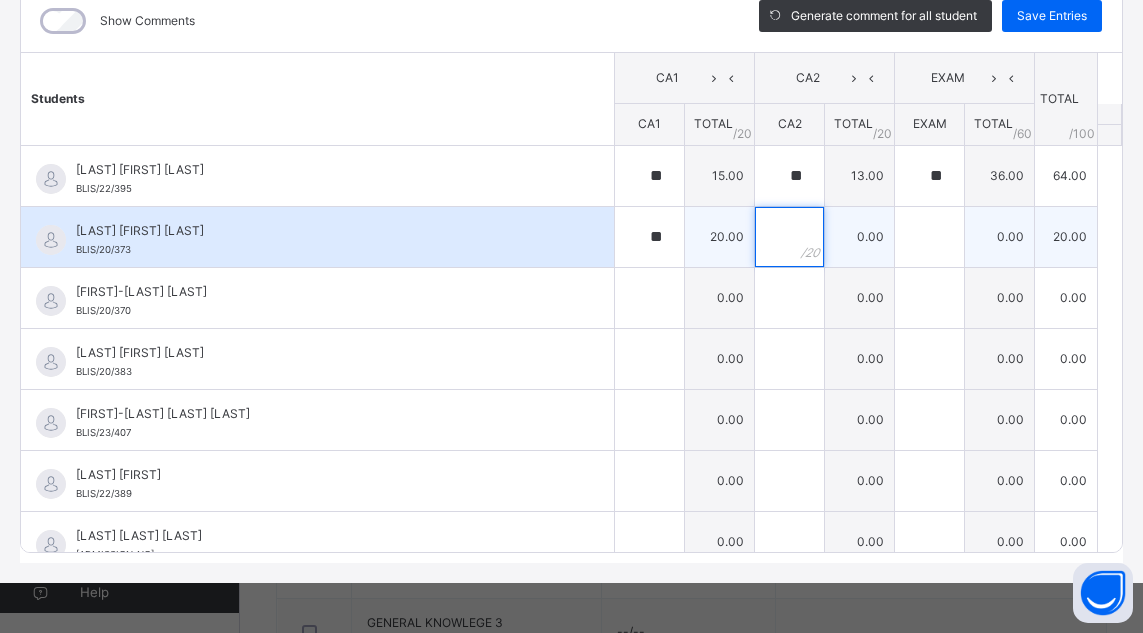 click at bounding box center [789, 237] 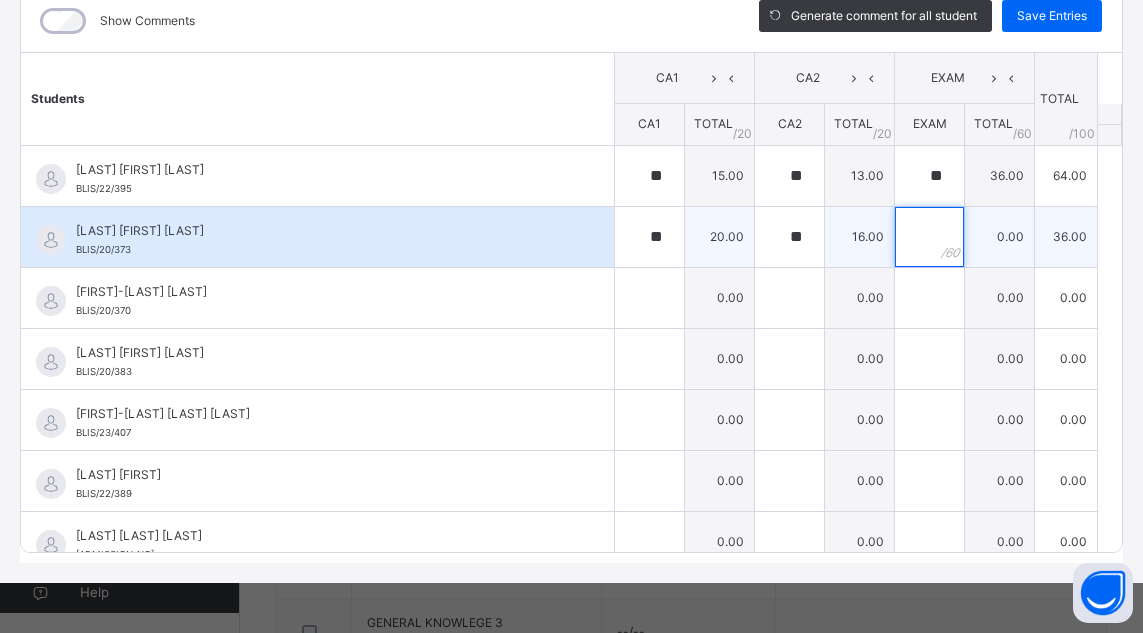 click at bounding box center [929, 237] 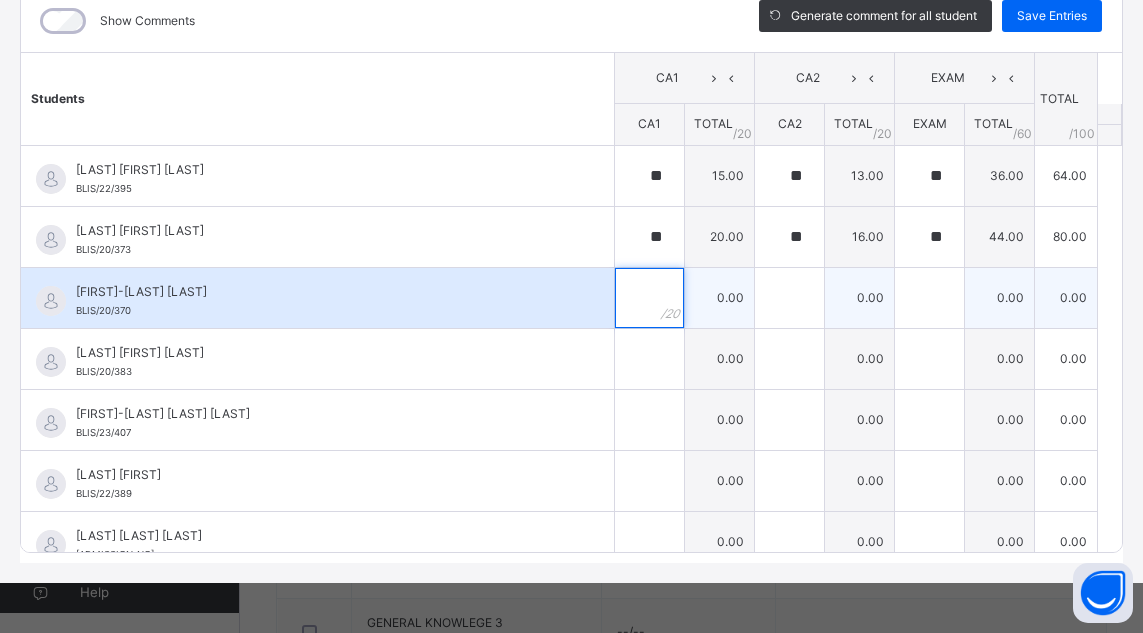 click at bounding box center (649, 298) 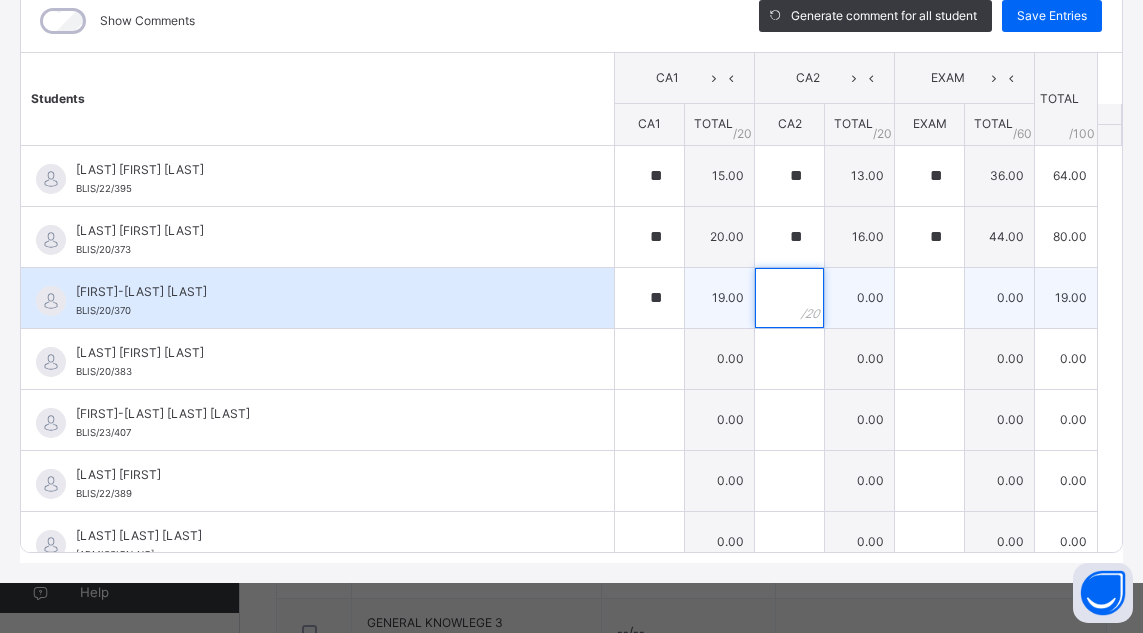 click at bounding box center [789, 298] 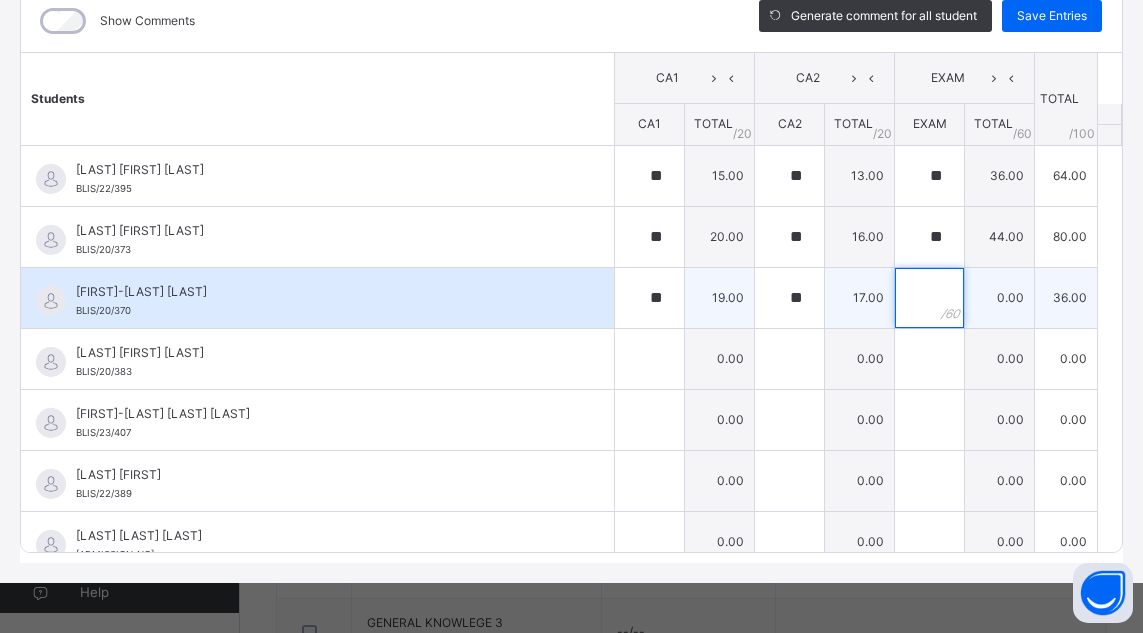click at bounding box center (929, 298) 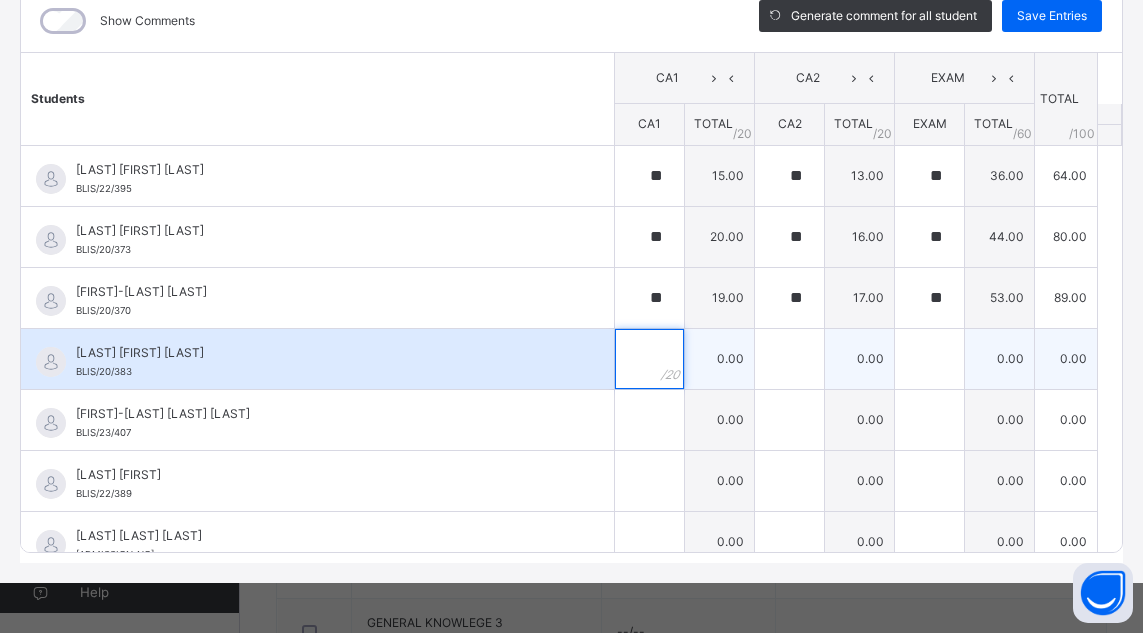 click at bounding box center [649, 359] 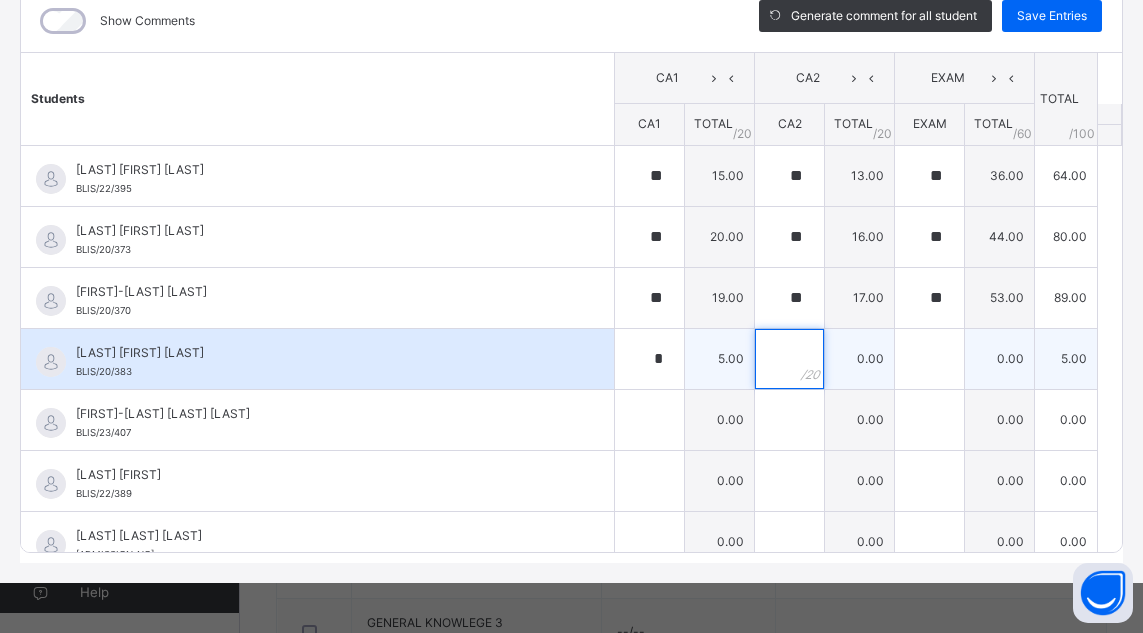 click at bounding box center [789, 359] 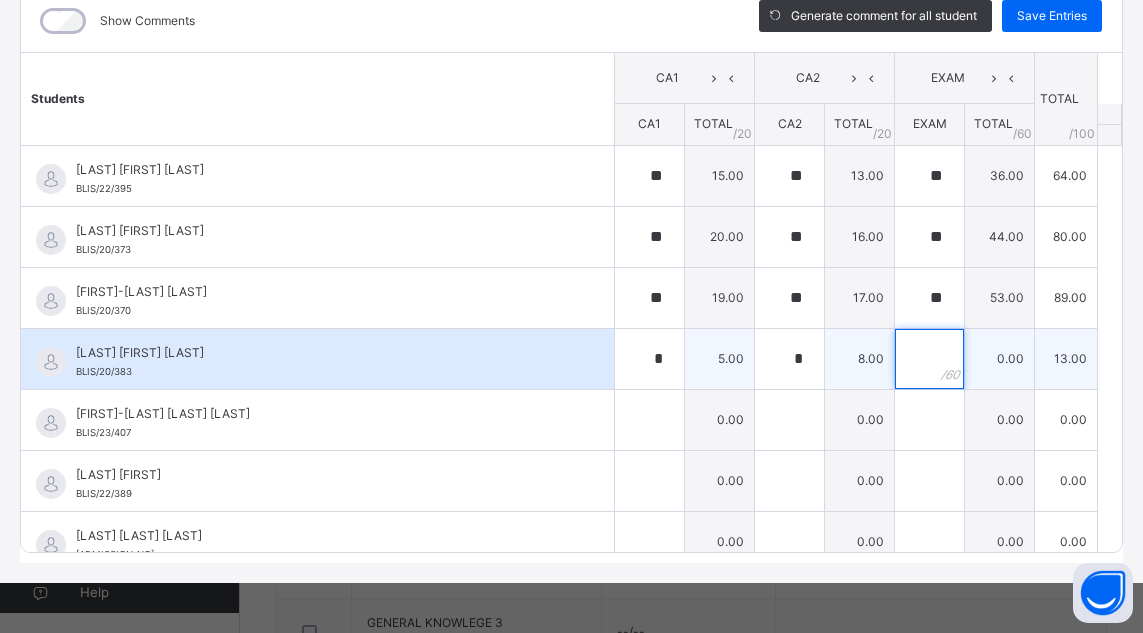 click at bounding box center (929, 359) 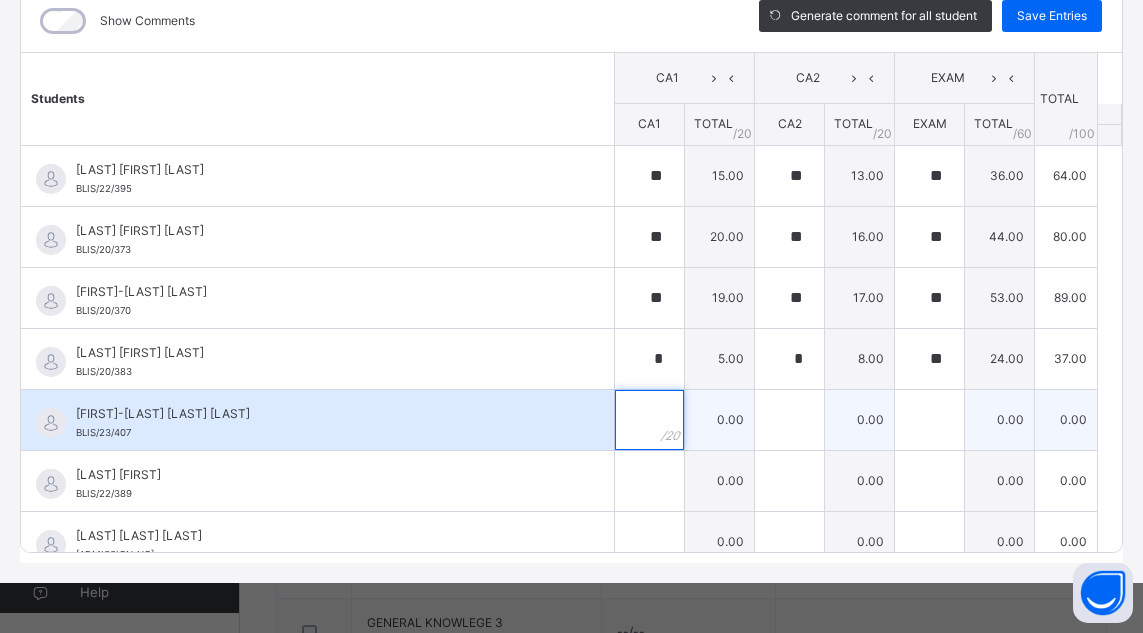 click at bounding box center [649, 420] 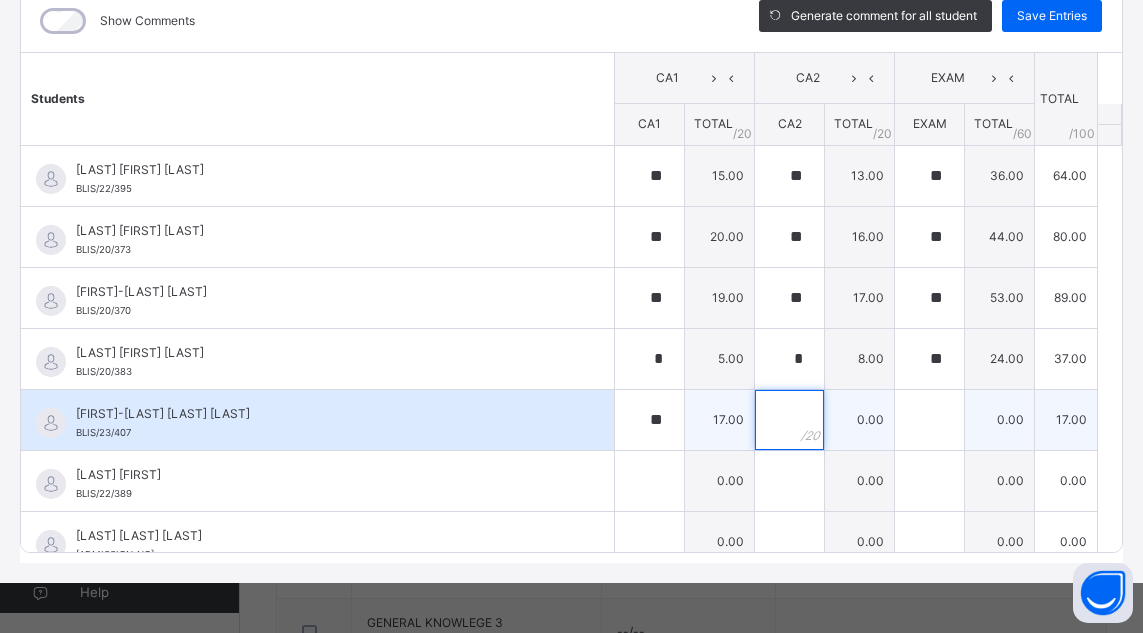 click at bounding box center [789, 420] 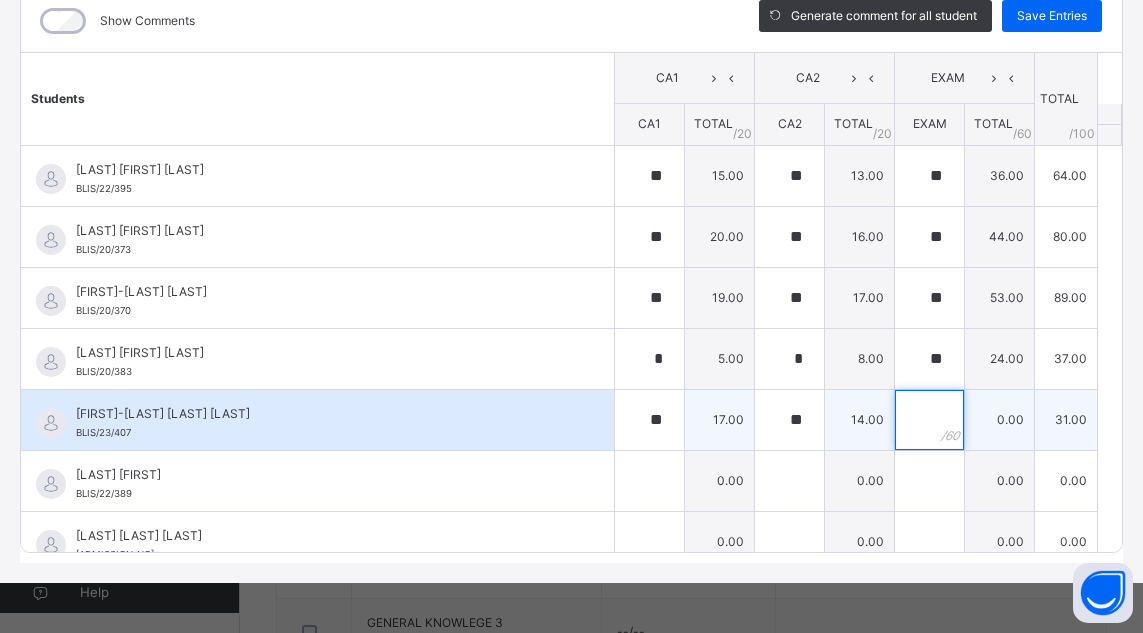 click at bounding box center (929, 420) 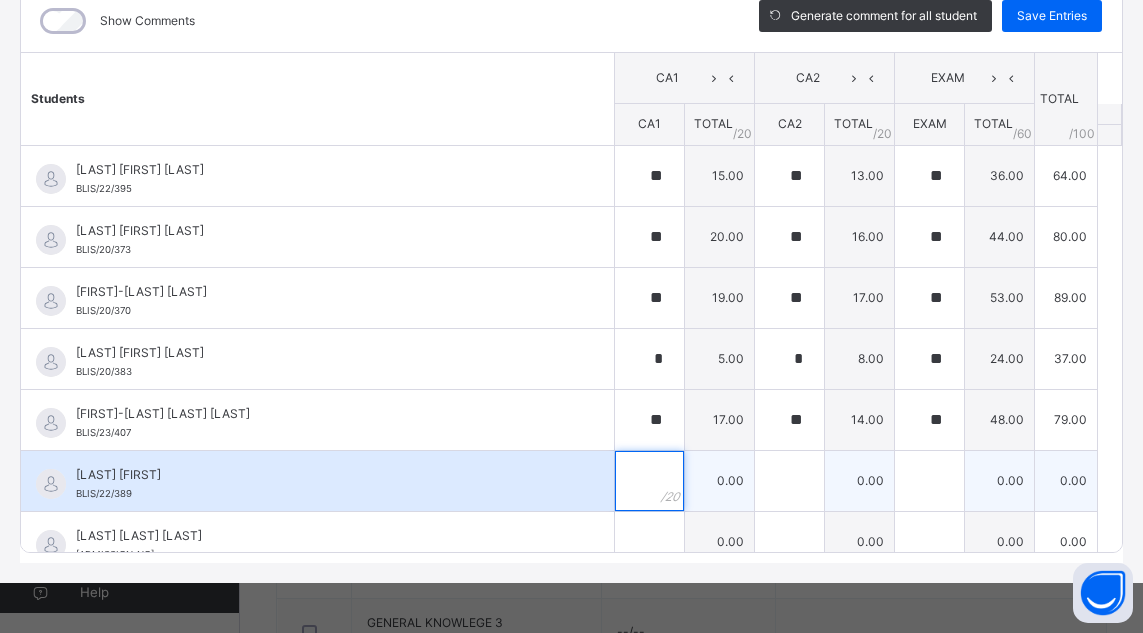 click at bounding box center [649, 481] 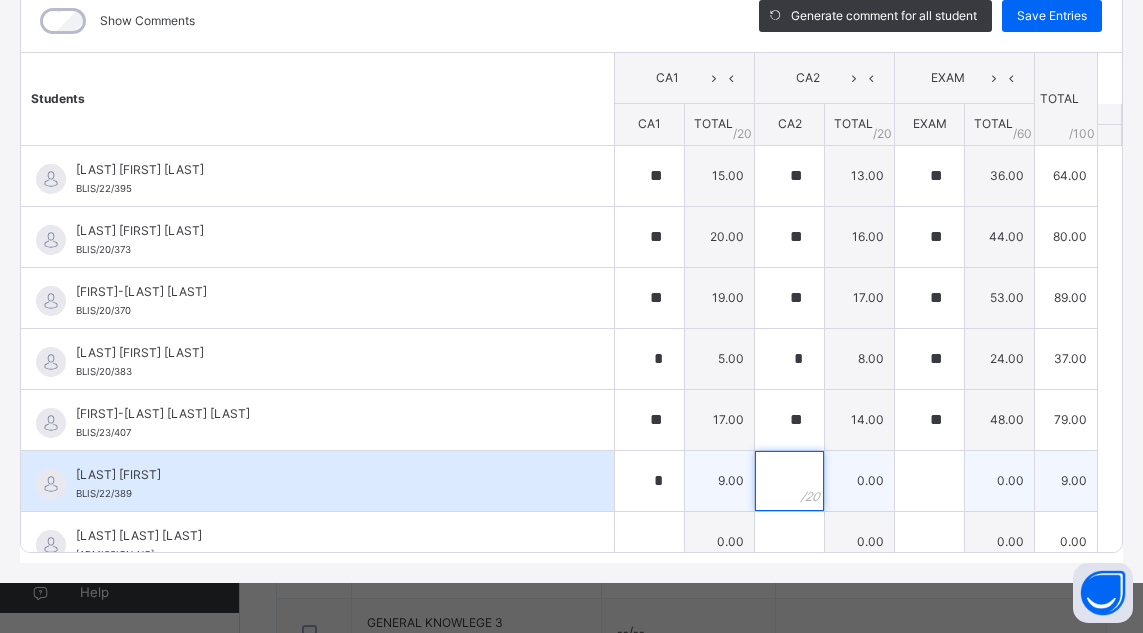 click at bounding box center [789, 481] 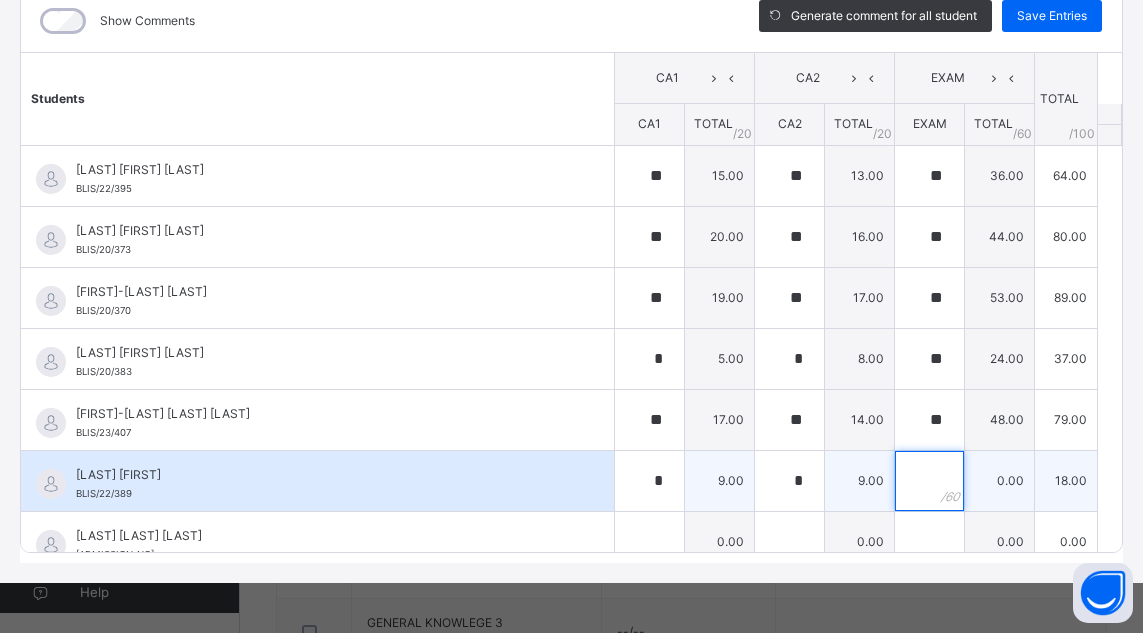 click at bounding box center (929, 481) 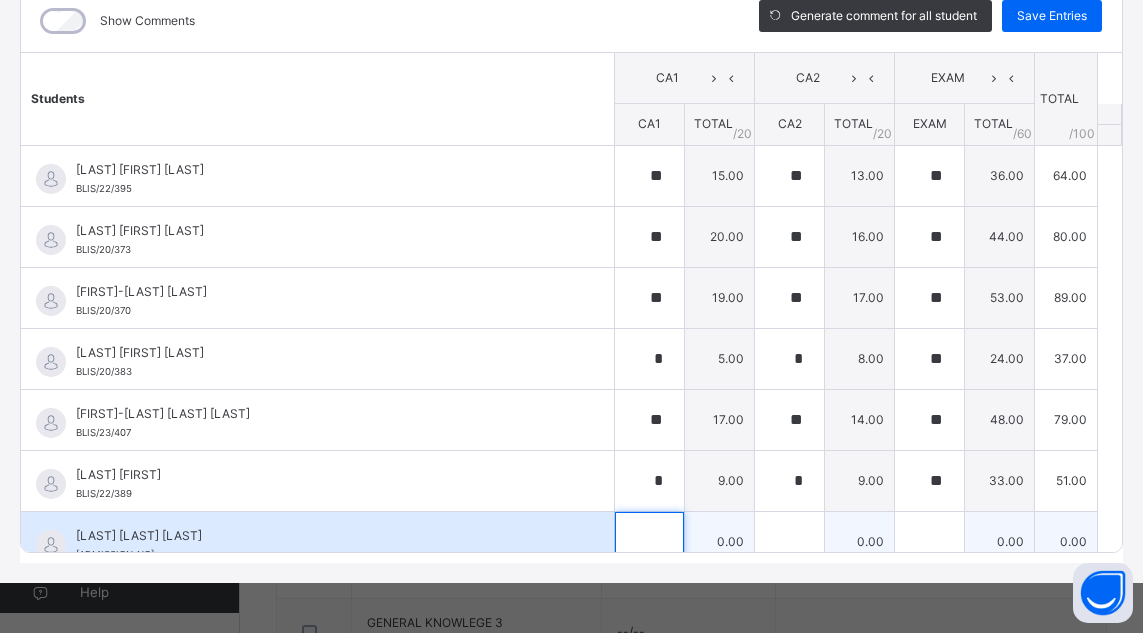 click at bounding box center (649, 542) 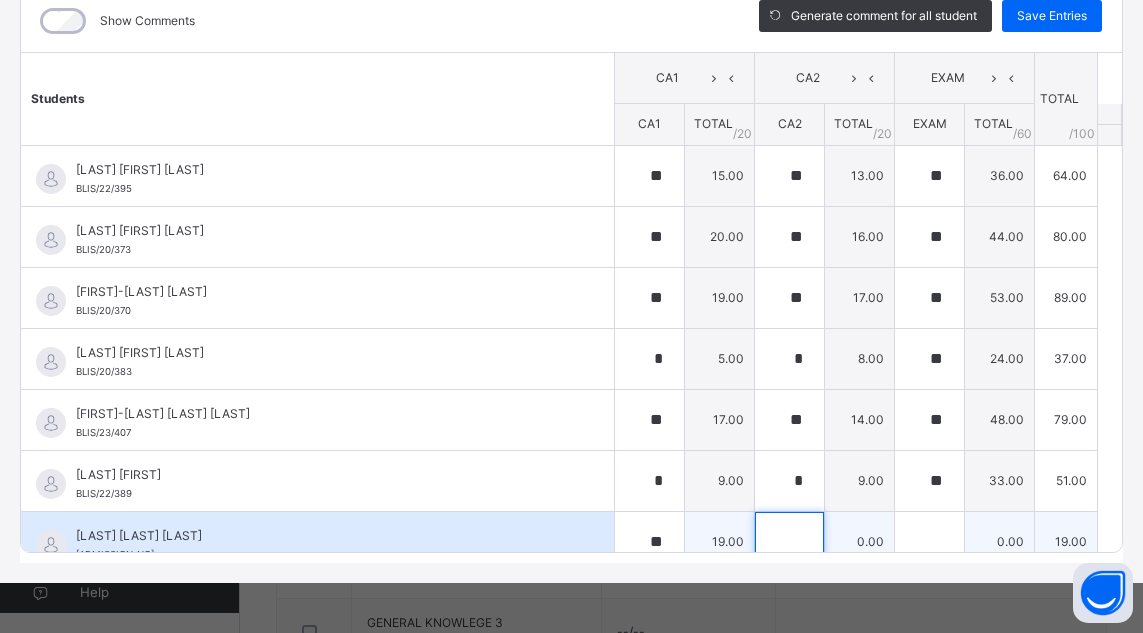 click at bounding box center (789, 542) 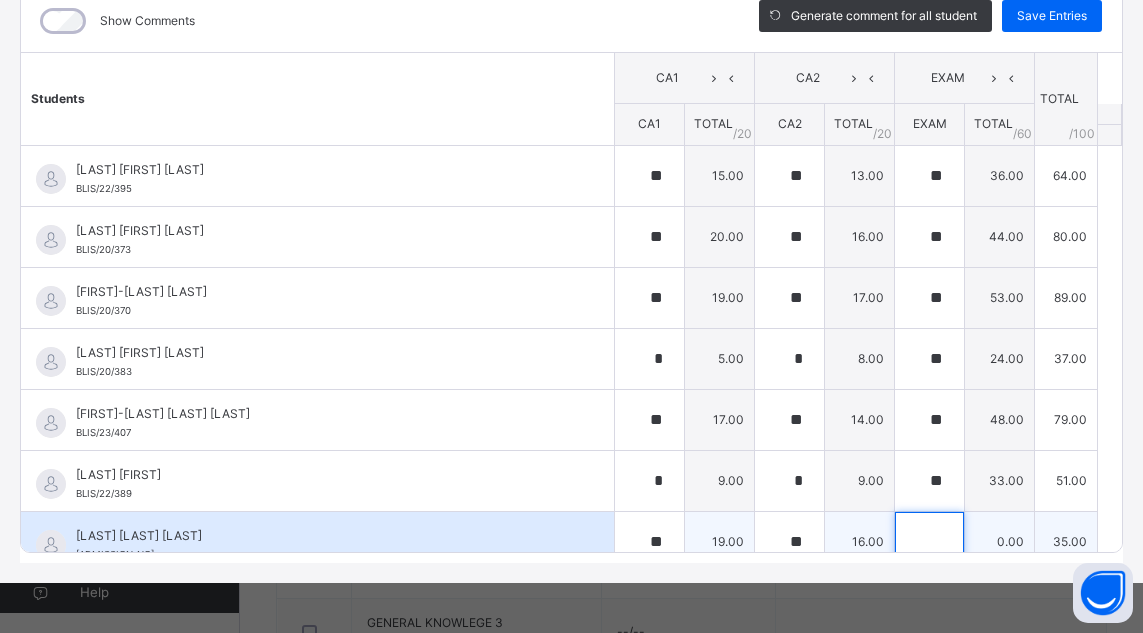 click at bounding box center (929, 542) 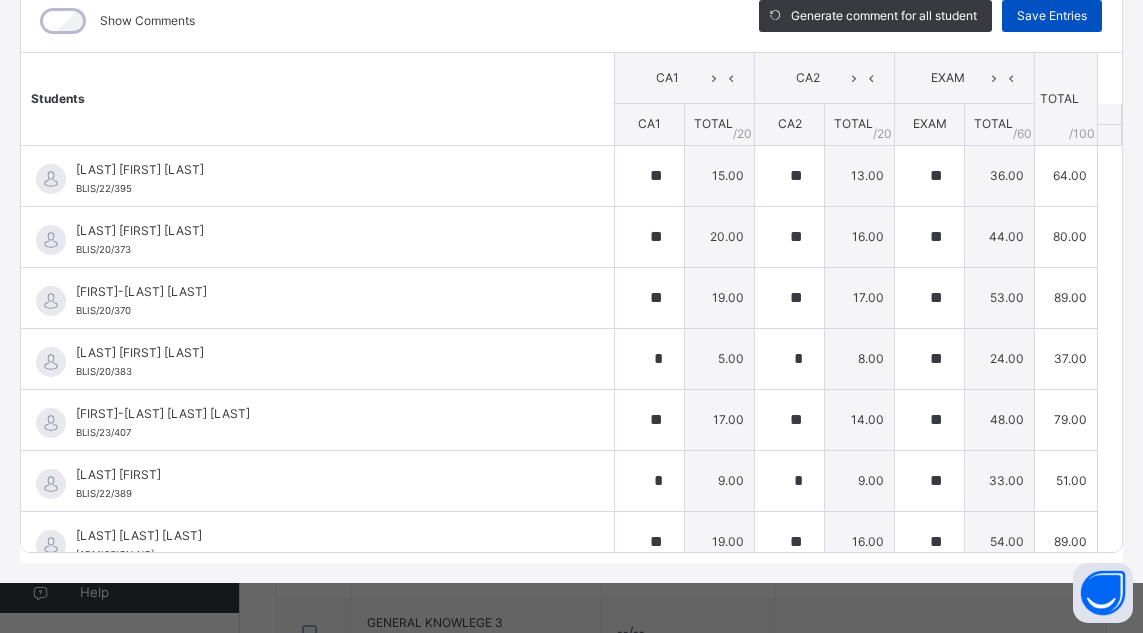 click on "Save Entries" at bounding box center [1052, 16] 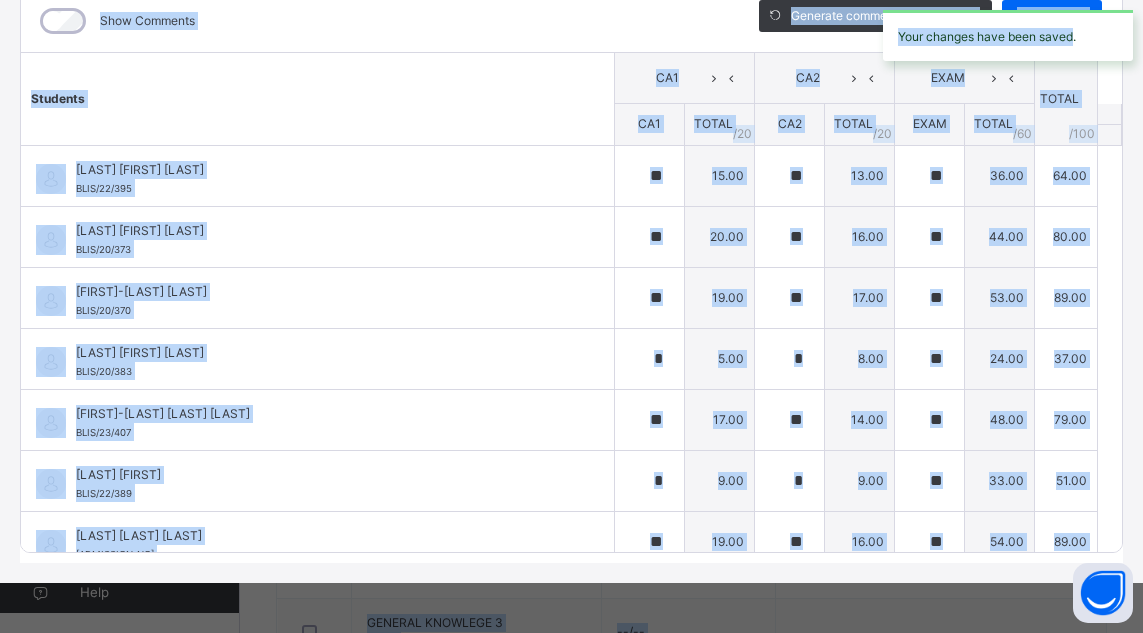 drag, startPoint x: 1075, startPoint y: 23, endPoint x: 1059, endPoint y: -62, distance: 86.492775 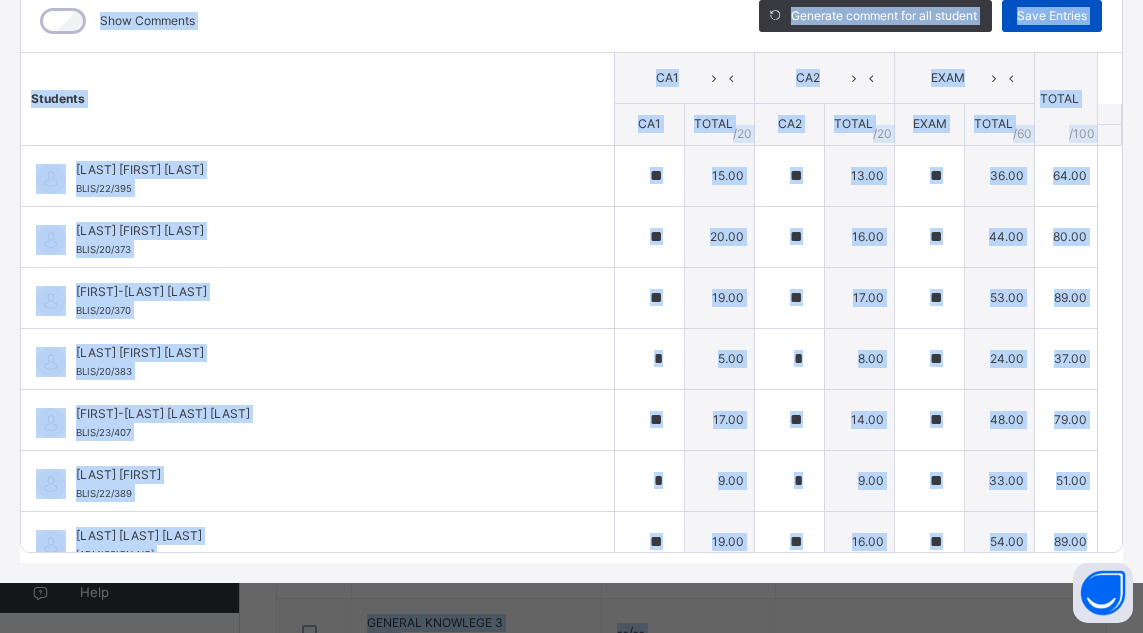 click on "Save Entries" at bounding box center [1052, 16] 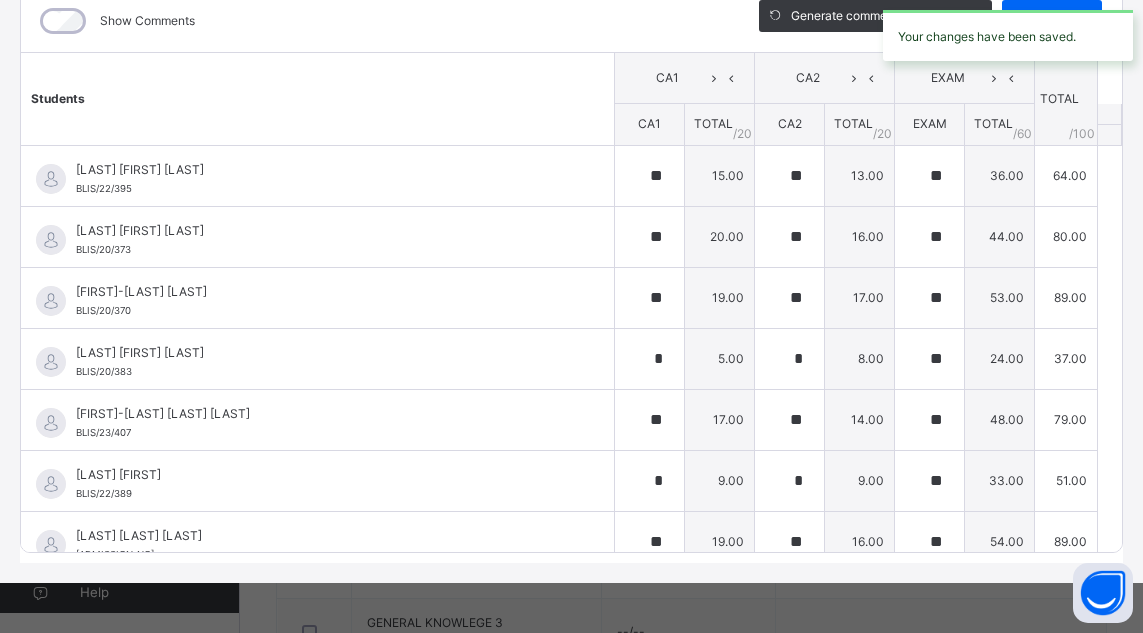 scroll, scrollTop: 64, scrollLeft: 0, axis: vertical 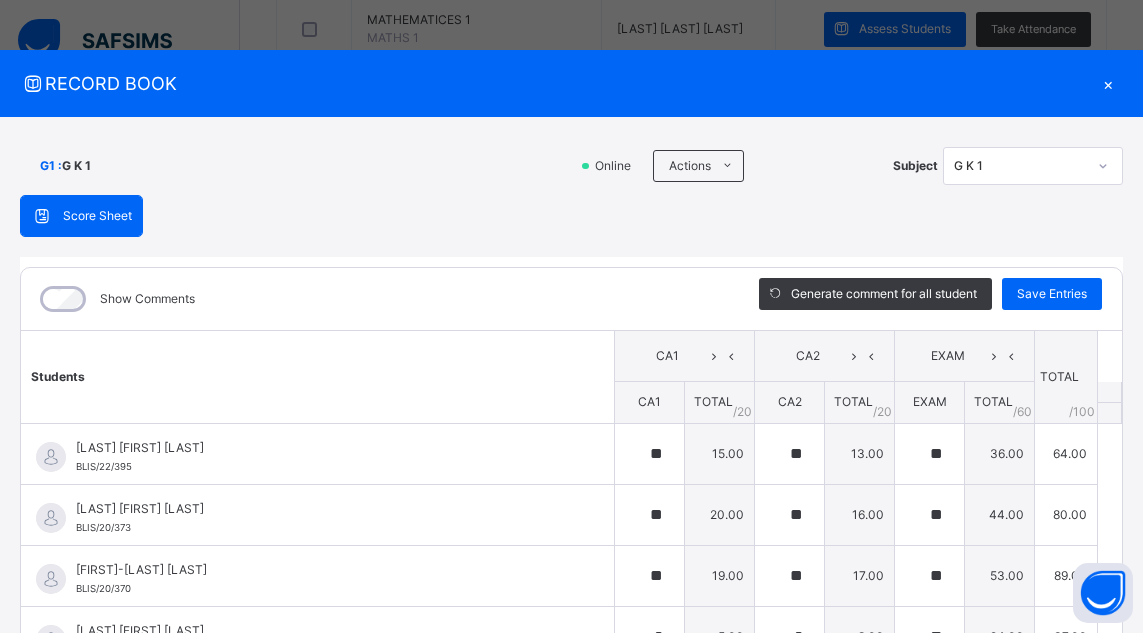 click 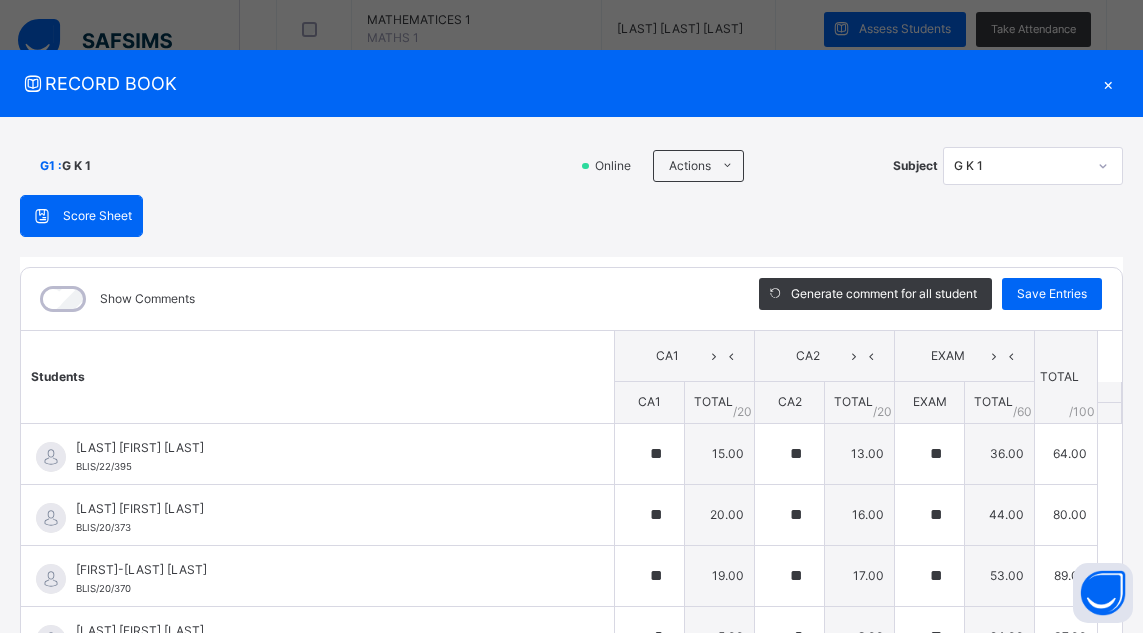 click on "×" at bounding box center (1108, 83) 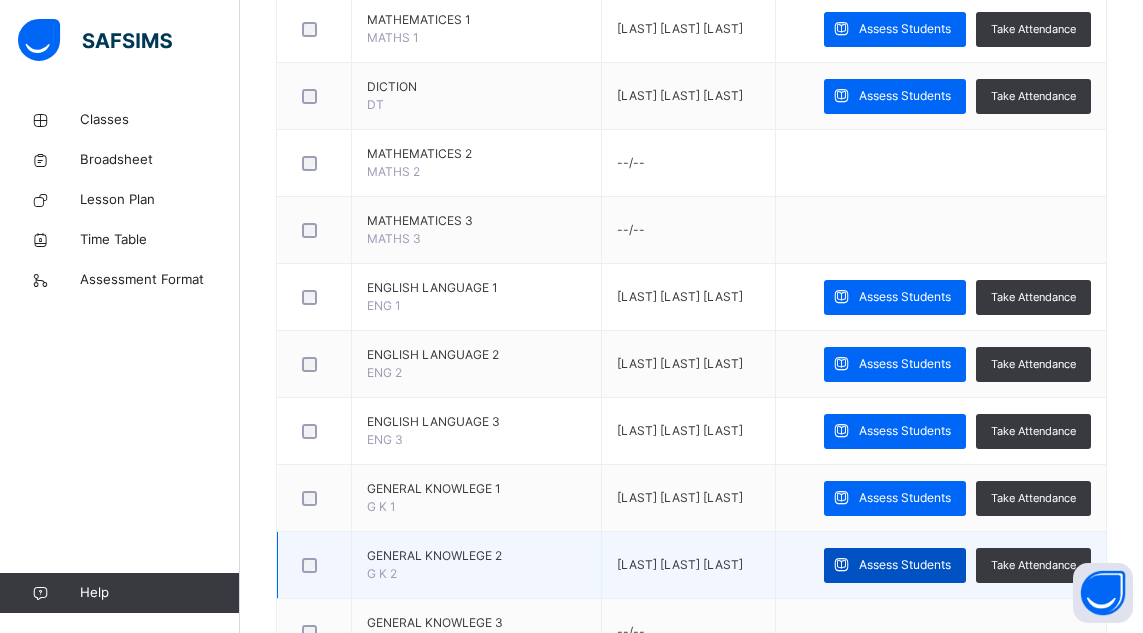 click on "Assess Students" at bounding box center (905, 565) 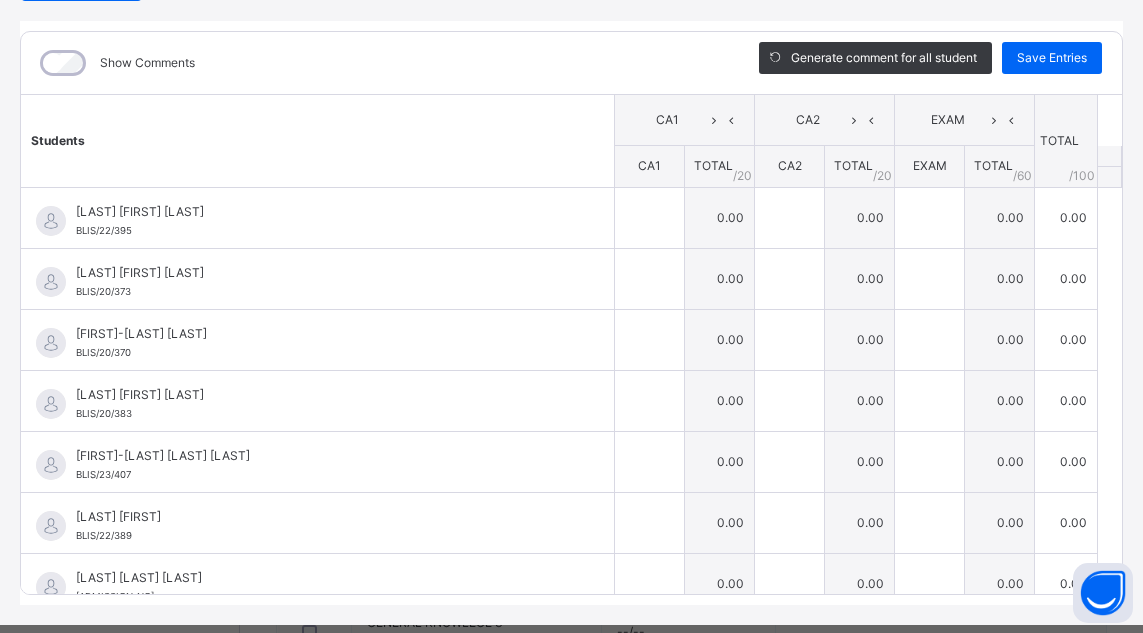 scroll, scrollTop: 278, scrollLeft: 0, axis: vertical 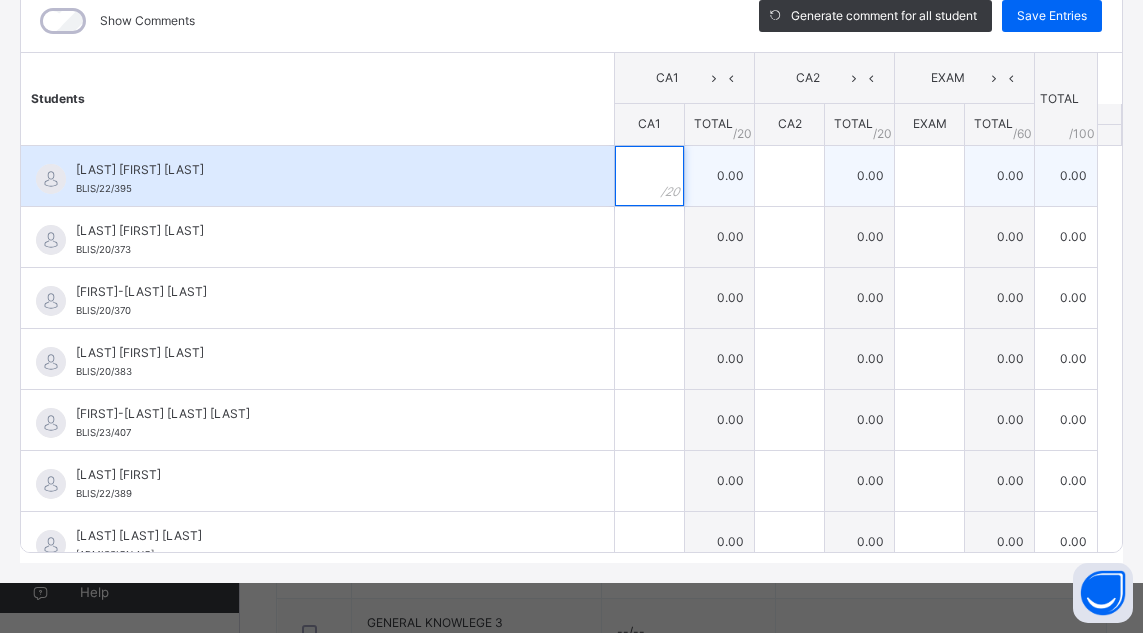 click at bounding box center [649, 176] 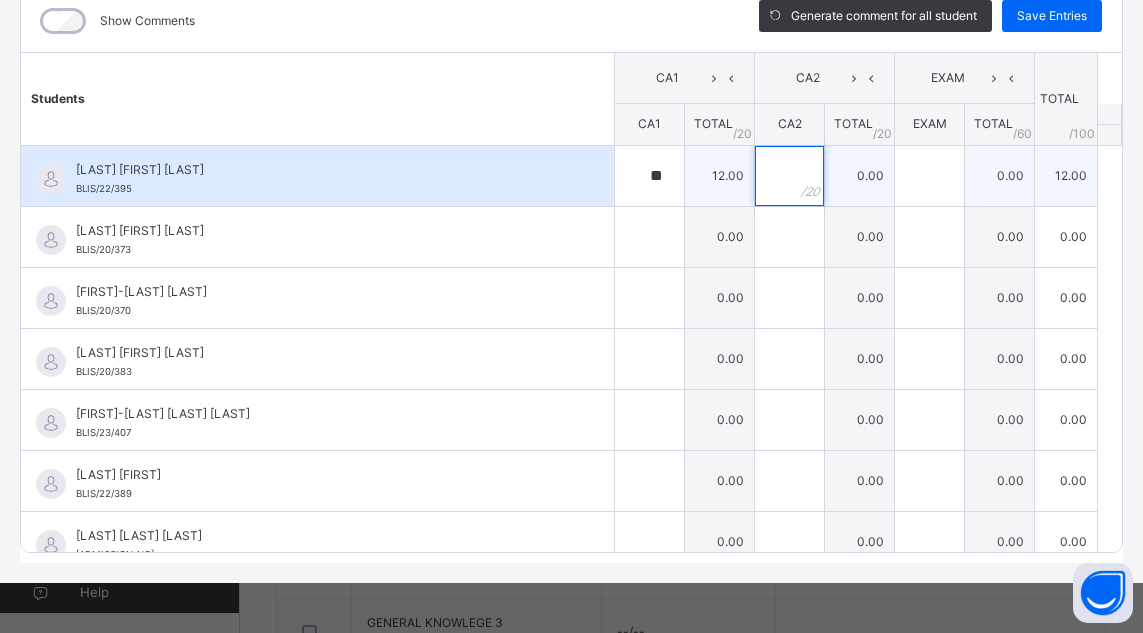 click at bounding box center (789, 176) 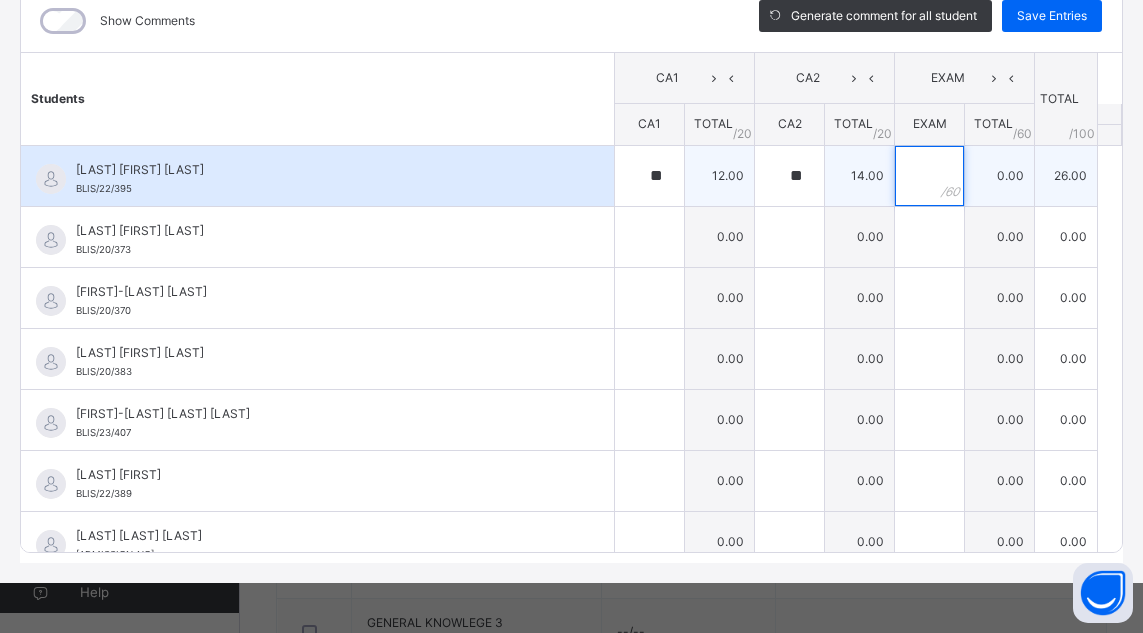 click at bounding box center [929, 176] 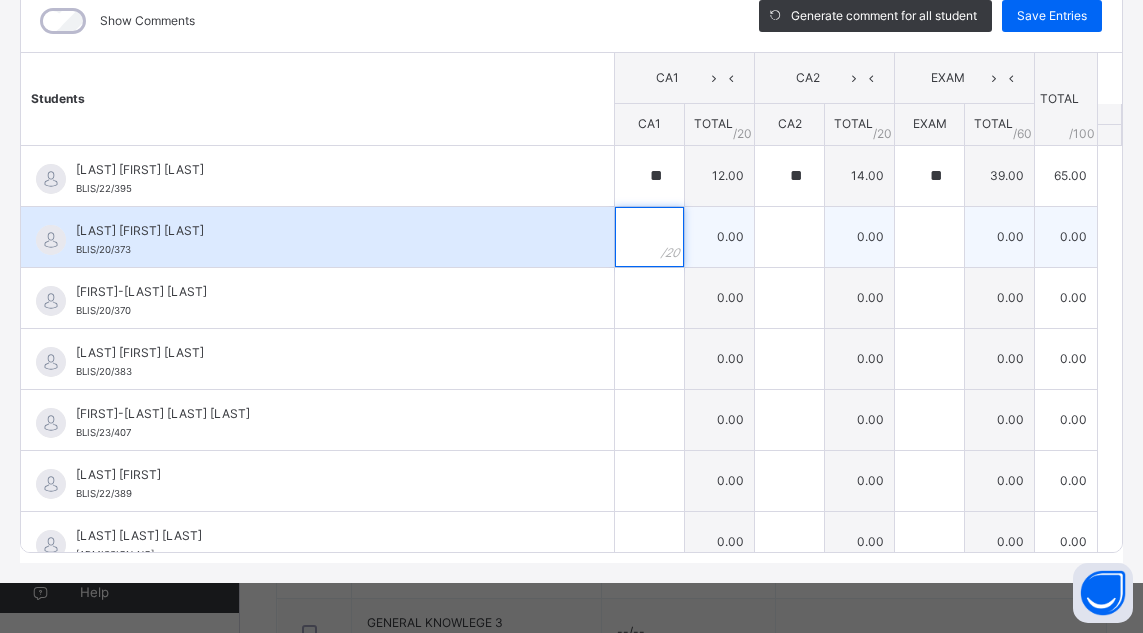 click at bounding box center (649, 237) 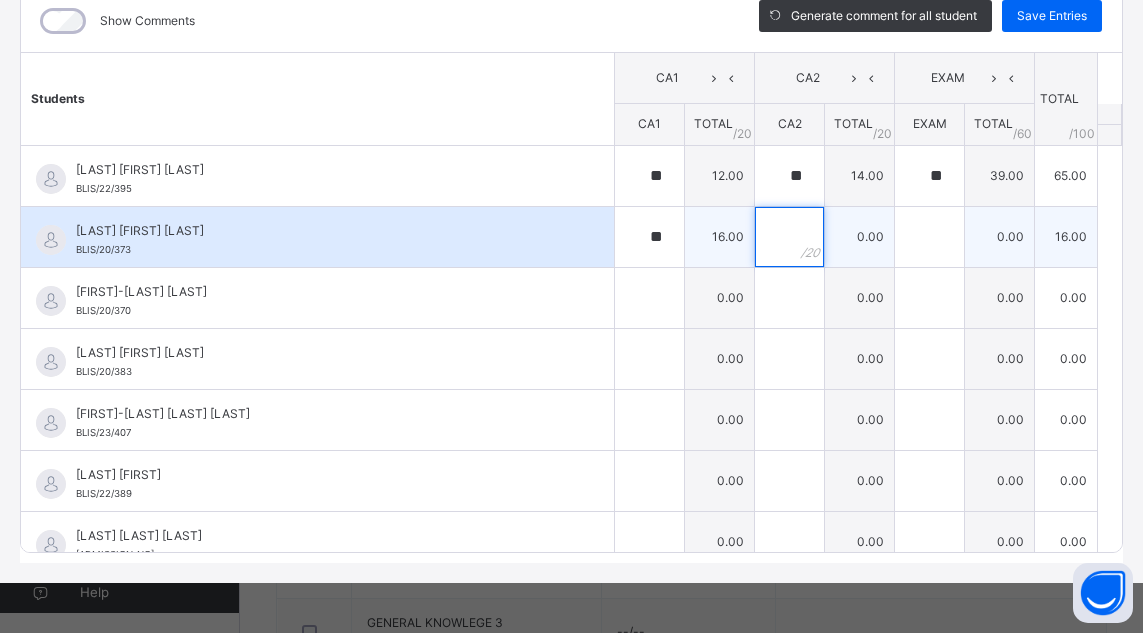 click at bounding box center (789, 237) 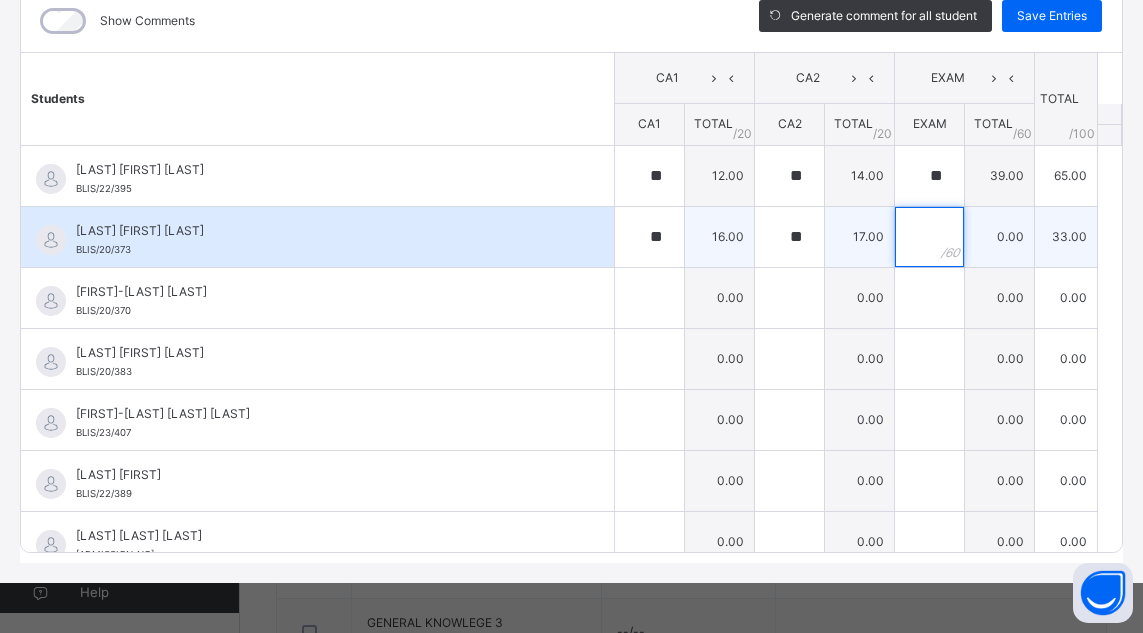 click at bounding box center [929, 237] 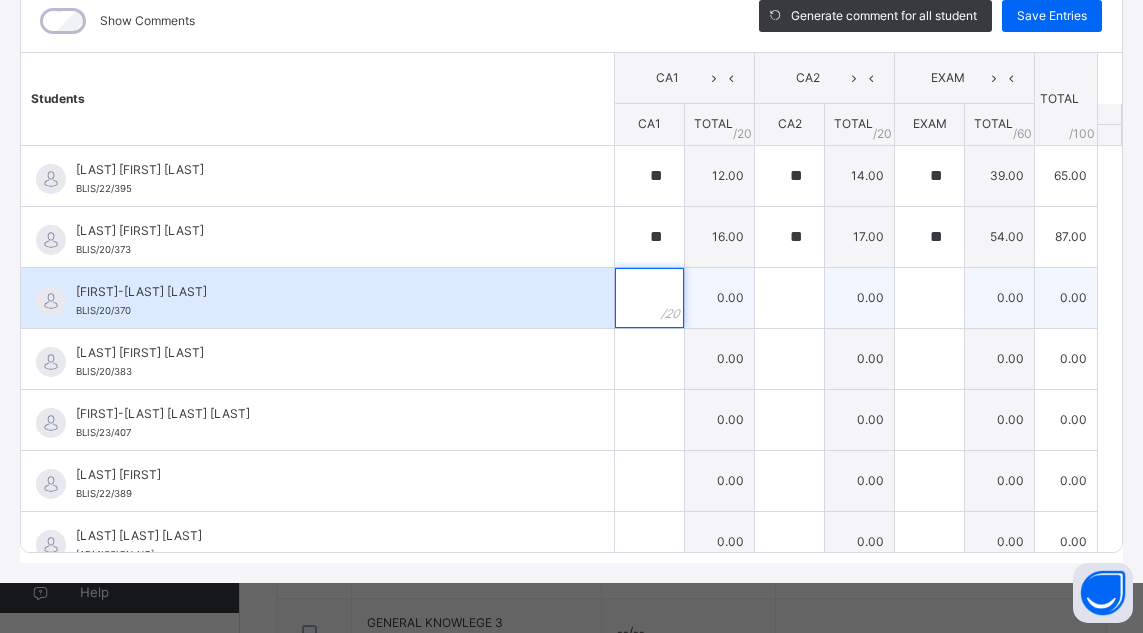 click at bounding box center (649, 298) 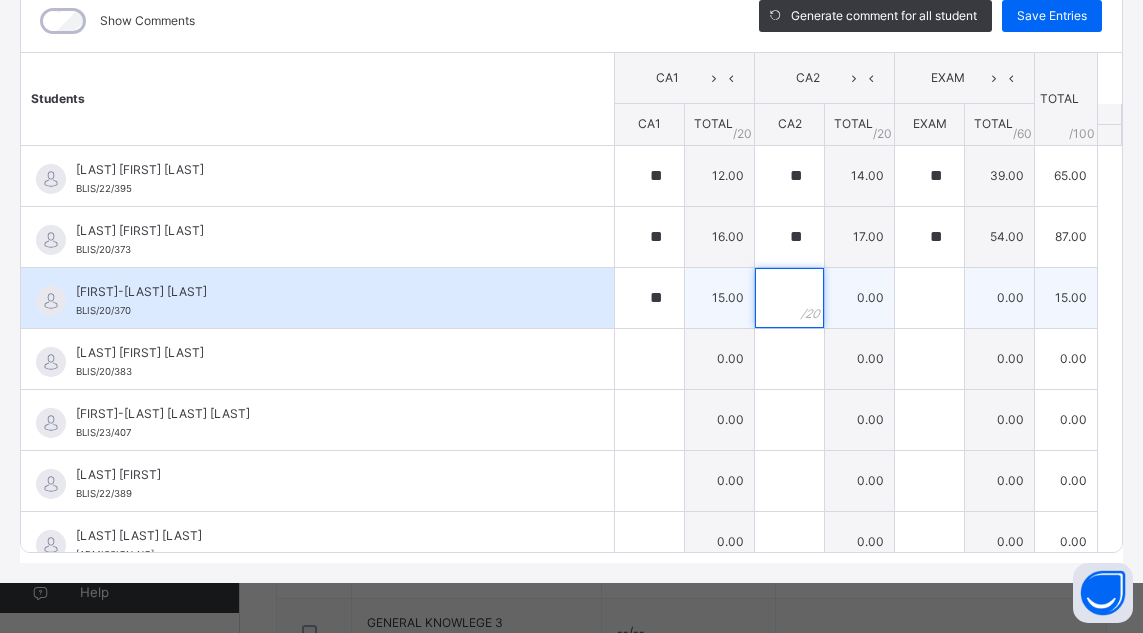 click at bounding box center (789, 298) 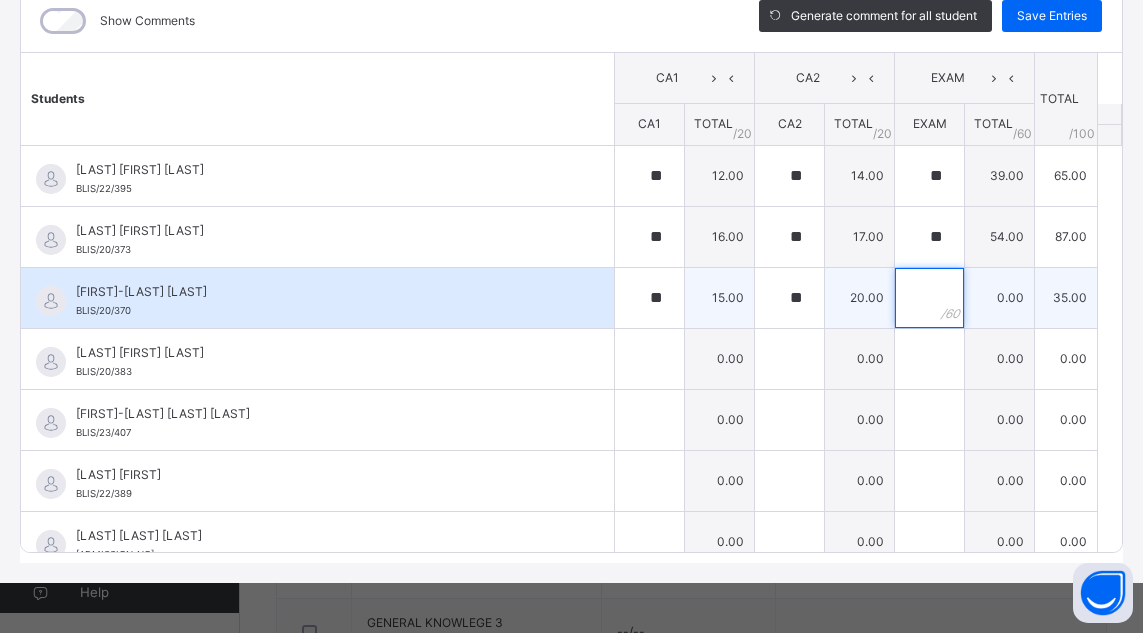 click at bounding box center [929, 298] 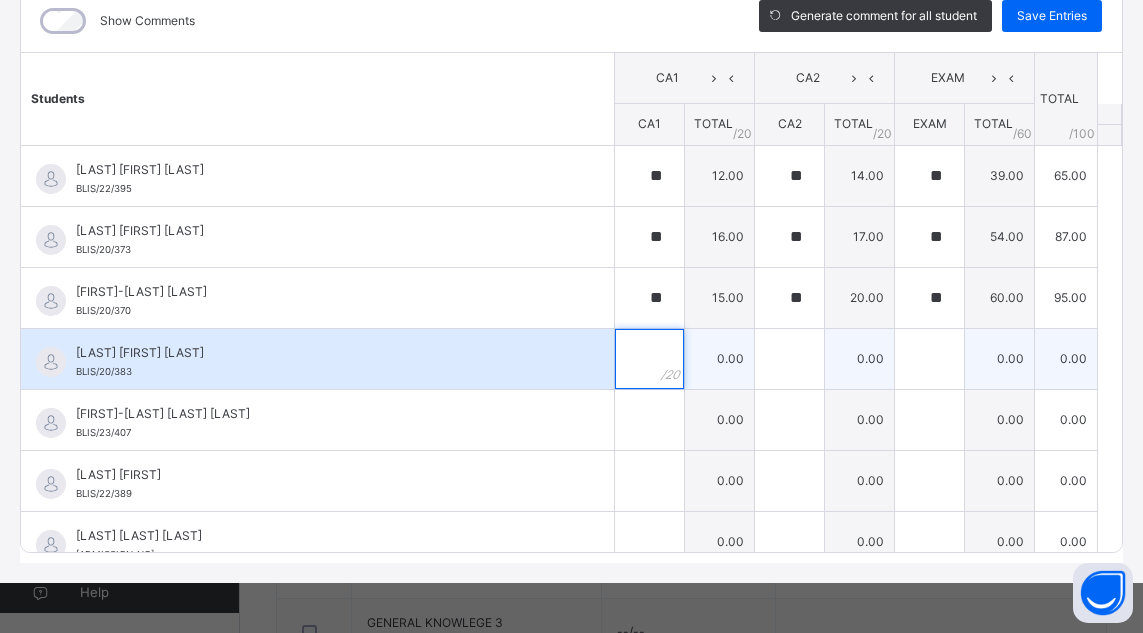 click at bounding box center (649, 359) 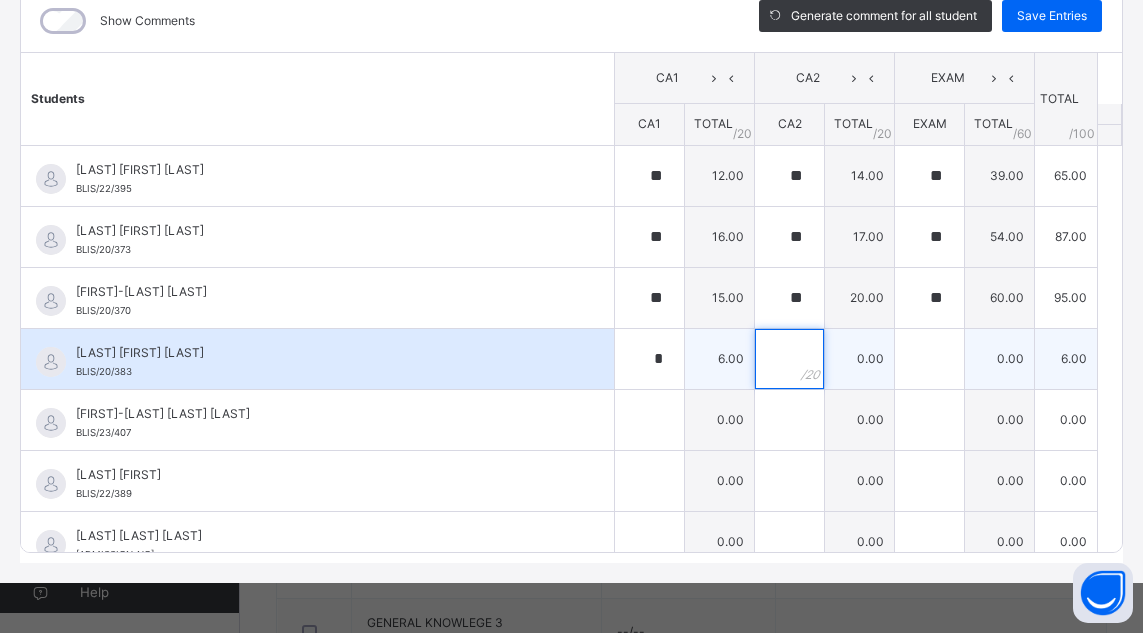 click at bounding box center (789, 359) 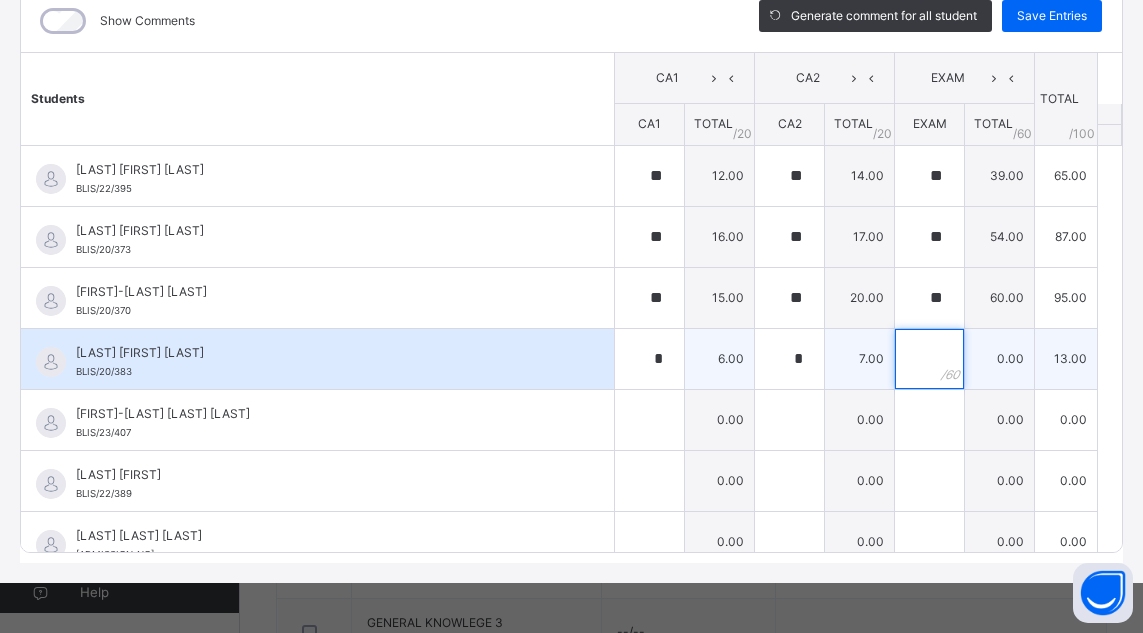click at bounding box center [929, 359] 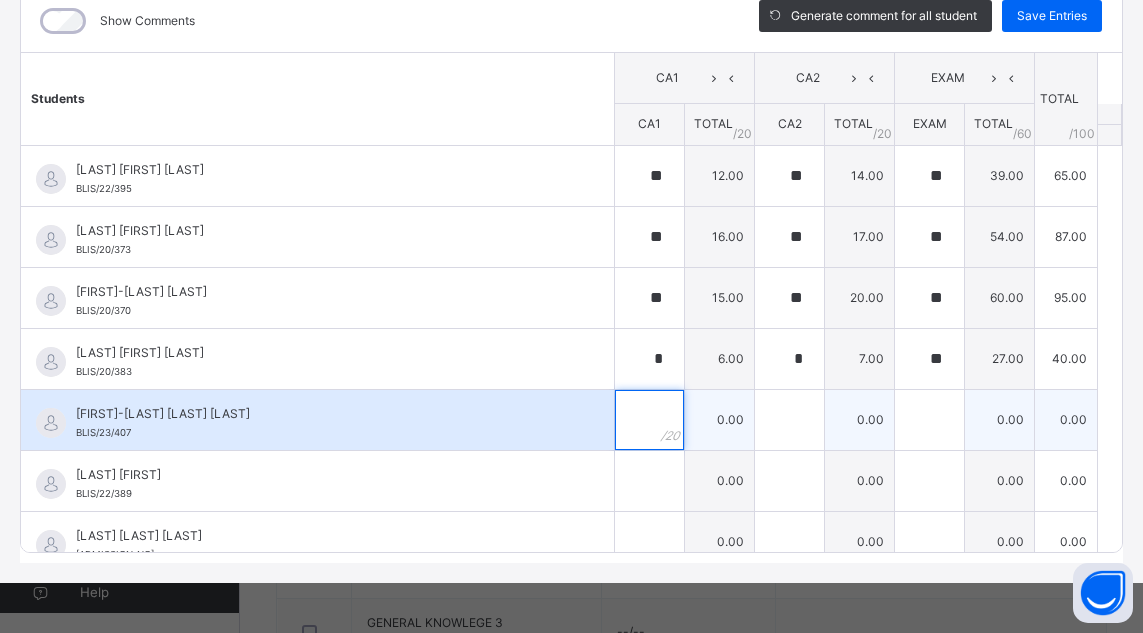 click at bounding box center [649, 420] 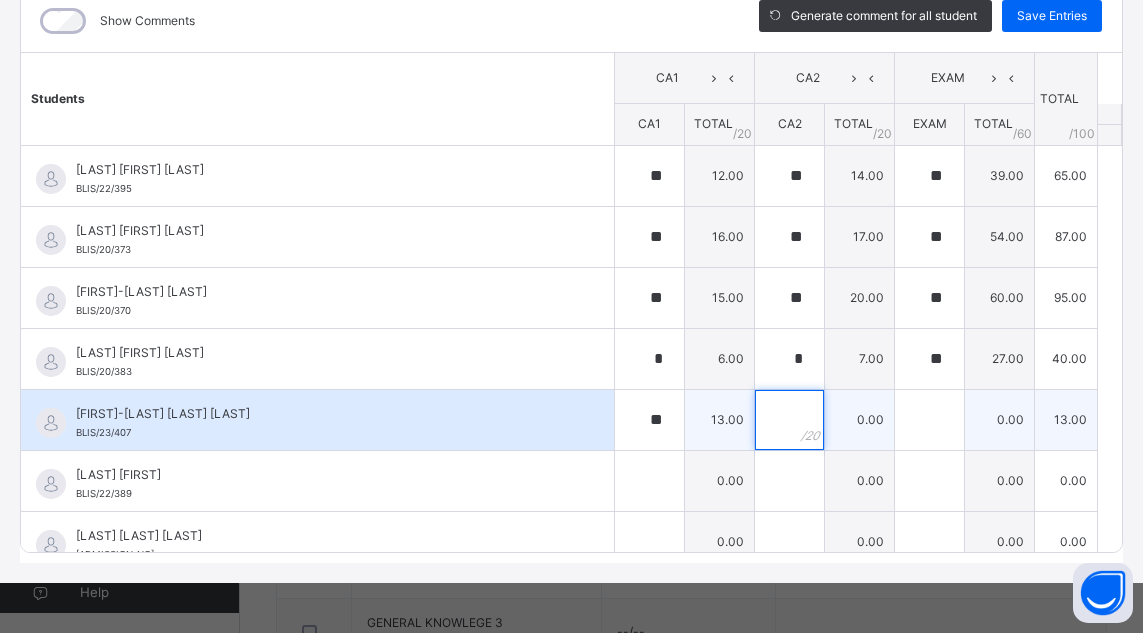 click at bounding box center (789, 420) 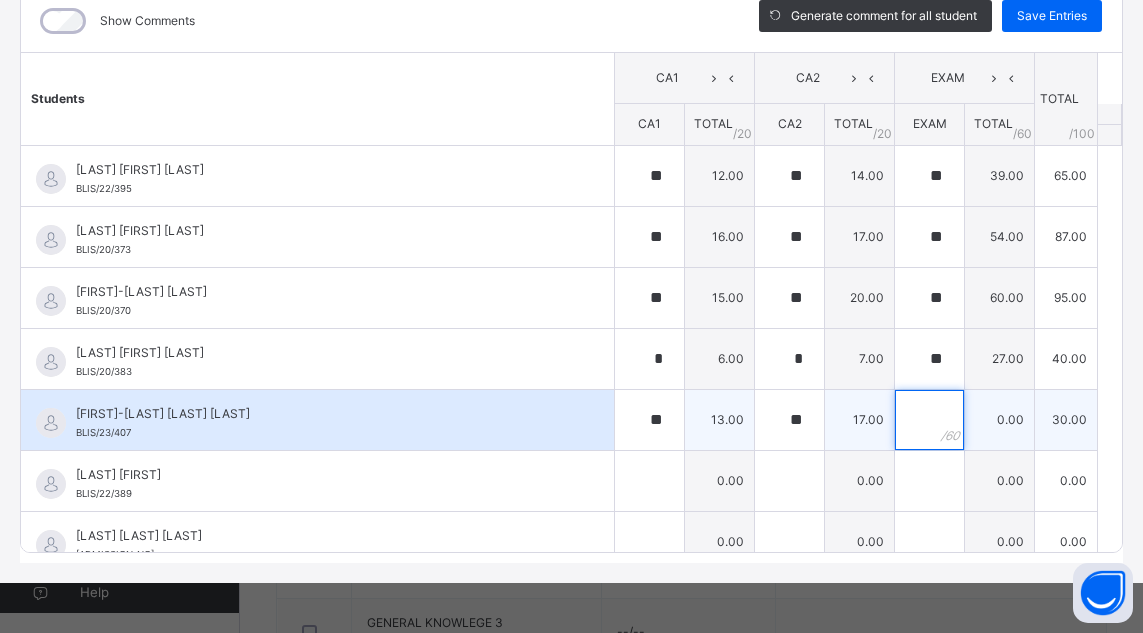 click at bounding box center (929, 420) 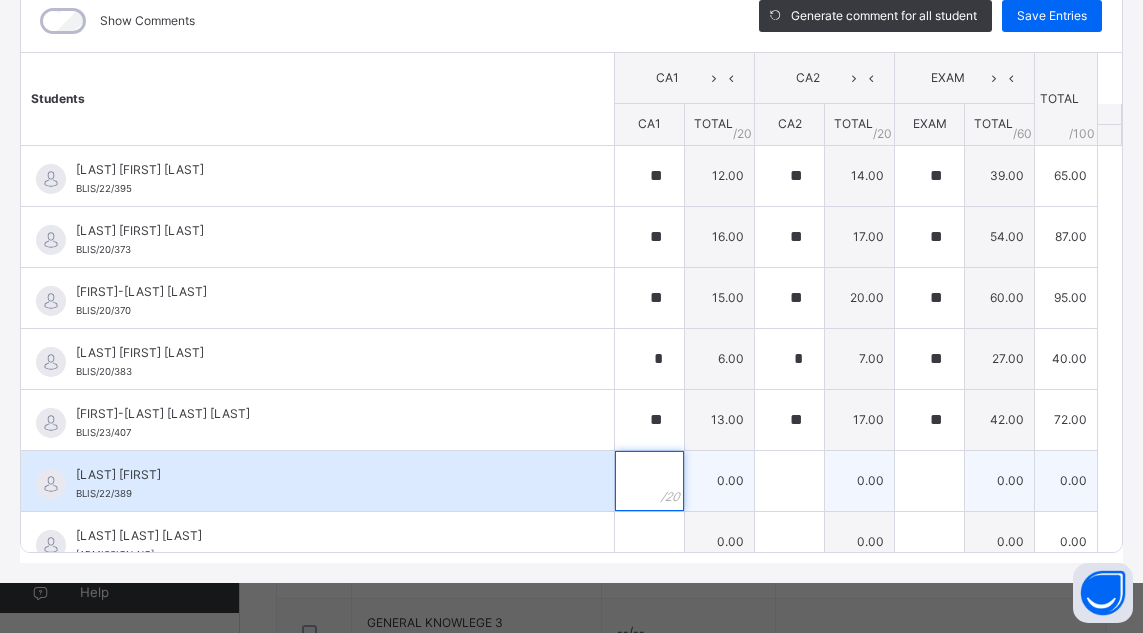 click at bounding box center (649, 481) 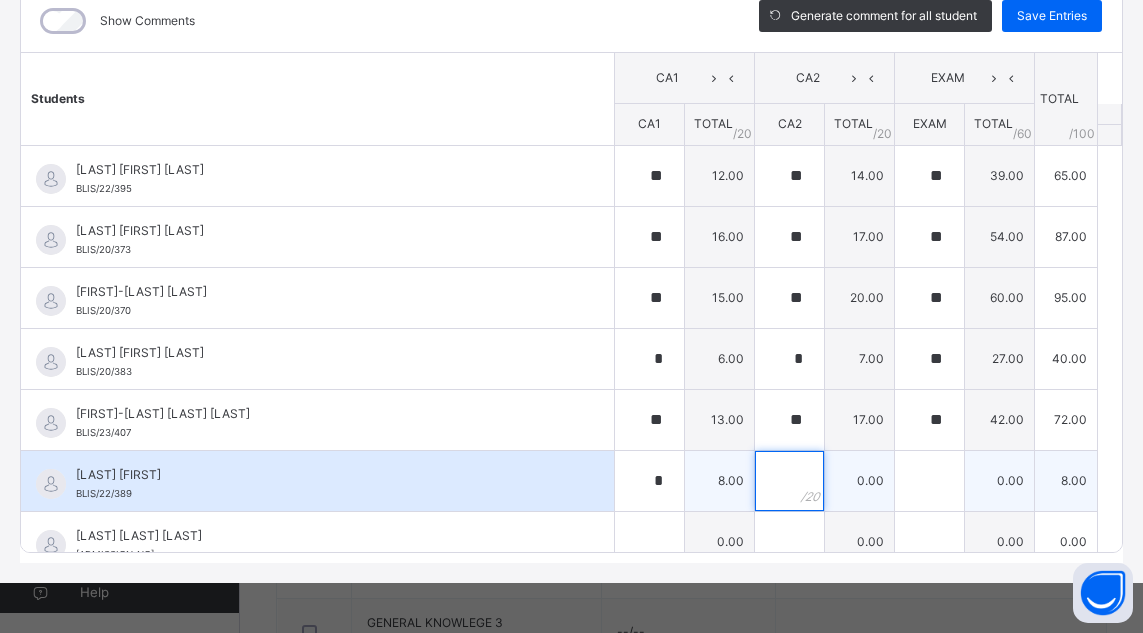 click at bounding box center [789, 481] 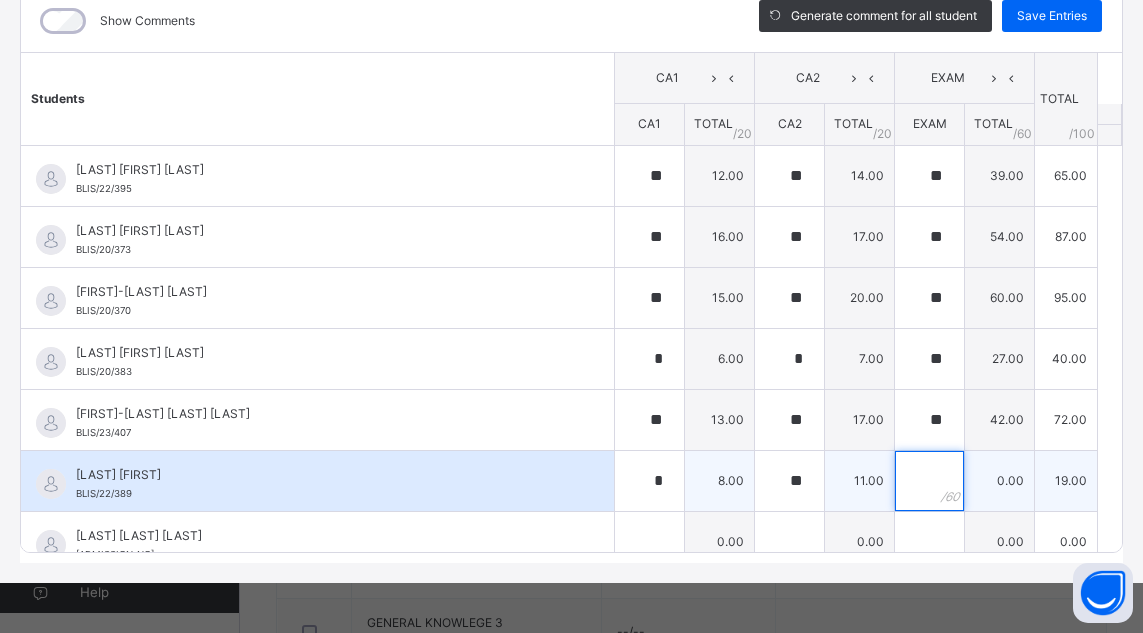 click at bounding box center [929, 481] 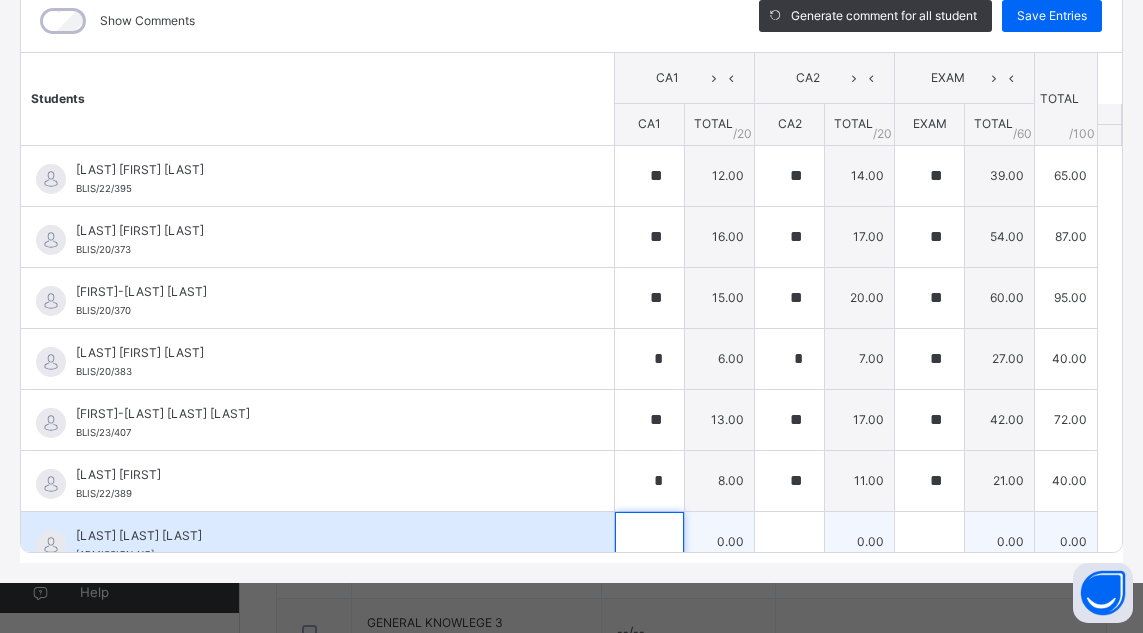 click at bounding box center [649, 542] 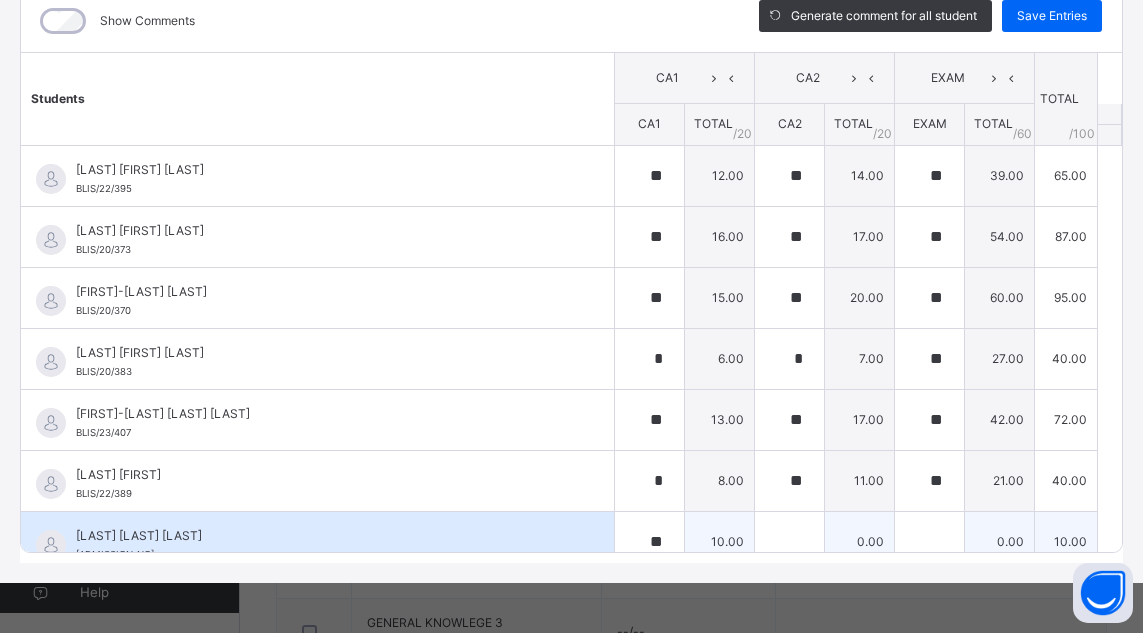 click on "10.00" at bounding box center (720, 541) 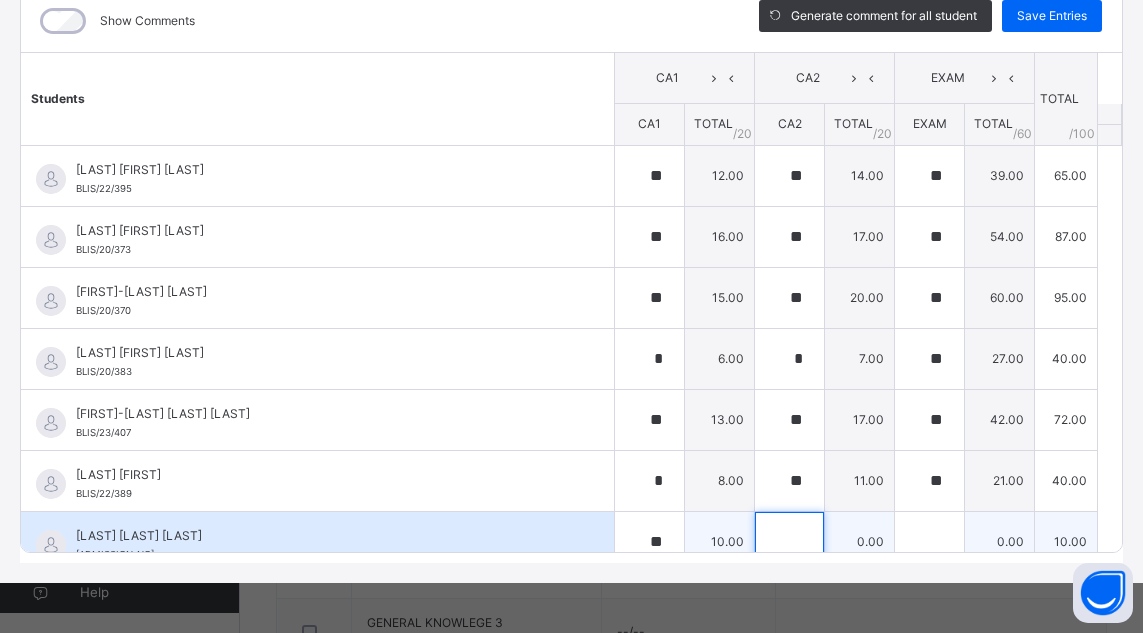 click at bounding box center (789, 542) 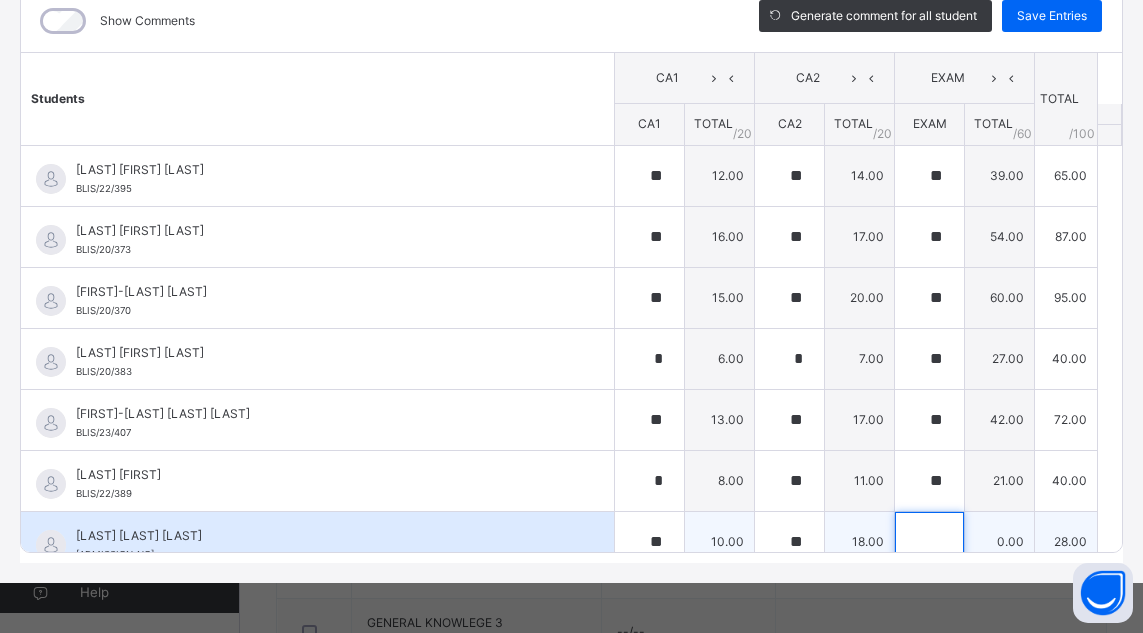 click at bounding box center (929, 542) 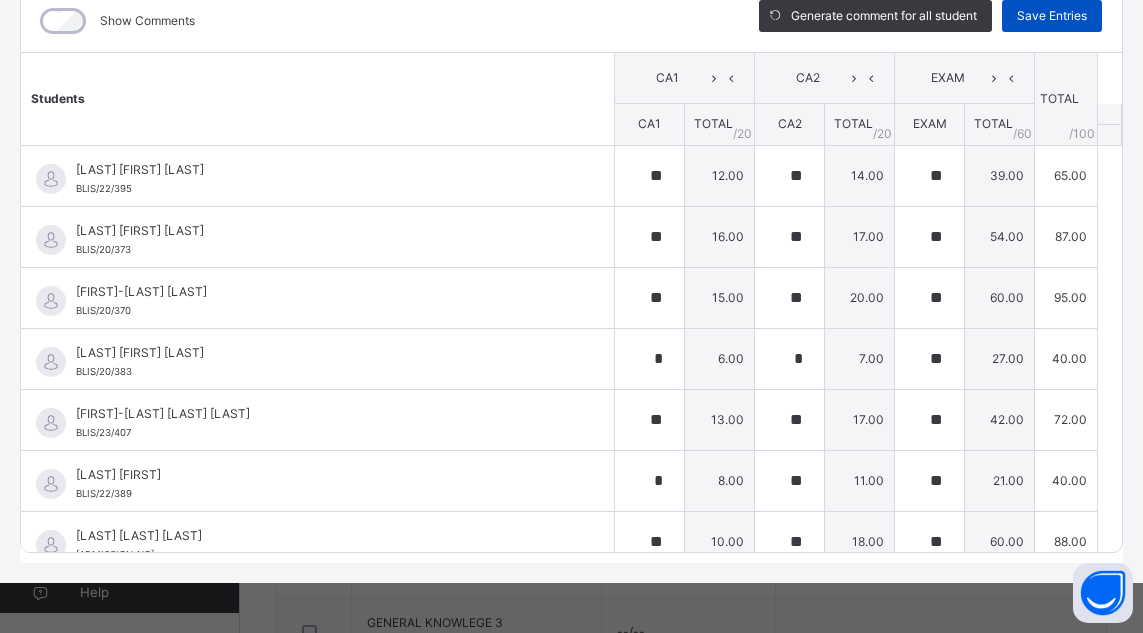 click on "Save Entries" at bounding box center (1052, 16) 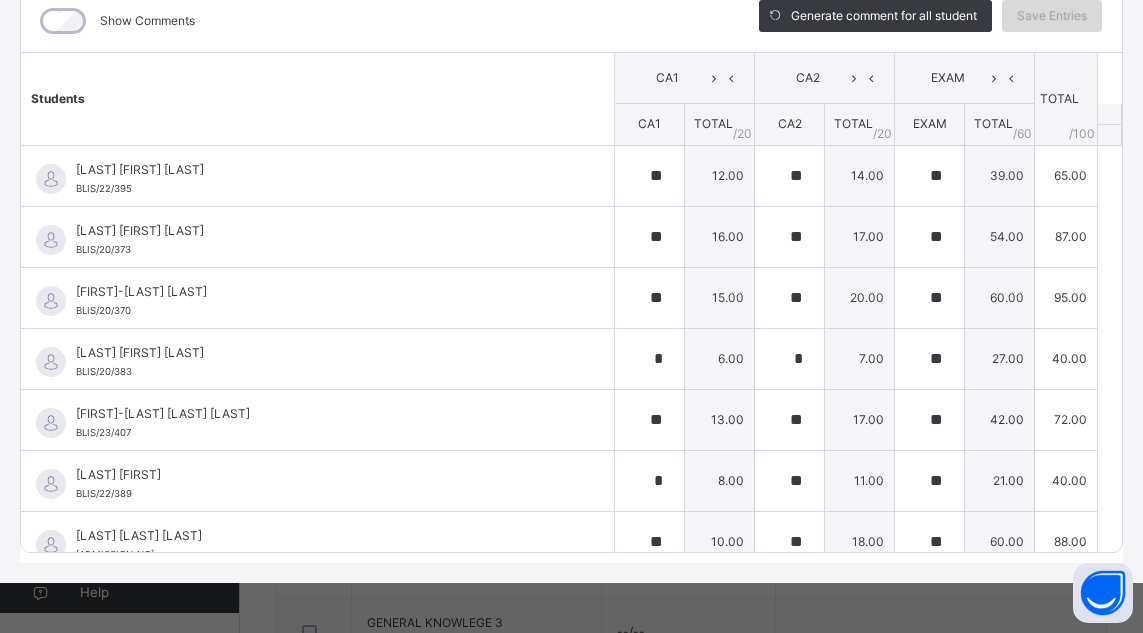 click on "Save Entries" at bounding box center (1052, 16) 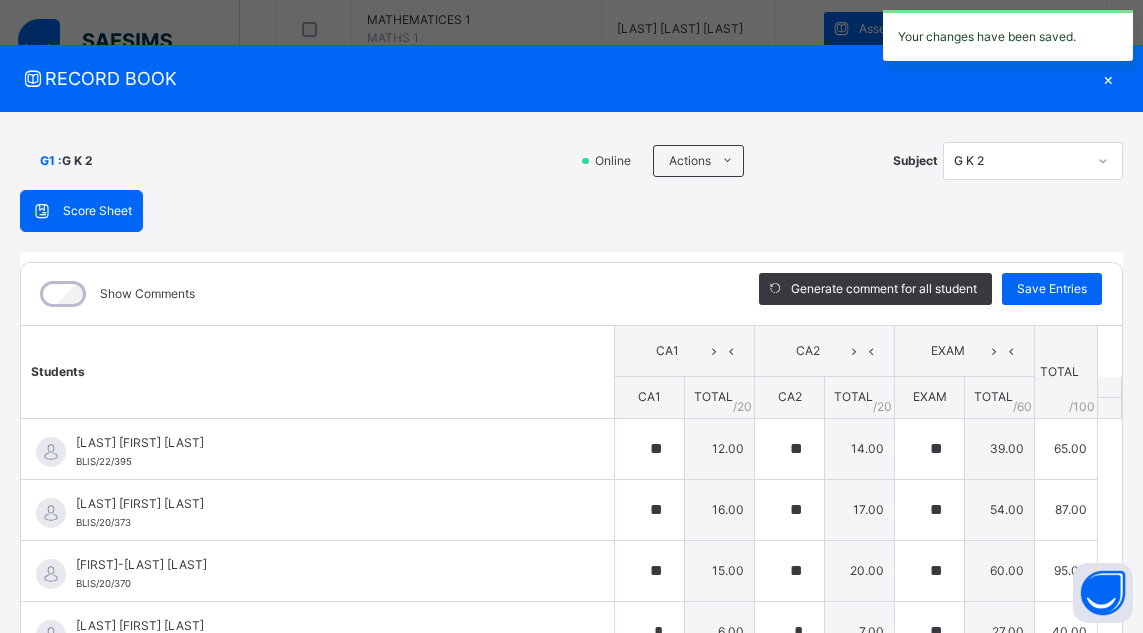 scroll, scrollTop: 0, scrollLeft: 0, axis: both 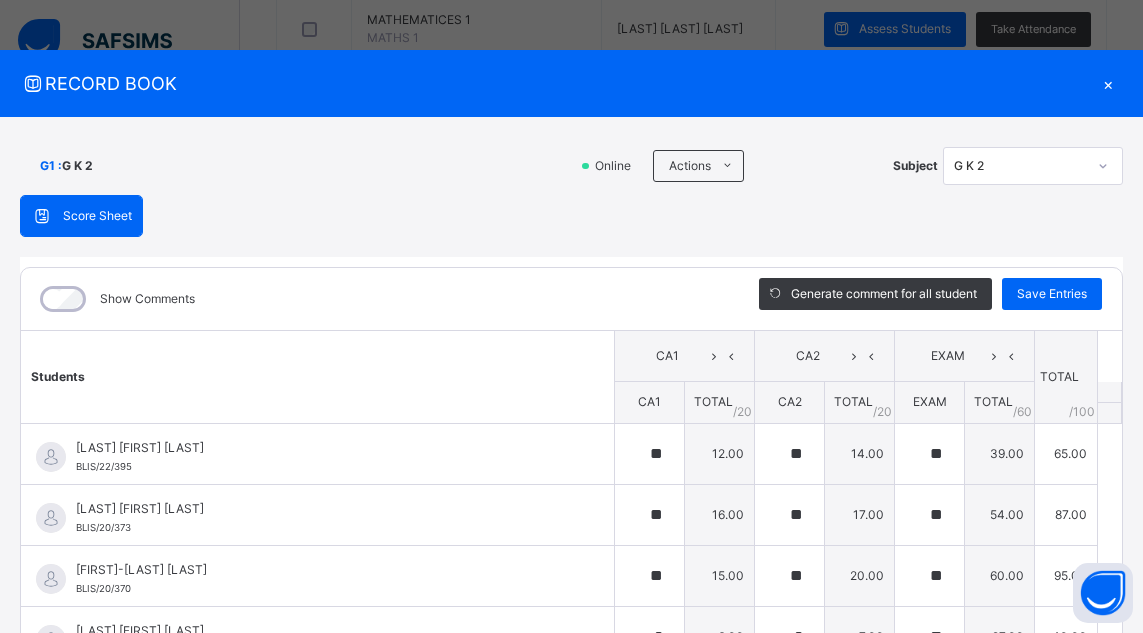 click 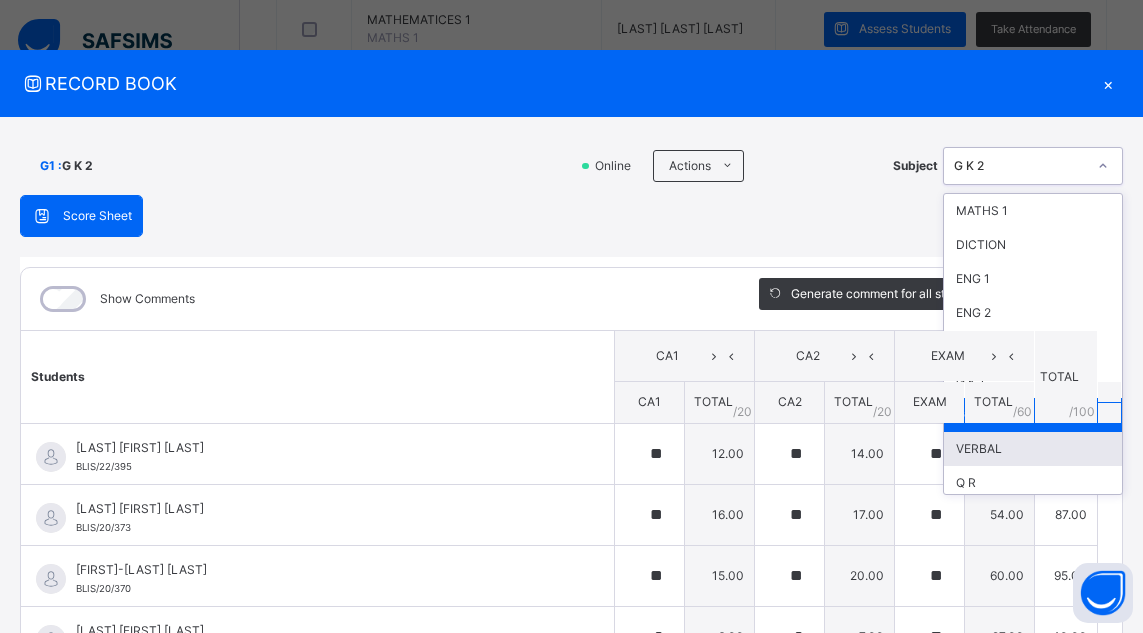 click on "VERBAL" at bounding box center (1033, 449) 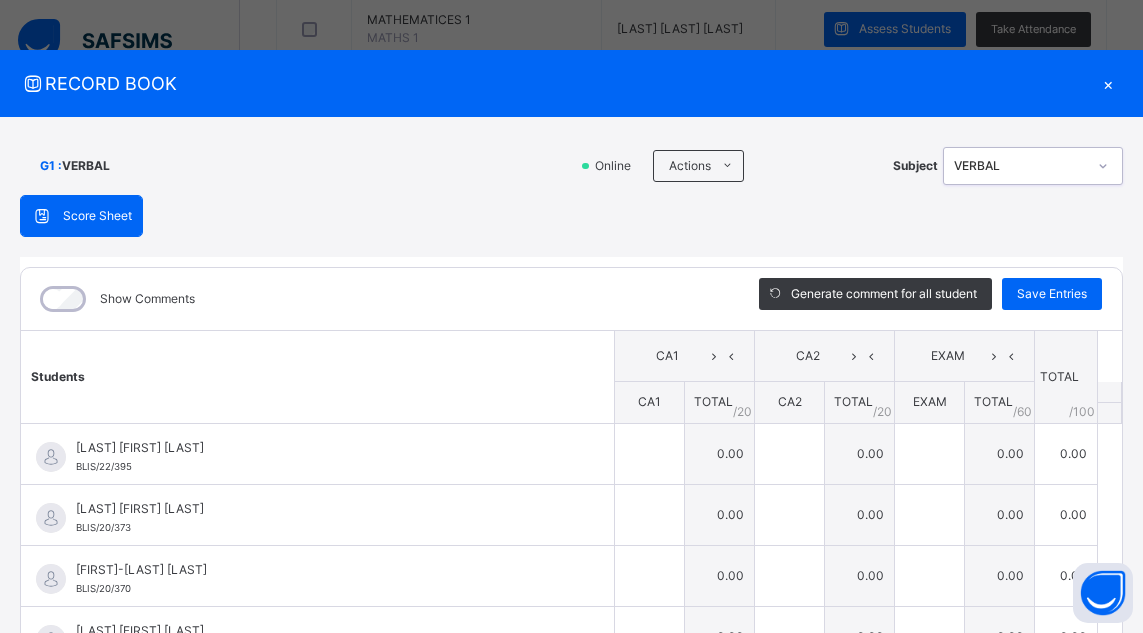scroll, scrollTop: 1130, scrollLeft: 0, axis: vertical 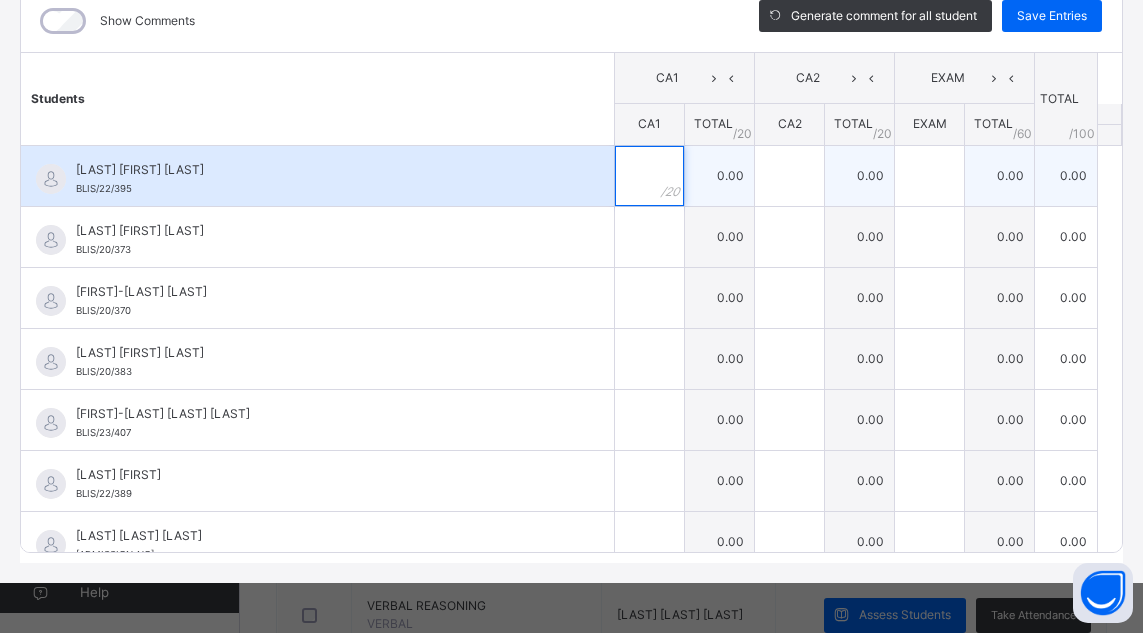 click at bounding box center (649, 176) 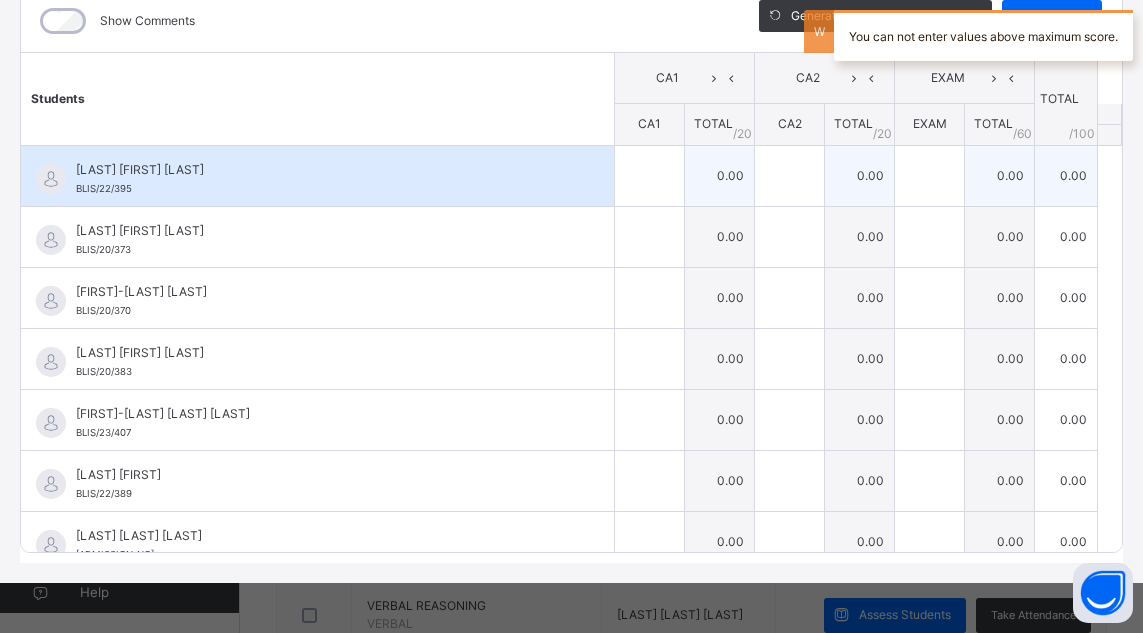 click at bounding box center [649, 176] 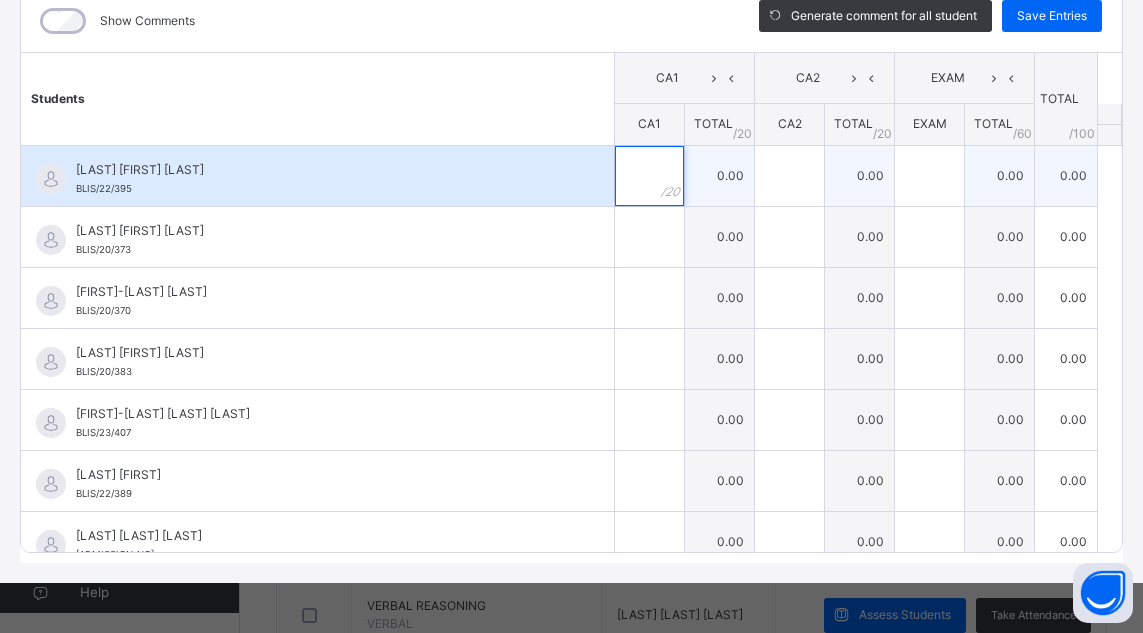 click at bounding box center [649, 176] 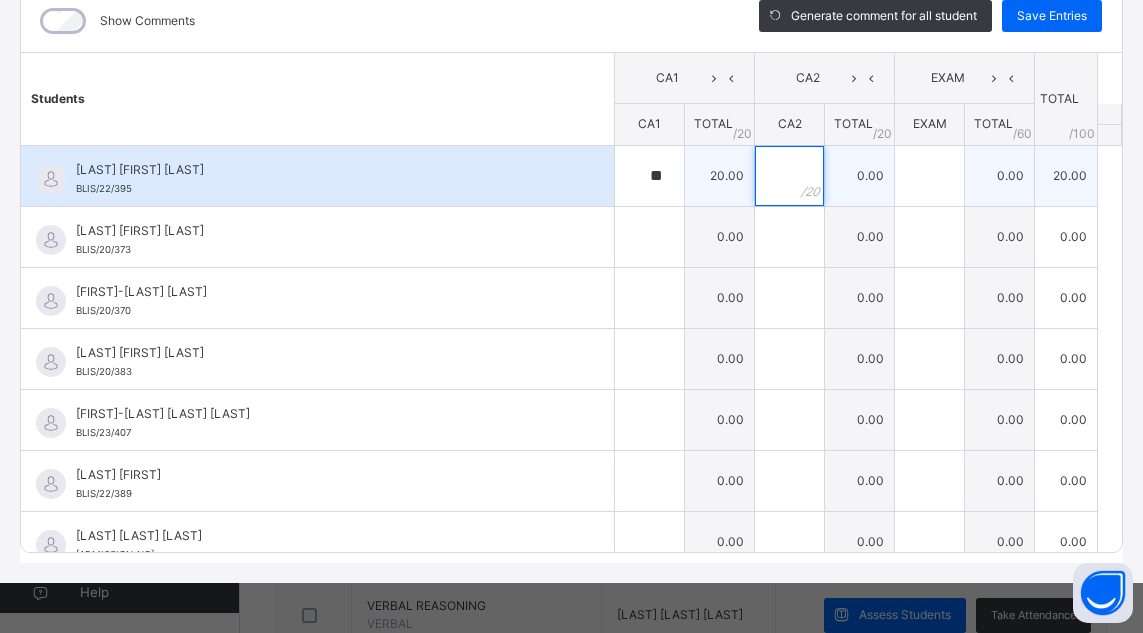 click at bounding box center (789, 176) 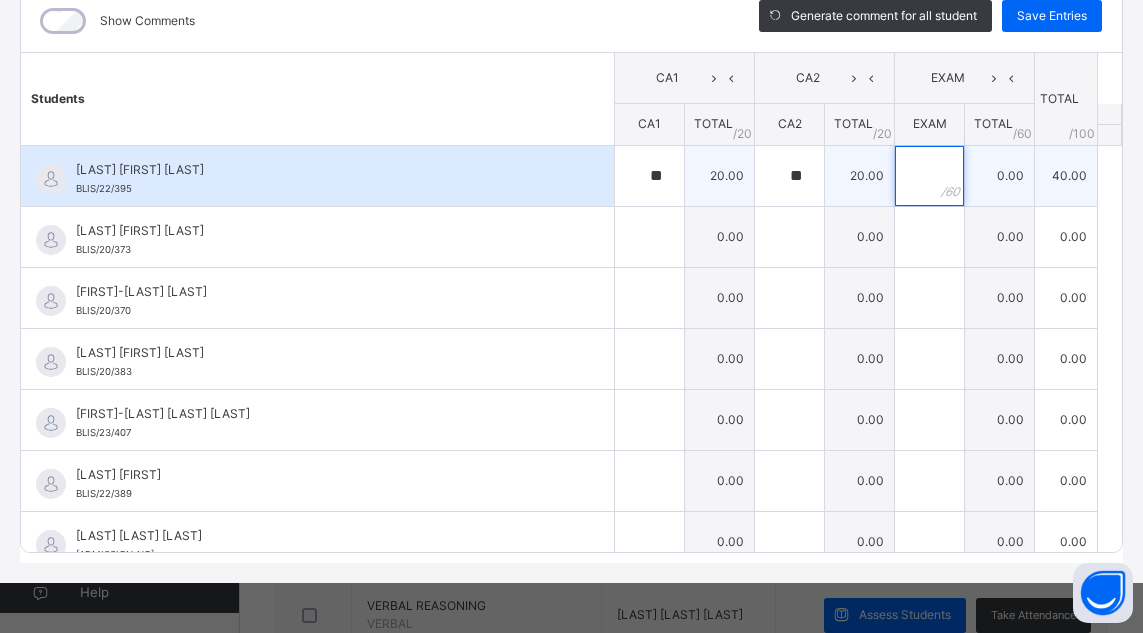 click at bounding box center (929, 176) 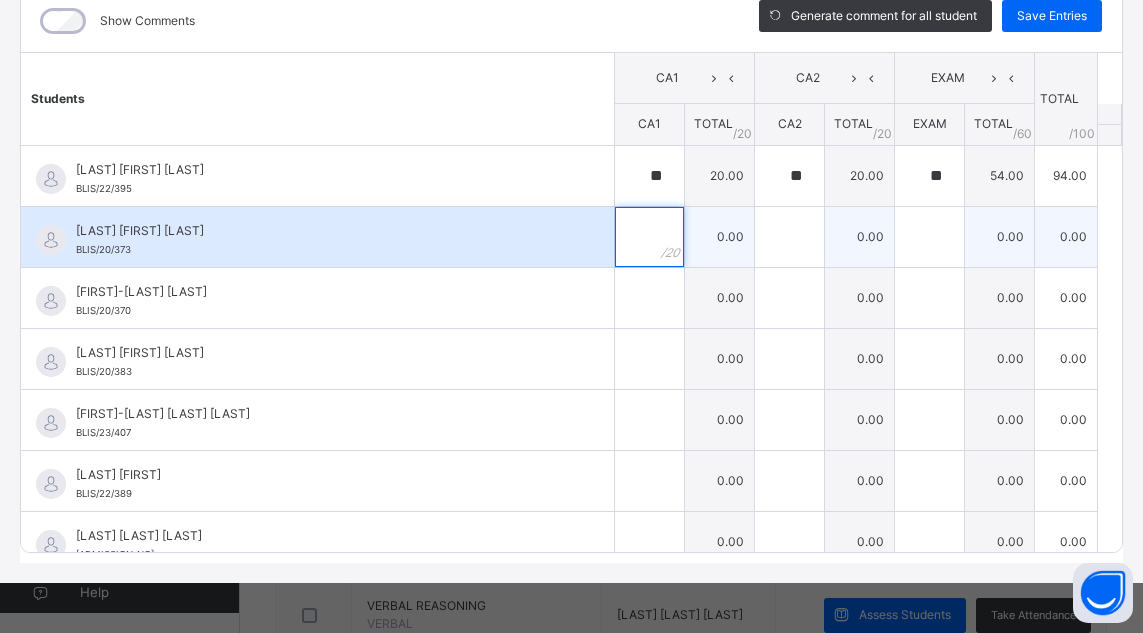 click at bounding box center [649, 237] 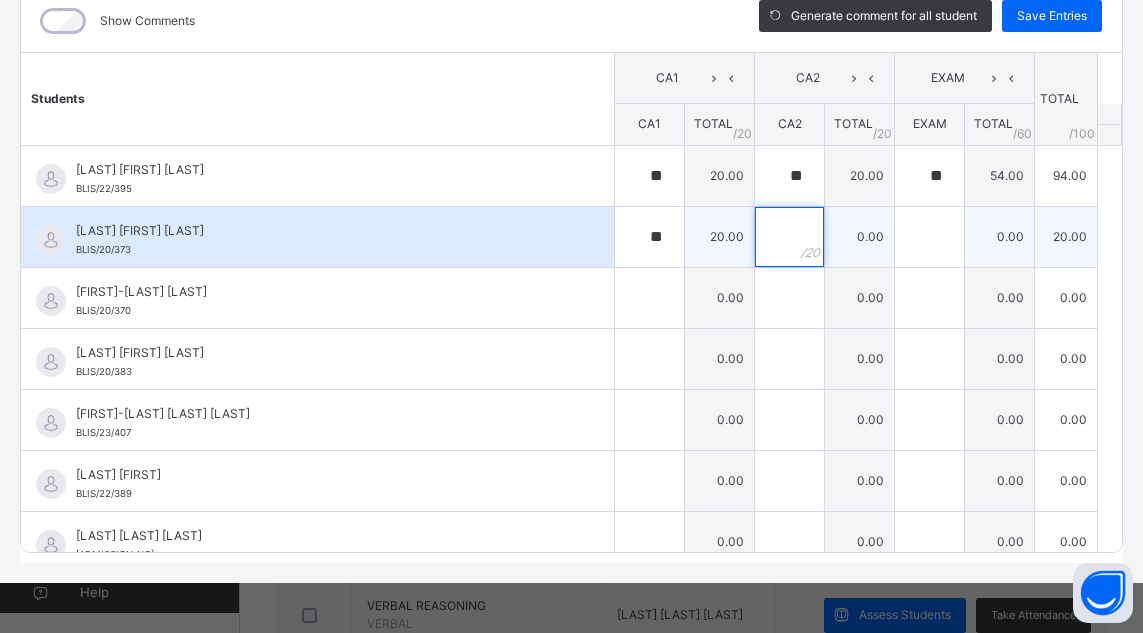 click at bounding box center [789, 237] 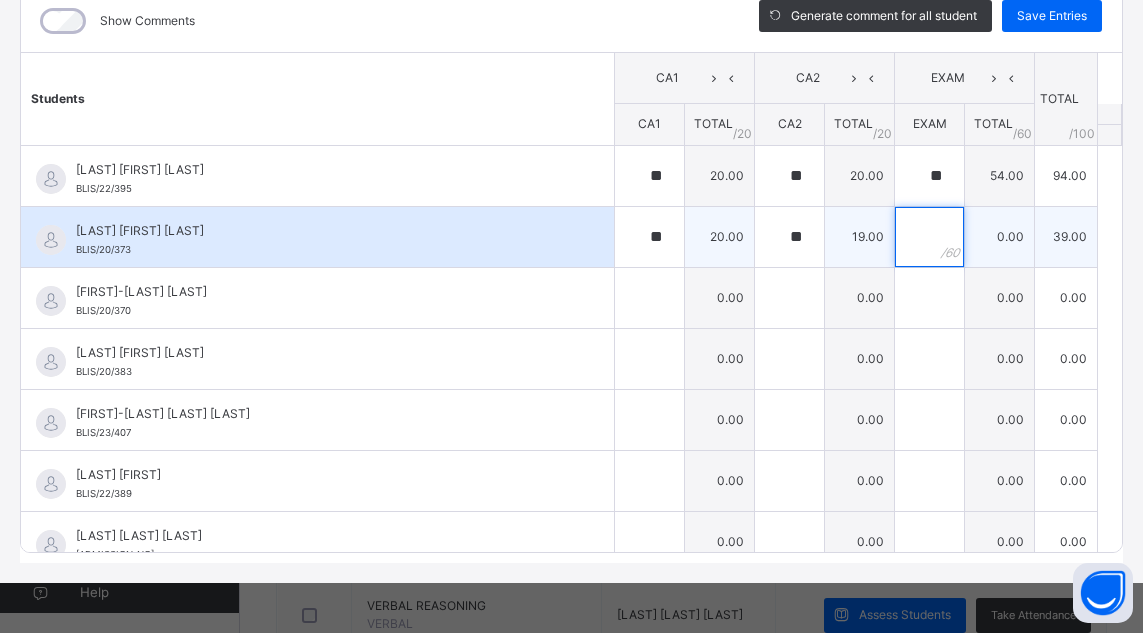 click at bounding box center (929, 237) 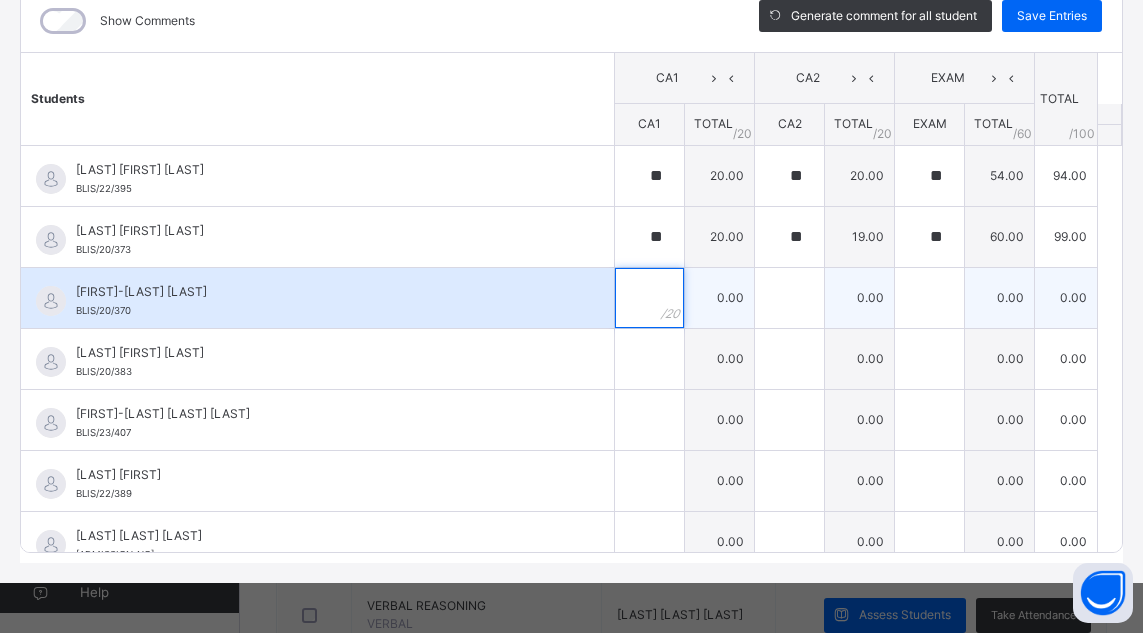 click at bounding box center (649, 298) 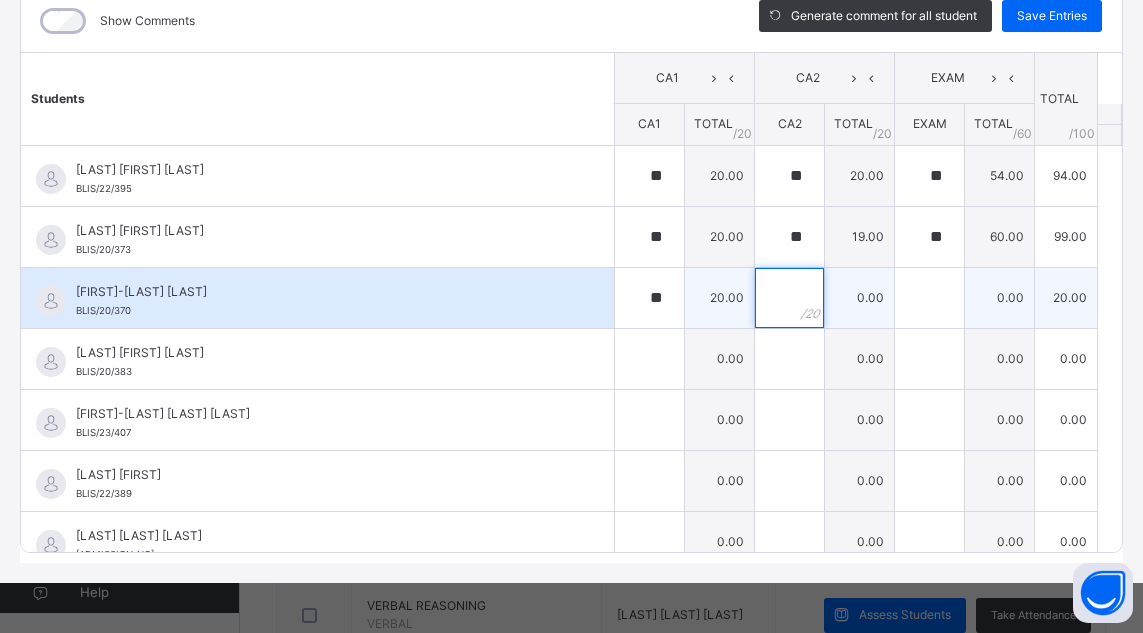 click at bounding box center [789, 298] 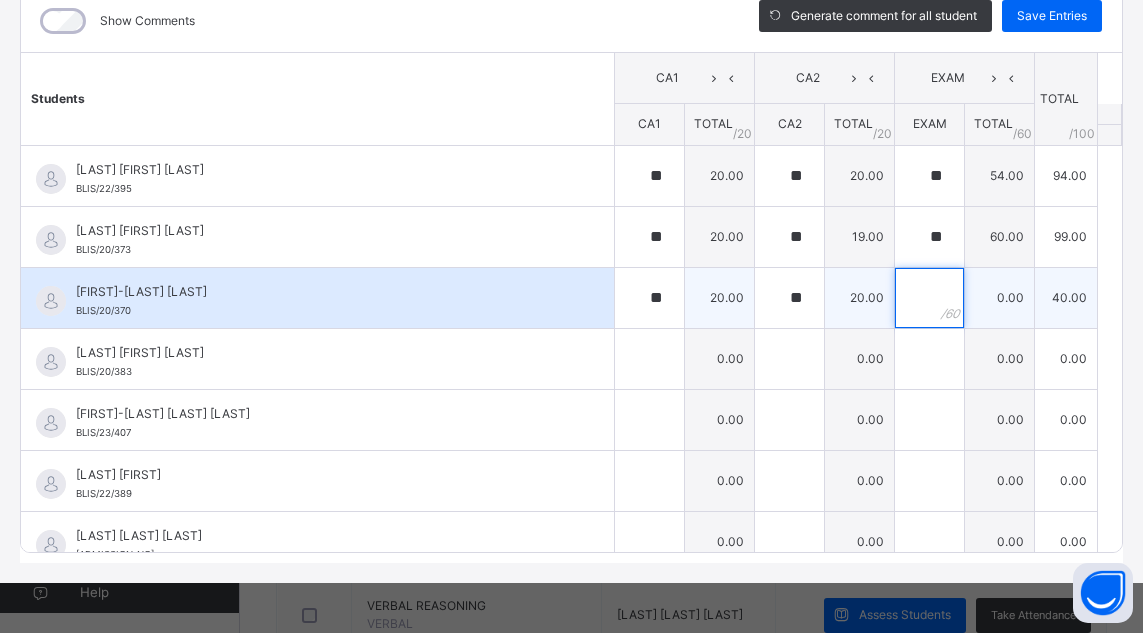 click at bounding box center (929, 298) 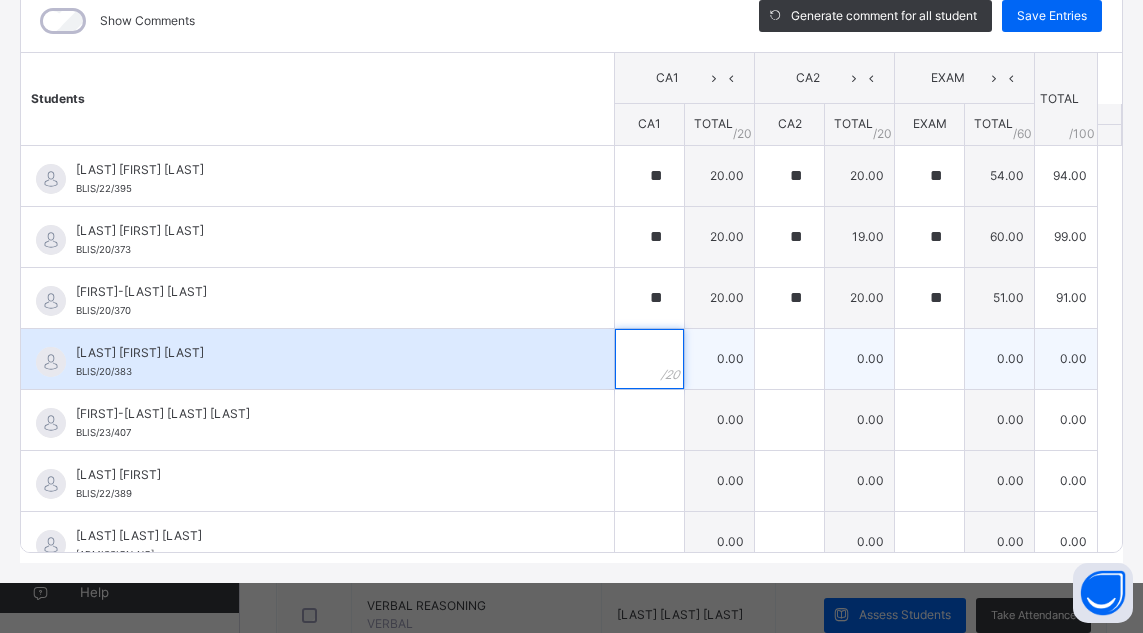 click at bounding box center (649, 359) 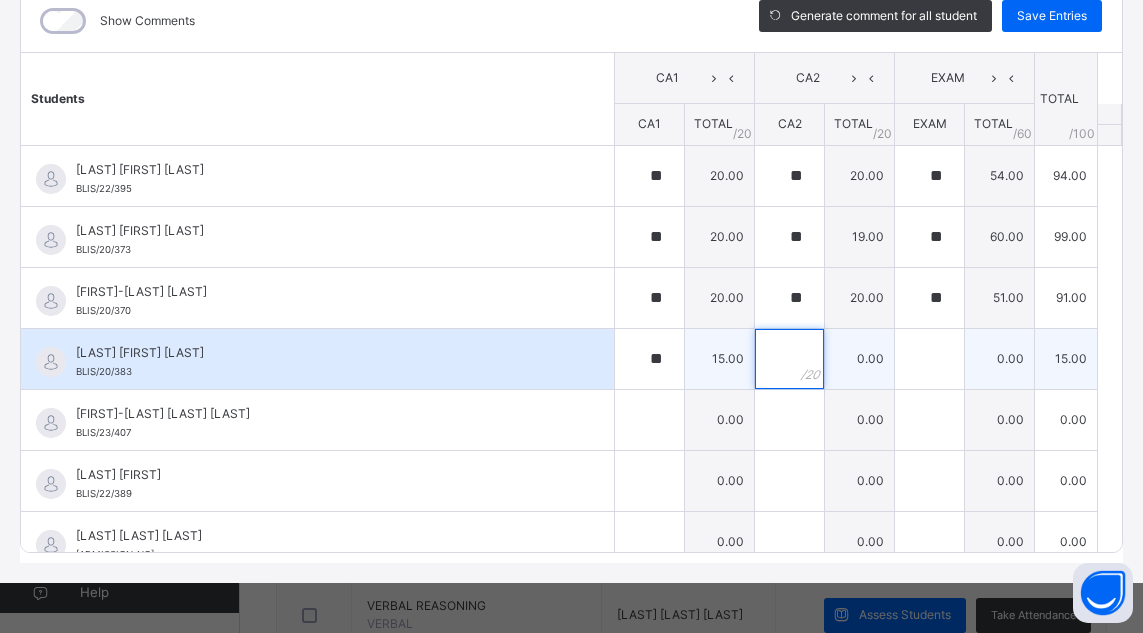 click at bounding box center (789, 359) 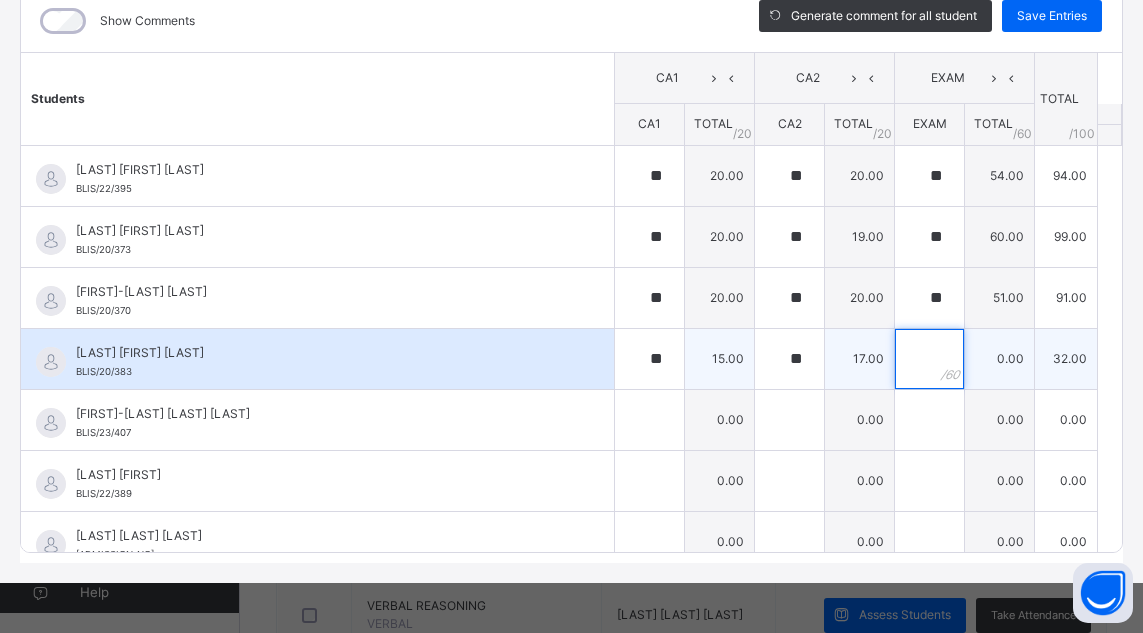 click at bounding box center [929, 359] 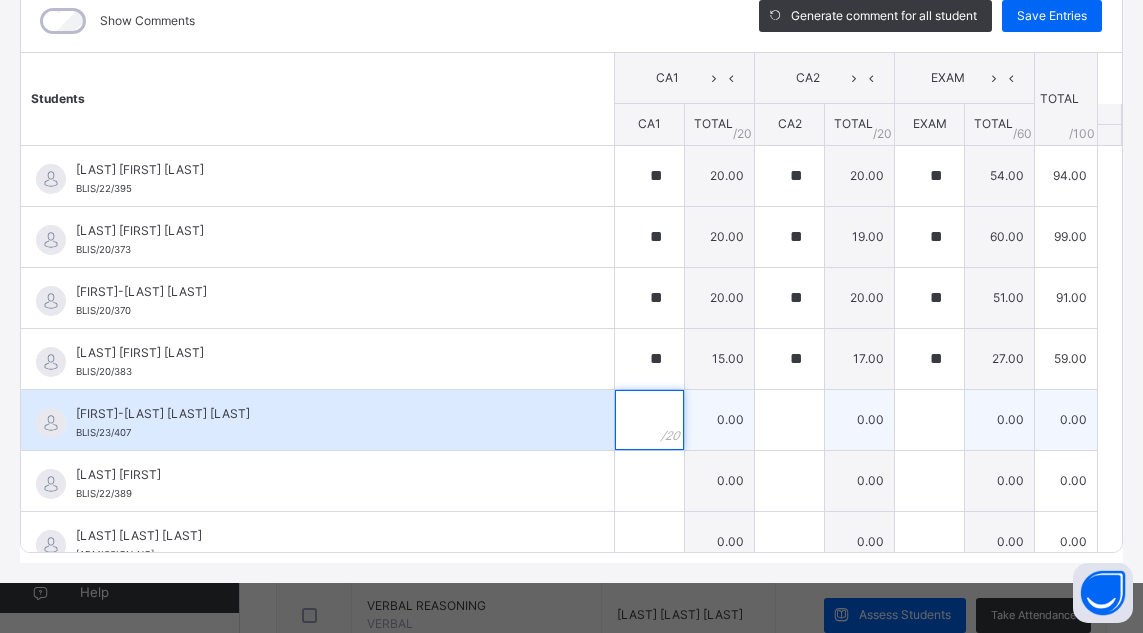 click at bounding box center (649, 420) 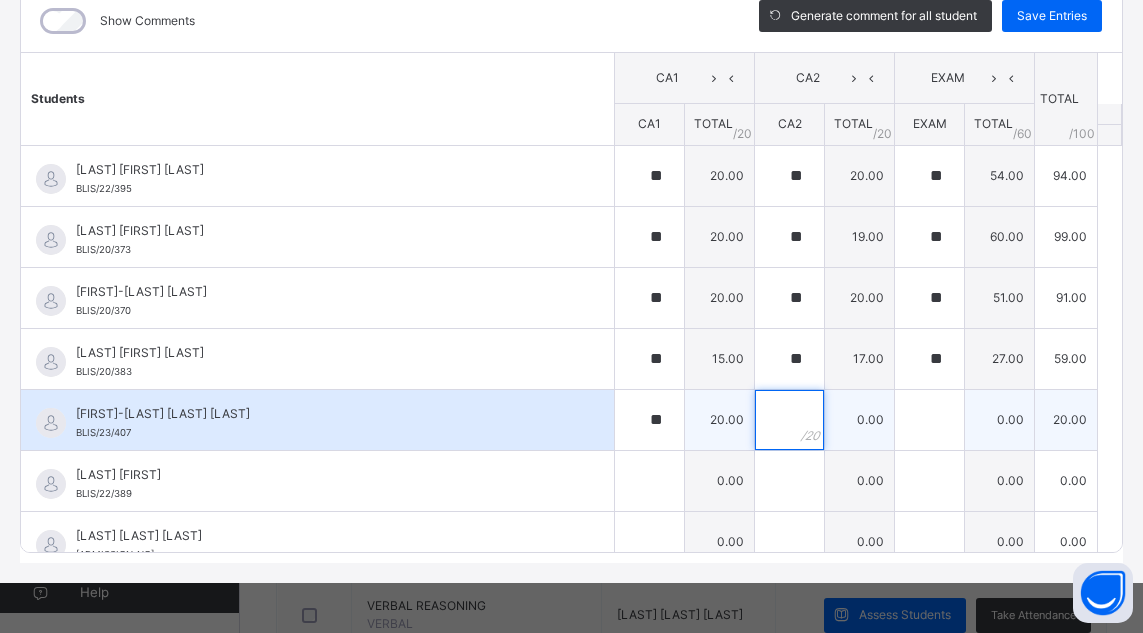 click at bounding box center (789, 420) 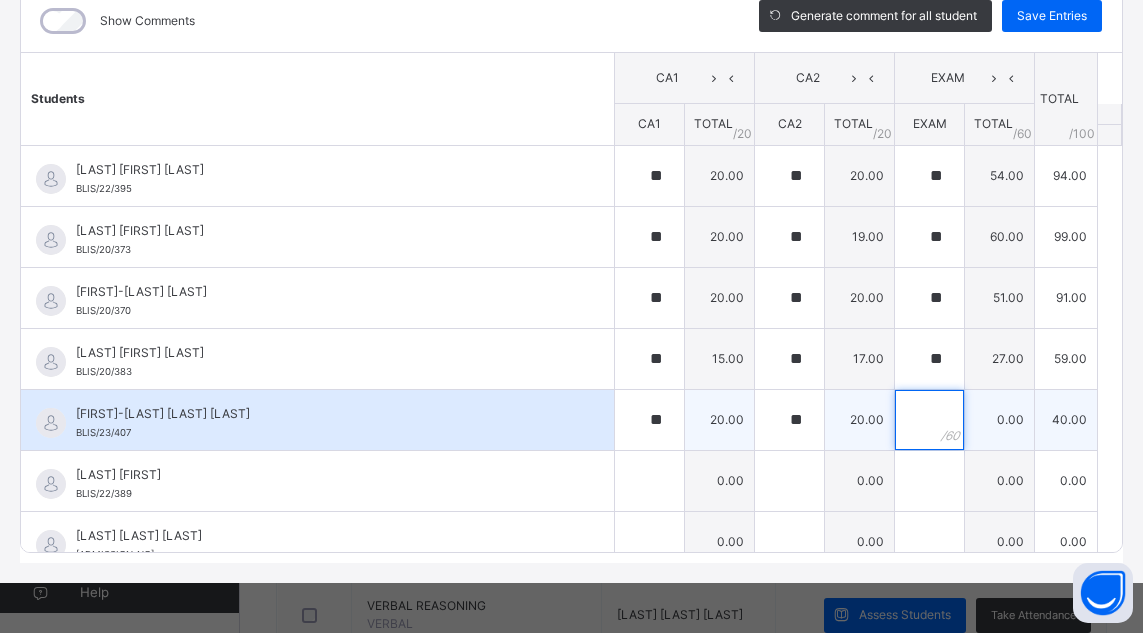 click at bounding box center (929, 420) 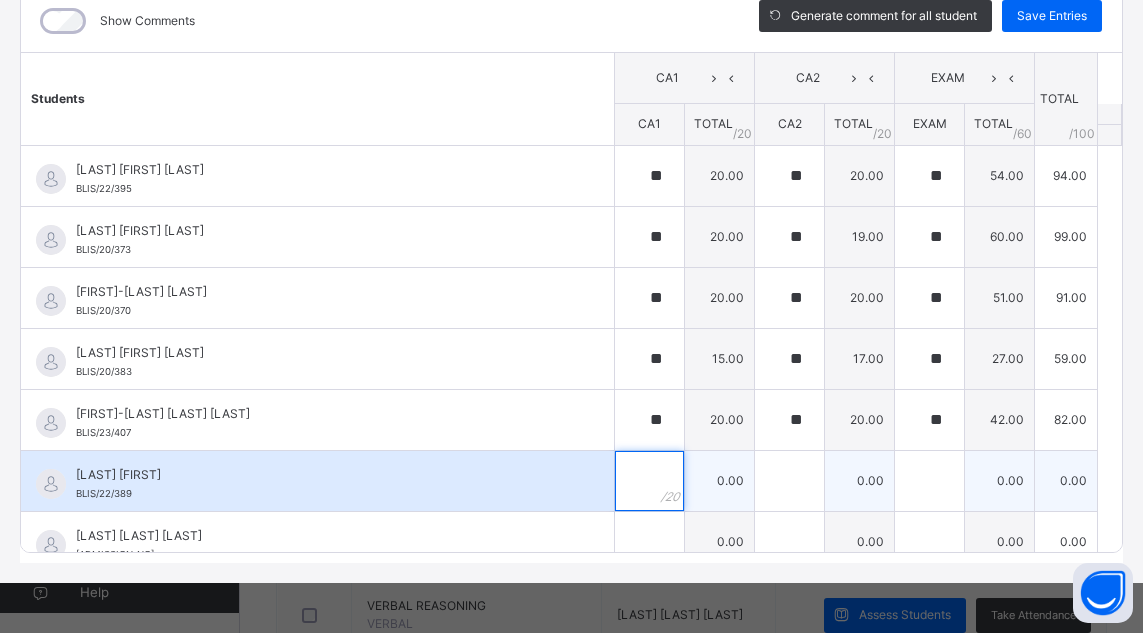 click at bounding box center (649, 481) 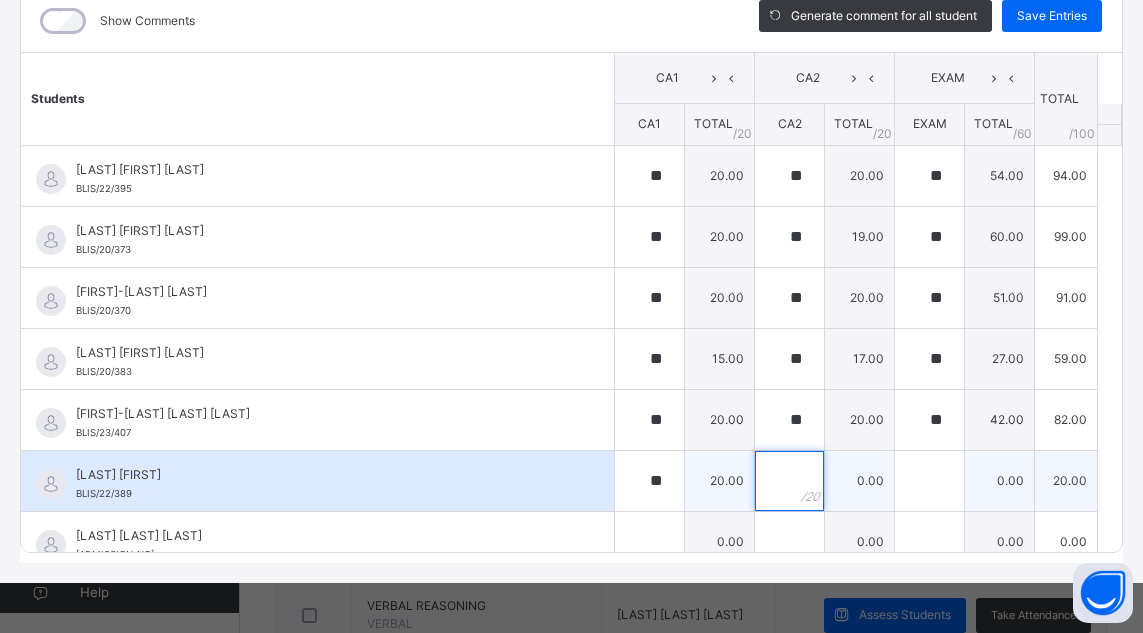 click at bounding box center [789, 481] 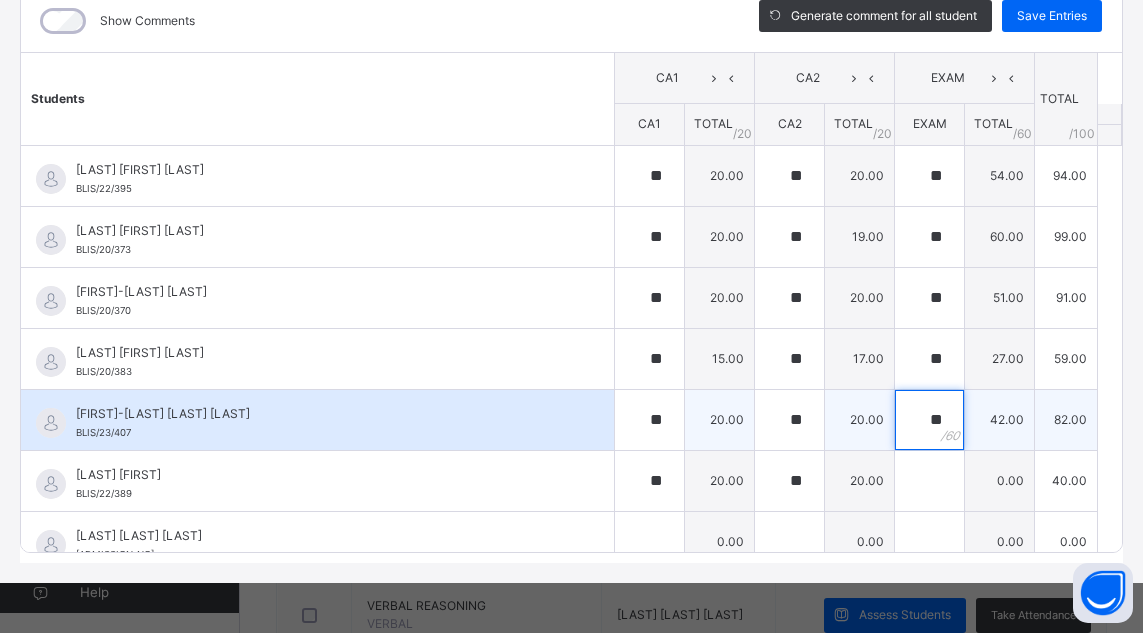 click on "**" at bounding box center (929, 420) 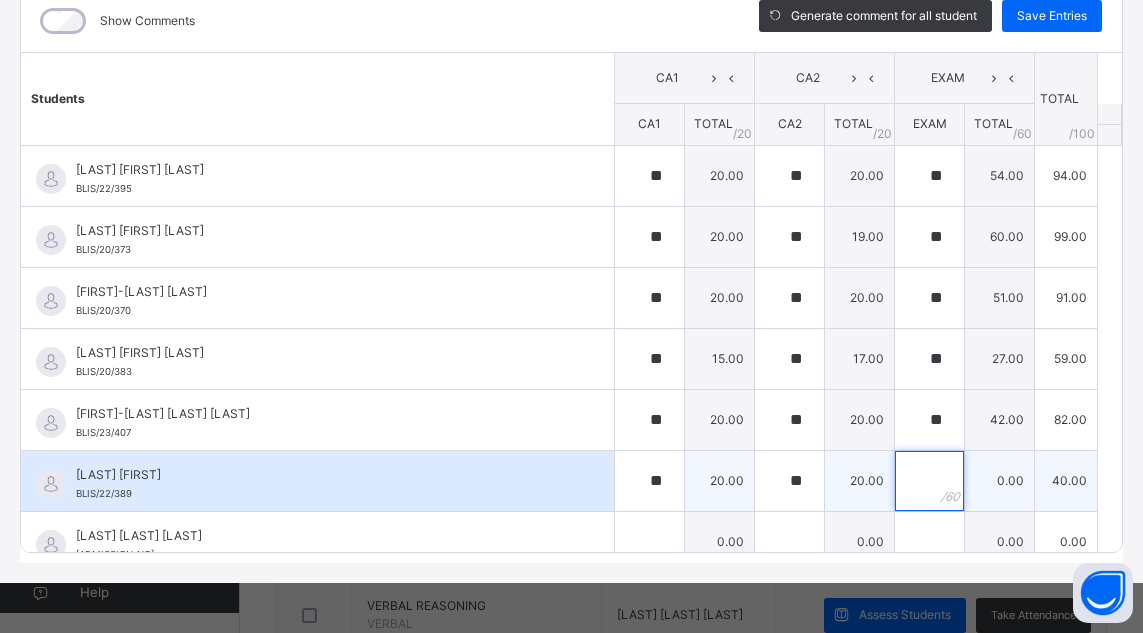 click at bounding box center [929, 481] 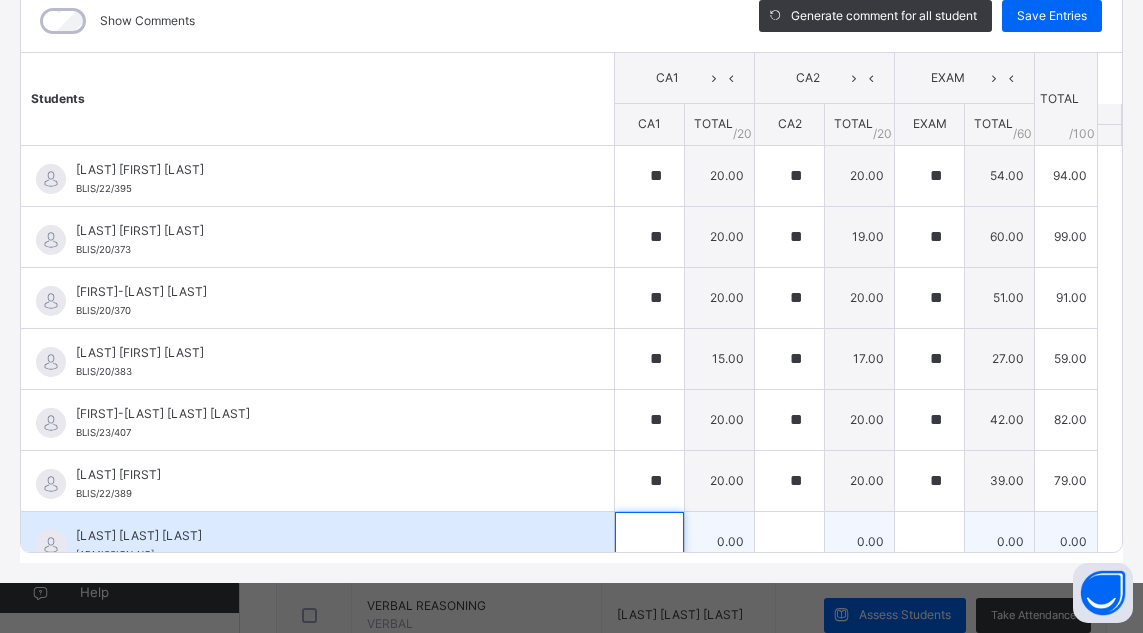 click at bounding box center [649, 542] 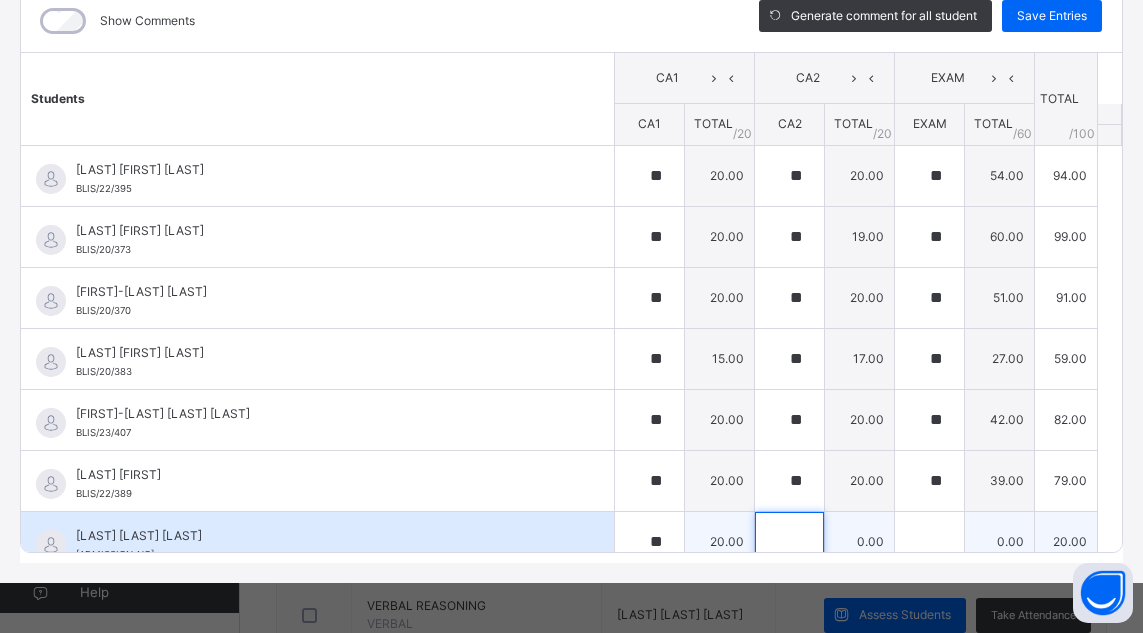 click at bounding box center (789, 542) 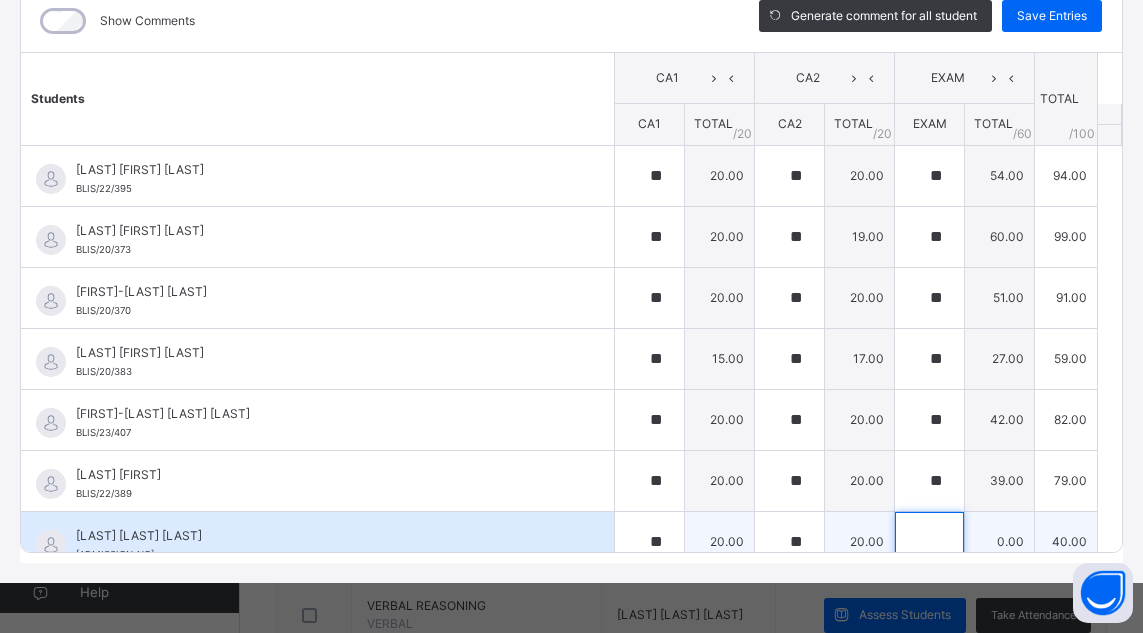 click at bounding box center [929, 542] 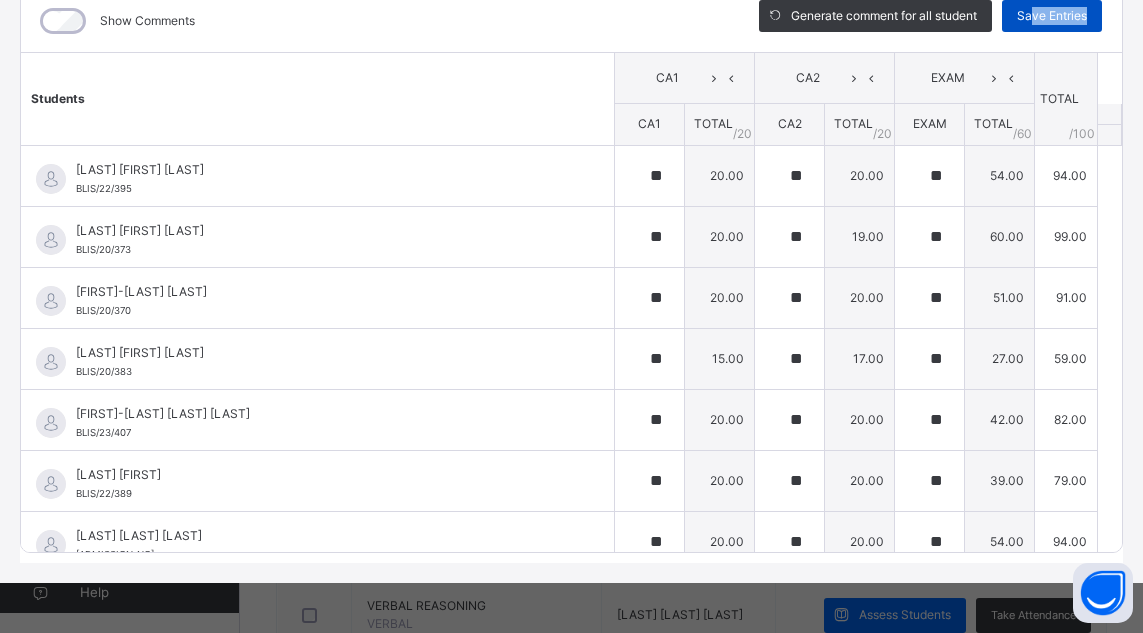 click on "Generate comment for all student   Save Entries" at bounding box center [930, 21] 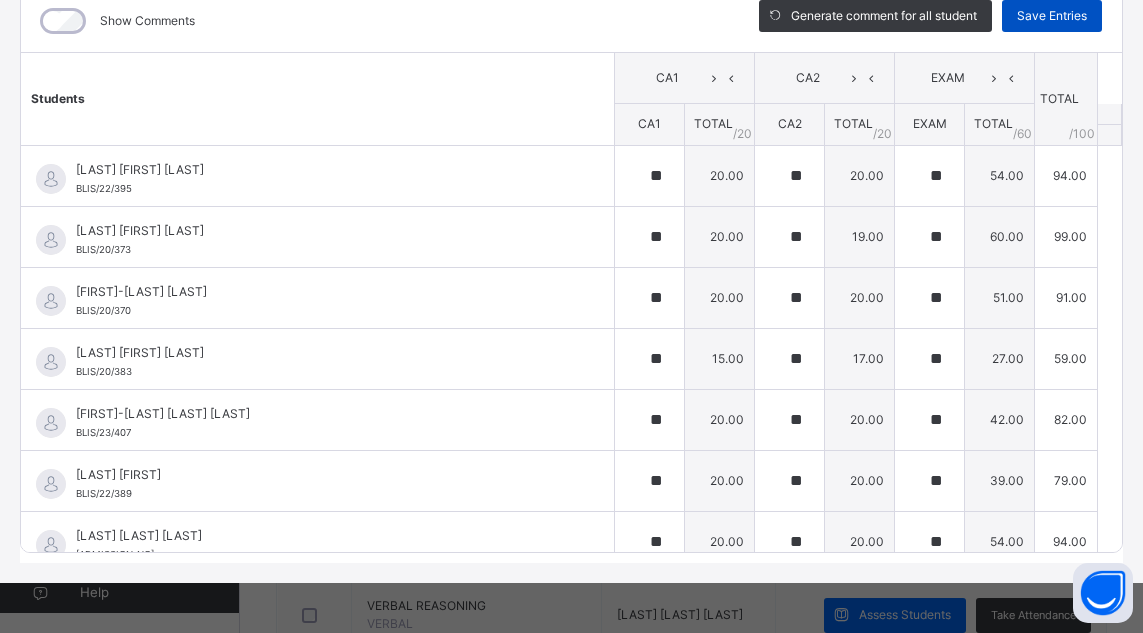 click on "Save Entries" at bounding box center (1052, 16) 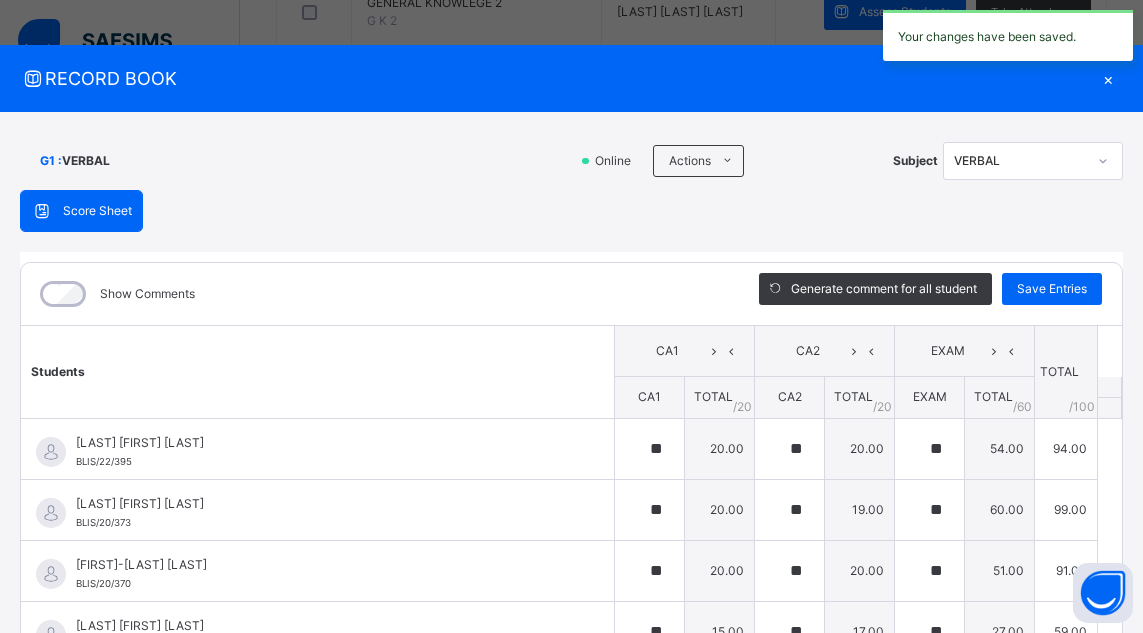 scroll, scrollTop: 0, scrollLeft: 0, axis: both 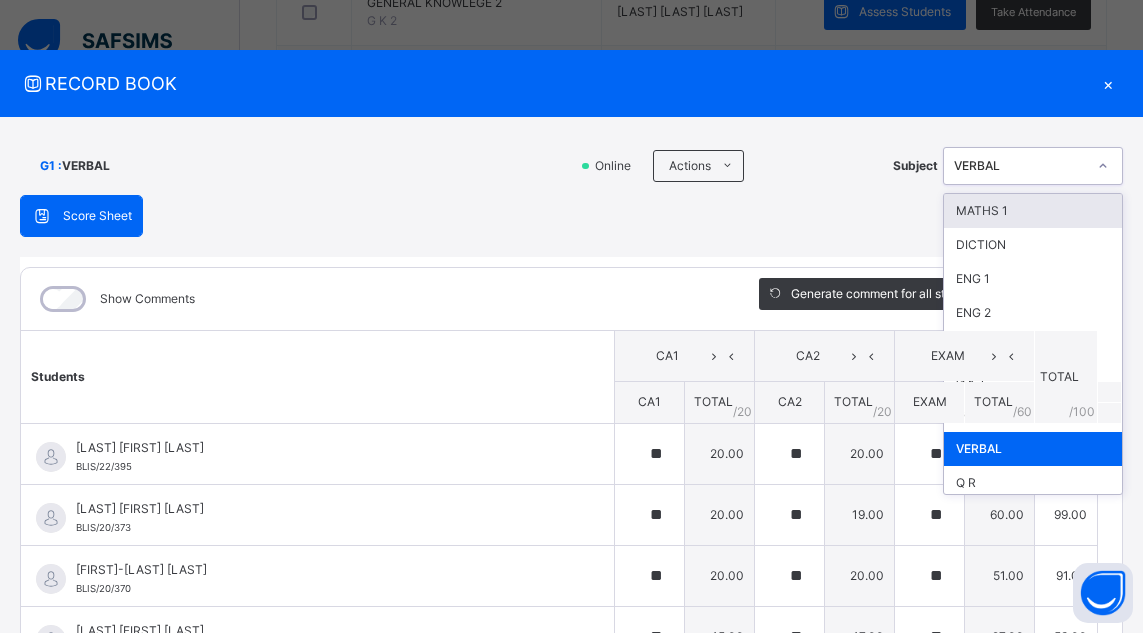 click at bounding box center [1103, 166] 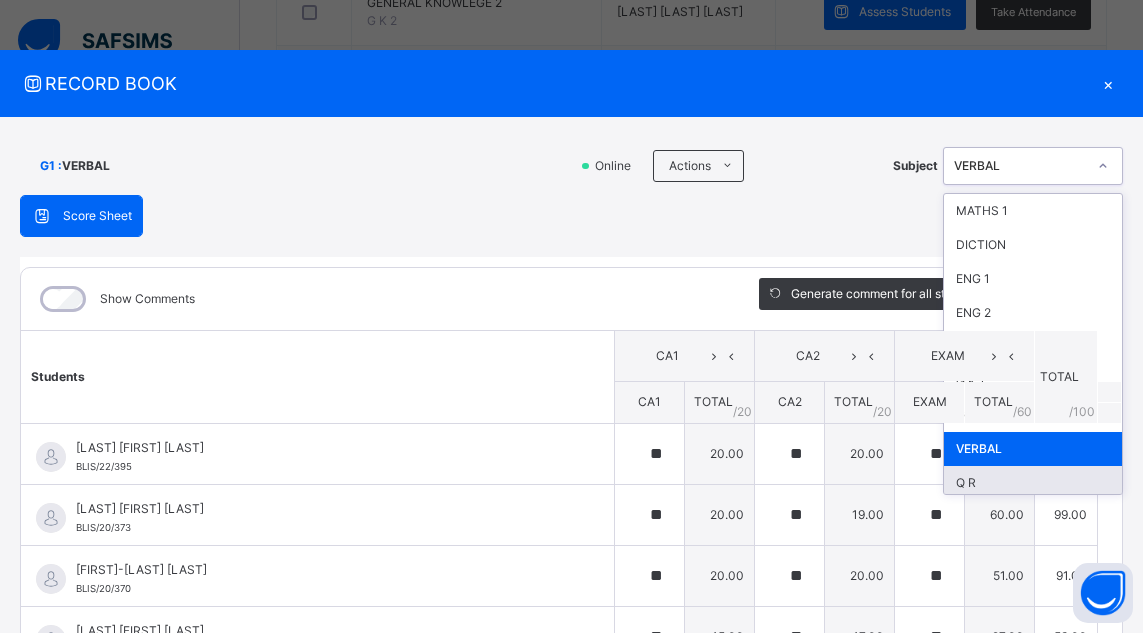 click on "Q R" at bounding box center (1033, 483) 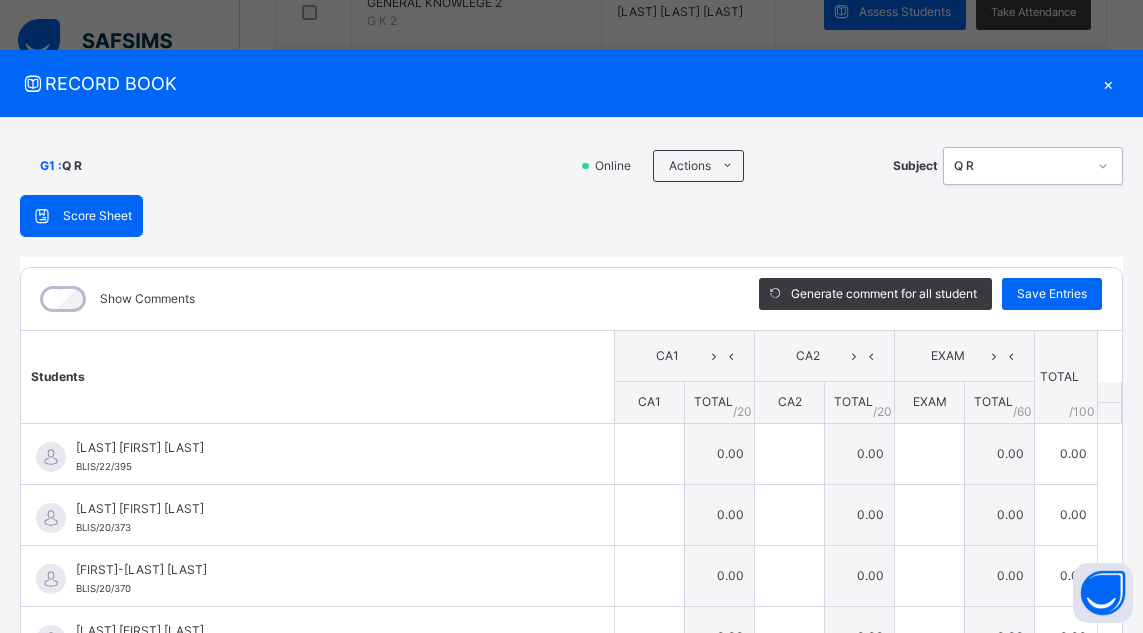 scroll, scrollTop: 278, scrollLeft: 0, axis: vertical 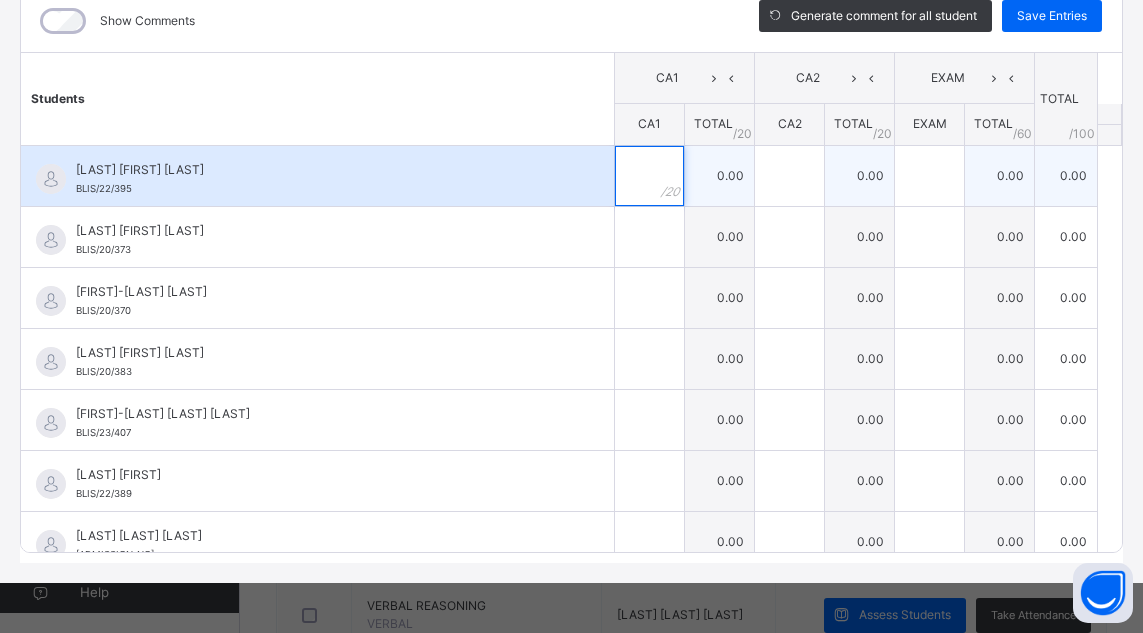 click at bounding box center [649, 176] 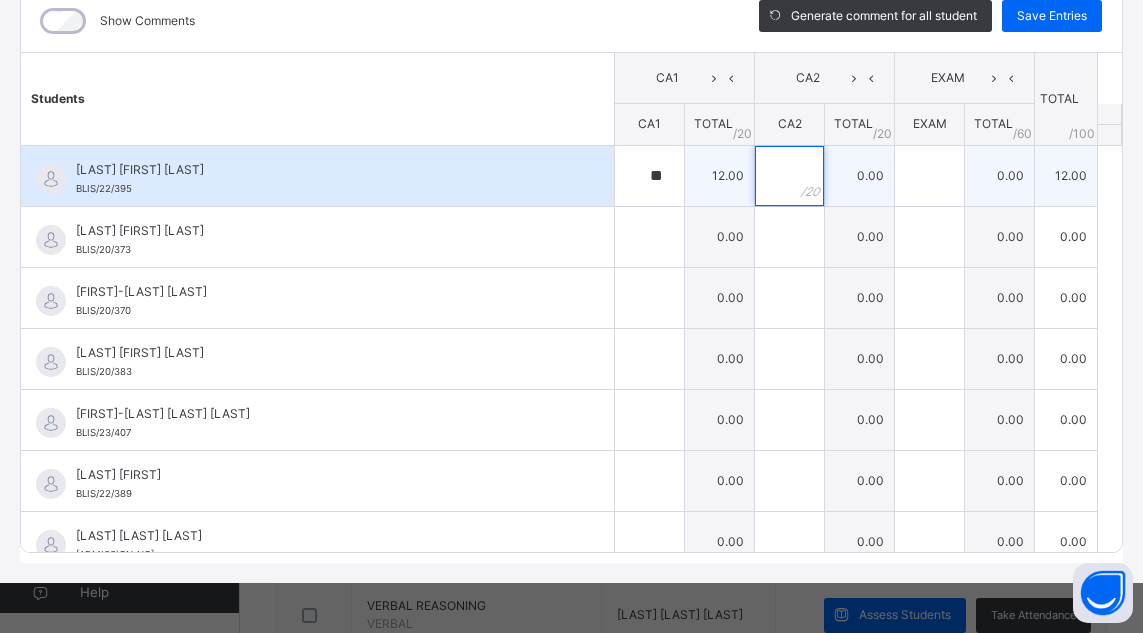 click at bounding box center (789, 176) 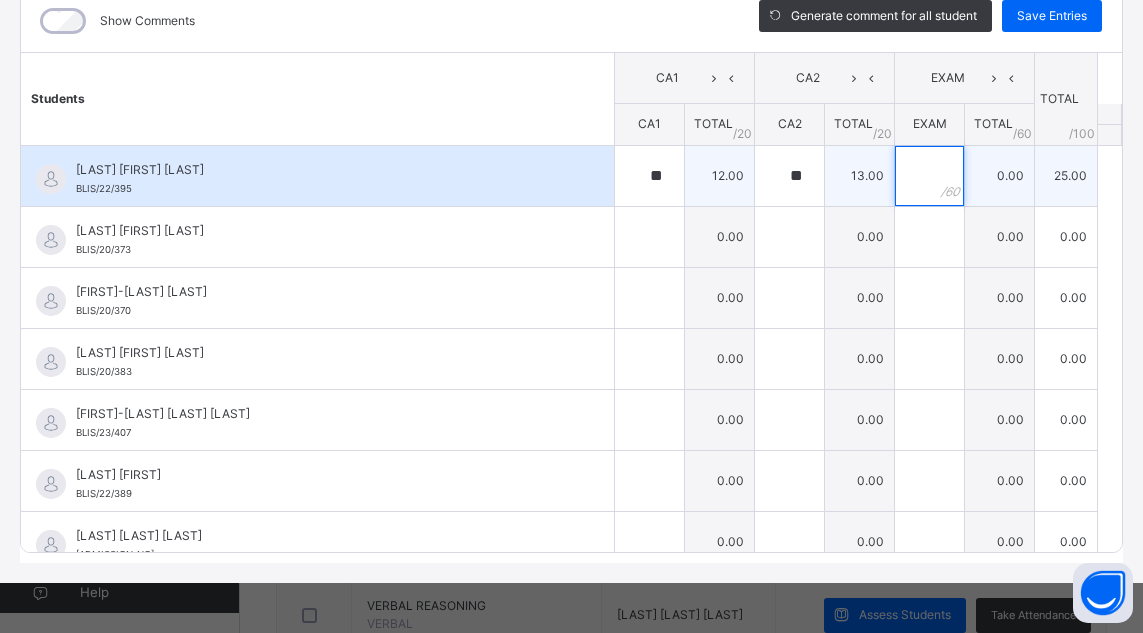 click at bounding box center (929, 176) 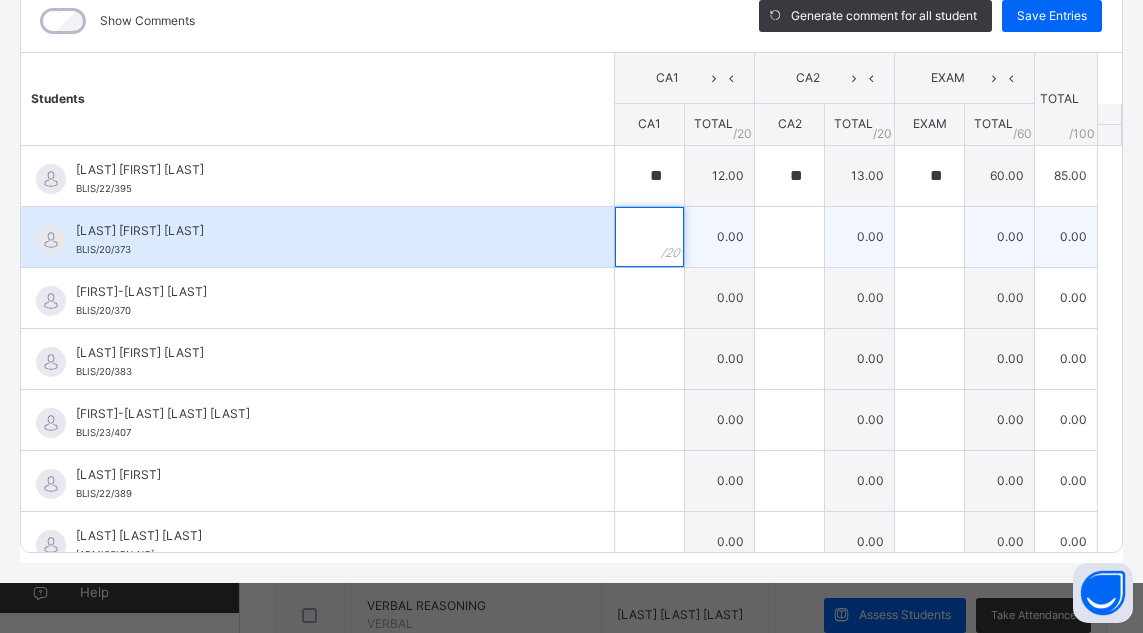 click at bounding box center (649, 237) 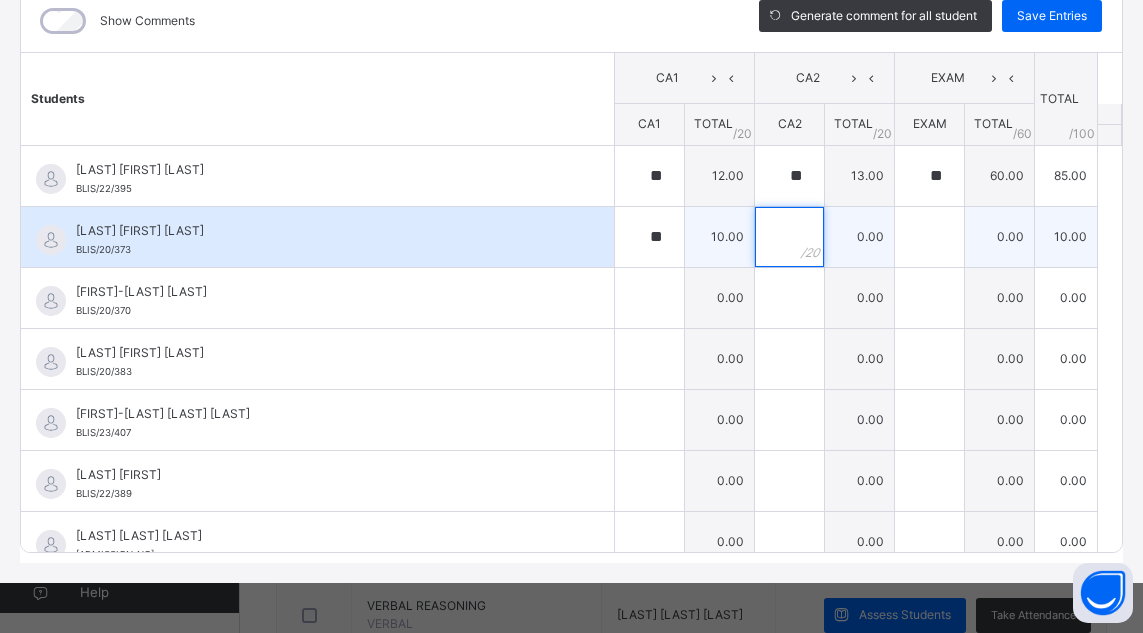 click at bounding box center (789, 237) 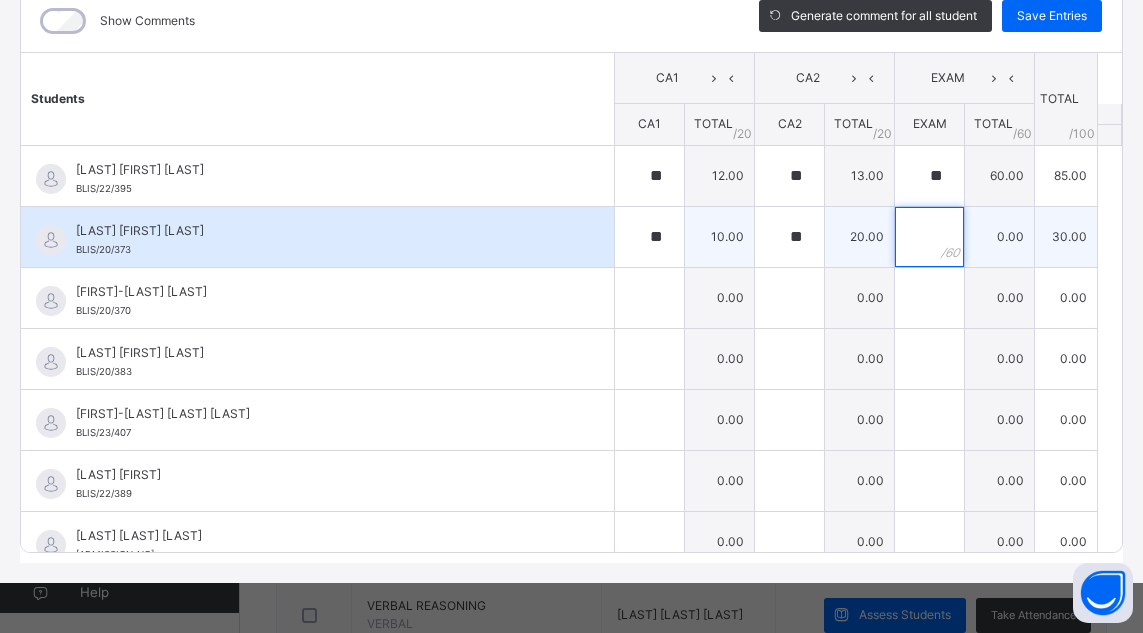 click at bounding box center [929, 237] 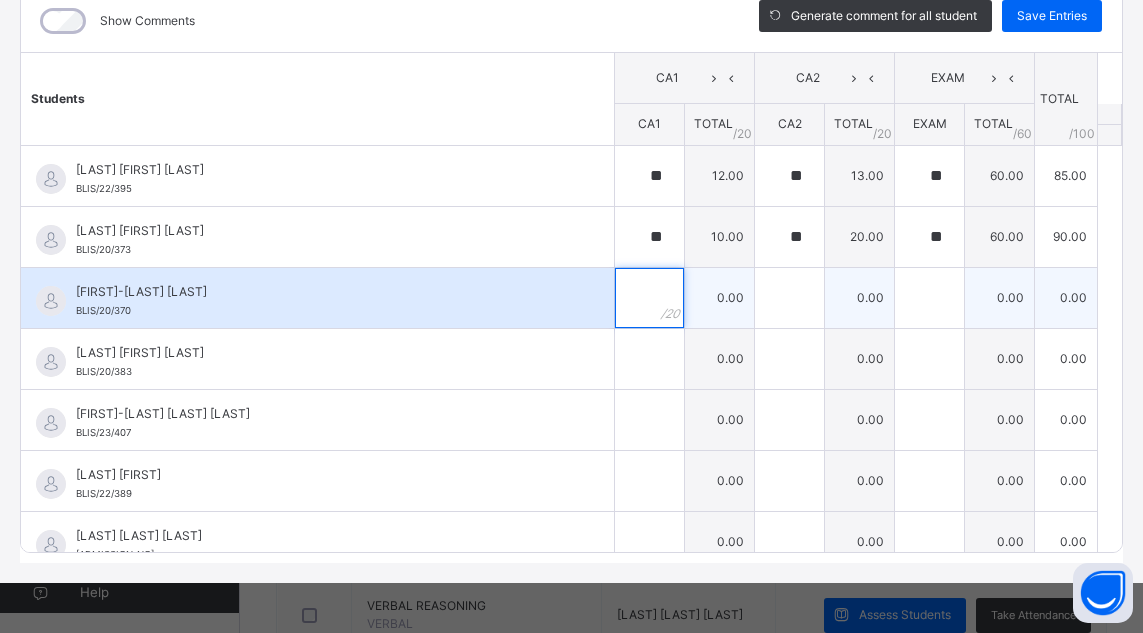 click at bounding box center (649, 298) 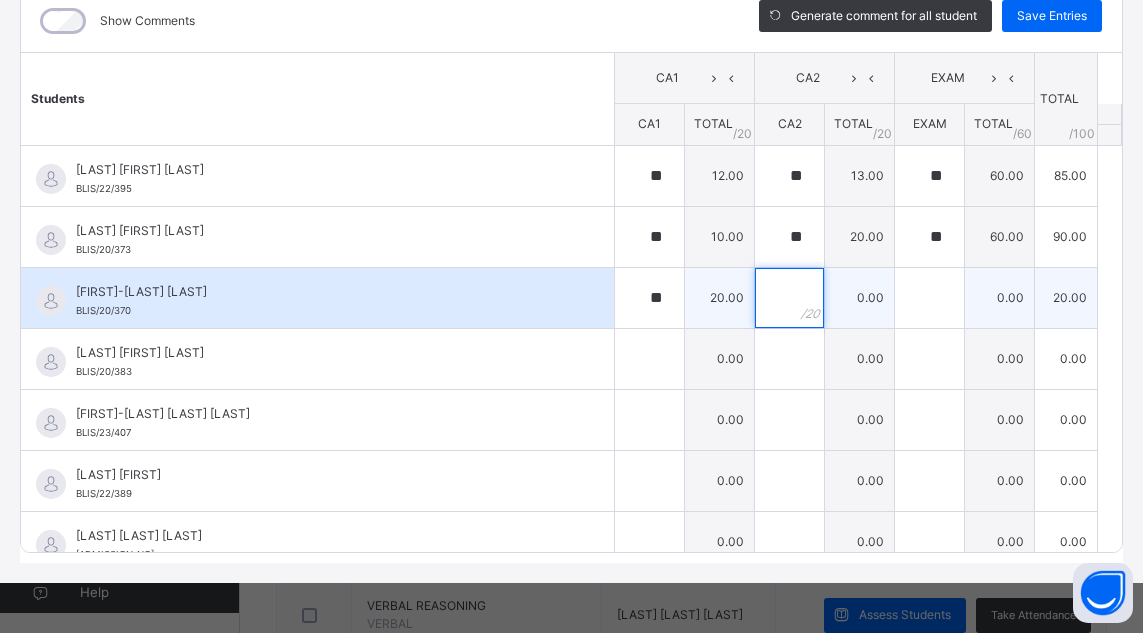 click at bounding box center [789, 298] 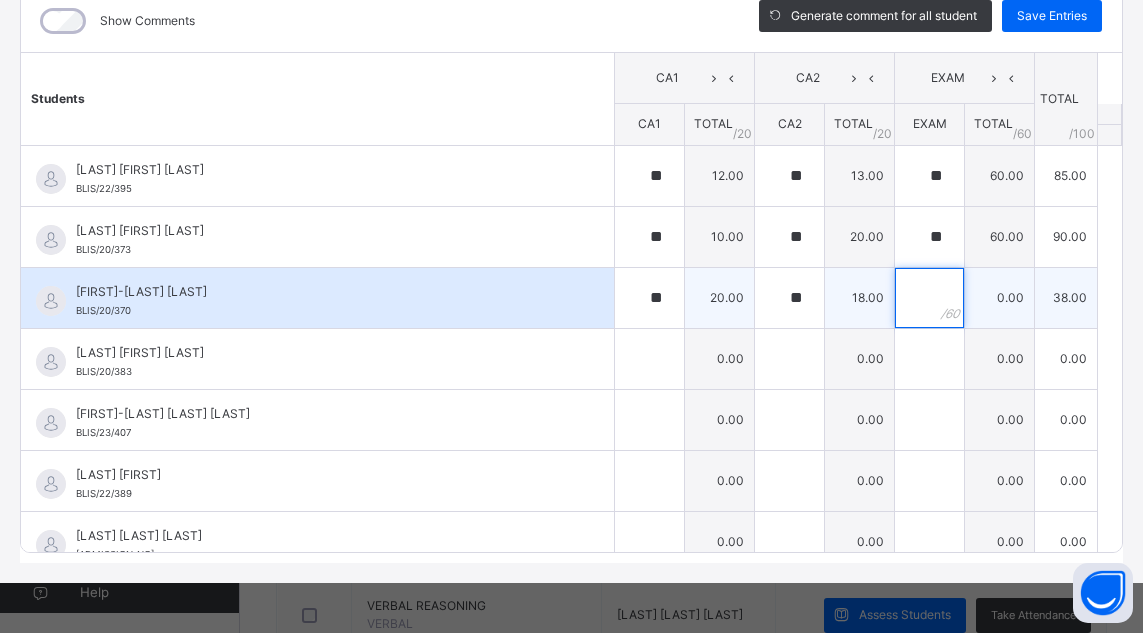 click at bounding box center (929, 298) 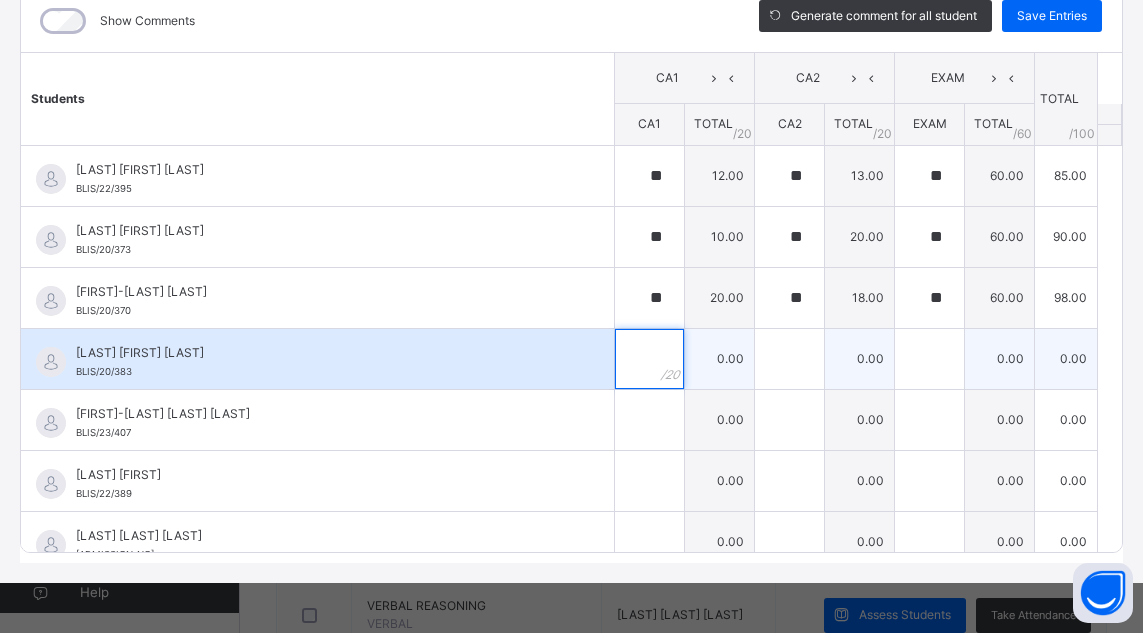 click at bounding box center [649, 359] 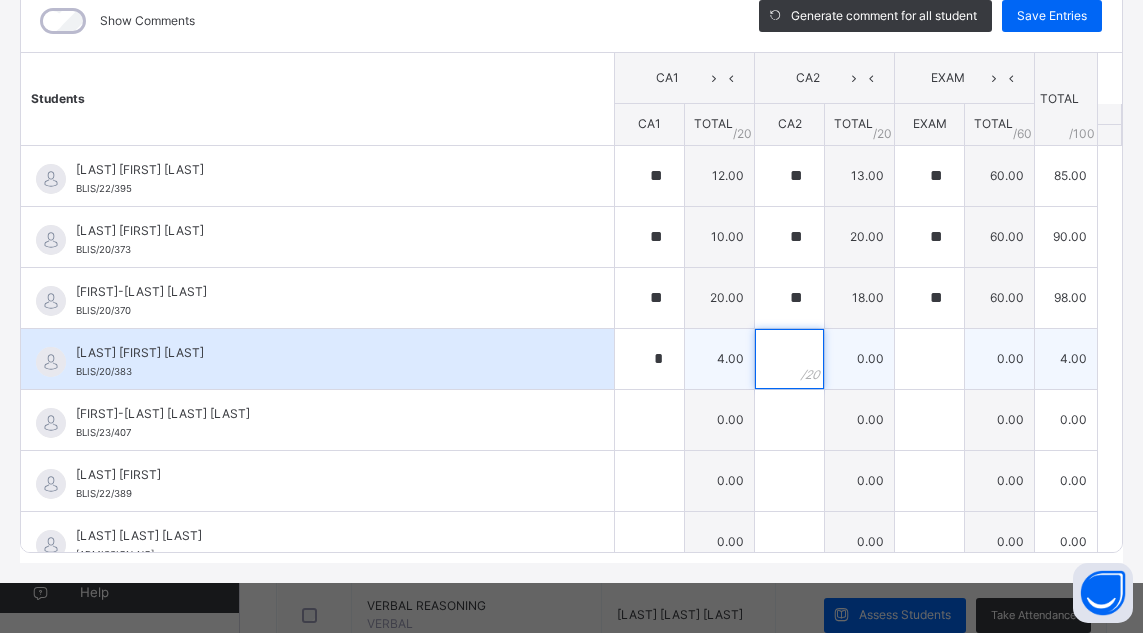 click at bounding box center [789, 359] 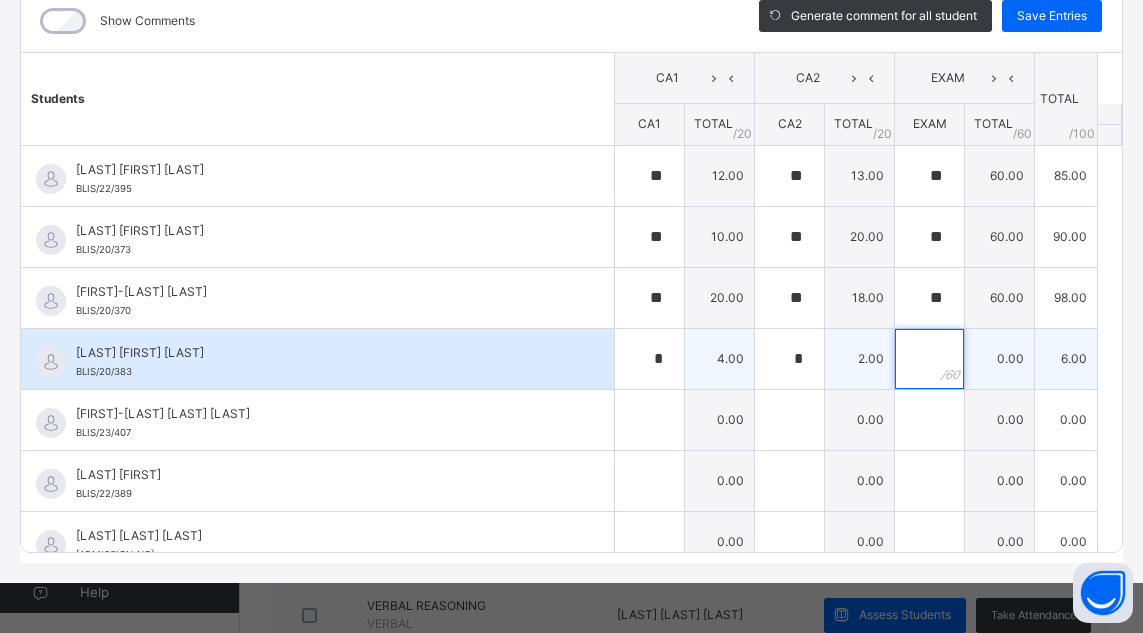 click at bounding box center [929, 359] 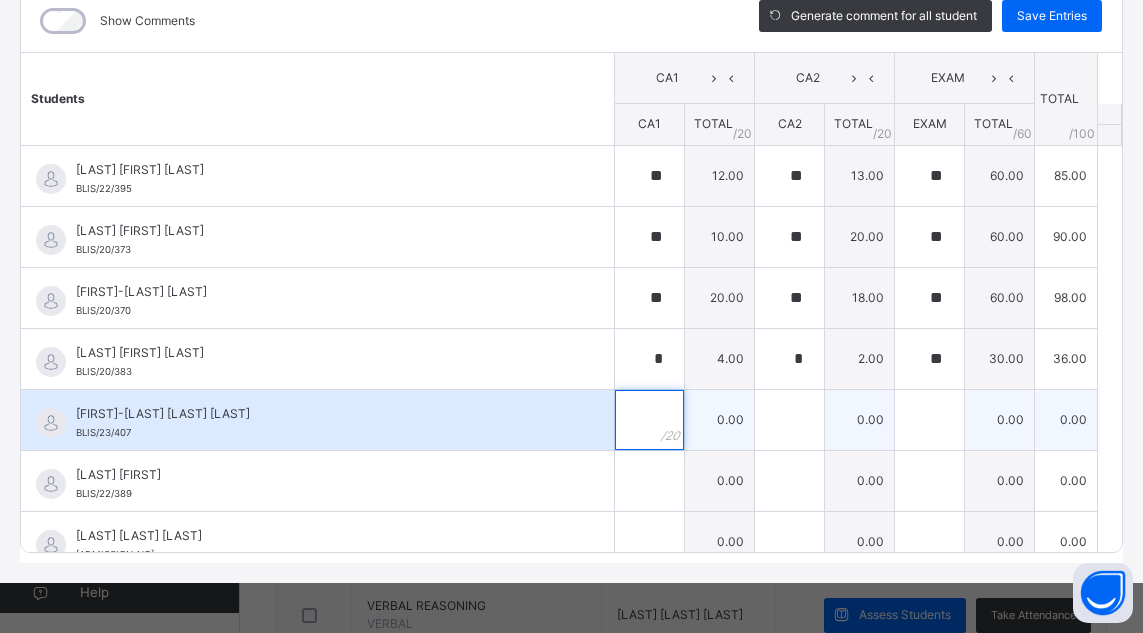 click at bounding box center (649, 420) 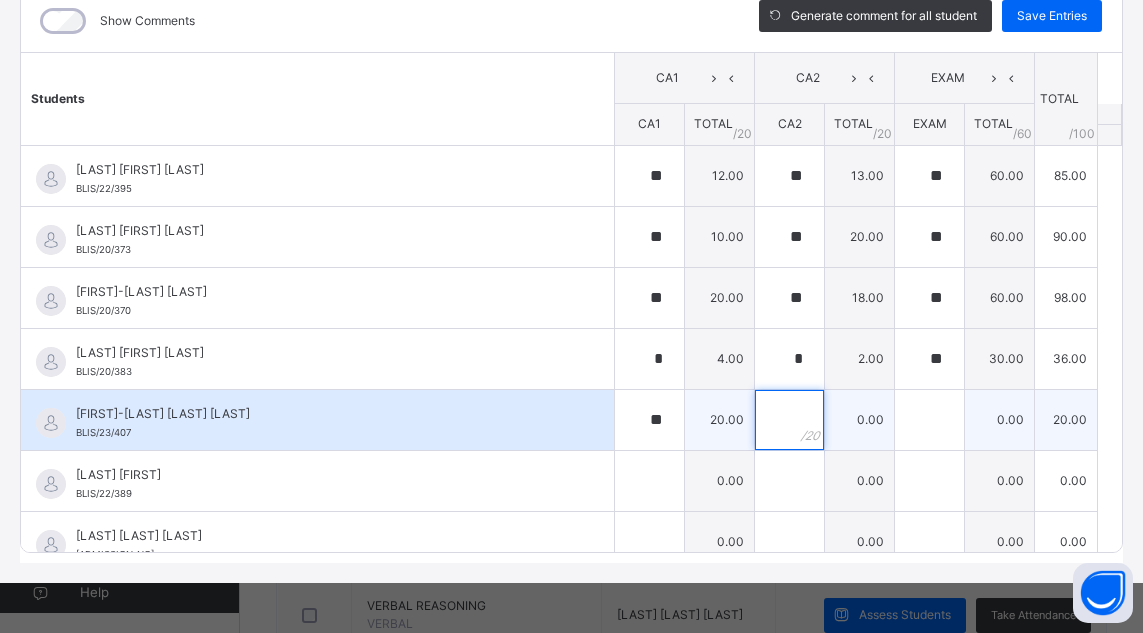 click at bounding box center (789, 420) 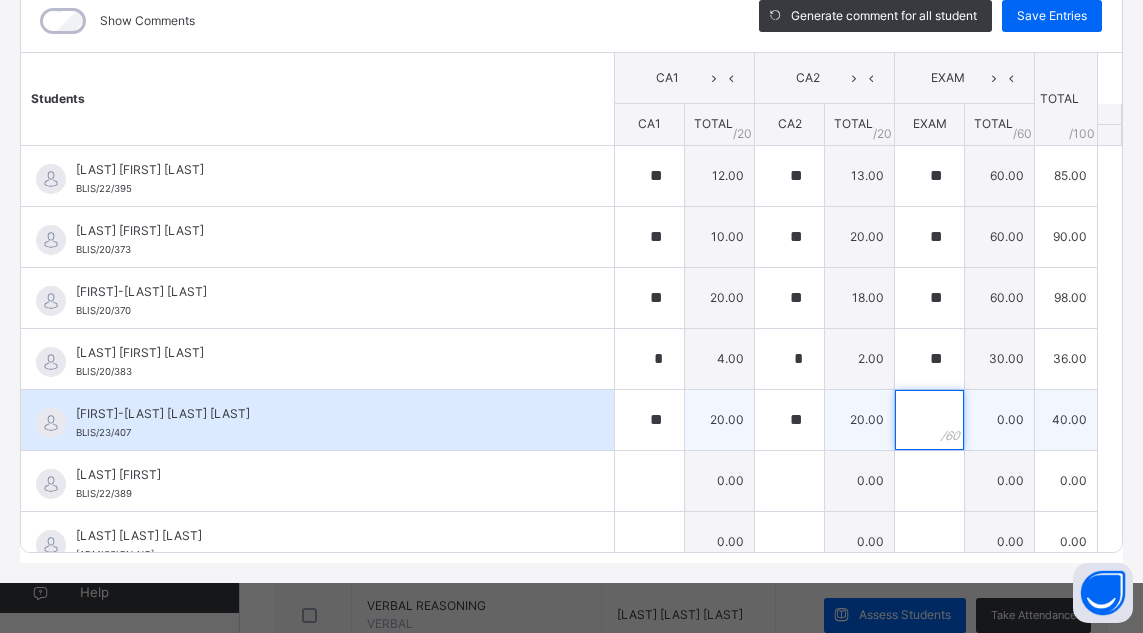 click at bounding box center [929, 420] 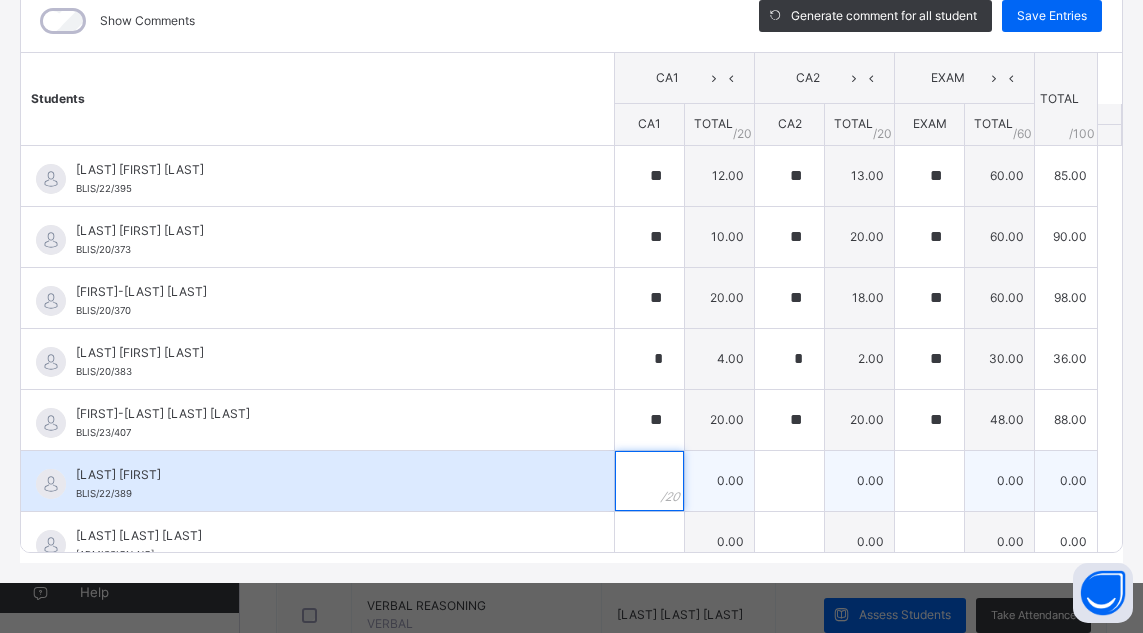 click at bounding box center [649, 481] 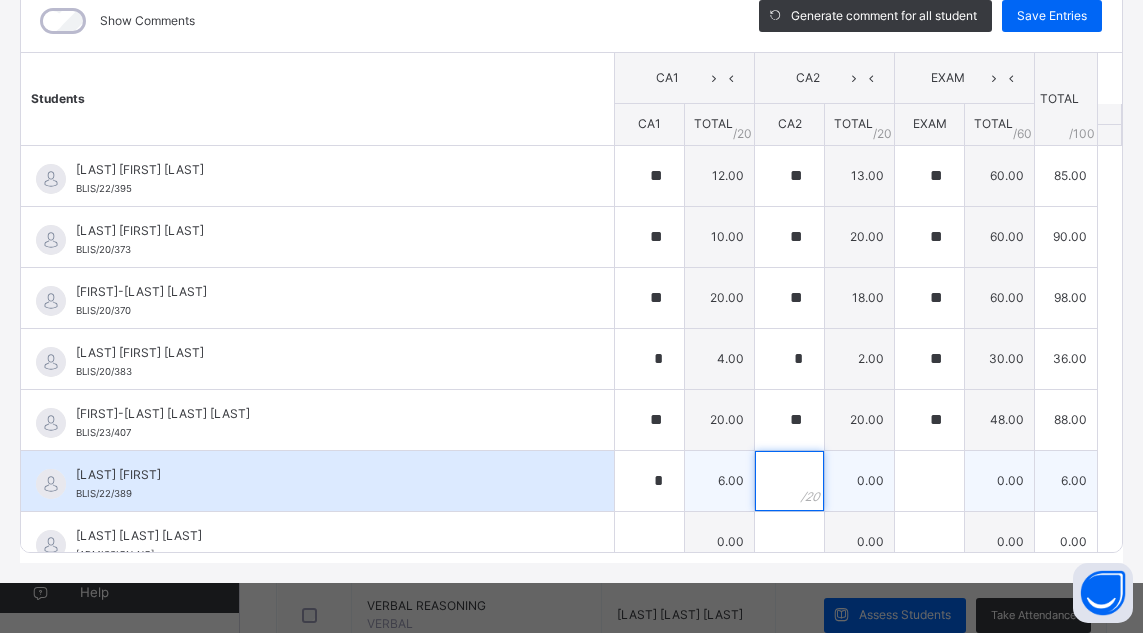 click at bounding box center [789, 481] 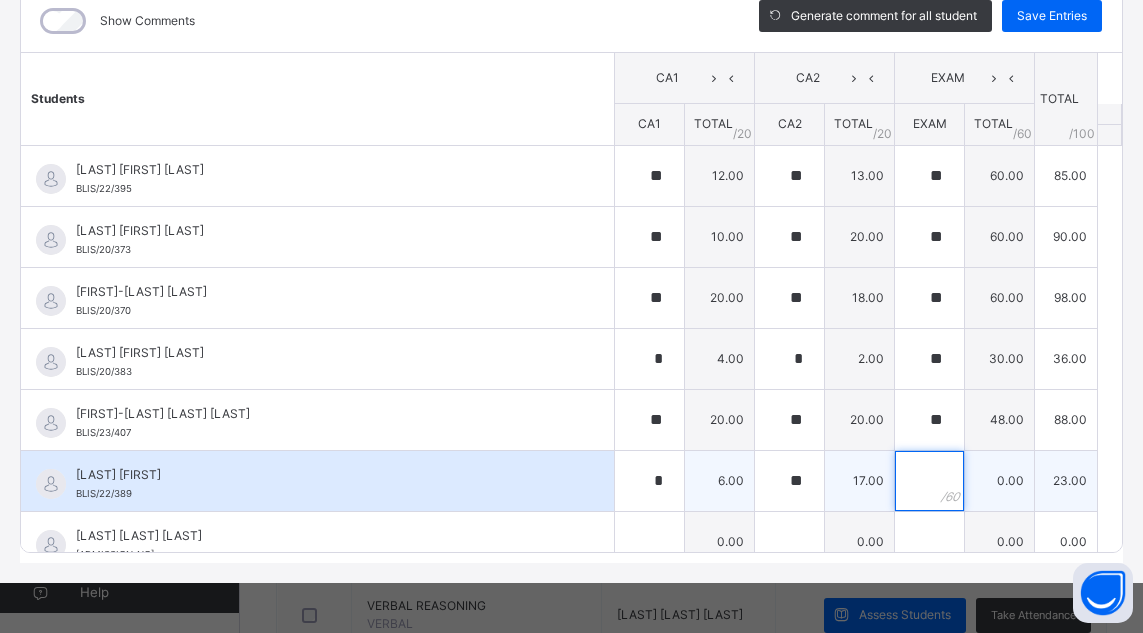 click at bounding box center (929, 481) 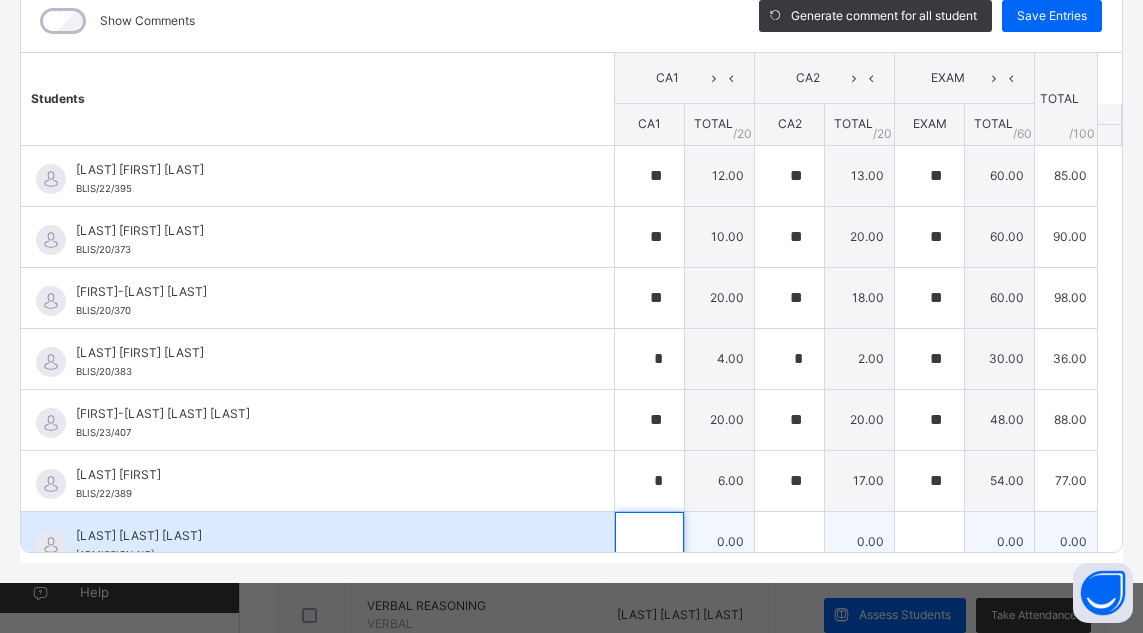 click at bounding box center [649, 542] 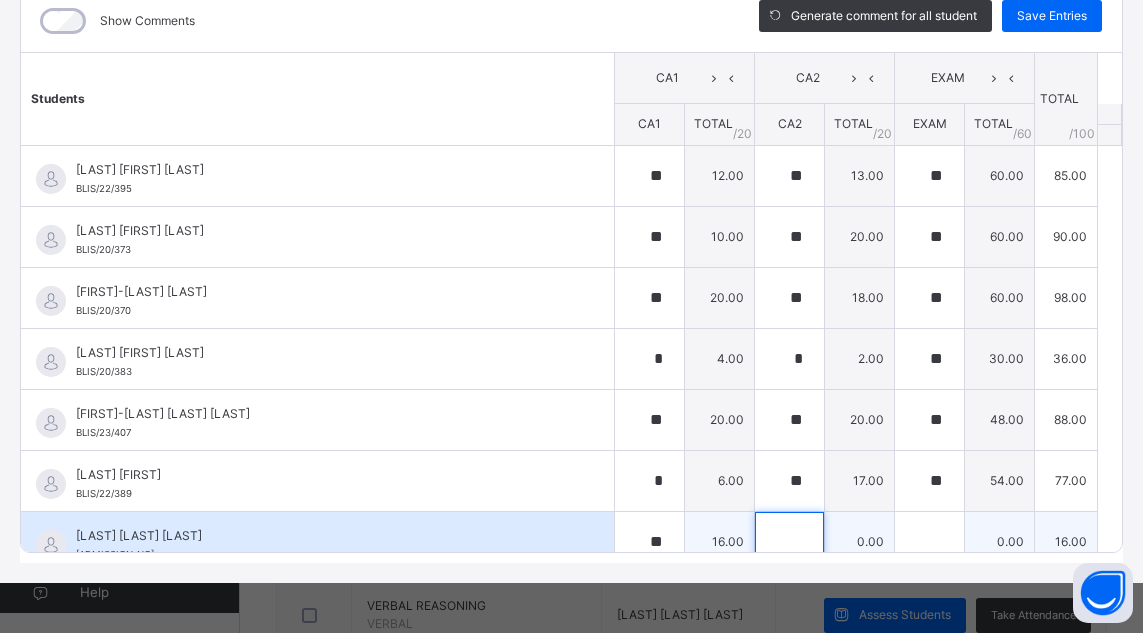 click at bounding box center [789, 542] 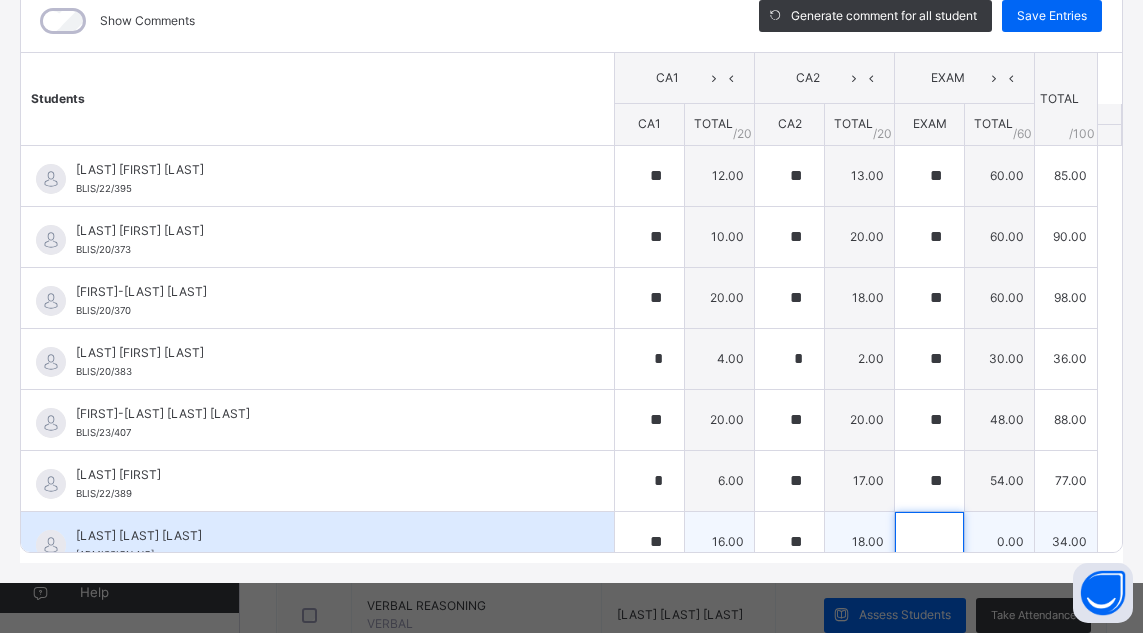 click at bounding box center [929, 542] 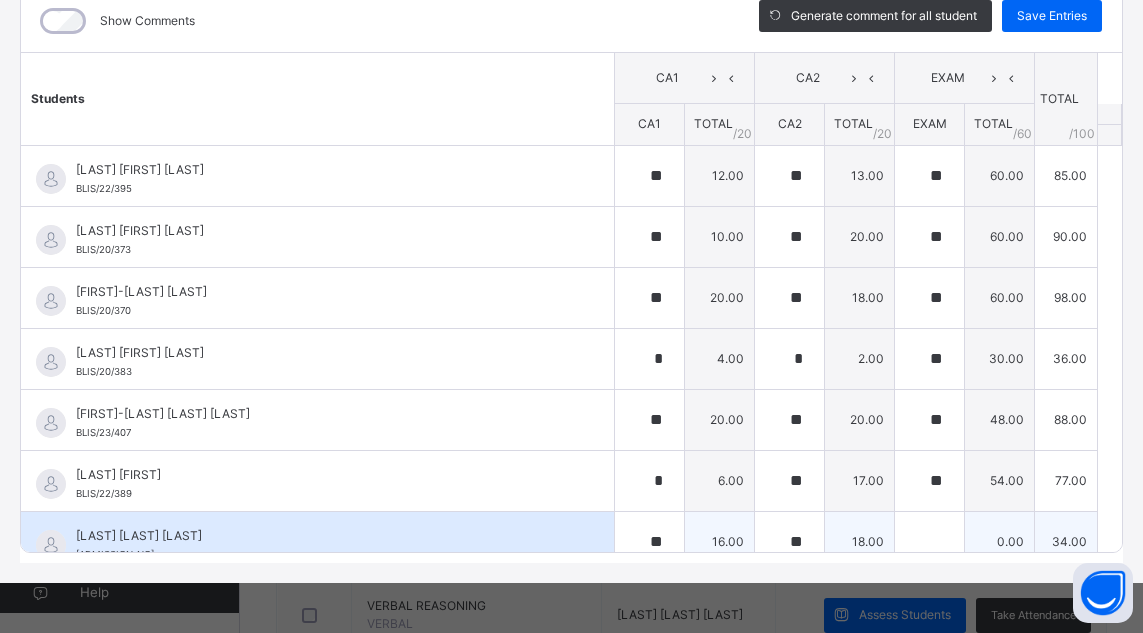 click at bounding box center [929, 542] 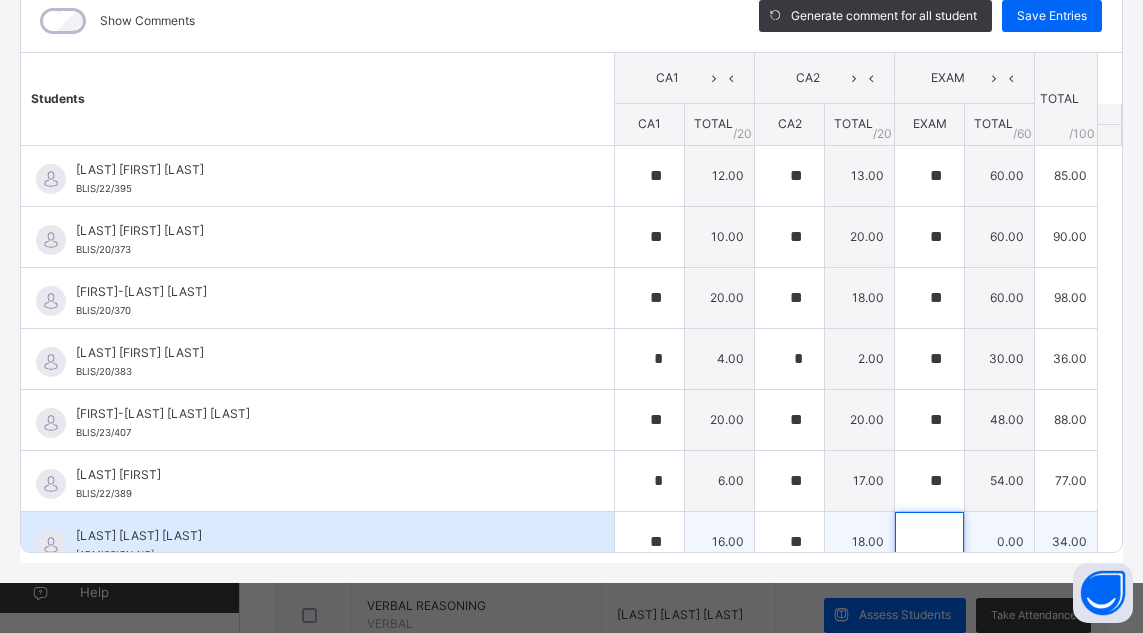 click at bounding box center [929, 542] 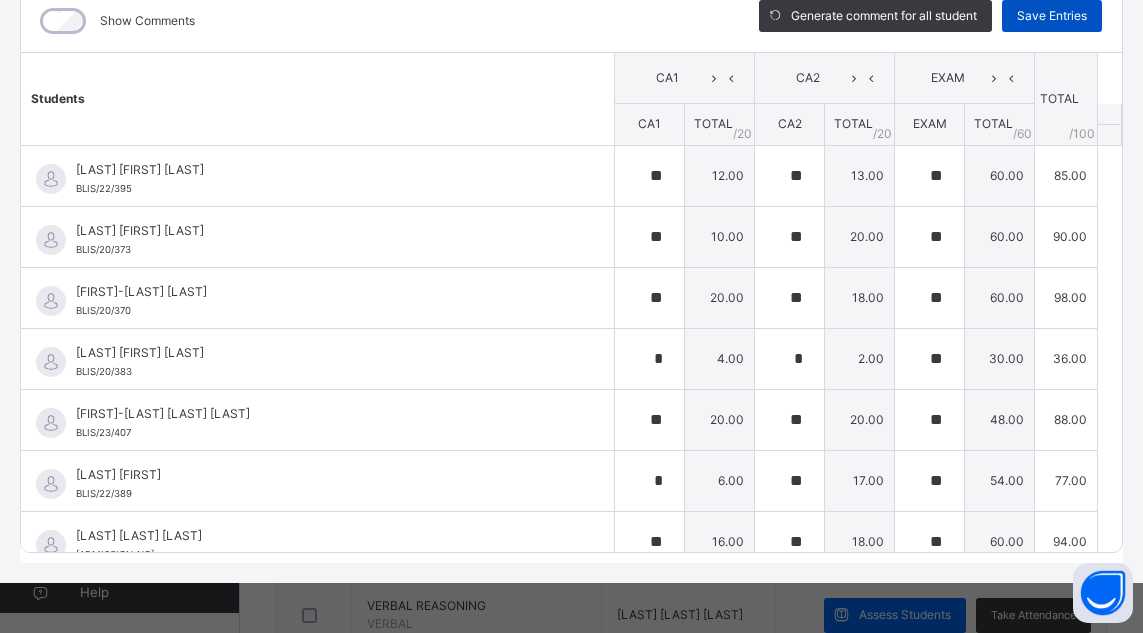 click on "Save Entries" at bounding box center [1052, 16] 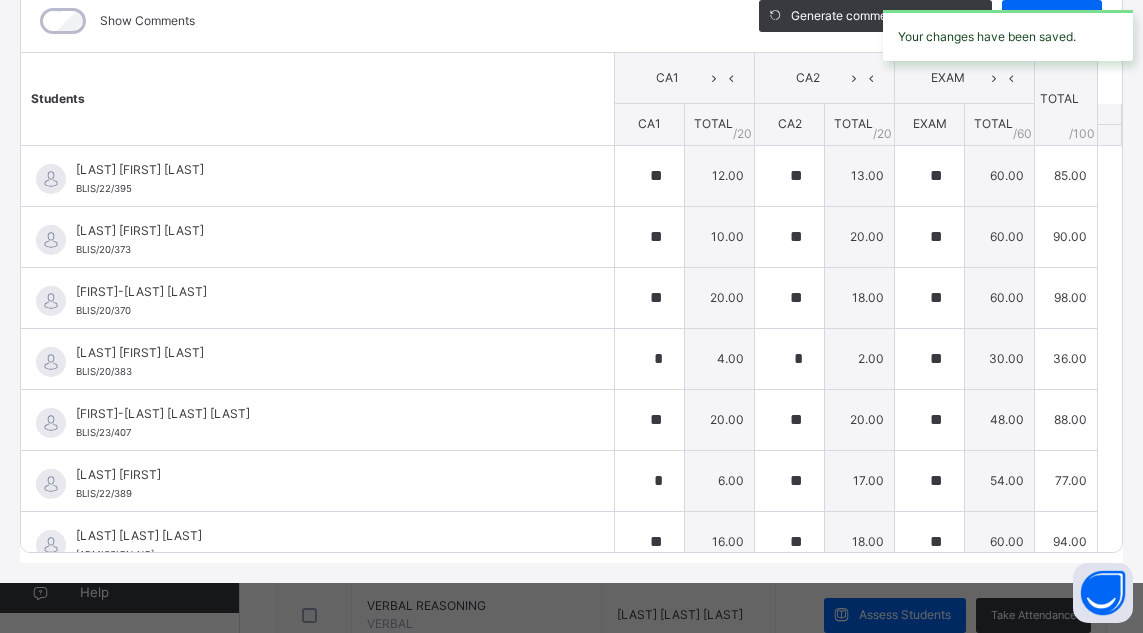 click on "Your changes have been saved." at bounding box center [1008, 35] 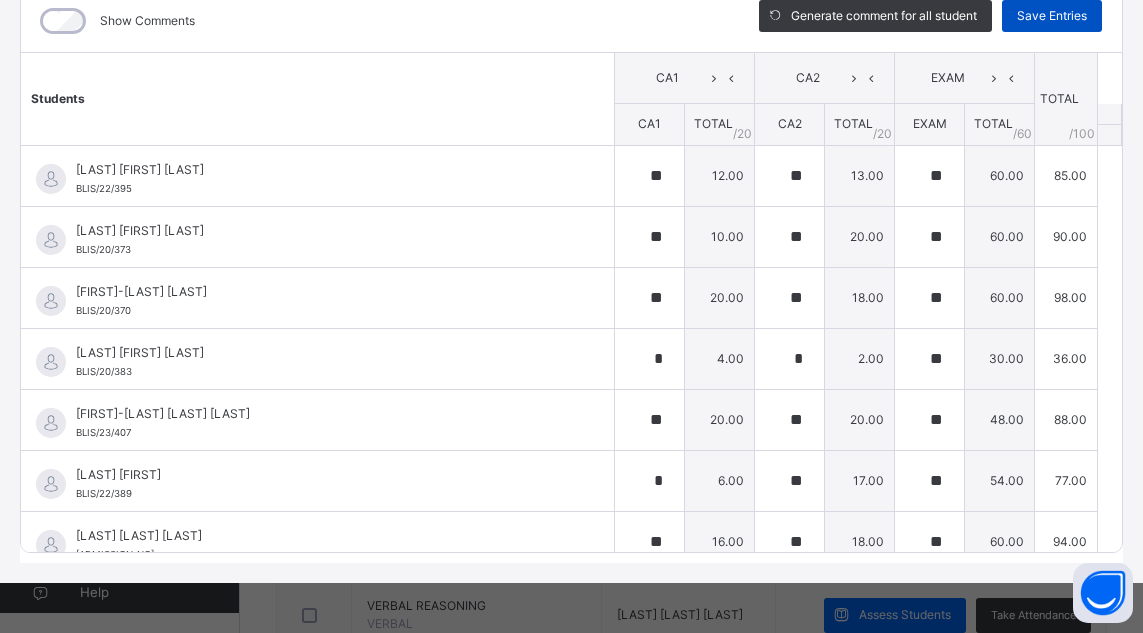 click on "Save Entries" at bounding box center (1052, 16) 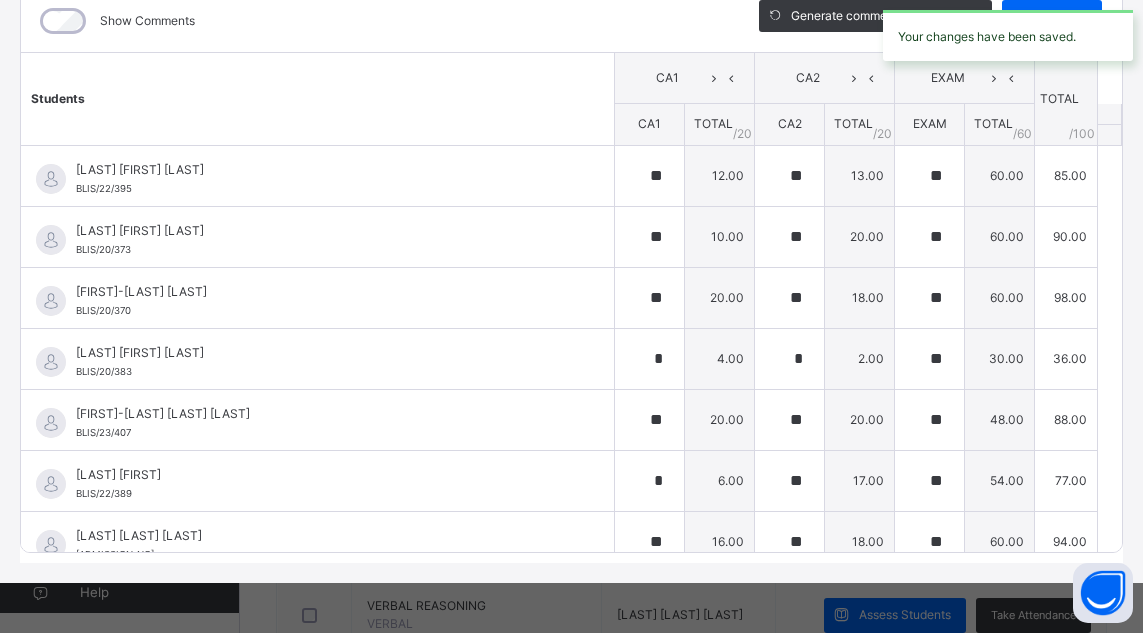 scroll, scrollTop: 59, scrollLeft: 0, axis: vertical 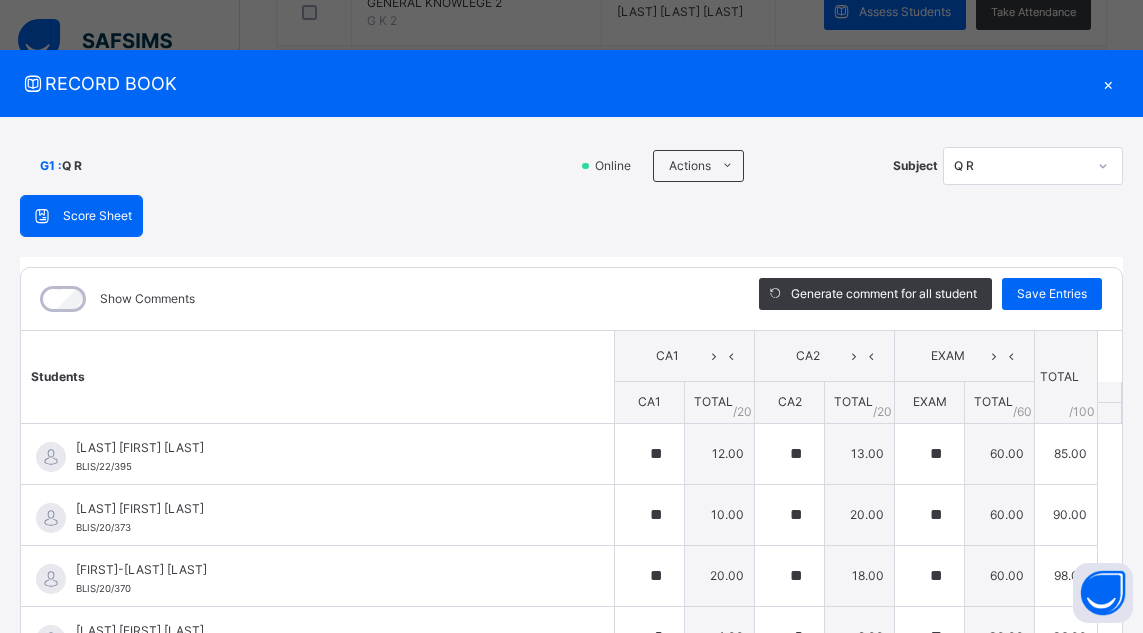 click on "×" at bounding box center (1108, 83) 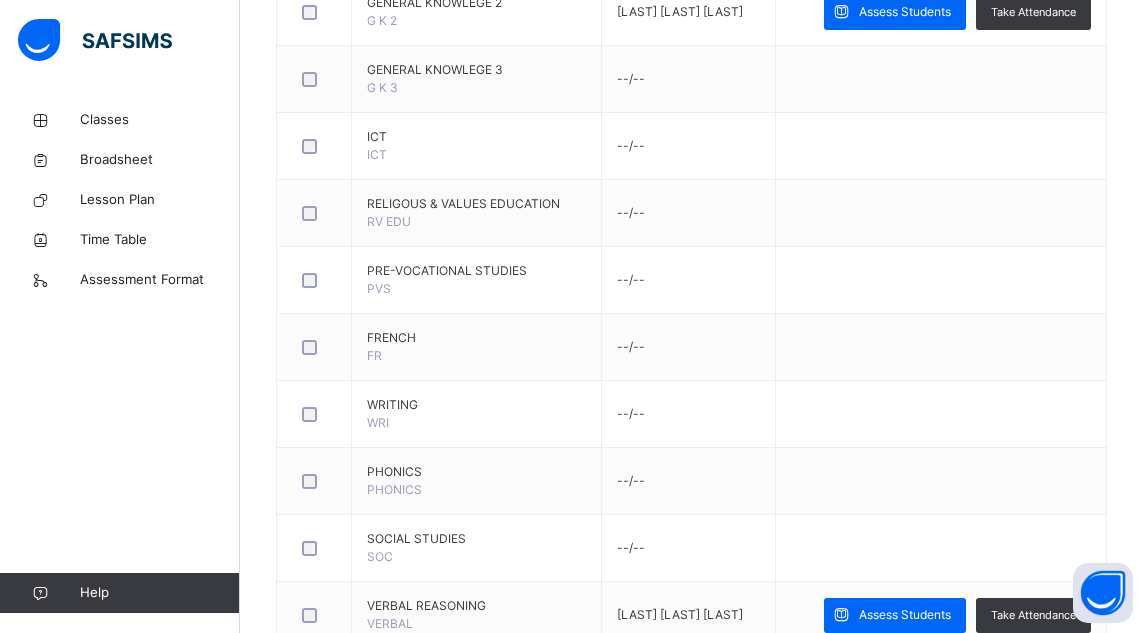 scroll, scrollTop: 577, scrollLeft: 0, axis: vertical 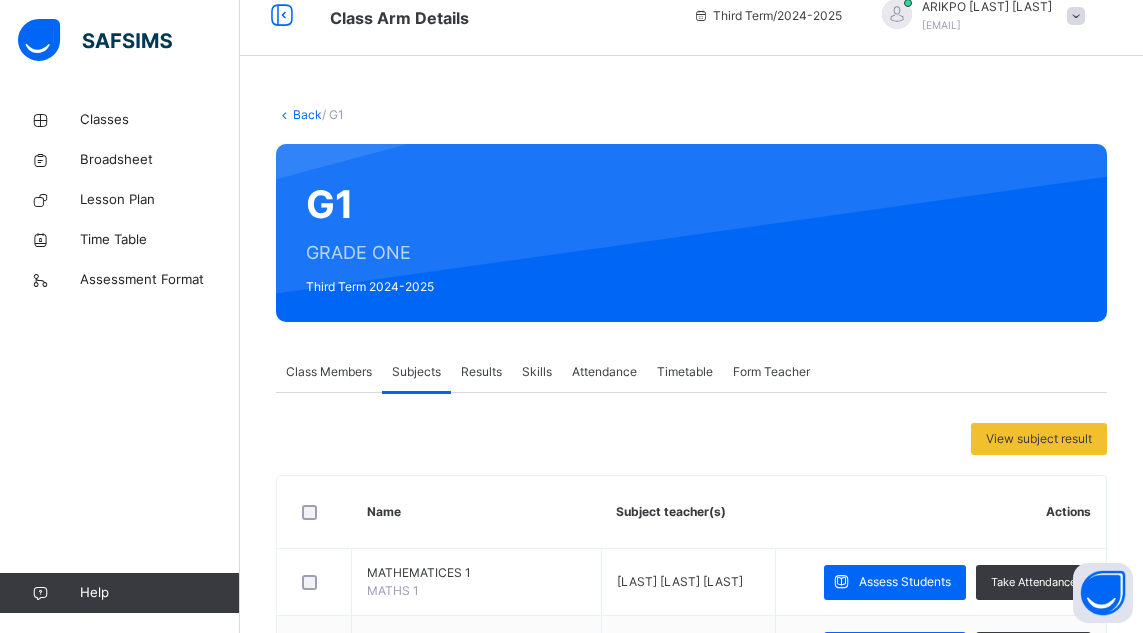 click on "Skills" at bounding box center (537, 372) 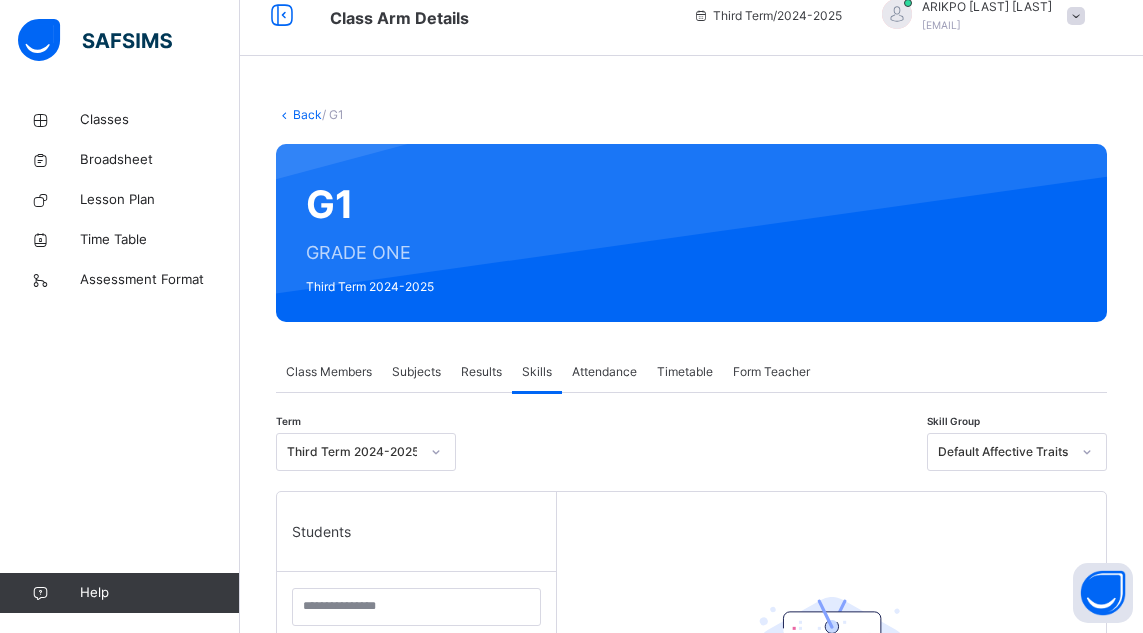 scroll, scrollTop: 567, scrollLeft: 0, axis: vertical 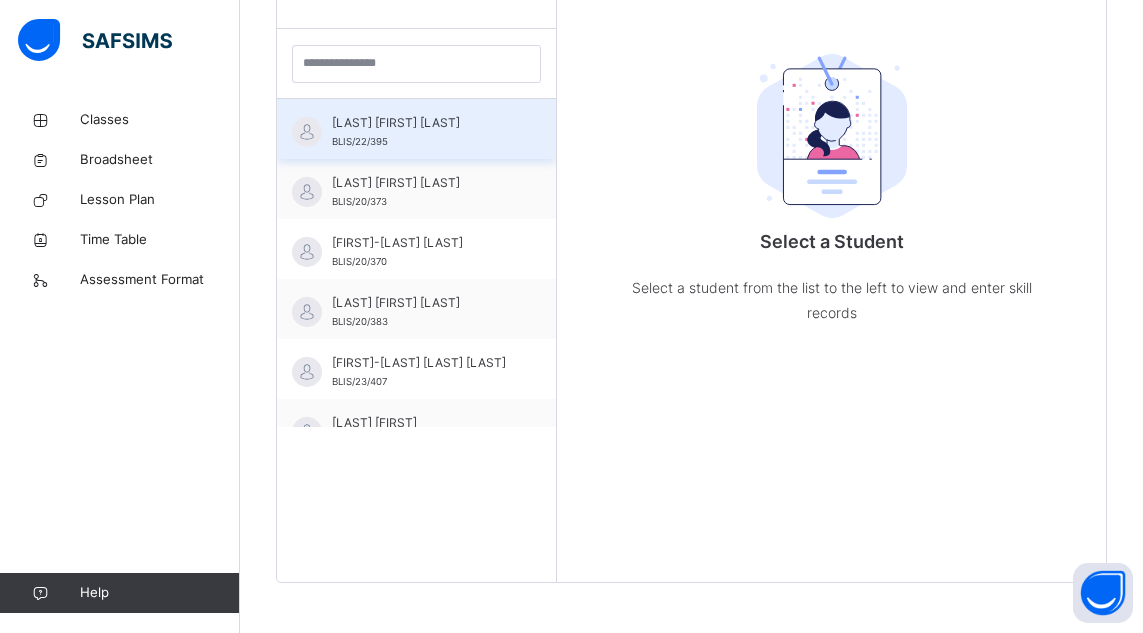 click on "[LAST]  [FIRST] [LAST] BLIS/22/395" at bounding box center [421, 132] 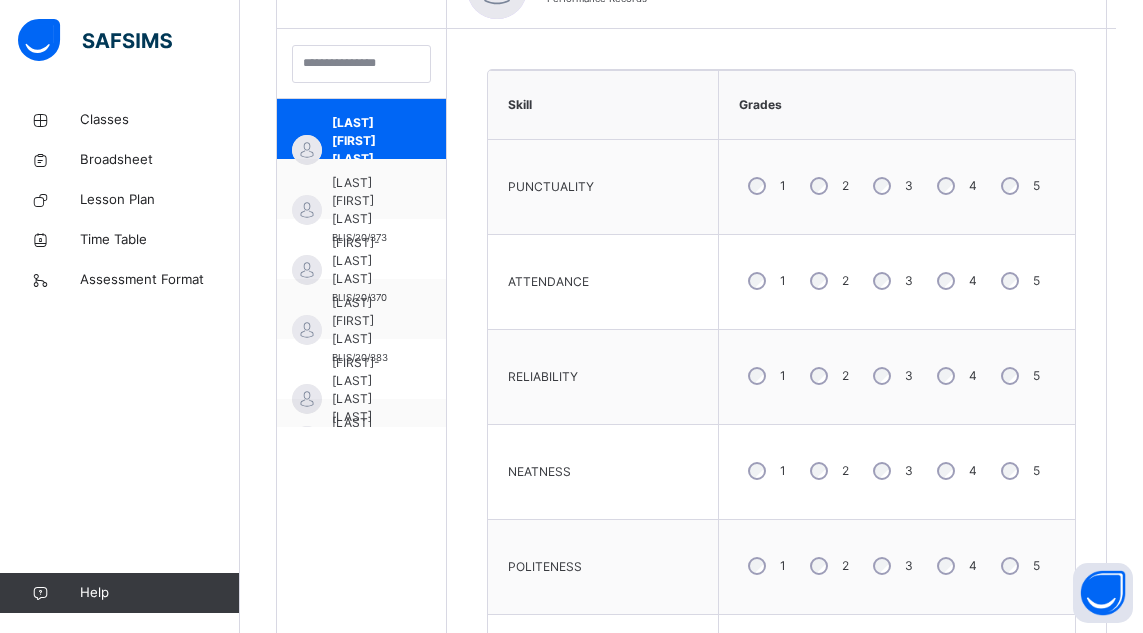 scroll, scrollTop: 14, scrollLeft: 0, axis: vertical 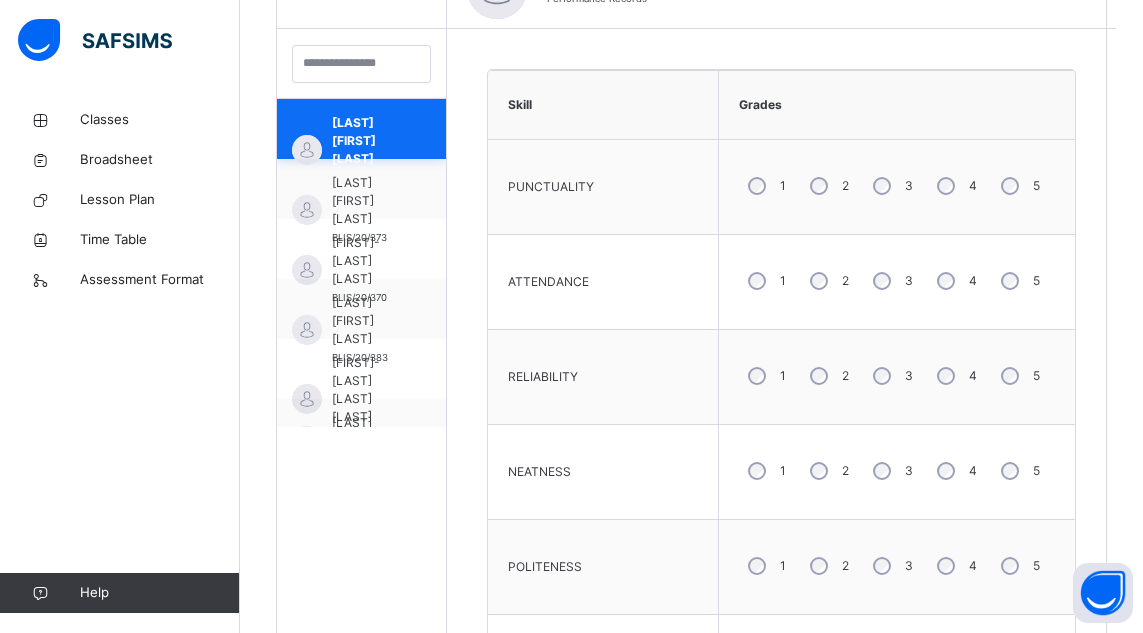 click on "[LAST]  [FIRST] [LAST]" at bounding box center (366, 141) 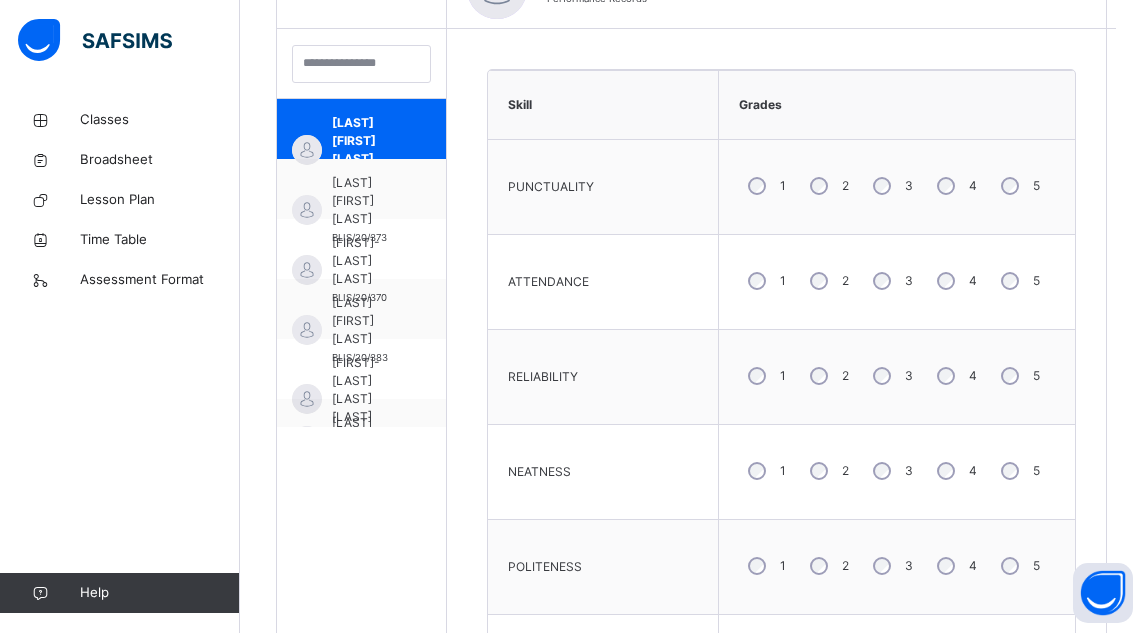 click on "5" at bounding box center [1018, 566] 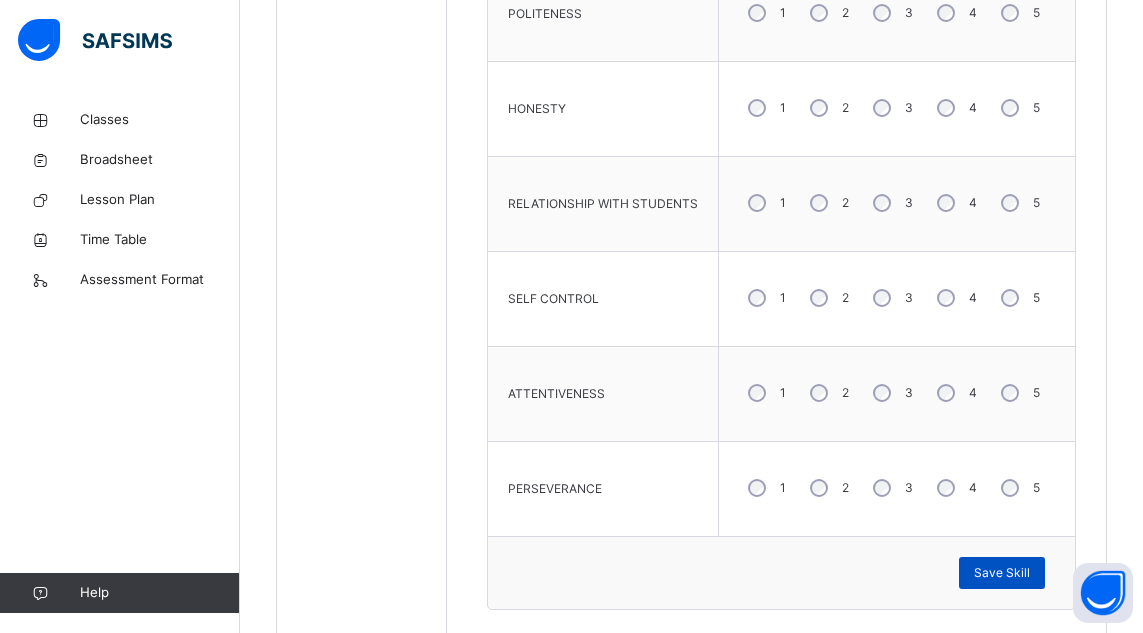 click on "Save Skill" at bounding box center [1002, 573] 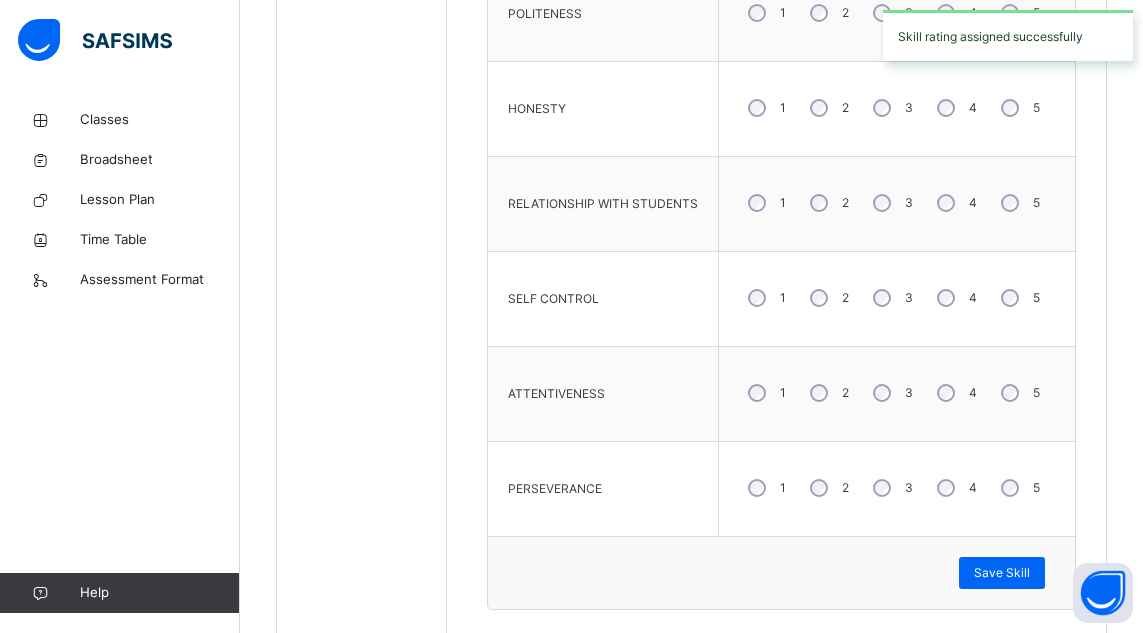 scroll, scrollTop: 567, scrollLeft: 0, axis: vertical 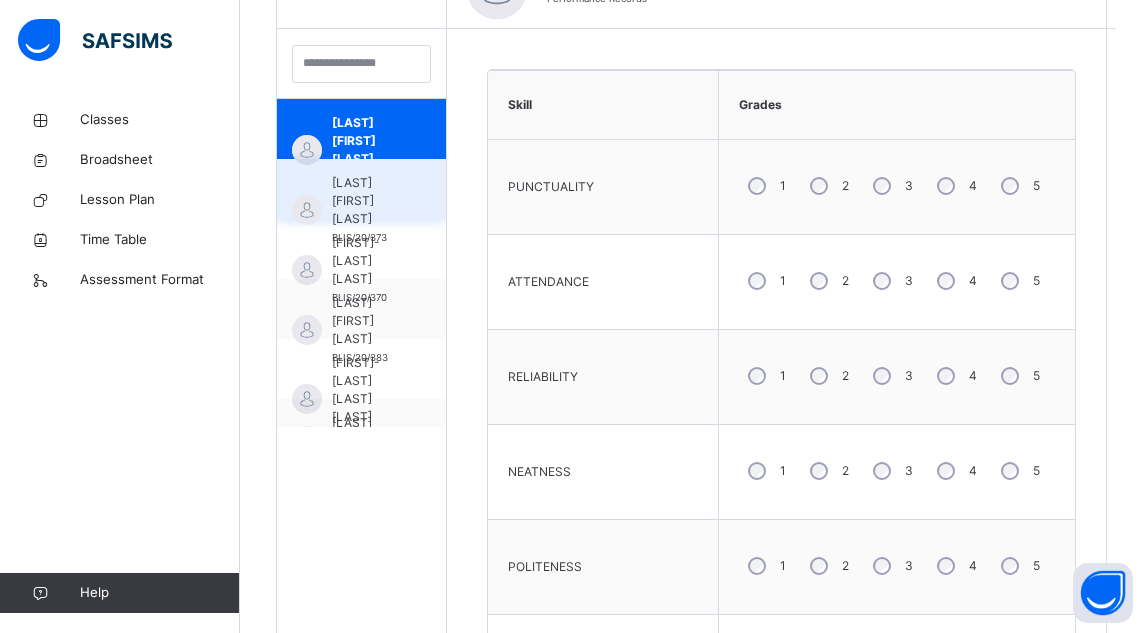 click on "[LAST]  [FIRST] [LAST] BLIS/20/373" at bounding box center [361, 189] 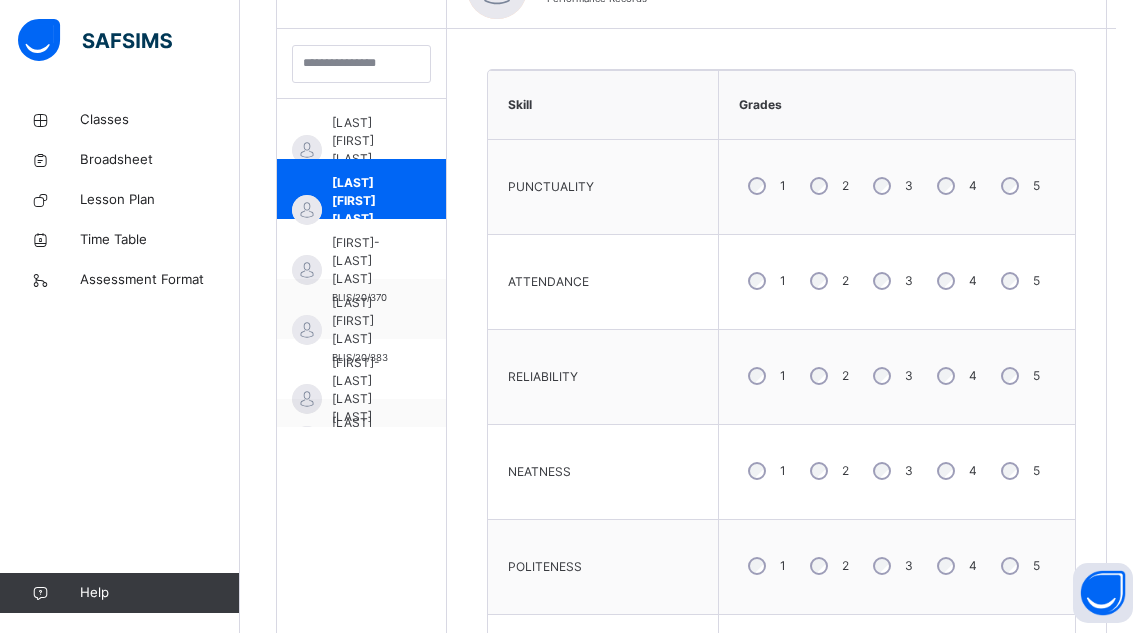 click on "Back  / G1   G1   GRADE ONE Third Term 2024-2025 Class Members Subjects Results Skills Attendance Timetable Form Teacher Skills More Options   7  Students in class Download Pdf Report Excel Report View subject profile BOUNDARYLINES INTERNATIONAL SCHOOLS,NEW KARU Date: [DATE], [TIME] Class Members Class:  G1   Total no. of Students:  7 Term:  Third Term Session:  2024-2025 S/NO Admission No. Last Name First Name Other Name 1 BLIS/22/395 [LAST] [FIRST] 2 BLIS/20/373 [FIRST] [LAST] [LAST] 3 BLIS/20/370 [LAST] [FIRST]-[LAST] 4 BLIS/20/383 [LAST] [LAST] [LAST] 5 BLIS/23/407 [LAST] [LAST] [FIRST]-[LAST] 6 BLIS/22/389 [FIRST] [LAST] 7 BLIS/21/386 [LAST] [FIRST] [LAST] Students Actions [LAST]  [FIRST] [LAST] BLIS/22/395 [LAST]  [FIRST] [LAST] BLIS/20/373 [LAST]  [FIRST]-[LAST] BLIS/20/370 [LAST] [LAST] [LAST] BLIS/20/383 [FIRST] [LAST] [LAST] BLIS/23/407 [FIRST]-[LAST] [LAST] BLIS/22/389 [LAST] [FIRST] BLIS/22/389 [LAST] [FIRST] [LAST] BLIS/21/386 × Add Student Students Without Class   Customers There are currently no records. Cancel Save" at bounding box center [691, 393] 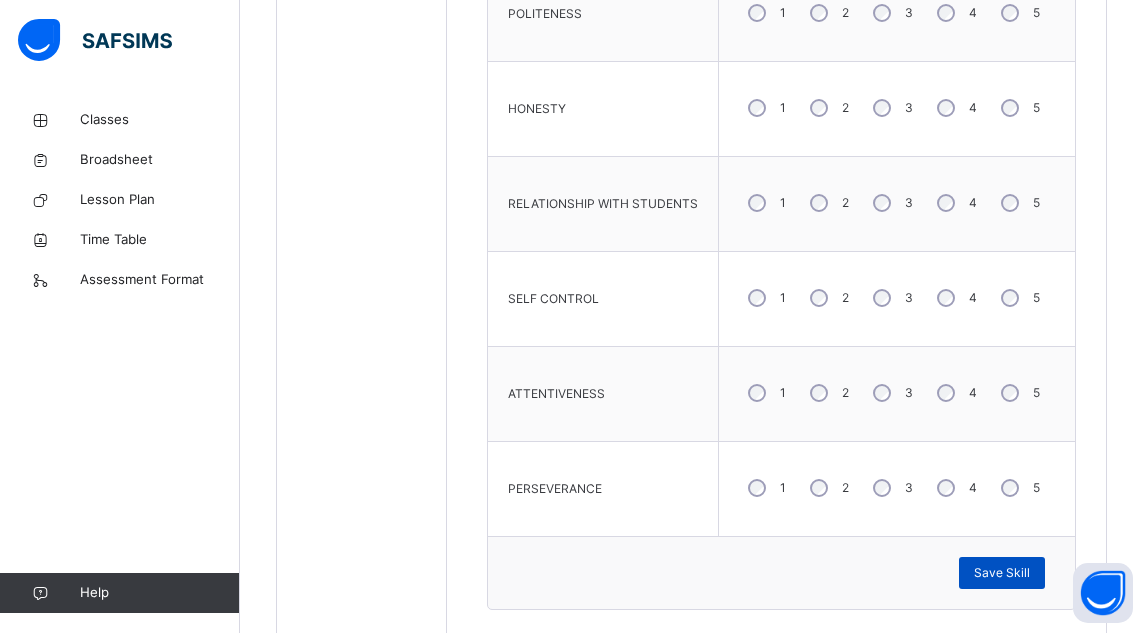click on "Save Skill" at bounding box center (1002, 573) 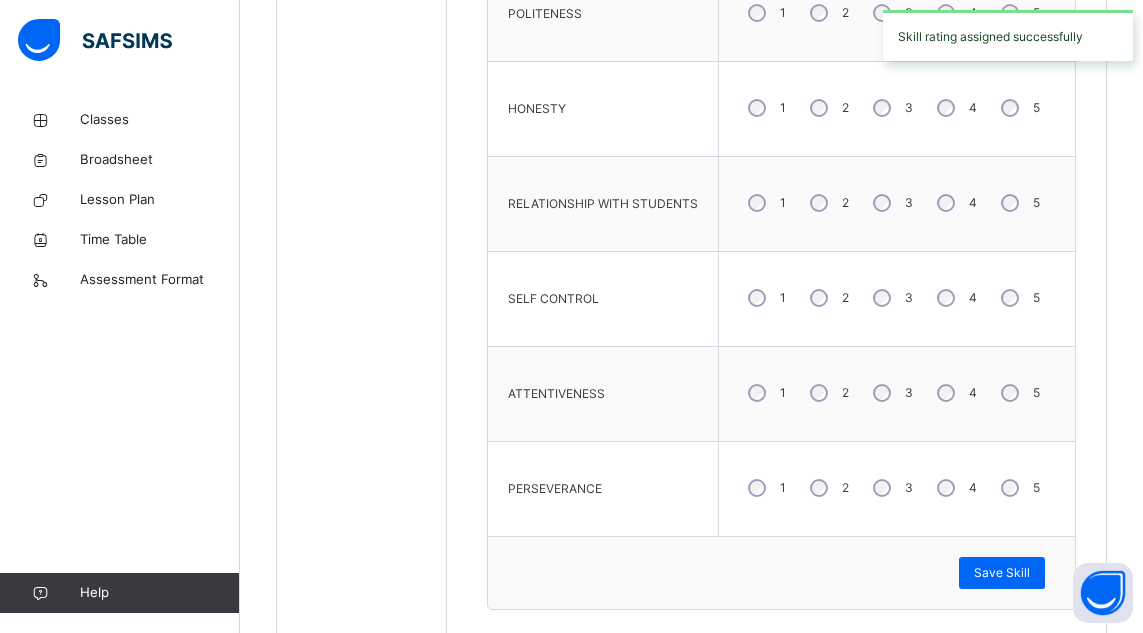 scroll, scrollTop: 567, scrollLeft: 0, axis: vertical 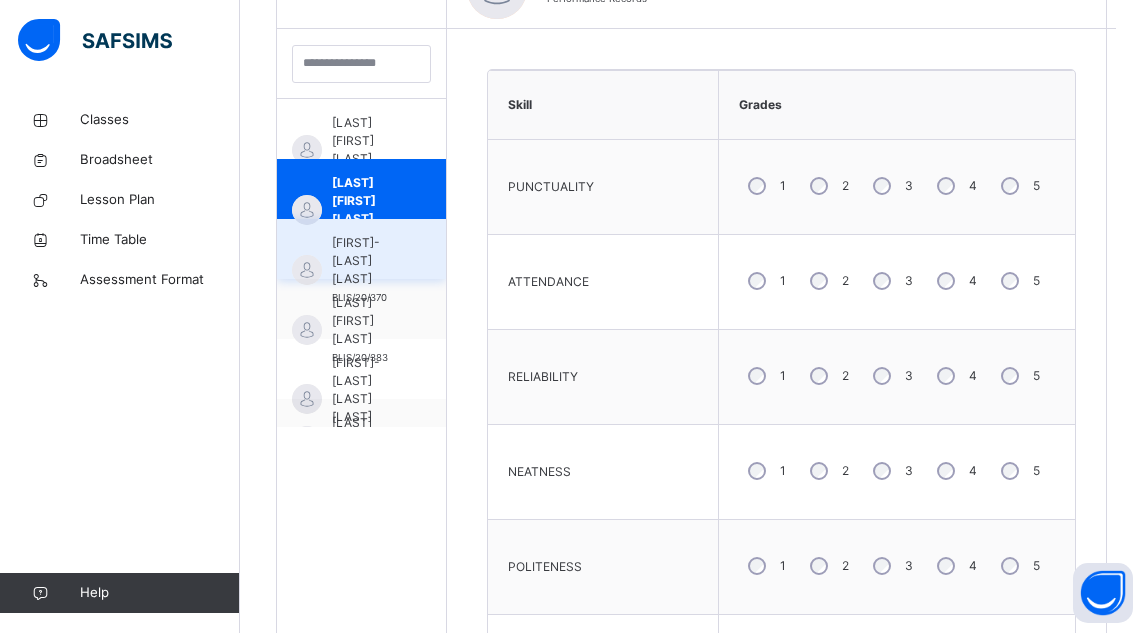 click on "[FIRST]-[LAST]  [LAST]" at bounding box center (366, 261) 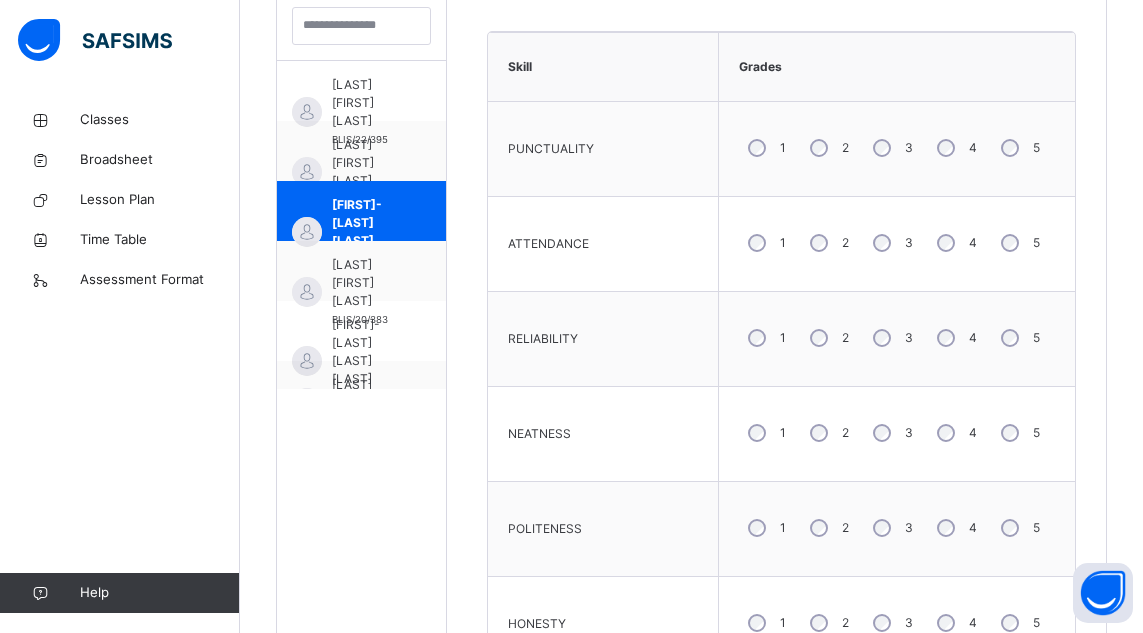 scroll, scrollTop: 1120, scrollLeft: 0, axis: vertical 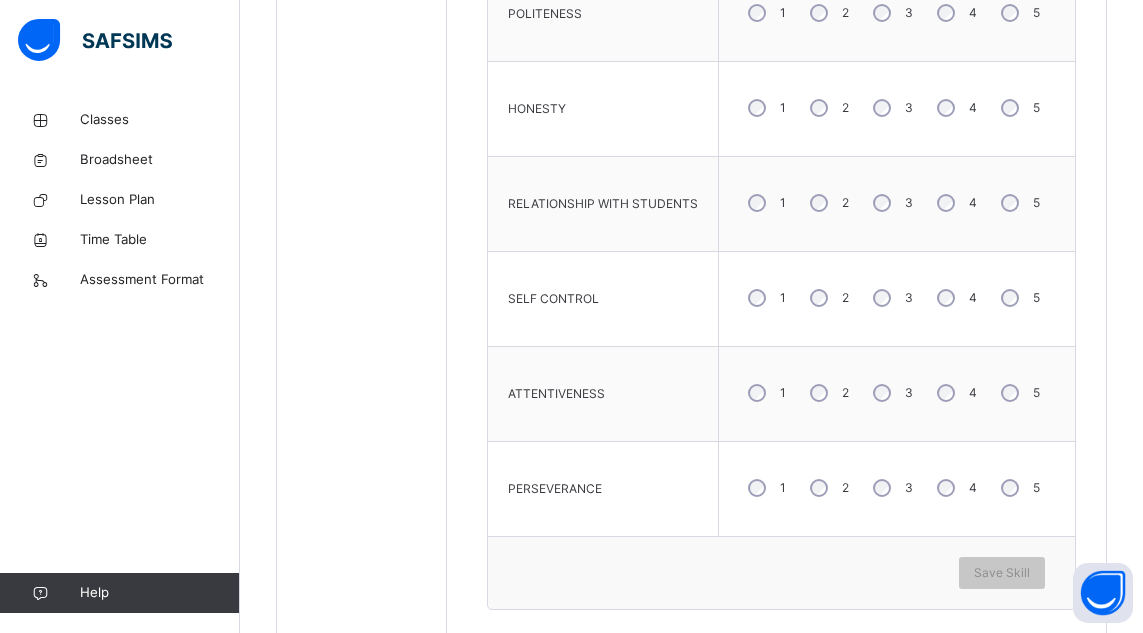 click on "PUNCTUALITY 1 2 3 4 5 ATTENDANCE 1 2 3 4 5 RELIABILITY 1 2 3 4 5 NEATNESS 1 2 3 4 5 POLITENESS 1 2 3 4 5 HONESTY 1 2 3 4 5 RELATIONSHIP WITH STUDENTS 1 2 3 4 5 SELF CONTROL 1 2 3 4 5 ATTENTIVENESS 1 2 3 4 5 PERSEVERANCE 1 2 3 4 5" at bounding box center (781, 62) 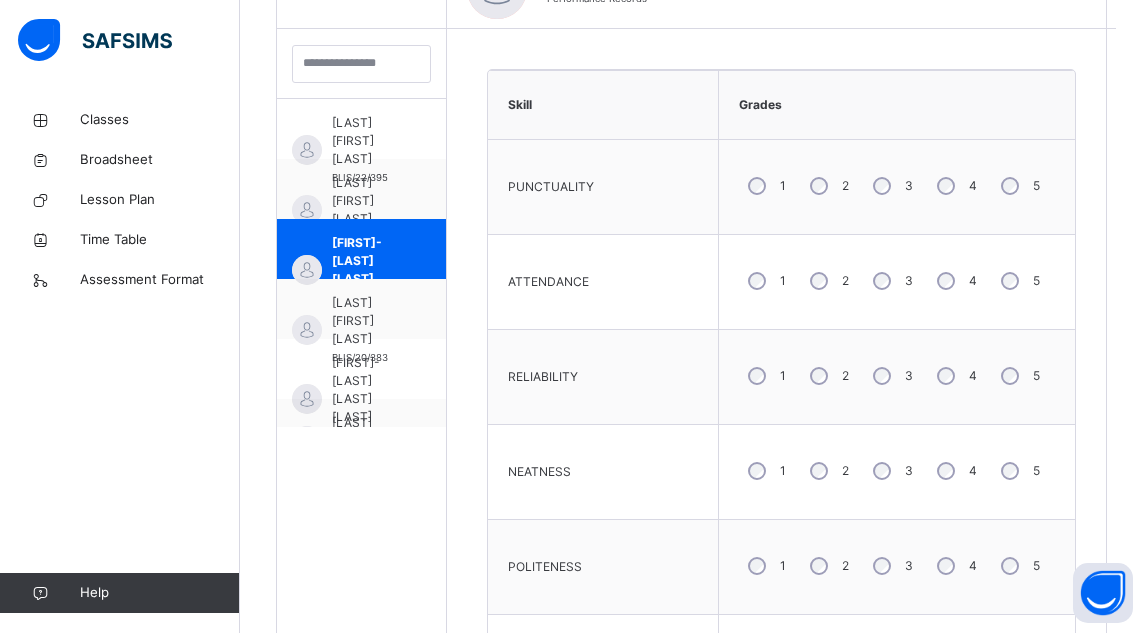 click on "Back  / G1   G1   GRADE ONE Third Term 2024-2025 Class Members Subjects Results Skills Attendance Timetable Form Teacher Skills More Options   7  Students in class Download Pdf Report Excel Report View subject profile BOUNDARYLINES INTERNATIONAL SCHOOLS,NEW KARU Date: [DATE], [TIME] Class Members Class:  G1   Total no. of Students:  7 Term:  Third Term Session:  2024-2025 S/NO Admission No. Last Name First Name Other Name 1 BLIS/22/395 [LAST] [FIRST] 2 BLIS/20/373 [FIRST] [LAST] [LAST] 3 BLIS/20/370 [LAST] [FIRST]-[LAST] 4 BLIS/20/383 [LAST] [LAST] [LAST] 5 BLIS/23/407 [LAST] [LAST] [FIRST]-[LAST] 6 BLIS/22/389 [FIRST] [LAST] 7 BLIS/21/386 [LAST] [FIRST] [LAST] Students Actions [LAST]  [FIRST] [LAST] BLIS/22/395 [LAST]  [FIRST] [LAST] BLIS/20/373 [LAST]  [FIRST]-[LAST] BLIS/20/370 [LAST] [LAST] [LAST] BLIS/20/383 [FIRST] [LAST] [LAST] BLIS/23/407 [FIRST]-[LAST] [LAST] BLIS/22/389 [LAST] [FIRST] BLIS/22/389 [LAST] [FIRST] [LAST] BLIS/21/386 × Add Student Students Without Class   Customers There are currently no records. Cancel Save" at bounding box center (691, 393) 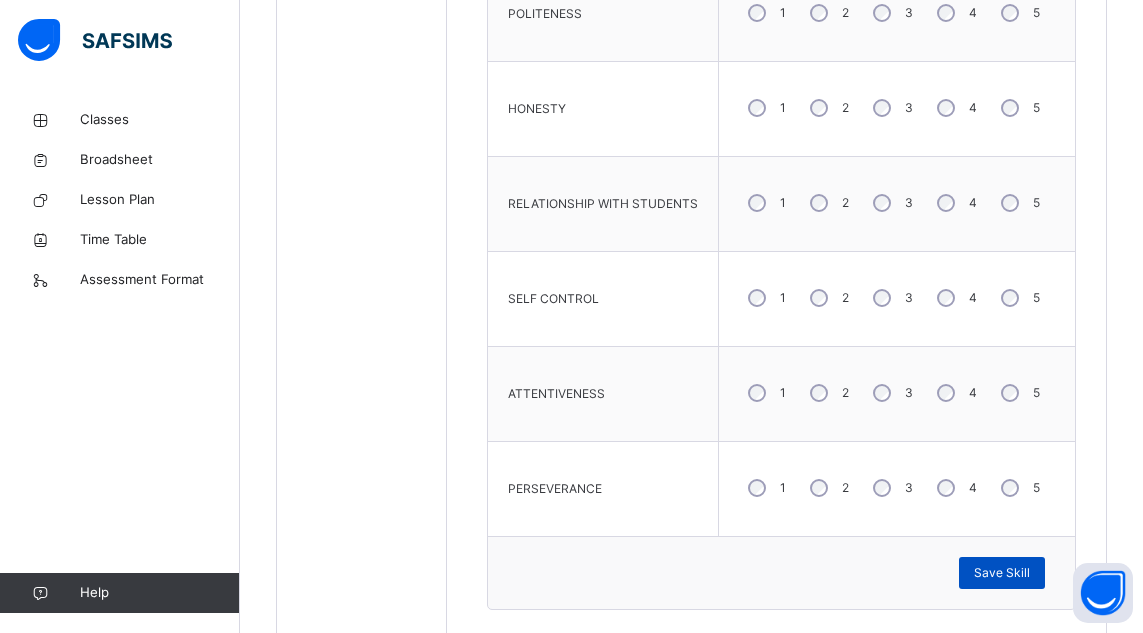 click on "Save Skill" at bounding box center (1002, 573) 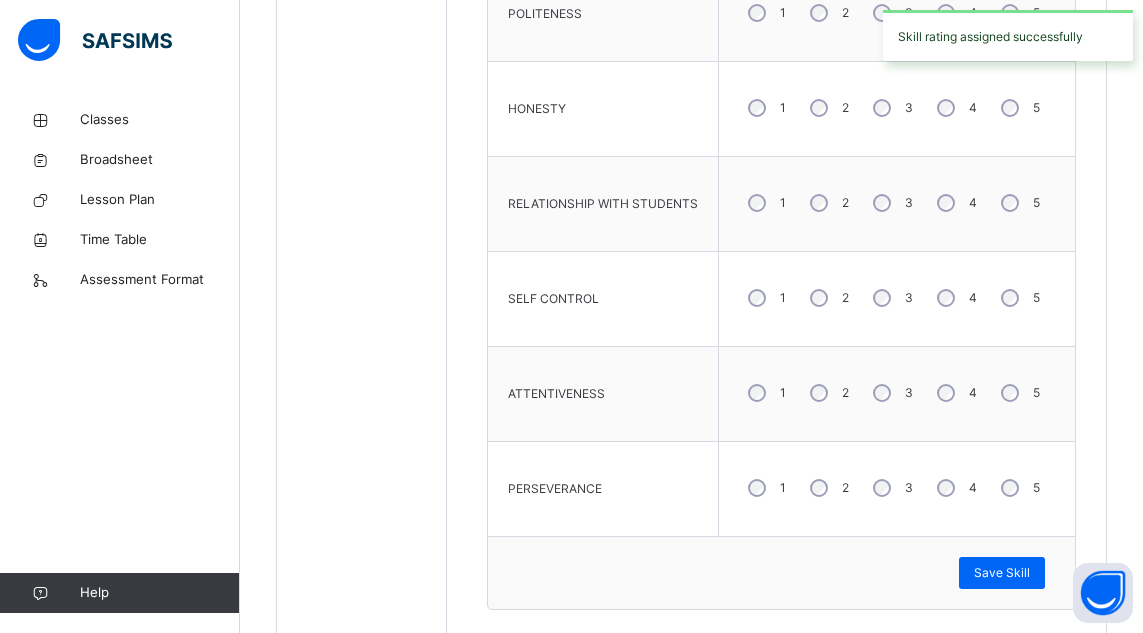 scroll, scrollTop: 567, scrollLeft: 0, axis: vertical 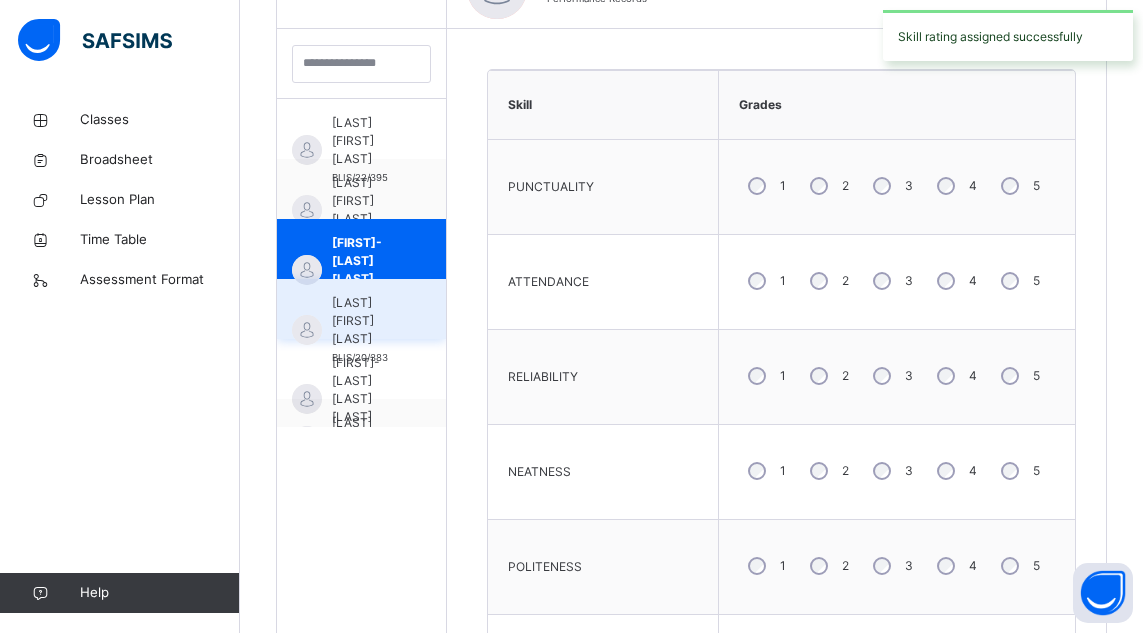 click on "[LAST] [LAST] [LAST] [ADMISSION_NO]" at bounding box center (361, 309) 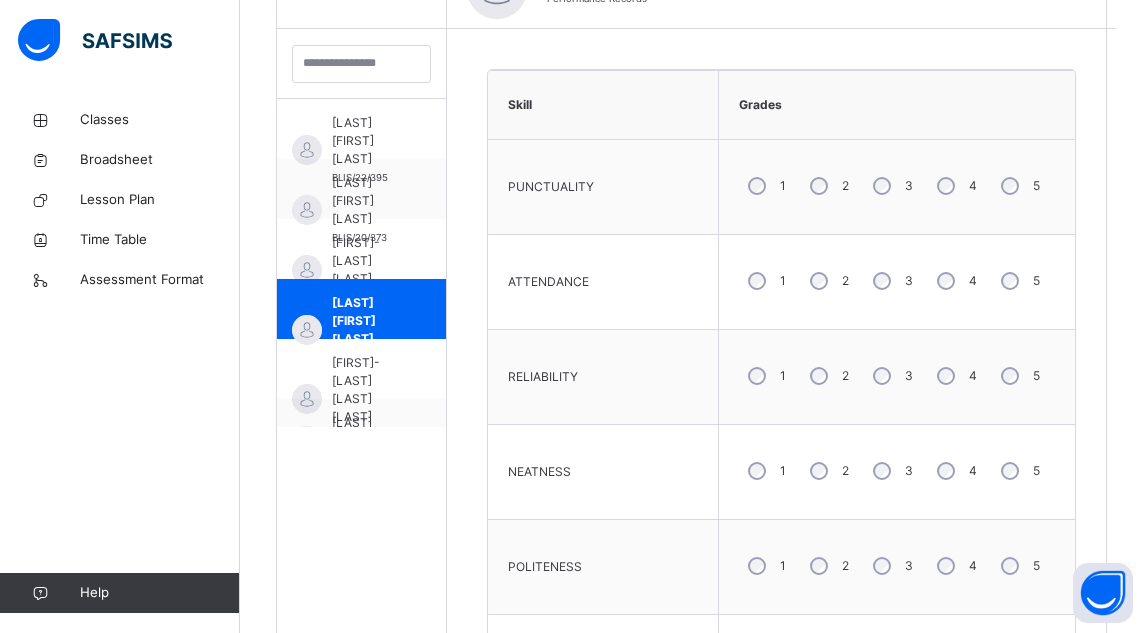 click on "Back  / G1   G1   GRADE ONE Third Term 2024-2025 Class Members Subjects Results Skills Attendance Timetable Form Teacher Skills More Options   7  Students in class Download Pdf Report Excel Report View subject profile BOUNDARYLINES INTERNATIONAL SCHOOLS,NEW KARU Date: [DATE], [TIME] Class Members Class:  G1   Total no. of Students:  7 Term:  Third Term Session:  2024-2025 S/NO Admission No. Last Name First Name Other Name 1 BLIS/22/395 [LAST] [FIRST] 2 BLIS/20/373 [FIRST] [LAST] [LAST] 3 BLIS/20/370 [LAST] [FIRST]-[LAST] 4 BLIS/20/383 [LAST] [LAST] [LAST] 5 BLIS/23/407 [LAST] [LAST] [FIRST]-[LAST] 6 BLIS/22/389 [FIRST] [LAST] 7 BLIS/21/386 [LAST] [FIRST] [LAST] Students Actions [LAST]  [FIRST] [LAST] BLIS/22/395 [LAST]  [FIRST] [LAST] BLIS/20/373 [LAST]  [FIRST]-[LAST] BLIS/20/370 [LAST] [LAST] [LAST] BLIS/20/383 [FIRST] [LAST] [LAST] BLIS/23/407 [FIRST]-[LAST] [LAST] BLIS/22/389 [LAST] [FIRST] BLIS/22/389 [LAST] [FIRST] [LAST] BLIS/21/386 × Add Student Students Without Class   Customers There are currently no records. Cancel Save" at bounding box center [691, 393] 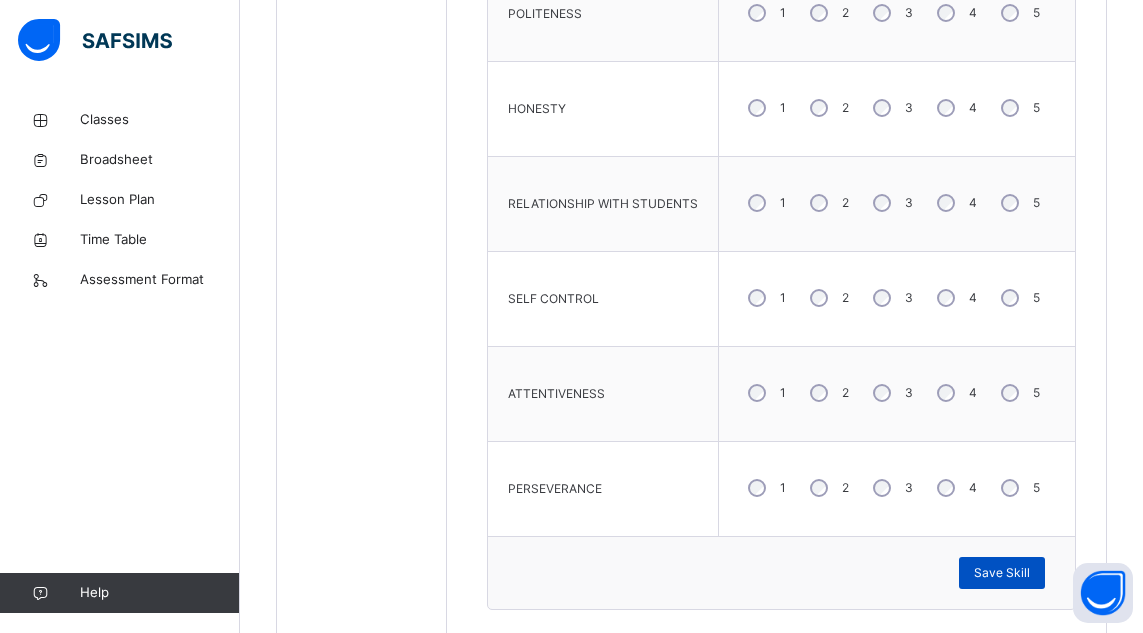 click on "Save Skill" at bounding box center (1002, 573) 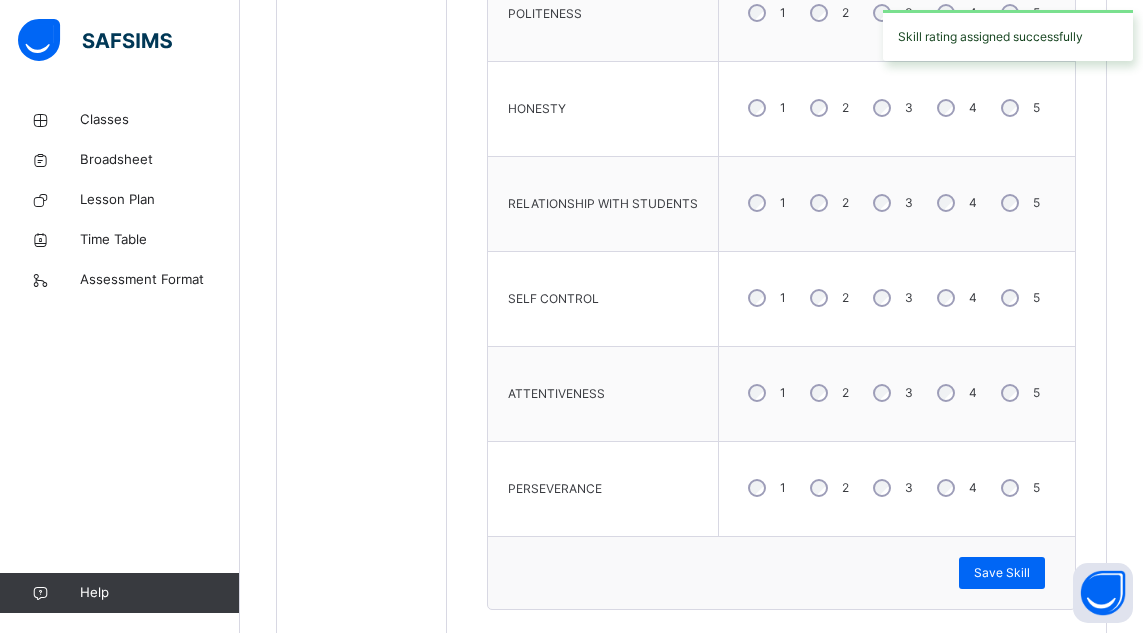scroll, scrollTop: 567, scrollLeft: 0, axis: vertical 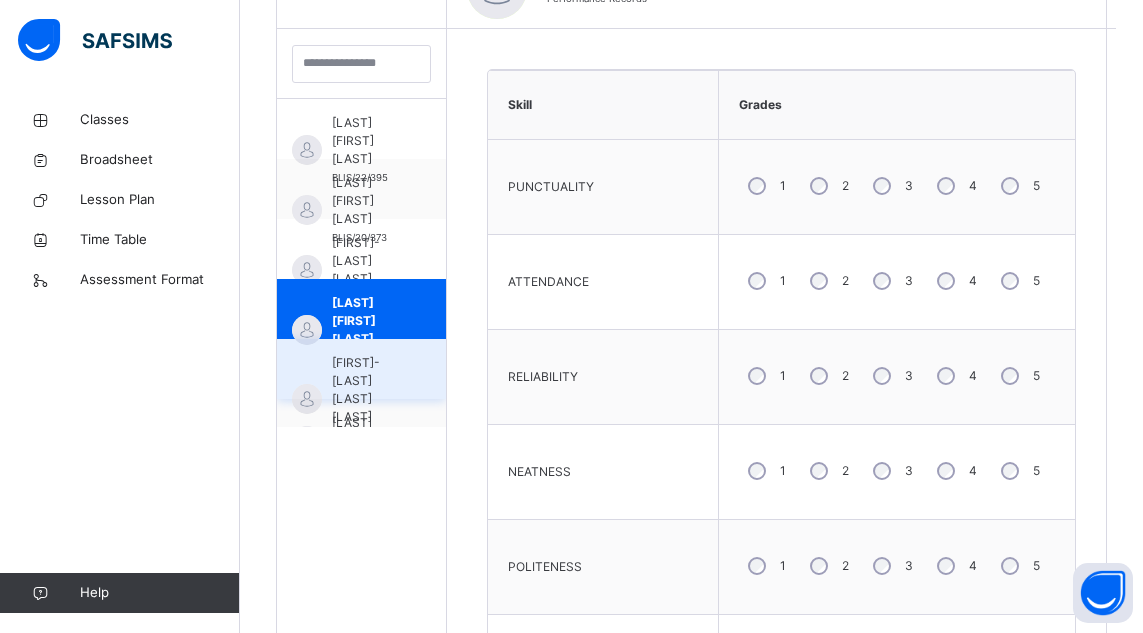 click on "[FIRST]-[LAST] [LAST] [LAST]" at bounding box center (366, 390) 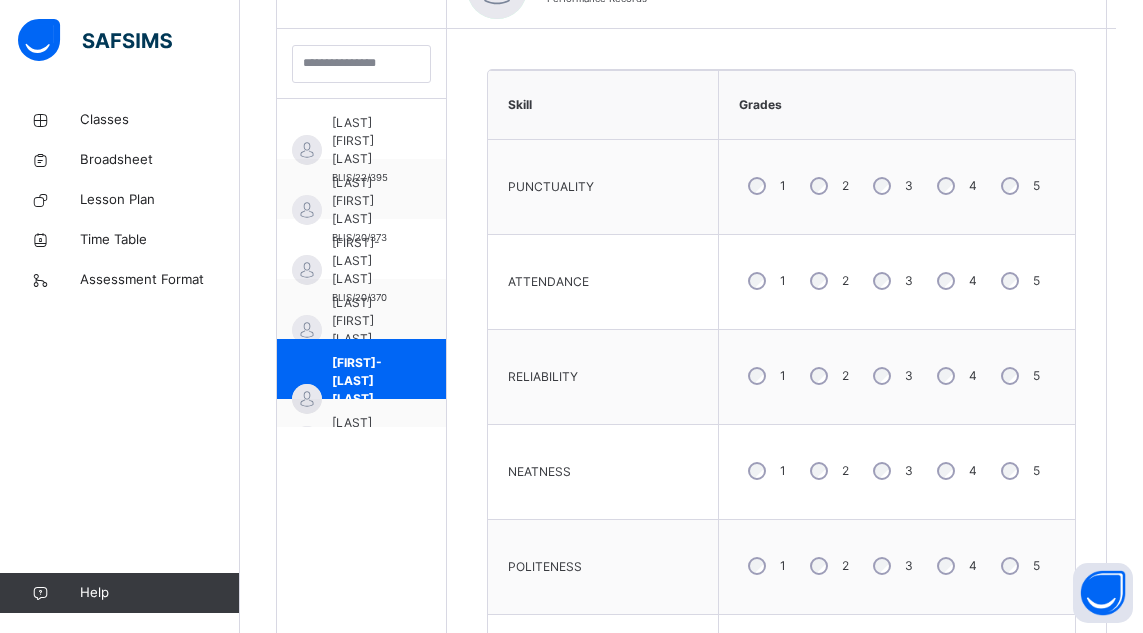 click on "1 2 3 4 5" at bounding box center [897, 186] 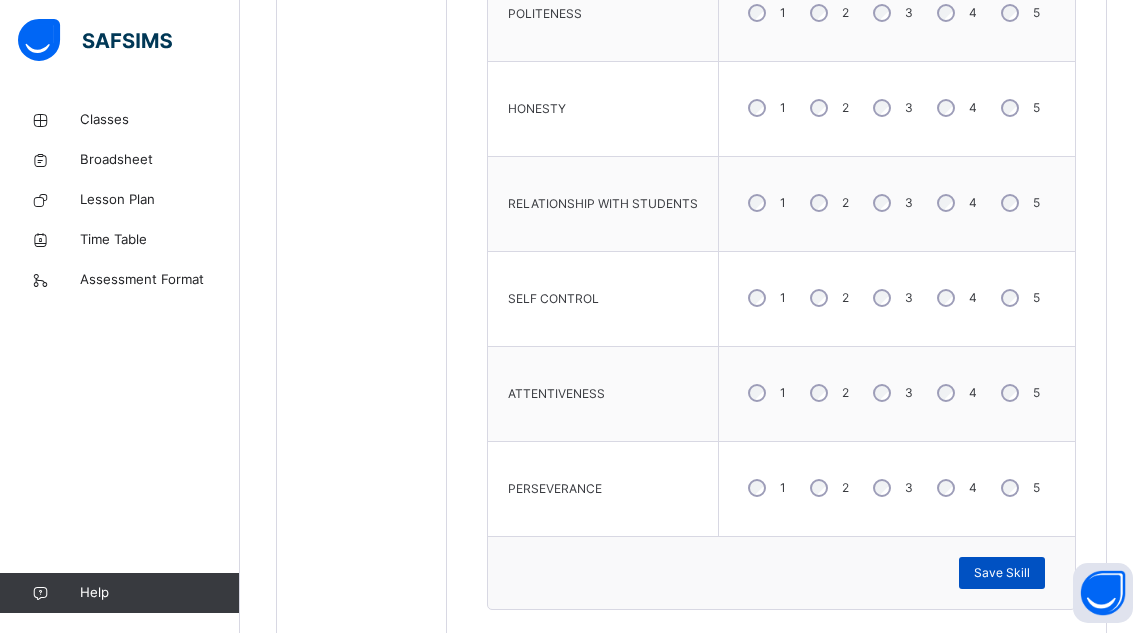 click on "Save Skill" at bounding box center (1002, 573) 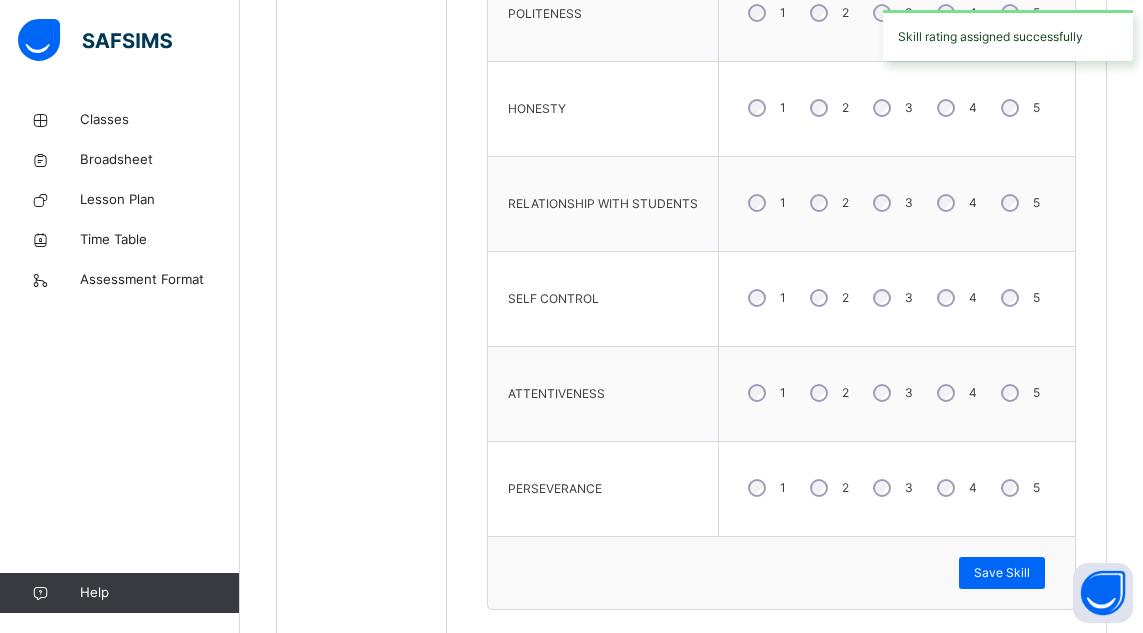 scroll, scrollTop: 567, scrollLeft: 0, axis: vertical 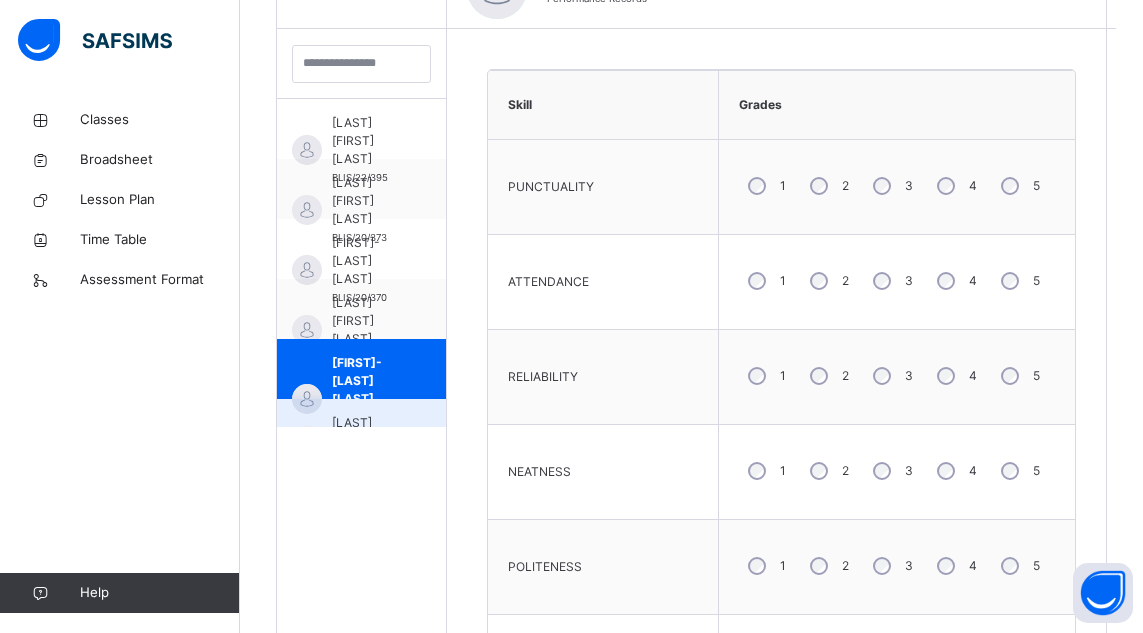 click on "[LAST]  [LAST] [ADMISSION_NO]" at bounding box center (361, 429) 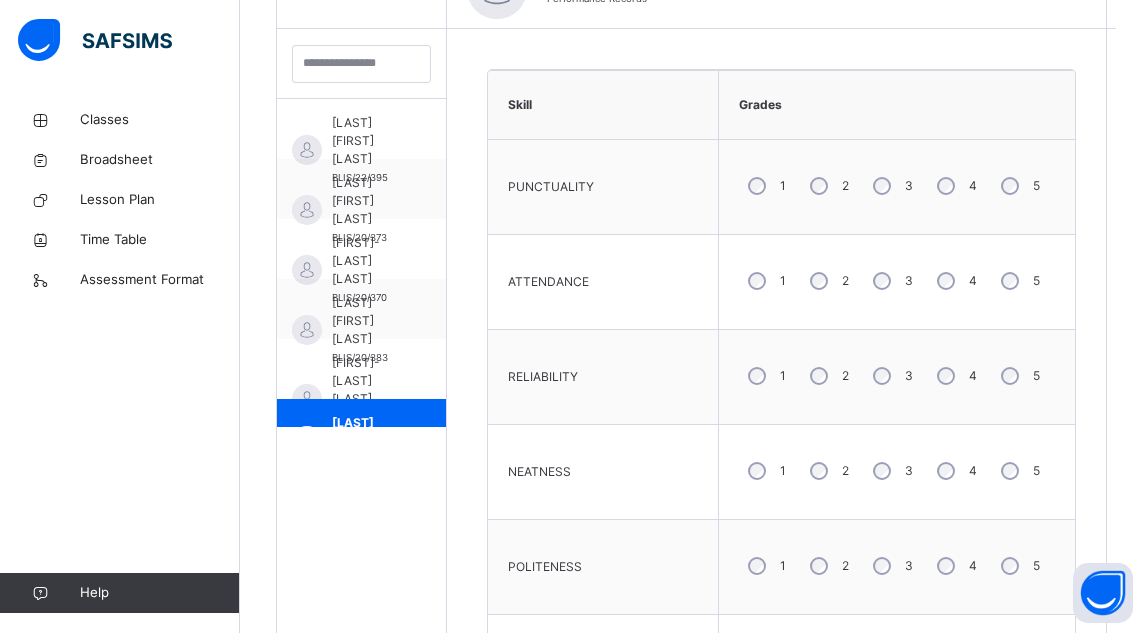 scroll, scrollTop: 1120, scrollLeft: 0, axis: vertical 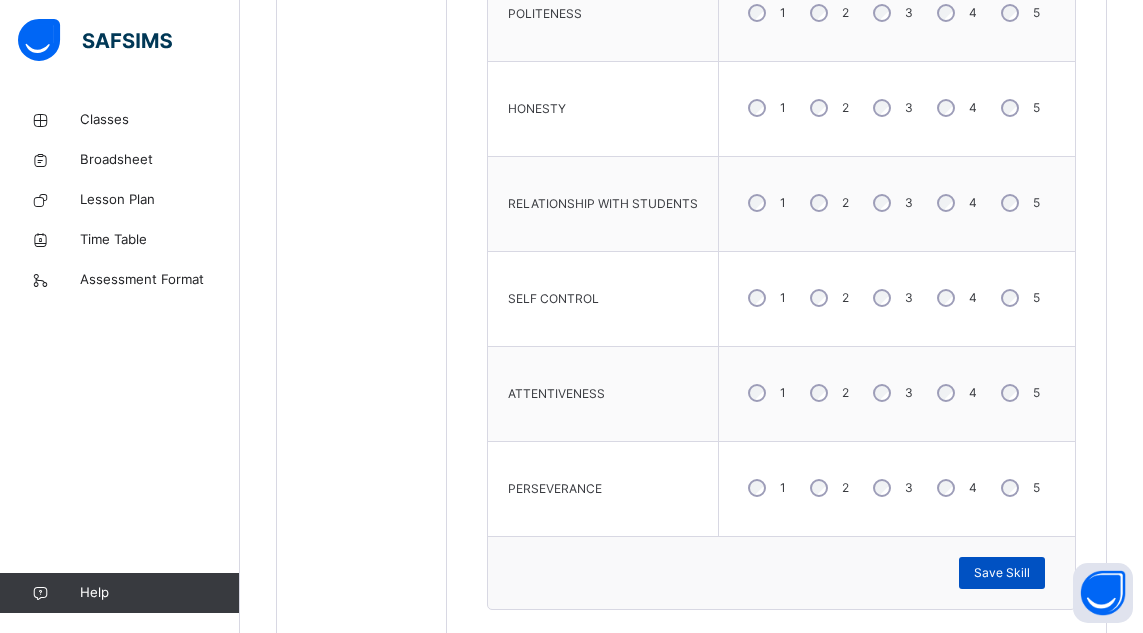 click on "Save Skill" at bounding box center [1002, 573] 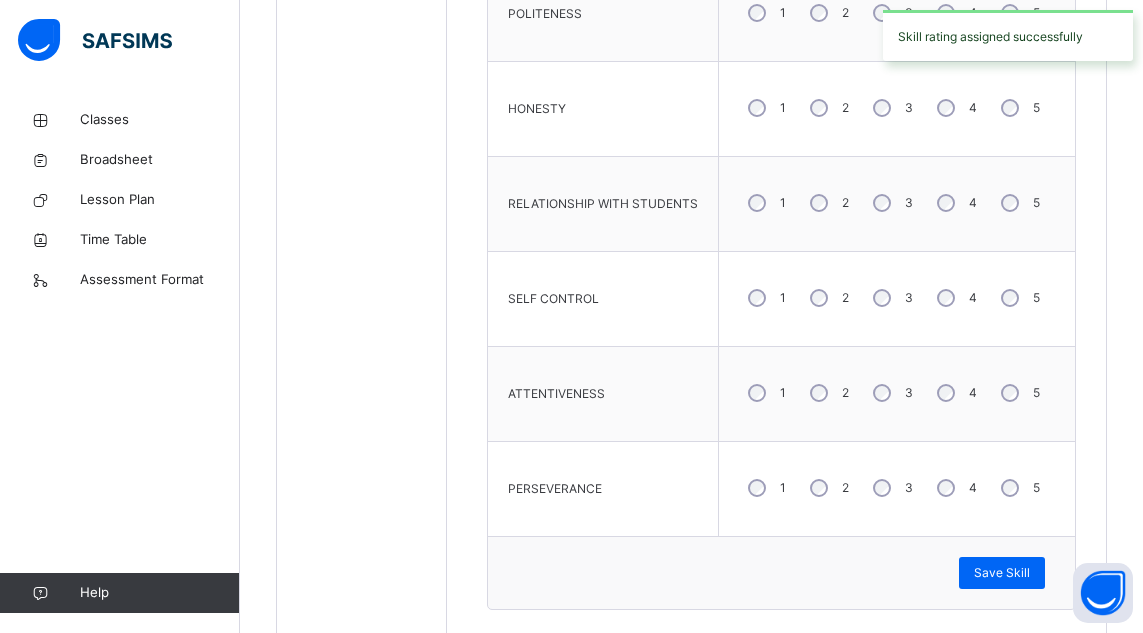 scroll, scrollTop: 567, scrollLeft: 0, axis: vertical 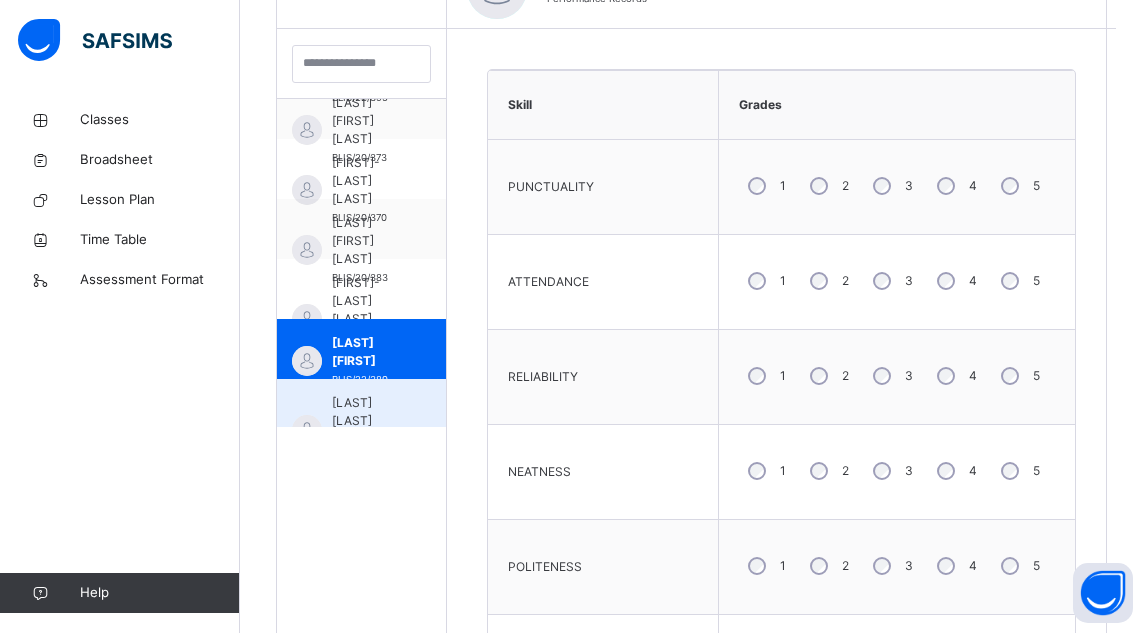 click on "[LAST]  [FIRST] [LAST] BLIS/21/386" at bounding box center [361, 409] 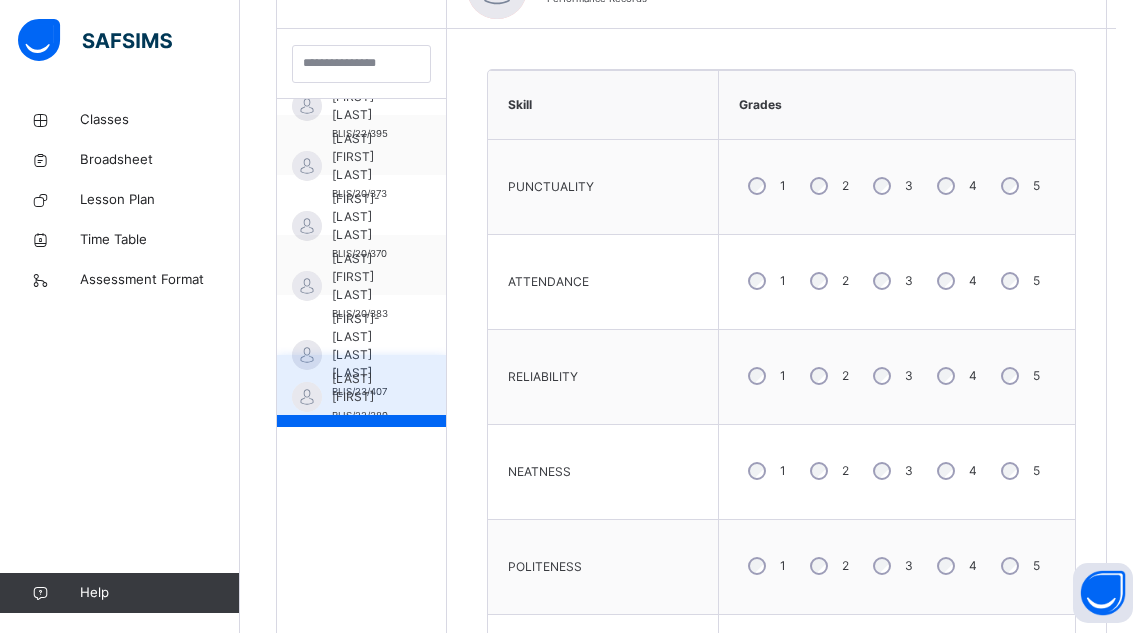 scroll, scrollTop: 80, scrollLeft: 0, axis: vertical 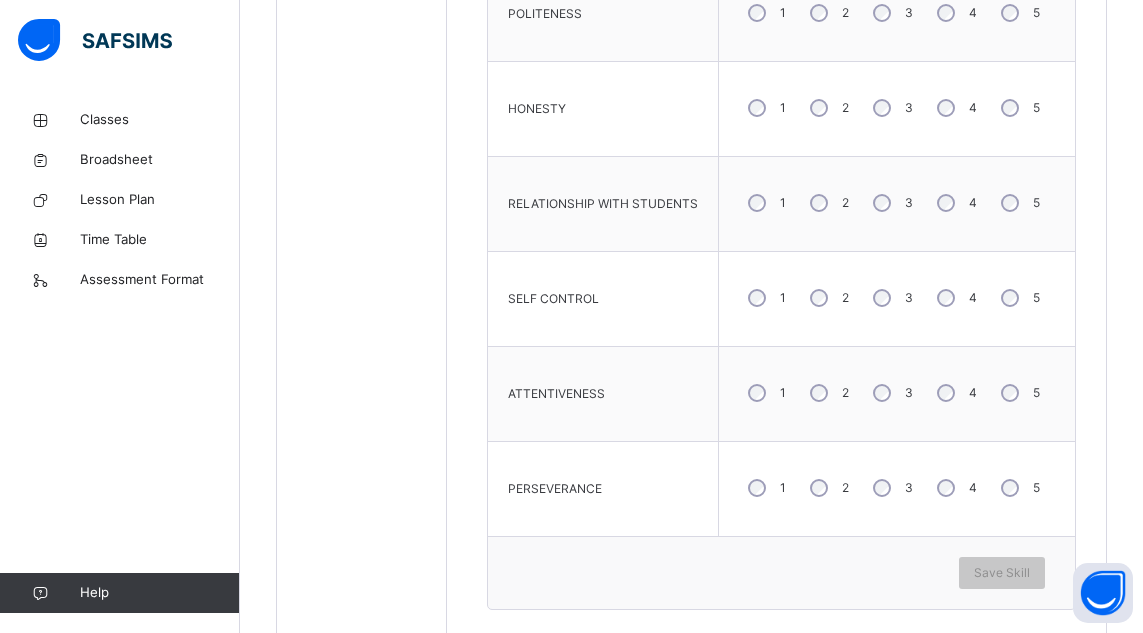 click on "4" at bounding box center [955, 108] 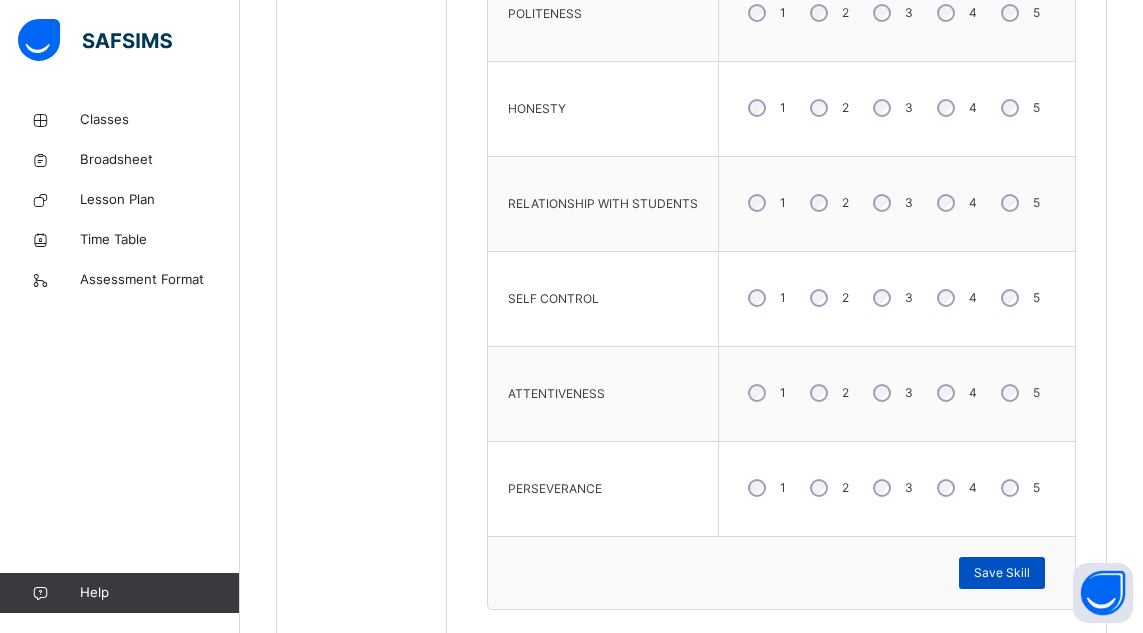 click on "Save Skill" at bounding box center [1002, 573] 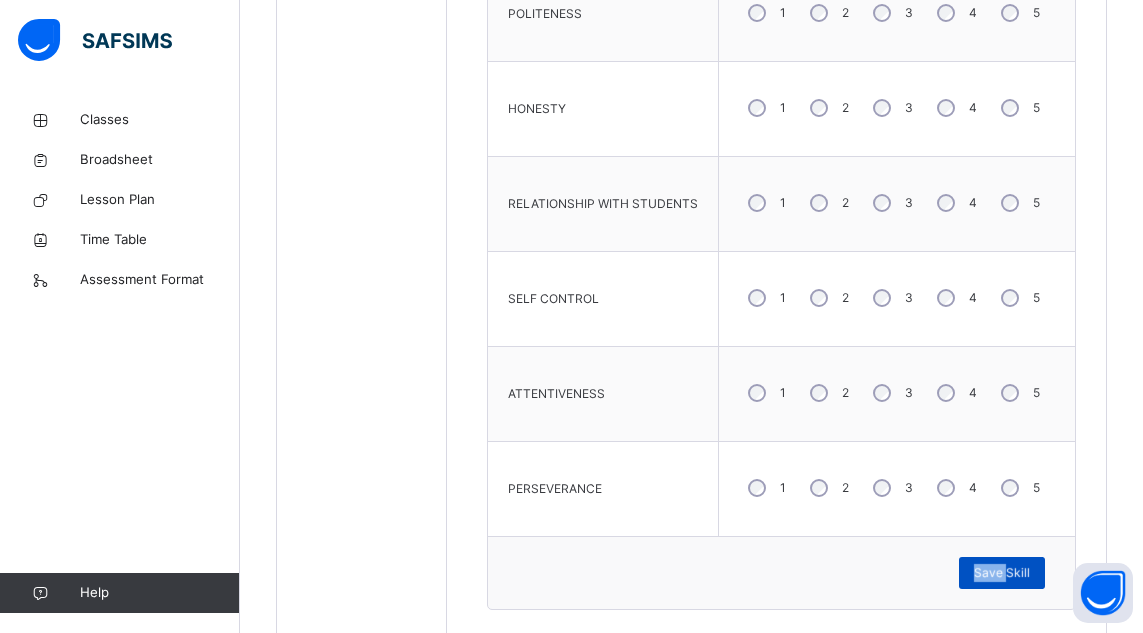 click on "Save Skill" at bounding box center (1002, 573) 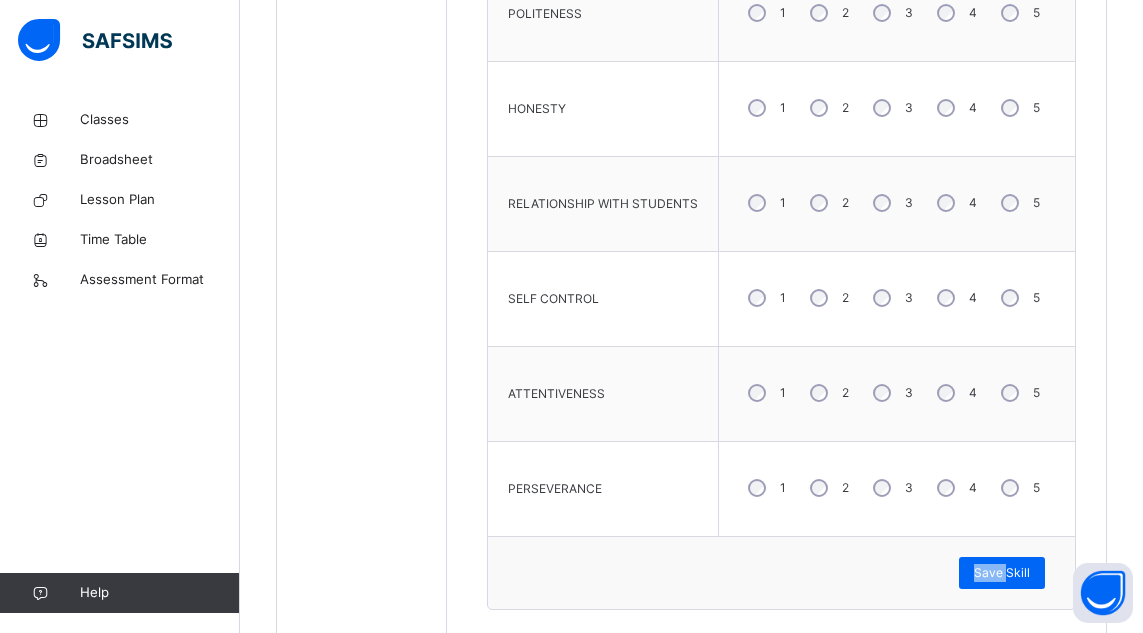 scroll, scrollTop: 567, scrollLeft: 0, axis: vertical 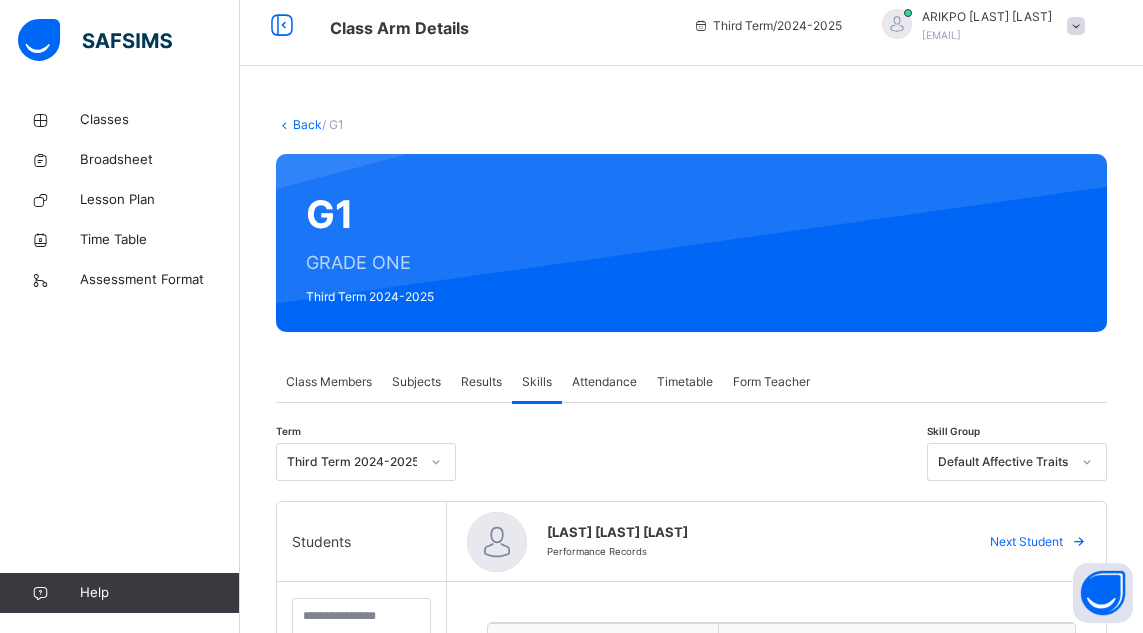 click 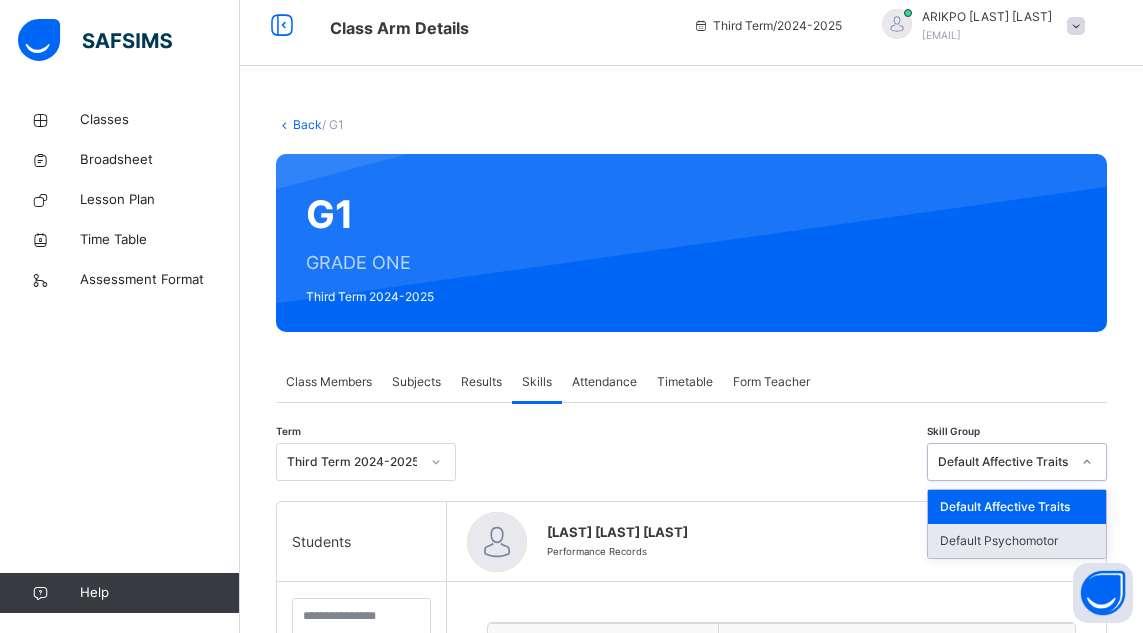 click on "Default Psychomotor" at bounding box center [1017, 541] 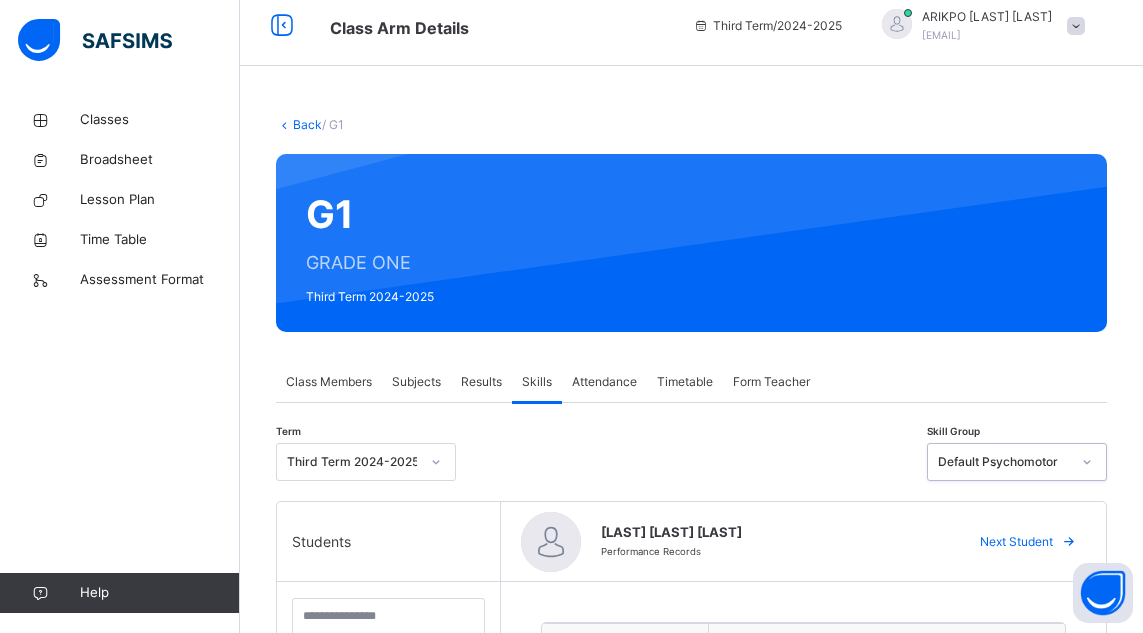 scroll, scrollTop: 62, scrollLeft: 0, axis: vertical 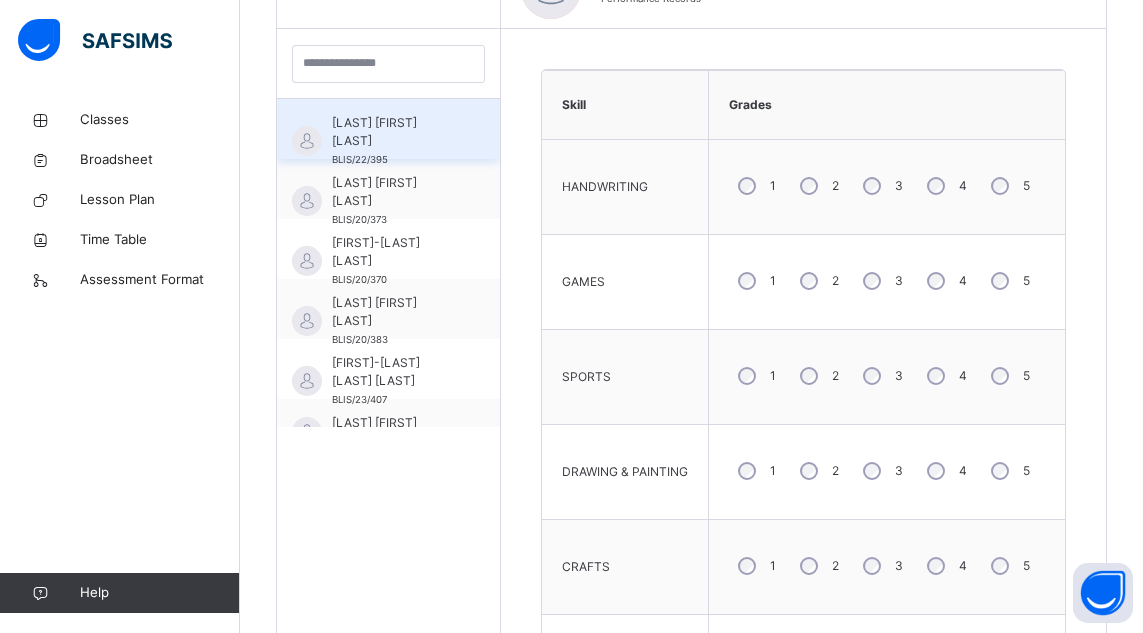click on "[LAST]  [FIRST] [LAST] BLIS/22/395" at bounding box center (388, 129) 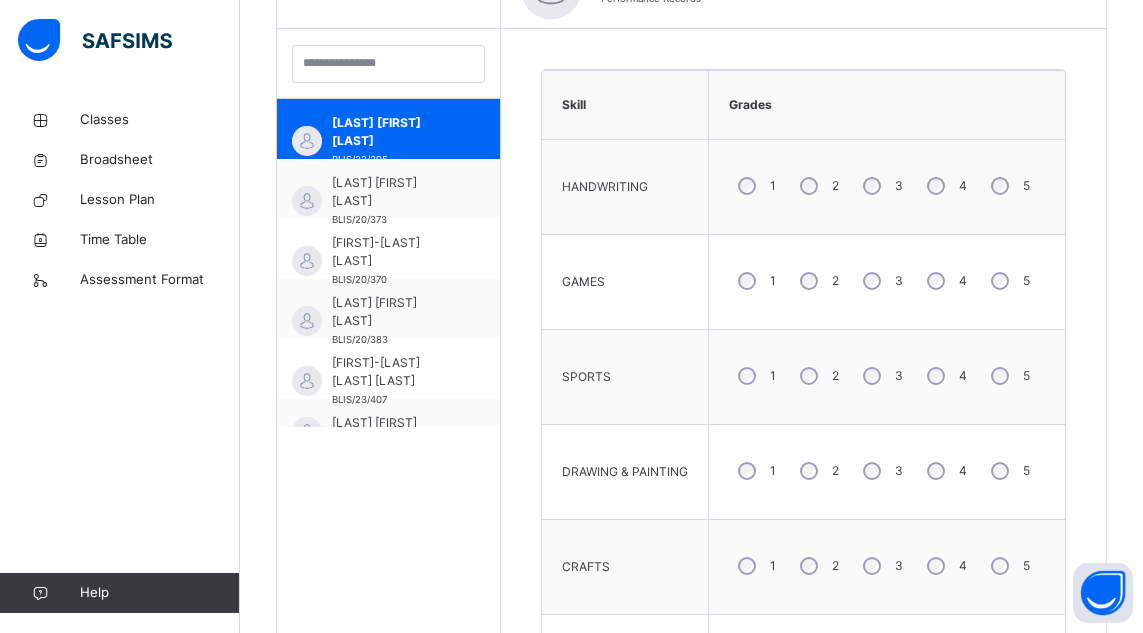 scroll, scrollTop: 903, scrollLeft: 0, axis: vertical 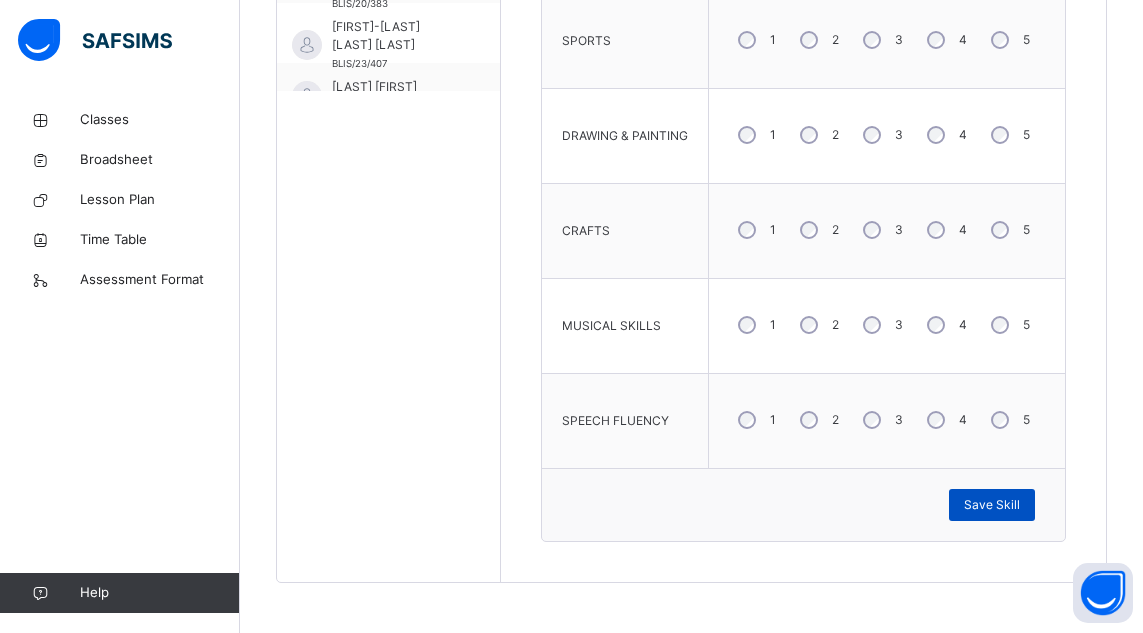 click on "Save Skill" at bounding box center (992, 505) 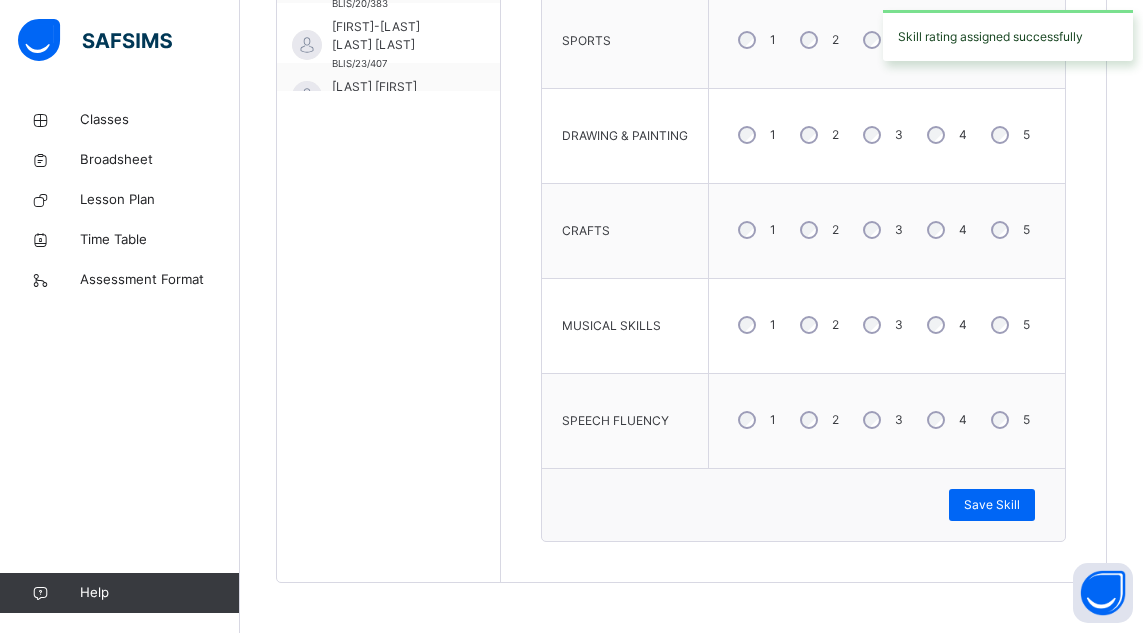 scroll, scrollTop: 350, scrollLeft: 0, axis: vertical 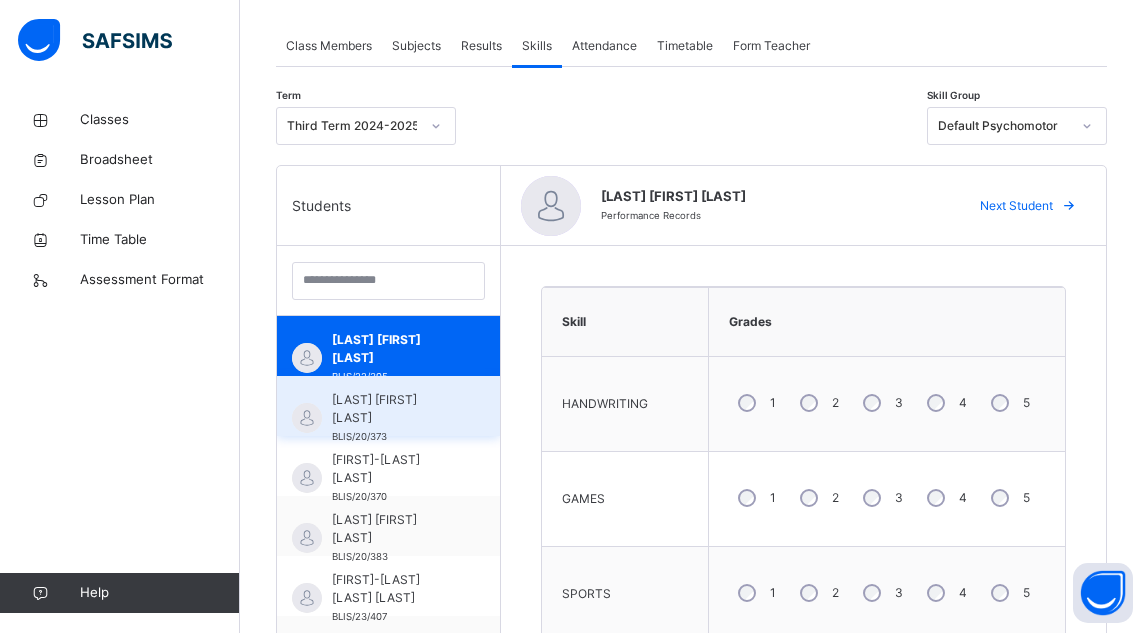 click on "[LAST]  [FIRST] [LAST] BLIS/20/373" at bounding box center [388, 406] 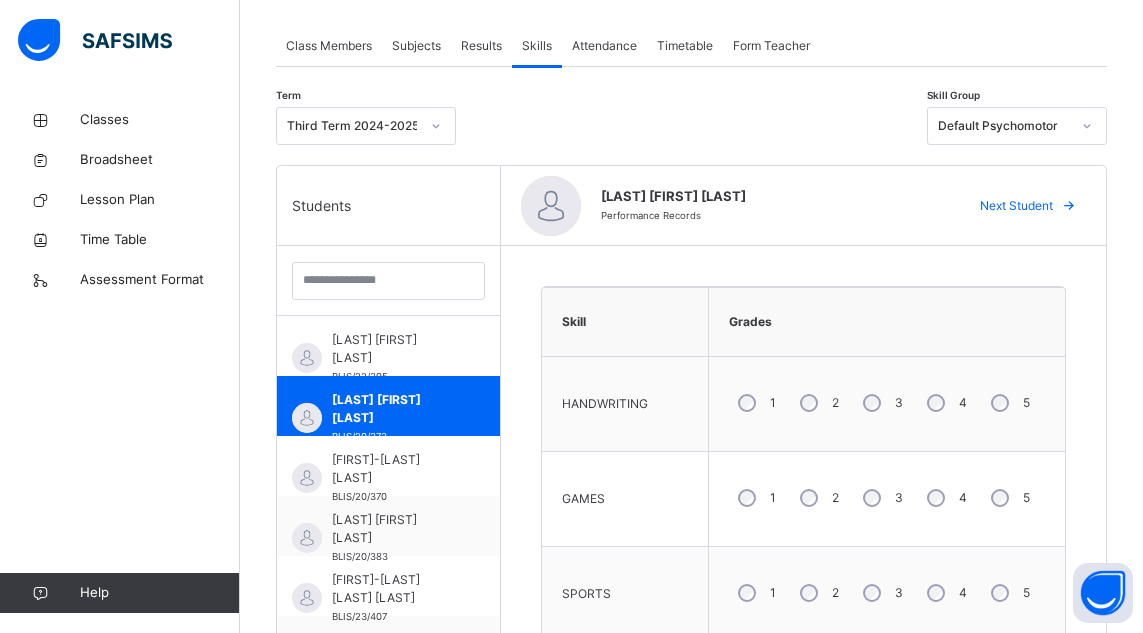 scroll, scrollTop: 903, scrollLeft: 0, axis: vertical 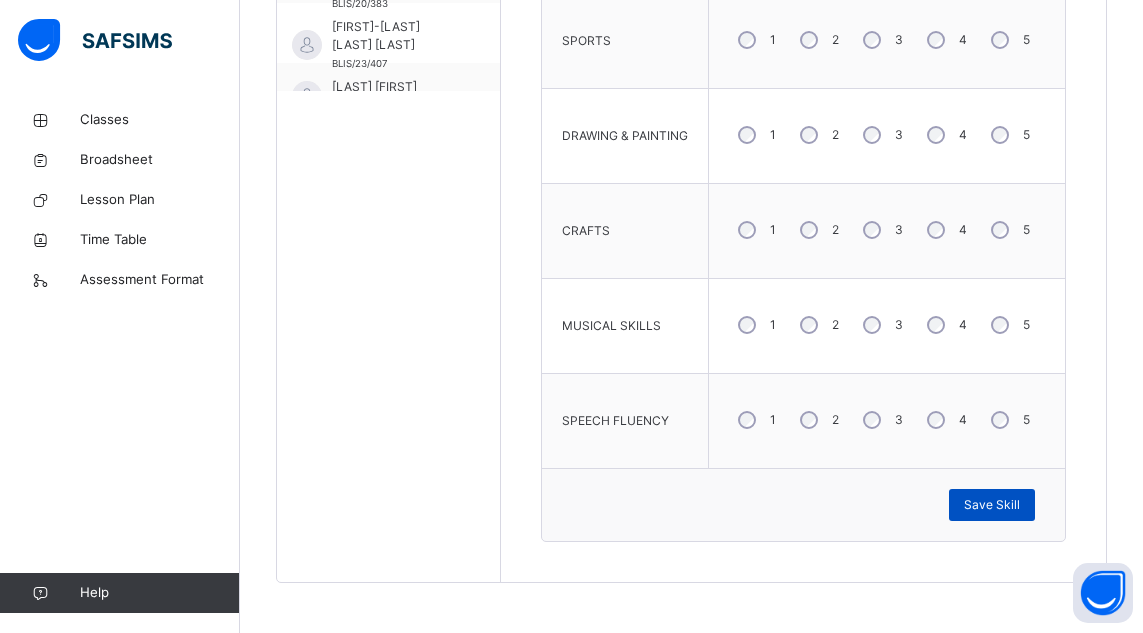 click on "Save Skill" at bounding box center [992, 505] 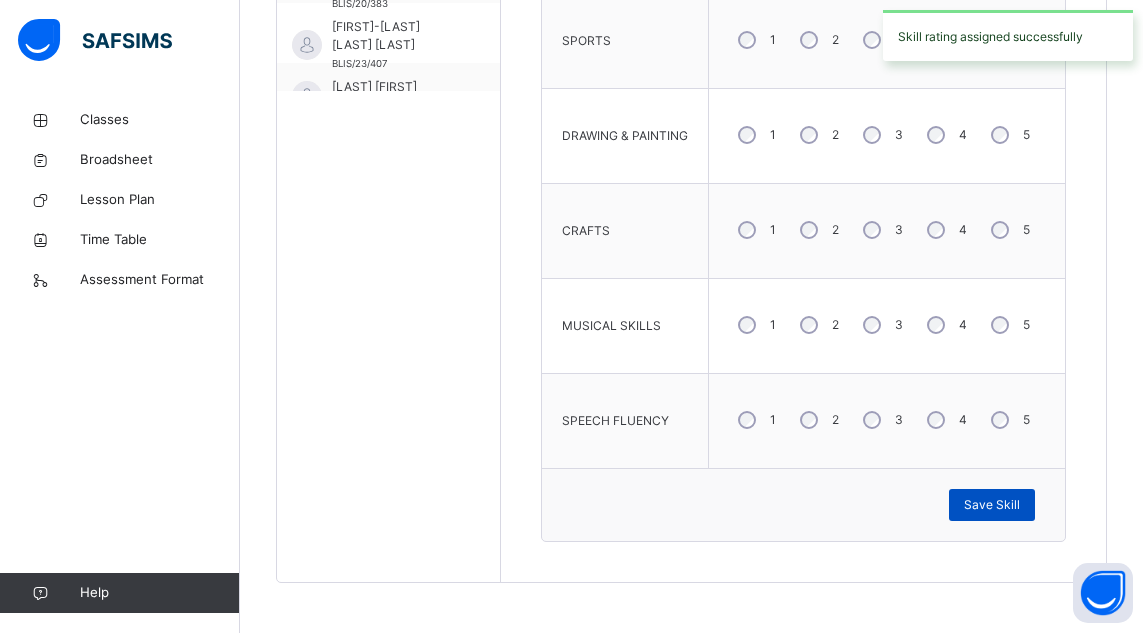click on "Save Skill" at bounding box center [992, 505] 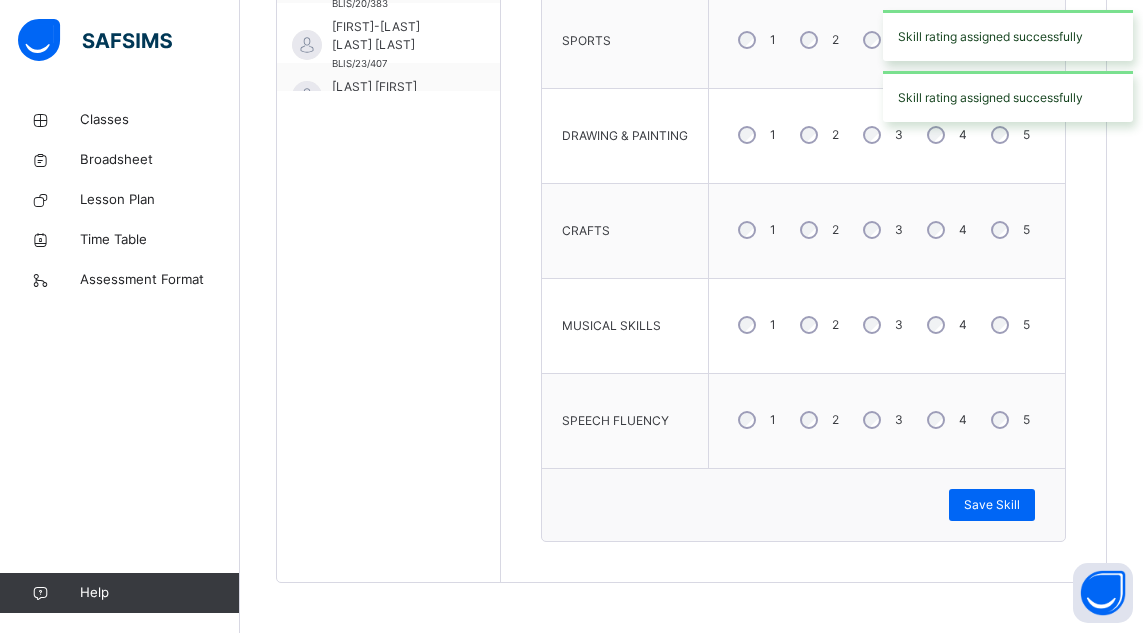 scroll, scrollTop: 350, scrollLeft: 0, axis: vertical 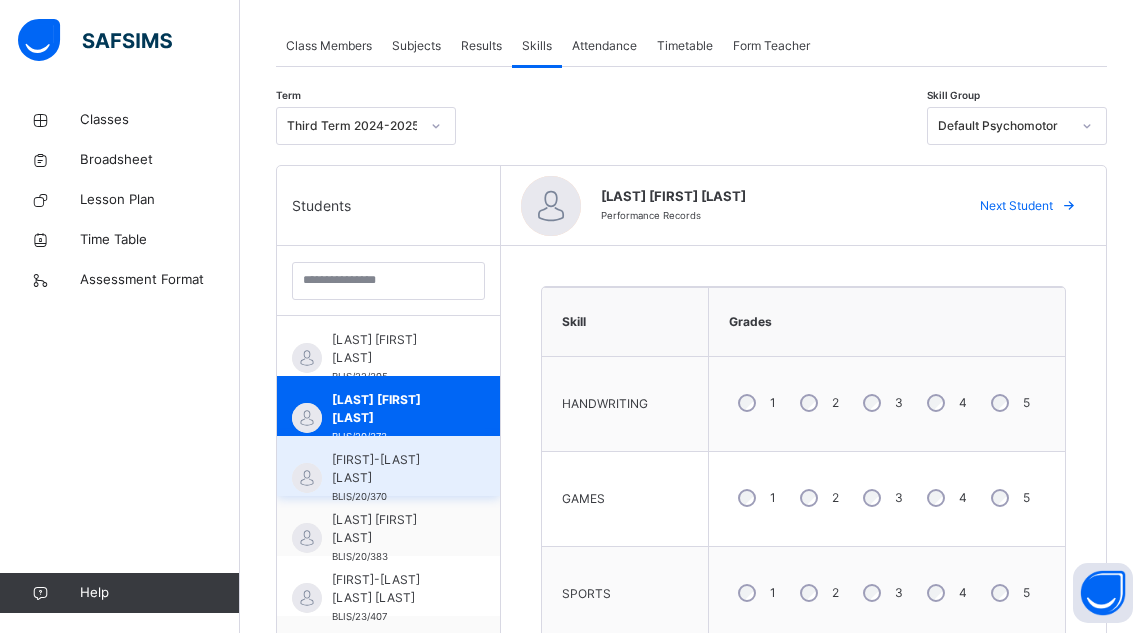 click on "[FIRST]-[LAST]  [LAST]" at bounding box center (393, 469) 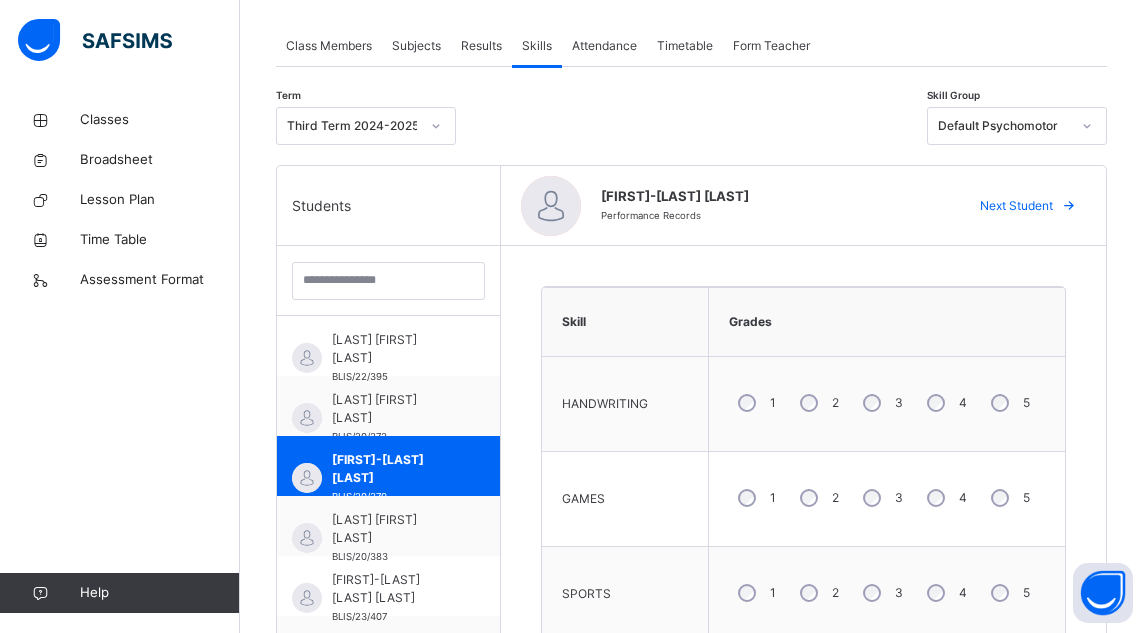 scroll, scrollTop: 903, scrollLeft: 0, axis: vertical 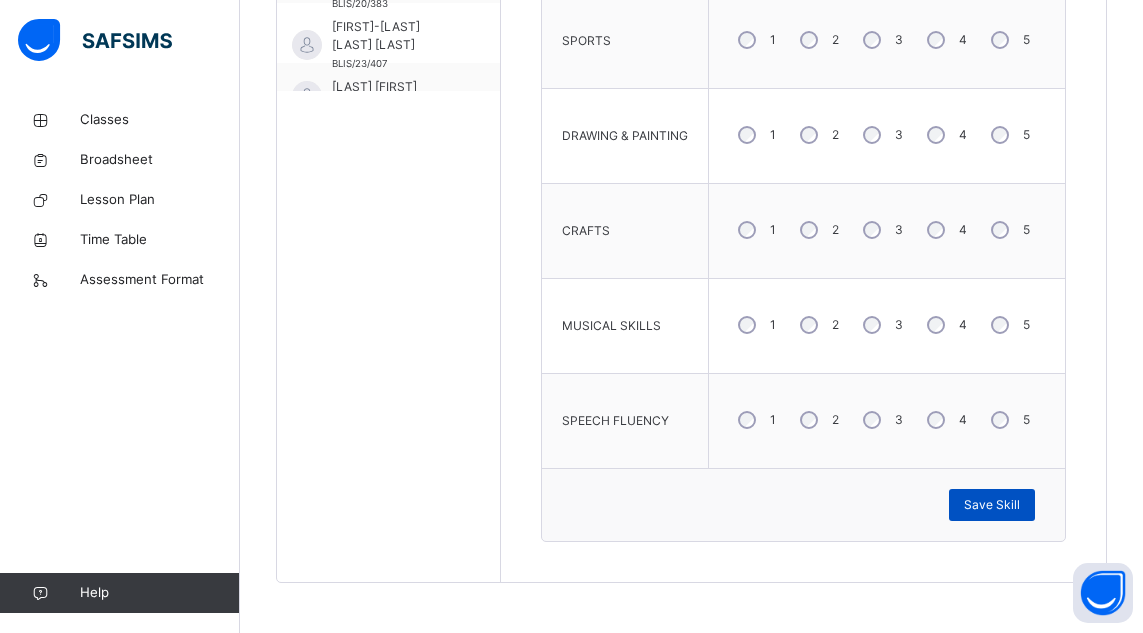 click on "Save Skill" at bounding box center [992, 505] 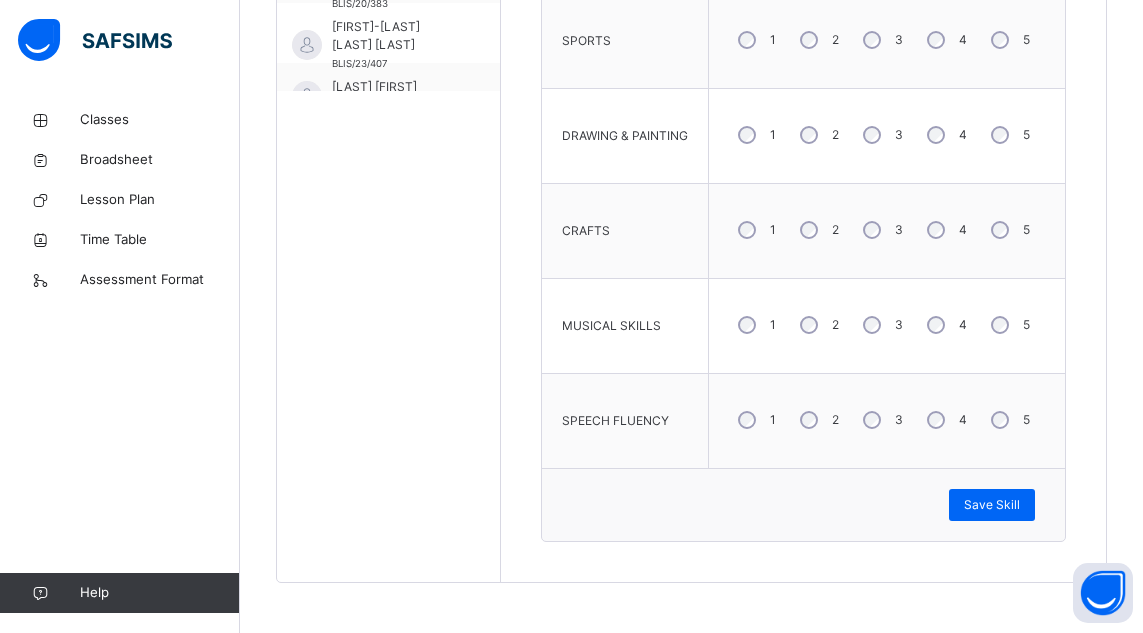 scroll, scrollTop: 350, scrollLeft: 0, axis: vertical 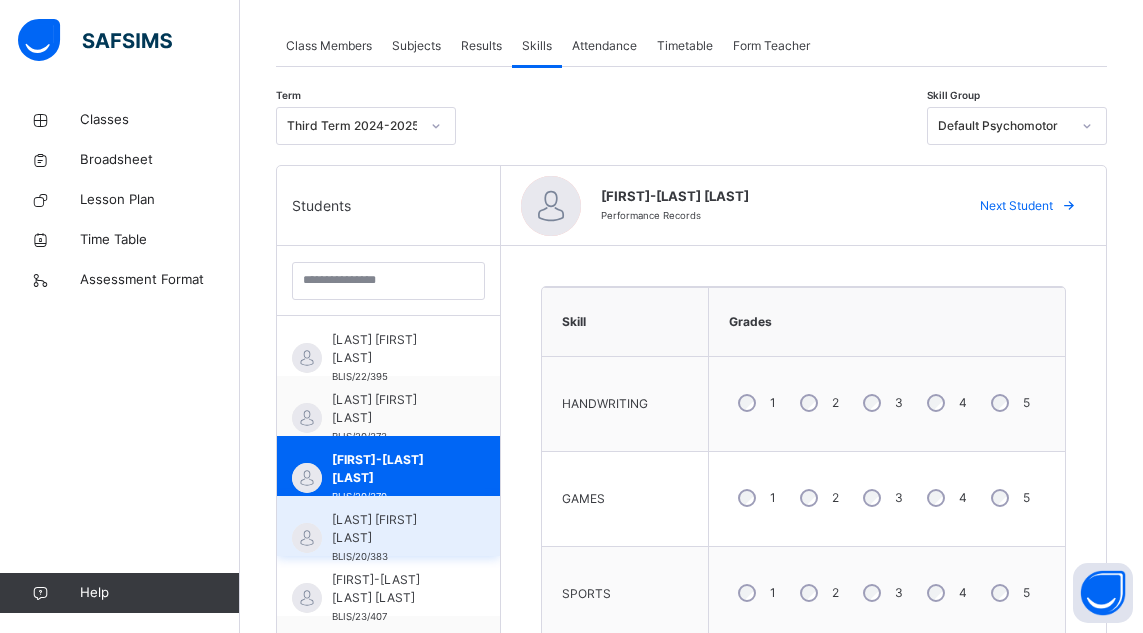 click on "[LAST] [FIRST] [LAST]" at bounding box center [393, 529] 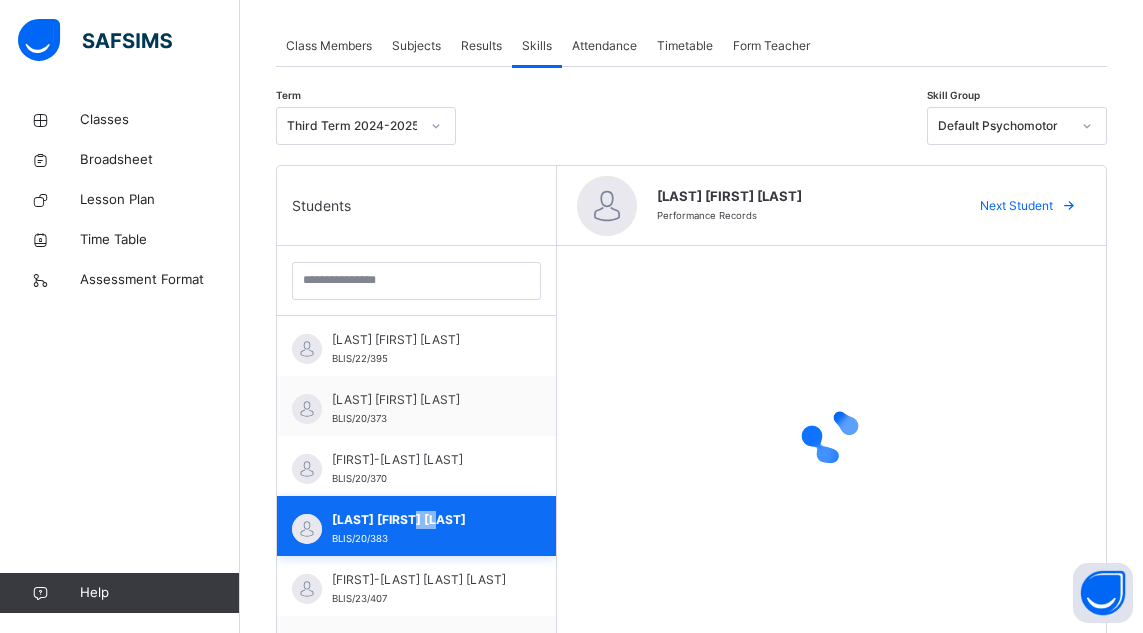 click on "[LAST] [FIRST] [LAST]" at bounding box center [421, 520] 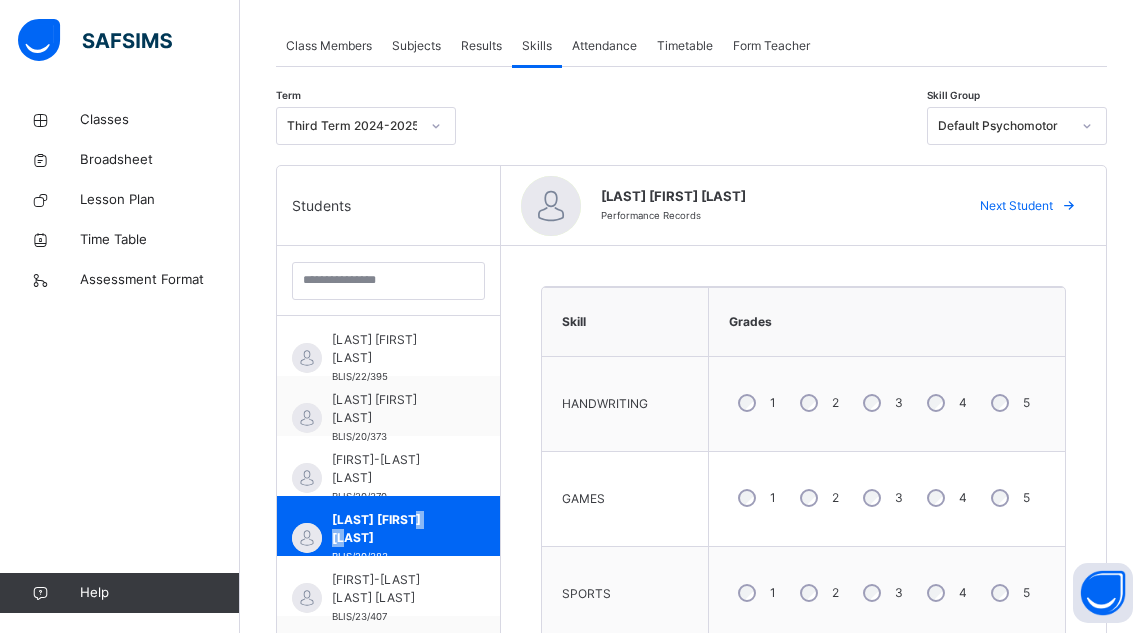 scroll, scrollTop: 903, scrollLeft: 0, axis: vertical 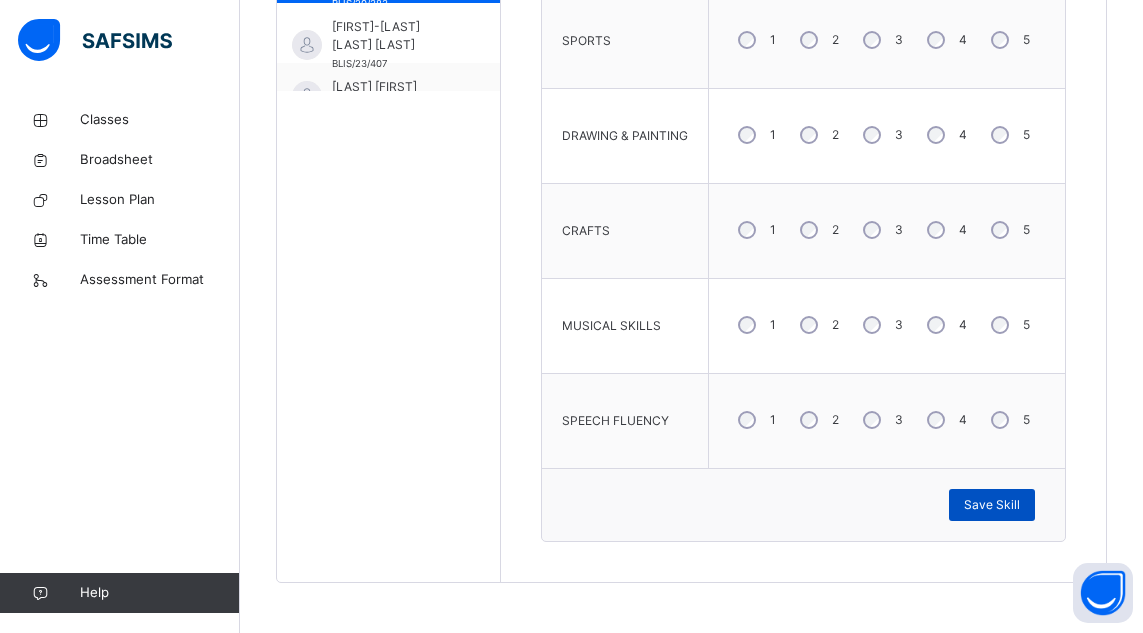 click on "Save Skill" at bounding box center [992, 505] 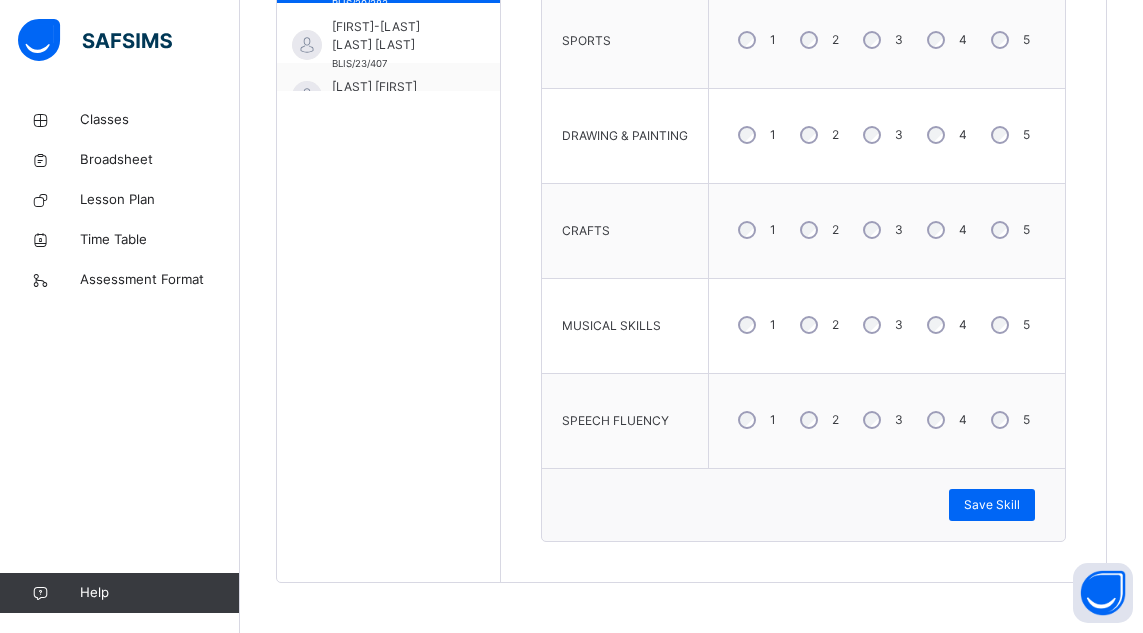 scroll, scrollTop: 92, scrollLeft: 0, axis: vertical 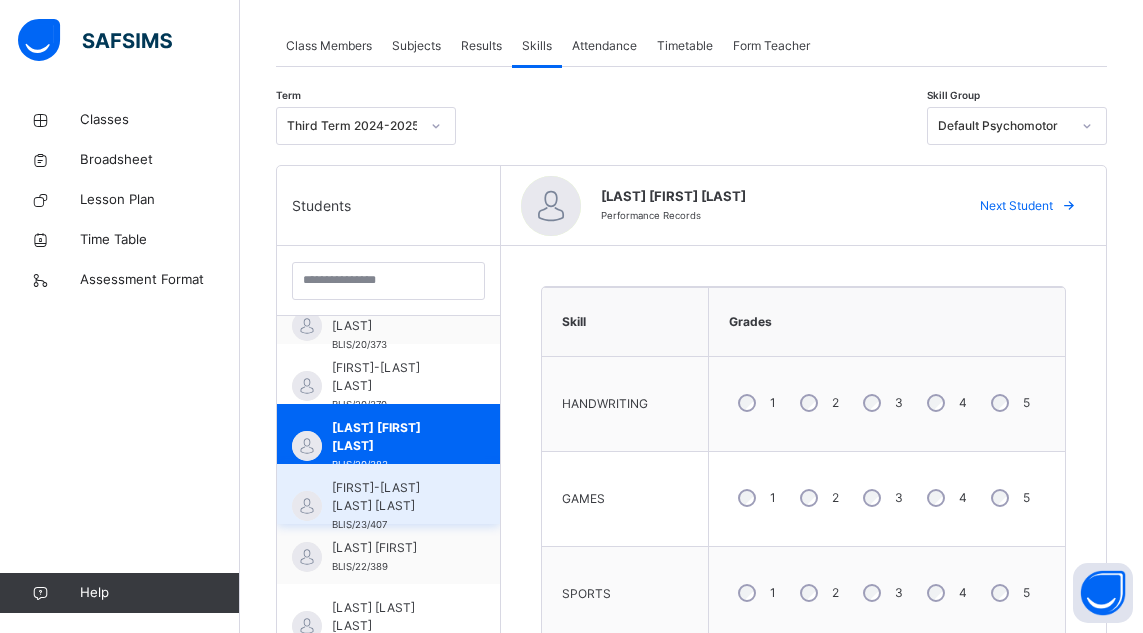 click on "[LAST]  [LAST] [LAST] [ADMISSION_NO]" at bounding box center [388, 494] 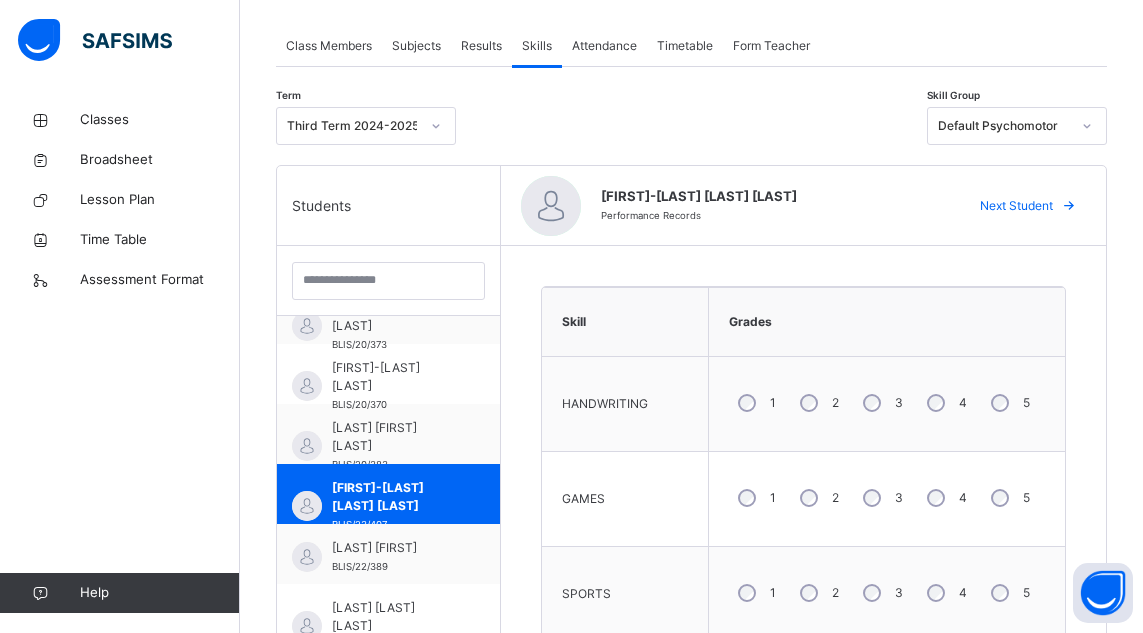 click on "5" at bounding box center [1008, 498] 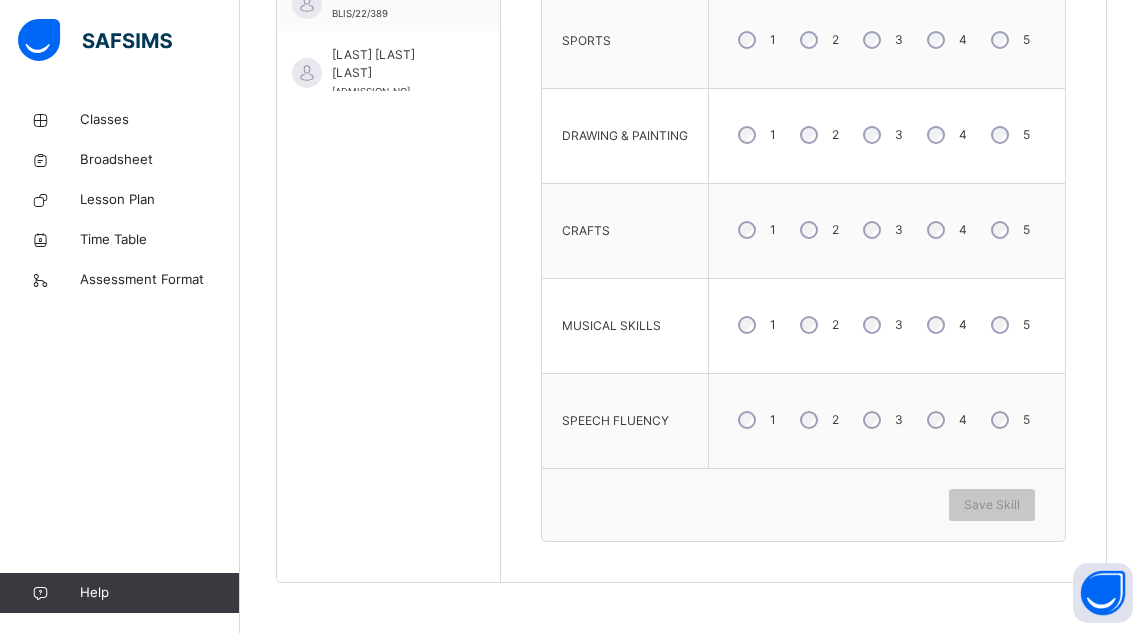 click on "4" at bounding box center [945, 230] 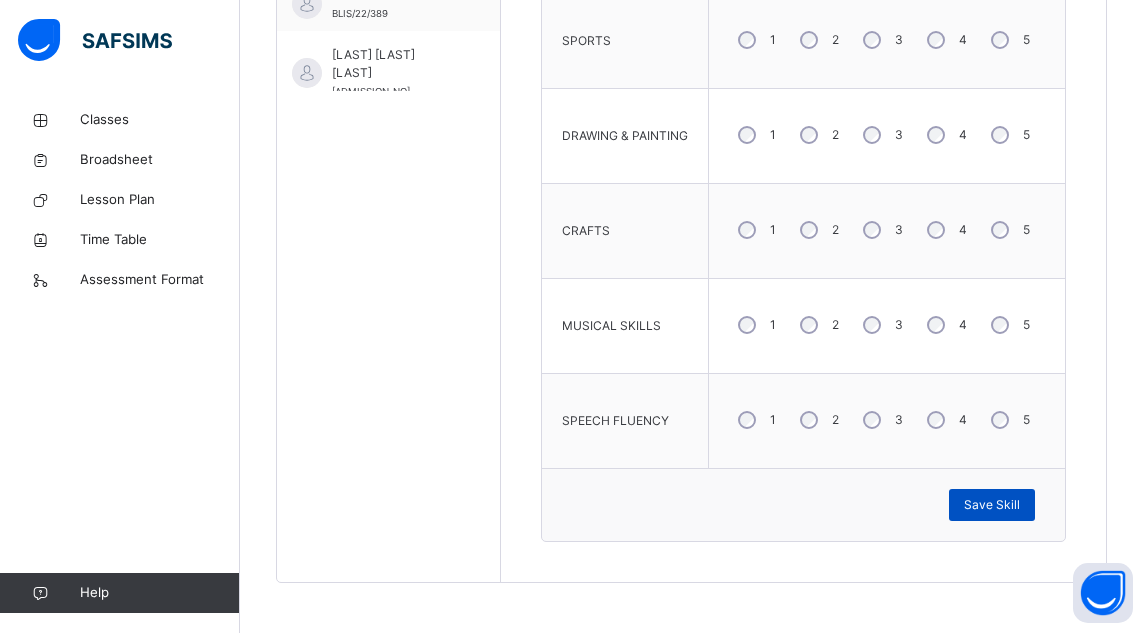 click on "Save Skill" at bounding box center (992, 505) 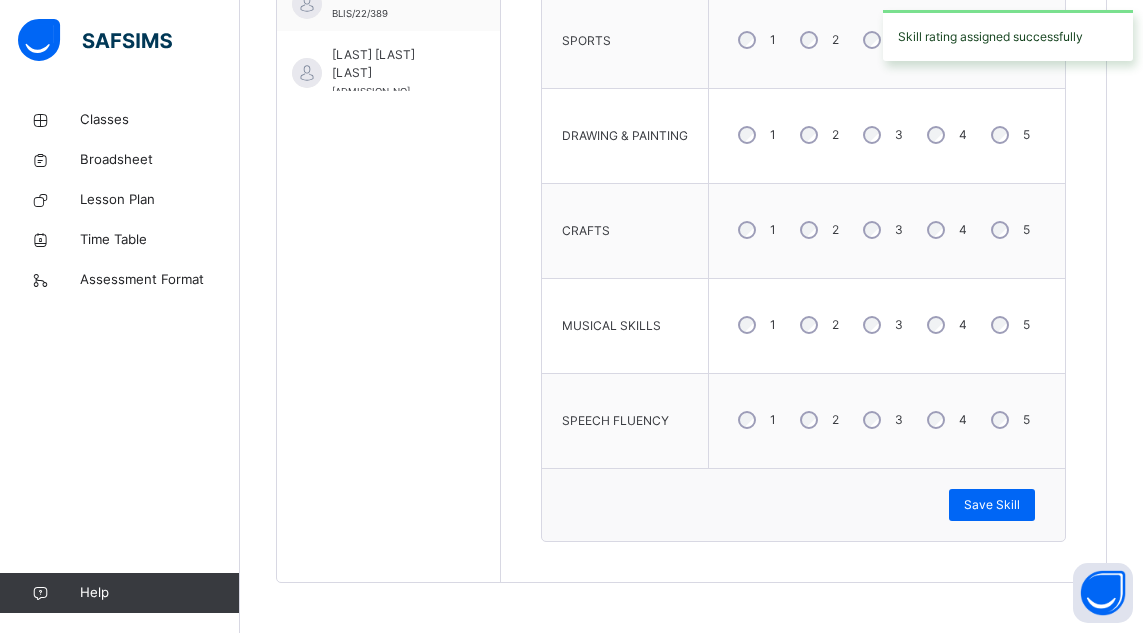 scroll, scrollTop: 350, scrollLeft: 0, axis: vertical 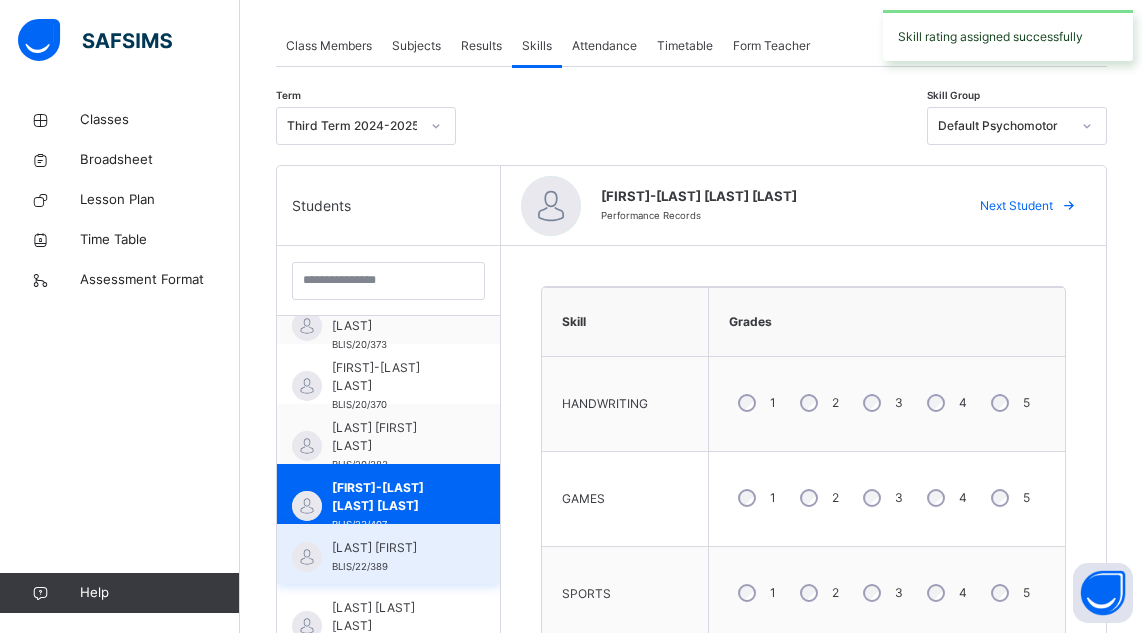 click on "[LAST]  [FIRST]" at bounding box center [393, 548] 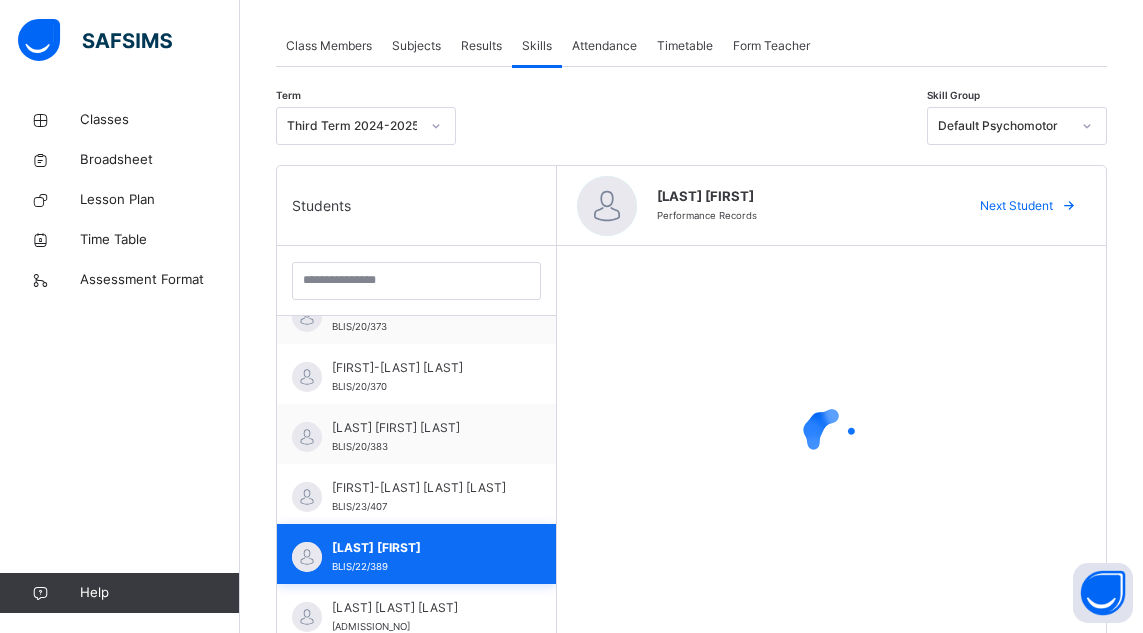 click on "[LAST]  [FIRST]" at bounding box center (421, 548) 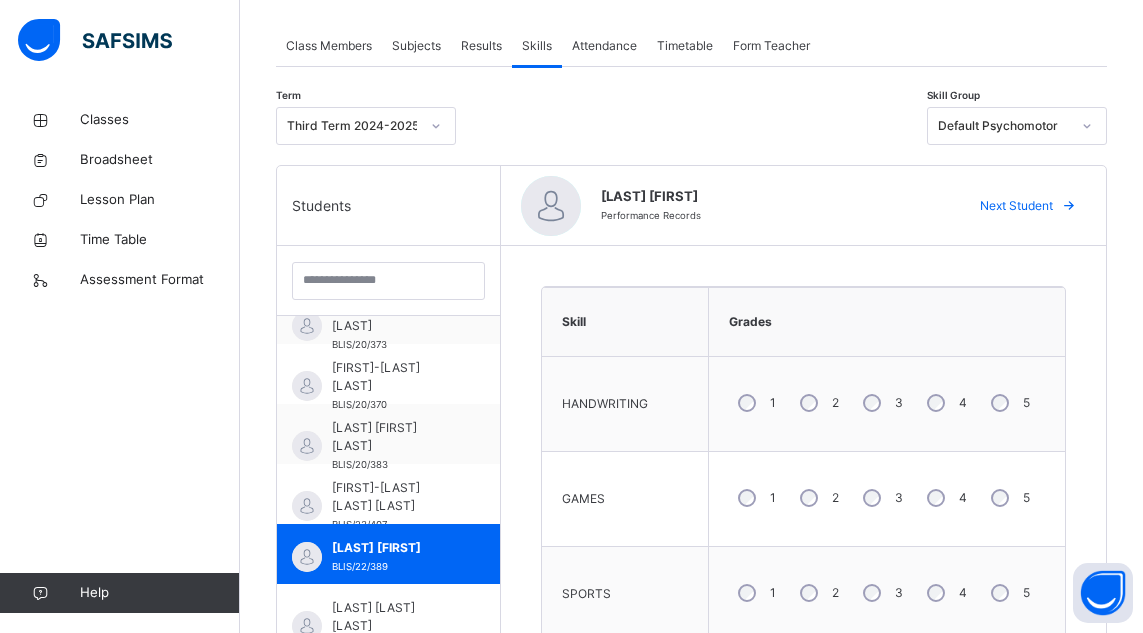 click on "4" at bounding box center [945, 498] 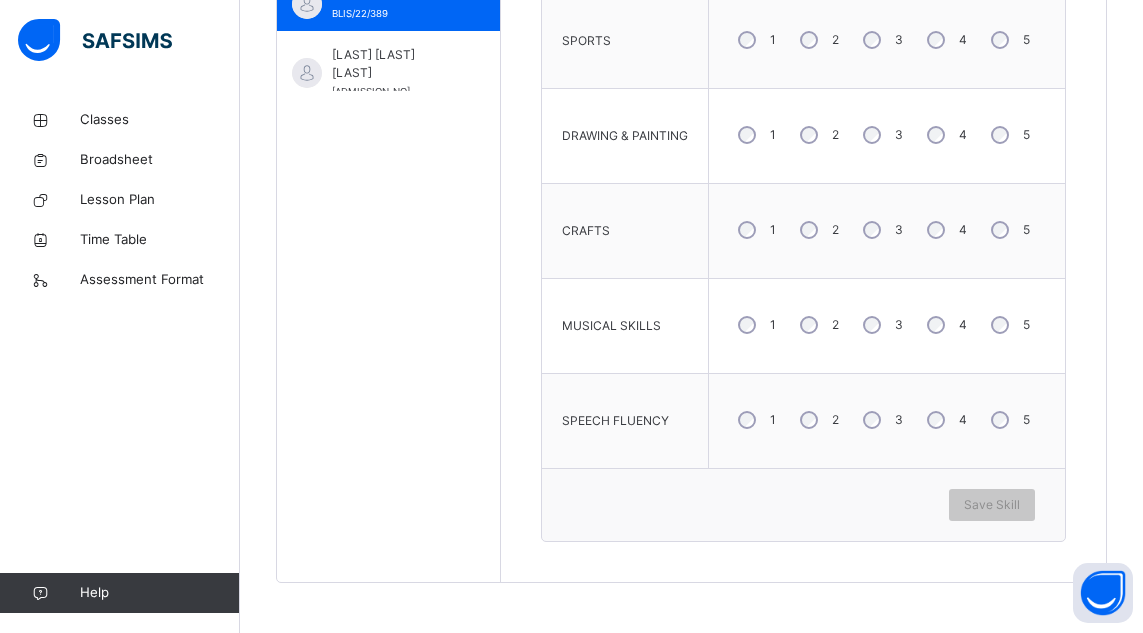 click on "5" at bounding box center (1008, 420) 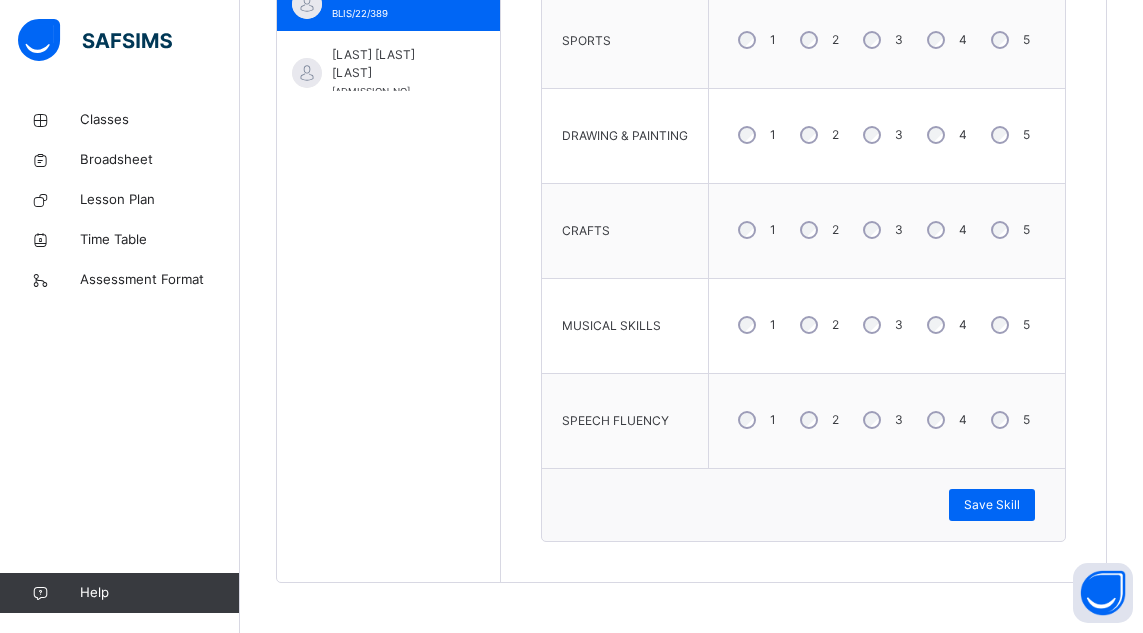 click on "5" at bounding box center [1008, 420] 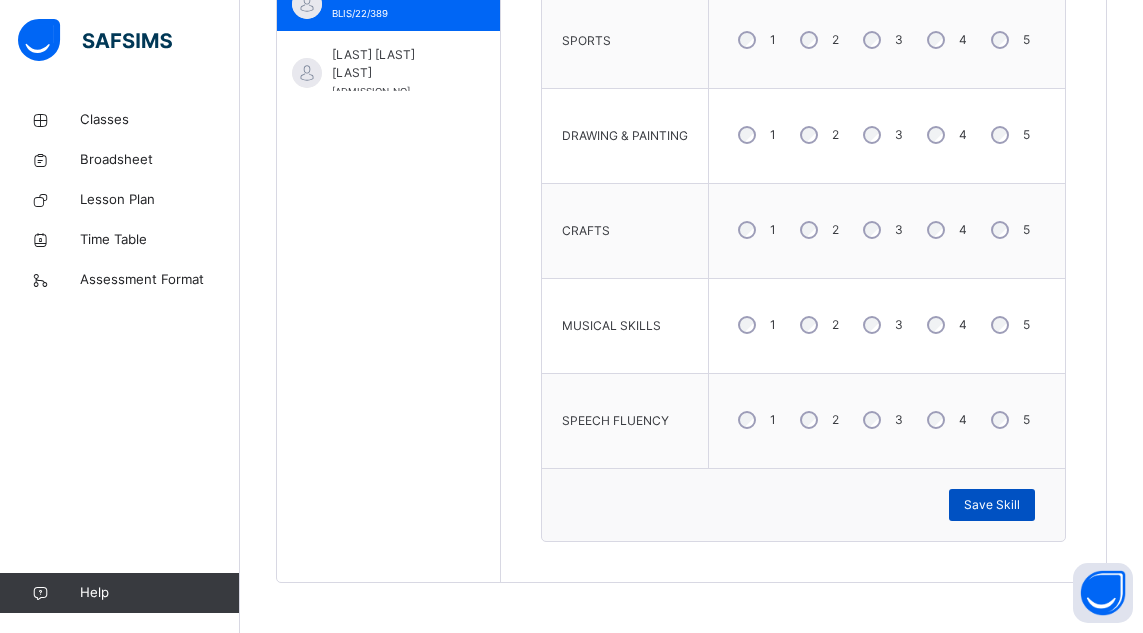 click on "Save Skill" at bounding box center [992, 505] 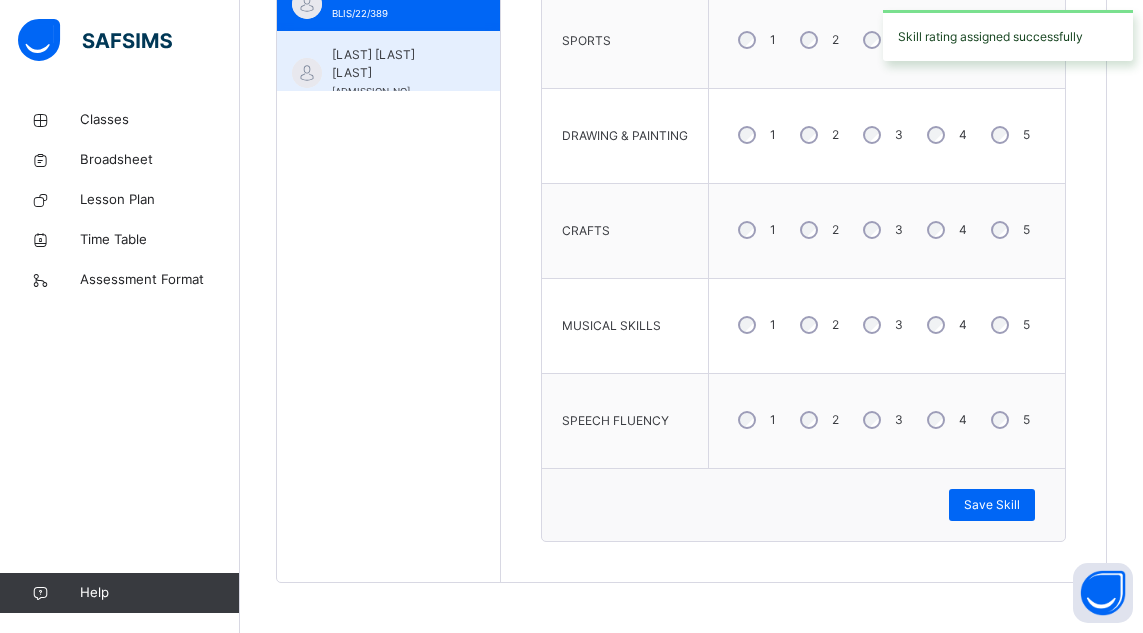 click on "[LAST]  [FIRST] [LAST] BLIS/21/386" at bounding box center [388, 61] 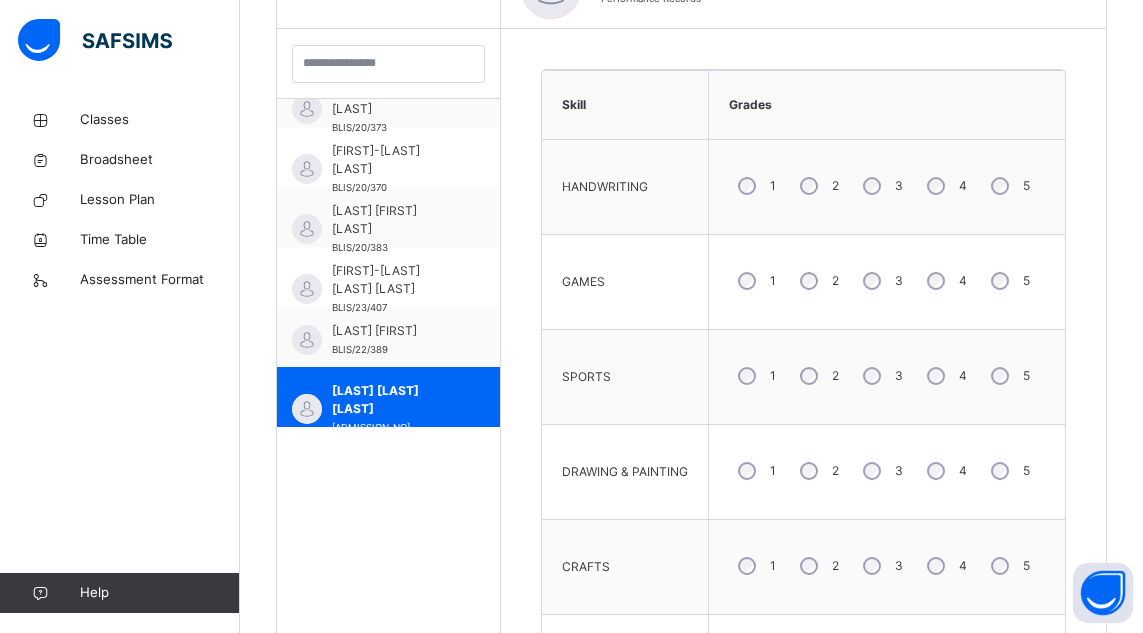 scroll, scrollTop: 903, scrollLeft: 0, axis: vertical 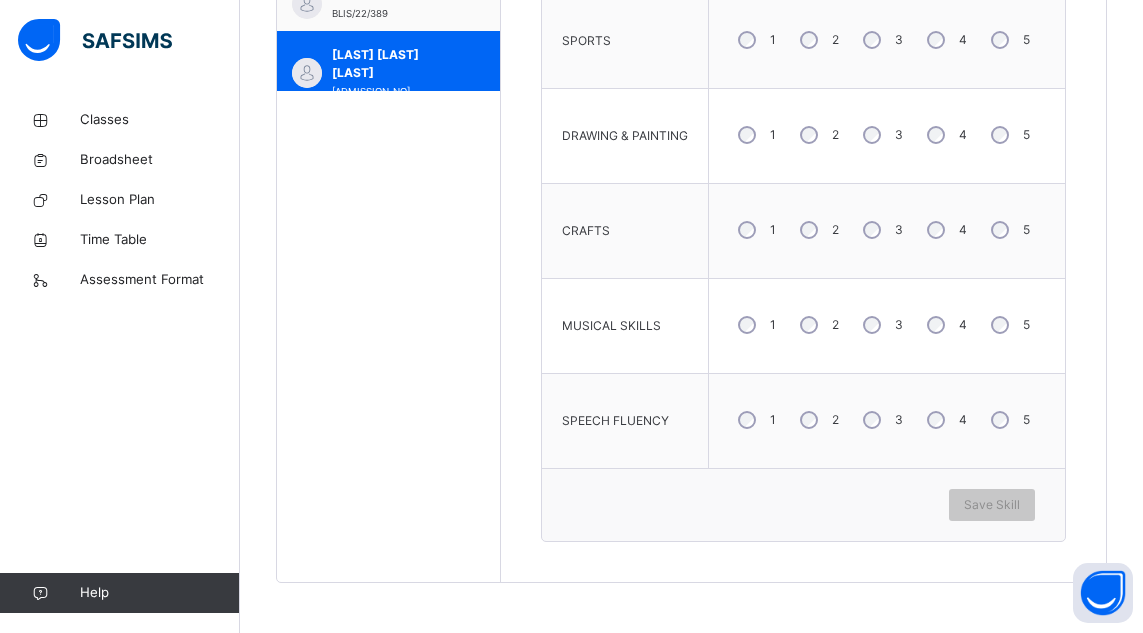 click on "3" at bounding box center (881, 135) 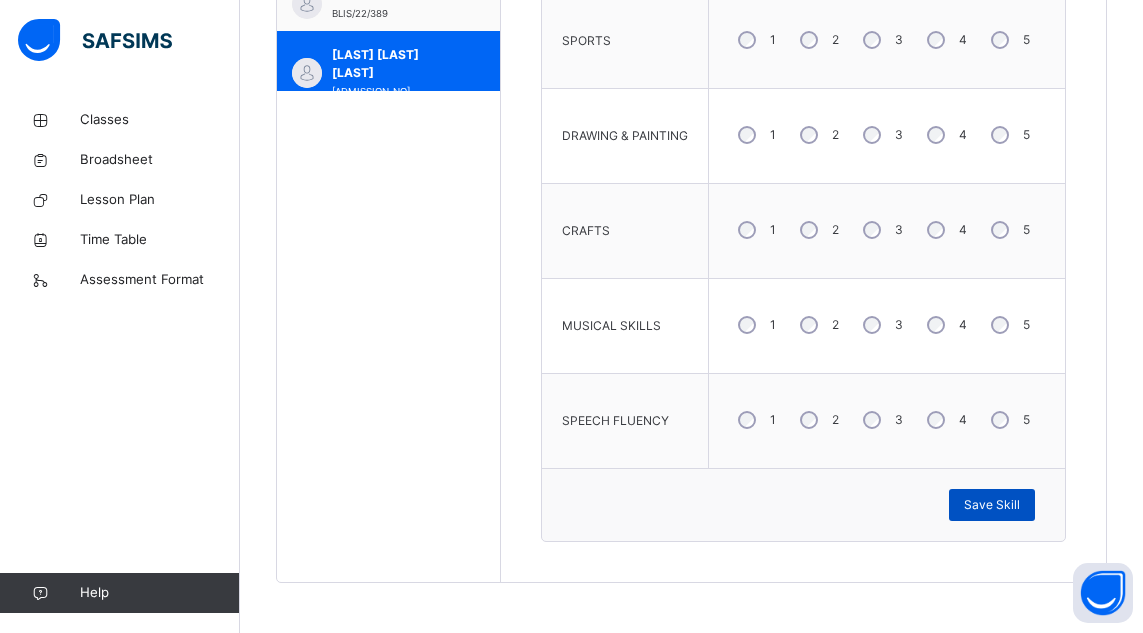 click on "Save Skill" at bounding box center [992, 505] 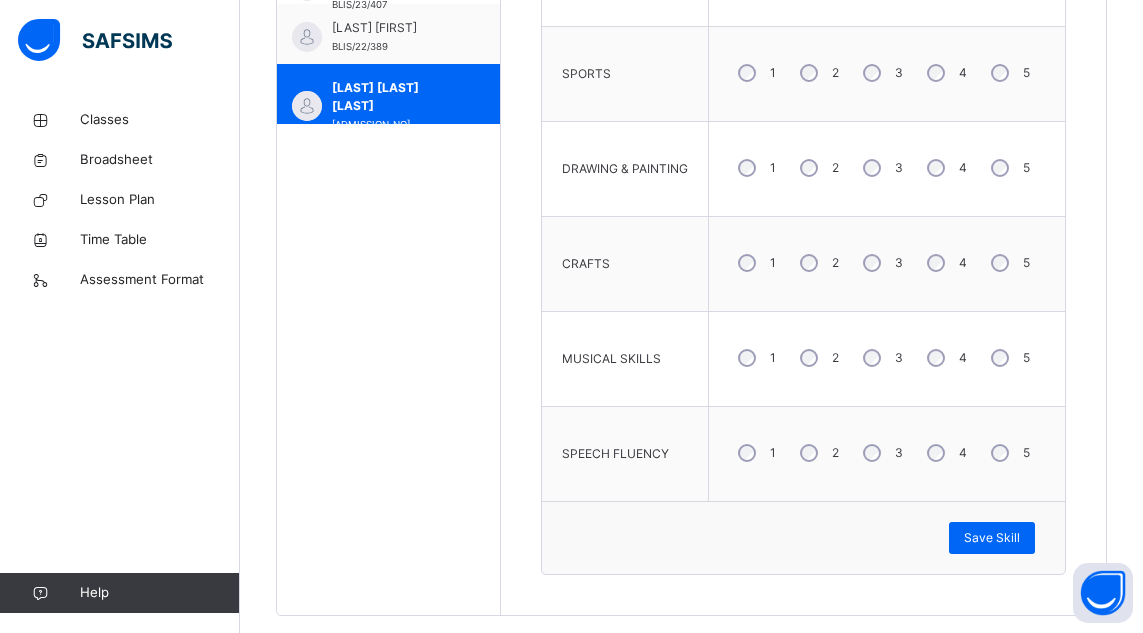 scroll, scrollTop: 350, scrollLeft: 0, axis: vertical 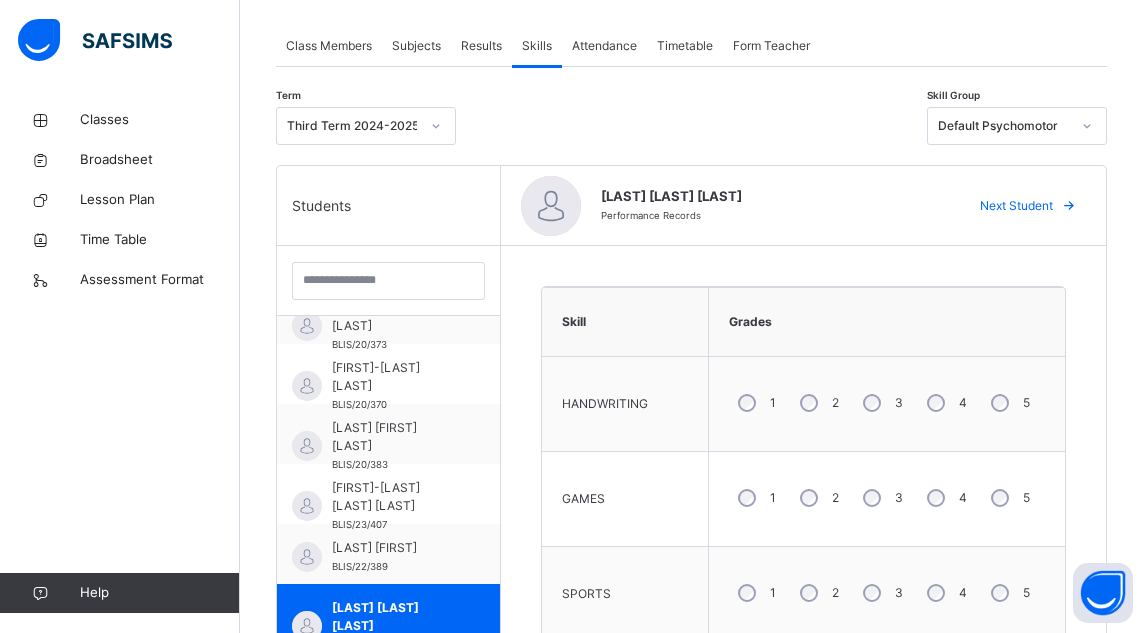 click on "Attendance" at bounding box center (604, 46) 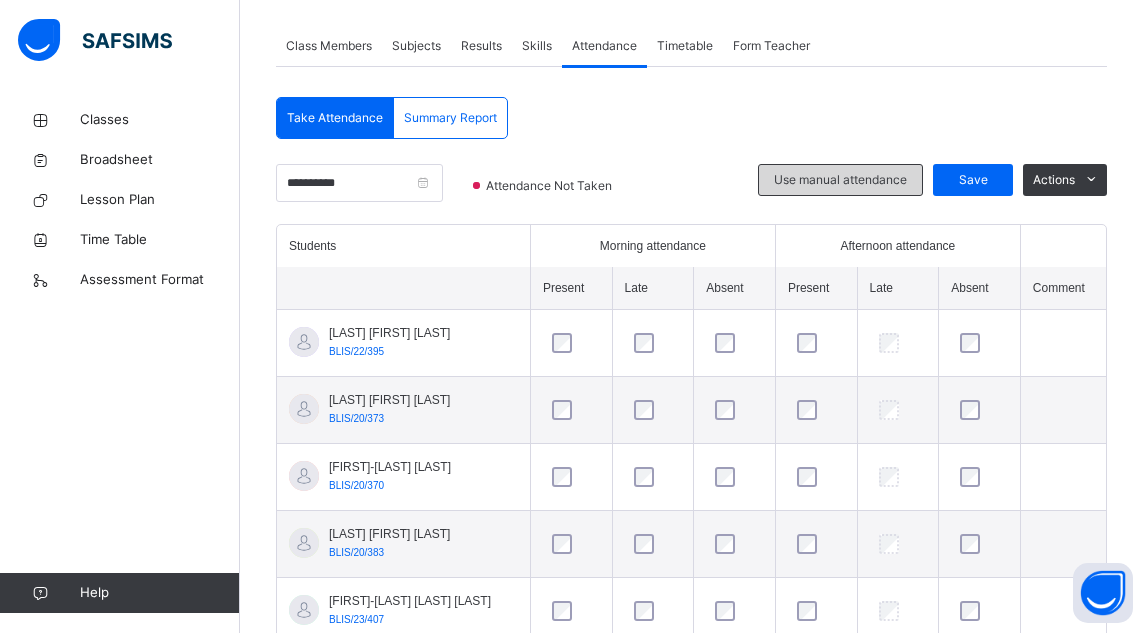 click on "Use manual attendance" at bounding box center (840, 180) 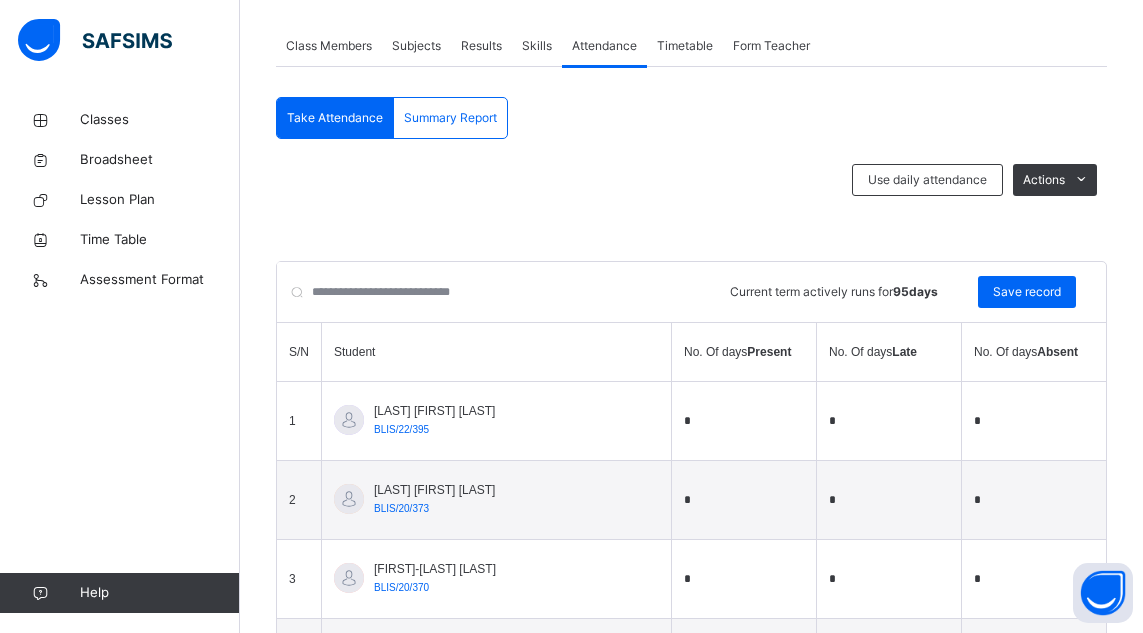 click on "*" at bounding box center [1034, 500] 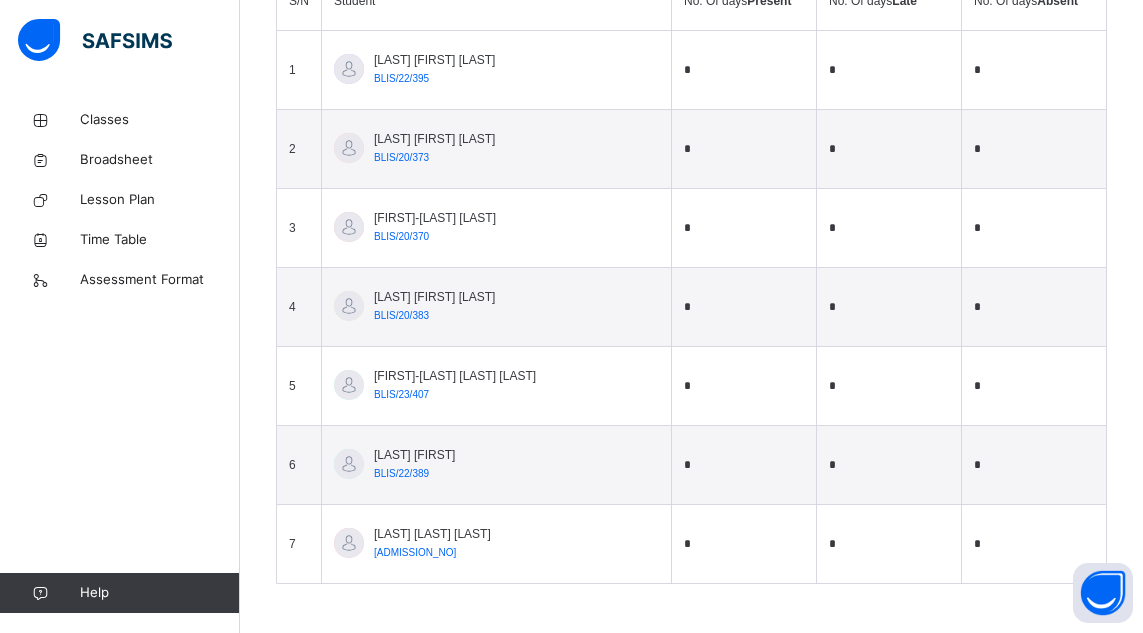 scroll, scrollTop: 707, scrollLeft: 0, axis: vertical 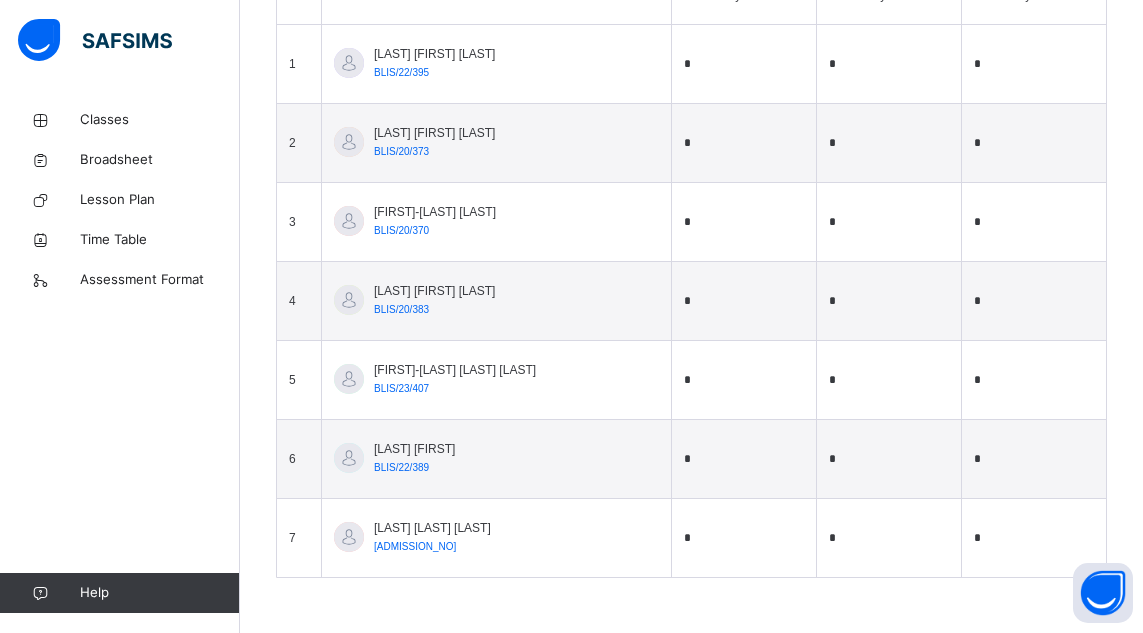 click on "*" at bounding box center [1034, 459] 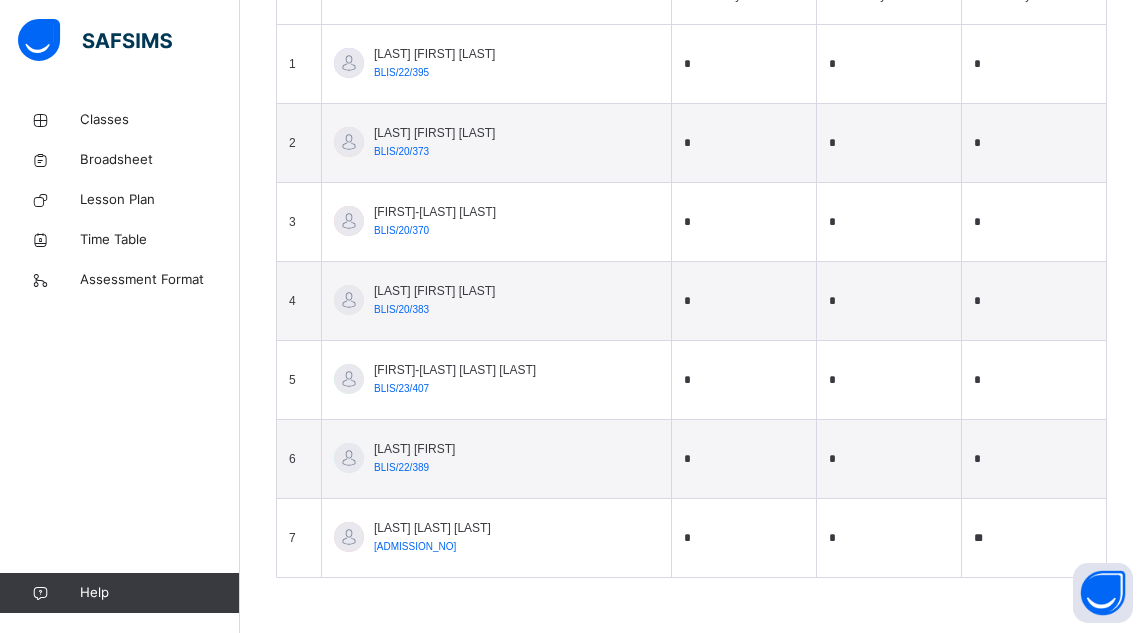 click on "*" at bounding box center [1034, 380] 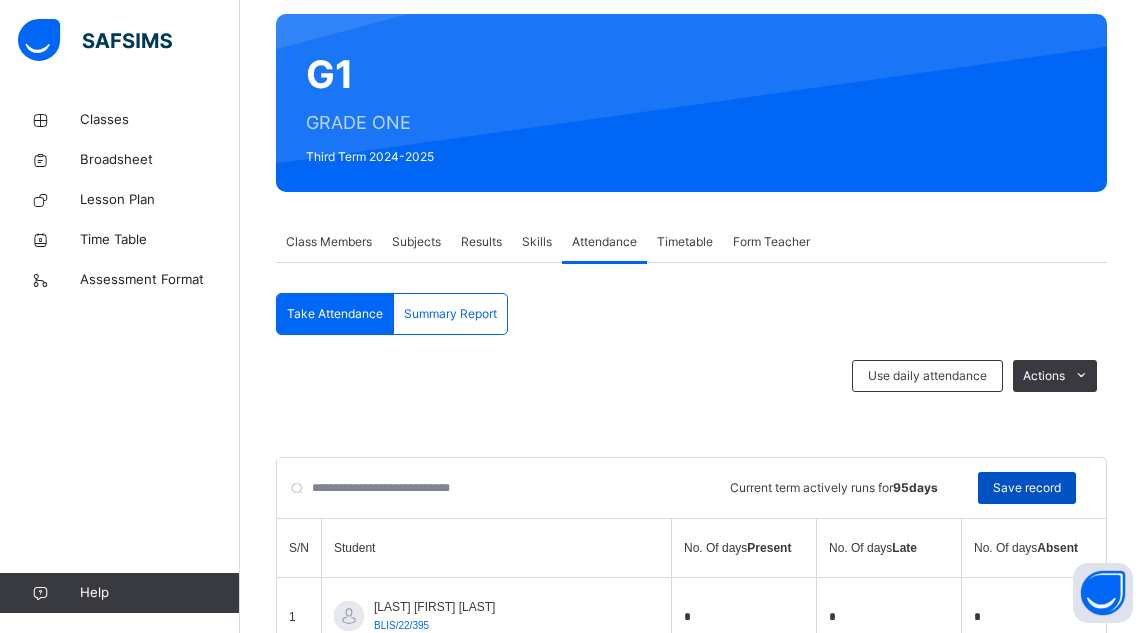 click on "Save record" at bounding box center [1027, 488] 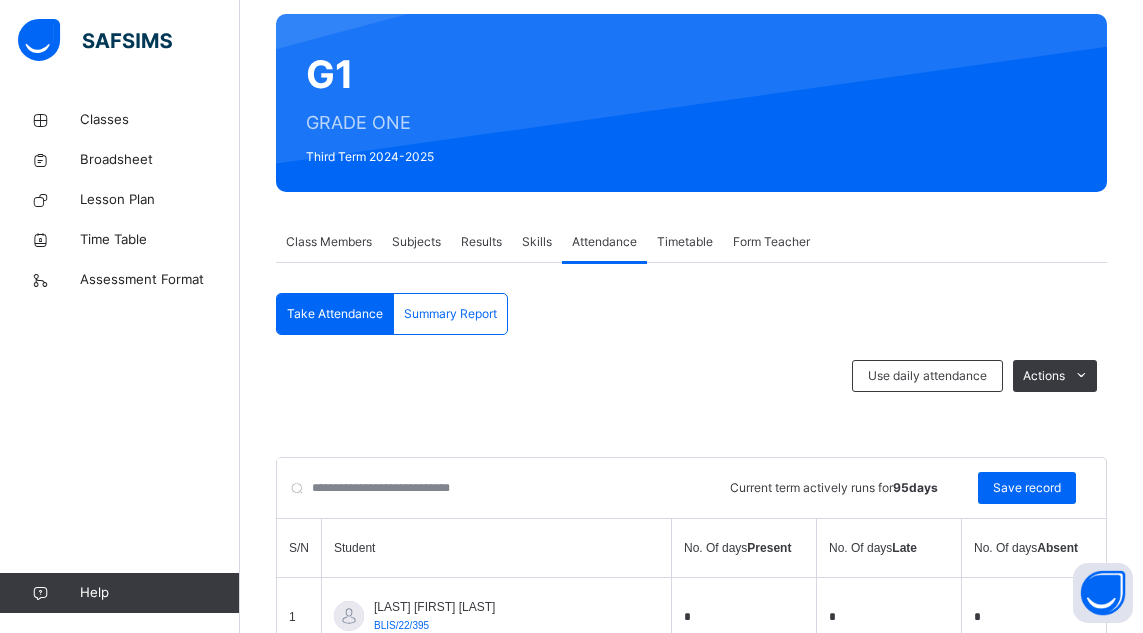 scroll, scrollTop: 707, scrollLeft: 0, axis: vertical 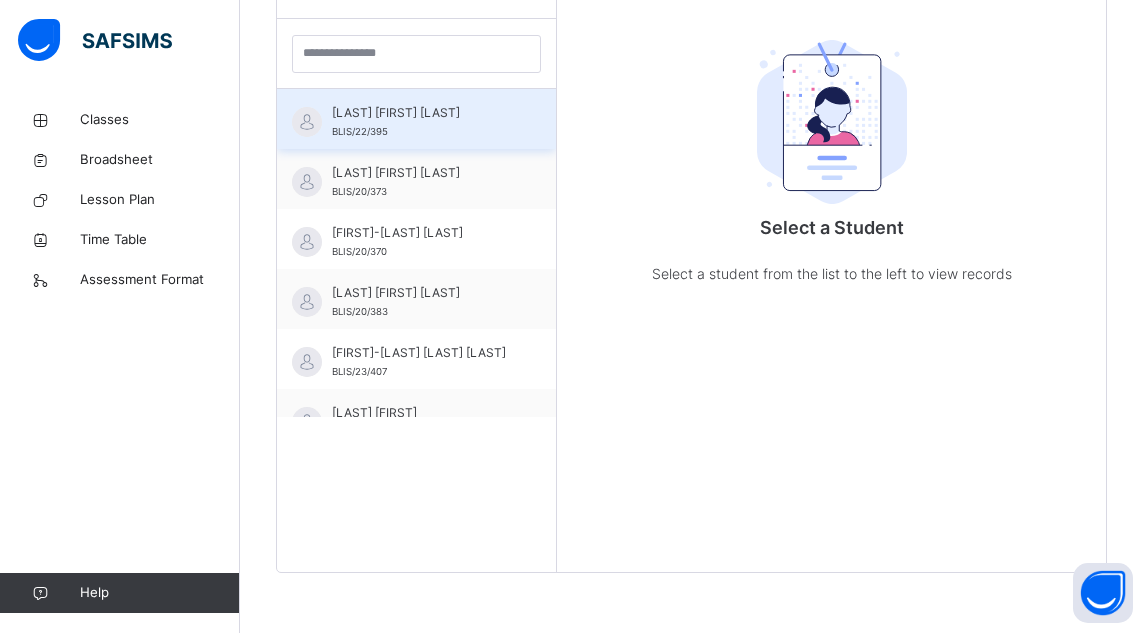 click on "[LAST]  [FIRST] [LAST]" at bounding box center [421, 113] 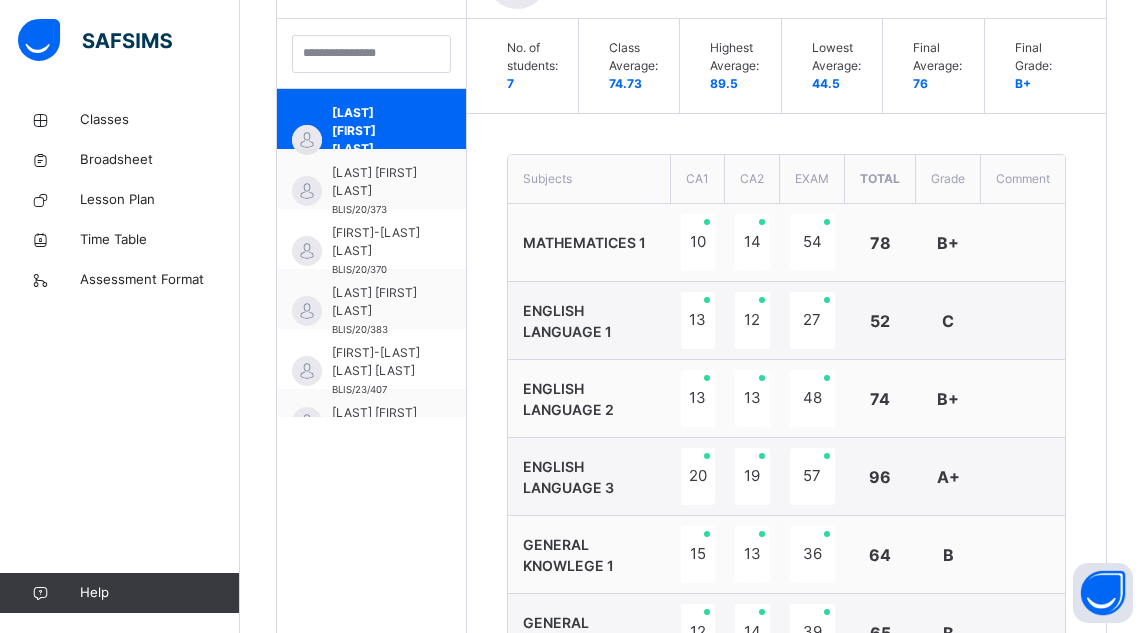 scroll, scrollTop: 1134, scrollLeft: 0, axis: vertical 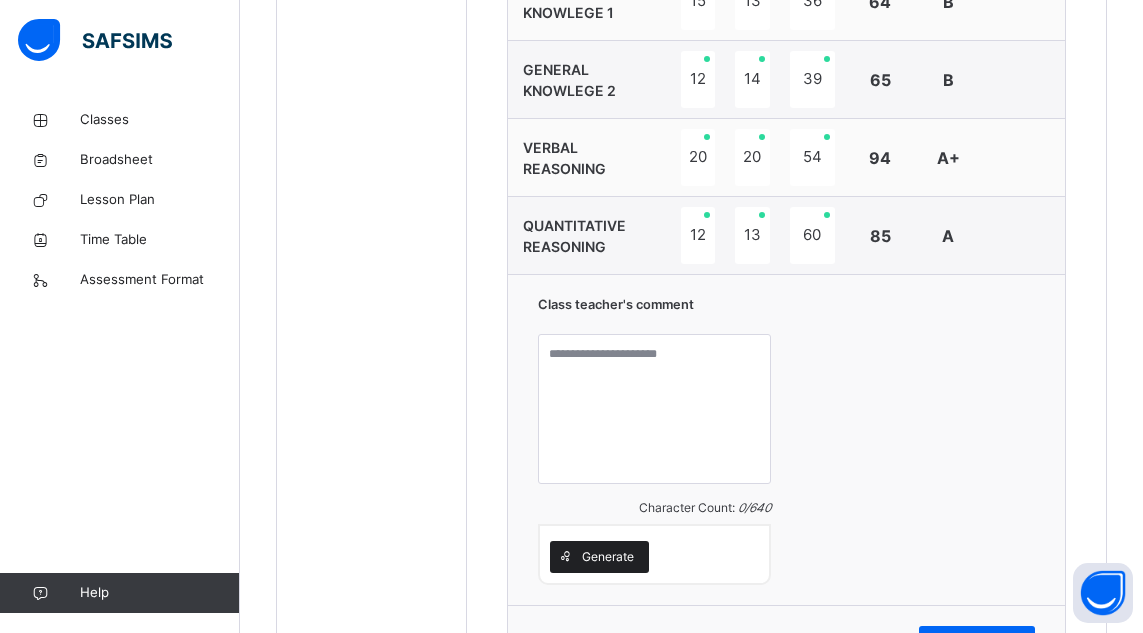 click on "Generate" at bounding box center (608, 557) 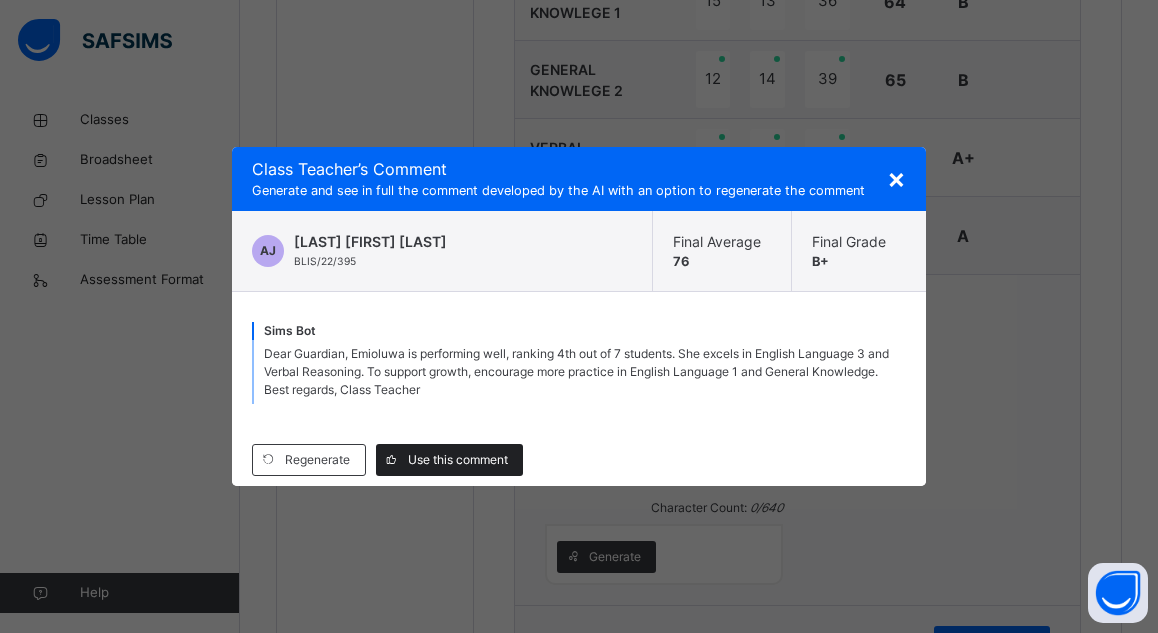 click on "Use this comment" at bounding box center (458, 460) 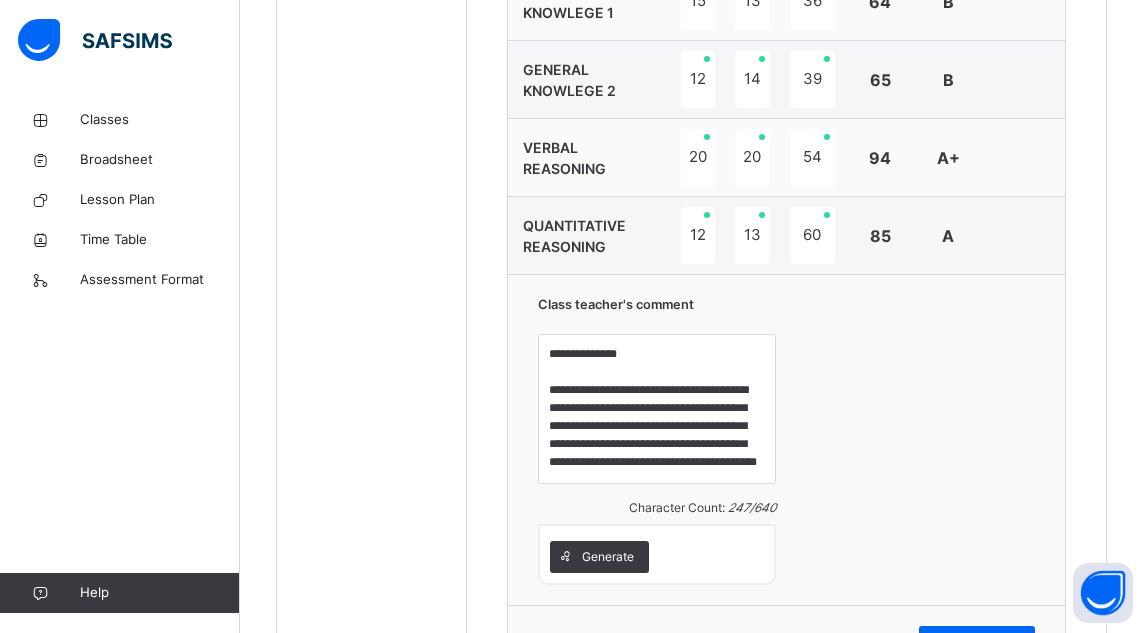 drag, startPoint x: 480, startPoint y: 462, endPoint x: 474, endPoint y: 438, distance: 24.738634 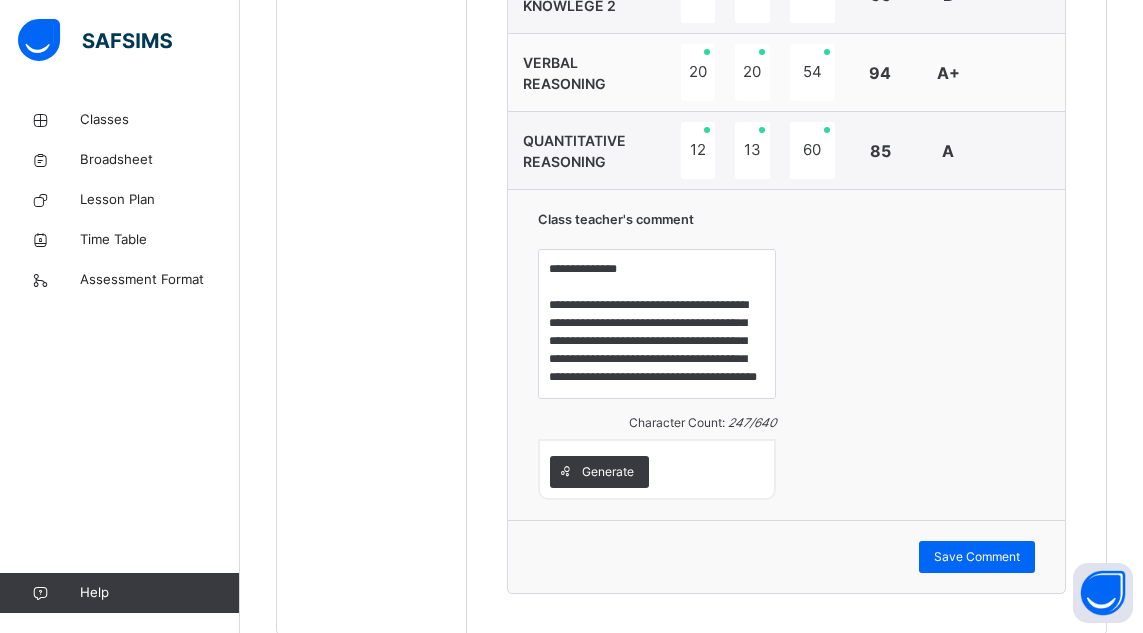 scroll, scrollTop: 1281, scrollLeft: 0, axis: vertical 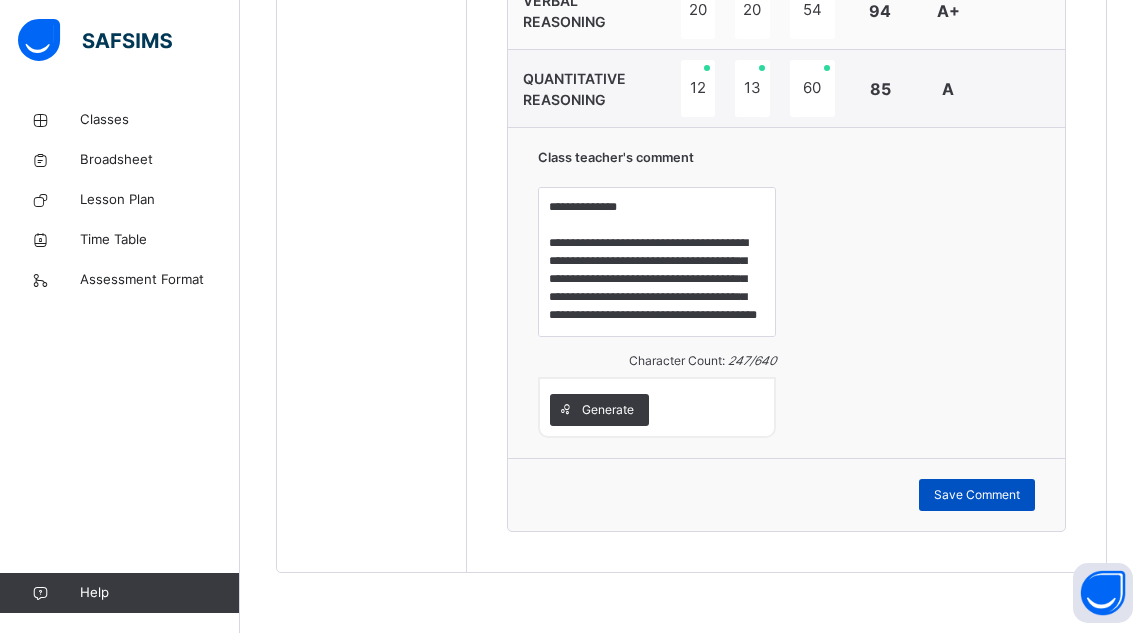 click on "Save Comment" at bounding box center (977, 495) 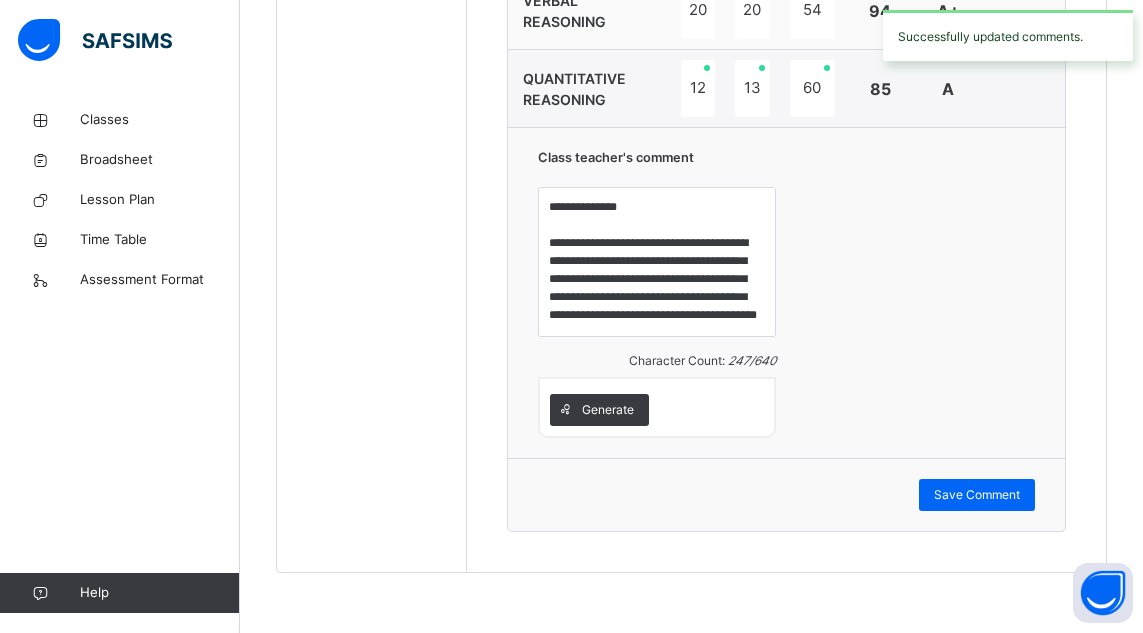 scroll, scrollTop: 728, scrollLeft: 0, axis: vertical 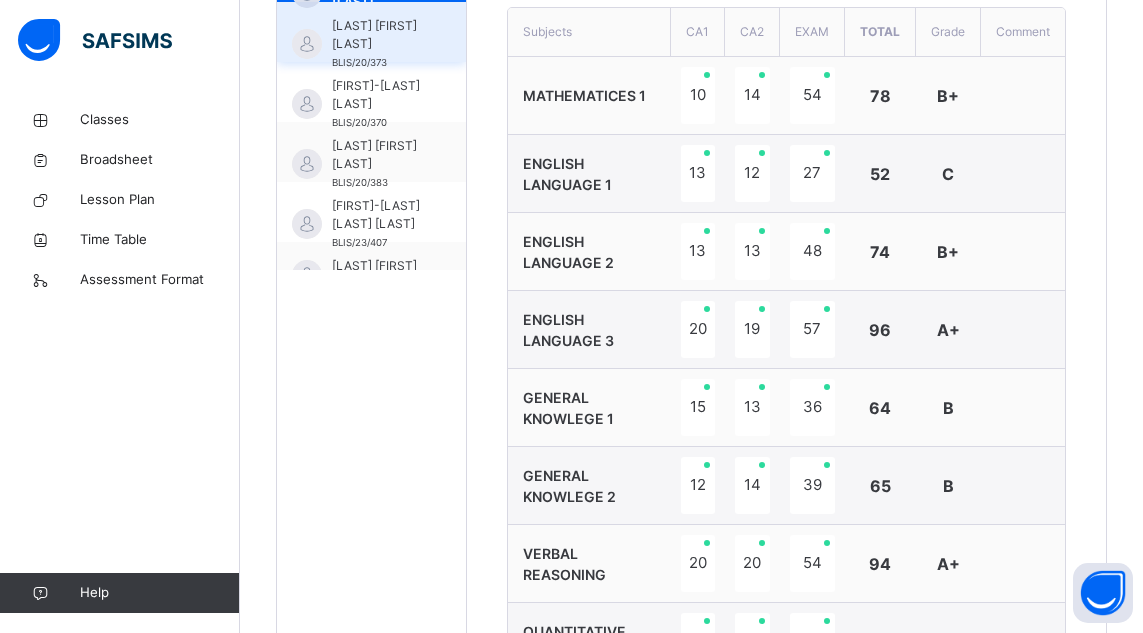 click on "[LAST]  [FIRST] [LAST]" at bounding box center (376, 35) 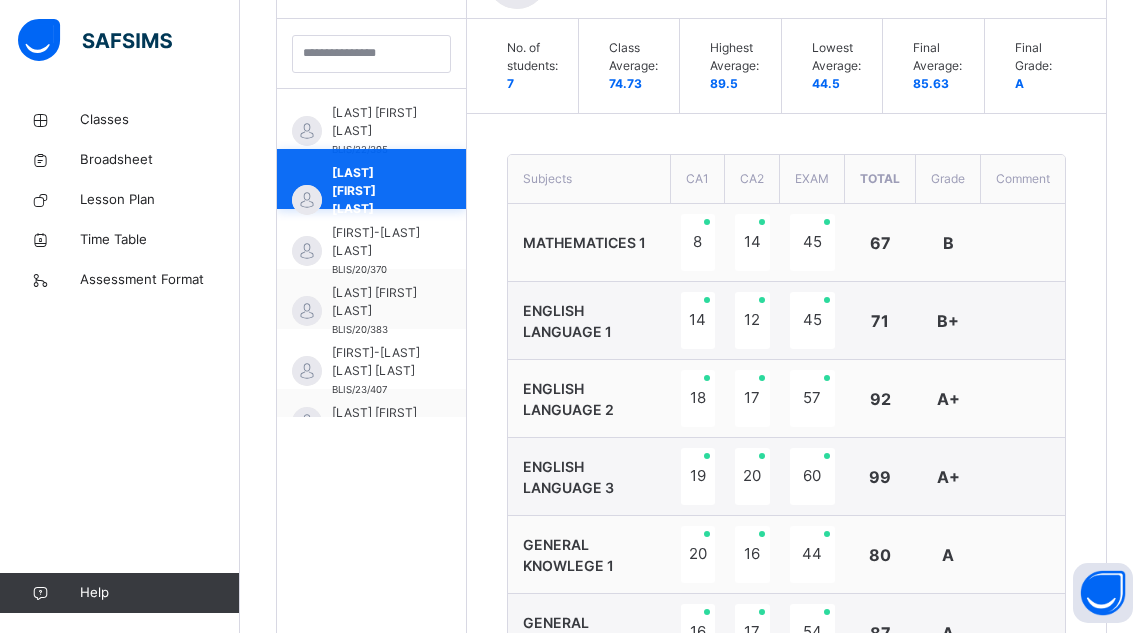 scroll, scrollTop: 728, scrollLeft: 0, axis: vertical 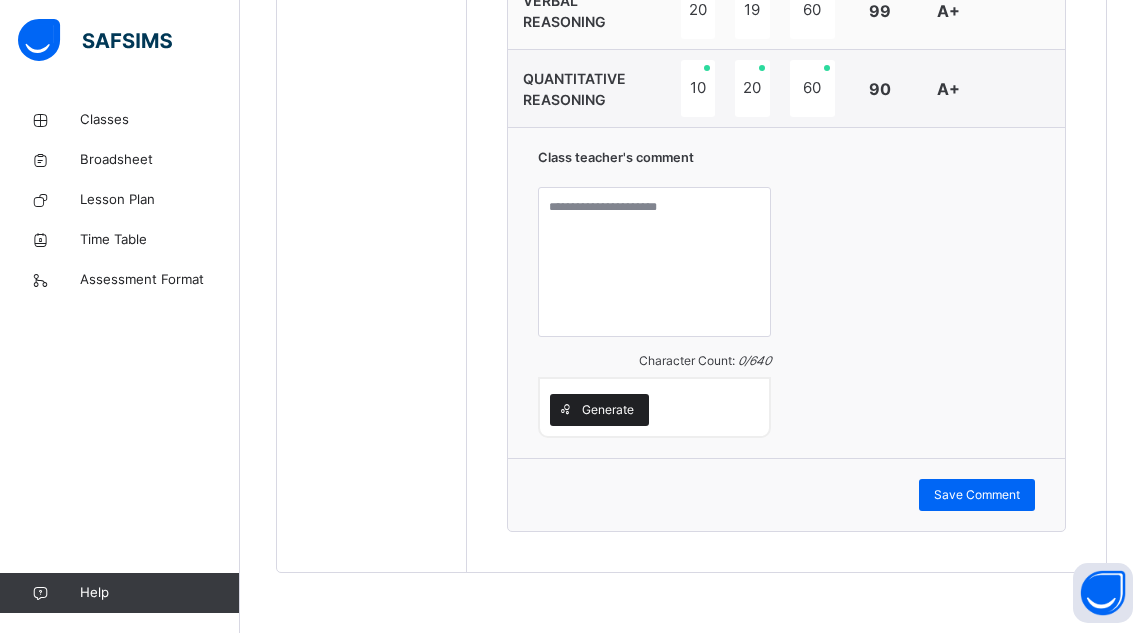 click on "Generate" at bounding box center (608, 410) 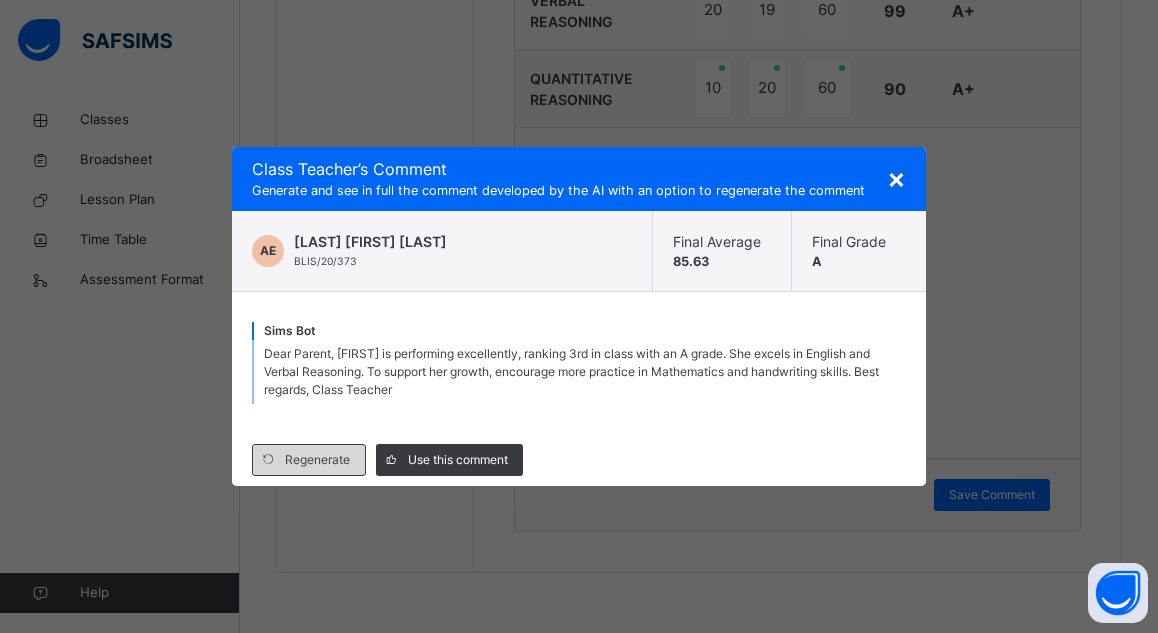 click on "Regenerate" at bounding box center [317, 460] 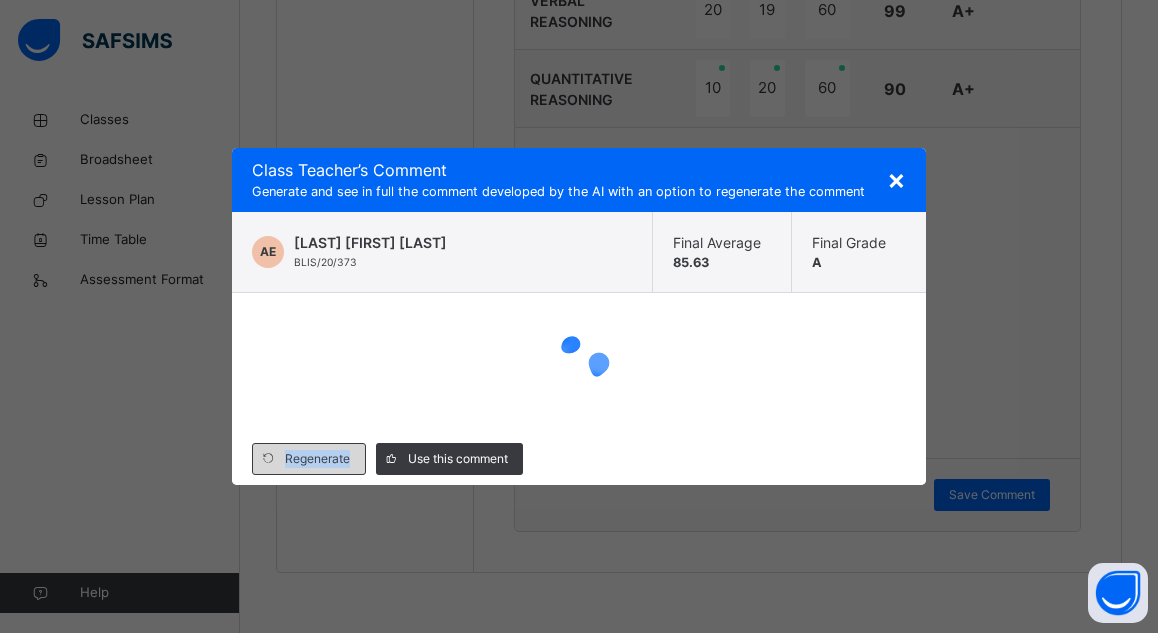 click on "Regenerate" at bounding box center [317, 459] 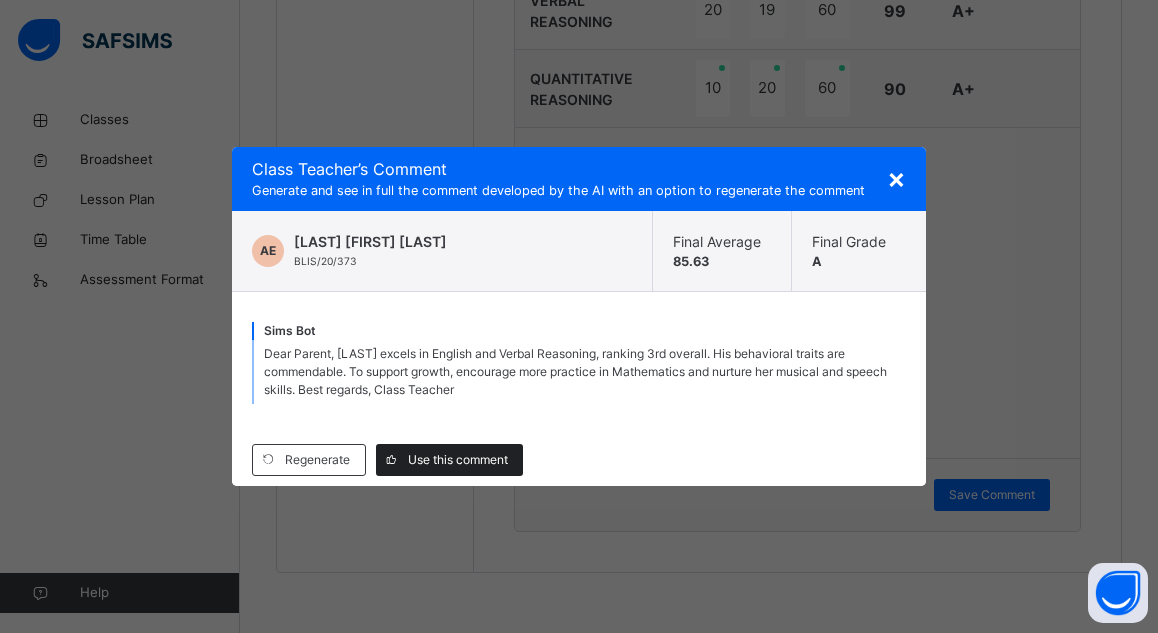 click on "Use this comment" at bounding box center (458, 460) 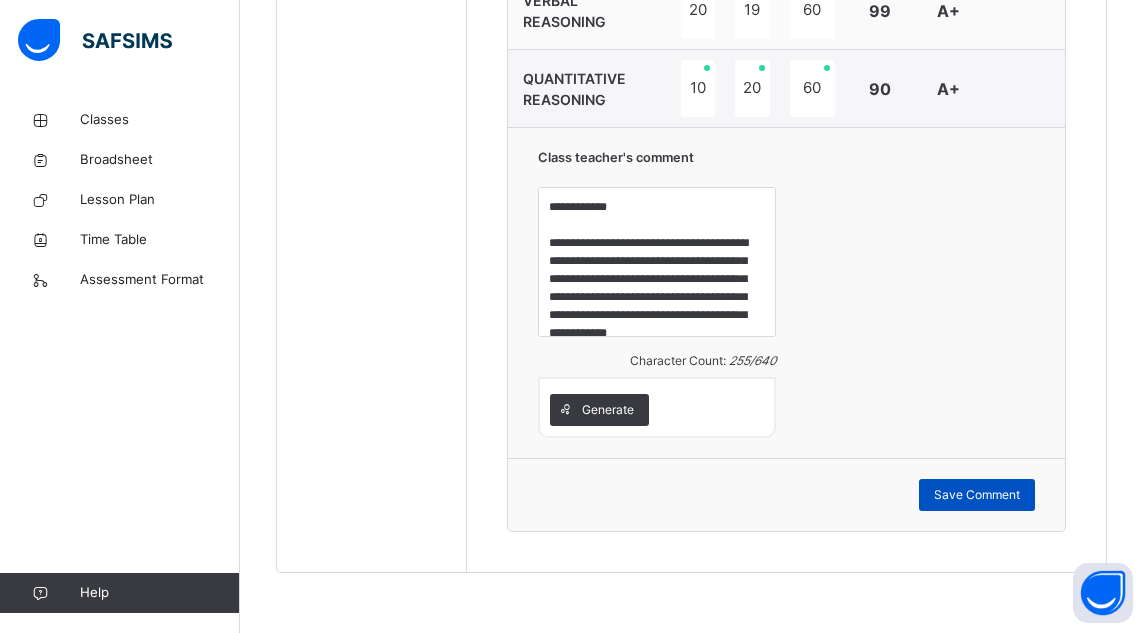 click on "Save Comment" at bounding box center (977, 495) 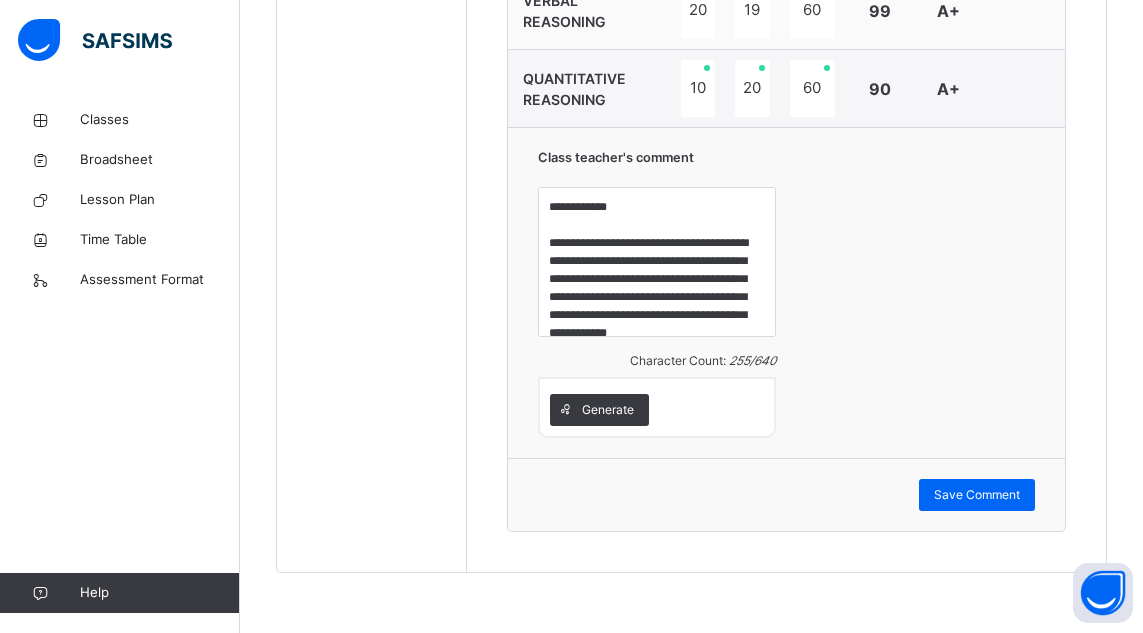 scroll, scrollTop: 728, scrollLeft: 0, axis: vertical 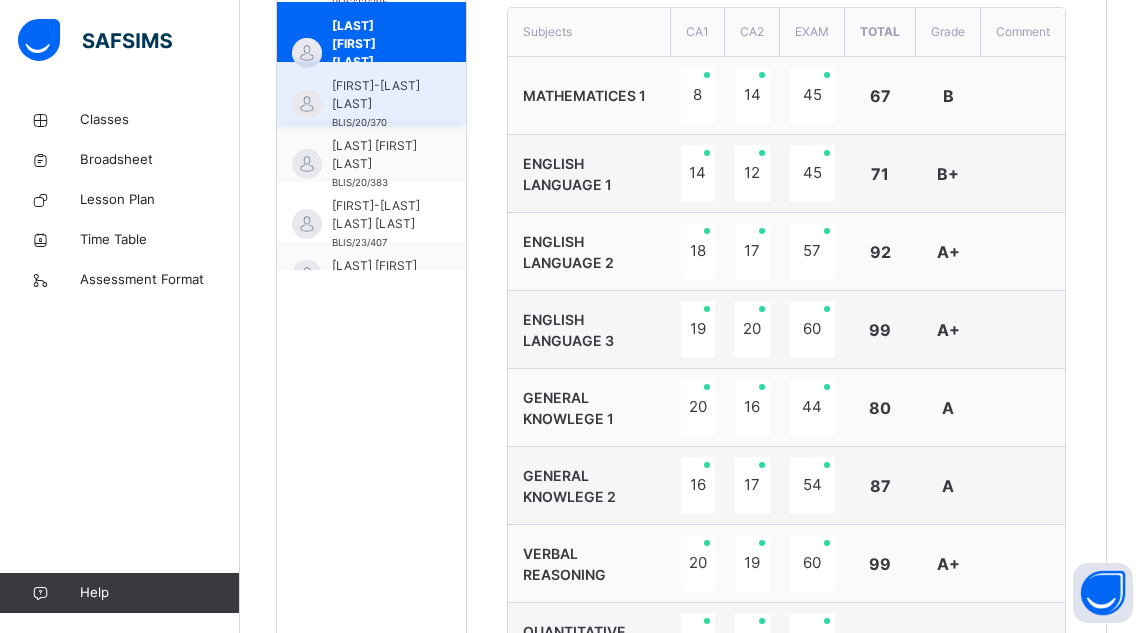 click on "[FIRST]-[FIRST] [LAST] [ADMISSION_NO]" at bounding box center (371, 92) 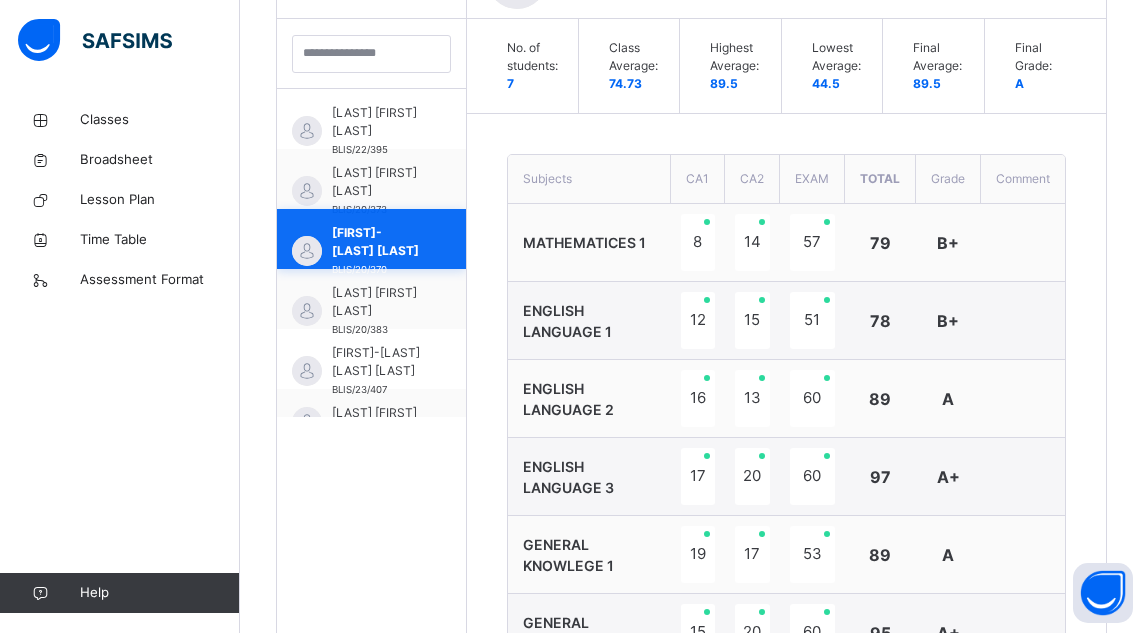 scroll, scrollTop: 728, scrollLeft: 0, axis: vertical 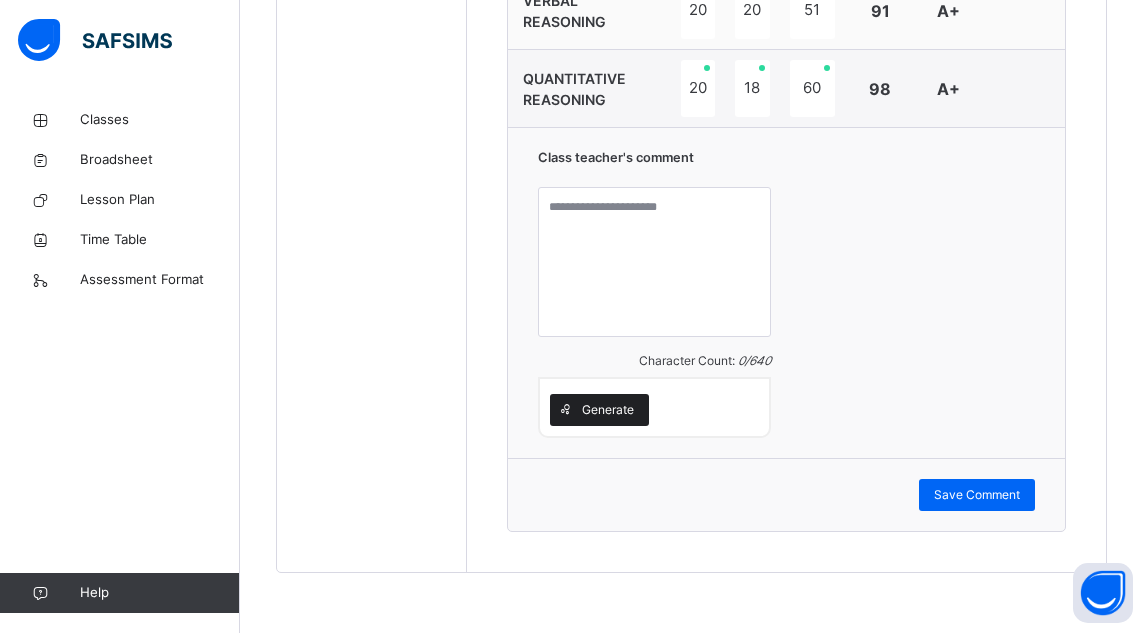 click on "Generate" at bounding box center [608, 410] 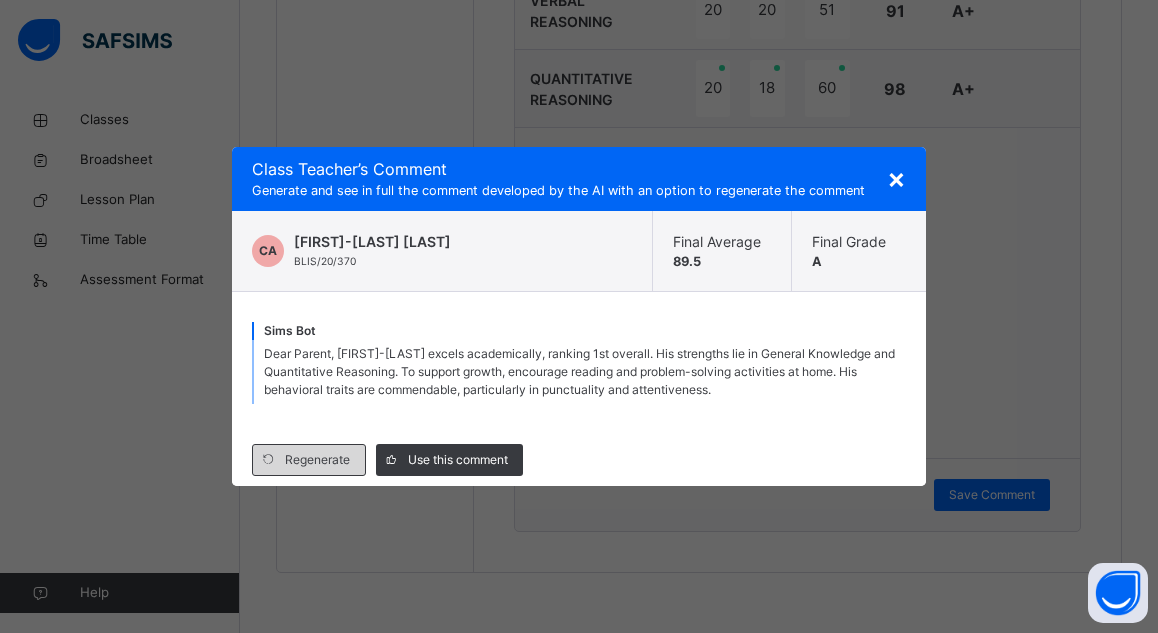 click on "Regenerate" at bounding box center (309, 460) 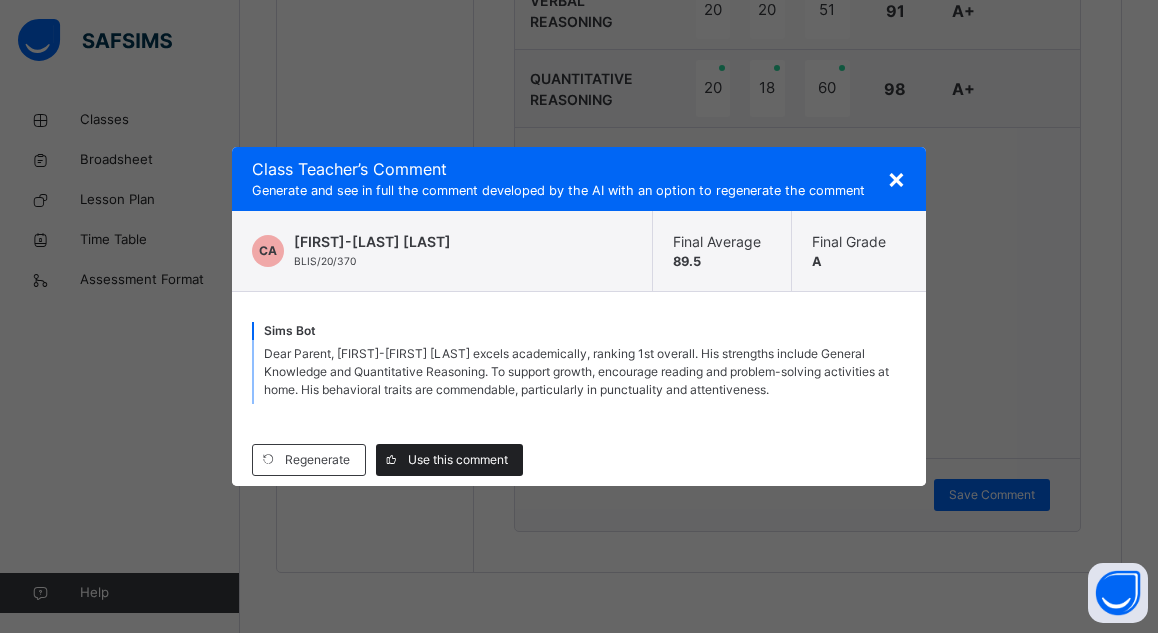 click on "Use this comment" at bounding box center [458, 460] 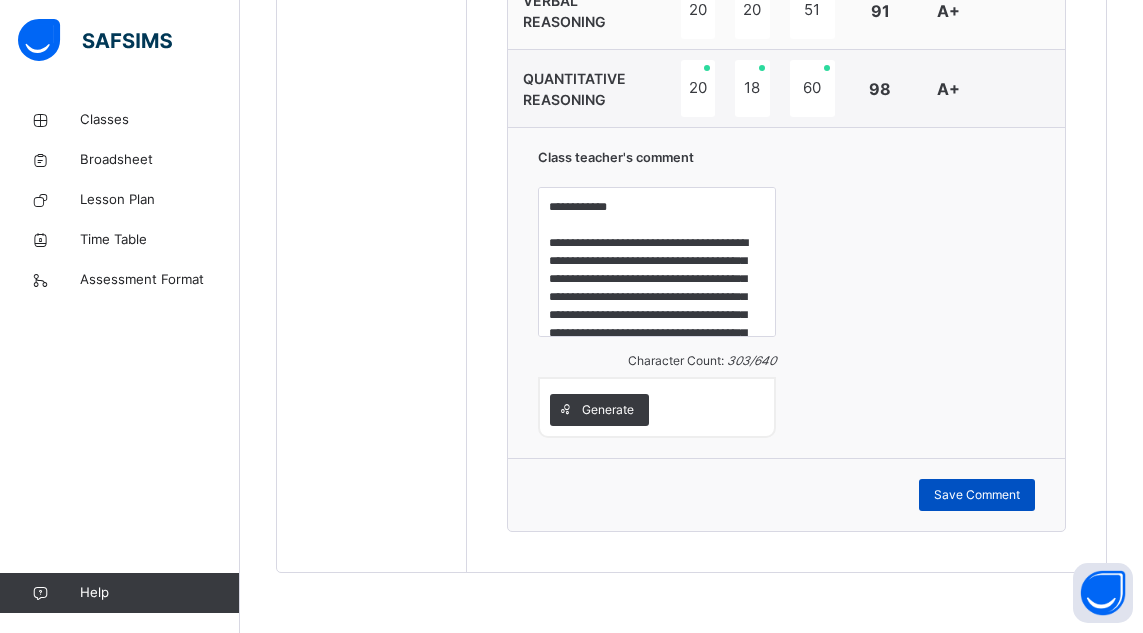click on "Save Comment" at bounding box center (977, 495) 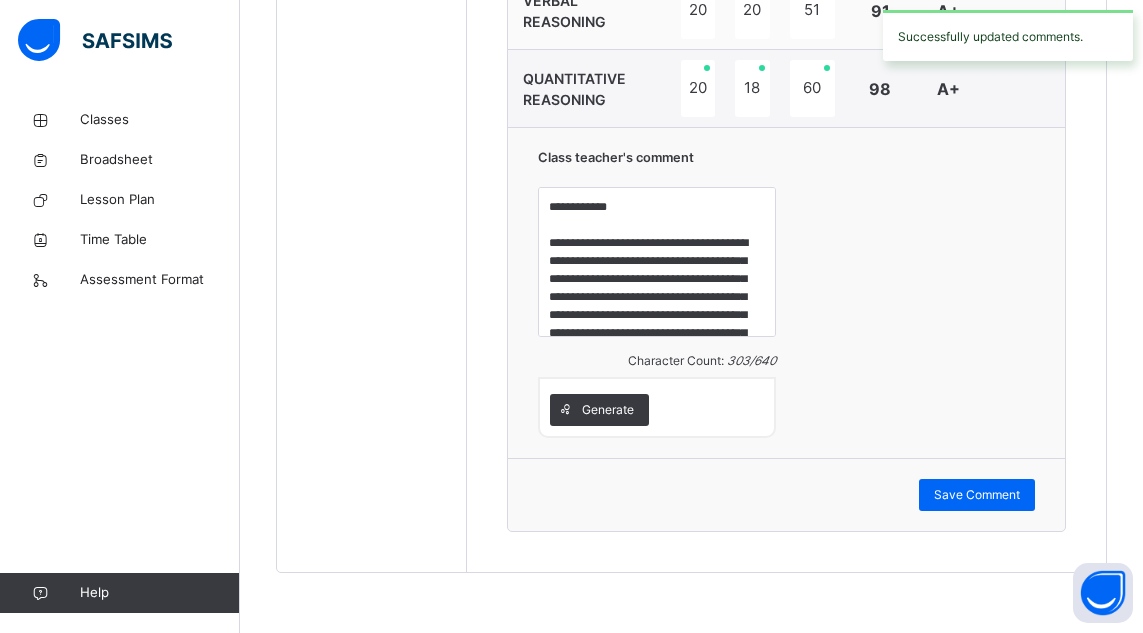 scroll, scrollTop: 728, scrollLeft: 0, axis: vertical 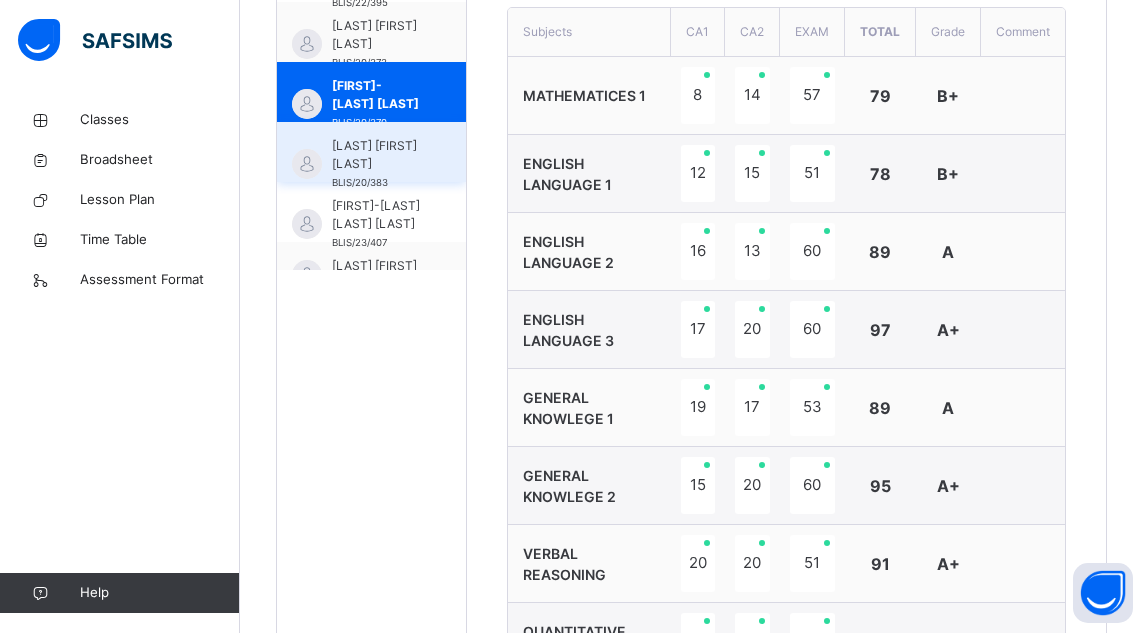 click on "[LAST] [FIRST] [LAST]" at bounding box center (376, 155) 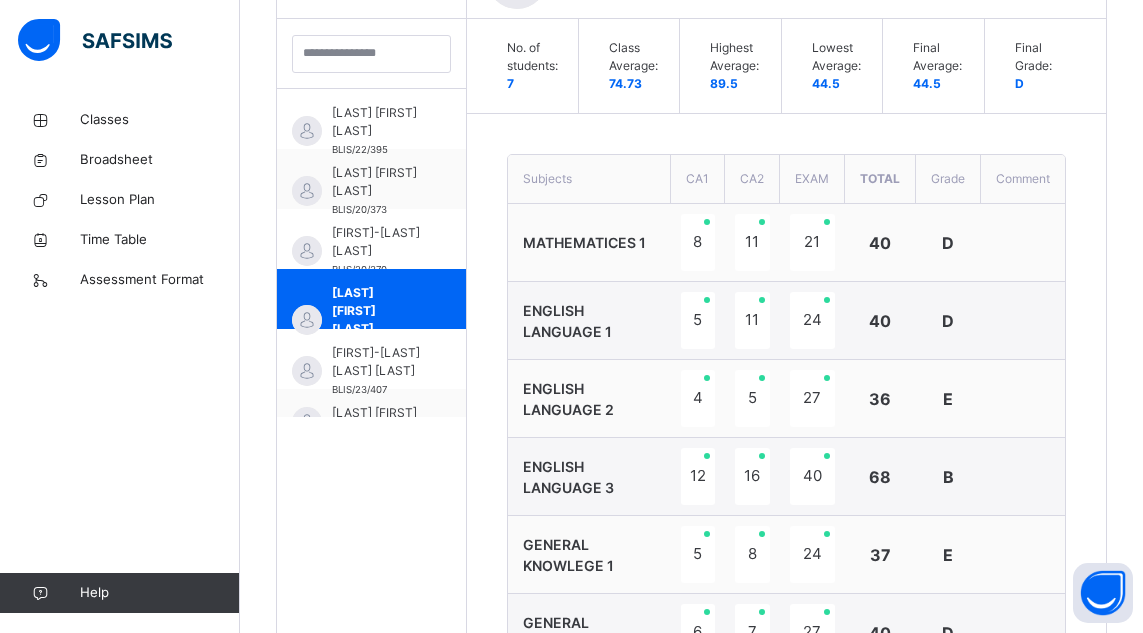 scroll, scrollTop: 728, scrollLeft: 0, axis: vertical 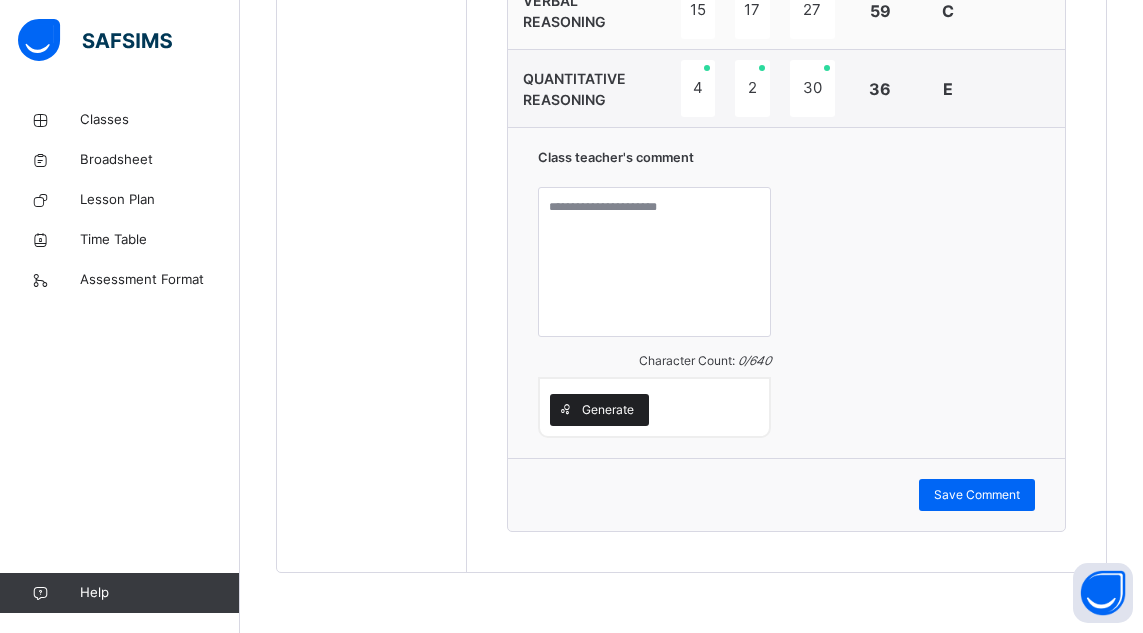 click on "Generate" at bounding box center [608, 410] 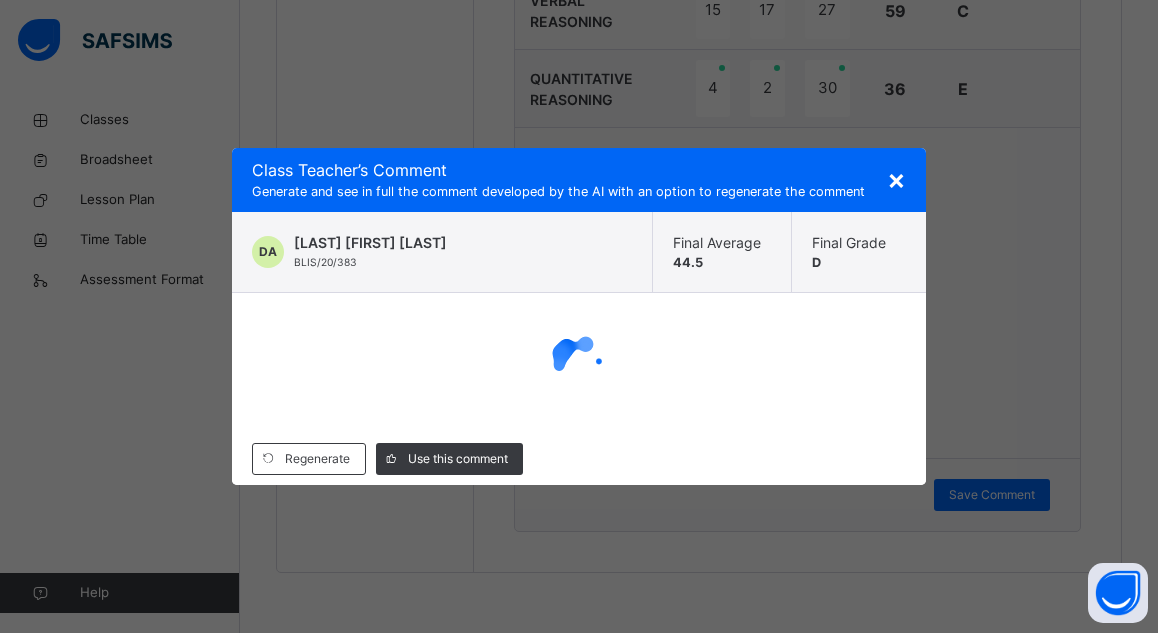 click at bounding box center (579, 363) 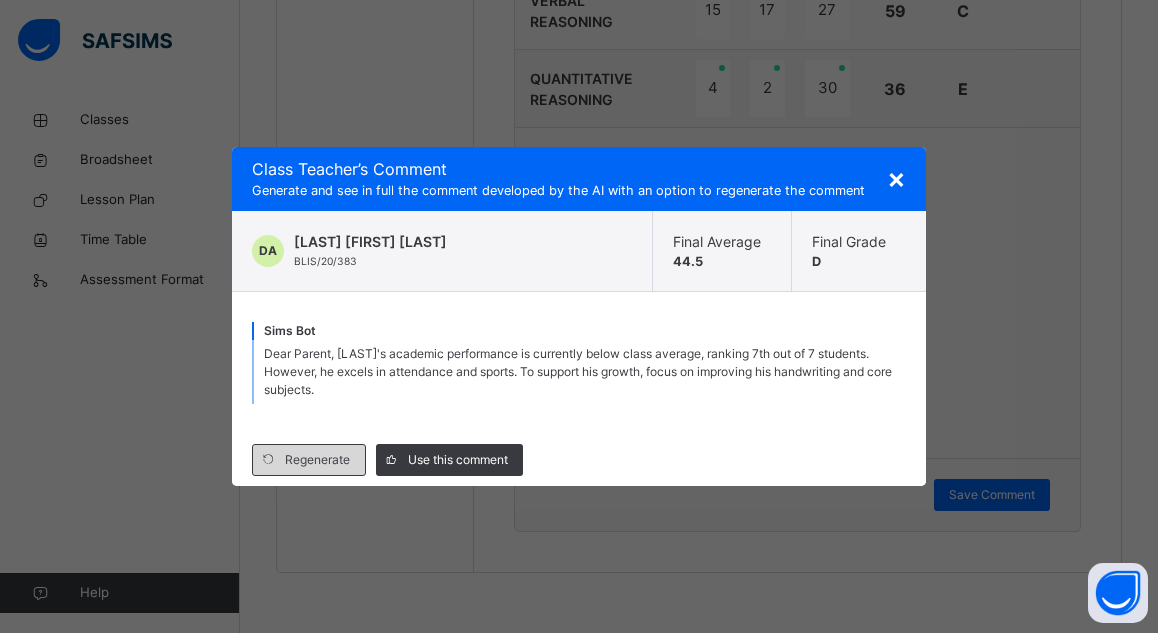 click on "Regenerate" at bounding box center [317, 460] 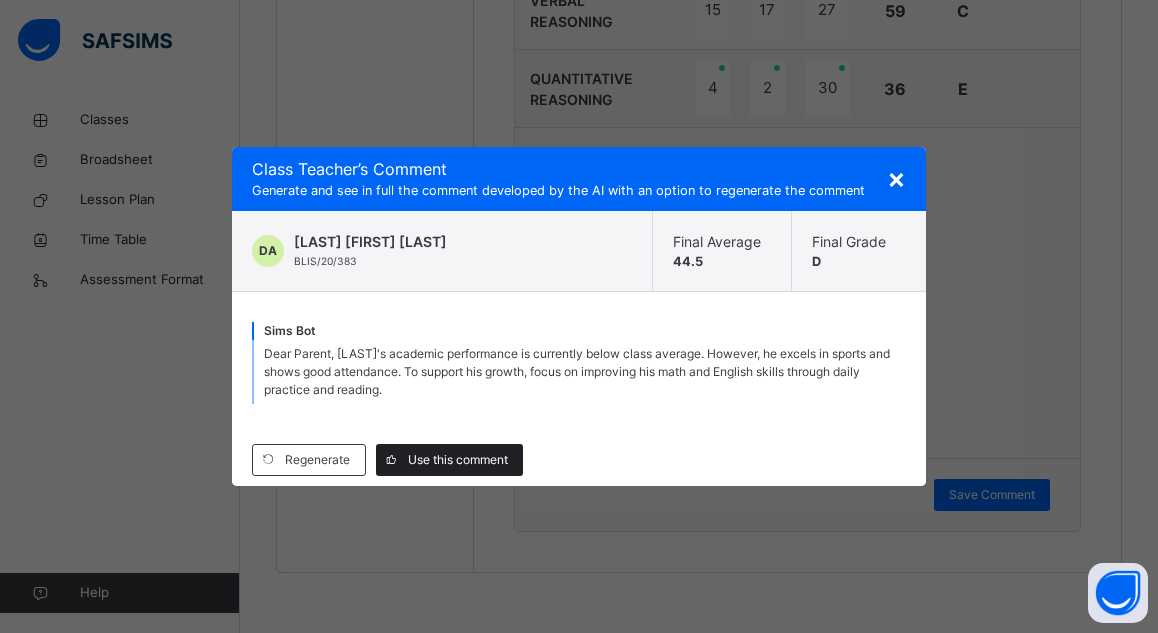 click on "Use this comment" at bounding box center [458, 460] 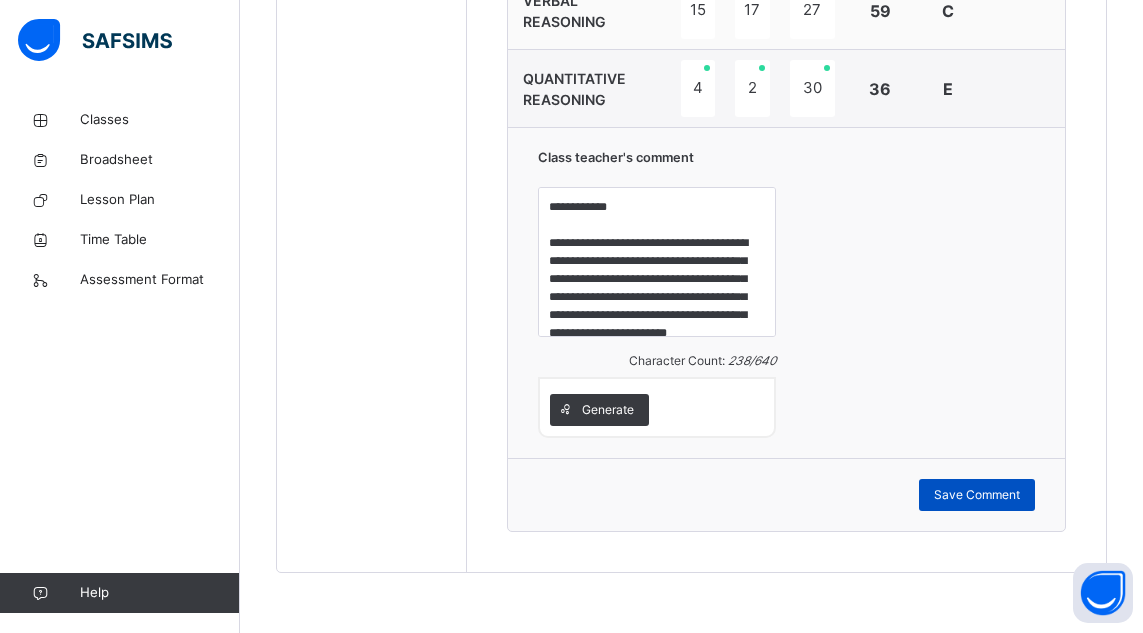 click on "Save Comment" at bounding box center (977, 495) 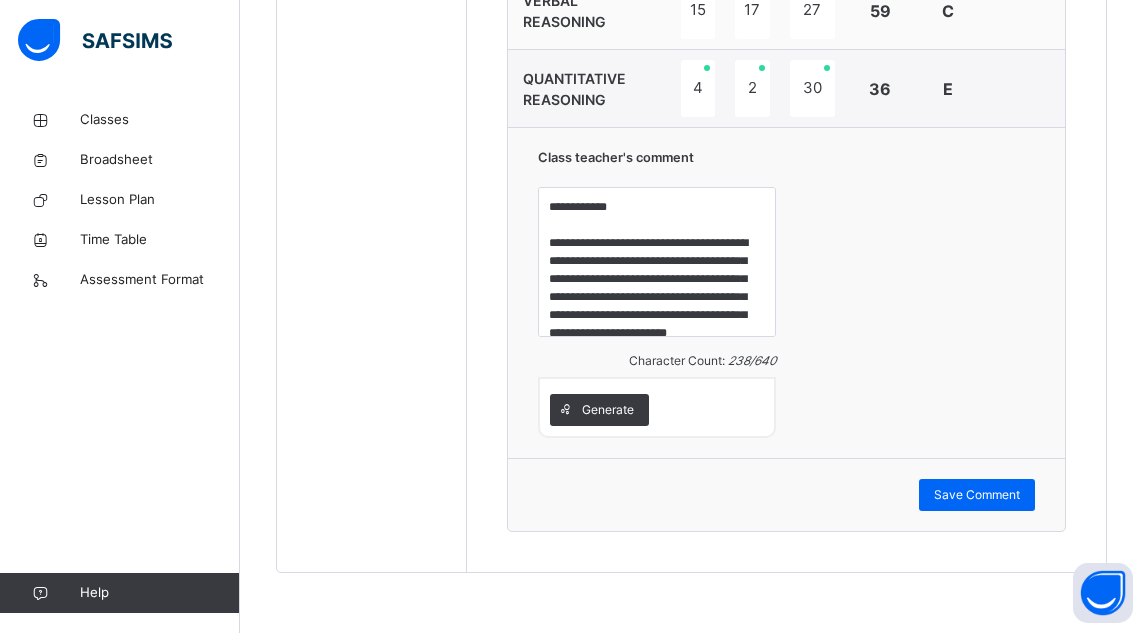 scroll, scrollTop: 728, scrollLeft: 0, axis: vertical 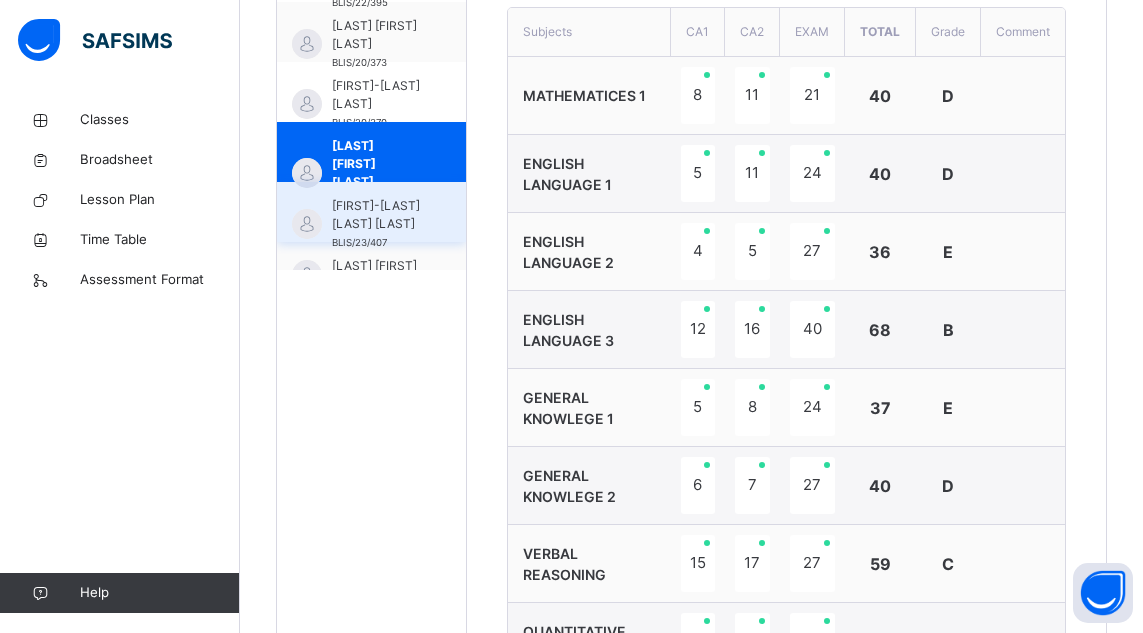 click on "[FIRST]-[LAST] [LAST] [LAST]" at bounding box center [376, 215] 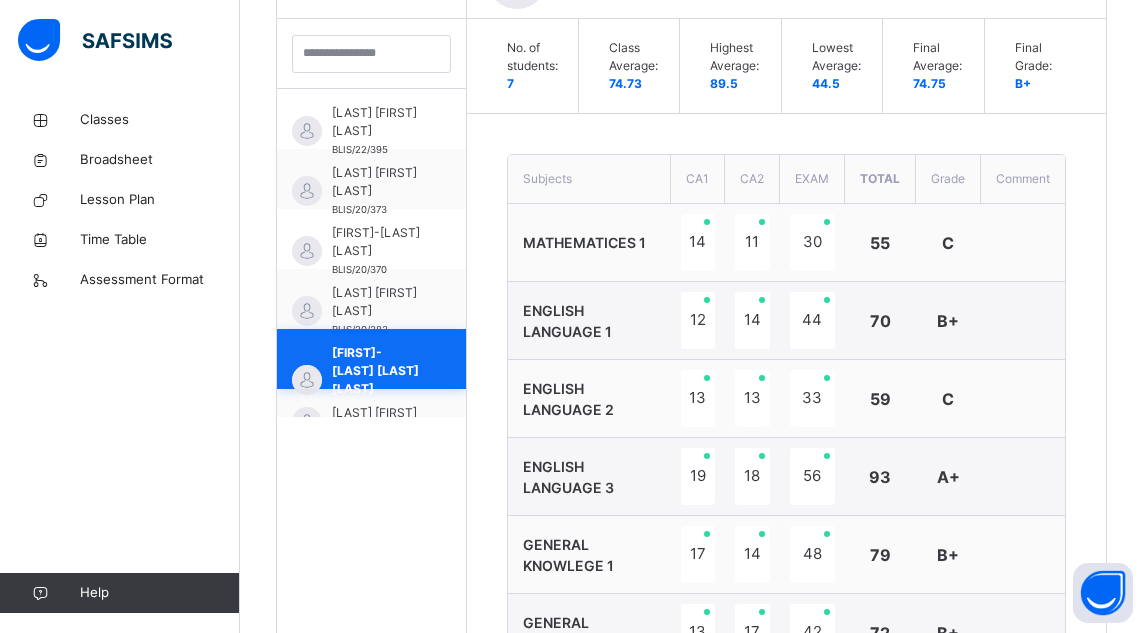 scroll, scrollTop: 728, scrollLeft: 0, axis: vertical 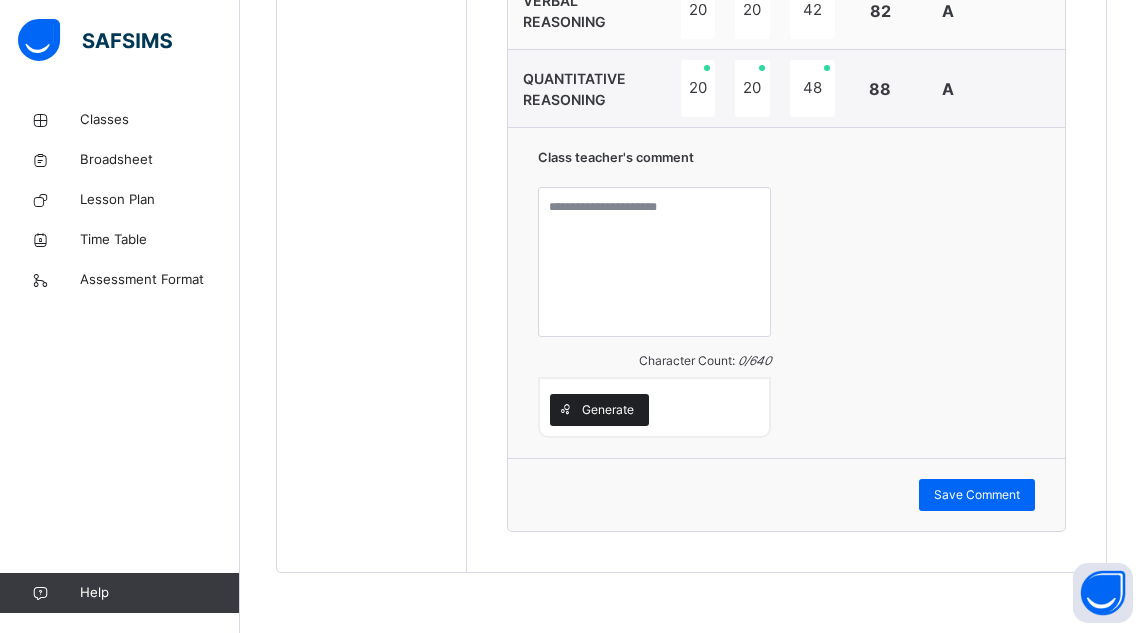 click on "Generate" at bounding box center (608, 410) 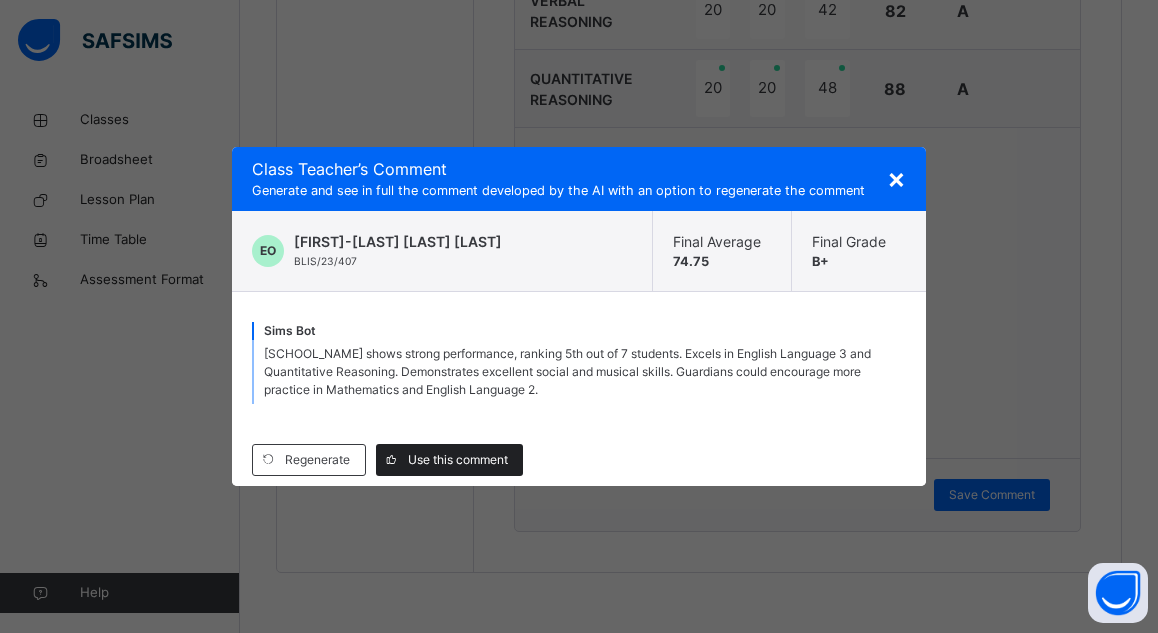 click on "Use this comment" at bounding box center (458, 460) 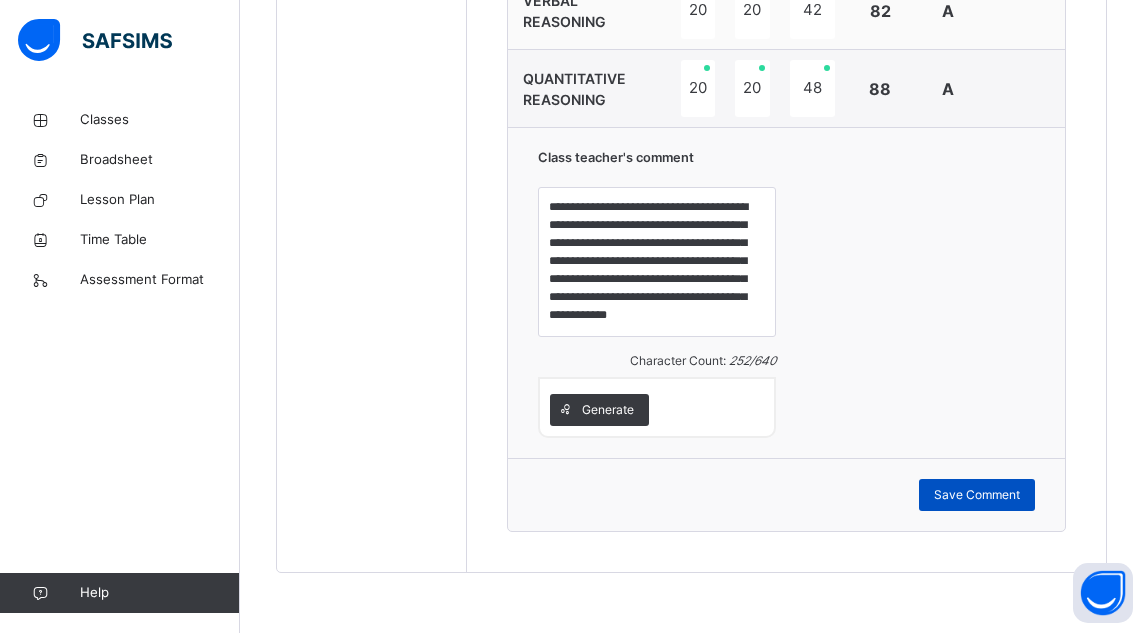 click on "Save Comment" at bounding box center [977, 495] 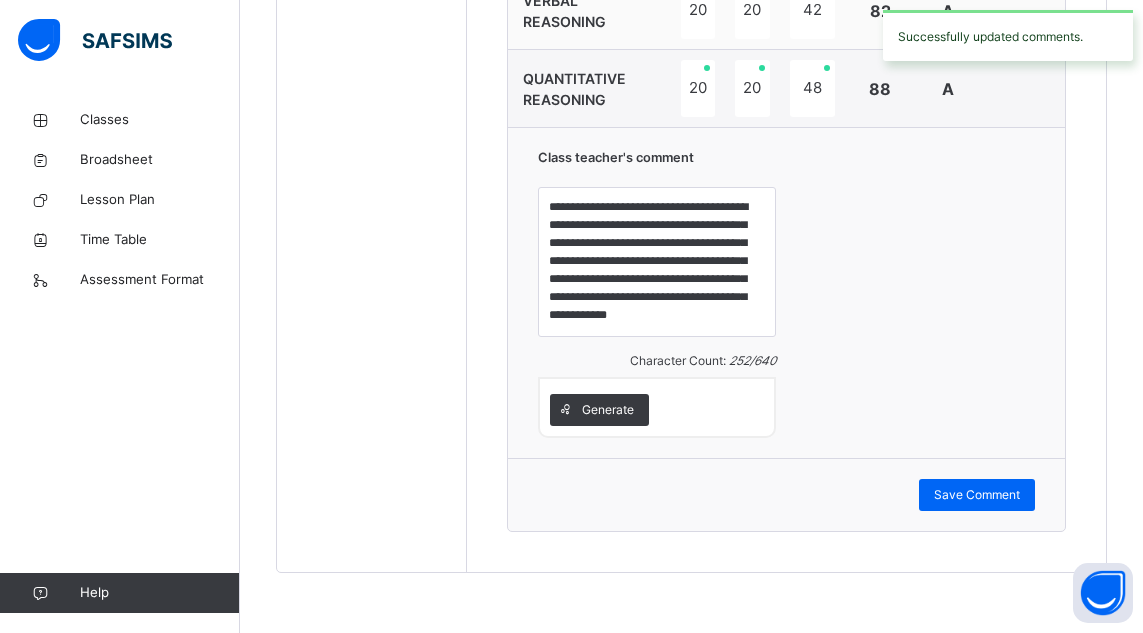 scroll, scrollTop: 728, scrollLeft: 0, axis: vertical 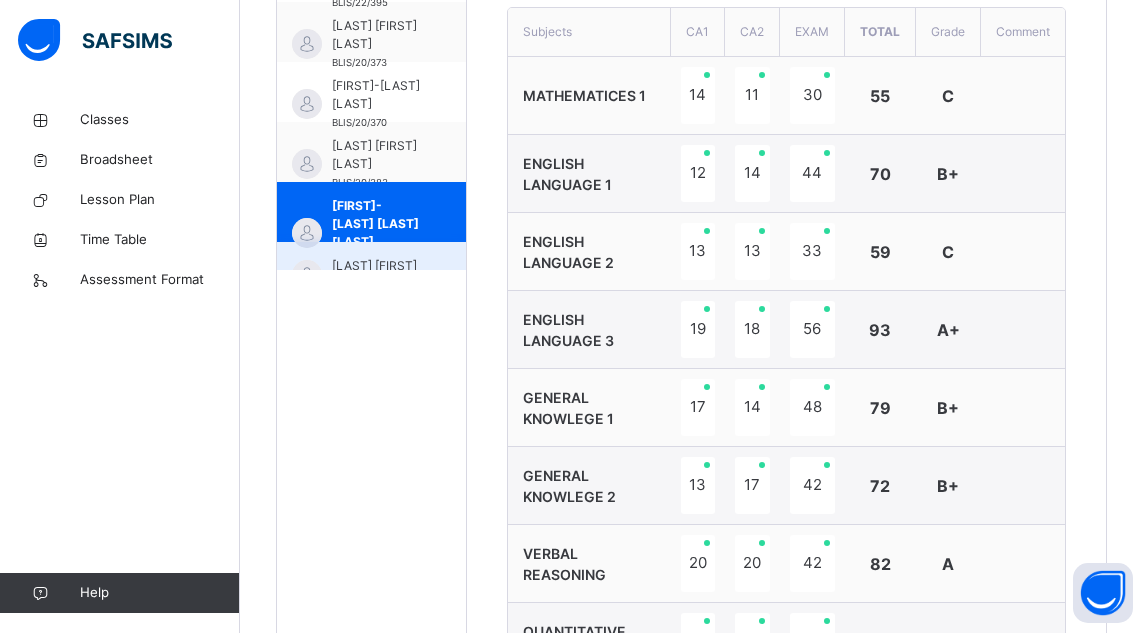 click on "[LAST]  [FIRST]" at bounding box center (376, 266) 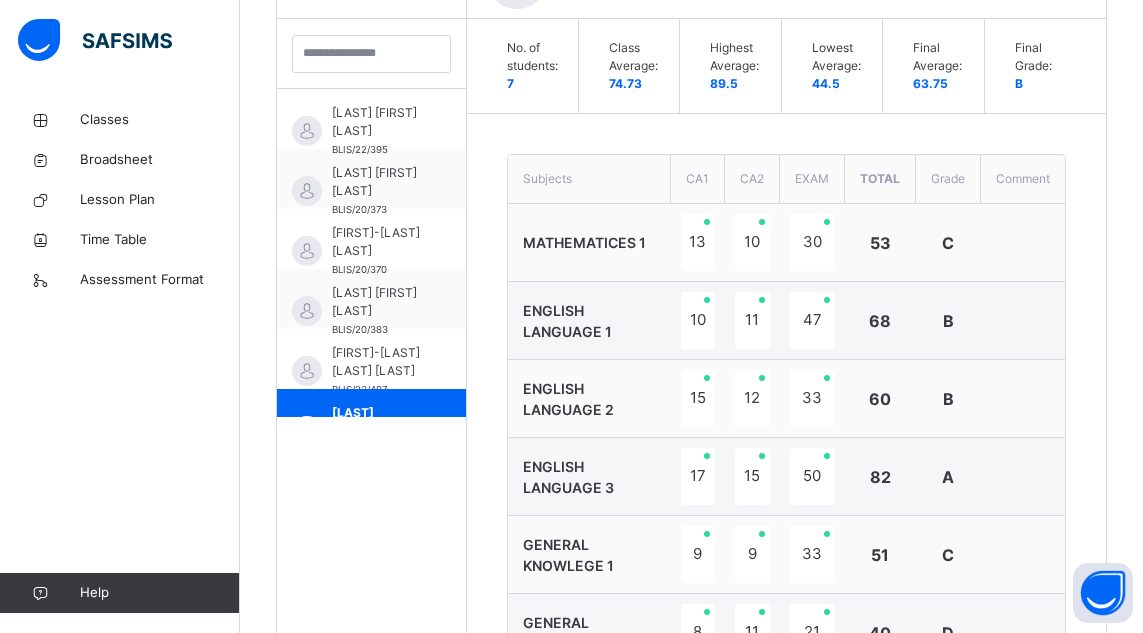 scroll, scrollTop: 728, scrollLeft: 0, axis: vertical 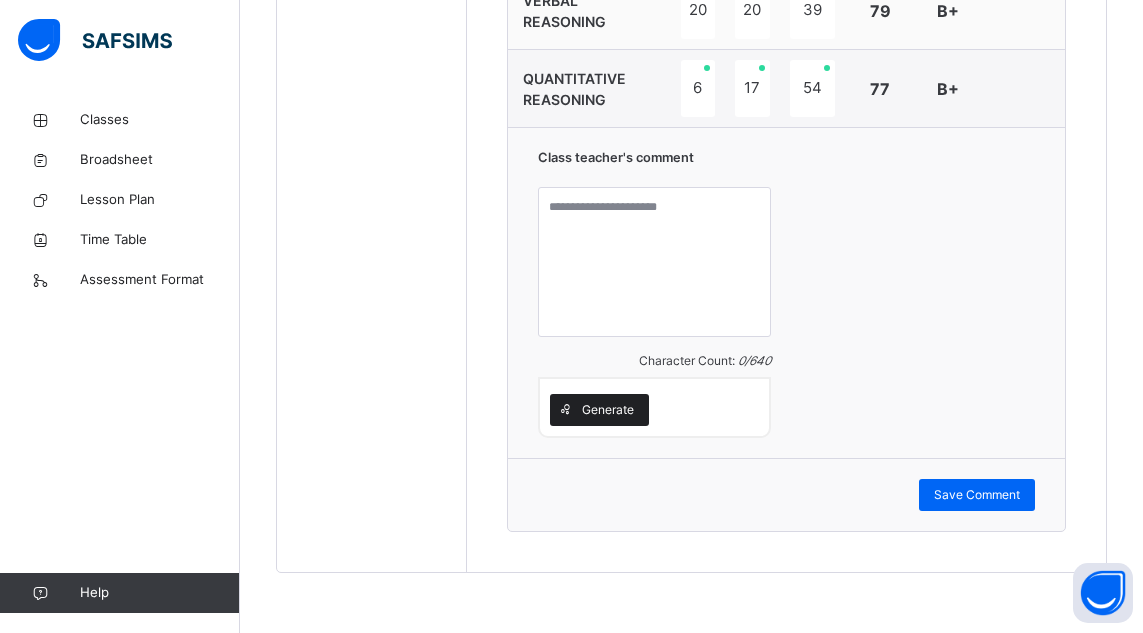 click on "Generate" at bounding box center (608, 410) 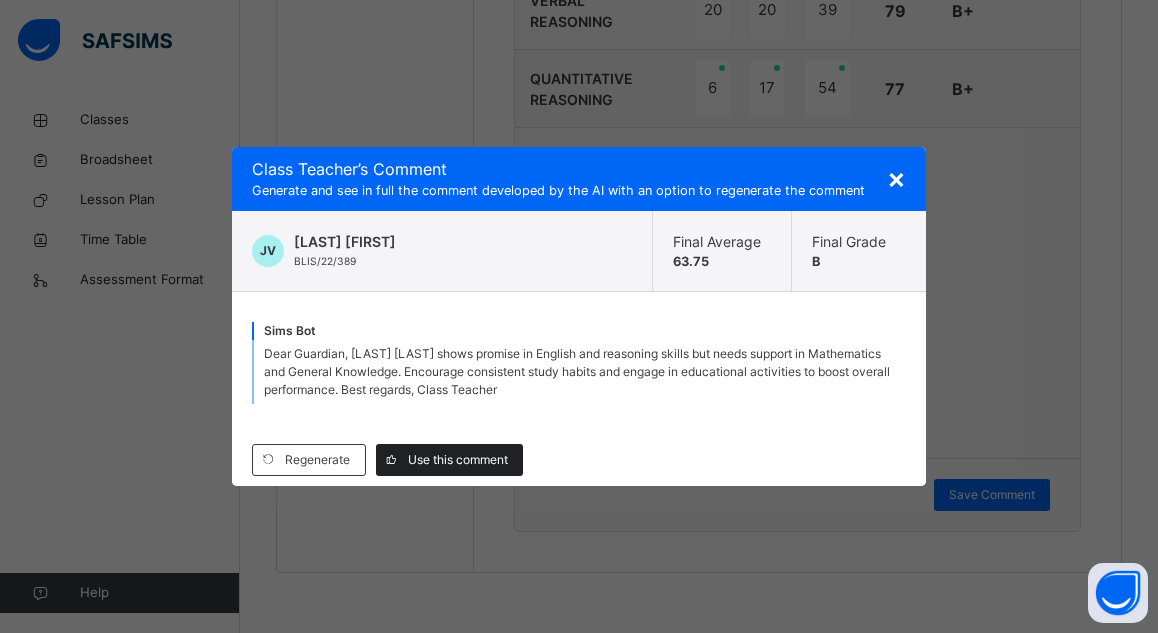 click on "Use this comment" at bounding box center [458, 460] 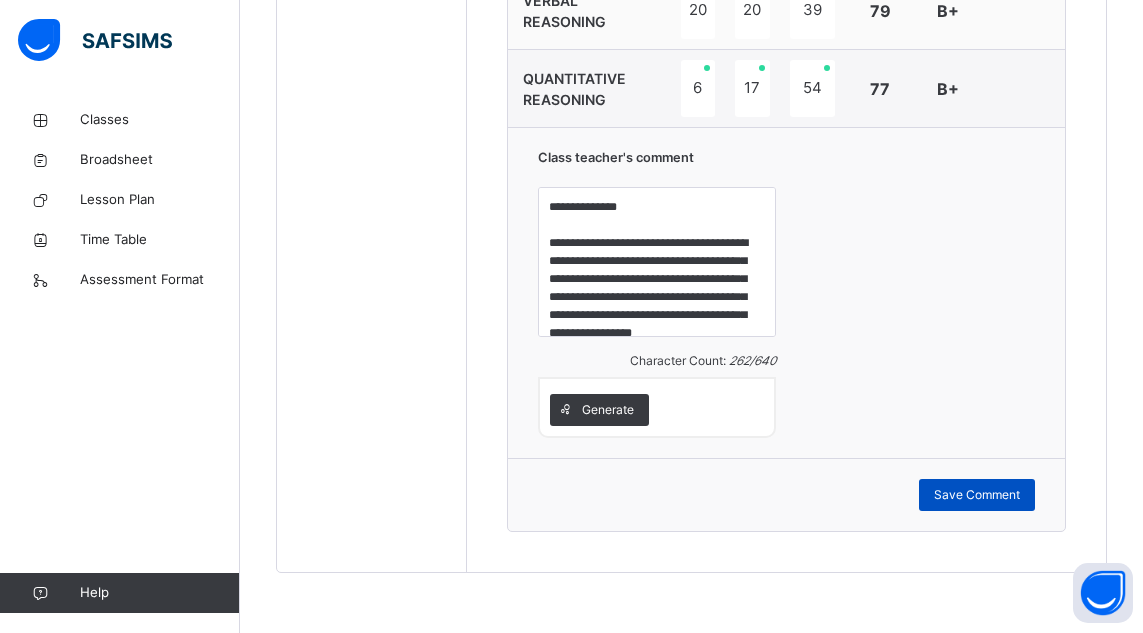 click on "Save Comment" at bounding box center [977, 495] 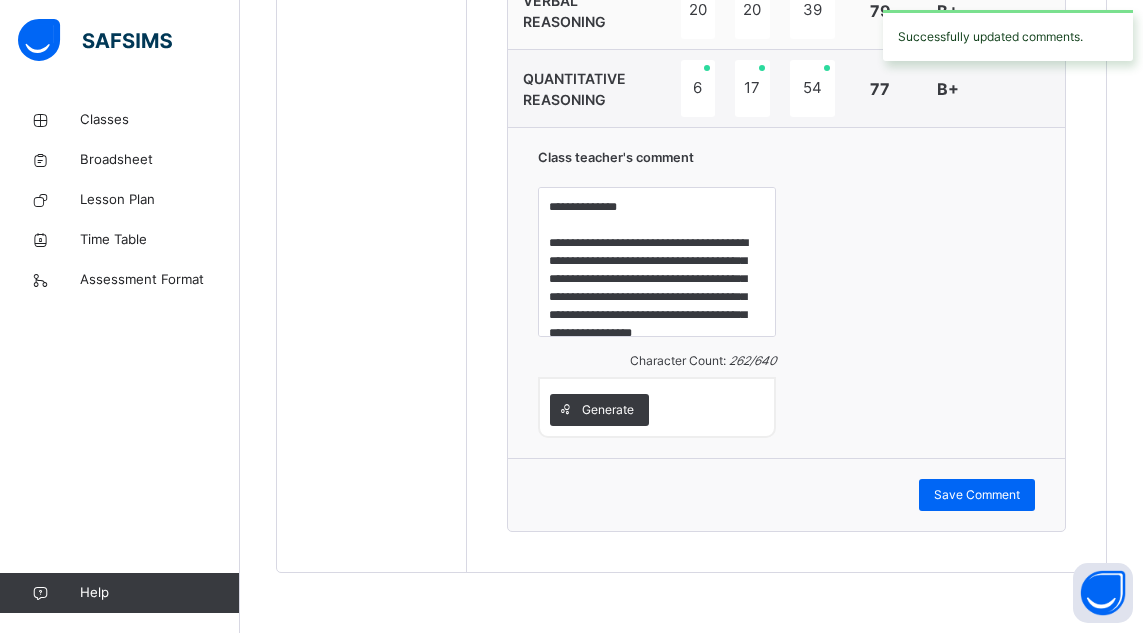 scroll, scrollTop: 728, scrollLeft: 0, axis: vertical 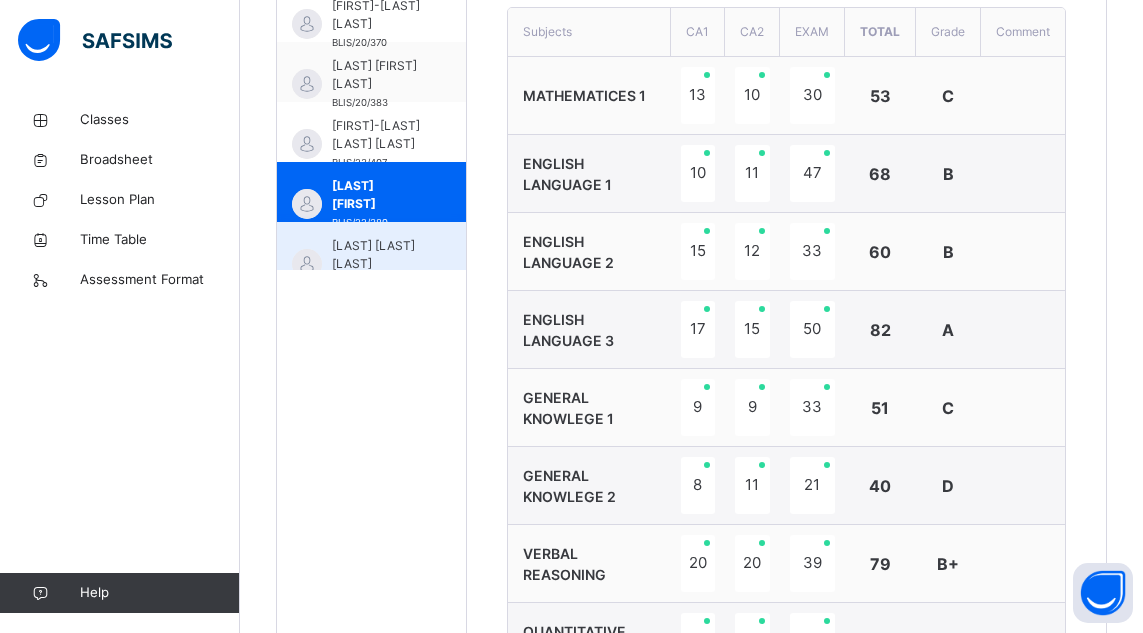 click on "[LAST]  [LAST] [LAST]" at bounding box center [376, 255] 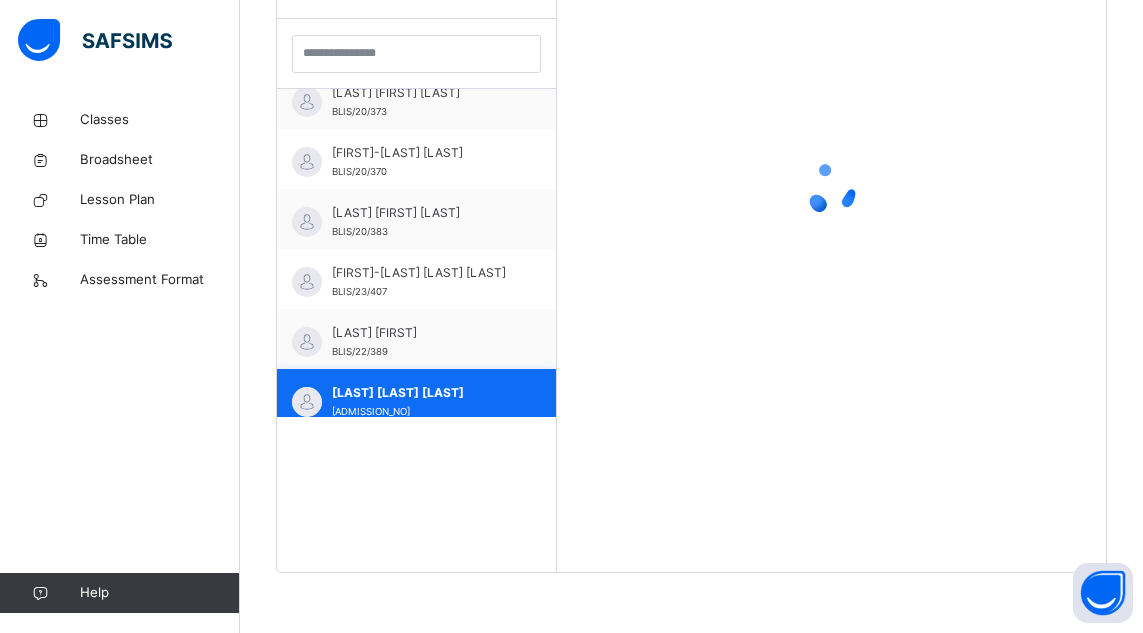 scroll, scrollTop: 581, scrollLeft: 0, axis: vertical 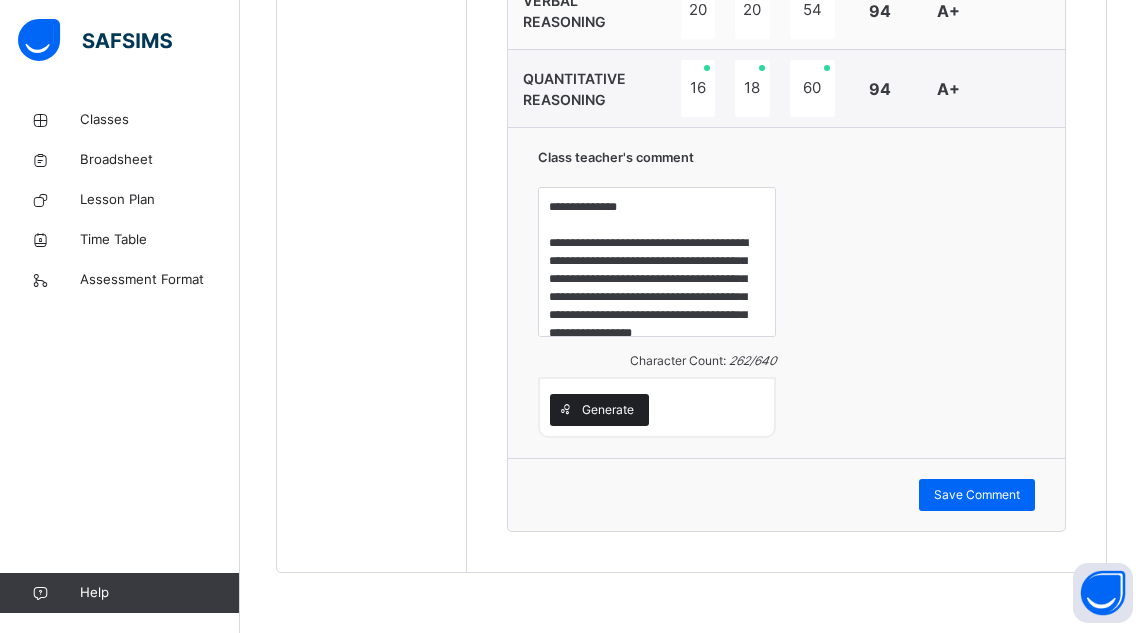 click on "Generate" at bounding box center (608, 410) 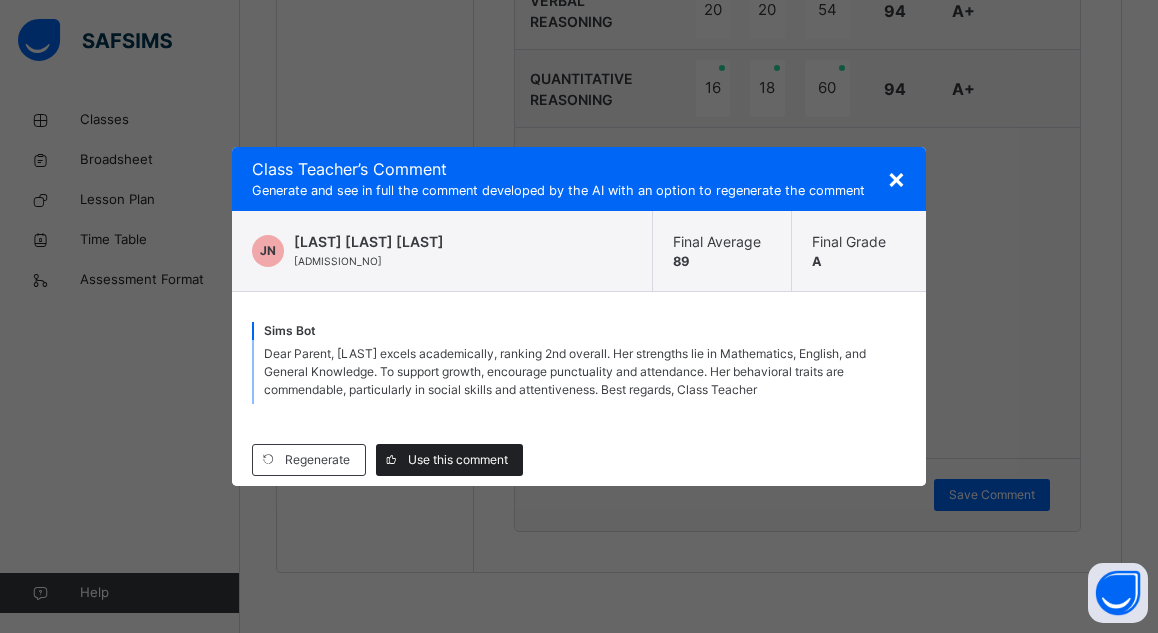 click on "Use this comment" at bounding box center (458, 460) 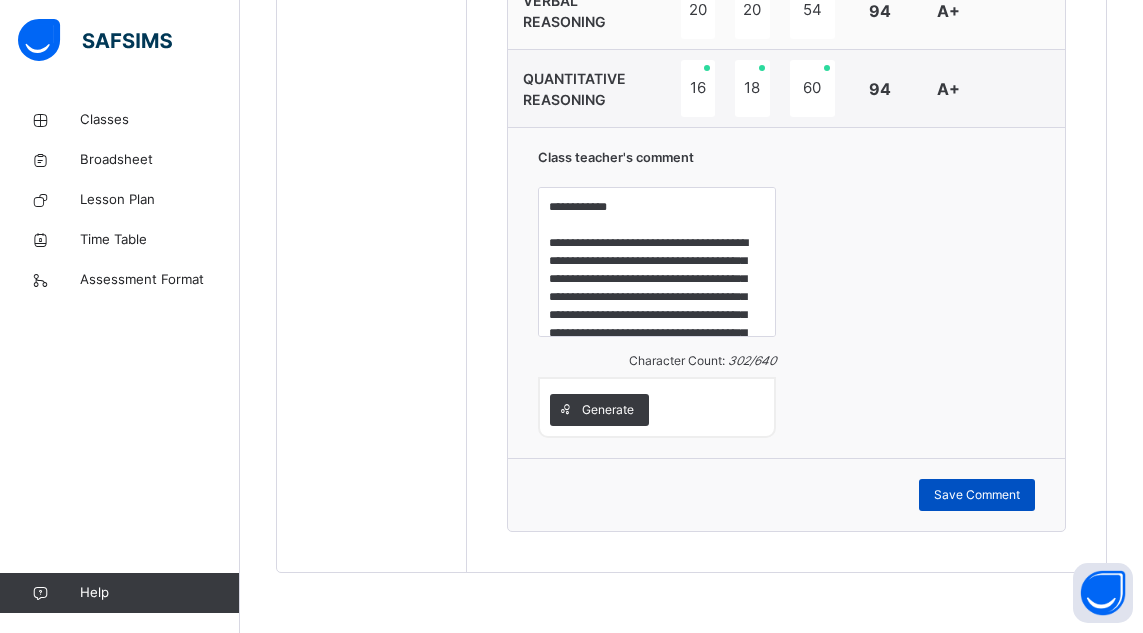 click on "Save Comment" at bounding box center [977, 495] 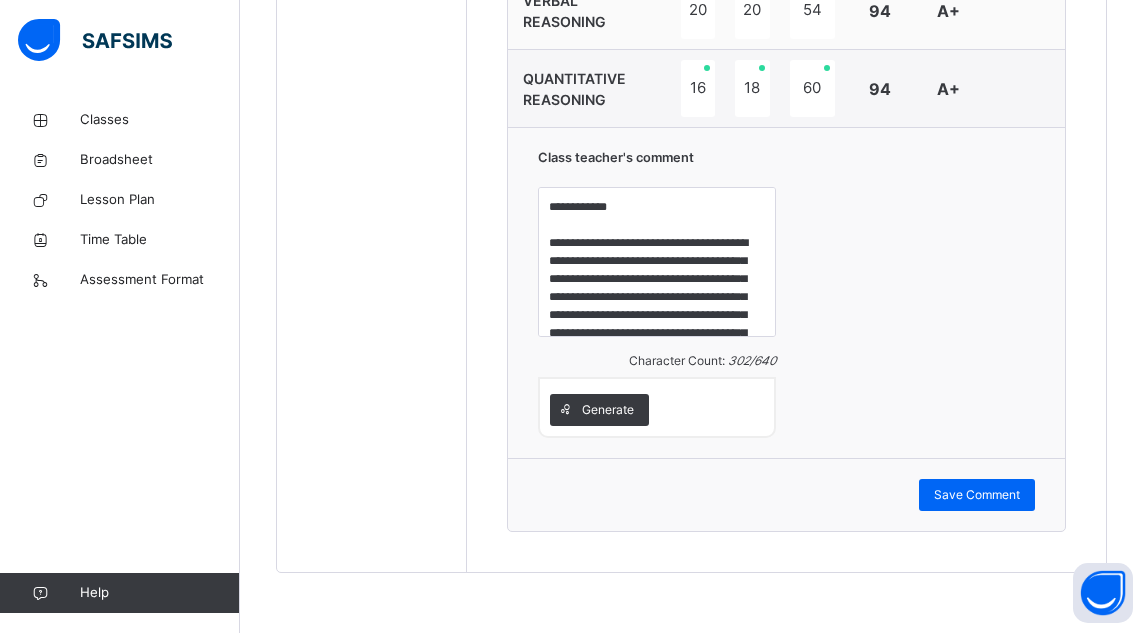 scroll, scrollTop: 728, scrollLeft: 0, axis: vertical 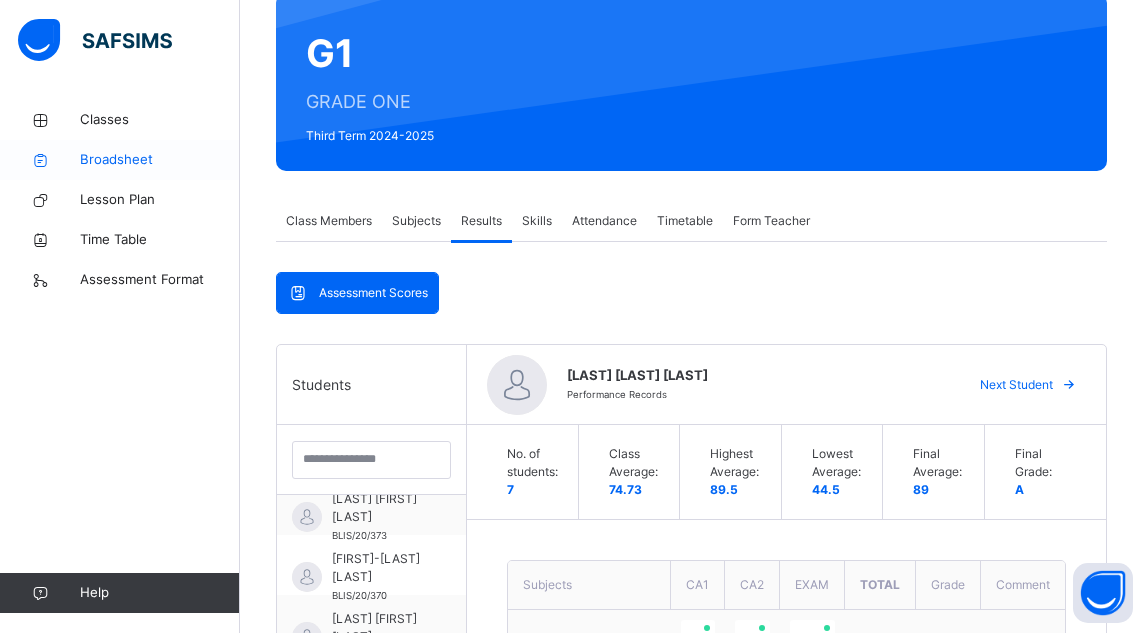 click on "Broadsheet" at bounding box center (160, 160) 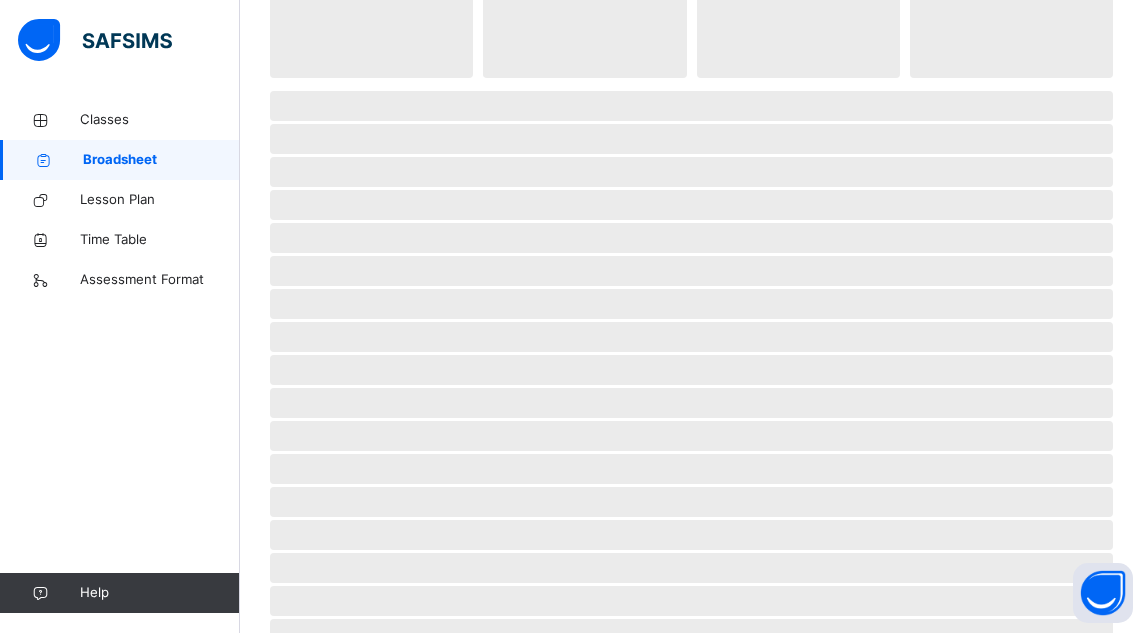 scroll, scrollTop: 0, scrollLeft: 0, axis: both 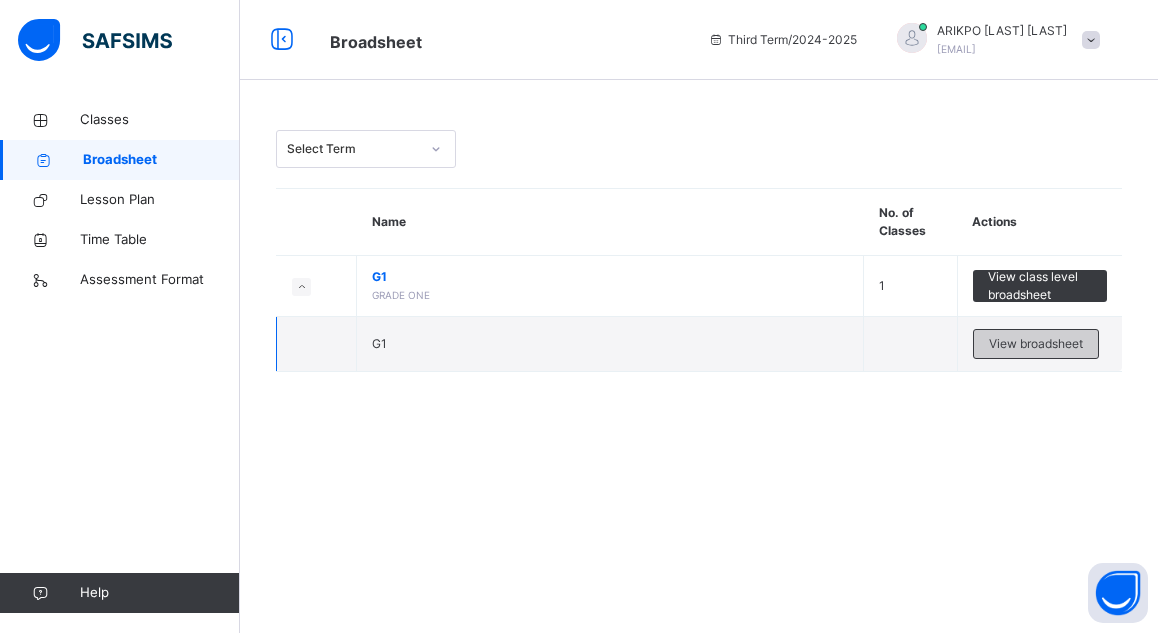 click on "View broadsheet" at bounding box center (1036, 344) 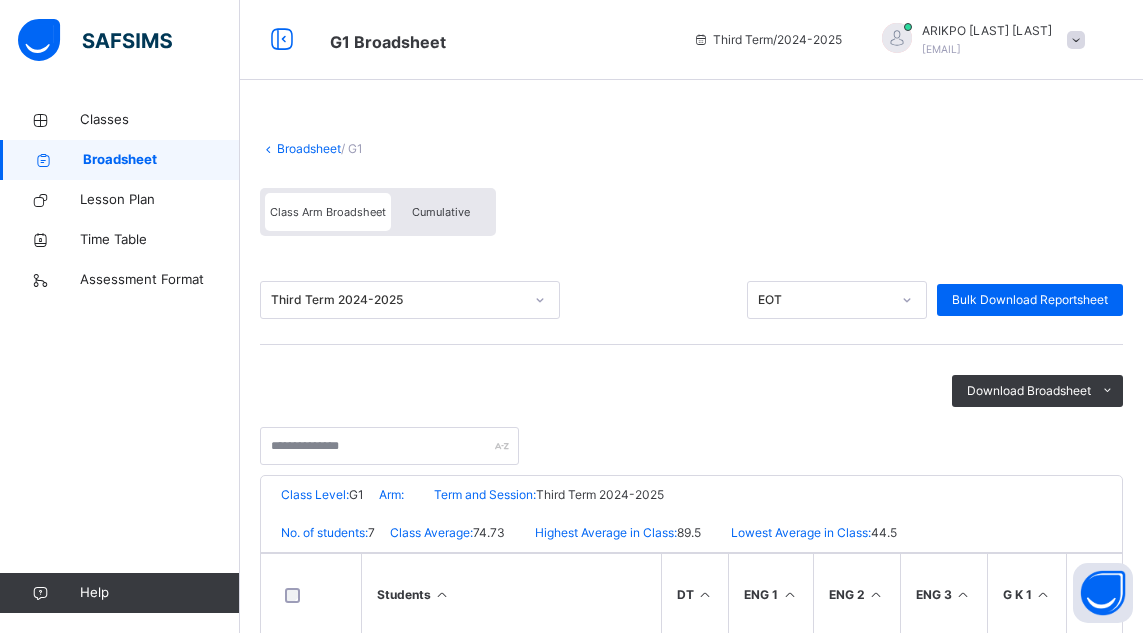 scroll, scrollTop: 460, scrollLeft: 0, axis: vertical 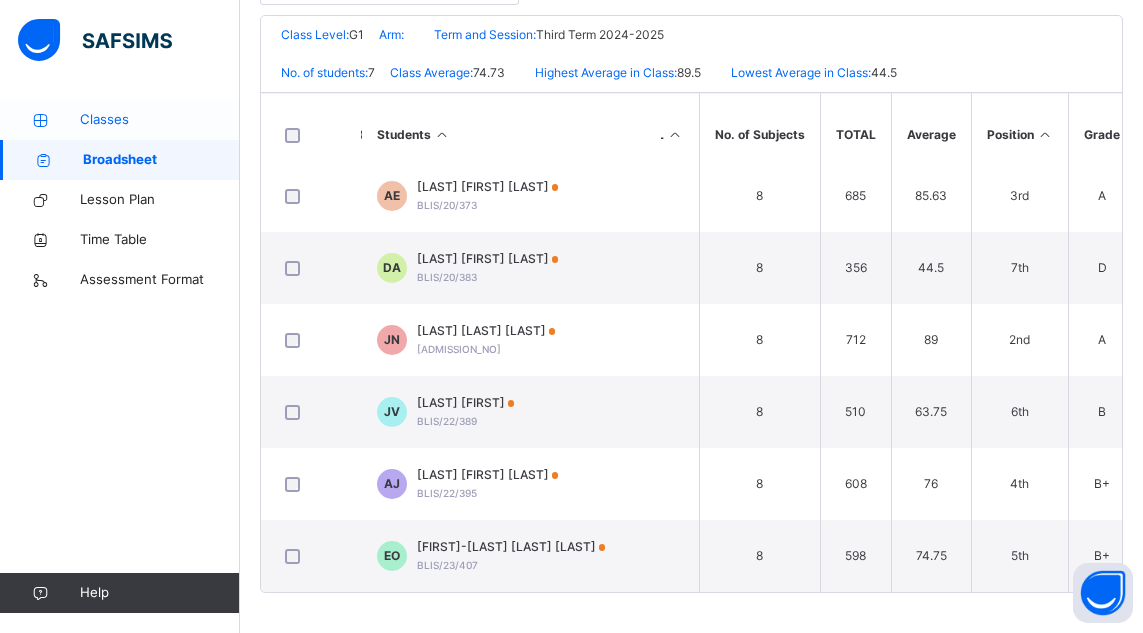 click on "Classes" at bounding box center [160, 120] 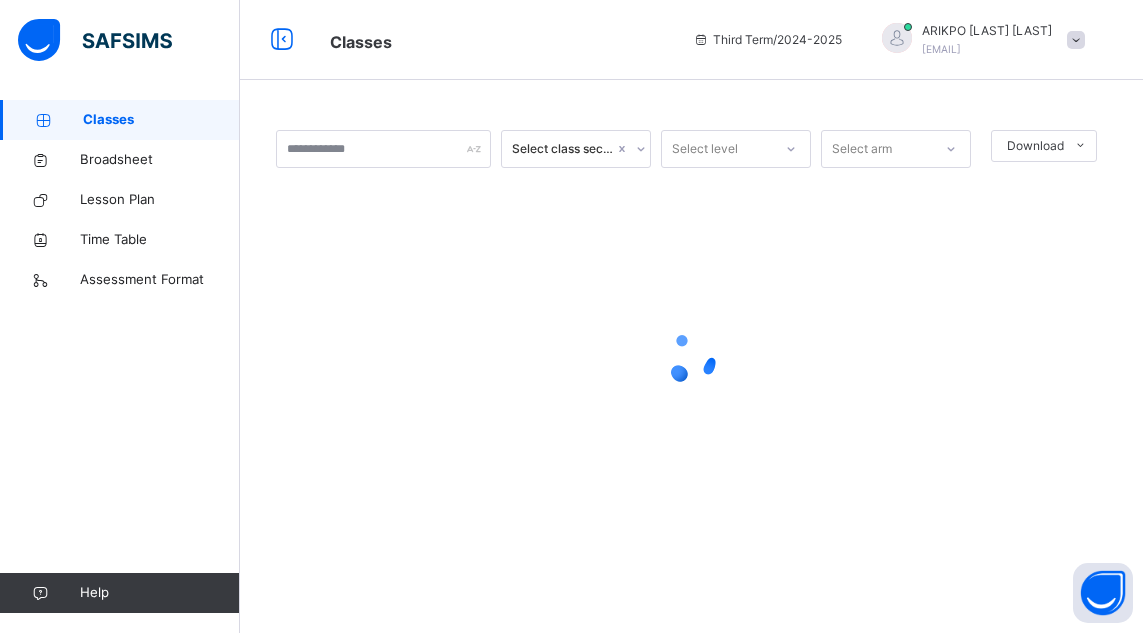 scroll, scrollTop: 0, scrollLeft: 0, axis: both 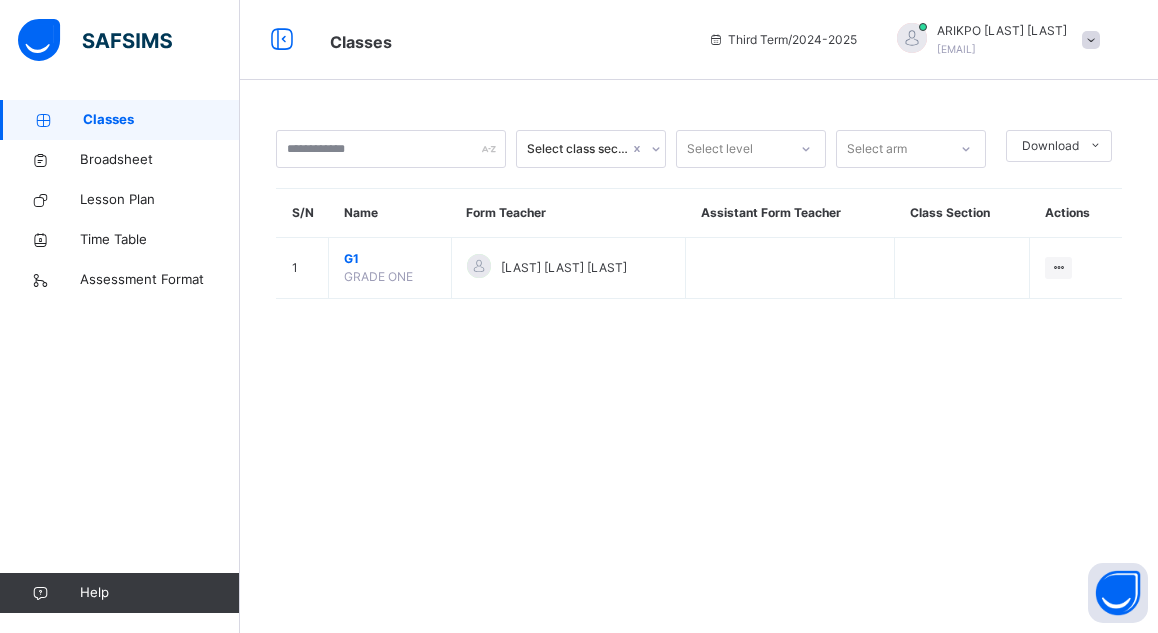 click on "[LAST]   [LAST] [LAST]" at bounding box center [1002, 31] 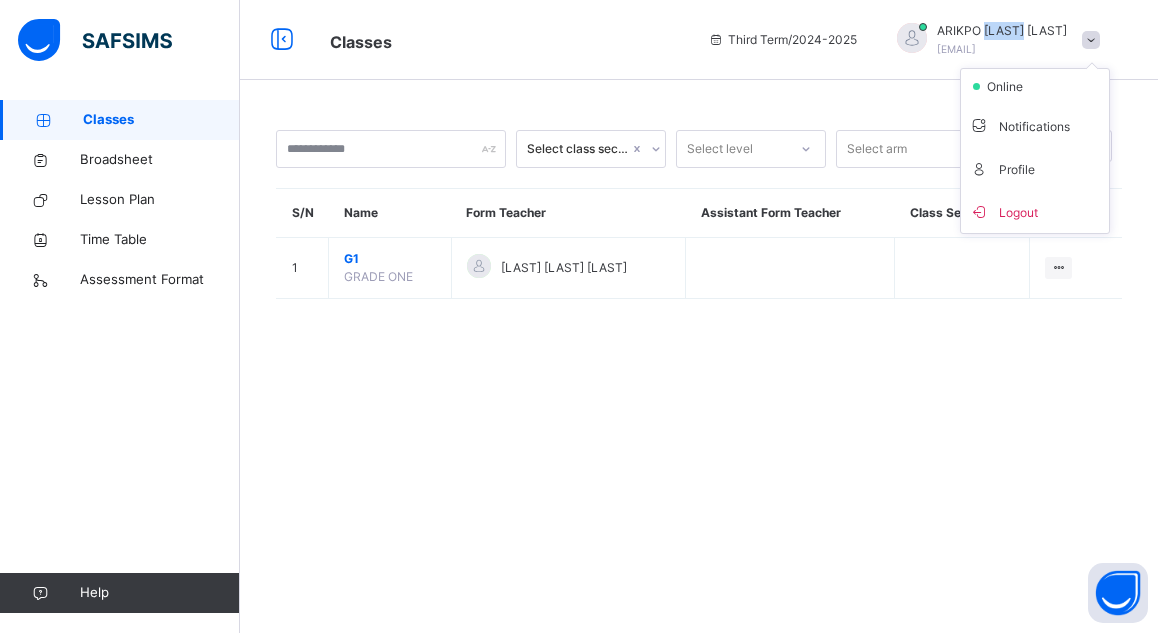 click on "[LAST]   [LAST] [LAST]" at bounding box center (1002, 31) 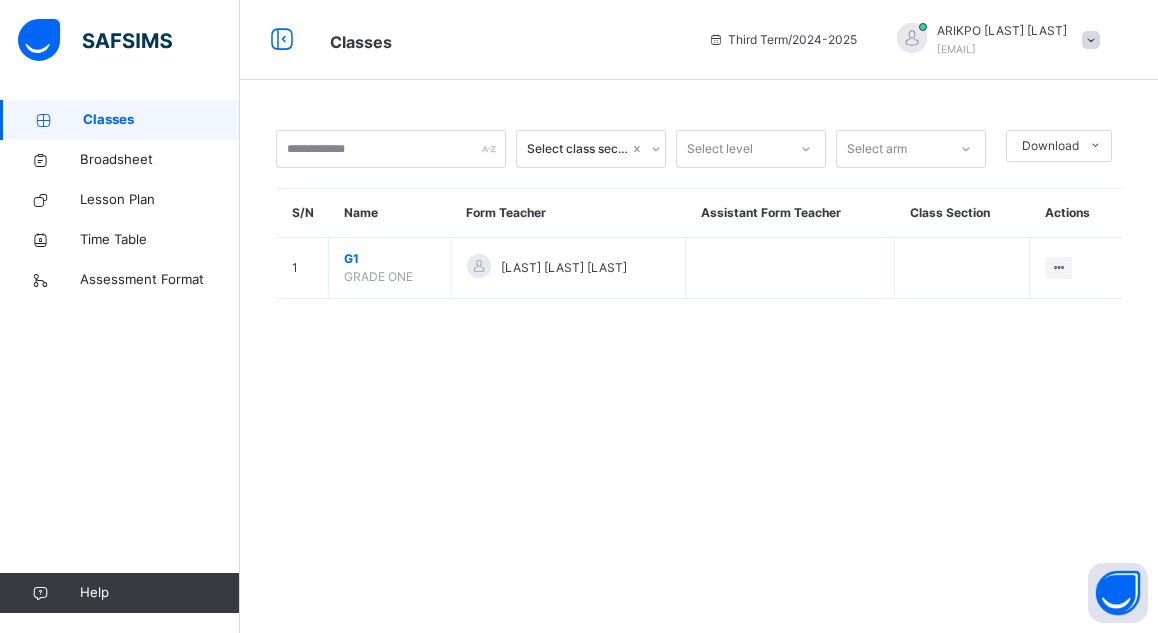 click on "Select class section Select level Select arm Download Pdf Report Excel Report S/N Name Form Teacher Assistant Form Teacher Class Section Actions 1 G1       GRADE ONE [LAST] [LAST] [LAST]  View Class × Form Teacher Select Form Teacher [LAST] [LAST] [LAST]  Select Assistant Form Teacher Cancel Save" at bounding box center [699, 224] 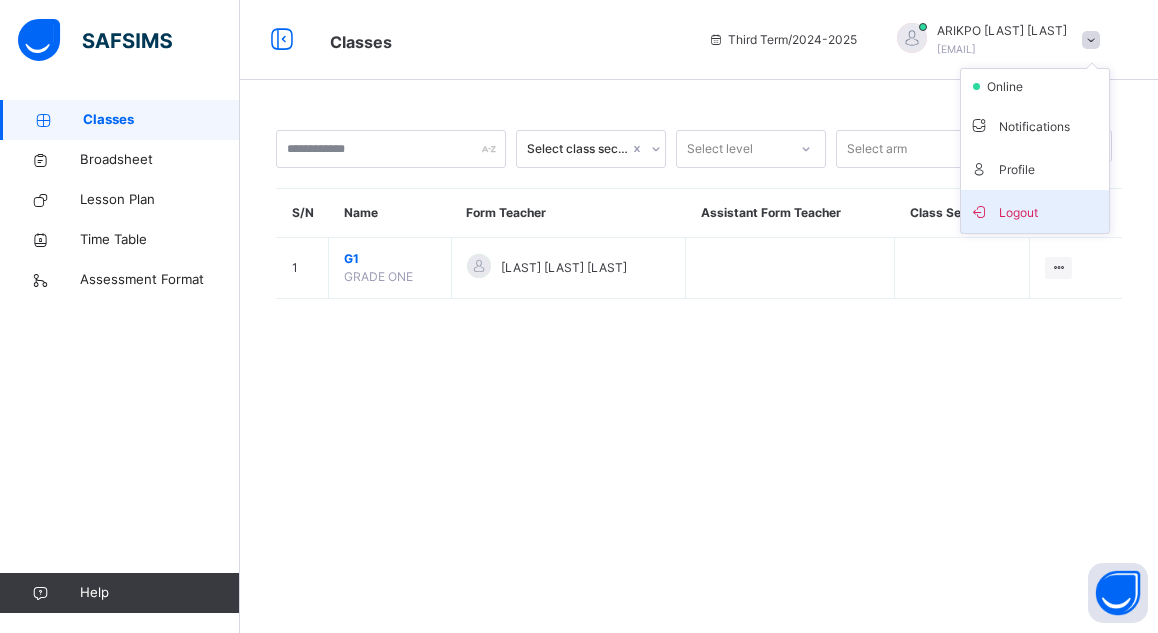 click on "Logout" at bounding box center [1035, 211] 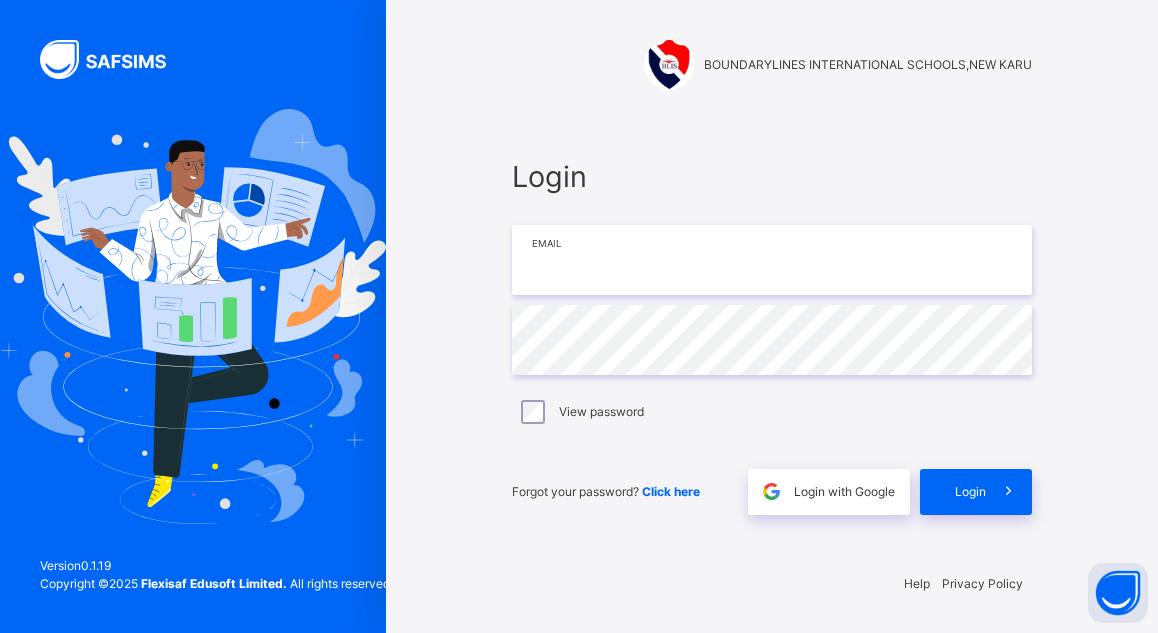 click at bounding box center [772, 260] 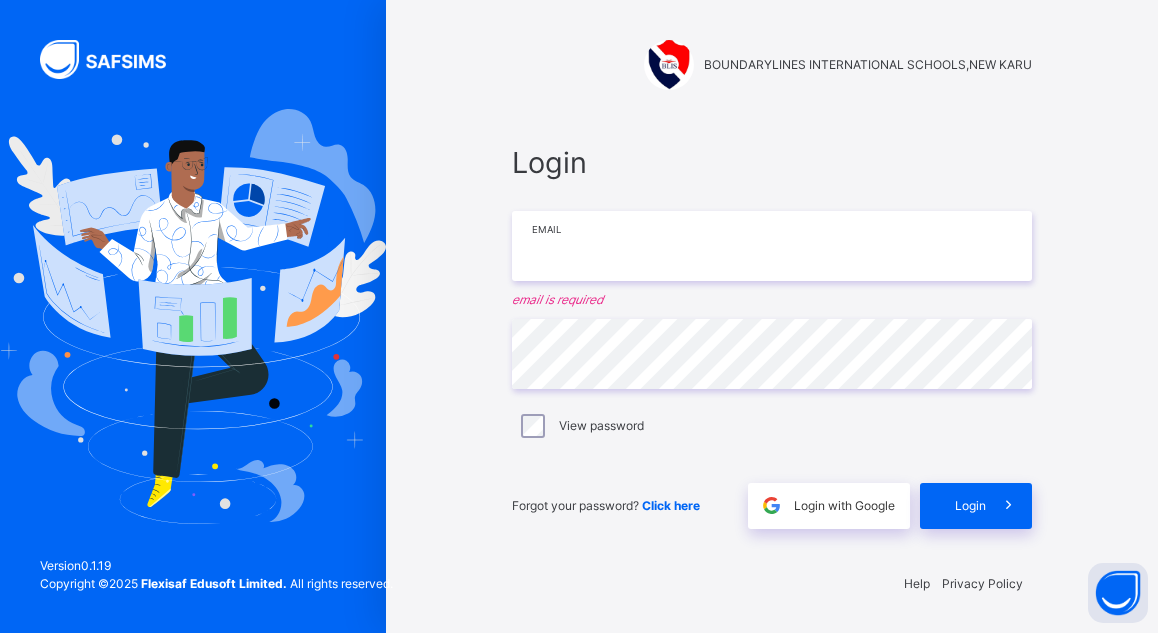 click at bounding box center (772, 246) 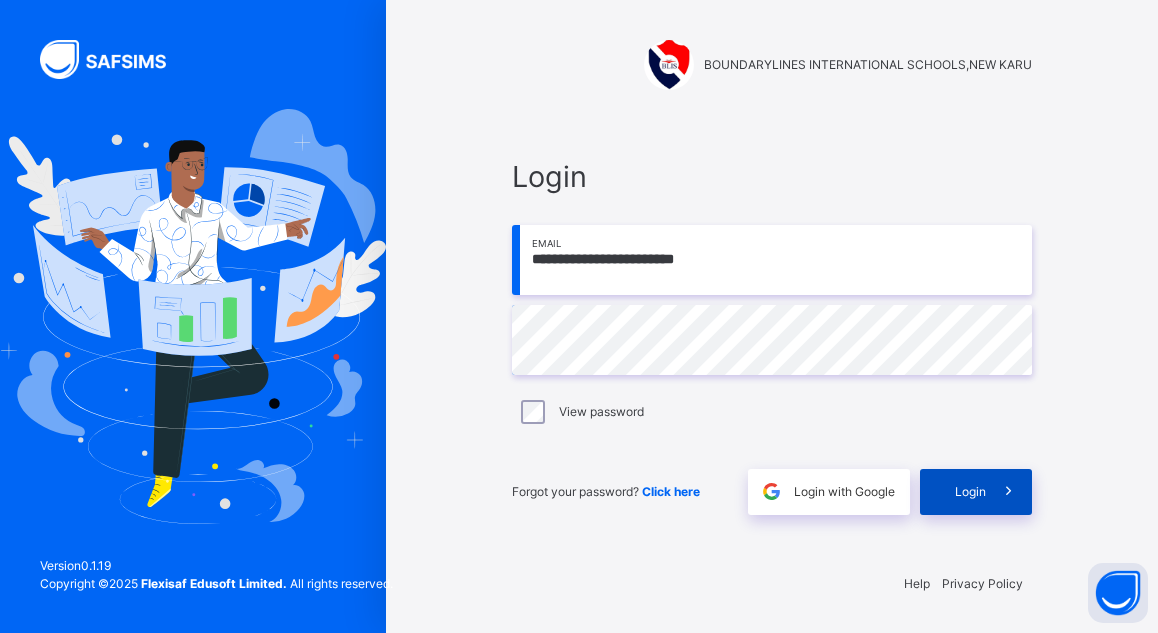click on "Login" at bounding box center [970, 492] 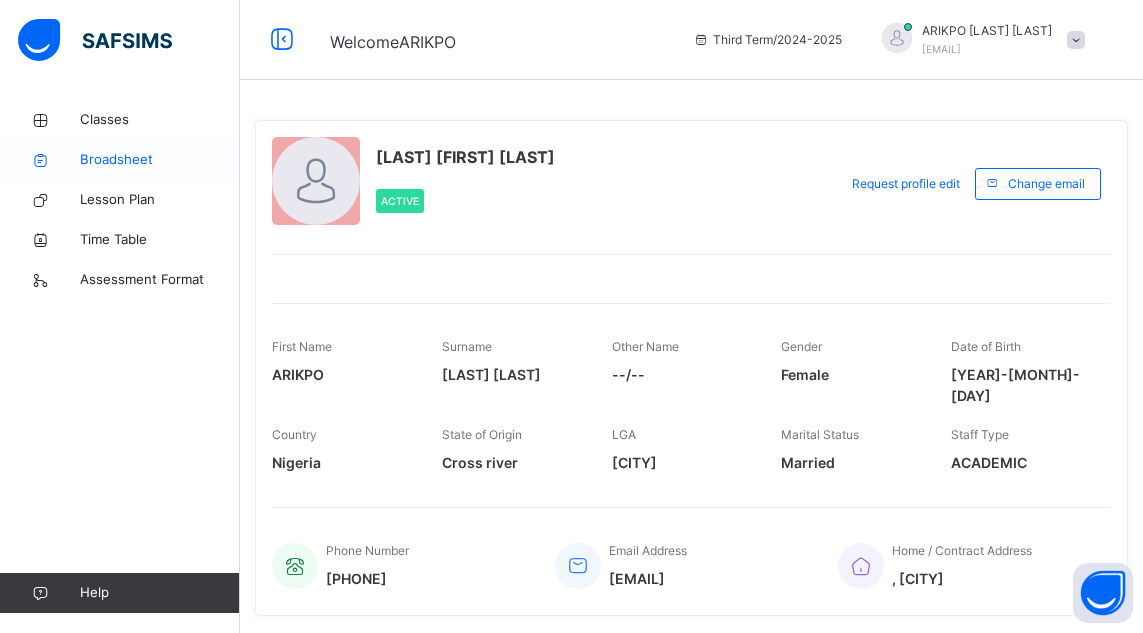 click on "Broadsheet" at bounding box center (120, 160) 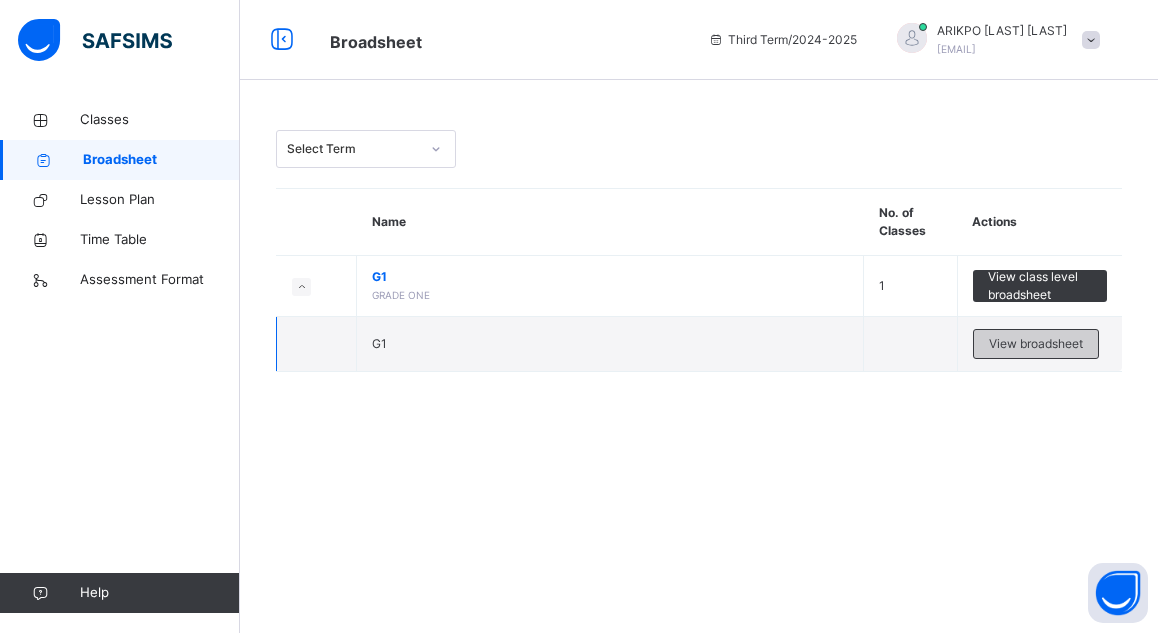 click on "View broadsheet" at bounding box center [1036, 344] 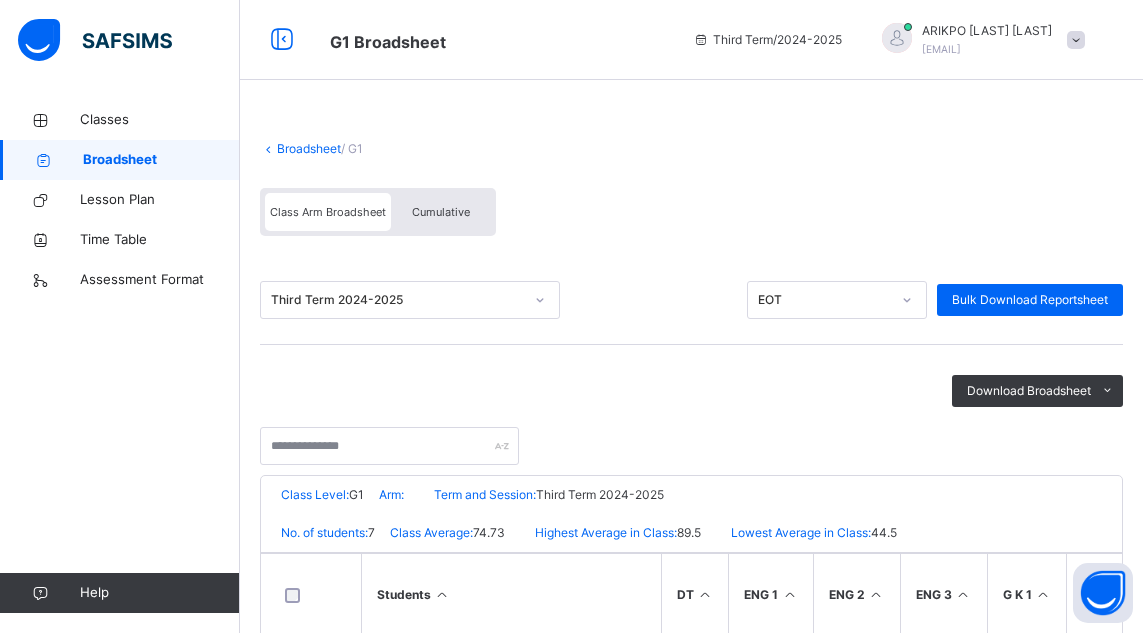 scroll, scrollTop: 460, scrollLeft: 0, axis: vertical 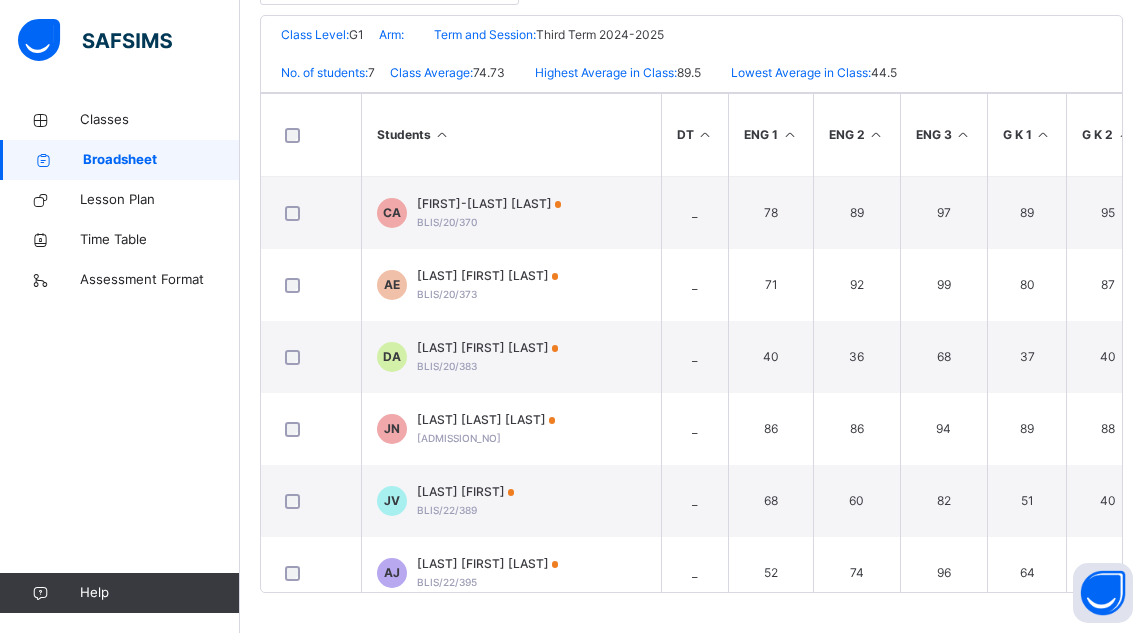 click on "Broadsheet  / G1  Class Arm Broadsheet Cumulative Third Term 2024-2025 EOT Bulk Download Reportsheet Download Broadsheet PDF Excel sheet BOUNDARYLINES INTERNATIONAL SCHOOLS,NEW KARU Date: [DATE], [TIME]  Class Level:  G1  Arm:   Term and Session:  Third Term 2024-2025  No. of students:  7  Class Average:  74.73  Highest Average in Class:  89.5  Lowest Average in Class:  44.5 S/NO Admission No. Full Name DT ENG 1 ENG 2 ENG 3 G K 1 G K 2 MATHS 1 Q R VERBAL No. of Subjects TOTAL Average Position Grade 1 BLIS/20/370 [FIRST]-[LAST] [LAST]   _   78   89   97   89   95   79   98   91 8 716 89.5 1st A 2 BLIS/20/373 [LAST]  [FIRST] [LAST]   _   71   92   99   80   87   67   90   99 8 685 85.63 3rd A 3 BLIS/20/383 [LAST] [FIRST] [LAST]   _   40   36   68   37   40   40   36   59 8 356 44.5 7th D 4 BLIS/21/386 [LAST]  [FIRST] [LAST]   _   86   86   94   89   88   81   94   94 8 712 89 2nd A 5 BLIS/22/389 [LAST]  [FIRST]   _   68   60   82   51   40   53   77   79 8 510 63.75 6th B 6 BLIS/22/395   _   52   74   96" at bounding box center [691, 136] 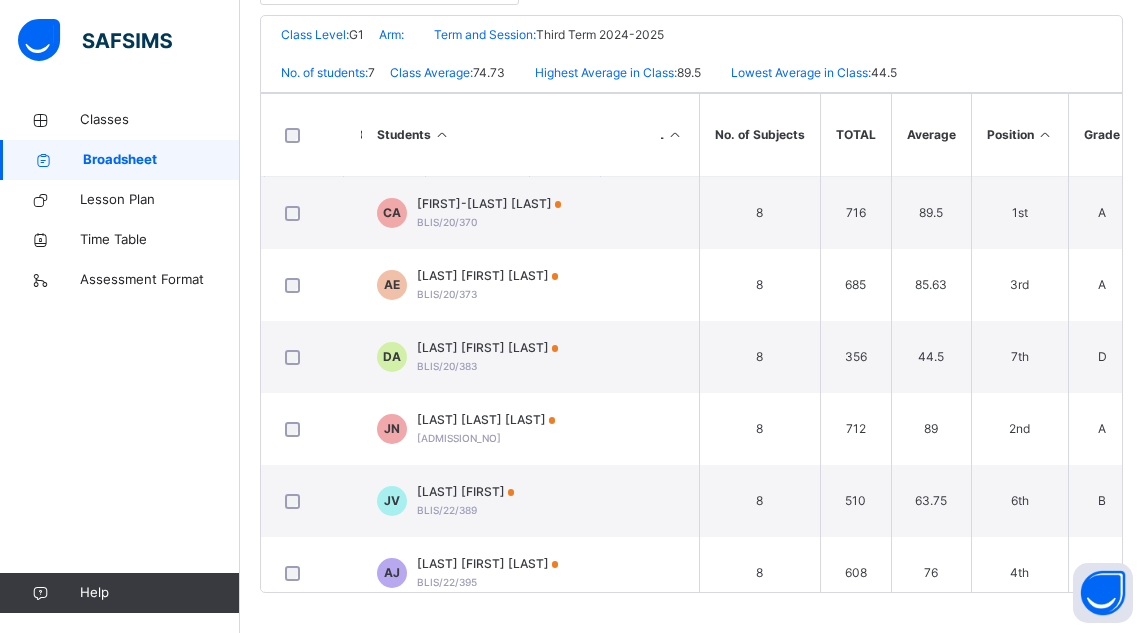 scroll, scrollTop: 0, scrollLeft: 0, axis: both 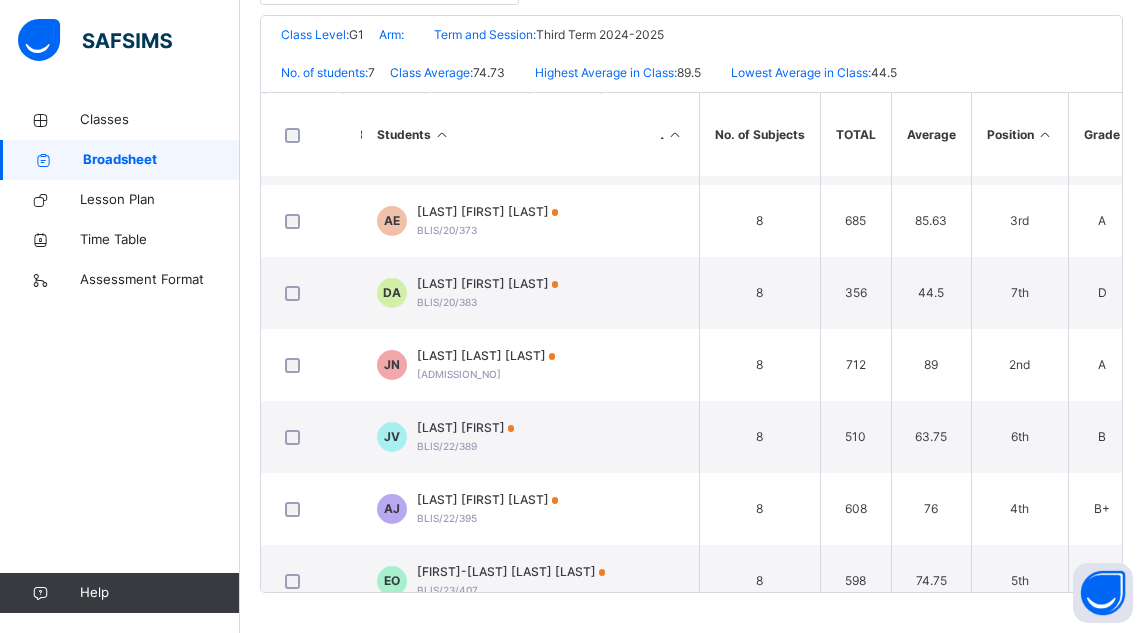 click on "Broadsheet  / G1  Class Arm Broadsheet Cumulative Third Term 2024-2025 EOT Bulk Download Reportsheet Download Broadsheet PDF Excel sheet BOUNDARYLINES INTERNATIONAL SCHOOLS,NEW KARU Date: [DATE], [TIME]  Class Level:  G1  Arm:   Term and Session:  Third Term 2024-2025  No. of students:  7  Class Average:  74.73  Highest Average in Class:  89.5  Lowest Average in Class:  44.5 S/NO Admission No. Full Name DT ENG 1 ENG 2 ENG 3 G K 1 G K 2 MATHS 1 Q R VERBAL No. of Subjects TOTAL Average Position Grade 1 BLIS/20/370 [FIRST]-[LAST] [LAST]   _   78   89   97   89   95   79   98   91 8 716 89.5 1st A 2 BLIS/20/373 [LAST]  [FIRST] [LAST]   _   71   92   99   80   87   67   90   99 8 685 85.63 3rd A 3 BLIS/20/383 [LAST] [FIRST] [LAST]   _   40   36   68   37   40   40   36   59 8 356 44.5 7th D 4 BLIS/21/386 [LAST]  [FIRST] [LAST]   _   86   86   94   89   88   81   94   94 8 712 89 2nd A 5 BLIS/22/389 [LAST]  [FIRST]   _   68   60   82   51   40   53   77   79 8 510 63.75 6th B 6 BLIS/22/395   _   52   74   96" at bounding box center (691, 136) 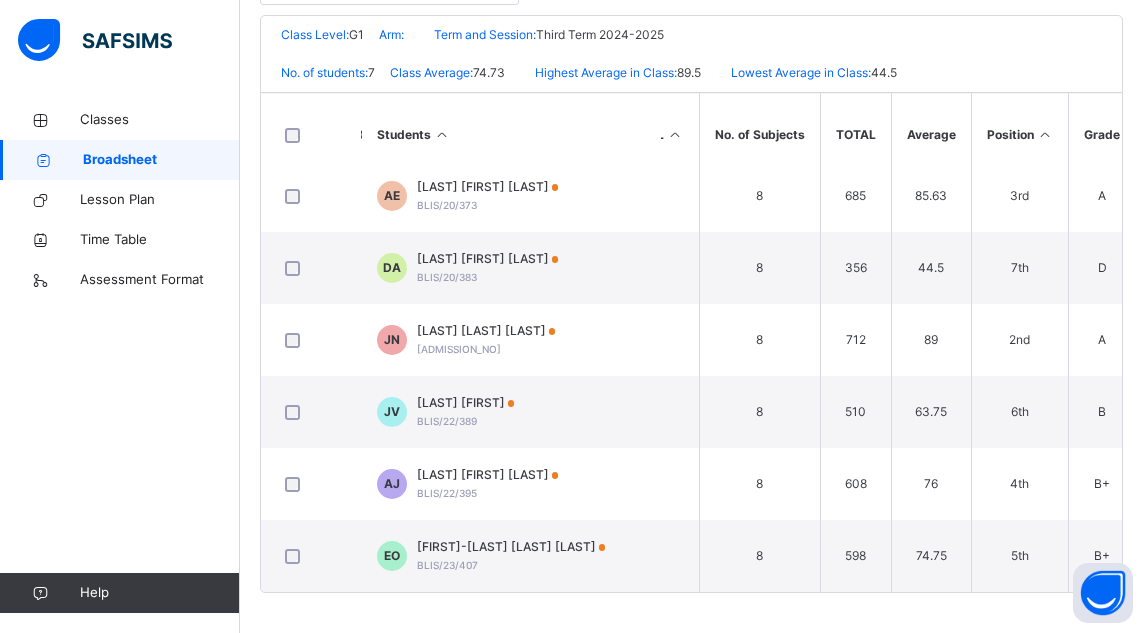 scroll, scrollTop: 97, scrollLeft: 0, axis: vertical 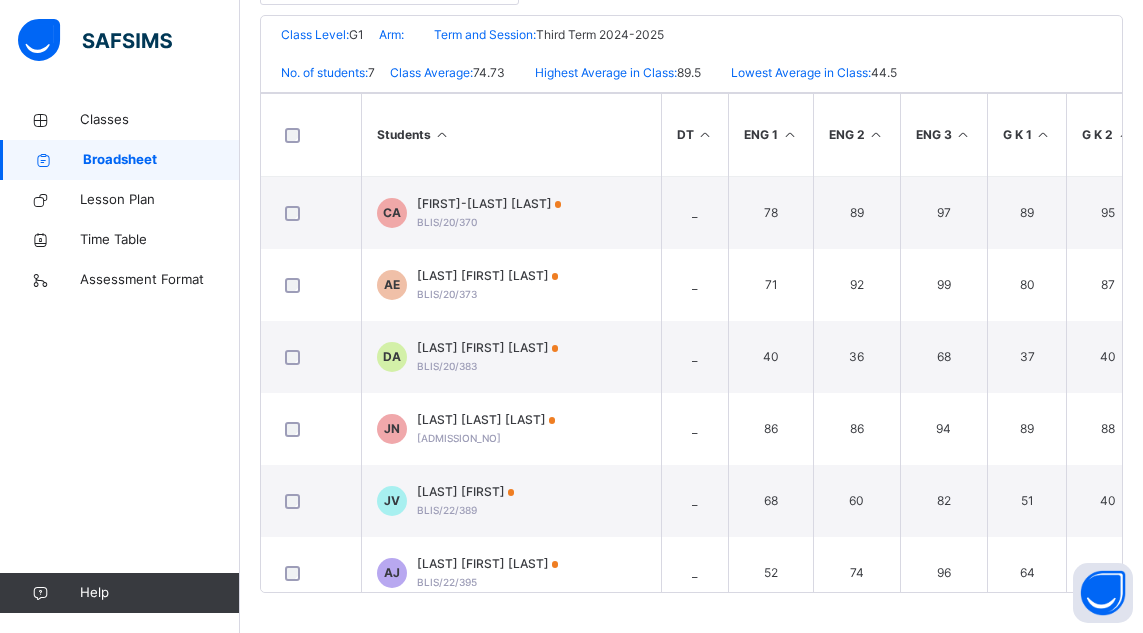 click on "[SCHOOL_NAME], [LOCATION] Date: [DAY] [MONTH] [YEAR], [HOUR]:[MINUTE]:[SECOND] [AM/PM]  Class Level:  G1  Arm:   Term and Session:  Third Term [YEAR]-[YEAR]  No. of students:  7  Class Average:  74.73  Highest Average in Class:  89.5  Lowest Average in Class:  44.5 S/NO Admission No. Full Name DT ENG 1 ENG 2 ENG 3 G K 1 G K 2 MATHS 1 Q R VERBAL No. of Subjects TOTAL Average Position Grade 1 [ADMISSION_NO] [LAST]-[LAST]  [LAST]   _   78   89   97   89   95   79   98   91 8 716 89.5 1st A 2 [ADMISSION_NO] [LAST]  [LAST] [LAST]   _   71   92   99   80   87   67   90   99 8 685 85.63 3rd A 3 [ADMISSION_NO] [LAST] [LAST] [LAST]   _   40   36   68   37   40   40   36   59 8 356 44.5 7th D 4 [ADMISSION_NO] [LAST]  [LAST] [LAST]   _   86   86   94   89   88   81   94   94 8 712 89 2nd A 5 [ADMISSION_NO] [LAST]   _   68   60   82   51   40   53   77   79 8 510 63.75 6th B 6 [ADMISSION_NO] [LAST]  [LAST] [LAST]   _   52   74   96   64   65   78   85   94 8 608 76 4th B+ 7 [ADMISSION_NO] [LAST] [LAST] [LAST]   _   70   59   93   79   72   55" at bounding box center (691, 304) 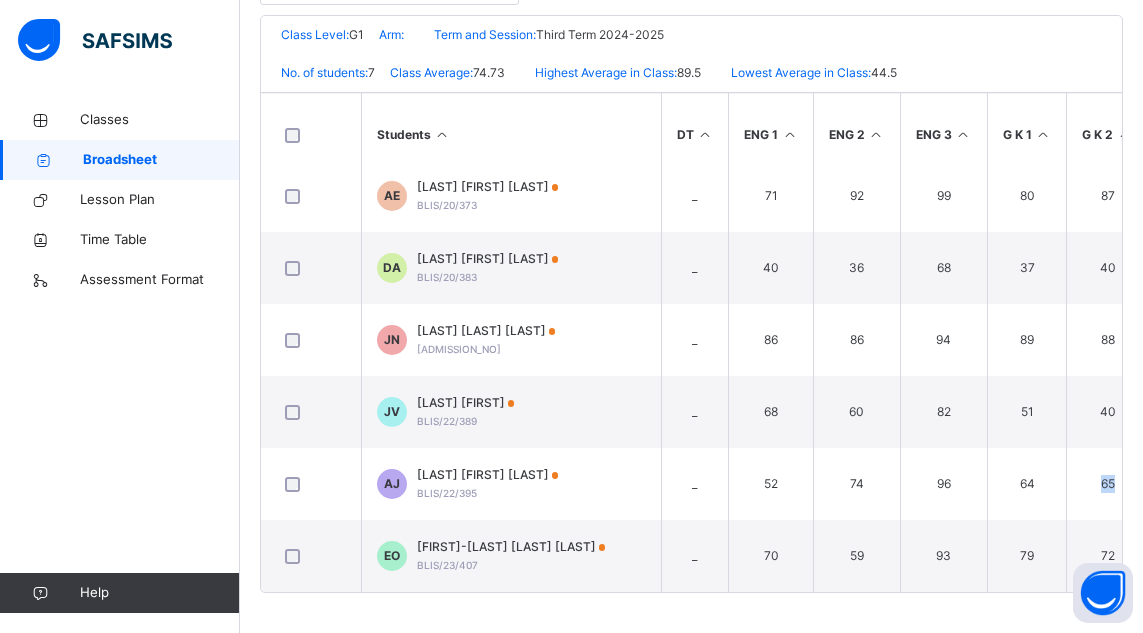 scroll, scrollTop: 97, scrollLeft: 723, axis: both 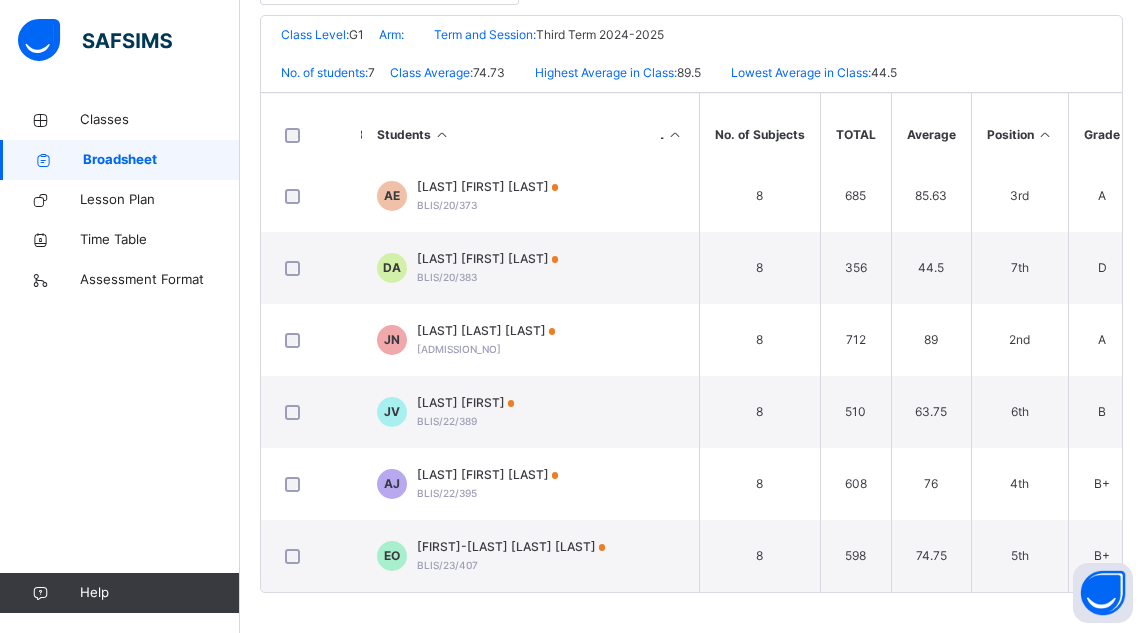 click at bounding box center (691, -24) 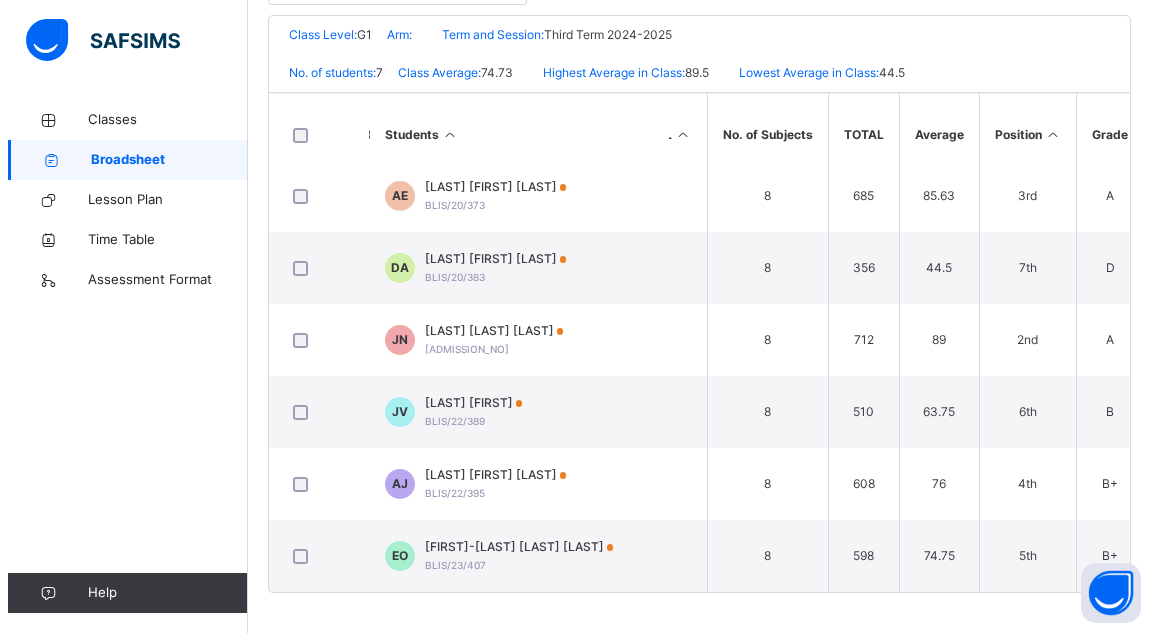 scroll, scrollTop: 0, scrollLeft: 0, axis: both 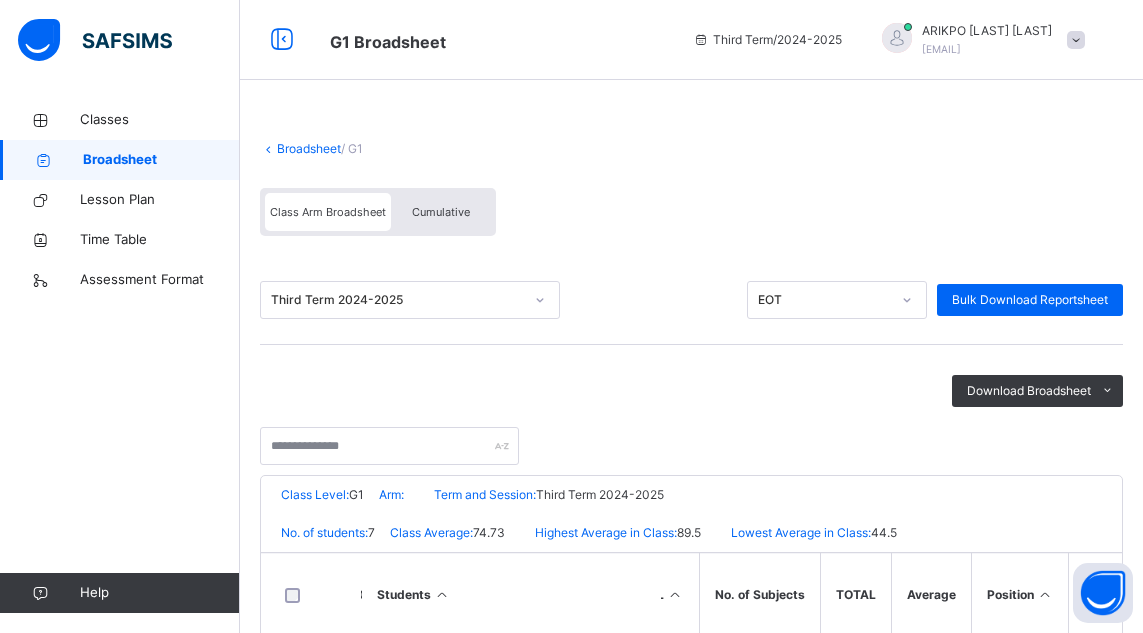 click at bounding box center (897, 38) 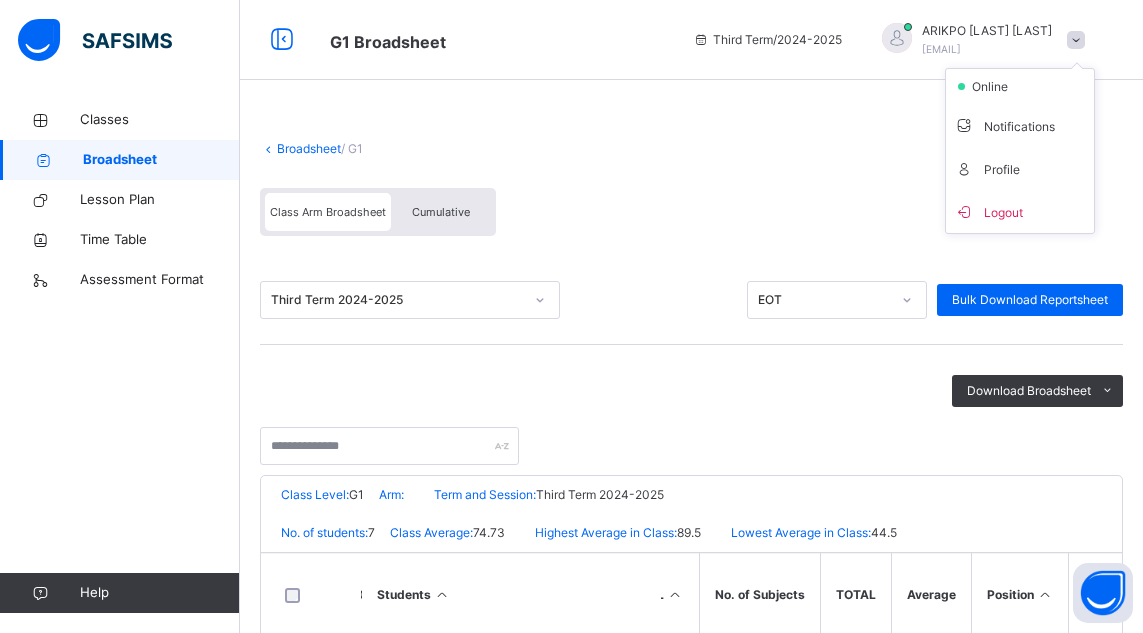 click at bounding box center (897, 38) 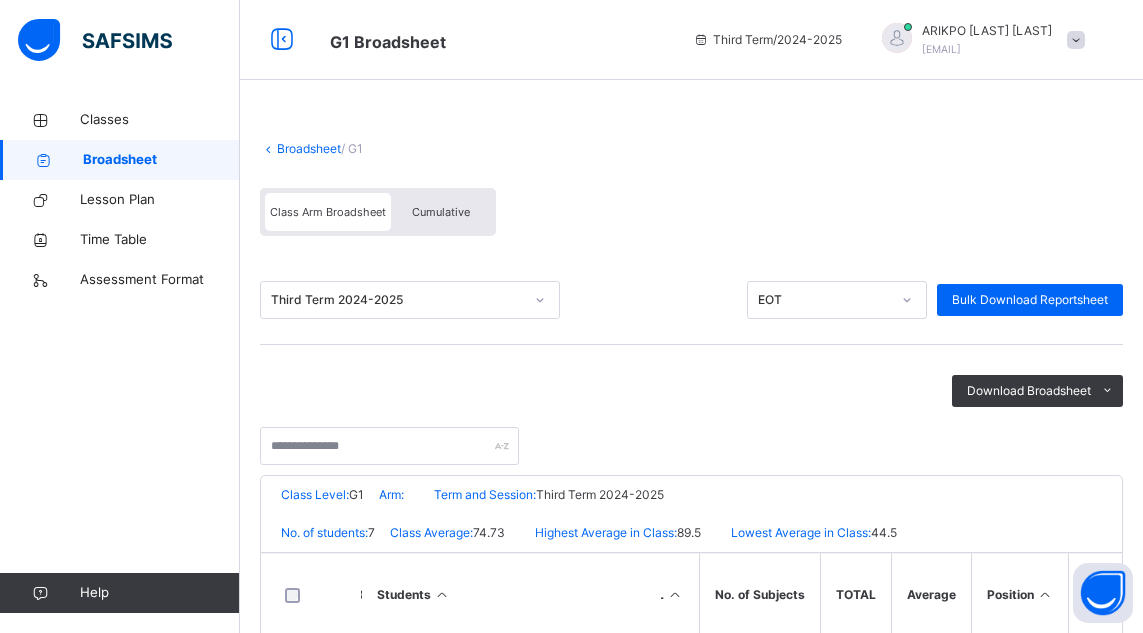 click at bounding box center (897, 38) 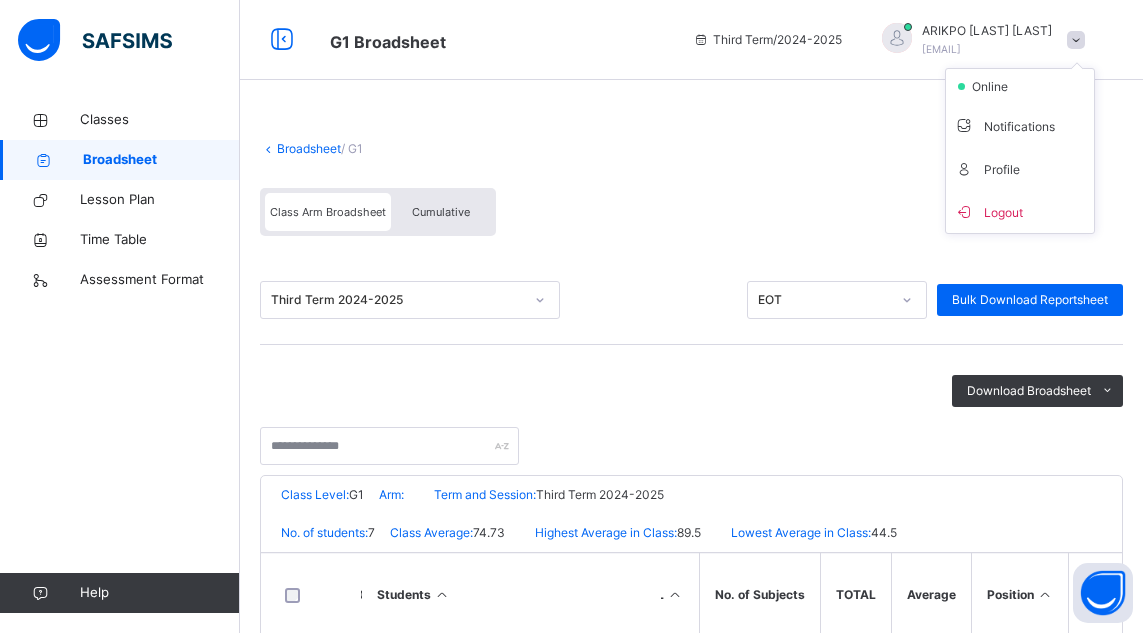 click at bounding box center (897, 38) 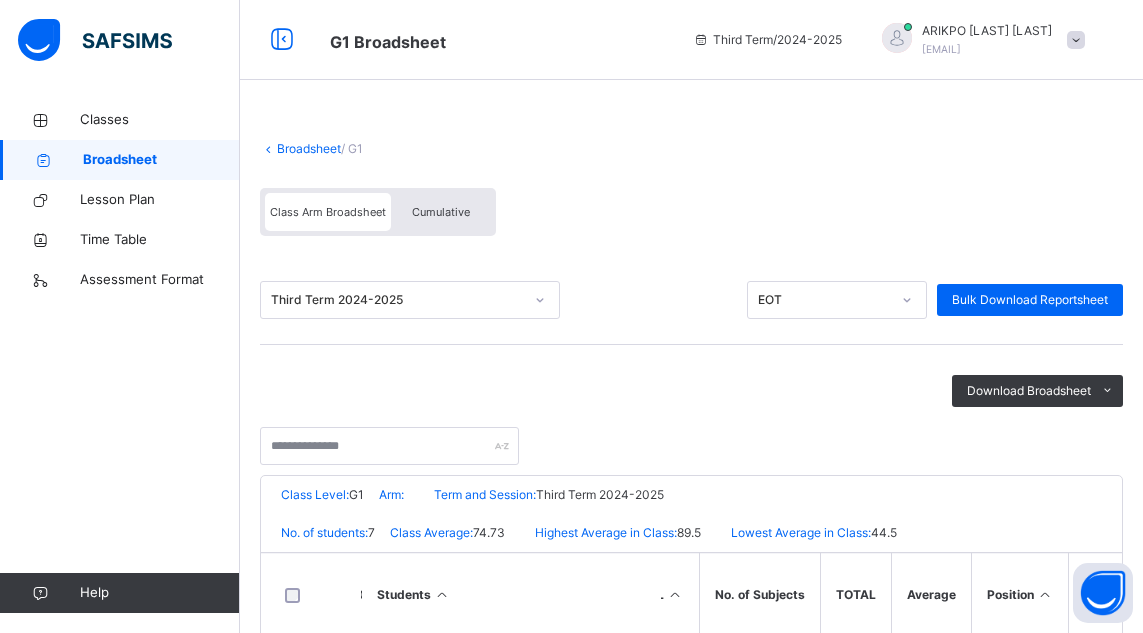 click at bounding box center (897, 38) 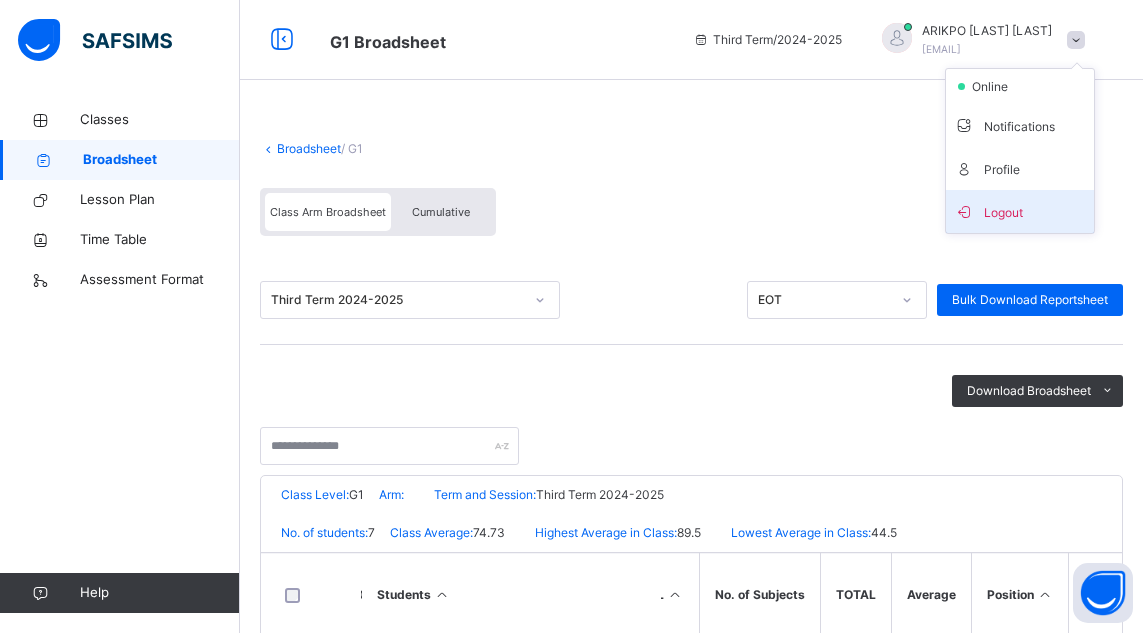 click on "Logout" at bounding box center (1020, 211) 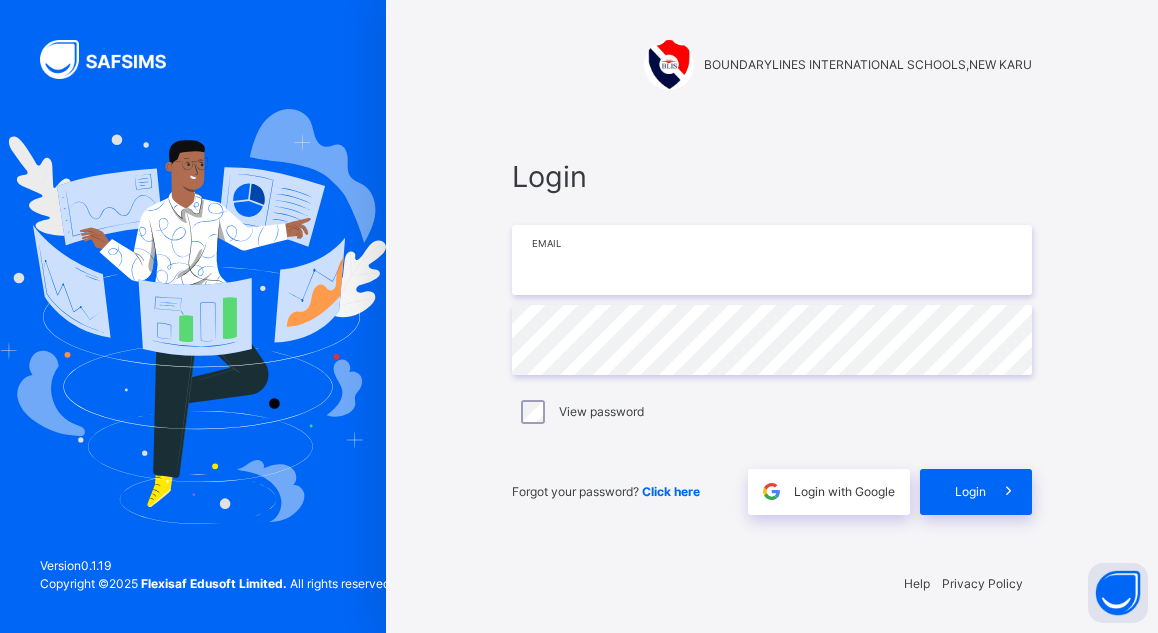 click at bounding box center [772, 260] 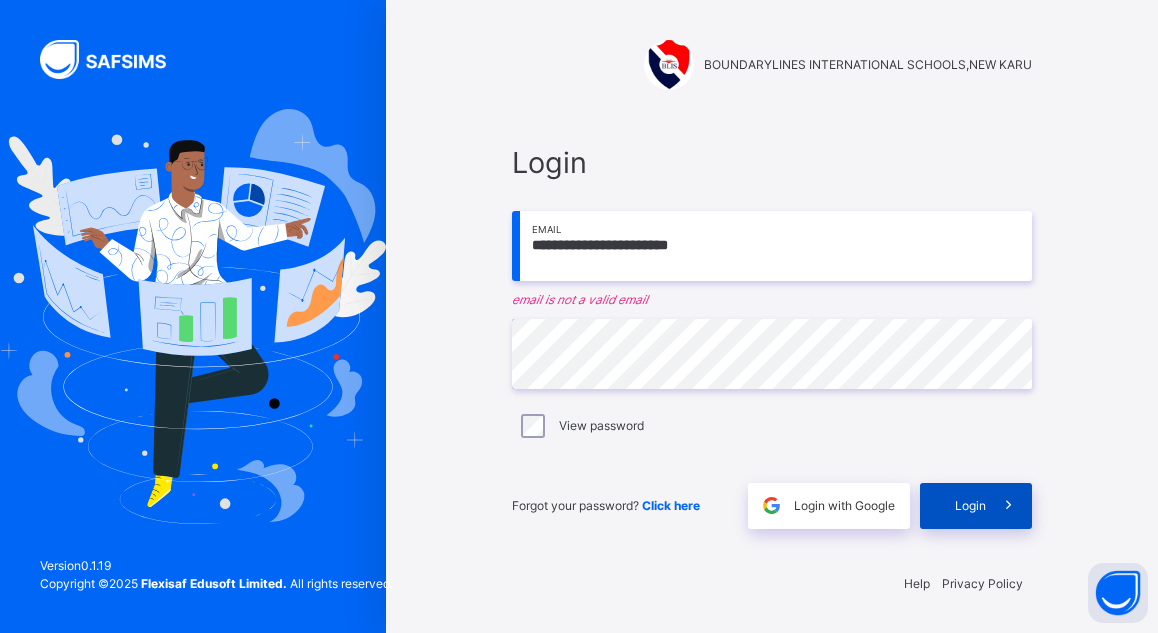 click on "Login" at bounding box center (976, 506) 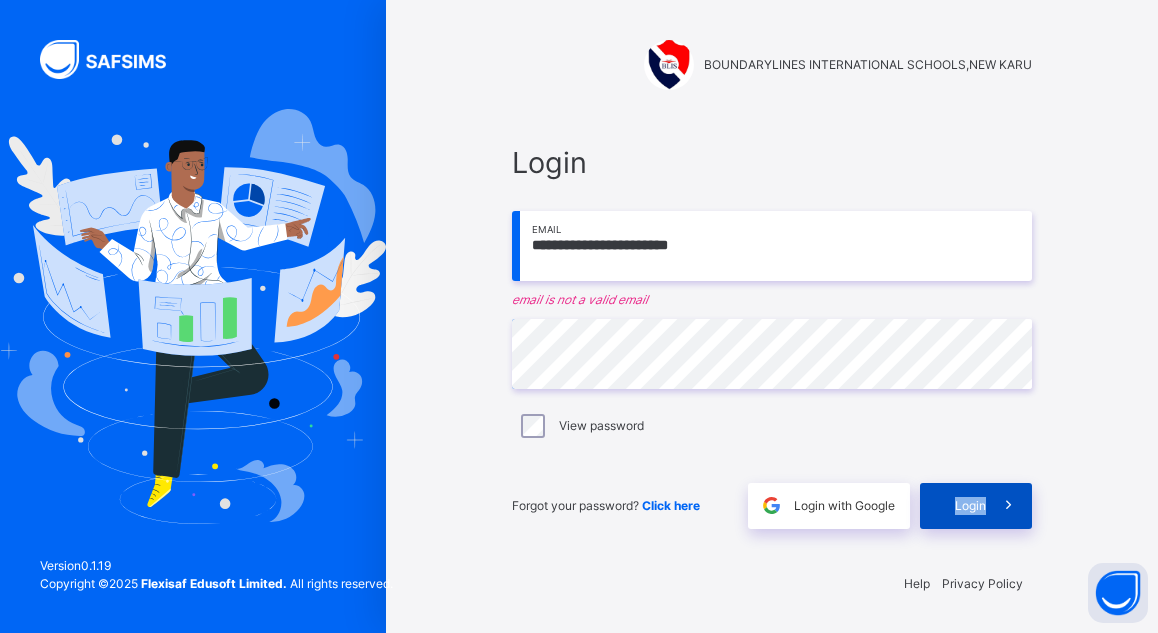 click on "Login" at bounding box center [976, 506] 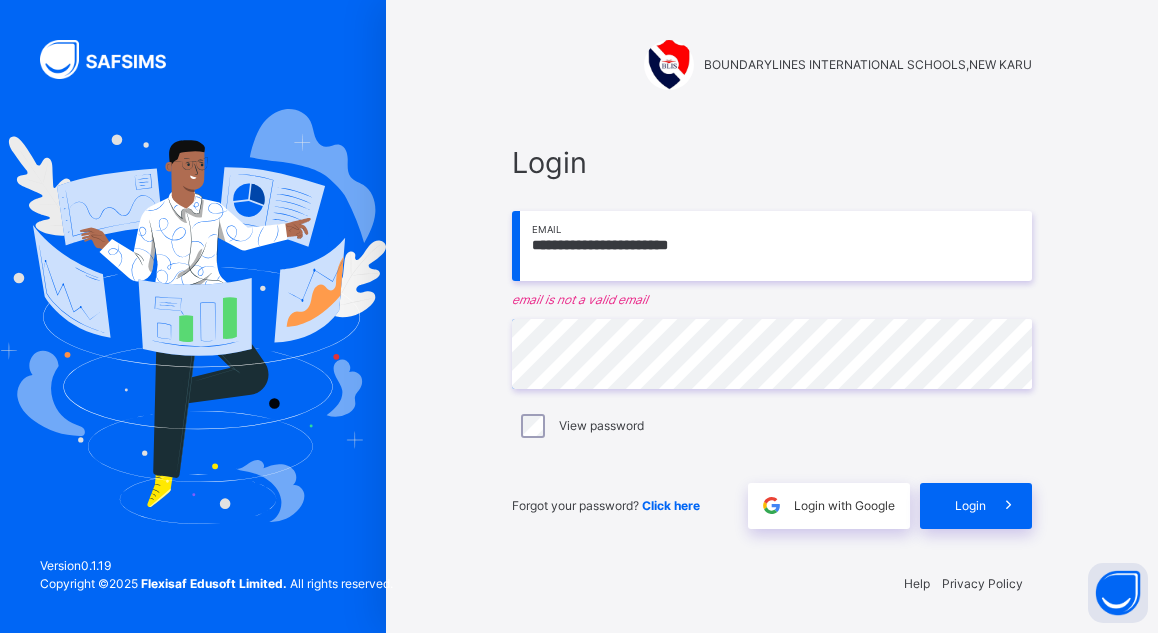click on "**********" at bounding box center (772, 246) 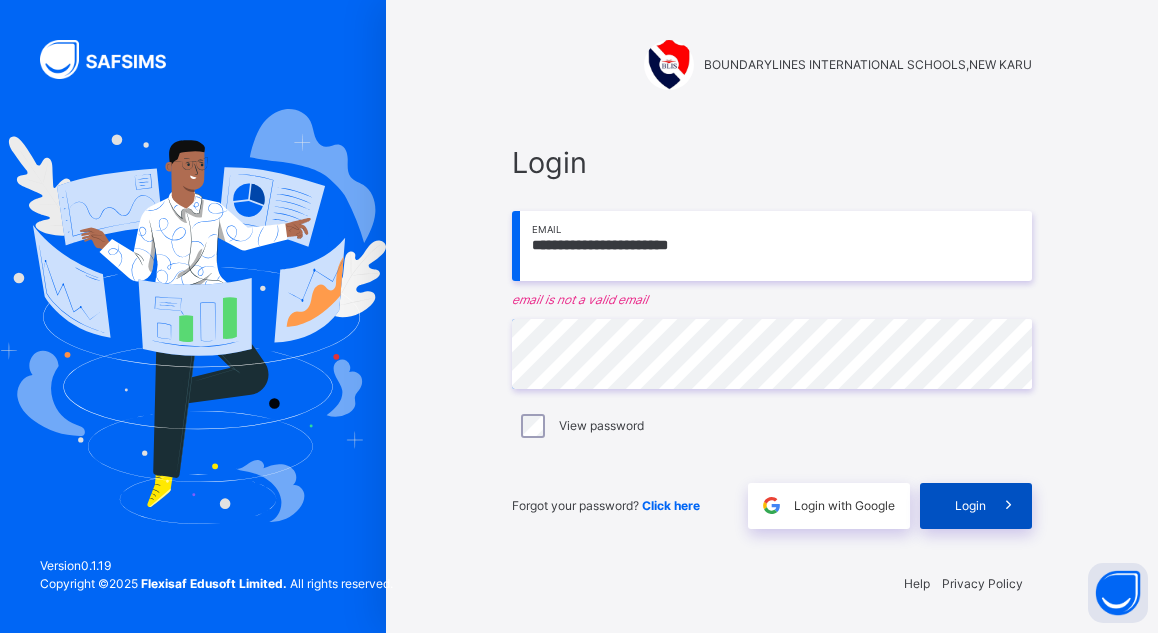 click on "Login" at bounding box center (976, 506) 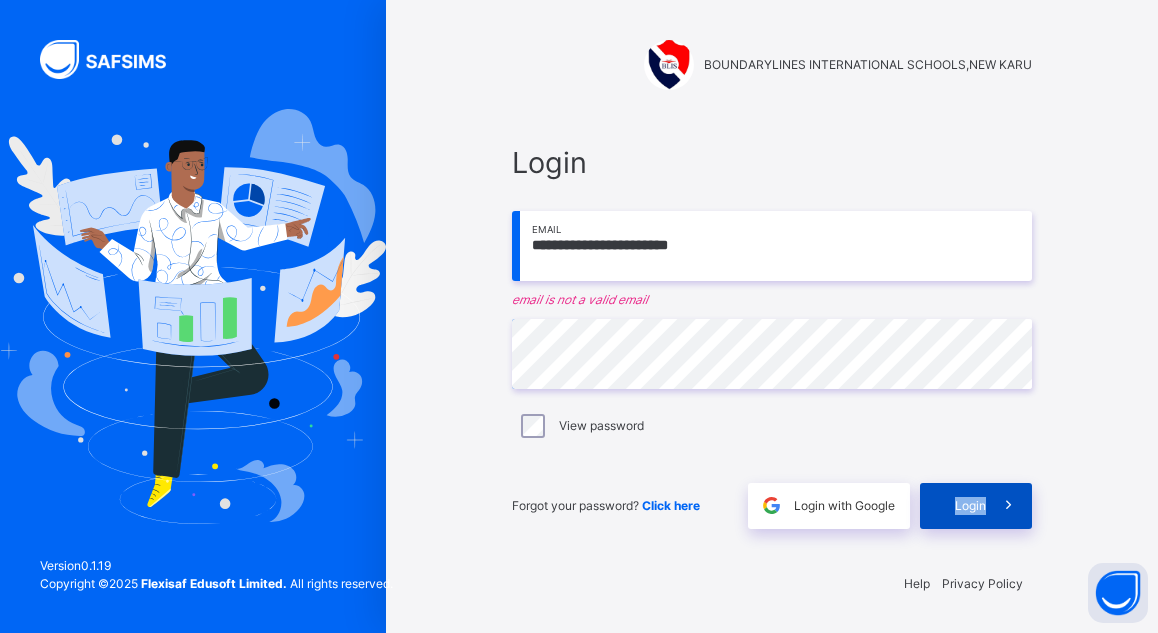 click on "Login" at bounding box center (976, 506) 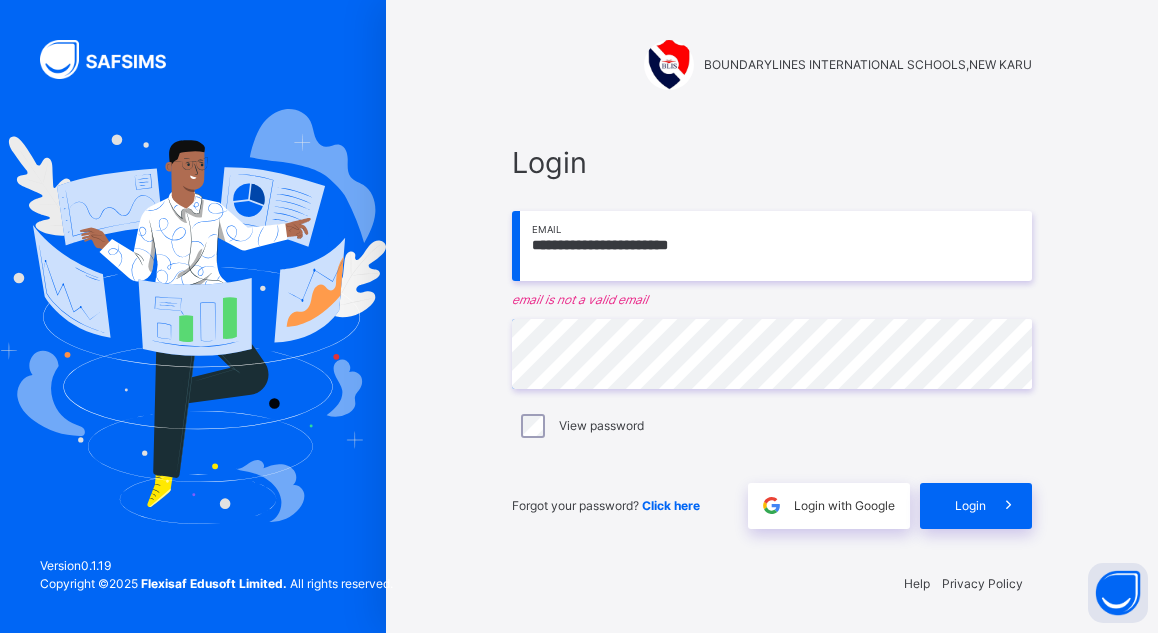 click on "**********" at bounding box center (772, 246) 